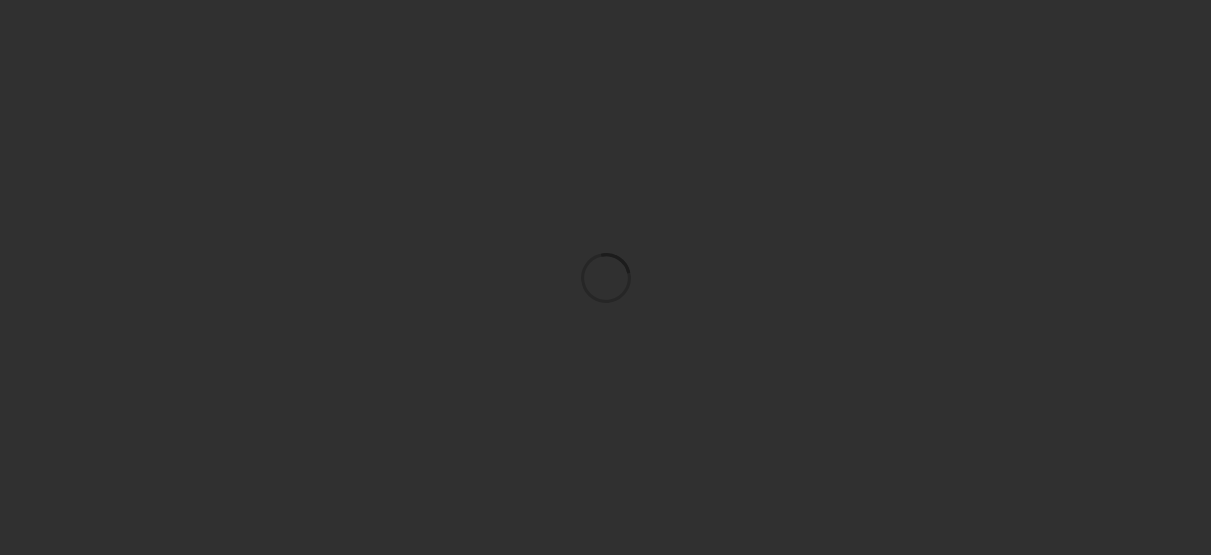 scroll, scrollTop: 0, scrollLeft: 0, axis: both 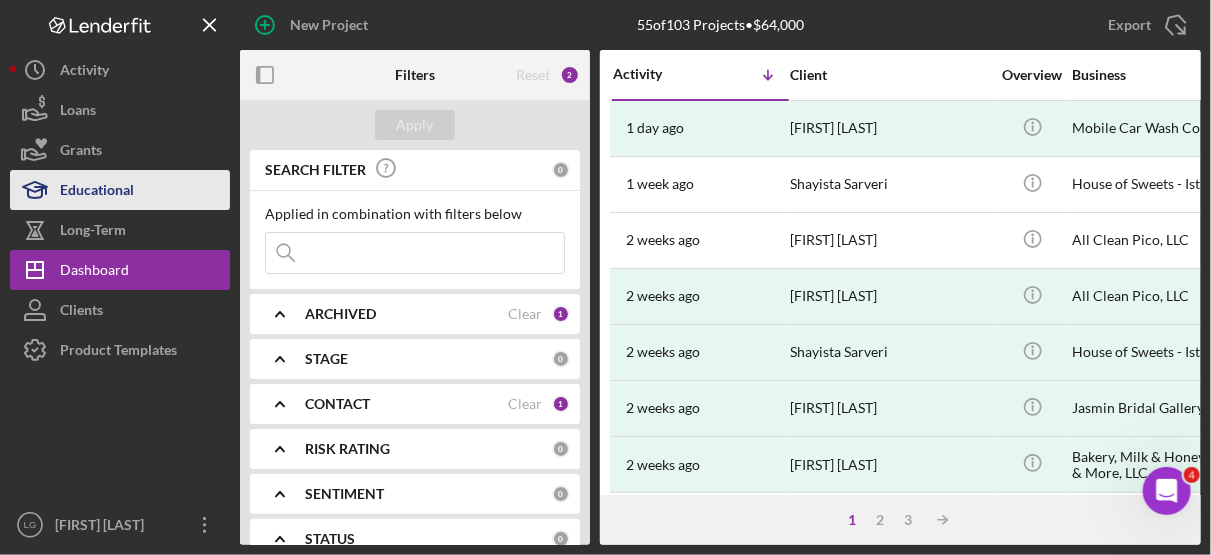 click on "Educational" at bounding box center (97, 192) 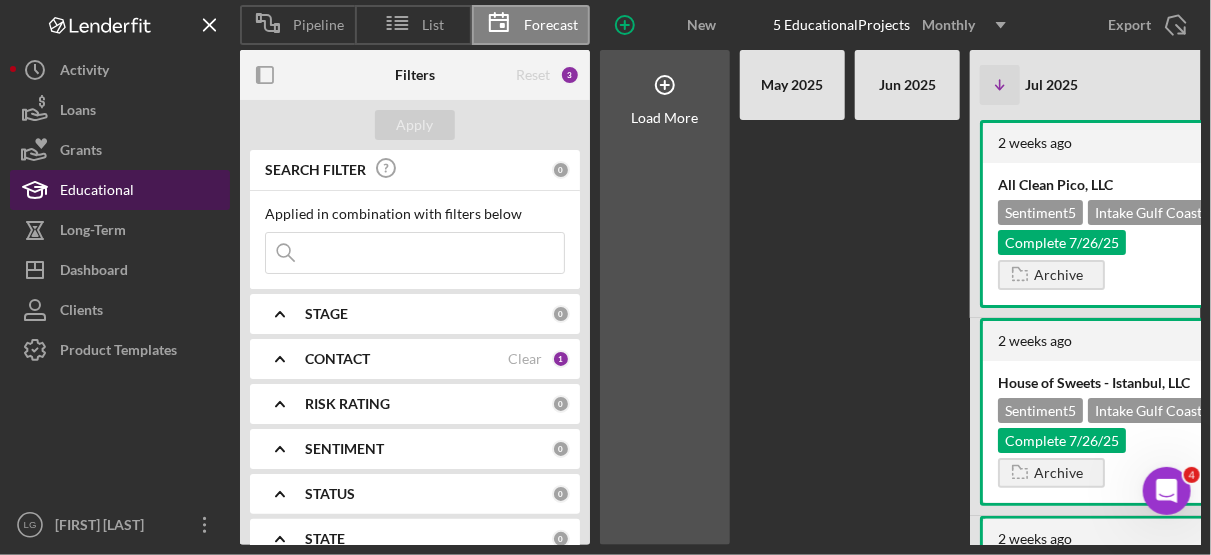 scroll, scrollTop: 0, scrollLeft: 680, axis: horizontal 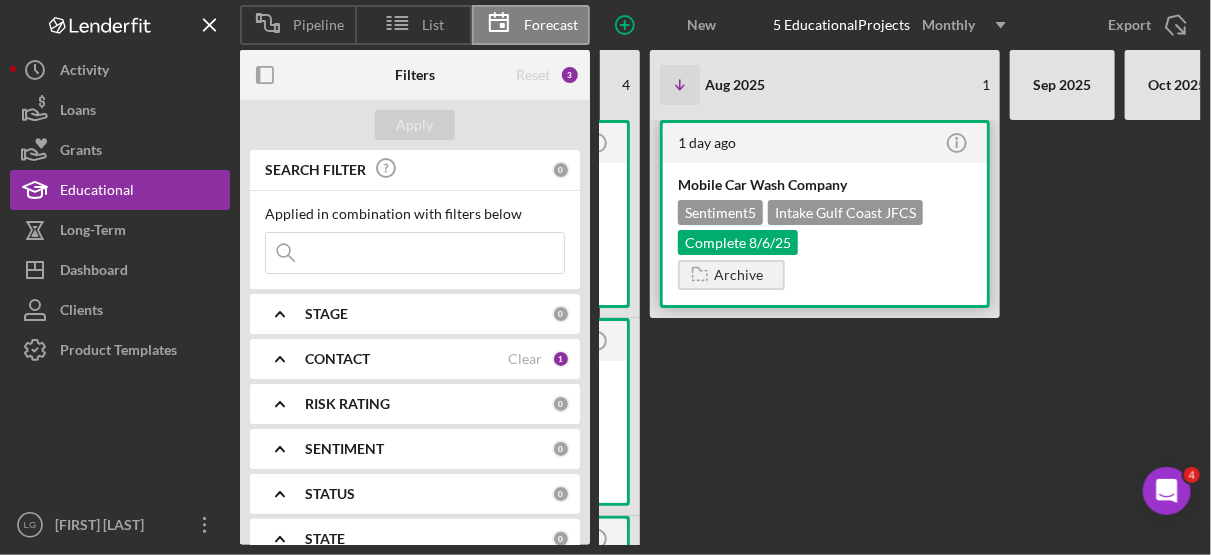 click on "Mobile Car Wash Company Sentiment  5 Intake Gulf Coast JFCS Complete   8/6/25 Archive" at bounding box center (825, 234) 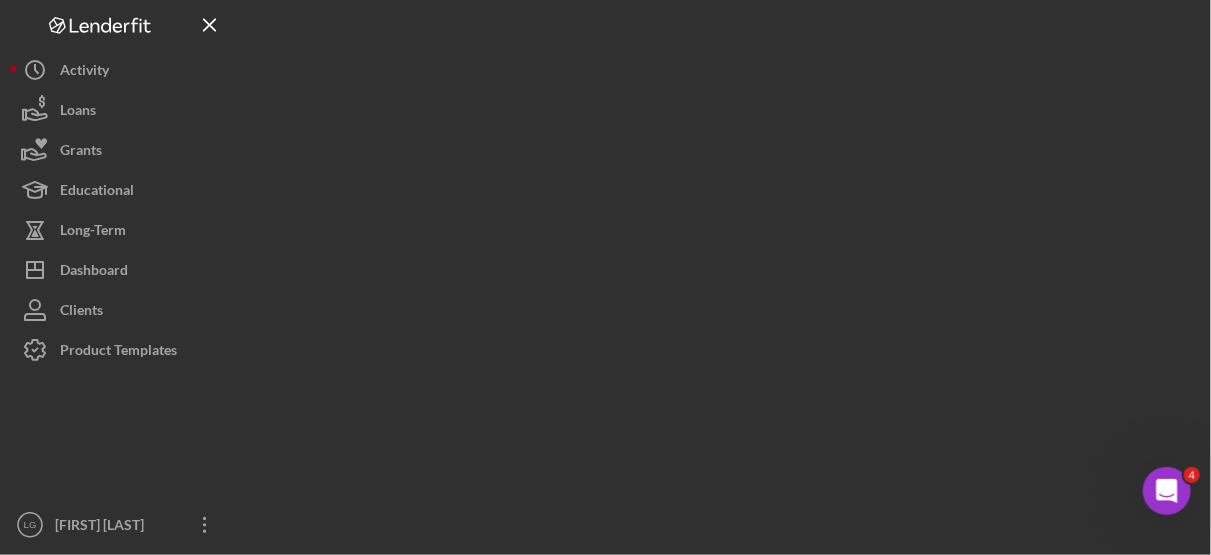click at bounding box center (720, 272) 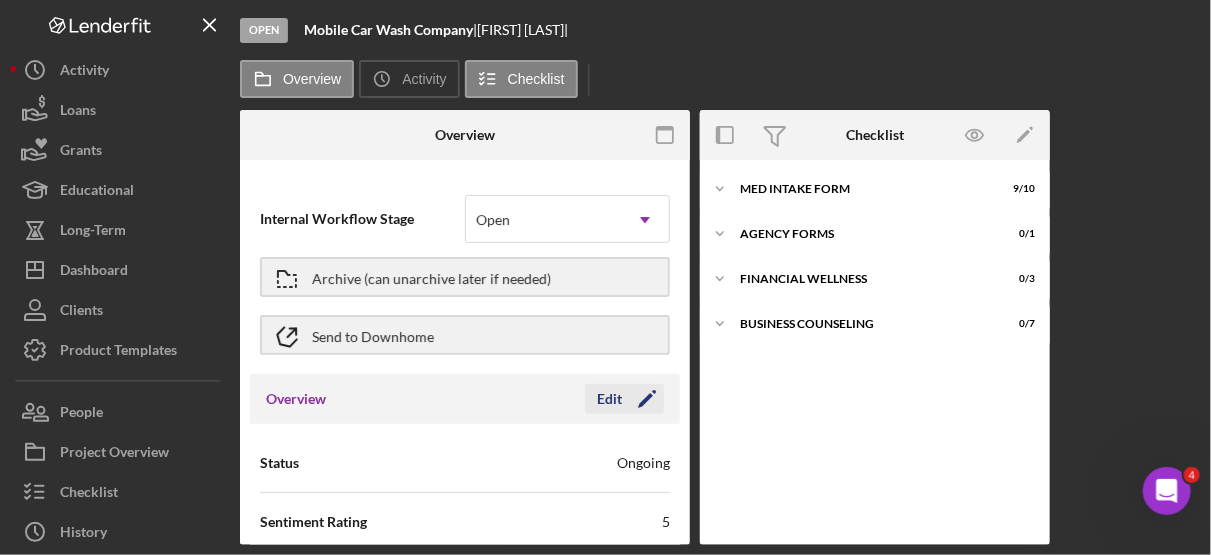 click on "Icon/Edit" 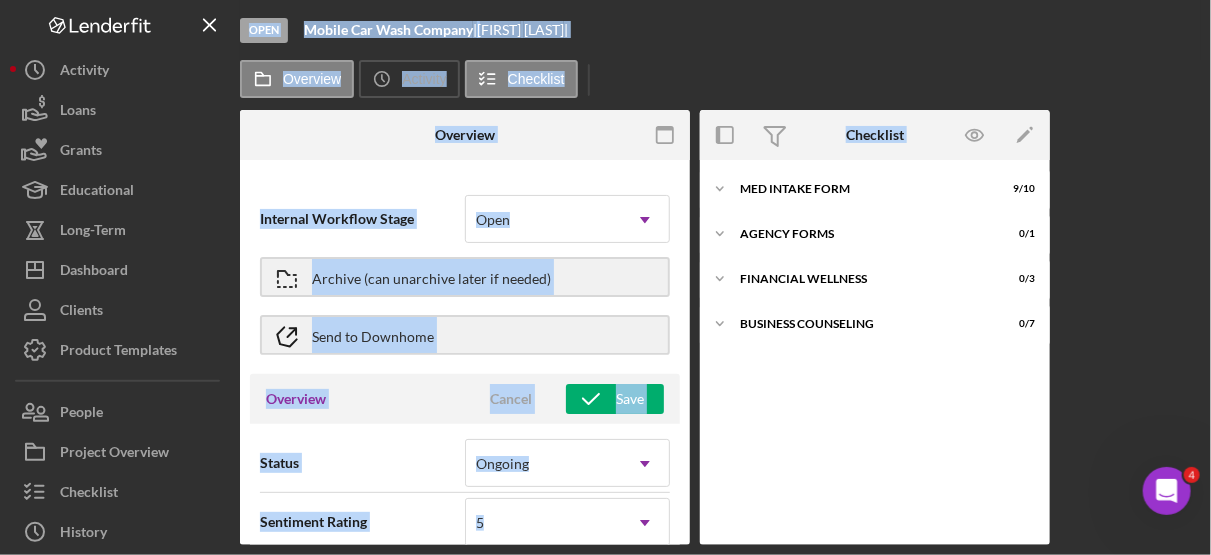 click on "Overview" at bounding box center [296, 399] 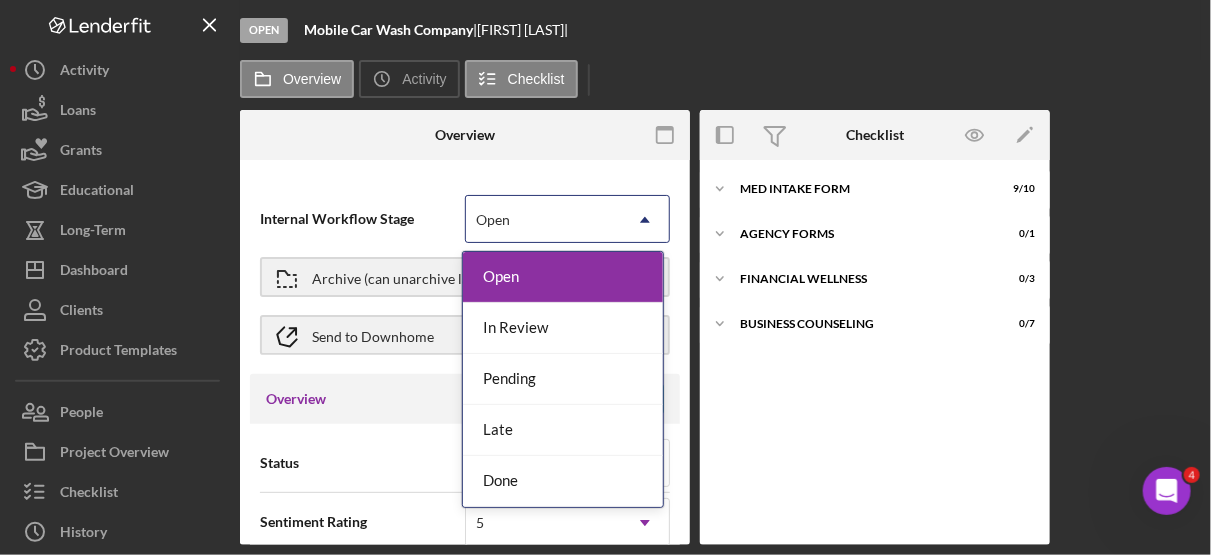 click on "Icon/Dropdown Arrow" 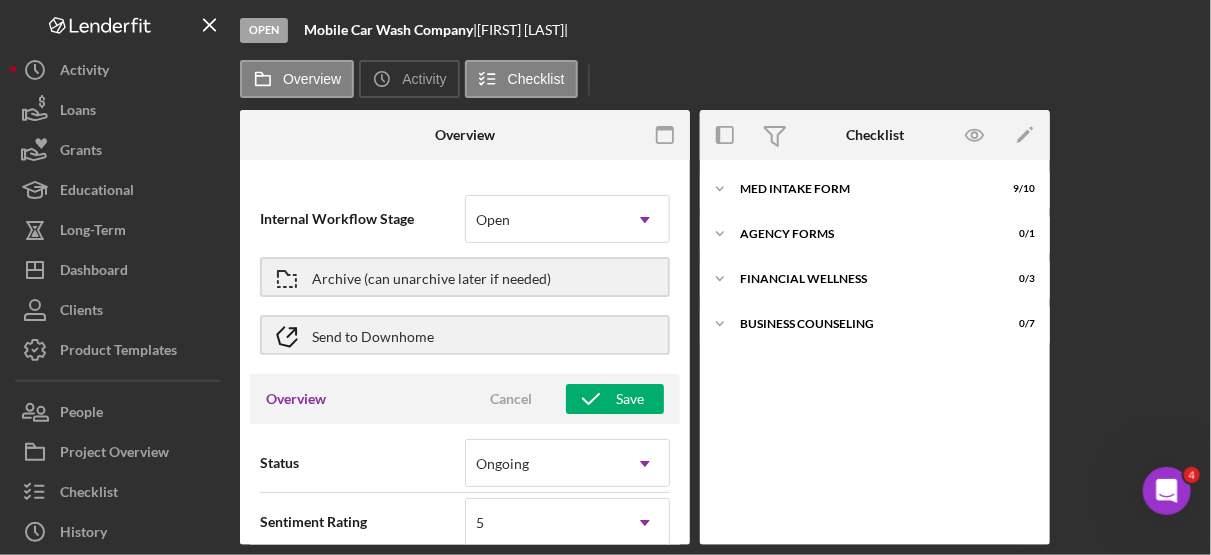 click on "Icon/Expander MED Intake Form 9 / 10 Icon/Expander Agency Forms 0 / 1 Icon/Expander Financial Wellness 0 / 3 Icon/Expander Business Counseling  0 / 7" at bounding box center [875, 352] 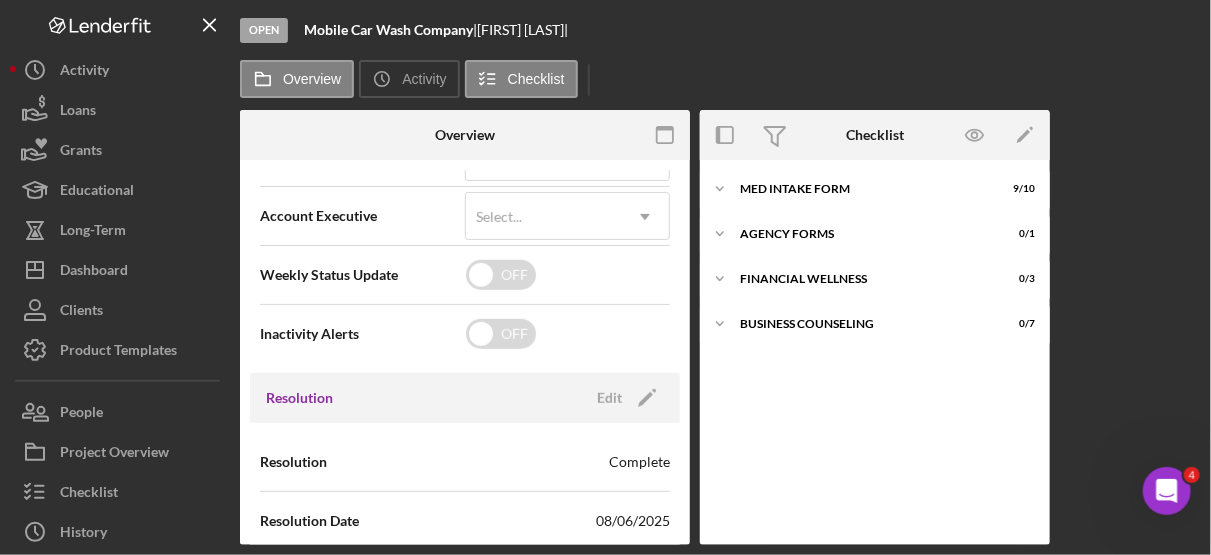 scroll, scrollTop: 680, scrollLeft: 0, axis: vertical 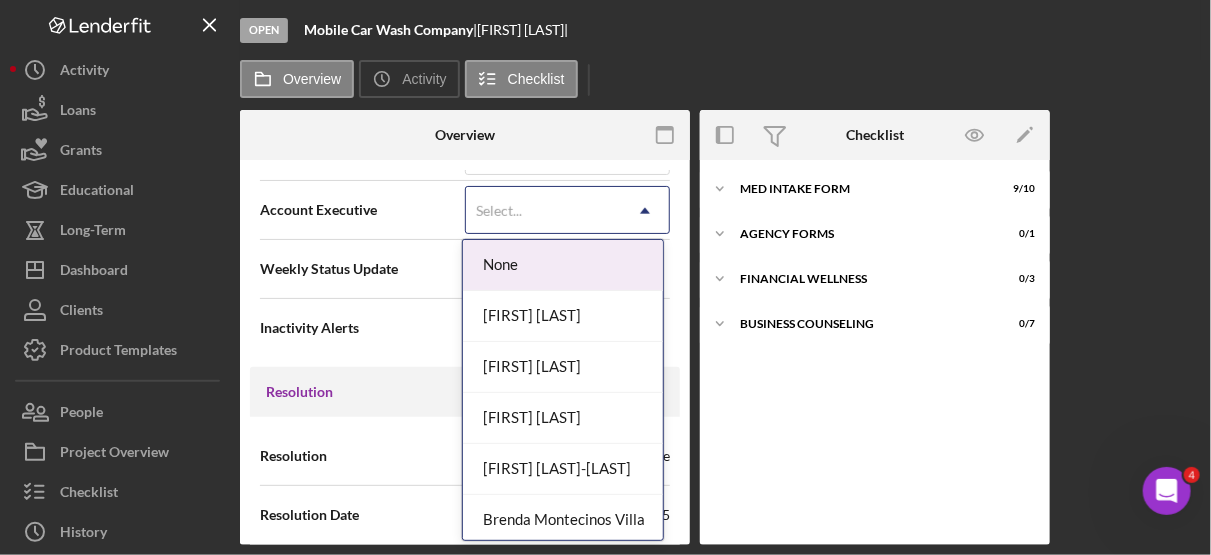 click on "Icon/Dropdown Arrow" 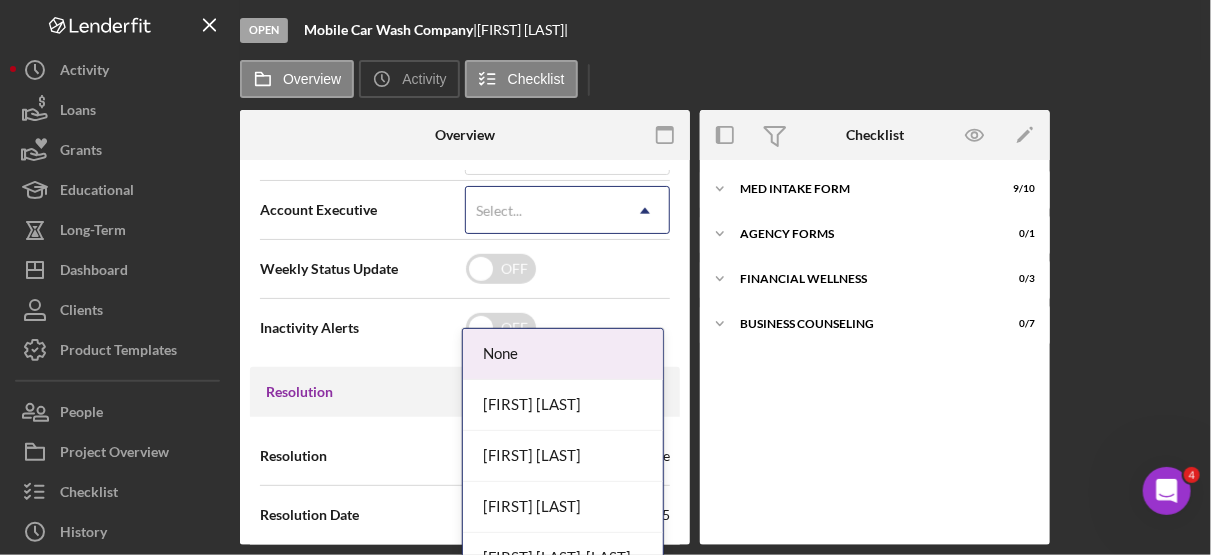 scroll, scrollTop: 338, scrollLeft: 0, axis: vertical 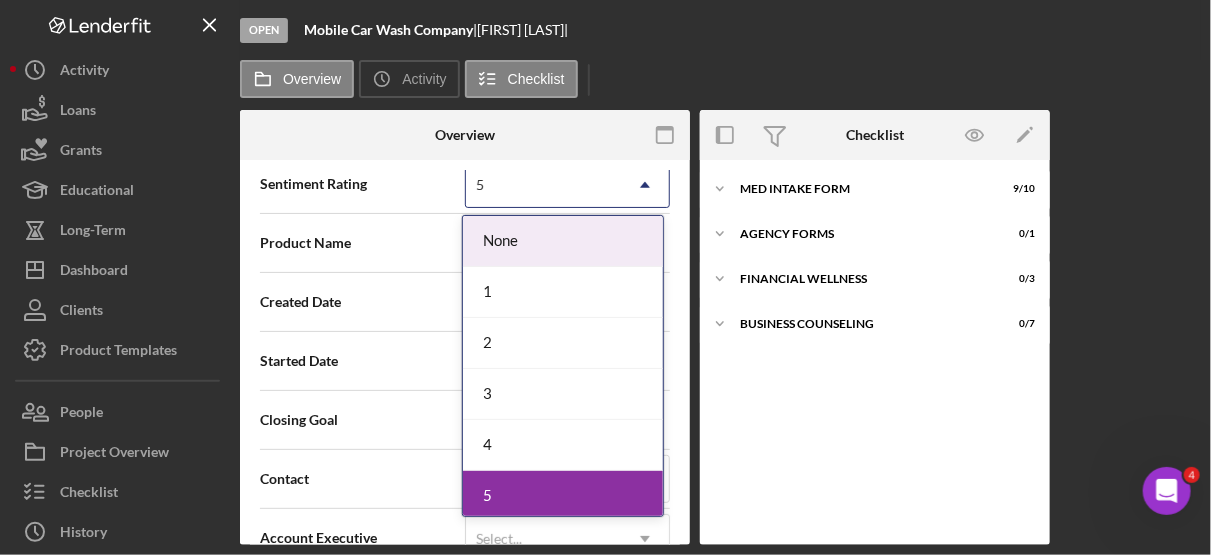 click on "Icon/Dropdown Arrow" 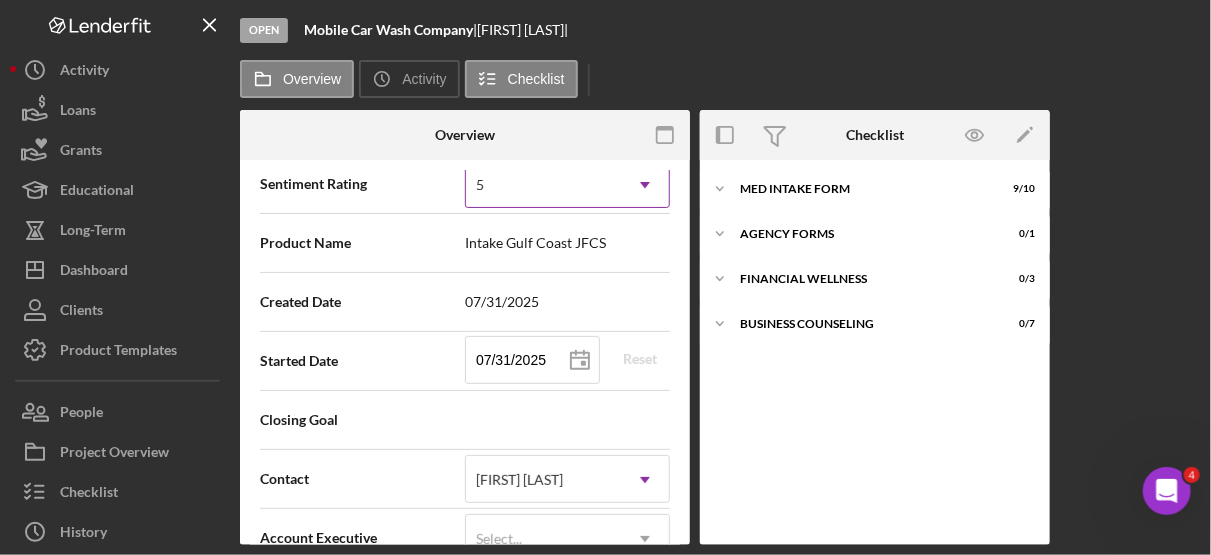 click on "Icon/Dropdown Arrow" 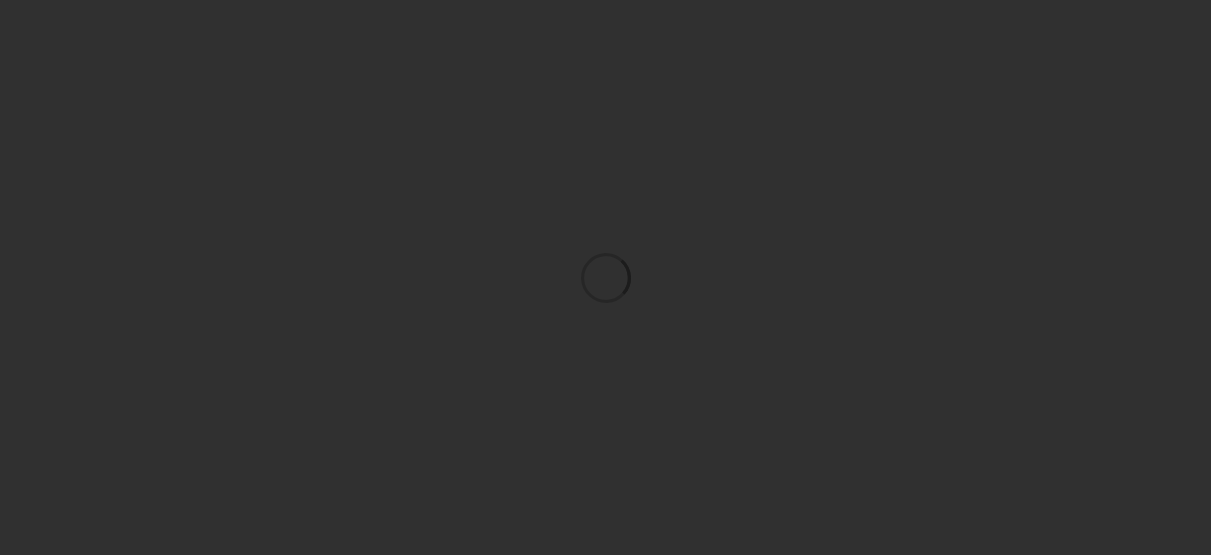 scroll, scrollTop: 0, scrollLeft: 0, axis: both 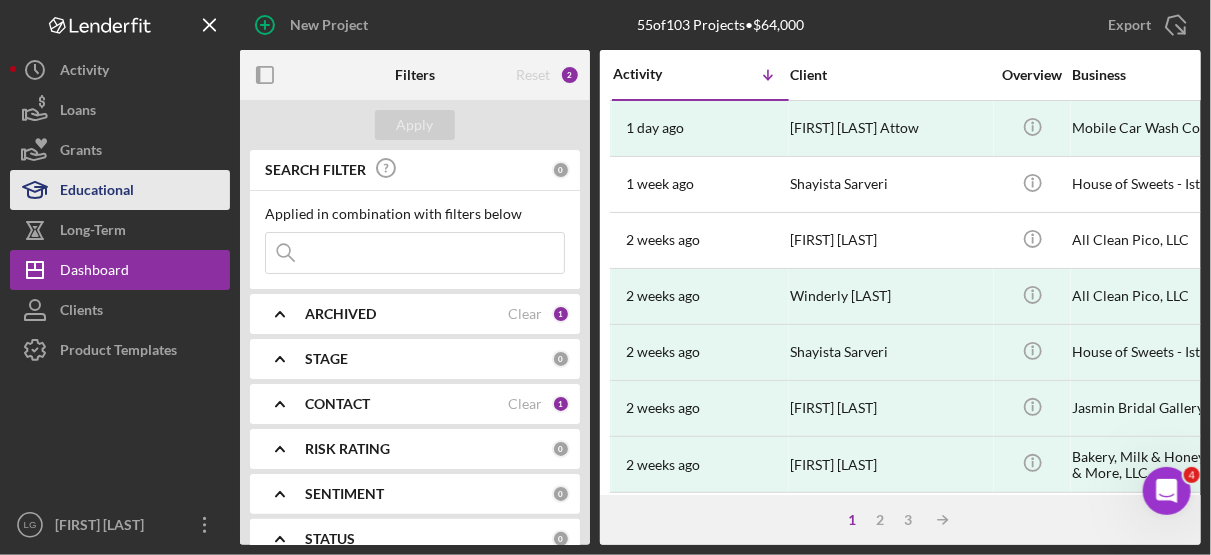 click on "Educational" at bounding box center (97, 192) 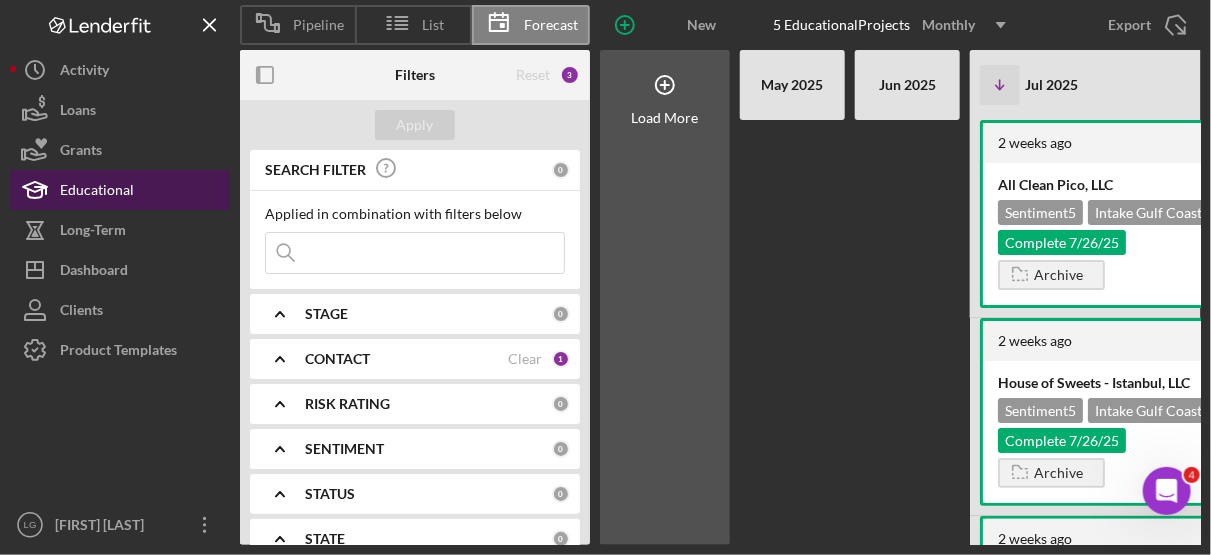 scroll, scrollTop: 0, scrollLeft: 680, axis: horizontal 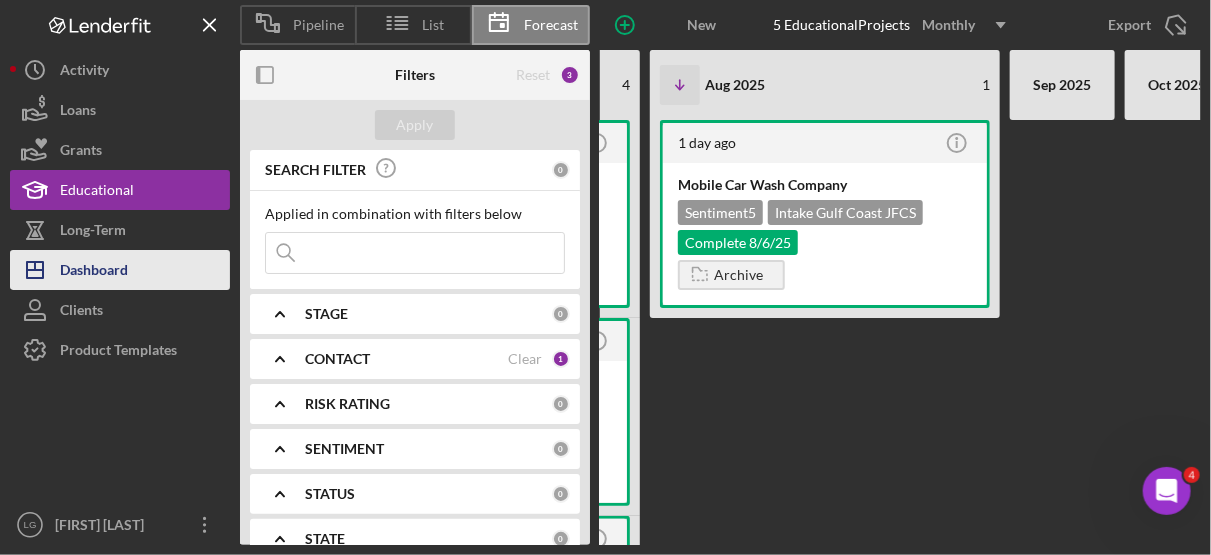 click on "Dashboard" at bounding box center (94, 272) 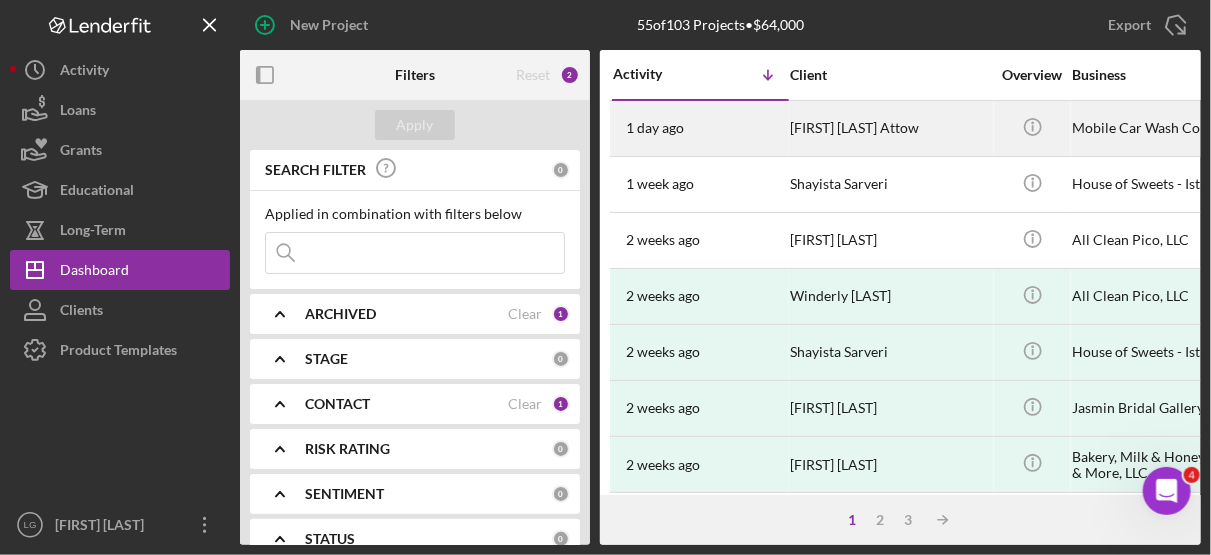 click on "Mobile Car Wash Company" at bounding box center [1172, 128] 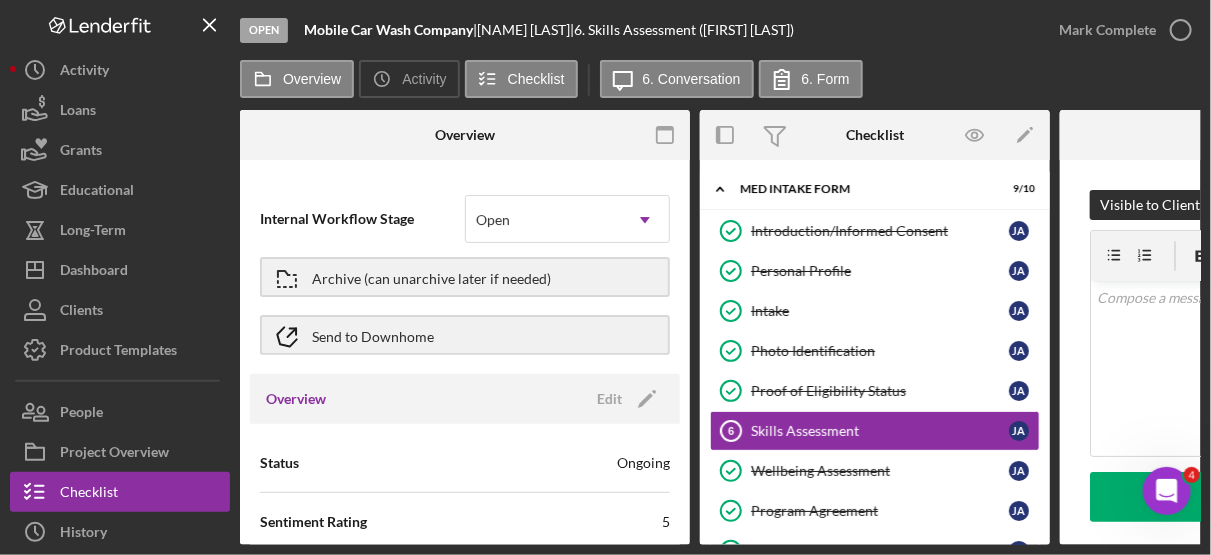 scroll, scrollTop: 76, scrollLeft: 0, axis: vertical 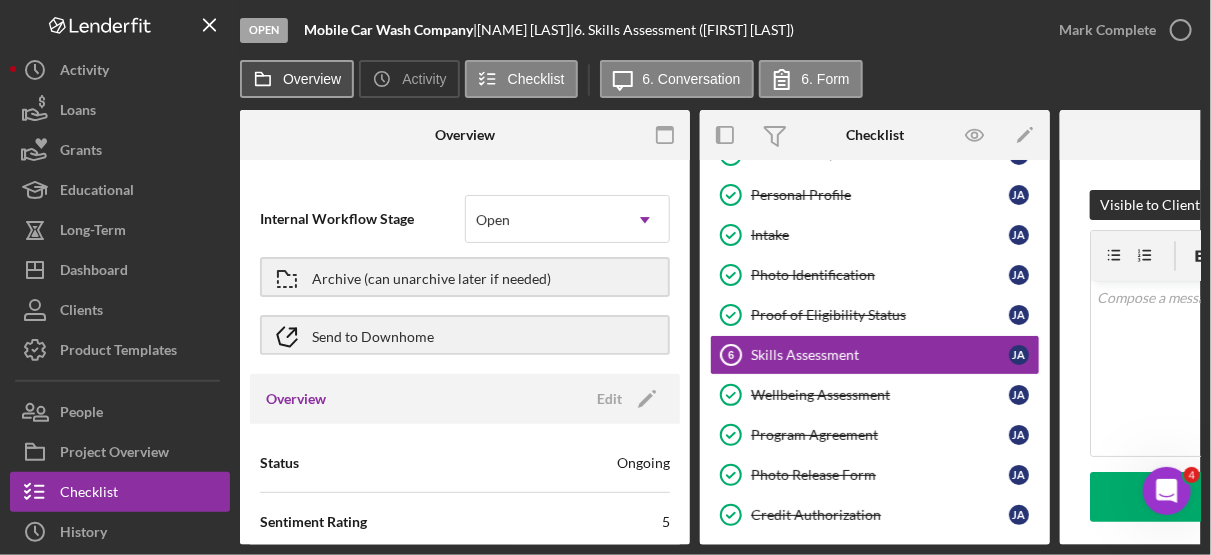 click on "Overview" at bounding box center (312, 79) 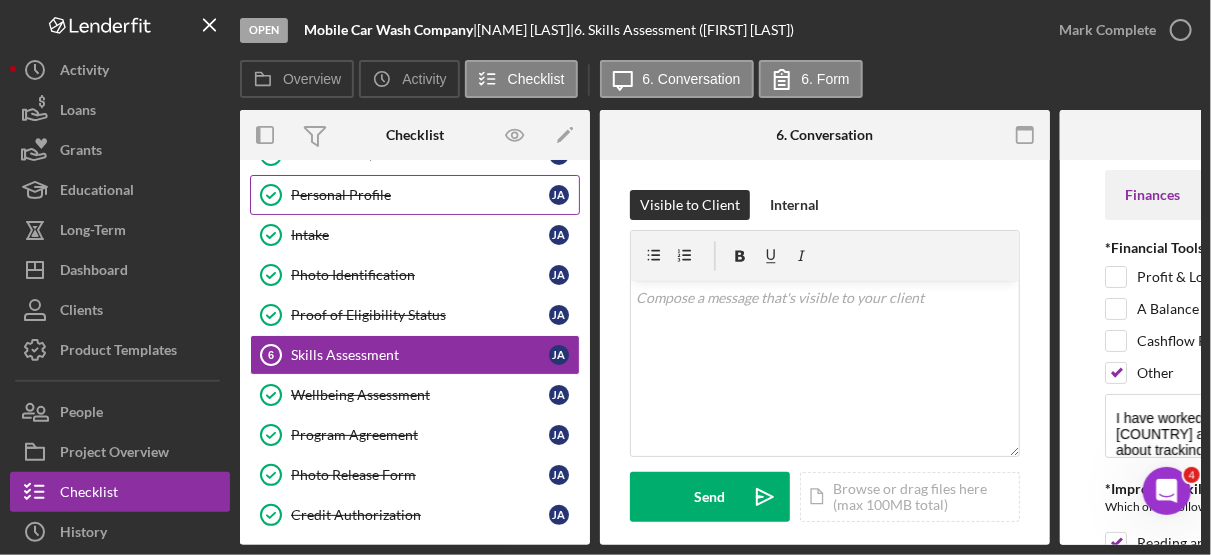 click on "Personal Profile" at bounding box center (420, 195) 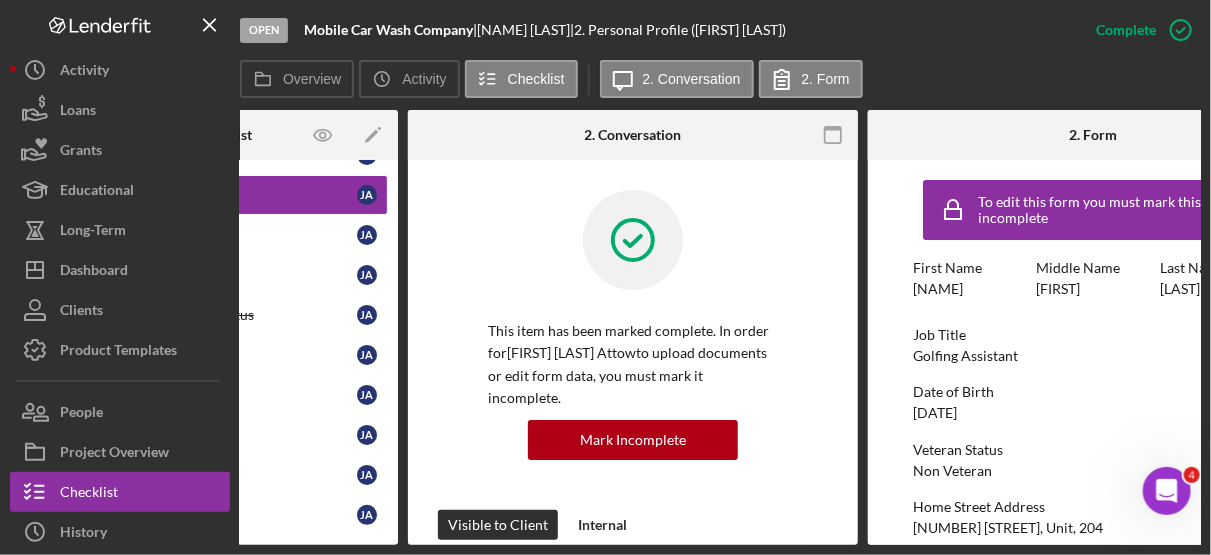 scroll, scrollTop: 0, scrollLeft: 308, axis: horizontal 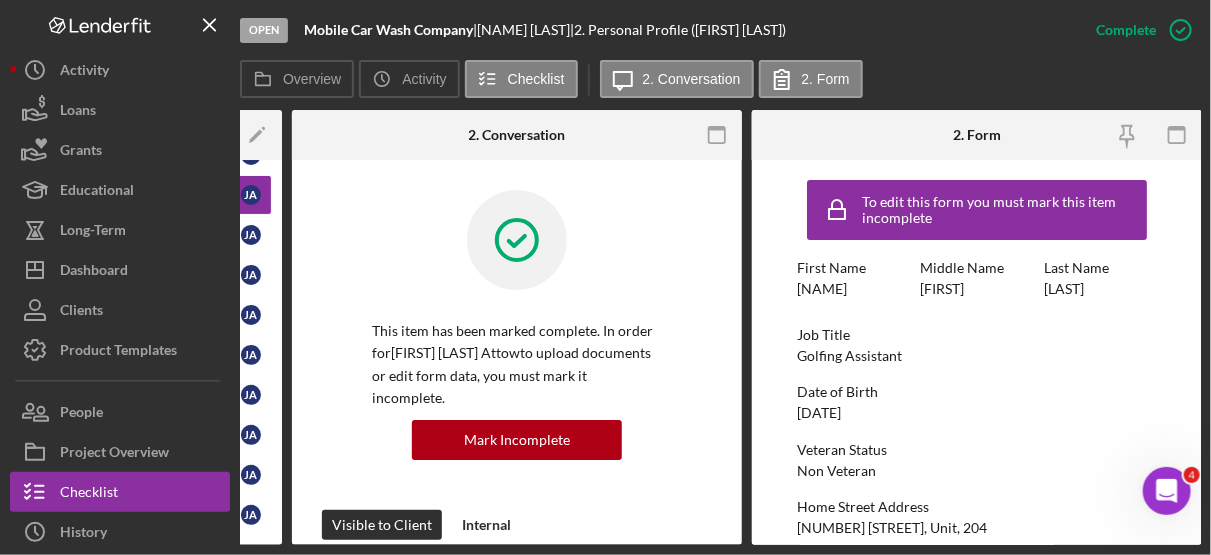 click on "To edit this form you must mark this item incomplete First Name Jairo  Middle Name Alfredo Last Name Attow Job Title Golfing Assistant Date of Birth [DATE] Veteran Status Non Veteran Home Street Address [NUMBER] [STREET], Unit, [NUMBER] City Port Charlotte State FL Zip [ZIP] County Charlotte Coiunty Additional Demographic Info Internal Only Gender Male Race Multi Racial Ethnicity Hispanic Or Latino Low Income Individual Yes Household Income $[NUMBER]" at bounding box center (977, 626) 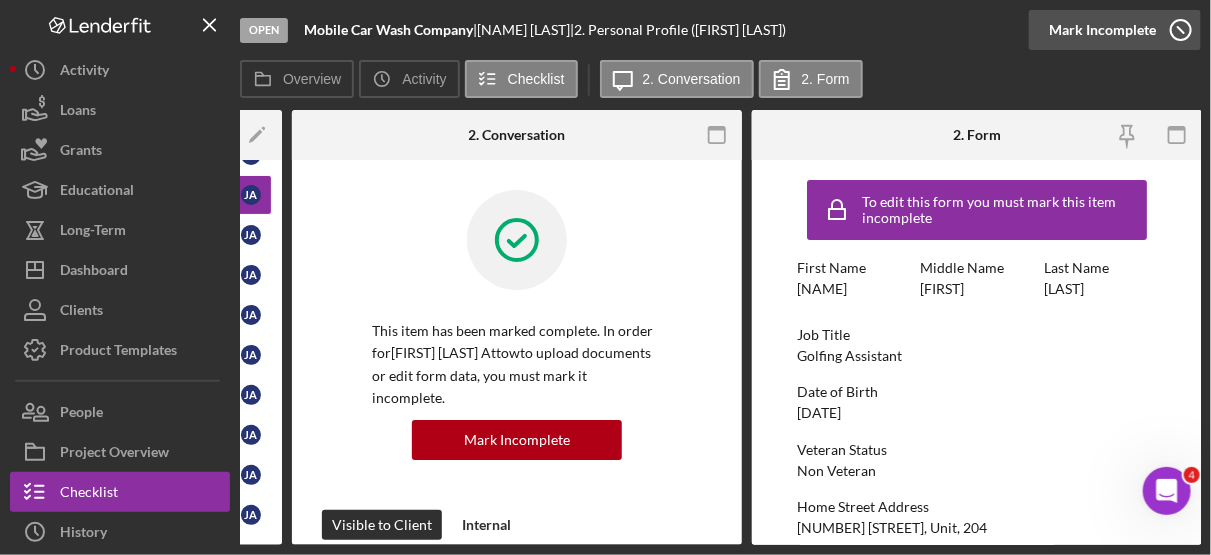 click 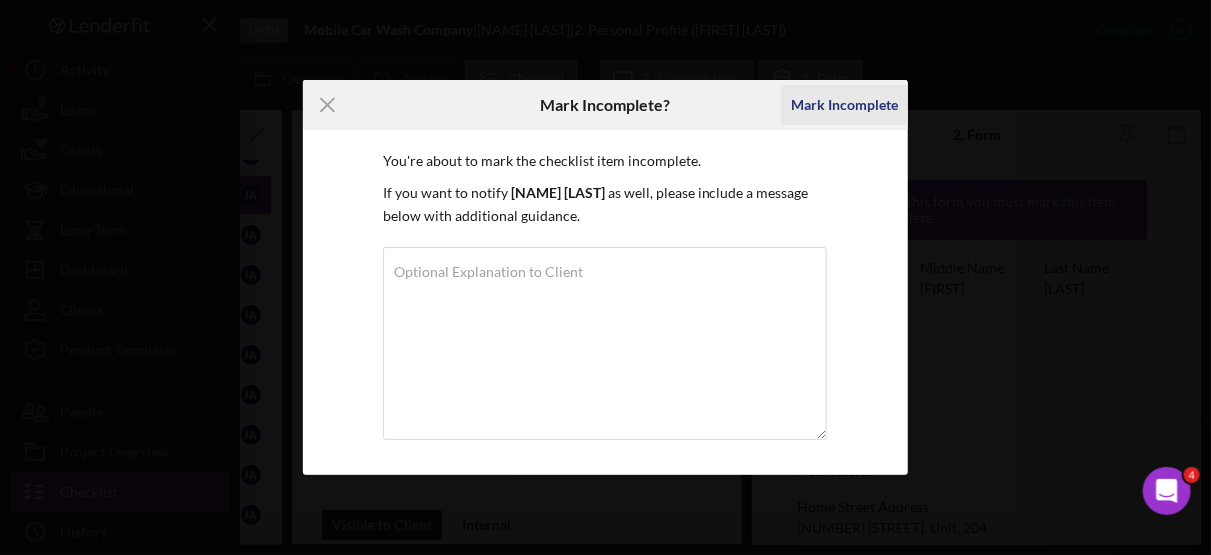 click on "Mark Incomplete" at bounding box center (844, 105) 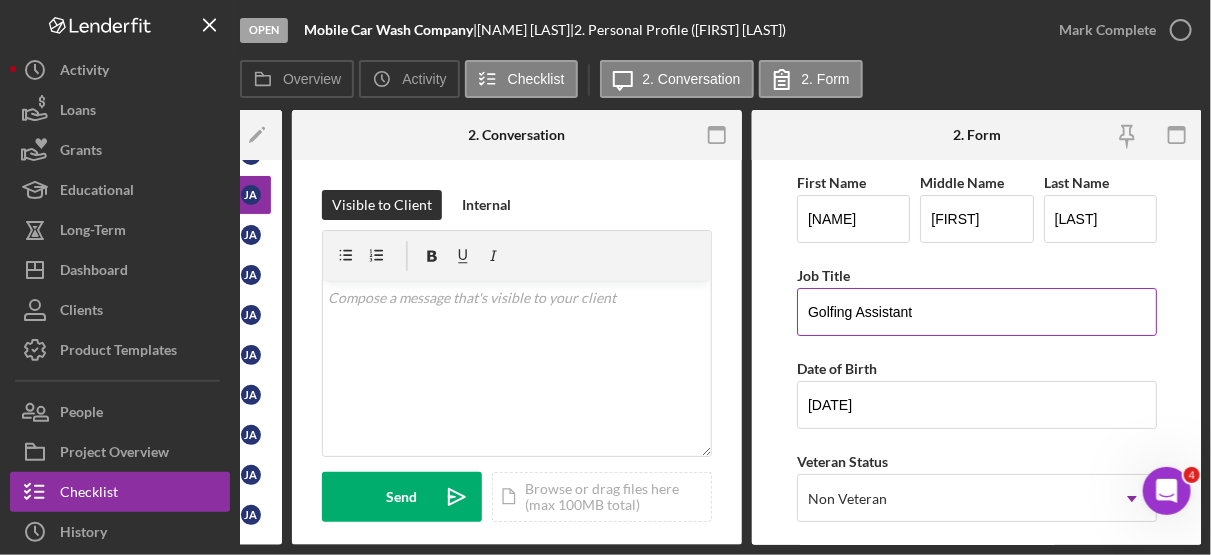 click on "Golfing Assistant" at bounding box center [977, 312] 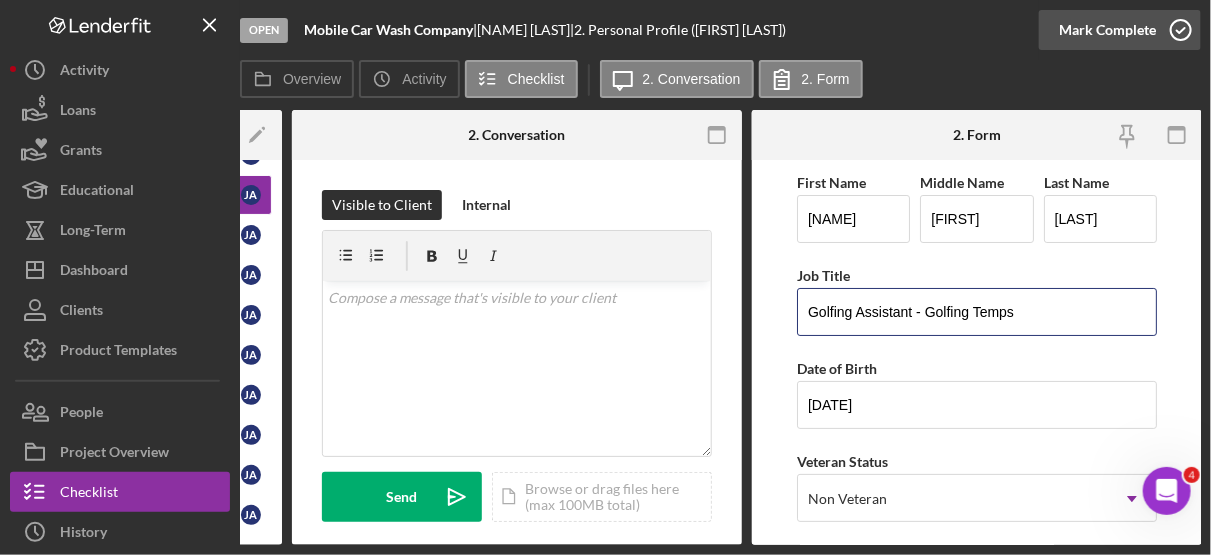 type on "Golfing Assistant - Golfing Temps" 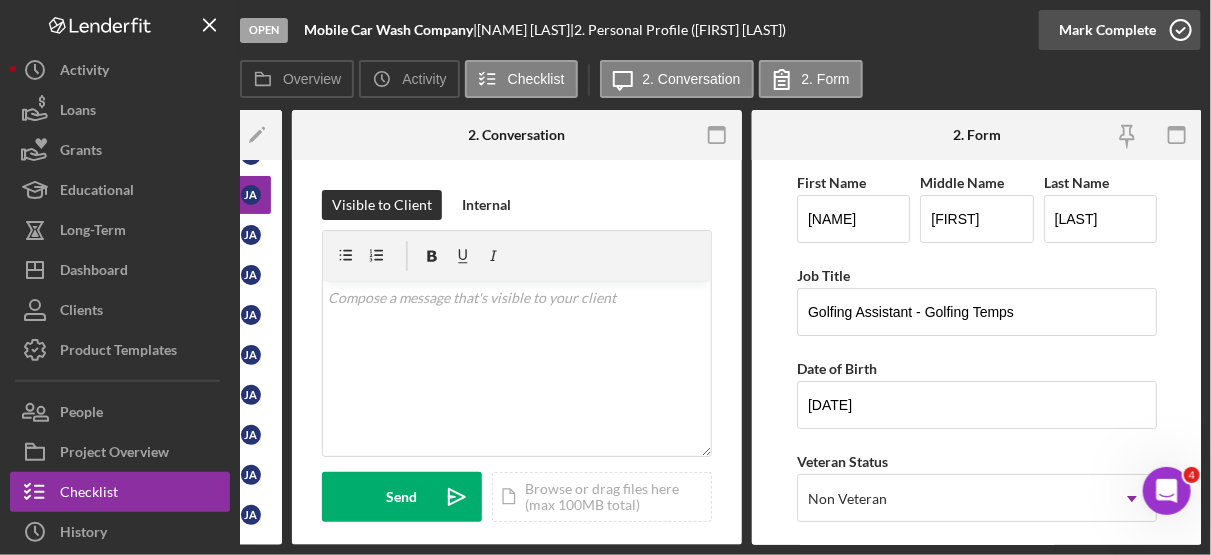click 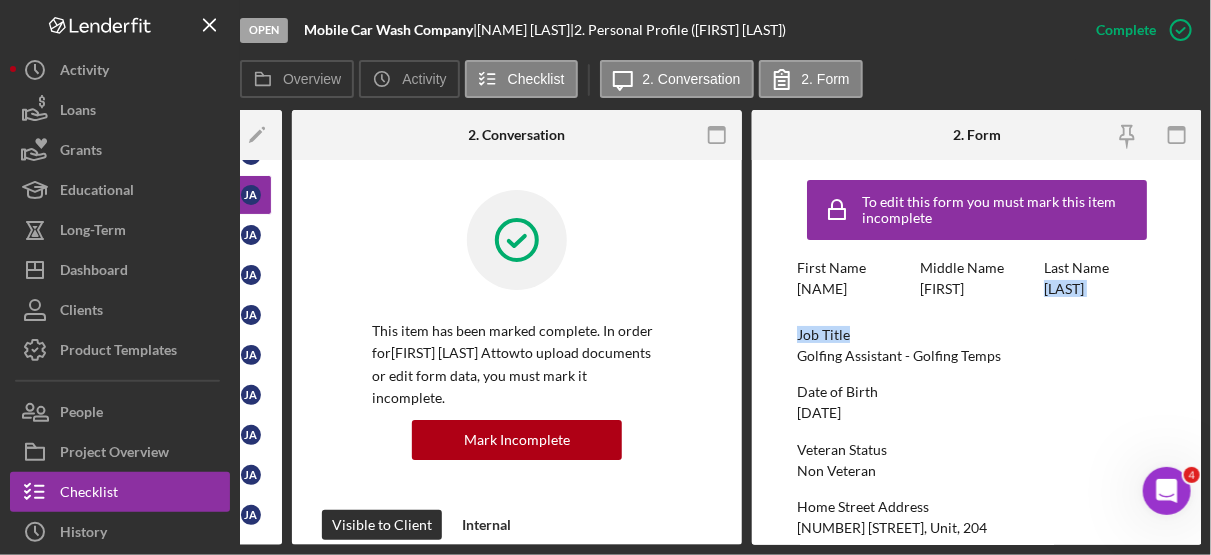 drag, startPoint x: 1194, startPoint y: 270, endPoint x: 1203, endPoint y: 335, distance: 65.62012 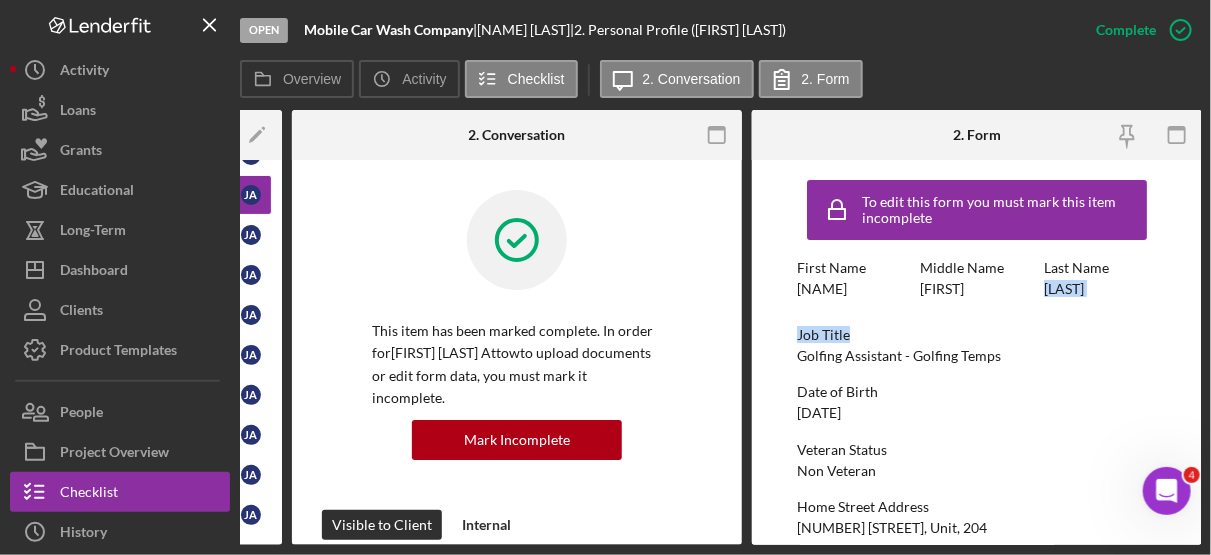 scroll, scrollTop: 332, scrollLeft: 0, axis: vertical 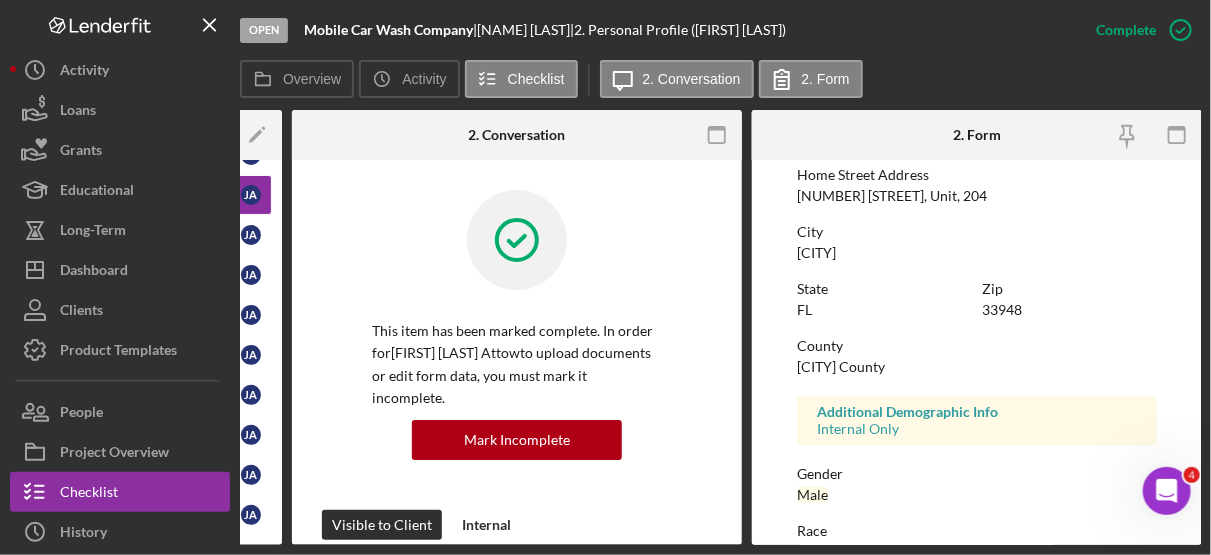 drag, startPoint x: 946, startPoint y: 195, endPoint x: 783, endPoint y: 192, distance: 163.0276 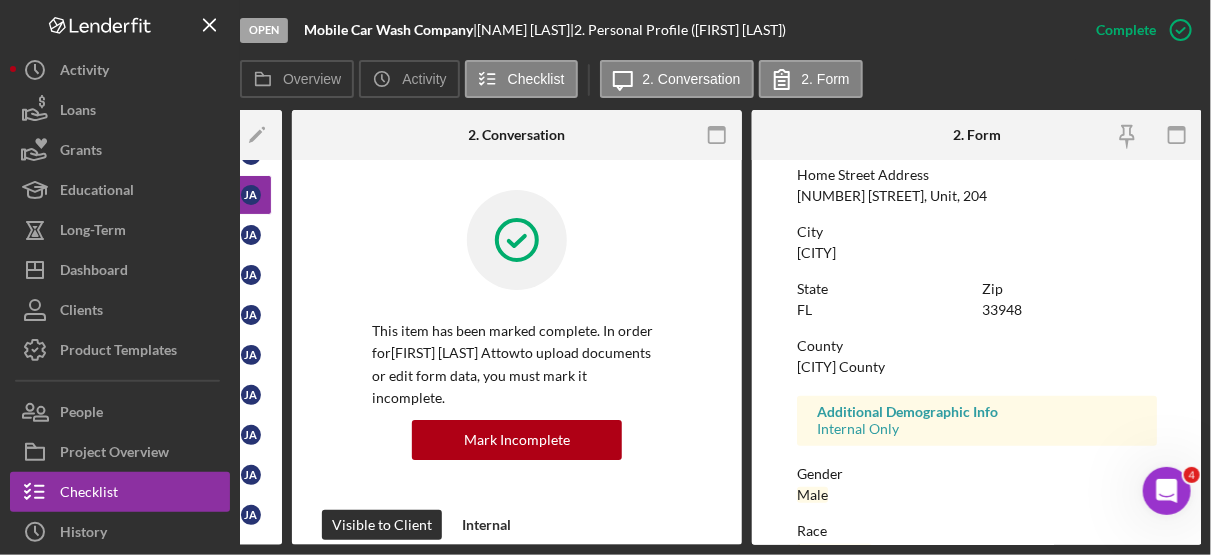 copy on "17990 Murdock Circle, Unit, 204" 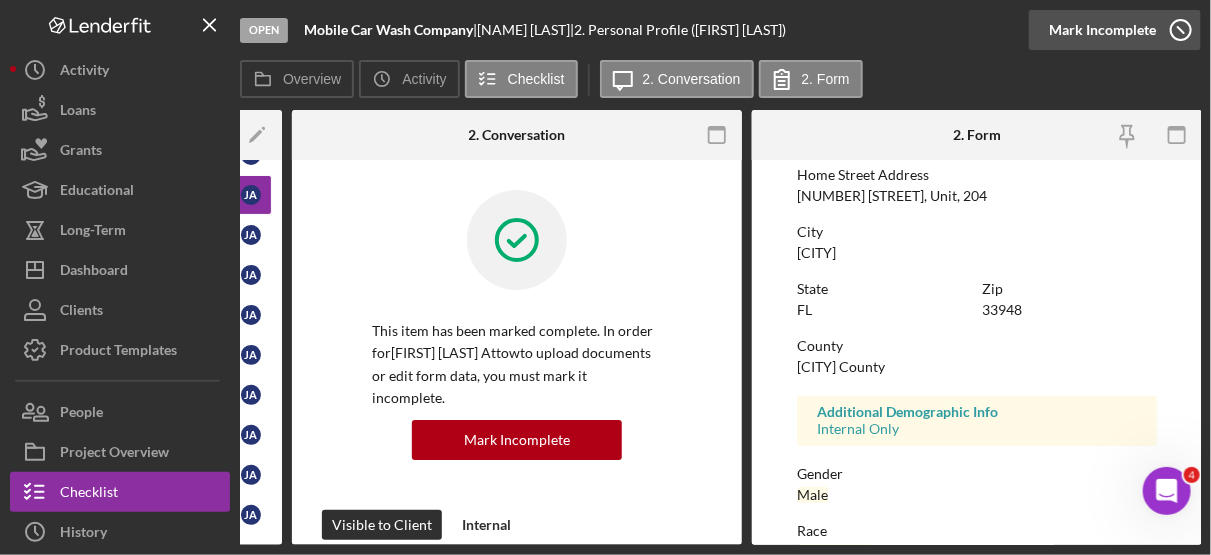click 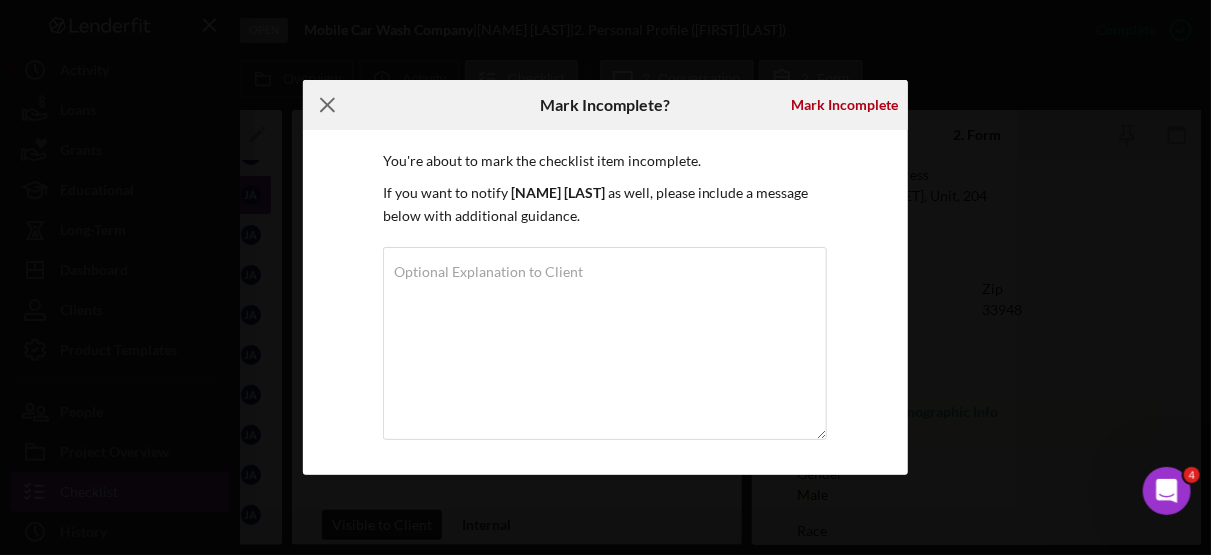 click on "Icon/Menu Close" 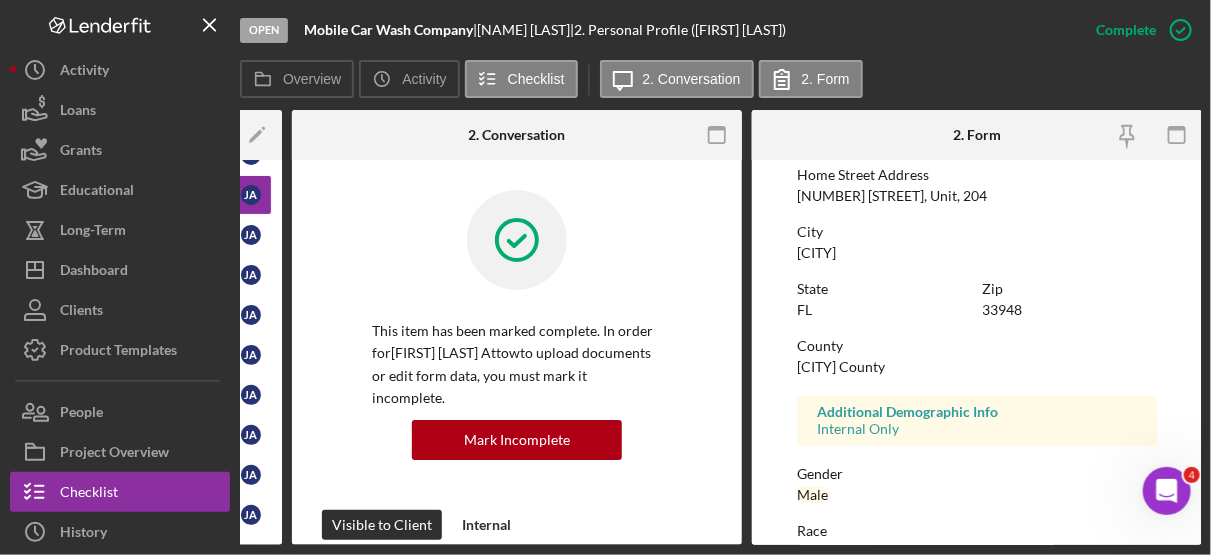 click at bounding box center [367, 135] 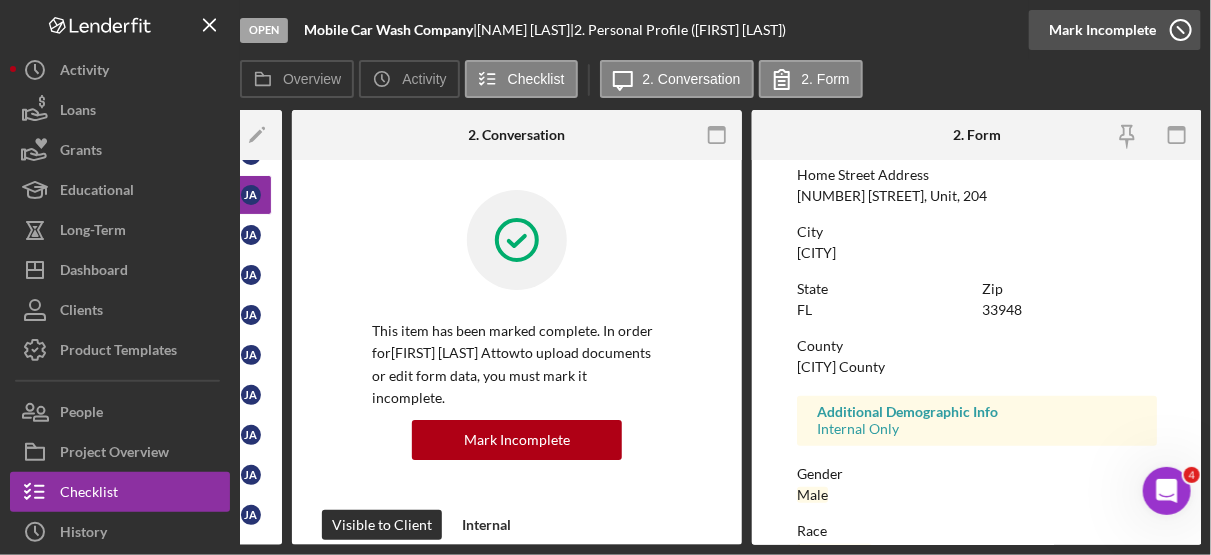 click 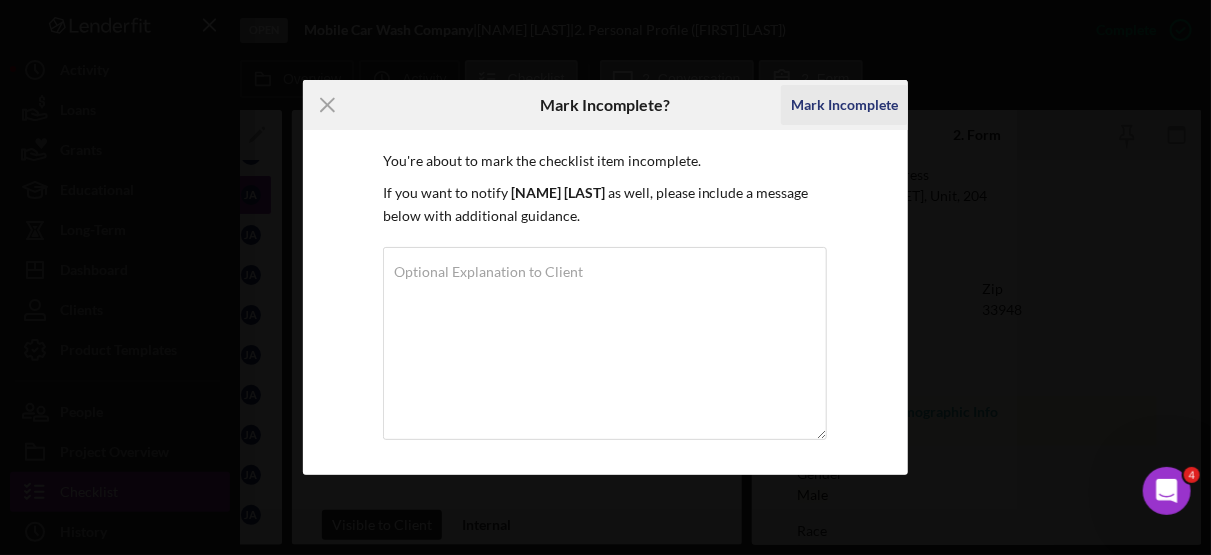 click on "Mark Incomplete" at bounding box center [844, 105] 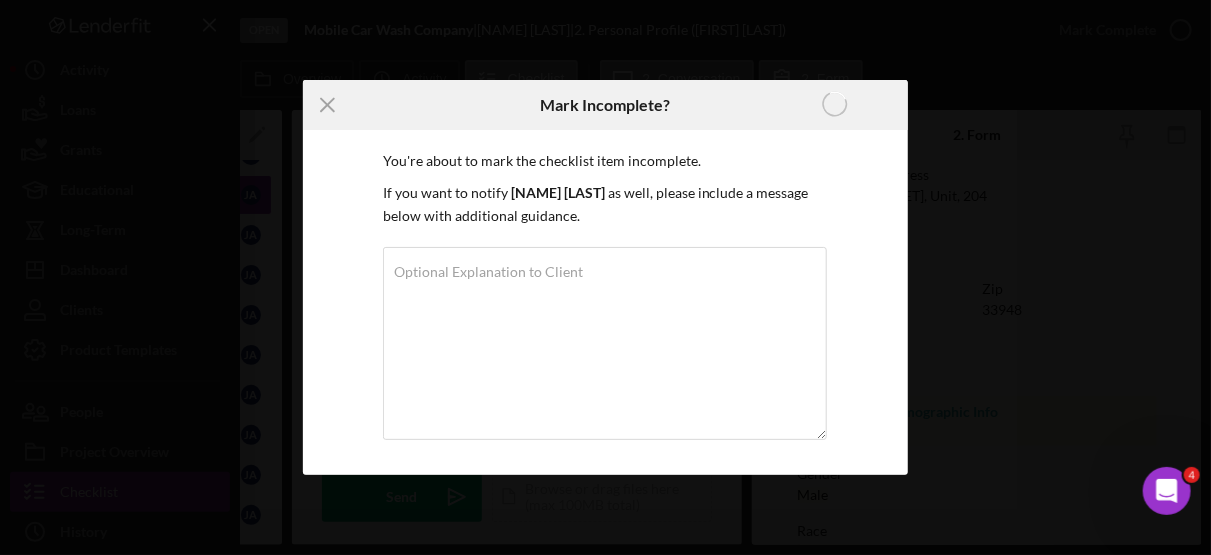 scroll, scrollTop: 443, scrollLeft: 0, axis: vertical 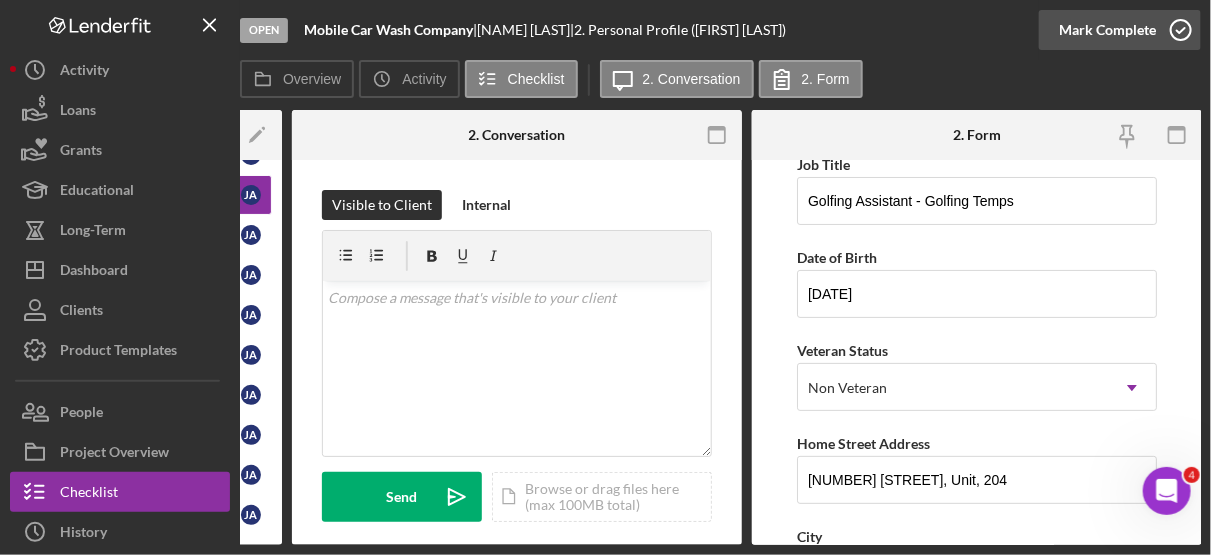 click 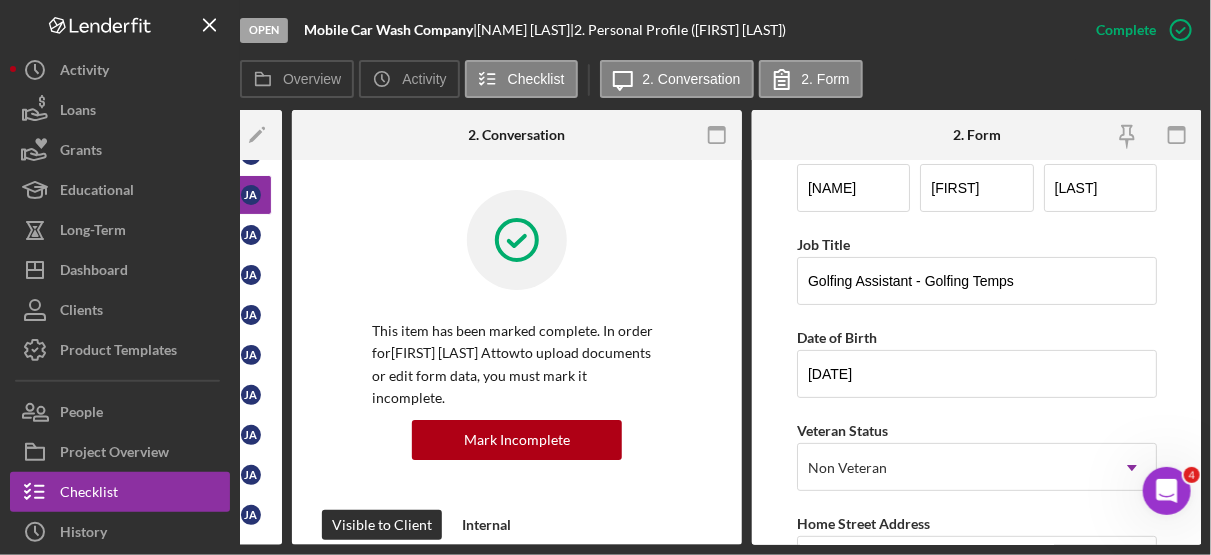scroll, scrollTop: 191, scrollLeft: 0, axis: vertical 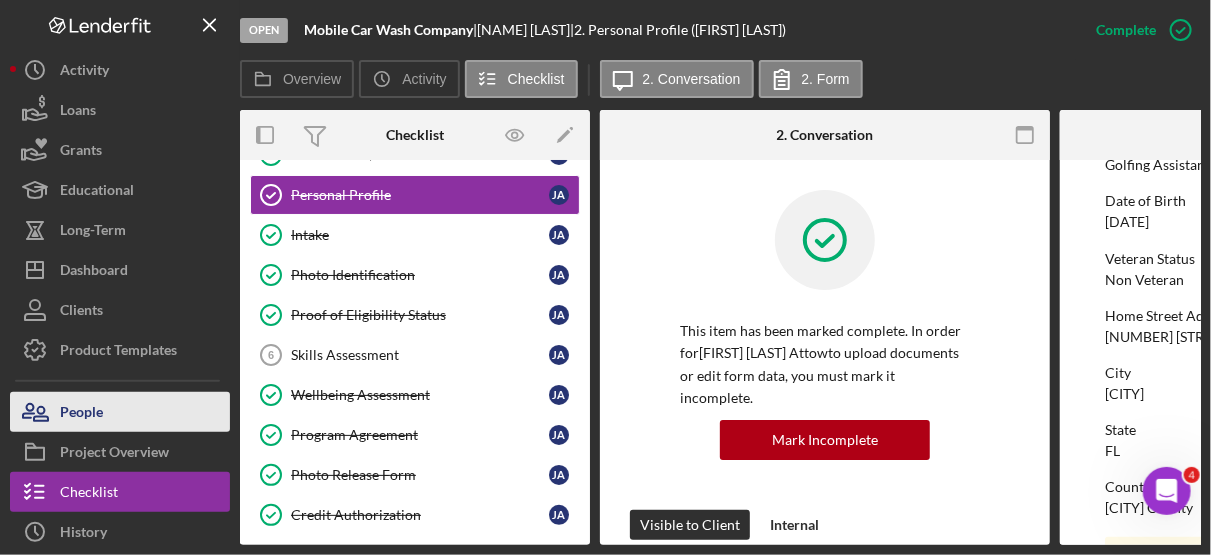 click on "People" at bounding box center (81, 414) 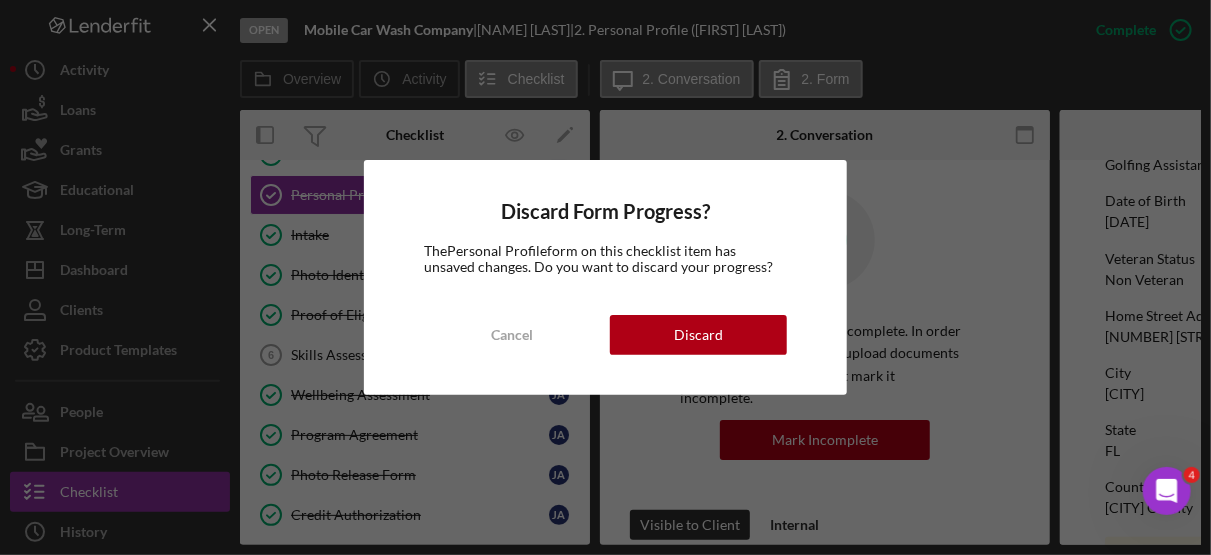 click on "Discard Form Progress? The  Personal Profile  form on this checklist item has unsaved changes. Do you want to discard your progress? Cancel Discard" at bounding box center [605, 277] 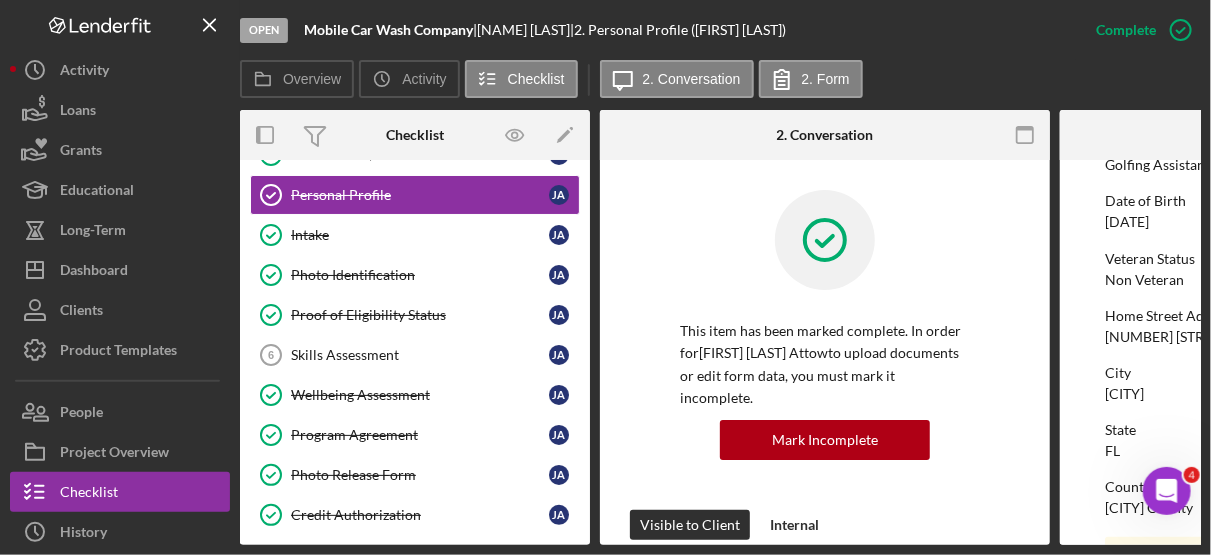 click on "Mobile Car Wash Company" at bounding box center [388, 29] 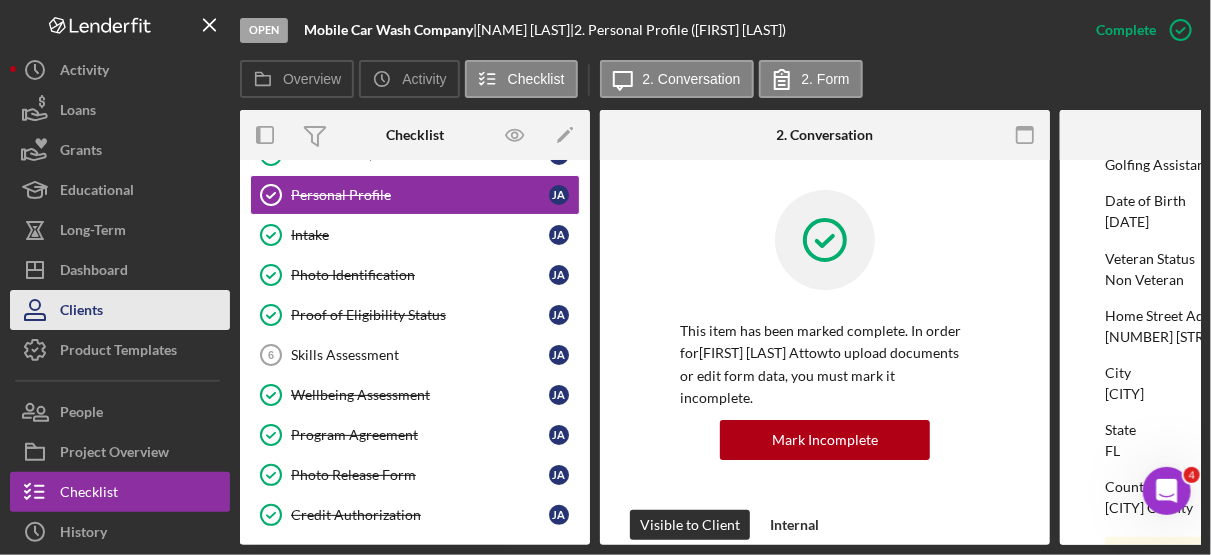 click on "Clients" at bounding box center (81, 312) 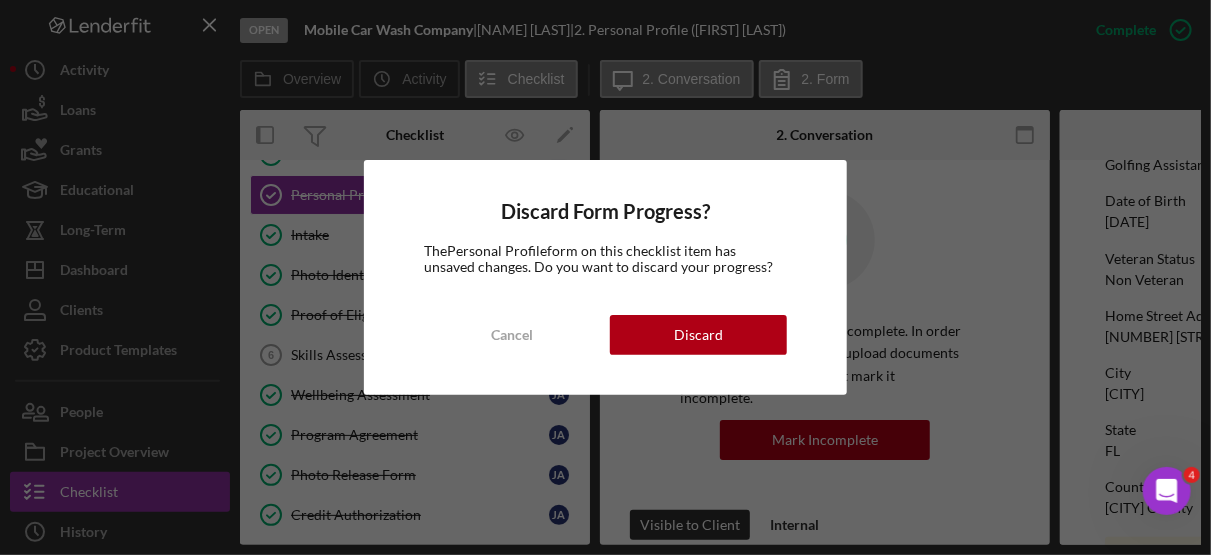click on "Discard Form Progress? The  Personal Profile  form on this checklist item has unsaved changes. Do you want to discard your progress? Cancel Discard" at bounding box center [605, 277] 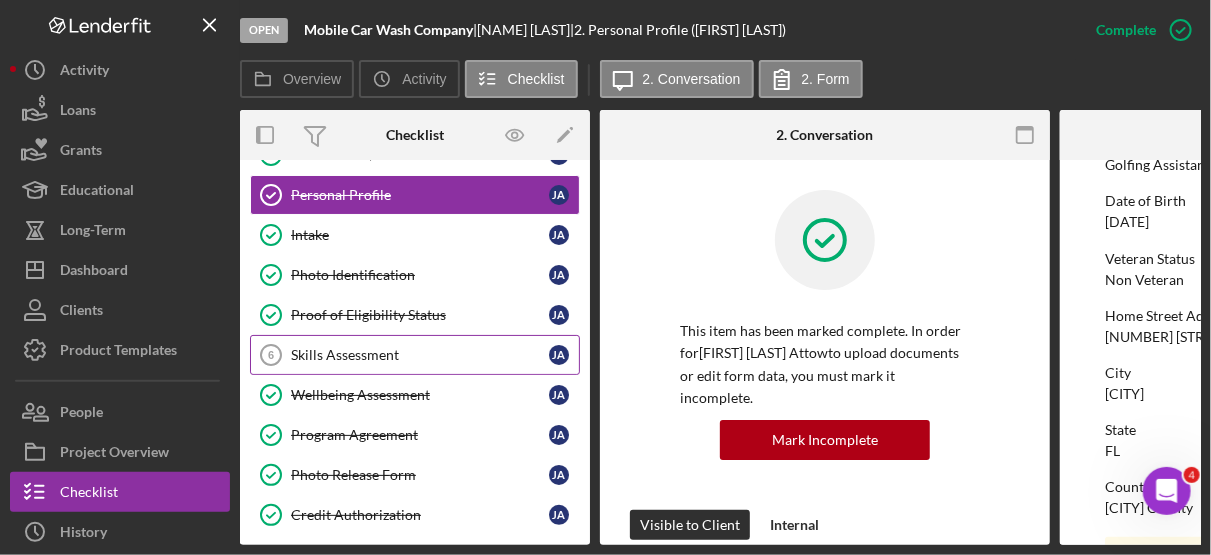click on "Skills Assessment" at bounding box center (420, 355) 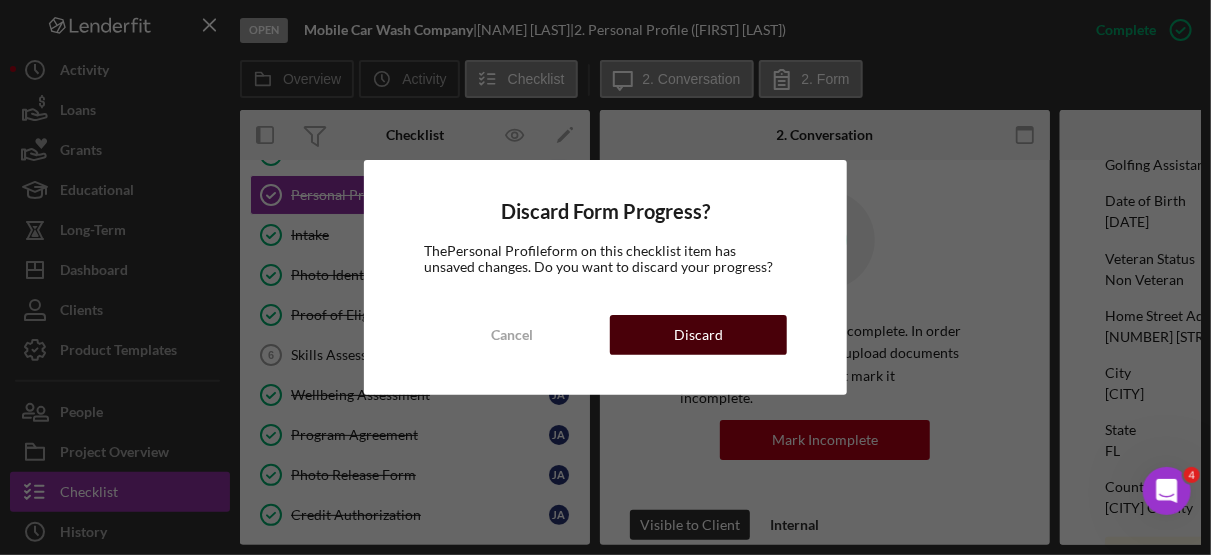 click on "Discard" at bounding box center (698, 335) 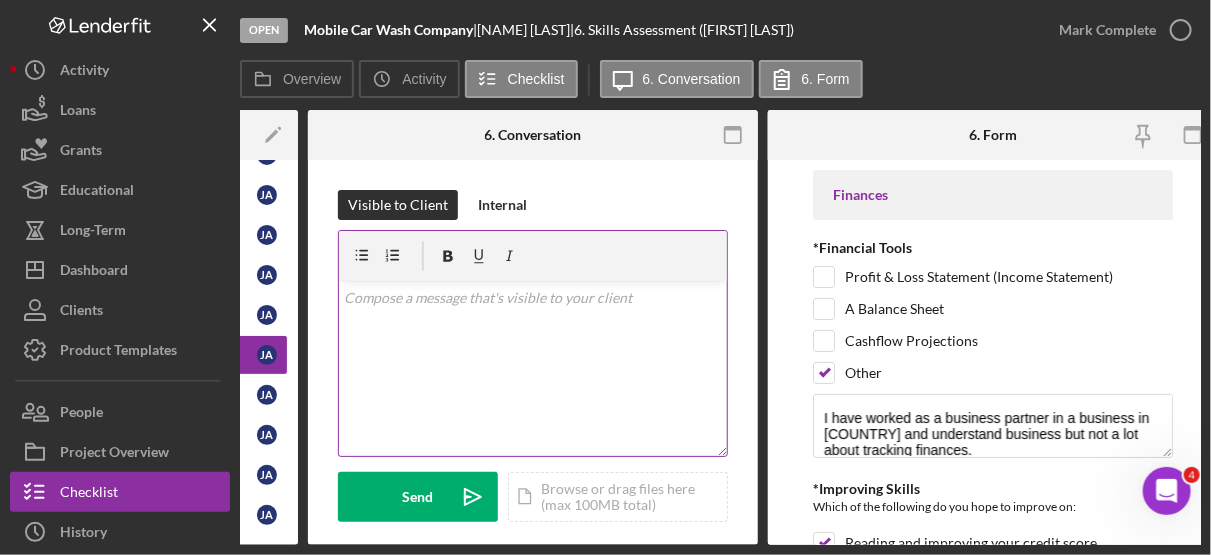 scroll, scrollTop: 0, scrollLeft: 308, axis: horizontal 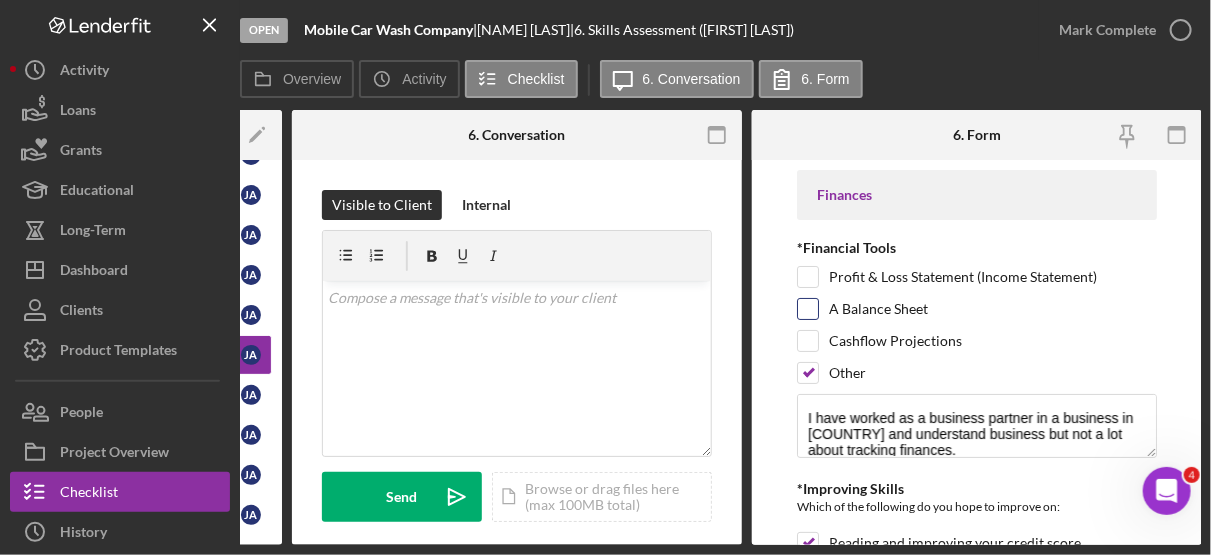 click on "A Balance Sheet" at bounding box center [977, 314] 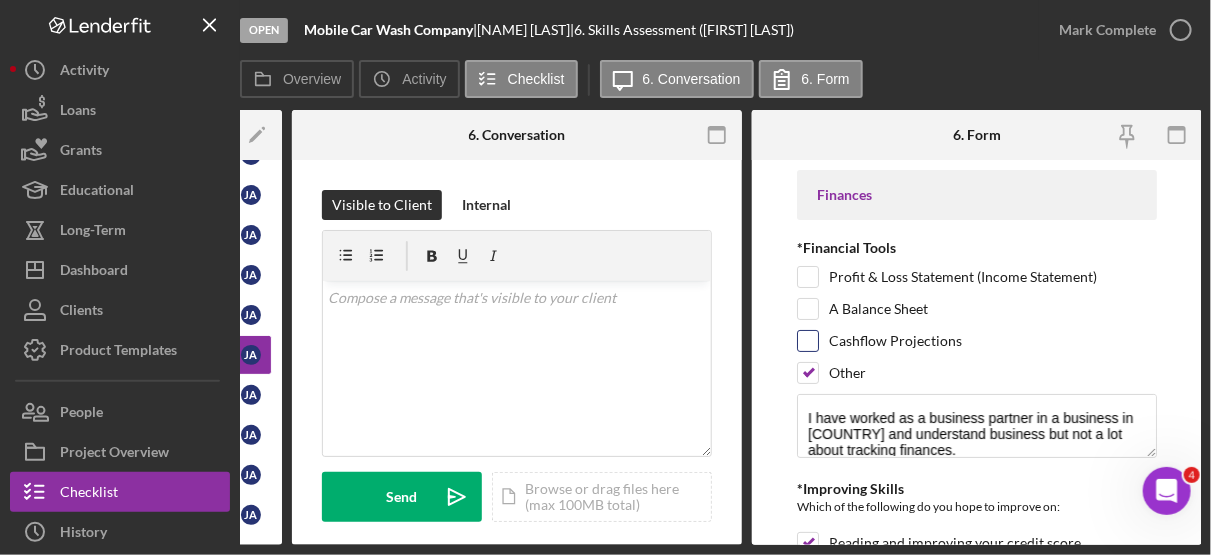 click on "Cashflow Projections" at bounding box center [808, 341] 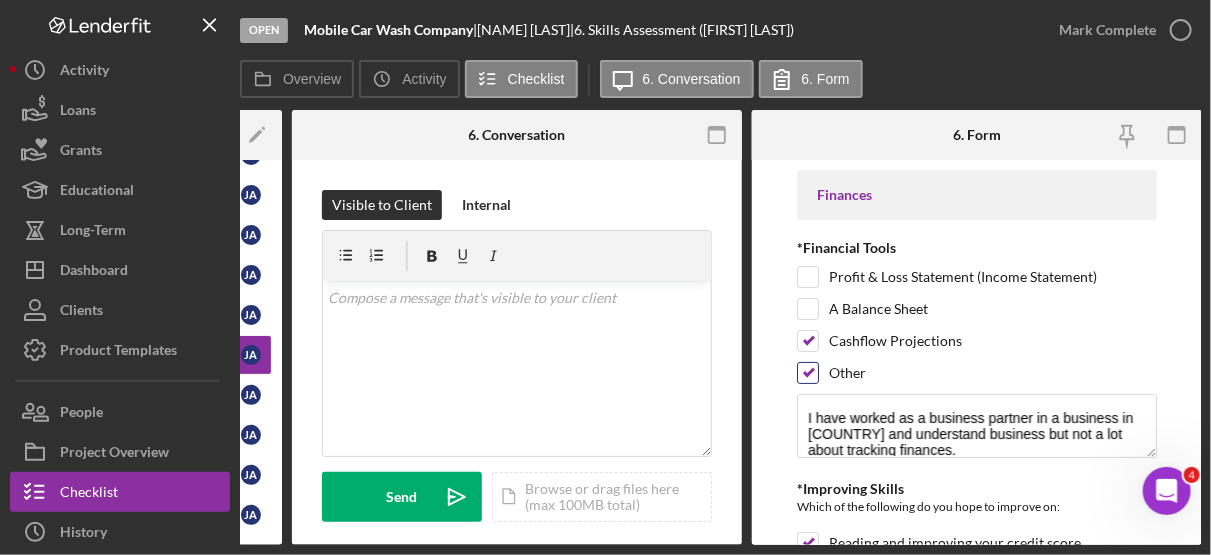 click on "Other" at bounding box center (808, 373) 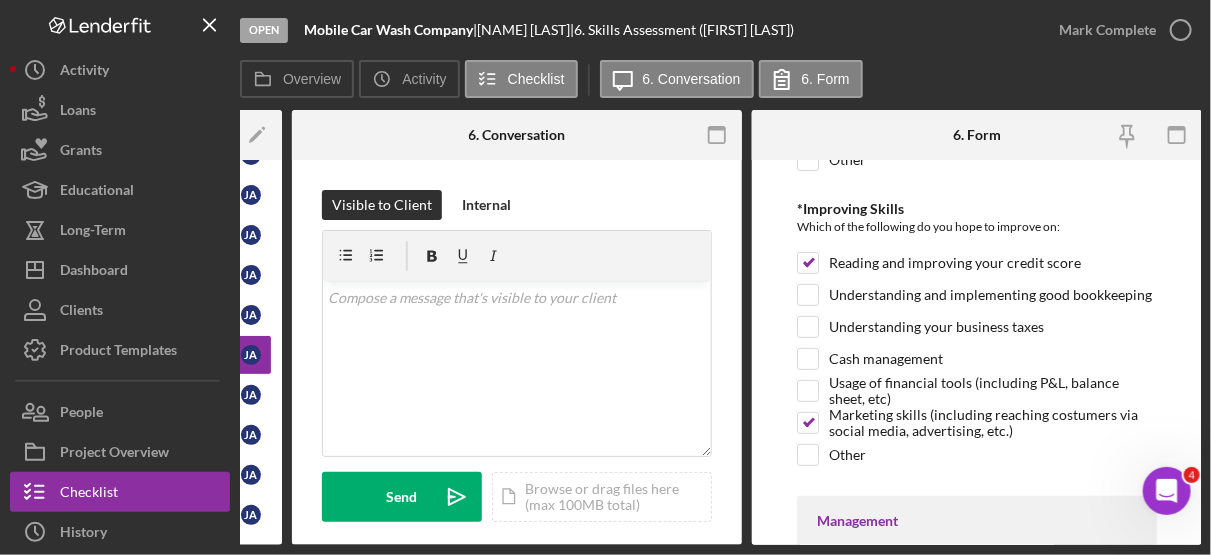 scroll, scrollTop: 225, scrollLeft: 0, axis: vertical 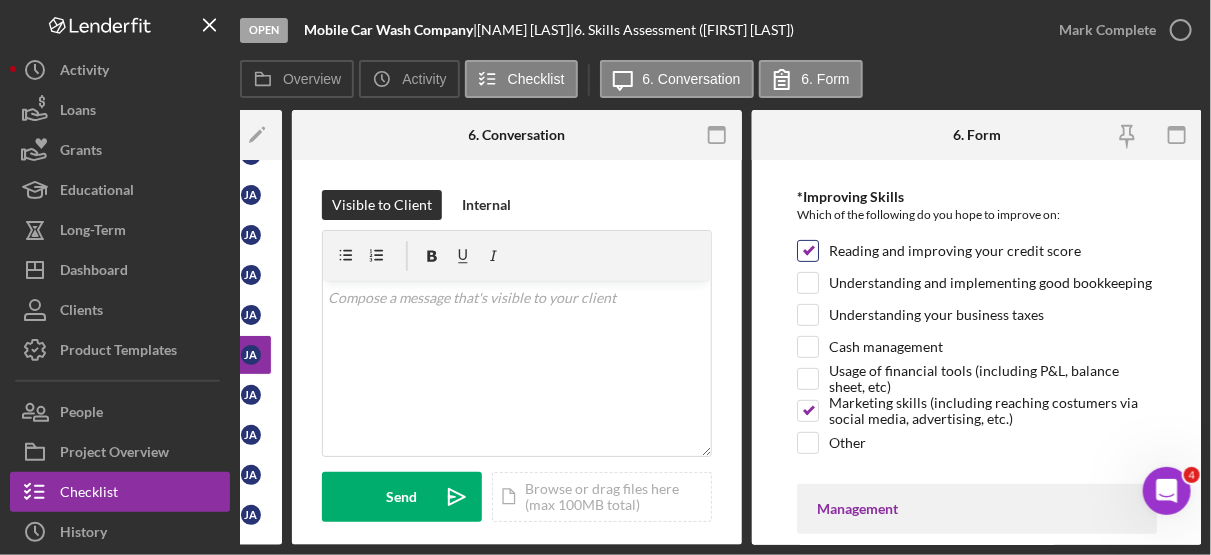 click on "Reading and improving your credit score" at bounding box center [808, 251] 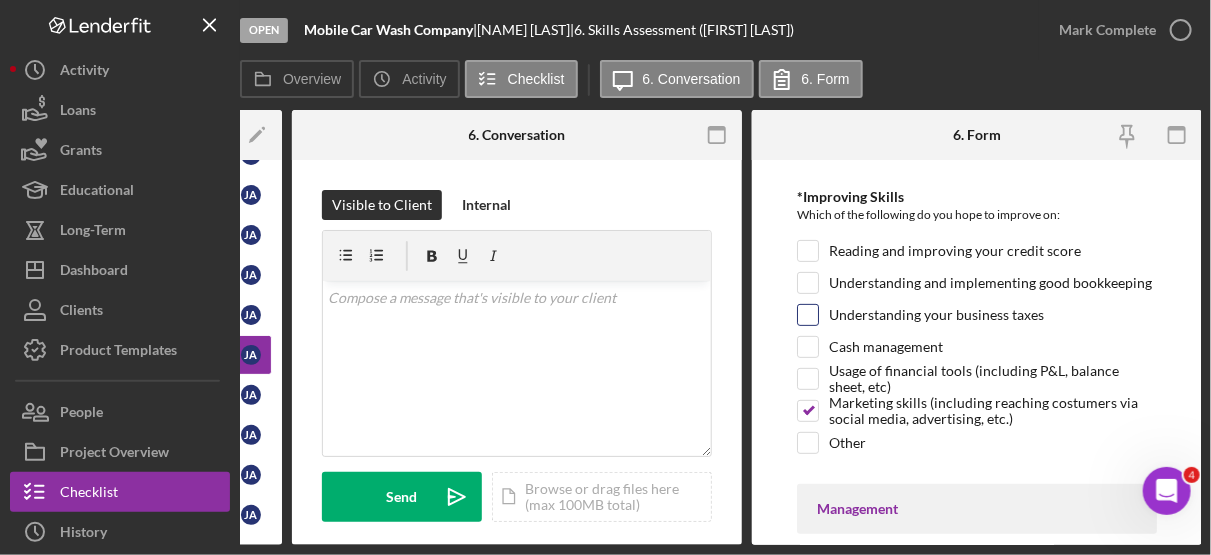 click on "Understanding your business taxes" at bounding box center [808, 315] 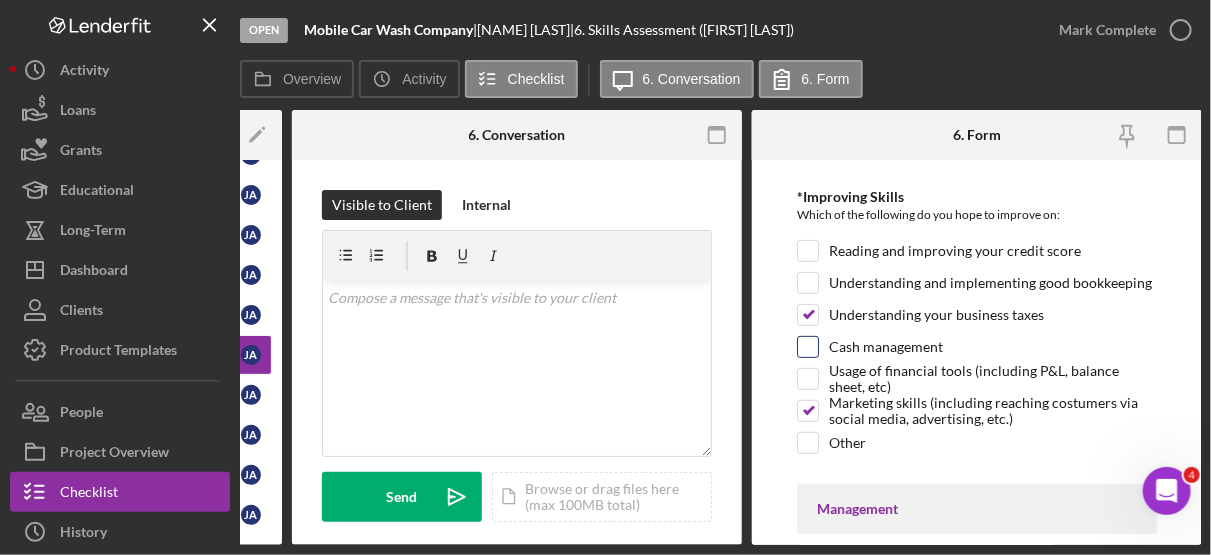 click on "Cash management" at bounding box center (808, 347) 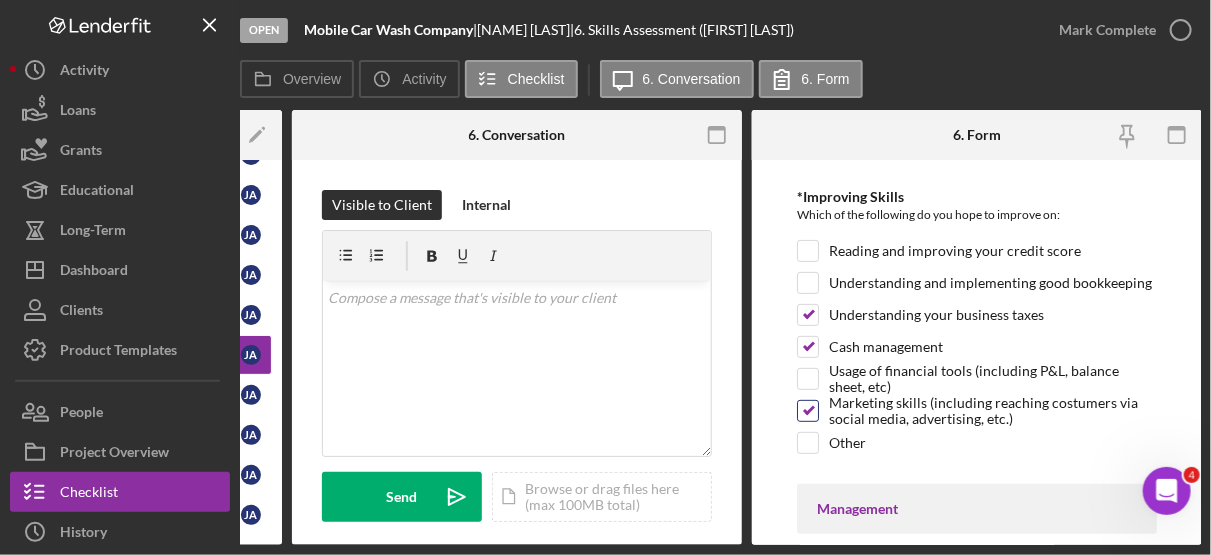 click on "Marketing skills (including reaching costumers via social media, advertising, etc.)" at bounding box center (808, 411) 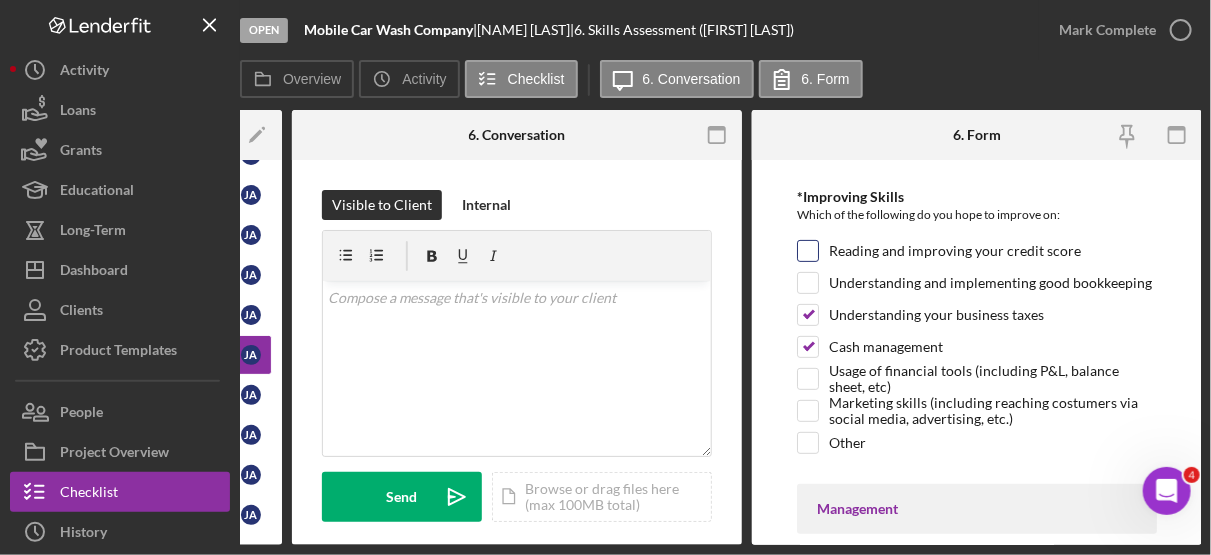 click on "Reading and improving your credit score" at bounding box center [808, 251] 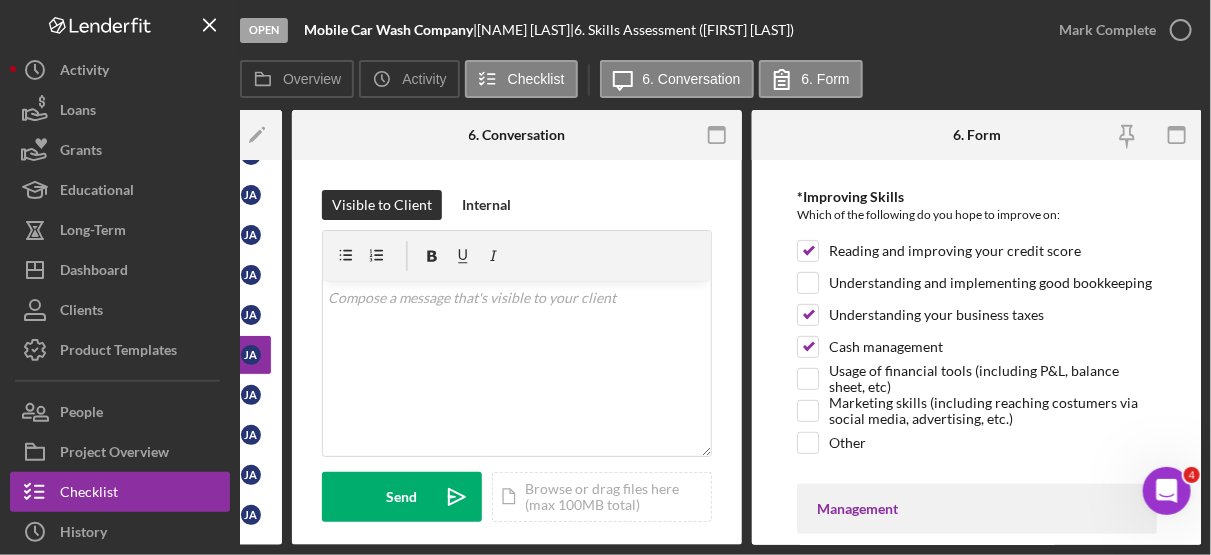 drag, startPoint x: 1202, startPoint y: 265, endPoint x: 1213, endPoint y: 313, distance: 49.24429 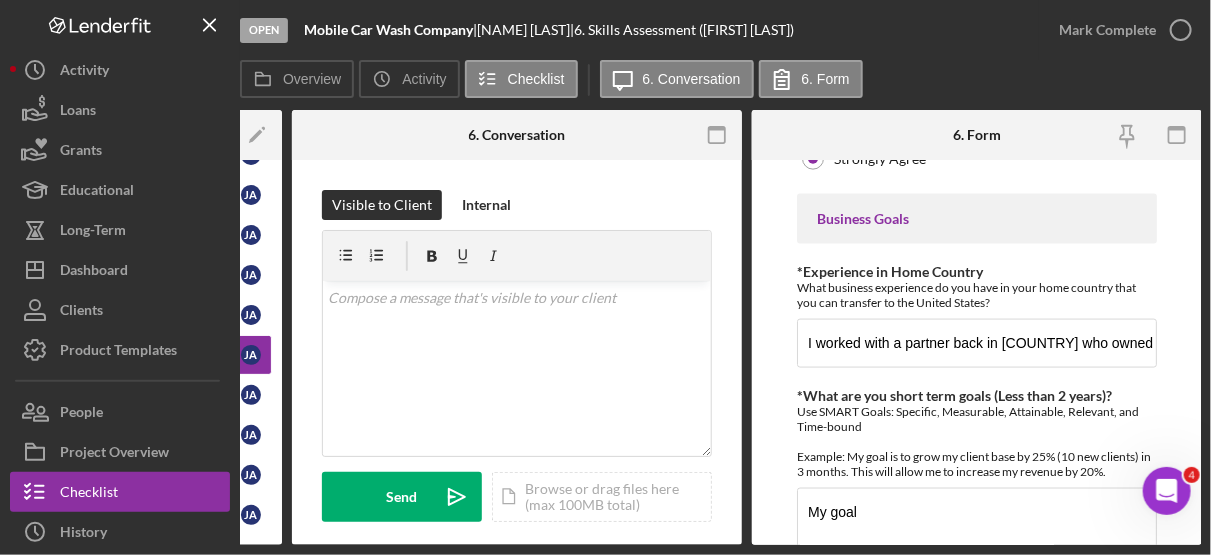 scroll, scrollTop: 1065, scrollLeft: 0, axis: vertical 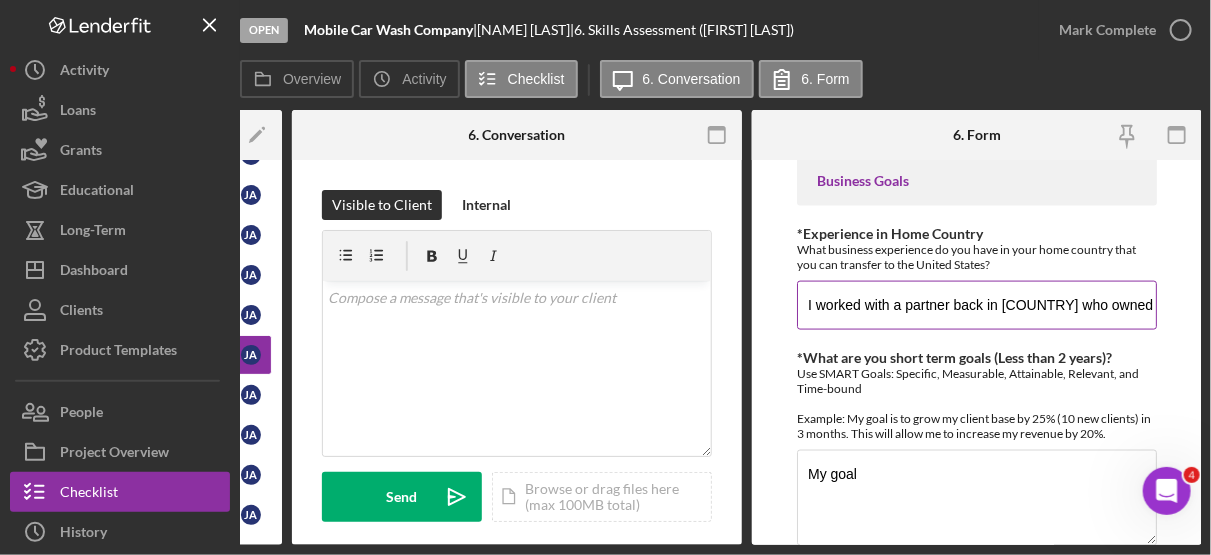 click on "I worked with a partner back in Venezuela who owned a business, but the business was not mine." at bounding box center (977, 305) 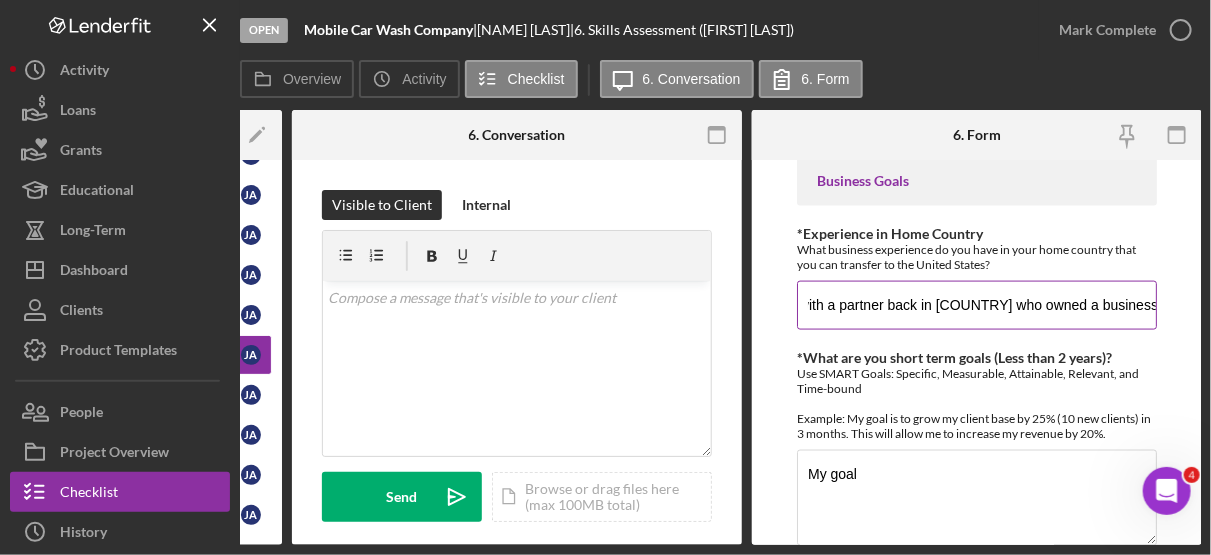scroll, scrollTop: 0, scrollLeft: 85, axis: horizontal 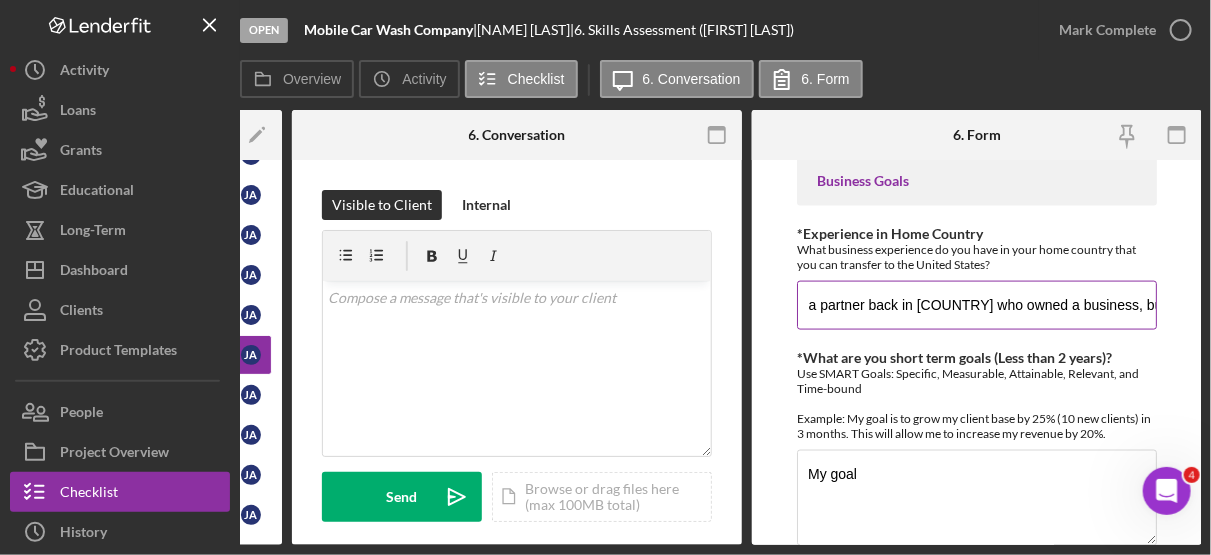 click on "I worked with a partner back in Venezuela who owned a business, but the business was not mine." at bounding box center (977, 305) 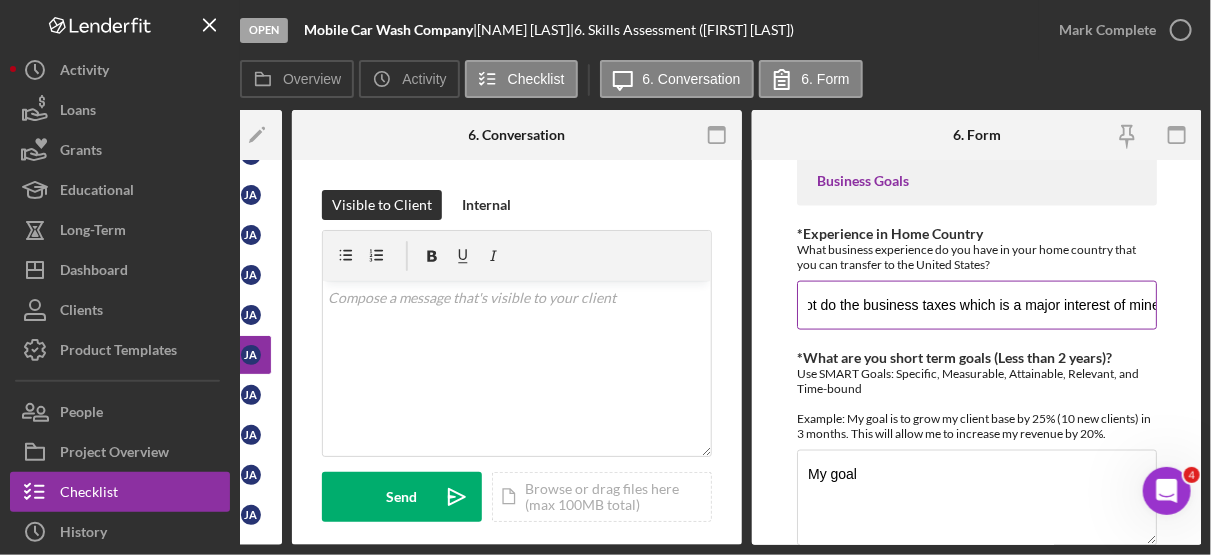 scroll, scrollTop: 0, scrollLeft: 1104, axis: horizontal 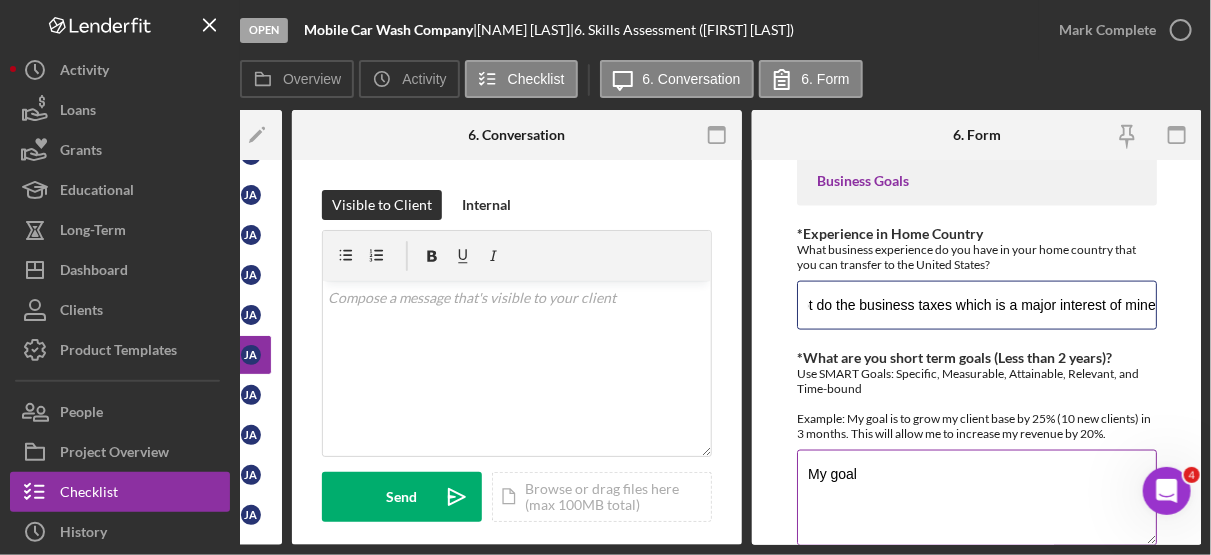 type on "I worked with a partner back home in Venezuela who owned a car wash business, but the business was not mine.  I have experience managing a business as a partner.  I did not do the business taxes which is a major interest of mine." 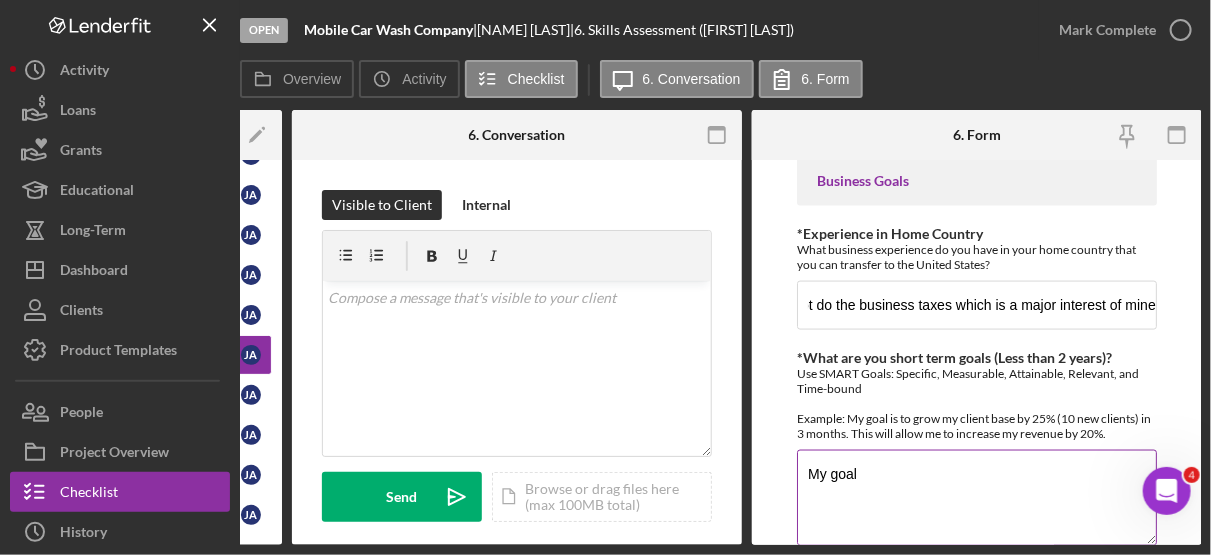 scroll, scrollTop: 0, scrollLeft: 0, axis: both 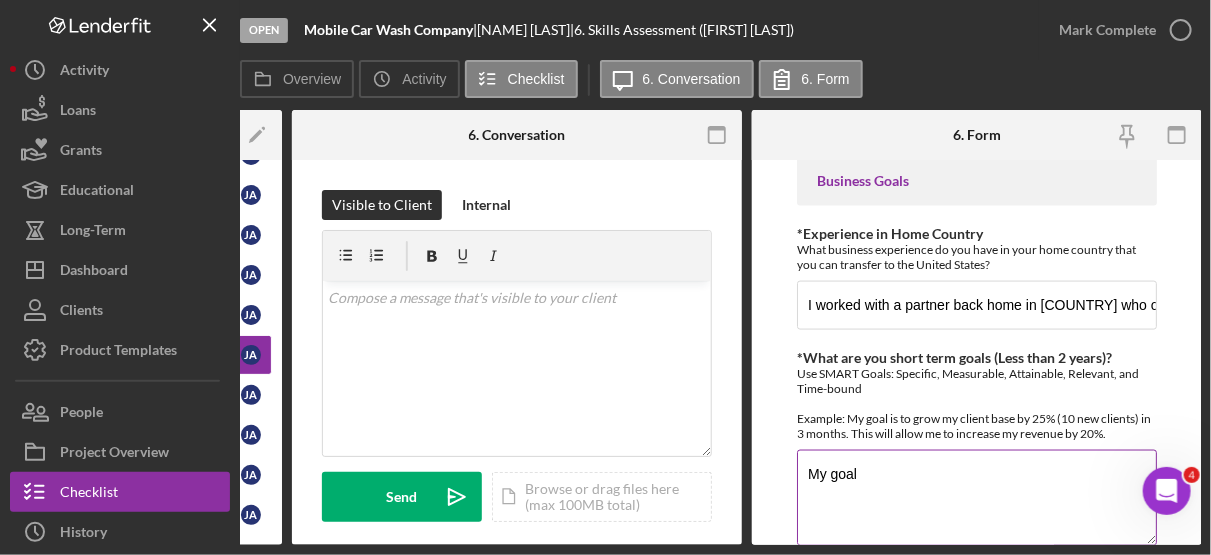click on "My goal" at bounding box center [977, 498] 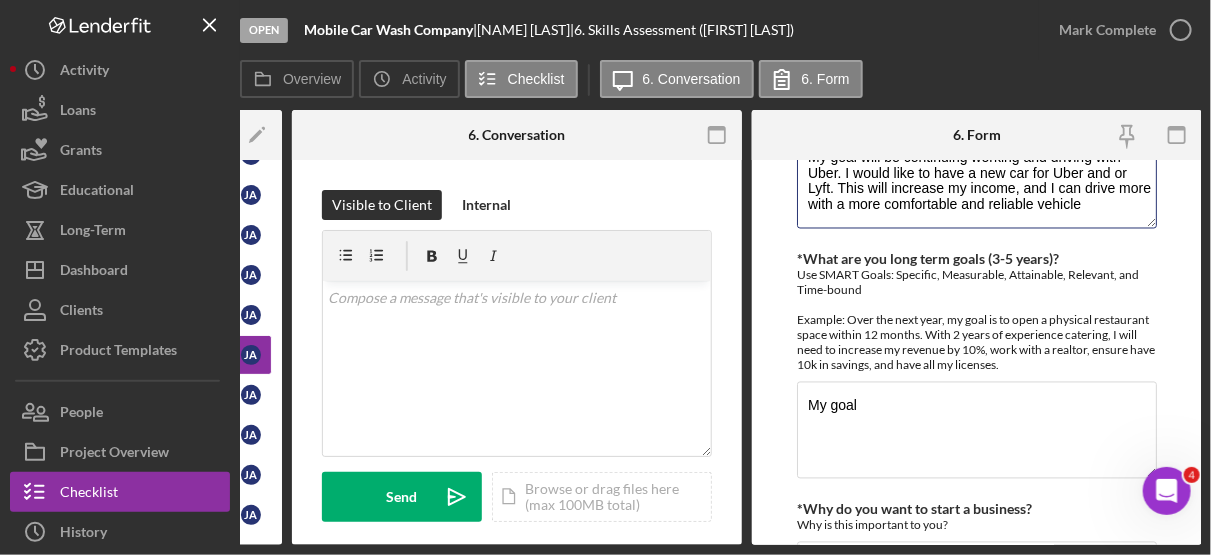 scroll, scrollTop: 1377, scrollLeft: 0, axis: vertical 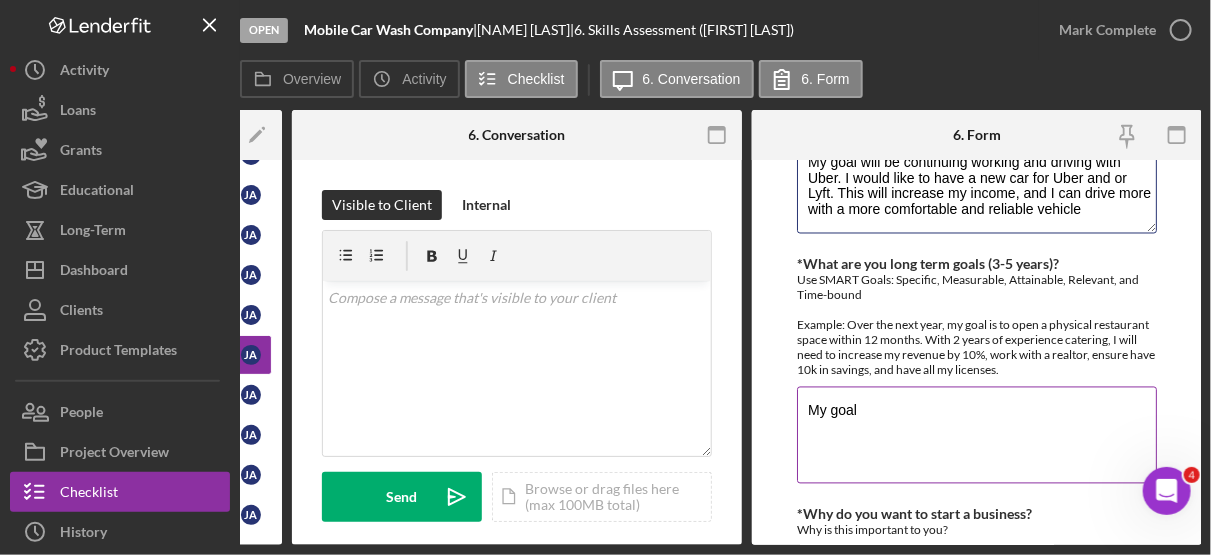 type on "My goal will be continuing working and driving with Uber.  I would like to have a new car for Uber and or Lyft.  This will increase my income, and I can drive more with a more comfortable and reliable vehicle" 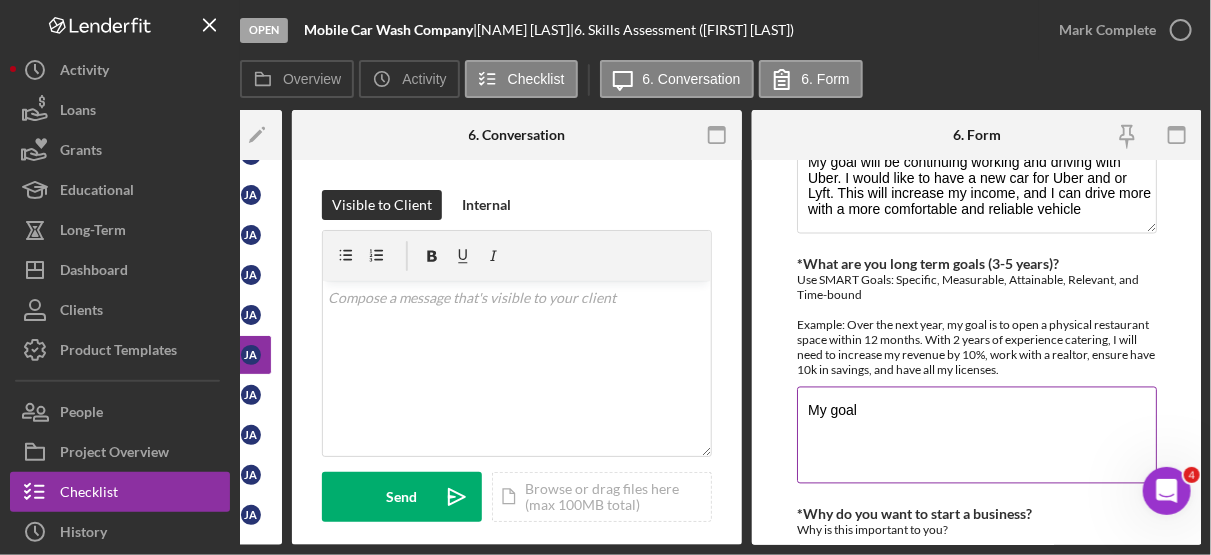 click on "My goal" at bounding box center [977, 435] 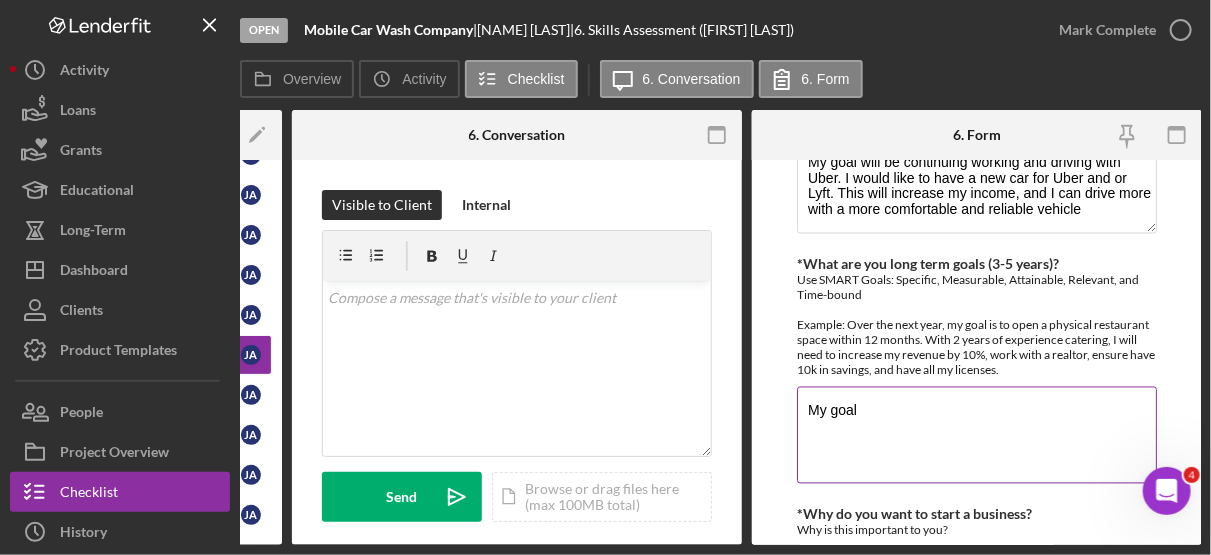 click on "My goal" at bounding box center [977, 435] 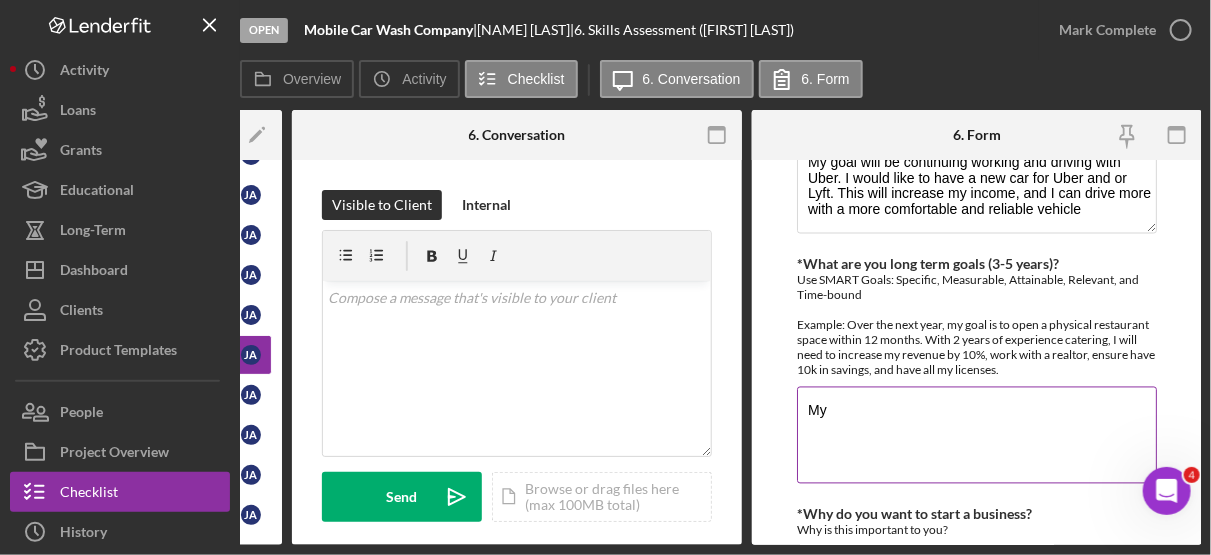 type on "M" 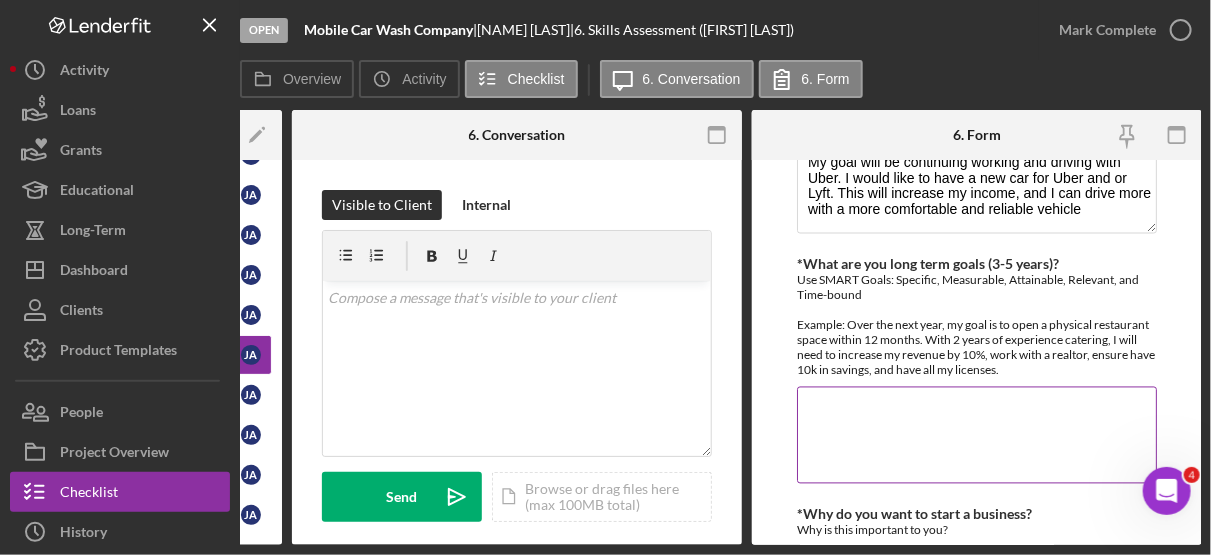 type on "d" 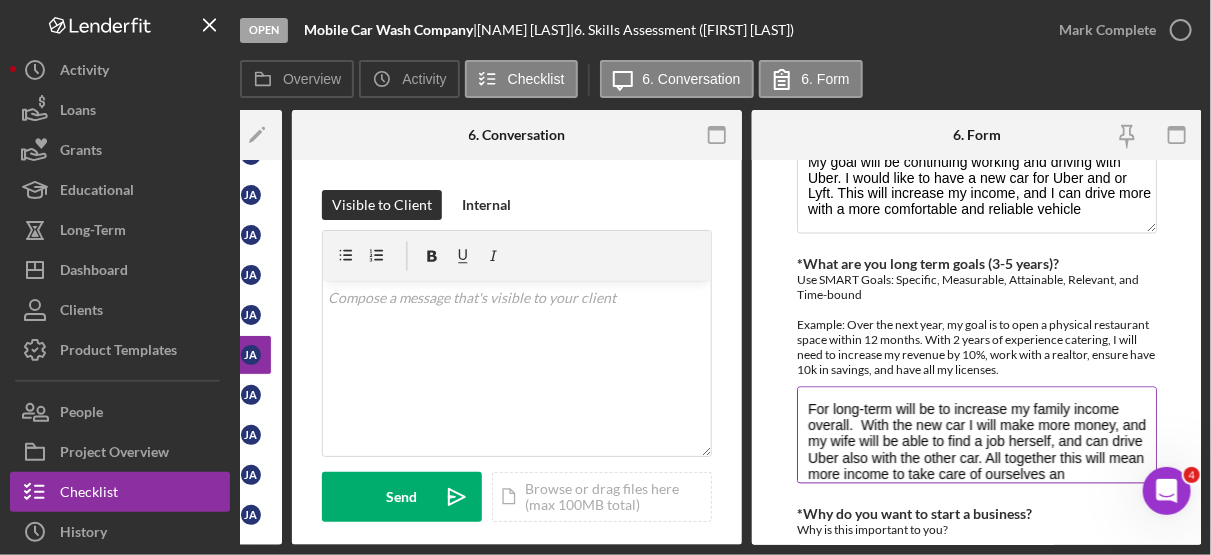 scroll, scrollTop: 17, scrollLeft: 0, axis: vertical 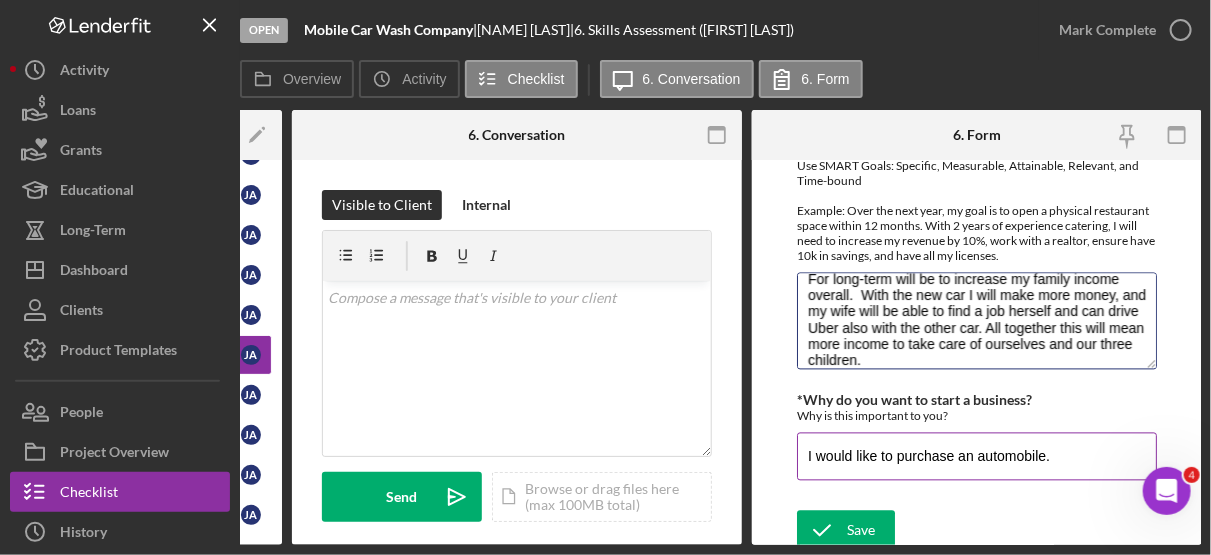type on "For long-term will be to increase my family income overall.  With the new car I will make more money, and my wife will be able to find a job herself and can drive Uber also with the other car. All together this will mean more income to take care of ourselves and our three children." 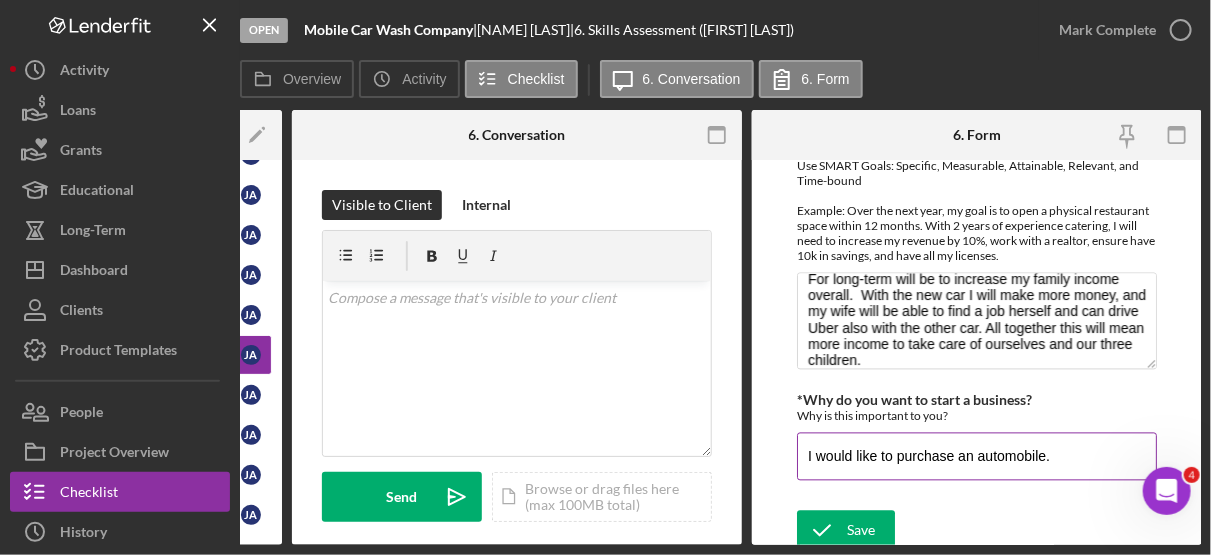 click on "I would like to purchase an automobile." at bounding box center (977, 456) 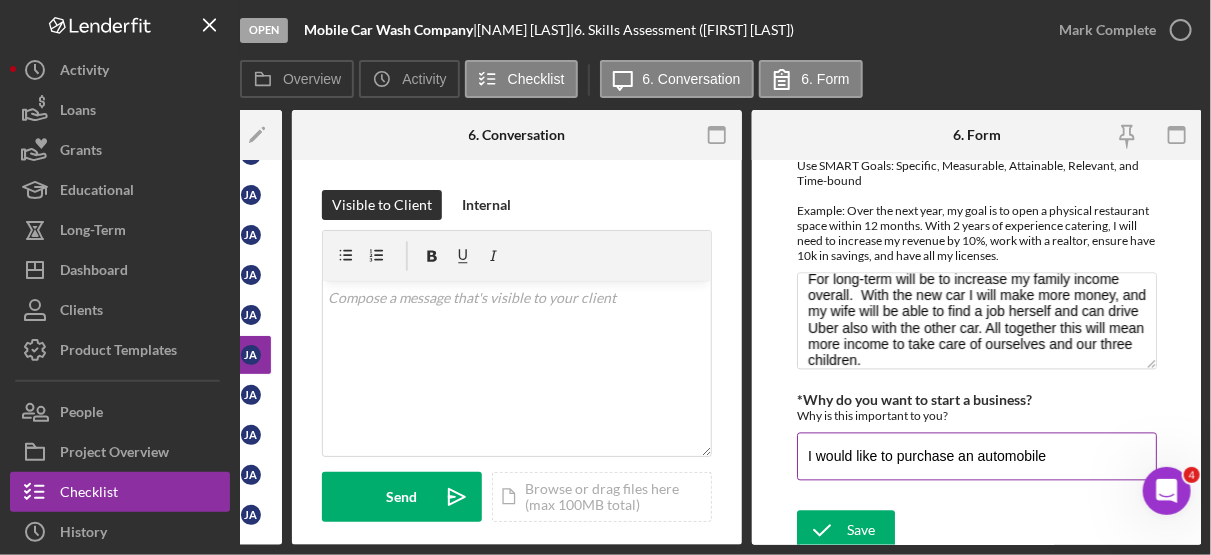 click on "I would like to purchase an automobile" at bounding box center (977, 456) 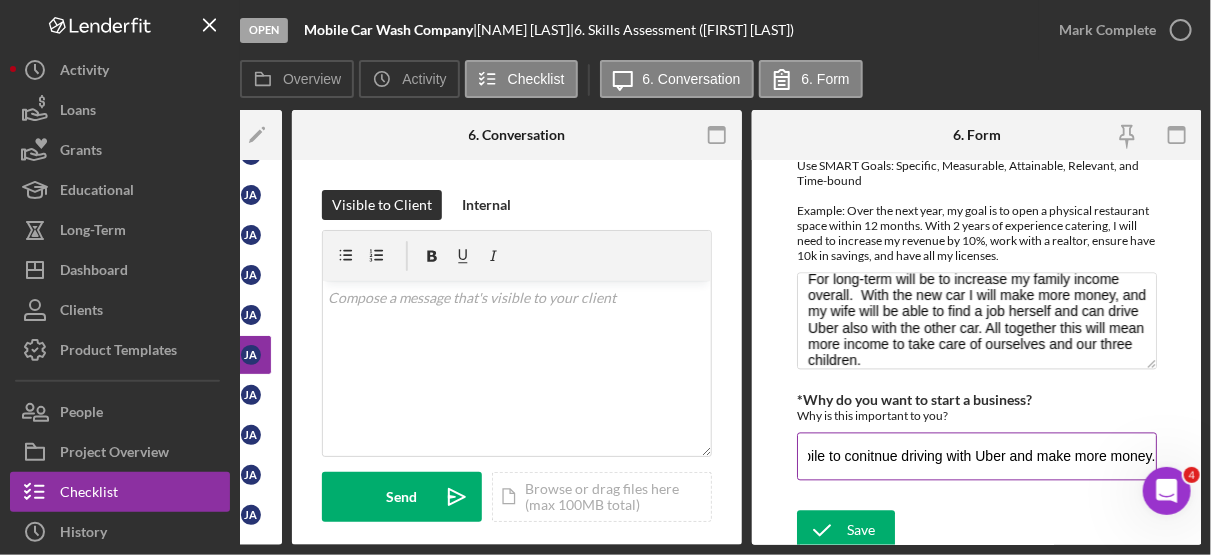 scroll, scrollTop: 0, scrollLeft: 224, axis: horizontal 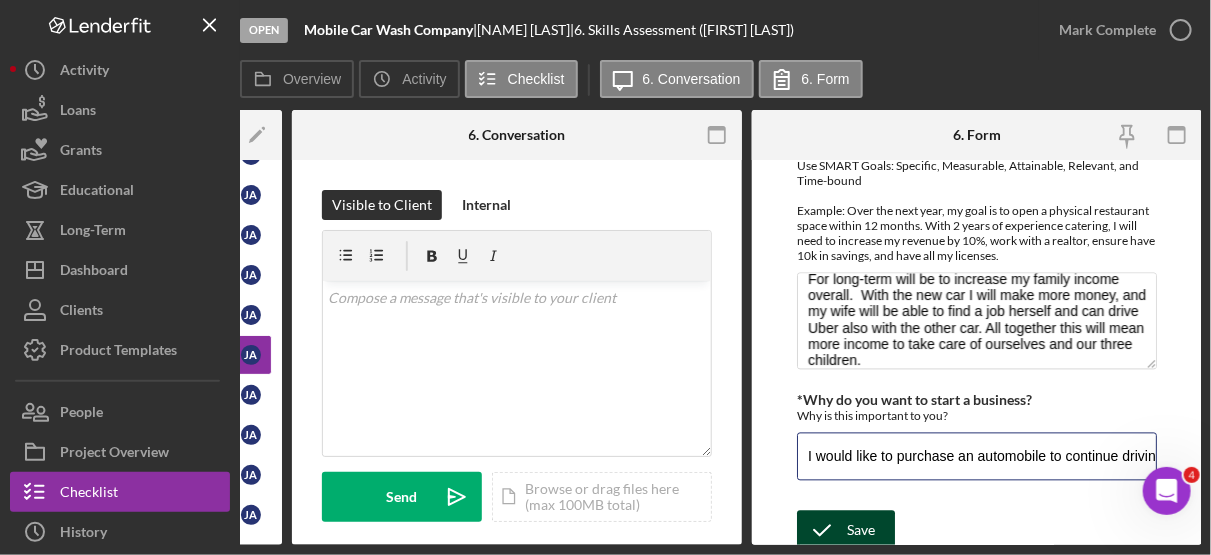 type on "I would like to purchase an automobile to continue driving with Uber and make more money." 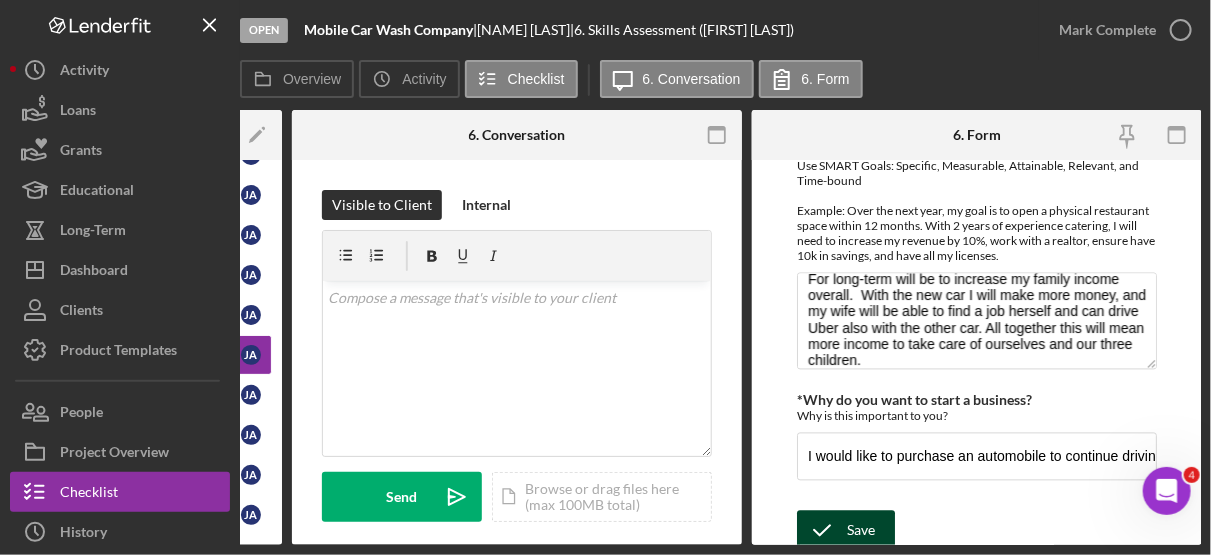 click on "Save" at bounding box center [861, 530] 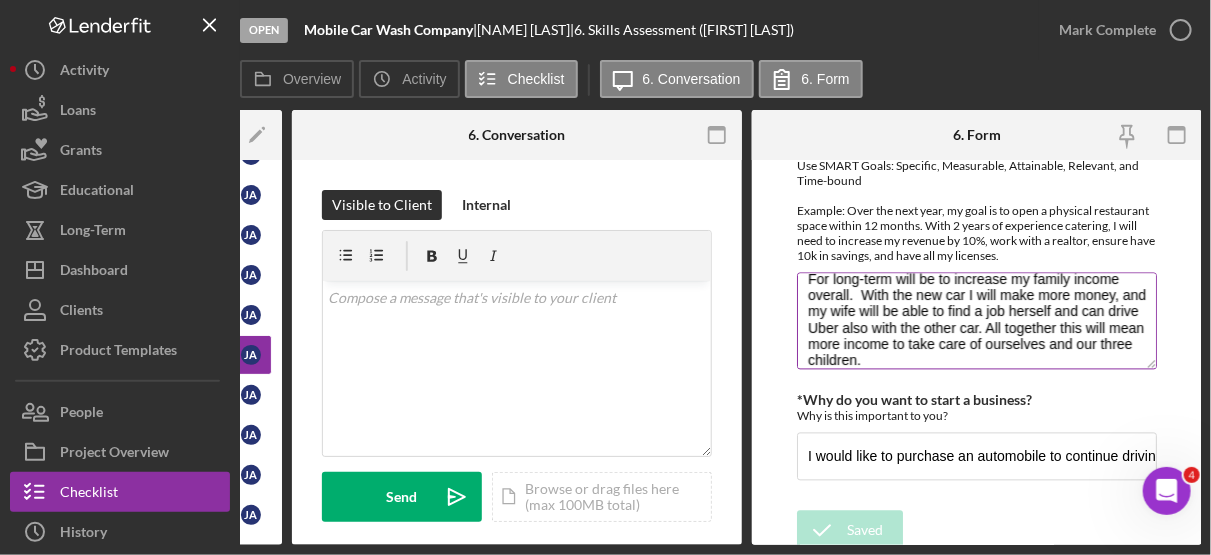 scroll, scrollTop: 0, scrollLeft: 0, axis: both 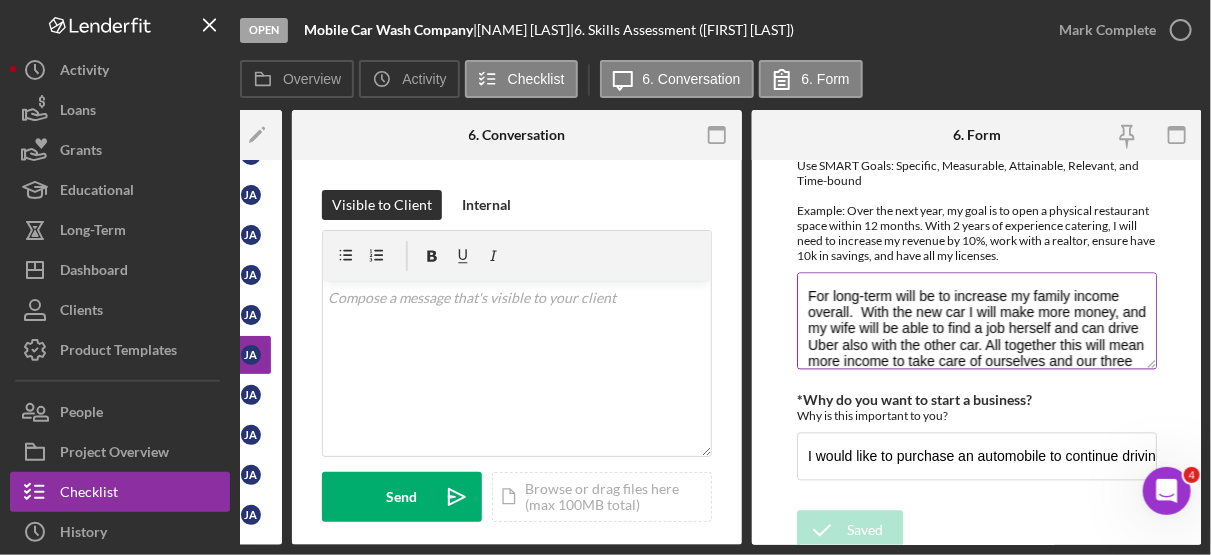 click on "For long-term will be to increase my family income overall.  With the new car I will make more money, and my wife will be able to find a job herself and can drive Uber also with the other car. All together this will mean more income to take care of ourselves and our three children." at bounding box center (977, 320) 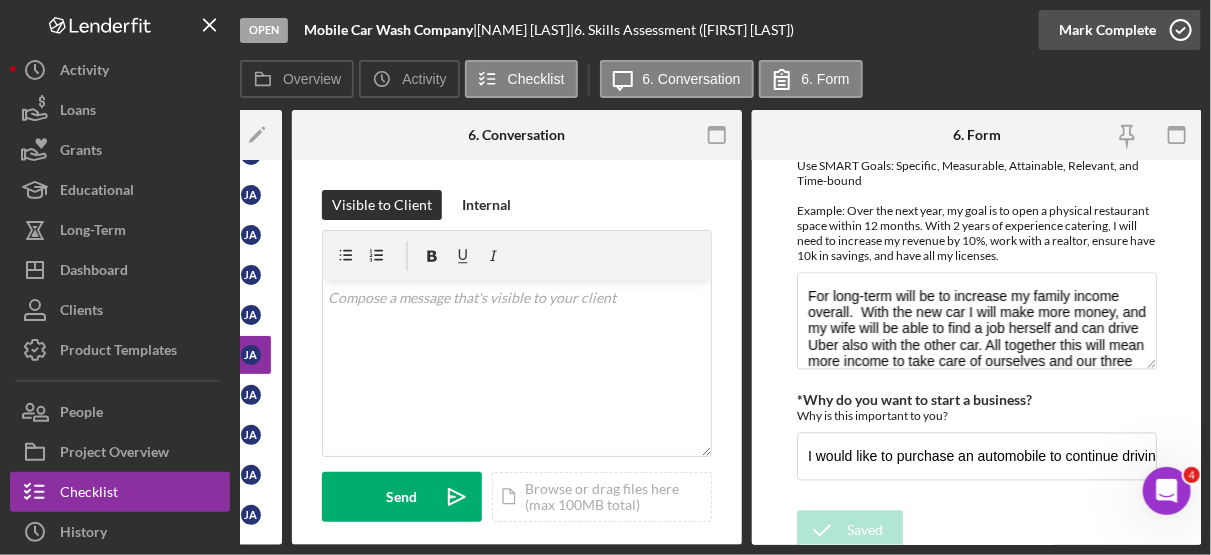 click 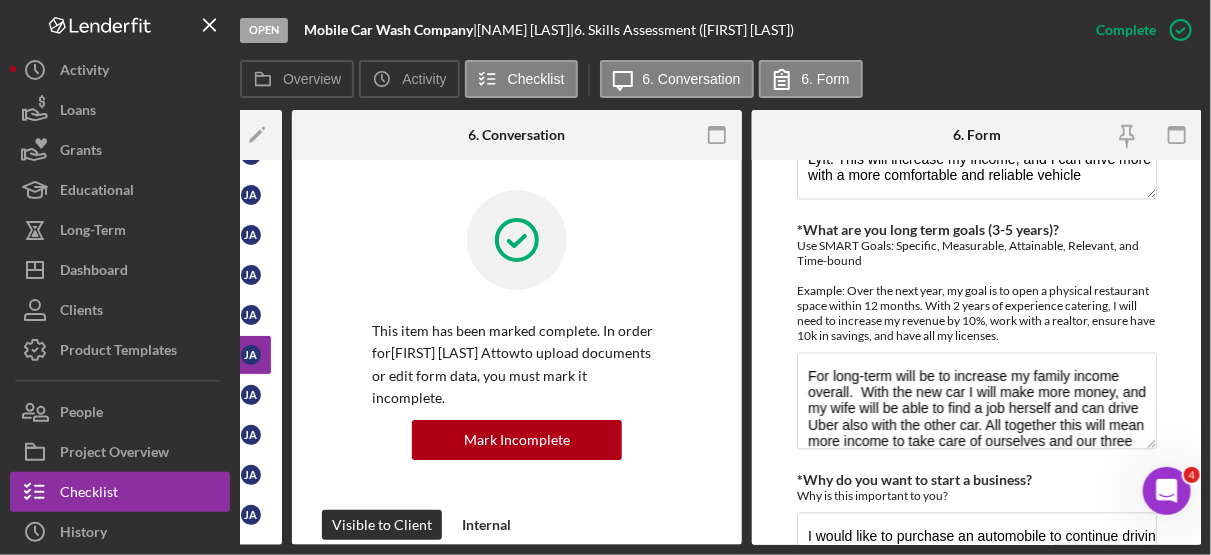 scroll, scrollTop: 1572, scrollLeft: 0, axis: vertical 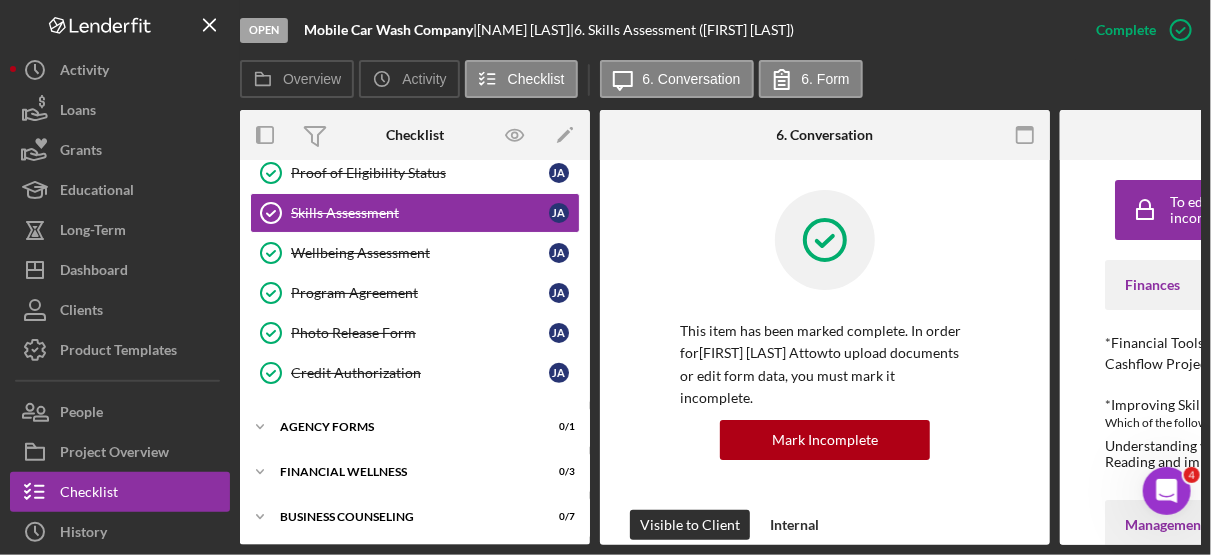 click on "Introduction/Informed Consent Introduction/Informed Consent J A Personal Profile Personal Profile J A Intake Intake J A Photo Identification Photo Identification J A Proof of Eligibility Status Proof of Eligibility Status J A Skills Assessment  Skills Assessment  J A Wellbeing Assessment Wellbeing Assessment J A Program Agreement Program Agreement J A Photo Release Form Photo Release Form J A Credit Authorization Credit Authorization J A" at bounding box center [415, 198] 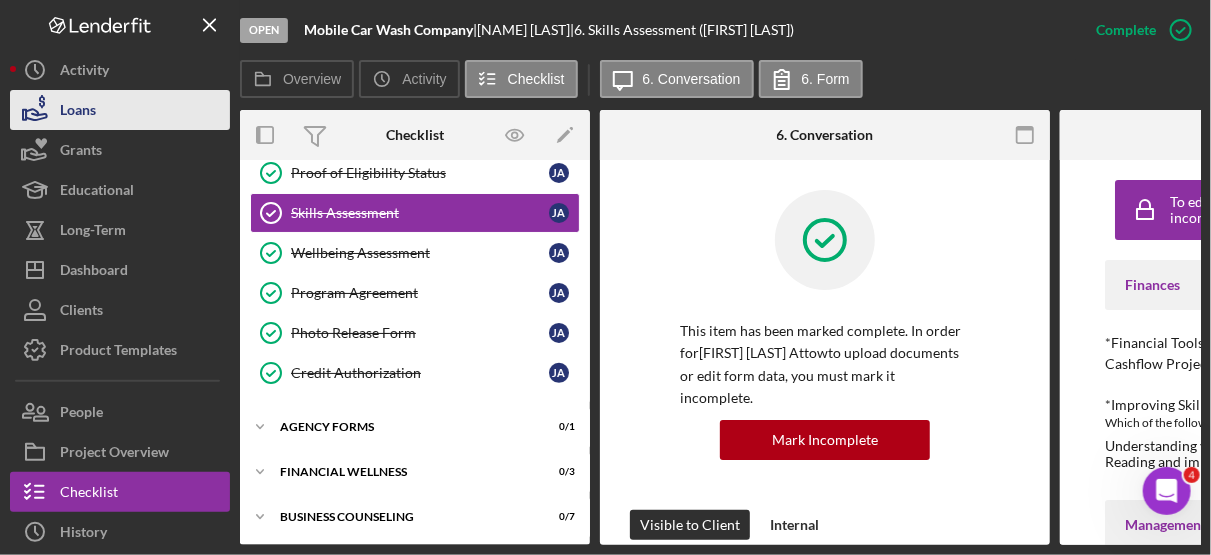 click on "Loans" at bounding box center (120, 110) 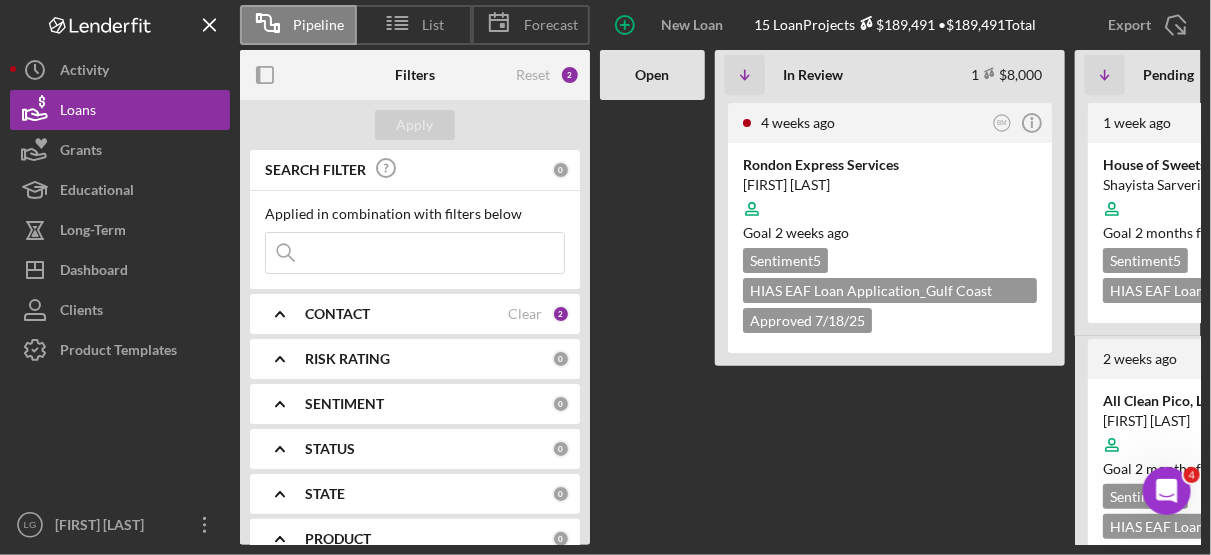 click on "2" at bounding box center (561, 314) 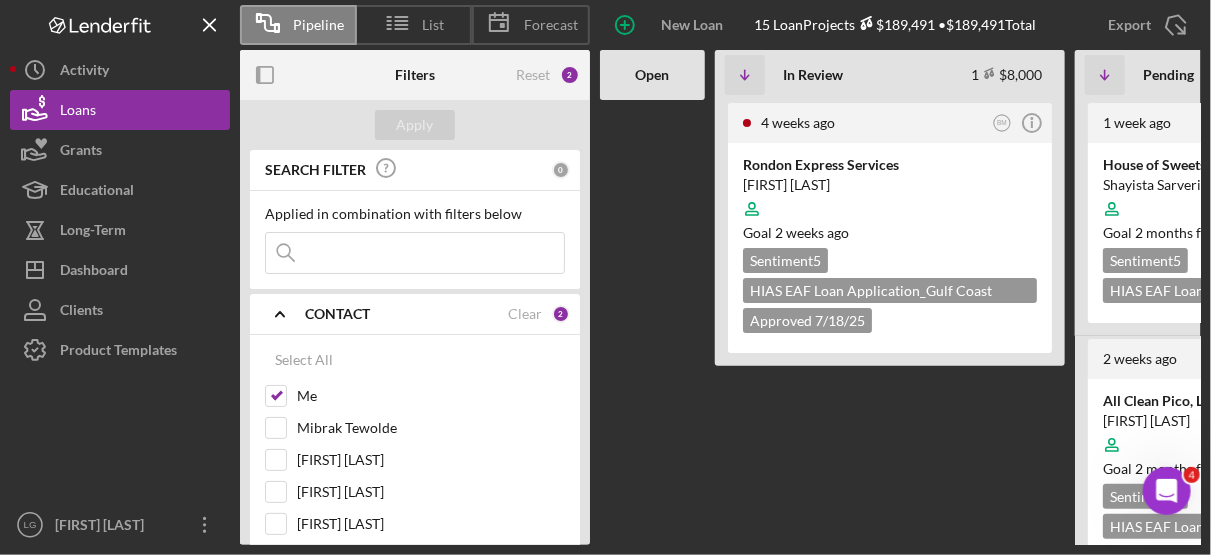 click on "SEARCH FILTER   0 Applied in combination with filters below Icon/Menu Close Icon/Expander CONTACT   Clear 2 Select All Me Mibrak Tewolde Phillip Bailey Nathaniel Novak Stephany Rojo Sandra Romero Tiffany Dixon-McGuire Brenda Montecinos Villa Ryan Hunter (locked) Sandra Romero (locked) Davidson Braswell (locked) Odell Palacio (locked) Kylie Hislope (locked) Shaylee Louth (locked) Icon/Expander RISK RATING   0 Icon/Expander SENTIMENT   0 Icon/Expander STATUS   0 Icon/Expander STATE   0 Icon/Expander PRODUCT   0 Icon/Expander AMOUNT   0 Icon/Expander START DATE   0 Icon/Expander RESOLVED   0 Icon/Expander RESOLUTION   0 Icon/Expander CLOSING DATE   0 Icon/Expander LATEST ACTIVITY   0" at bounding box center [415, 347] 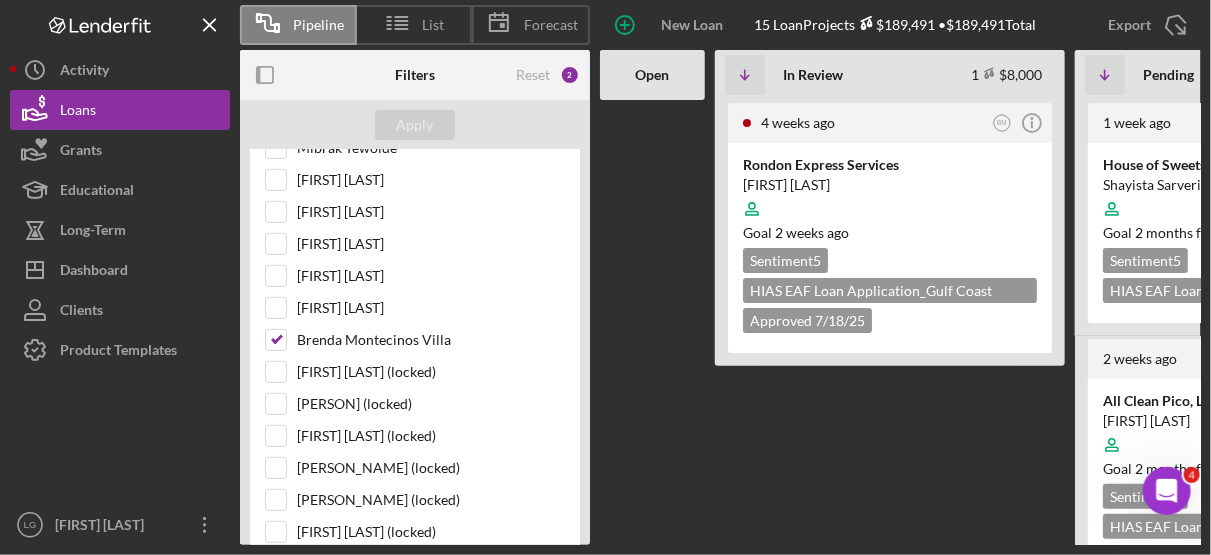scroll, scrollTop: 284, scrollLeft: 0, axis: vertical 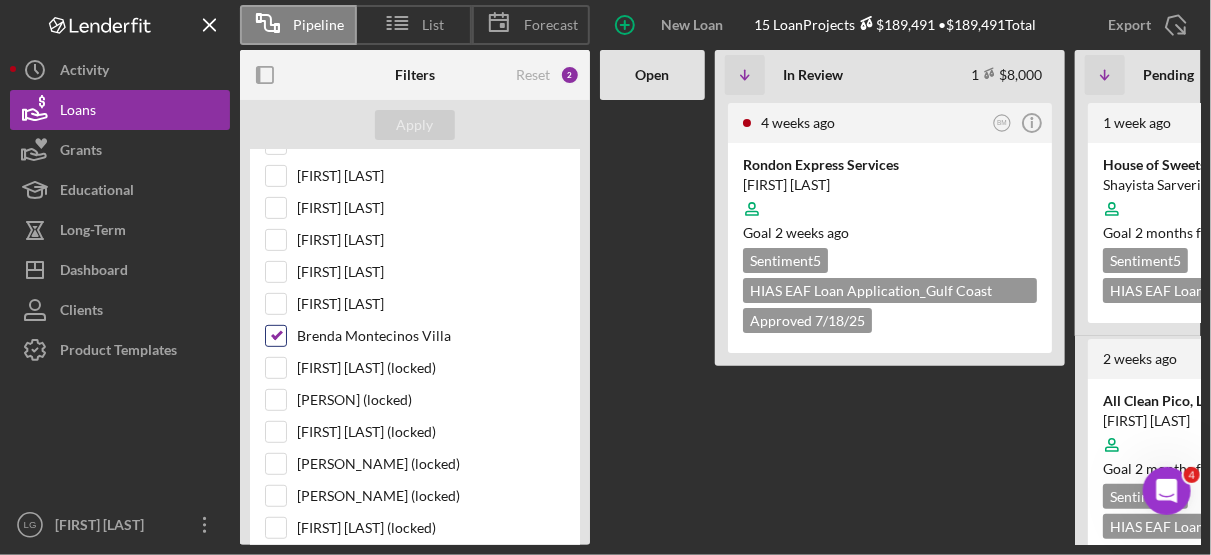 click on "Brenda Montecinos Villa" at bounding box center [276, 336] 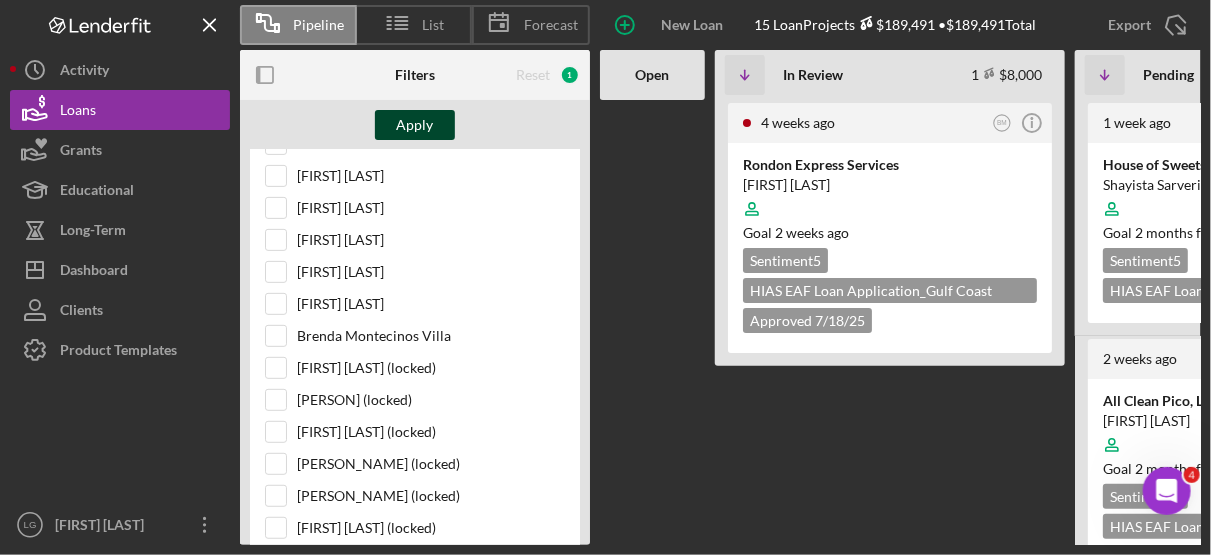 click on "Apply" at bounding box center [415, 125] 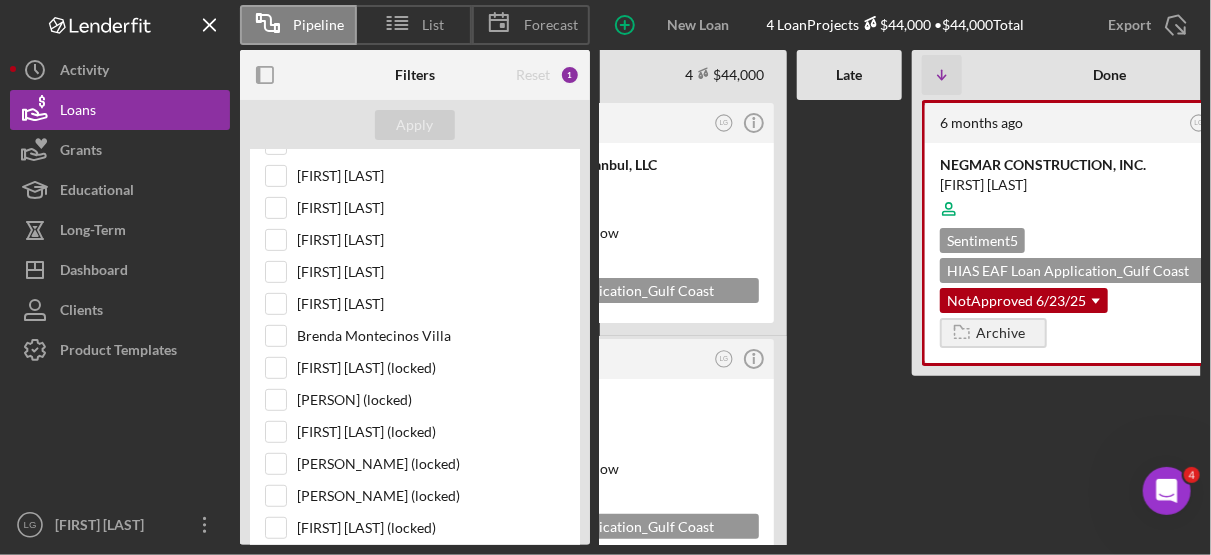 scroll, scrollTop: 0, scrollLeft: 397, axis: horizontal 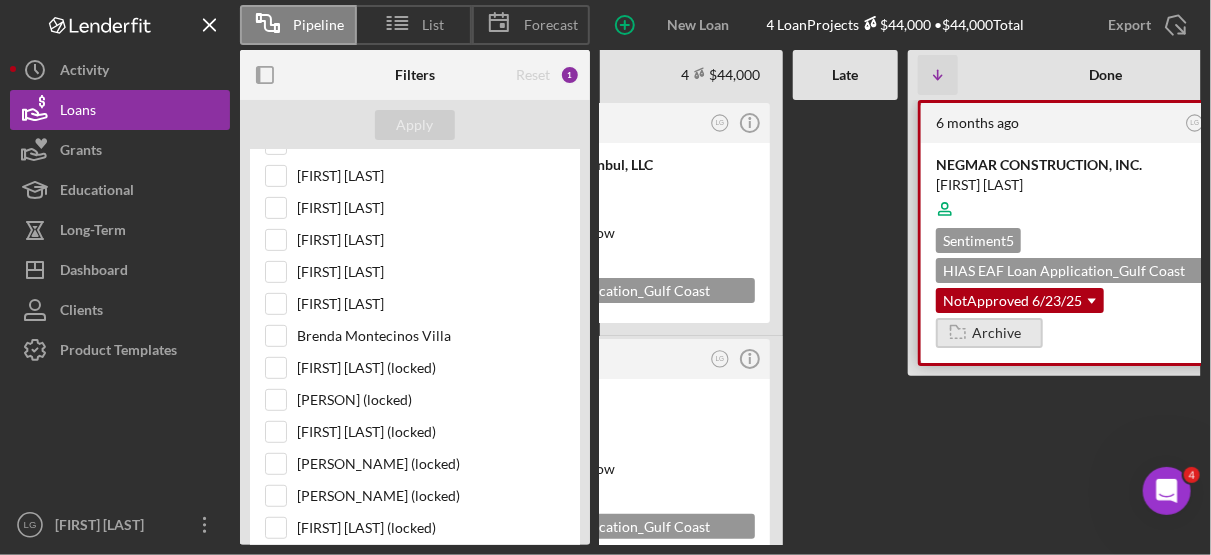 click on "Archive" at bounding box center (996, 333) 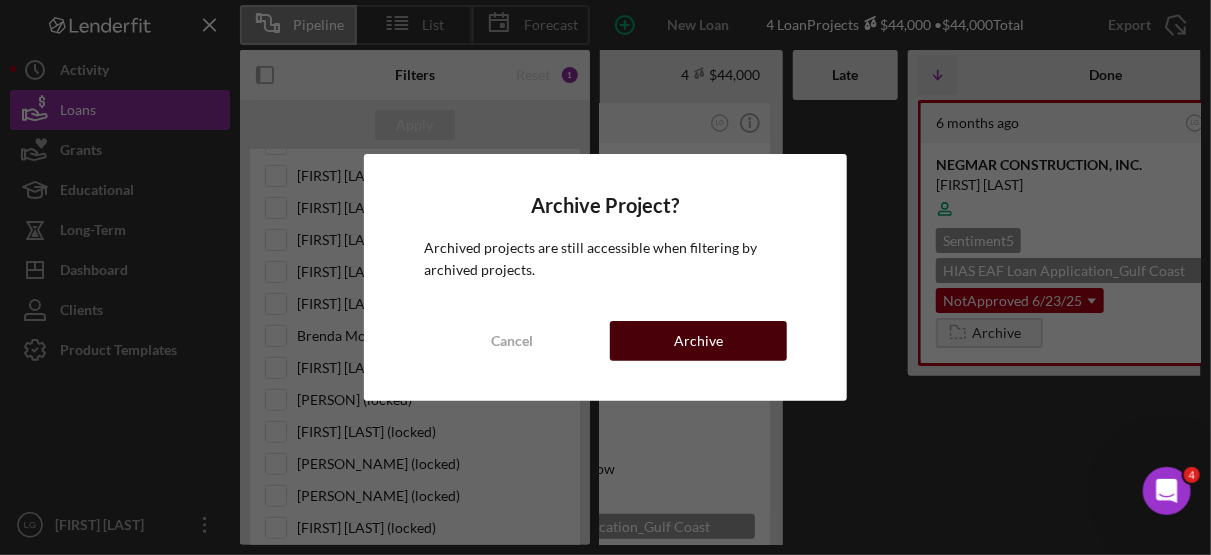 click on "Archive" at bounding box center (698, 341) 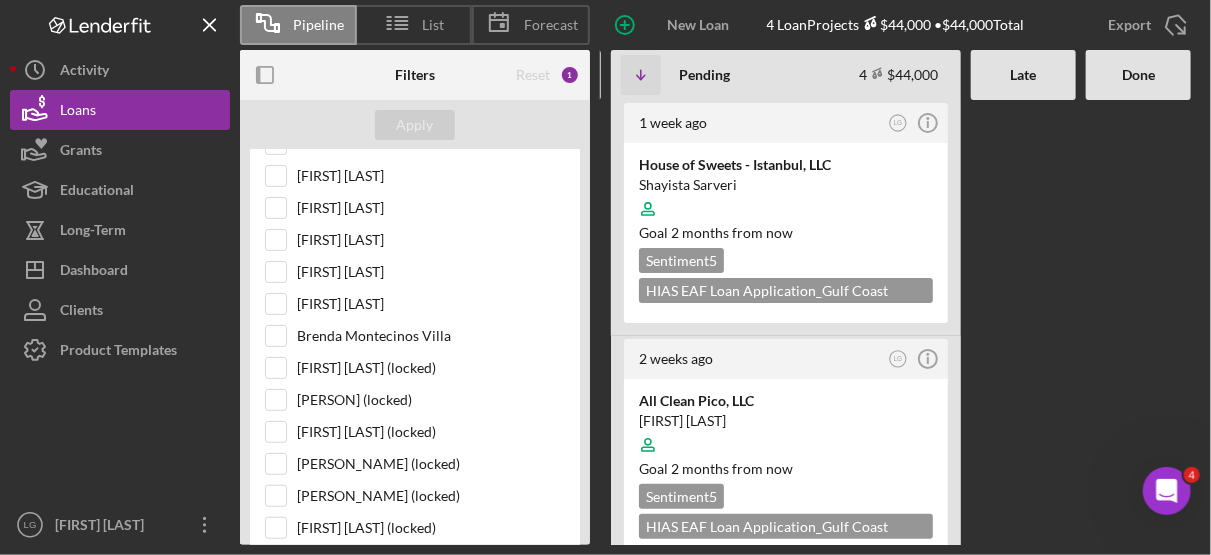 scroll, scrollTop: 0, scrollLeft: 218, axis: horizontal 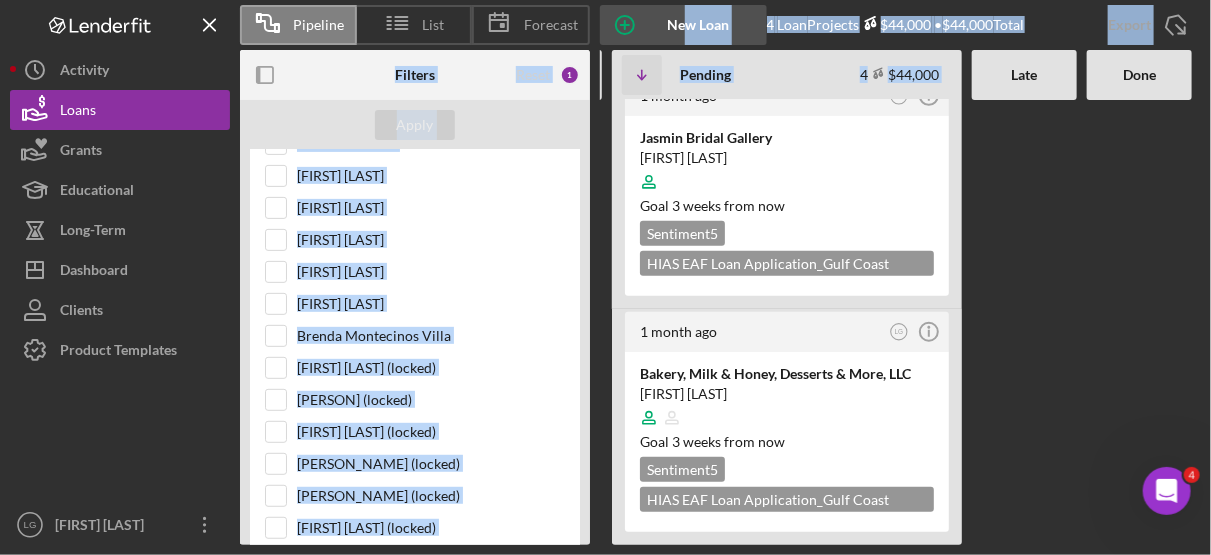 drag, startPoint x: 923, startPoint y: 76, endPoint x: 682, endPoint y: 24, distance: 246.54614 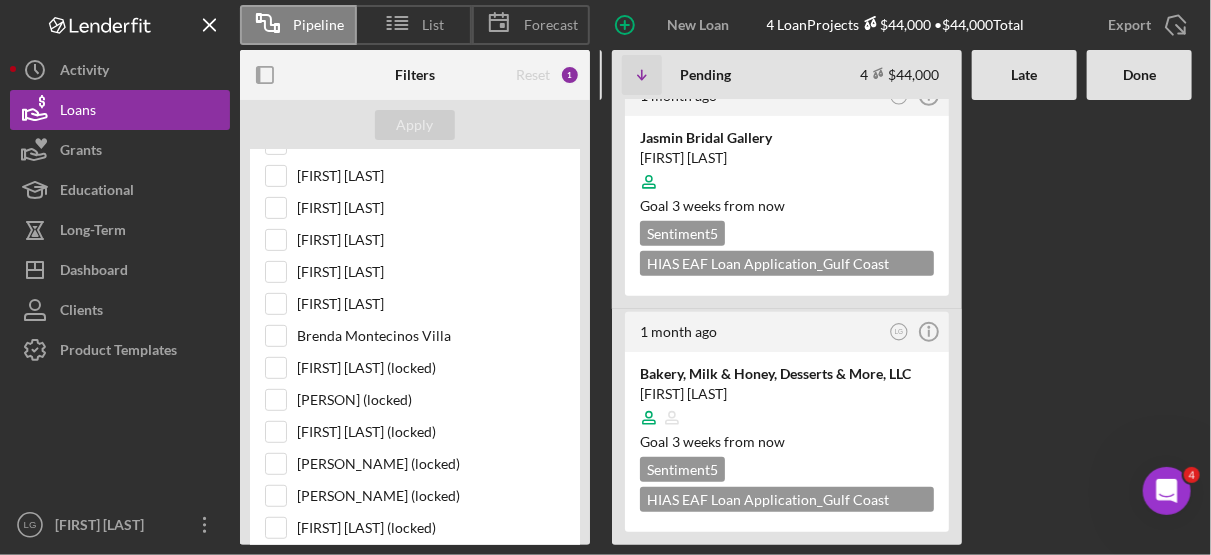 drag, startPoint x: 682, startPoint y: 24, endPoint x: 1016, endPoint y: 162, distance: 361.38623 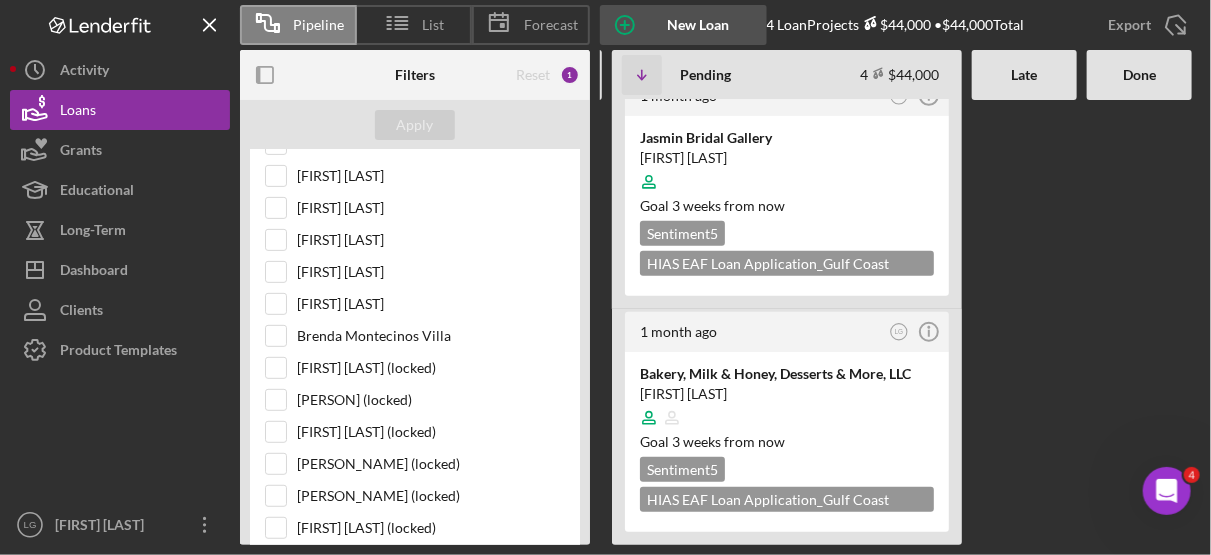 click on "New Loan Project" at bounding box center [698, 25] 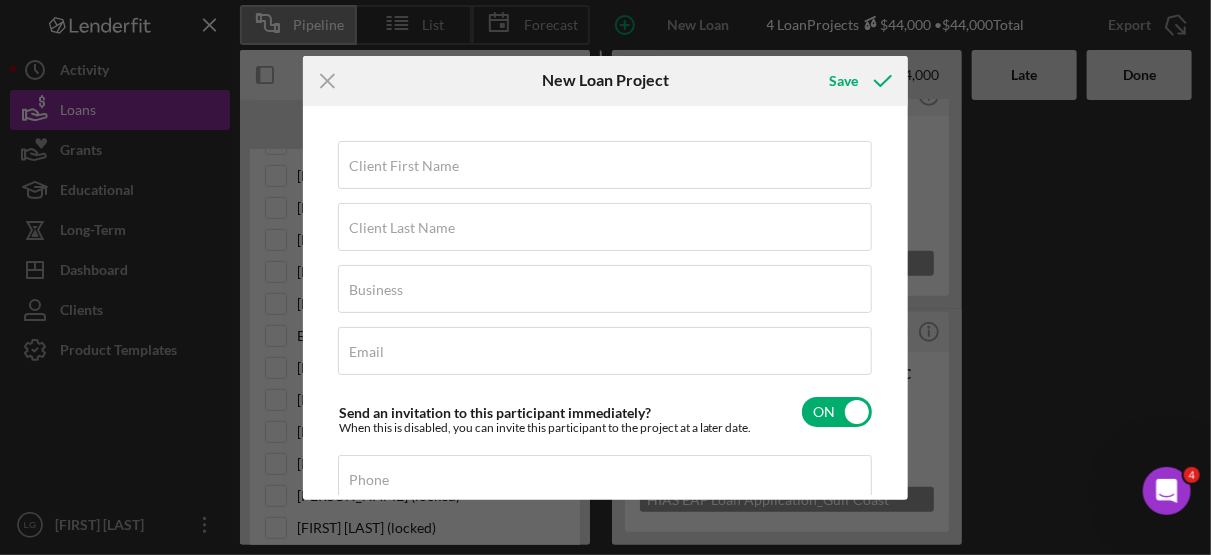 click on "Icon/Menu Close New Loan Project Save Client First Name Required Client Last Name Required Business Required Email Required Send an invitation to this participant immediately? When this is disabled, you can invite this participant to the project at a later date. ON Phone Product Icon/Dropdown Arrow Weekly Status Update OFF Client Inactivity OFF Cancel Save" at bounding box center (605, 277) 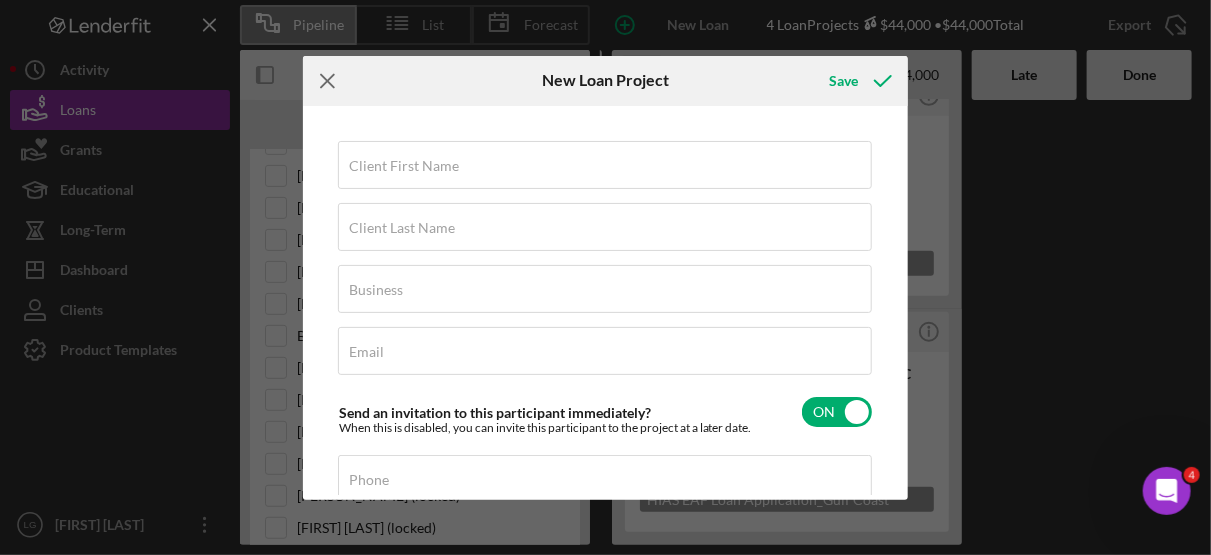 click on "Icon/Menu Close" 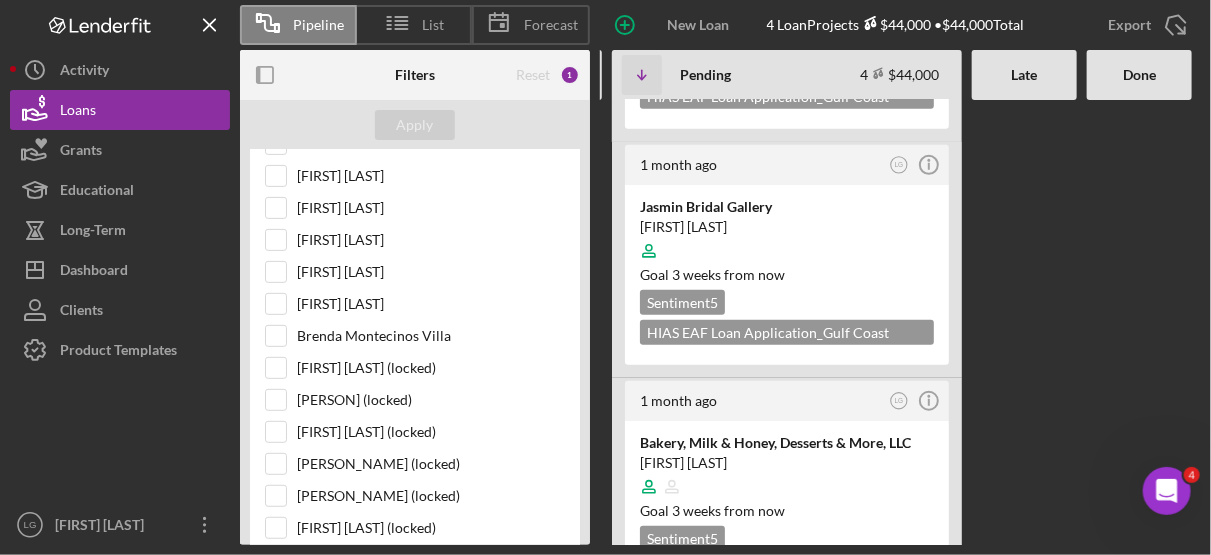 scroll, scrollTop: 511, scrollLeft: 0, axis: vertical 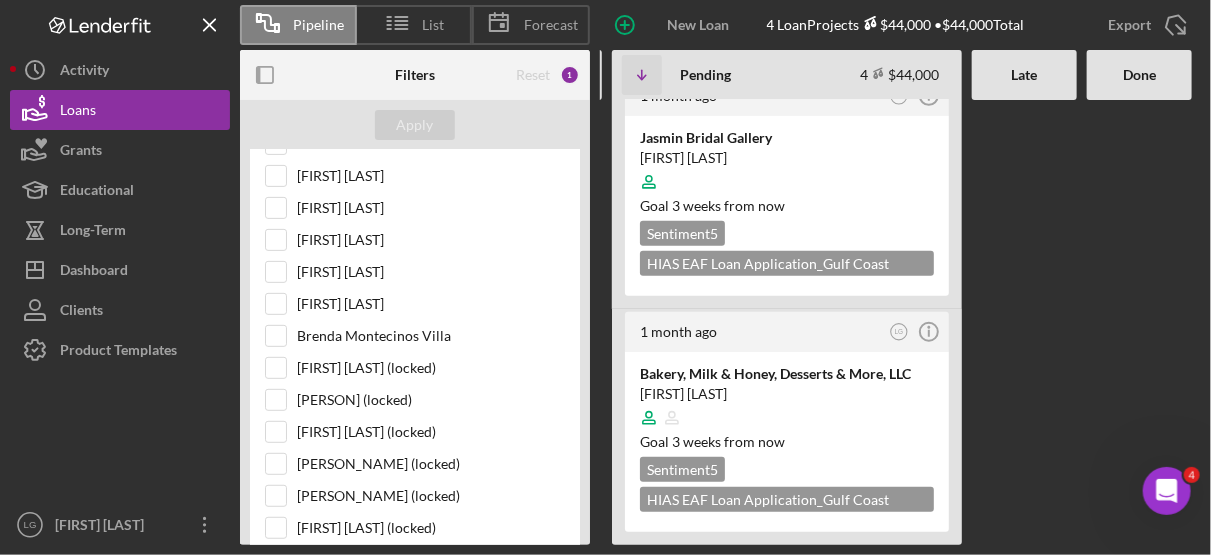 click on "1 week ago LG Icon/Info House of Sweets - Istanbul, LLC Shayista Sarveri Goal   2 months from now Sentiment  5 HIAS EAF Loan Application_Gulf Coast JFCS  $15,000 2 weeks ago LG Icon/Info All Clean Pico, LLC Winderly  Guevara Goal   2 months from now Sentiment  5 HIAS EAF Loan Application_Gulf Coast JFCS  $10,000 1 month ago LG Icon/Info Jasmin Bridal Gallery Maryam Rahmani Goal   3 weeks from now Sentiment  5 HIAS EAF Loan Application_Gulf Coast JFCS  $10,000 1 month ago LG Icon/Info Bakery, Milk & Honey, Desserts & More, LLC Gabriel Segovia Goal   3 weeks from now Sentiment  5 HIAS EAF Loan Application_Gulf Coast JFCS  $9,000" at bounding box center (792, 322) 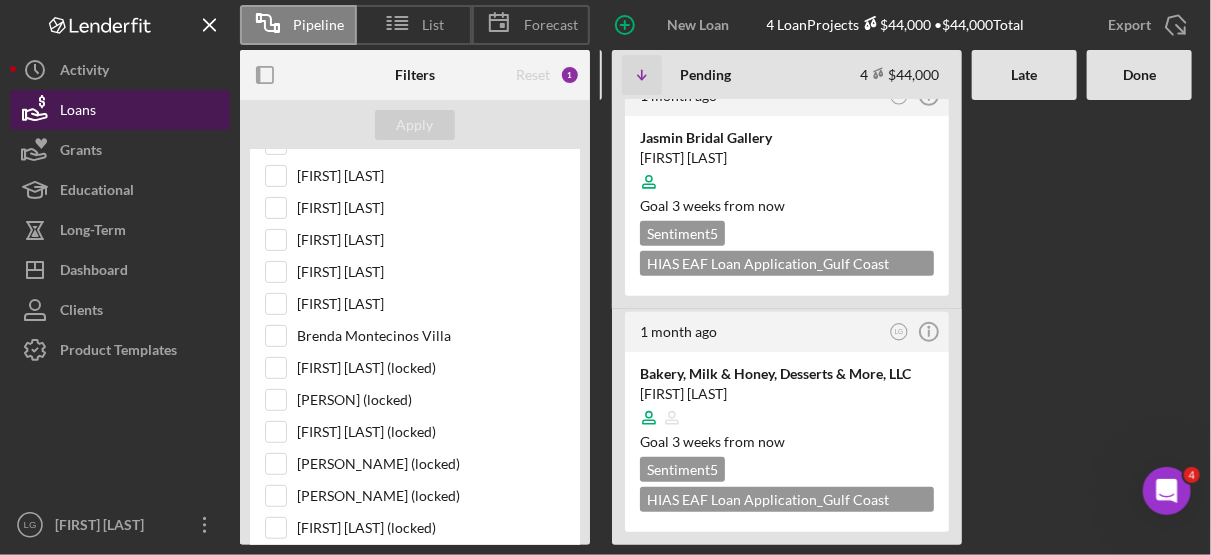 click on "Loans" at bounding box center (120, 110) 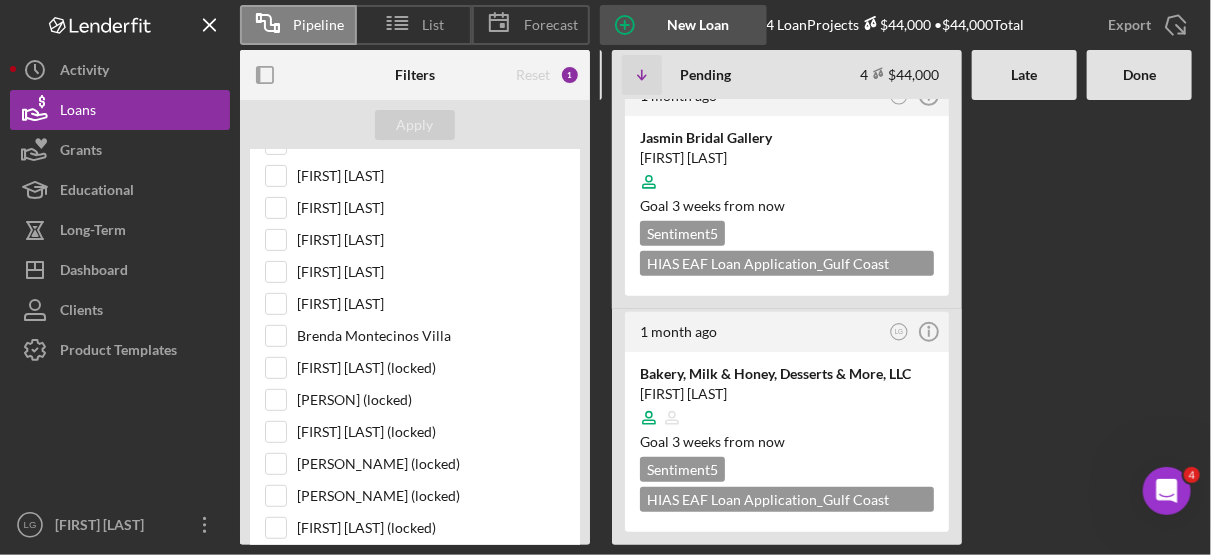click 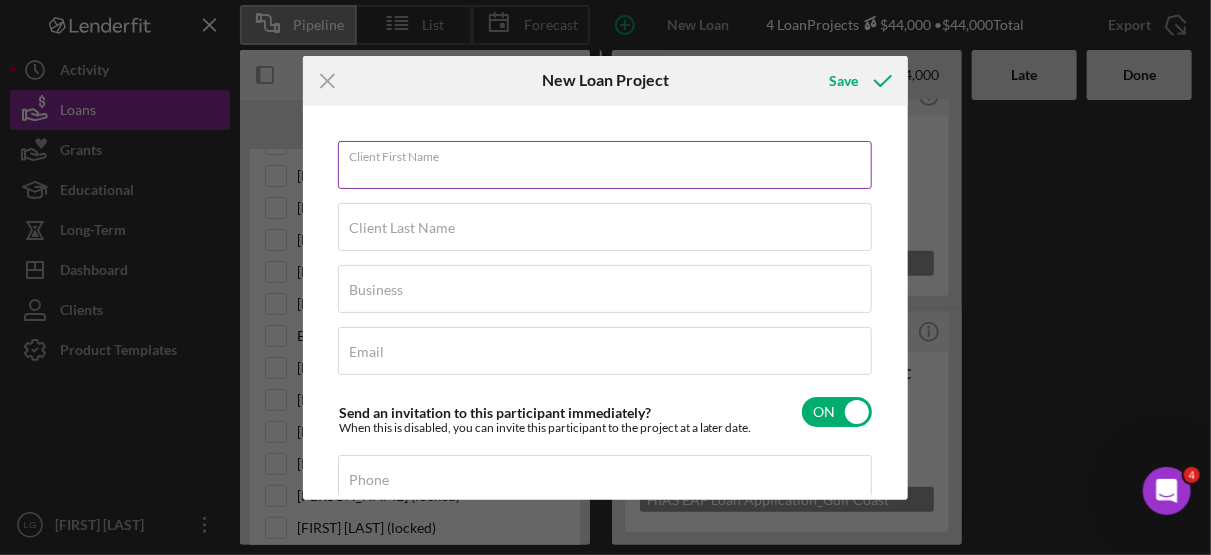 click on "Client First Name" at bounding box center [605, 165] 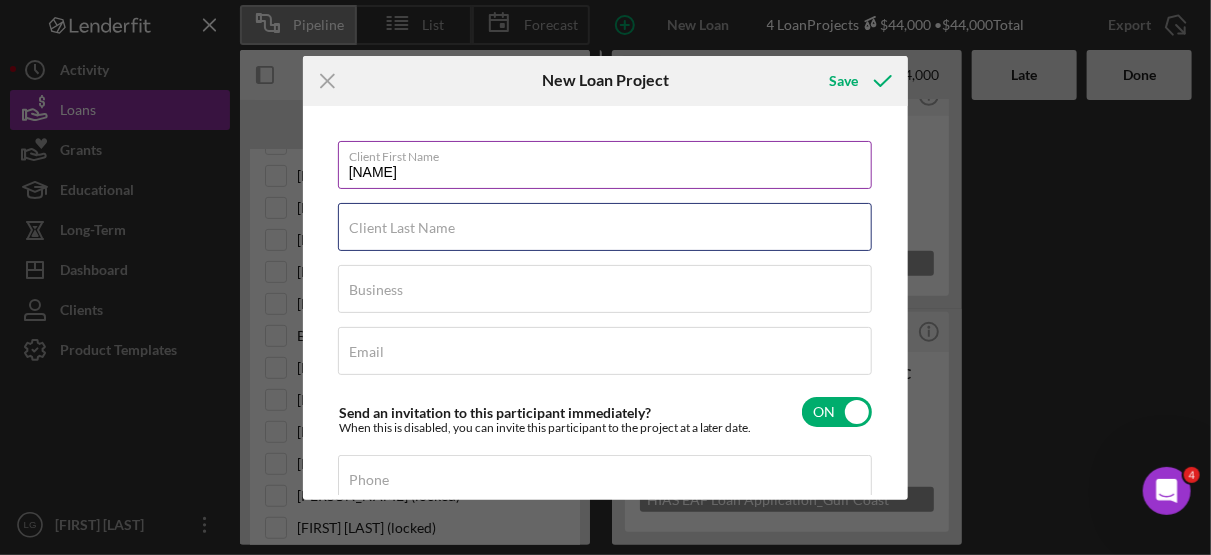 type on "Attow" 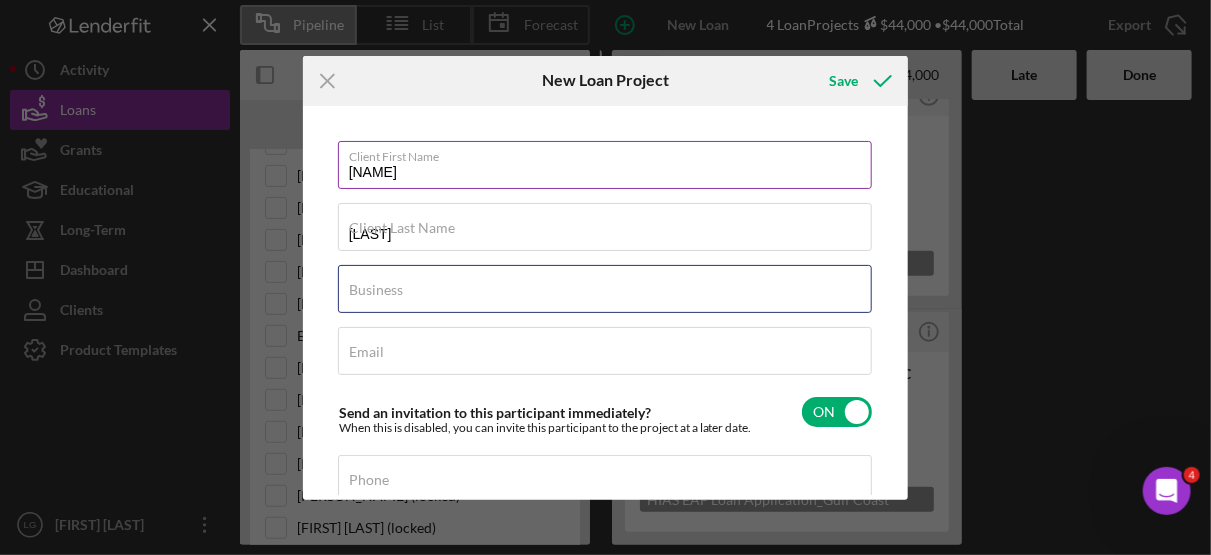 type on "Rideshare / Gig Economy" 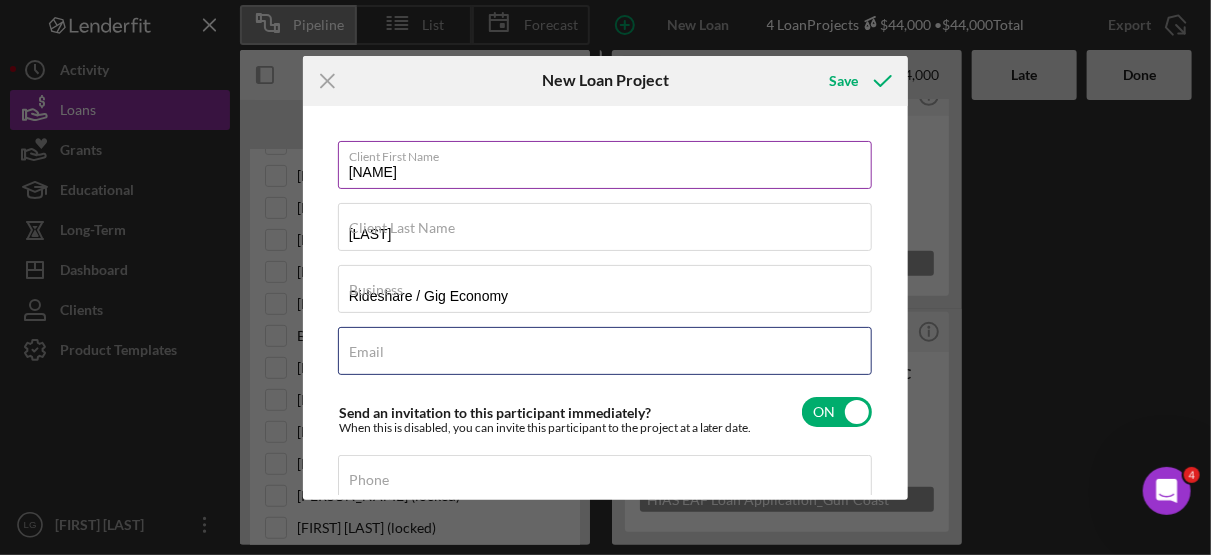 type on "jairoattow@gmail.com" 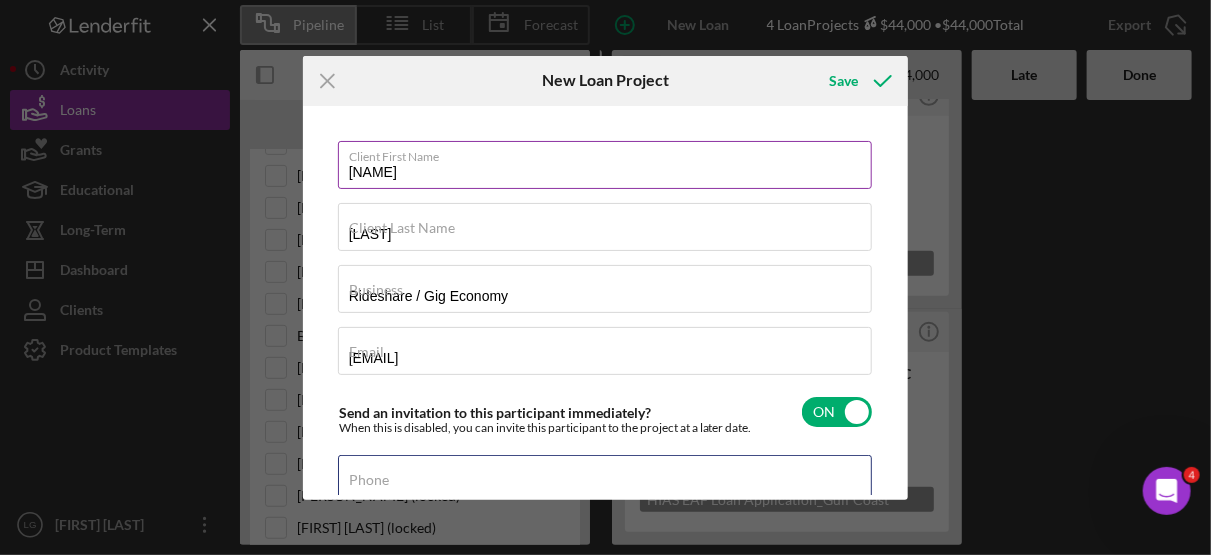 type on "(941) 273-7314" 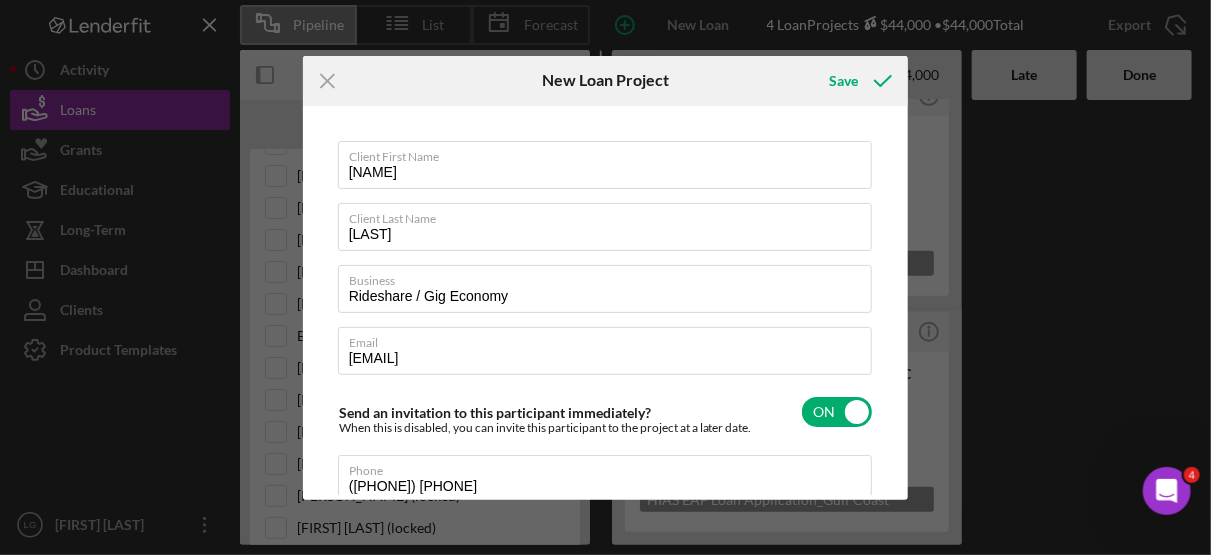 scroll, scrollTop: 233, scrollLeft: 0, axis: vertical 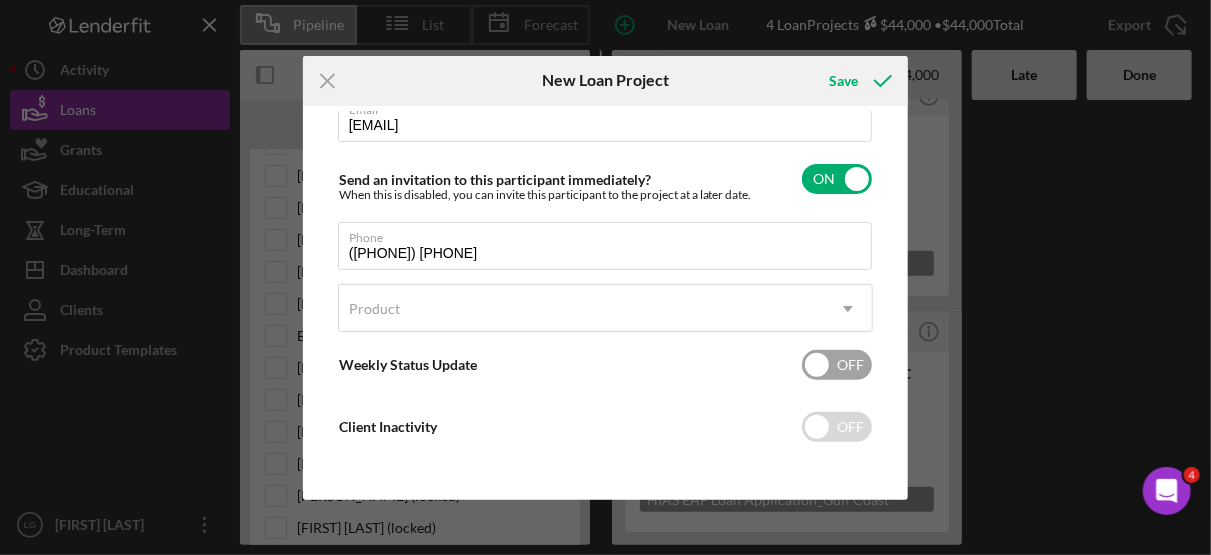 click at bounding box center (837, 365) 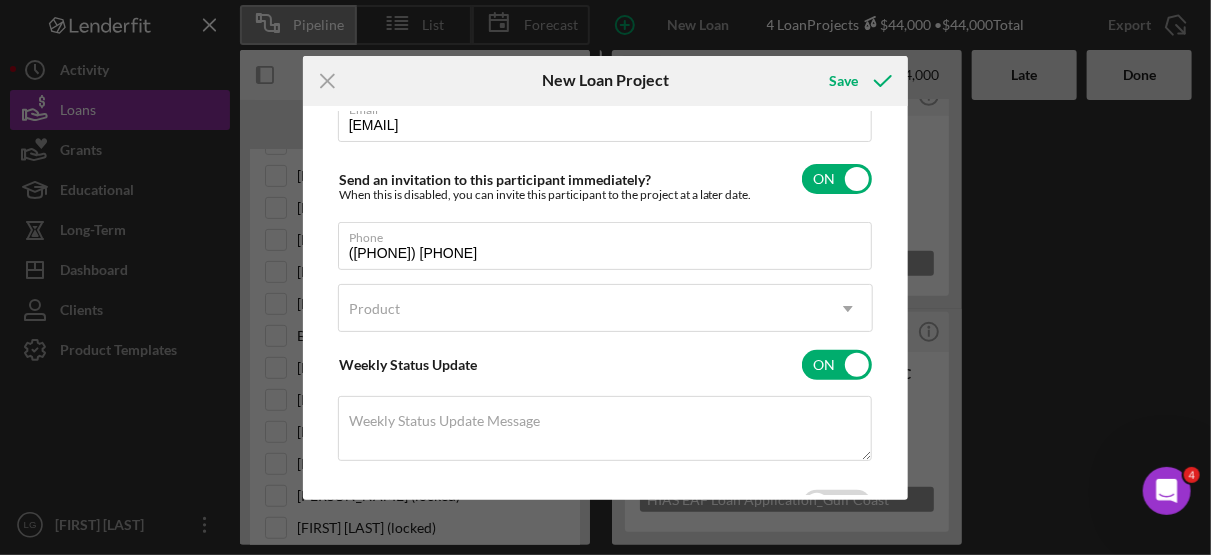 click on "Client First Name Jairo Client Last Name Attow Business Rideshare / Gig Economy Email jairoattow@gmail.com Send an invitation to this participant immediately? When this is disabled, you can invite this participant to the project at a later date. ON Phone (941) 273-7314 Product Icon/Dropdown Arrow Weekly Status Update ON Weekly Status Update Message Client Inactivity OFF" at bounding box center [606, 303] 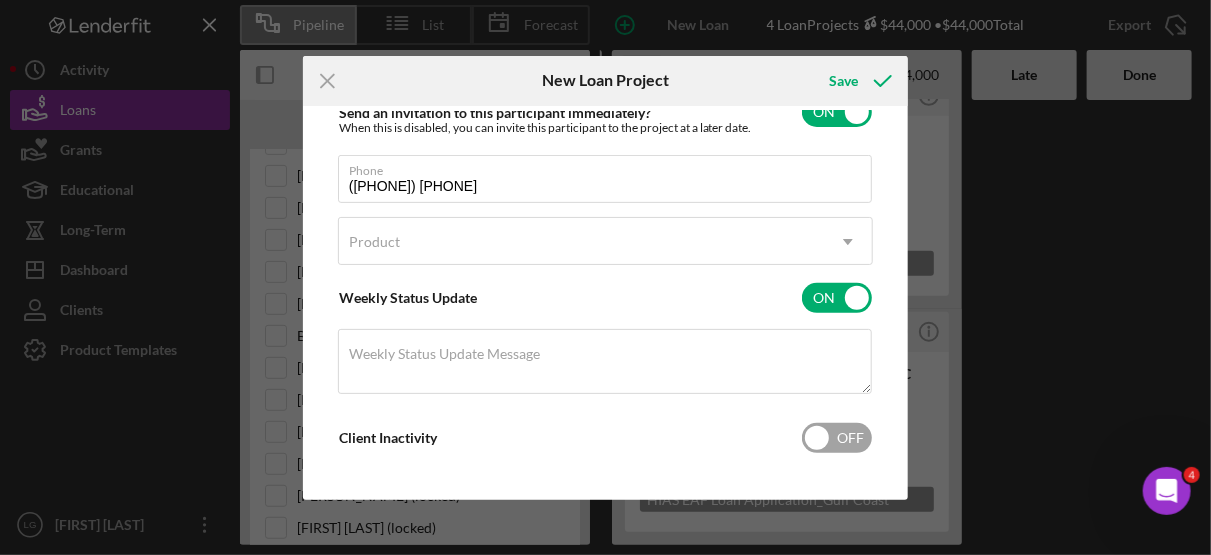 click at bounding box center (837, 438) 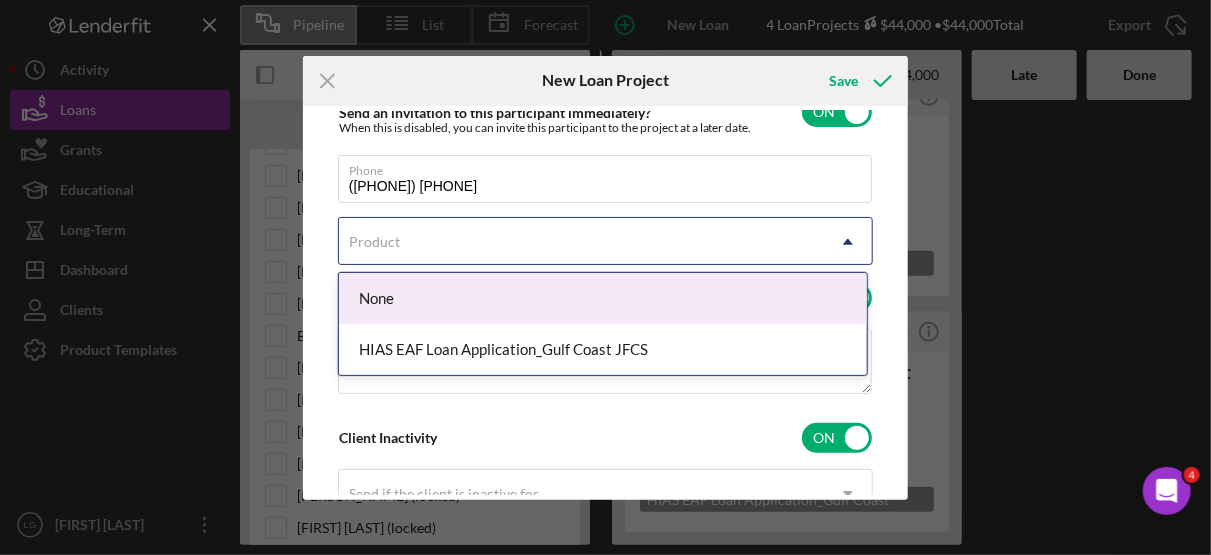 click on "Icon/Dropdown Arrow" 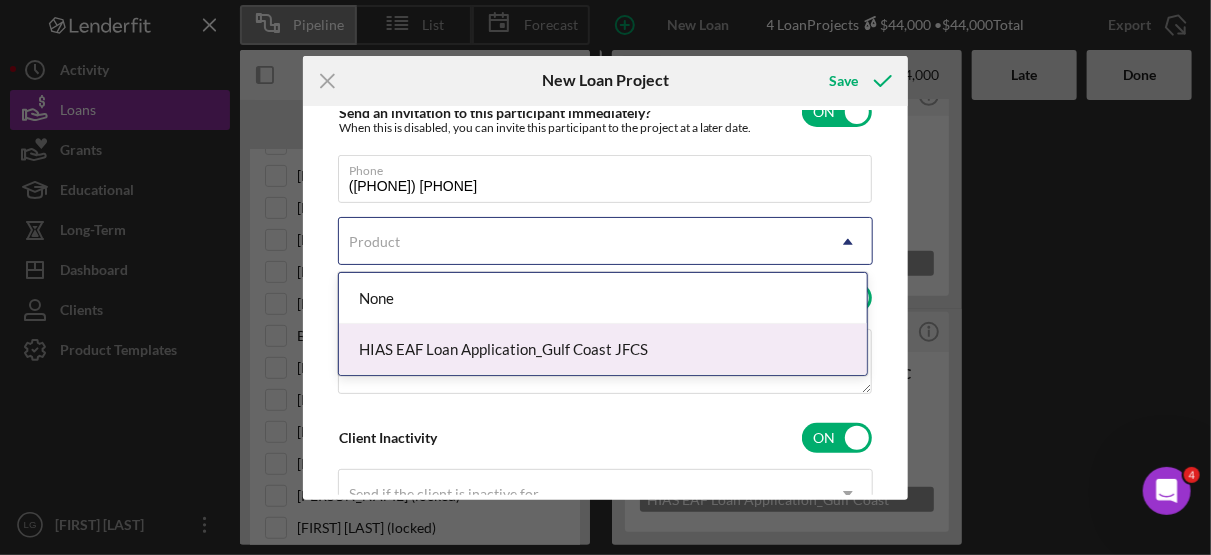 click on "HIAS EAF Loan Application_Gulf Coast JFCS" at bounding box center (603, 349) 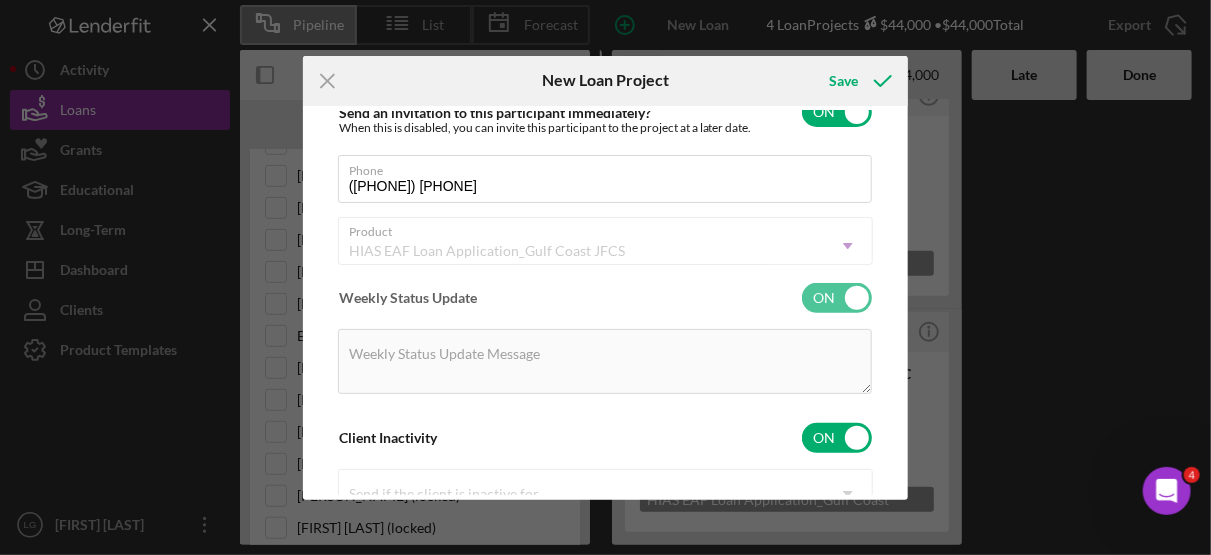 checkbox on "false" 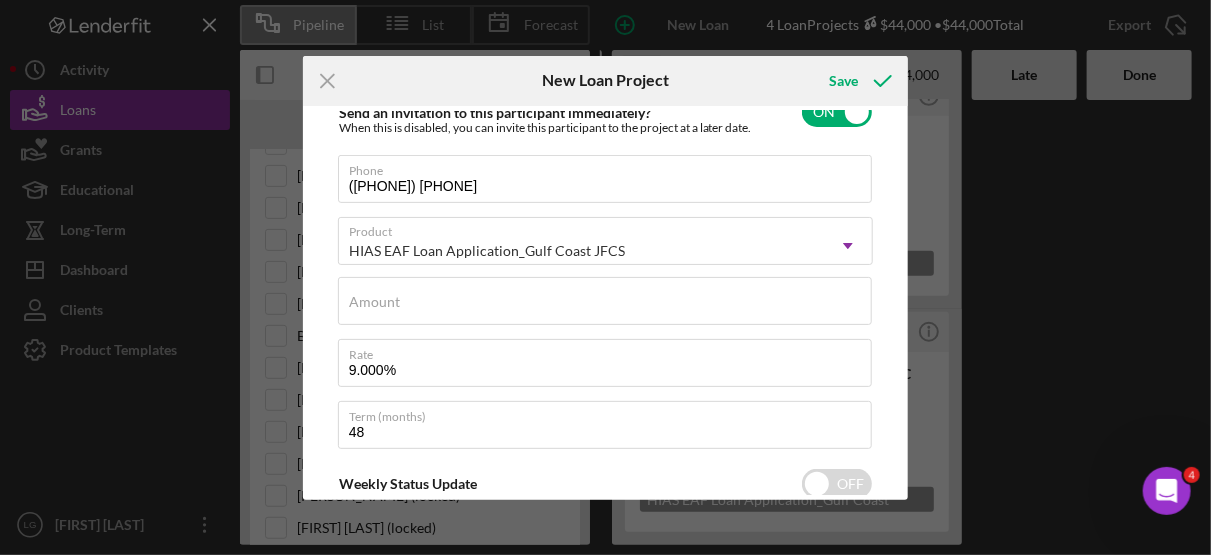 click on "Client First Name Jairo Client Last Name Attow Business Rideshare / Gig Economy Email jairoattow@gmail.com Send an invitation to this participant immediately? When this is disabled, you can invite this participant to the project at a later date. ON Phone (941) 273-7314 Product HIAS EAF Loan Application_Gulf Coast JFCS Icon/Dropdown Arrow Amount Rate 9.000% Term (months) 48 Weekly Status Update OFF Client Inactivity OFF" at bounding box center (606, 303) 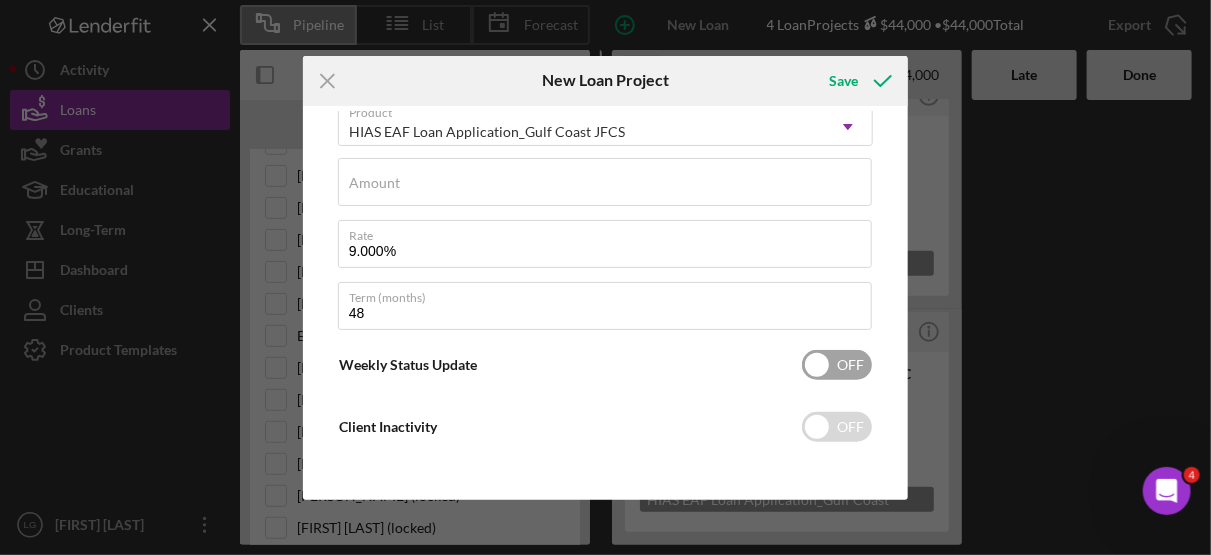 click at bounding box center (837, 365) 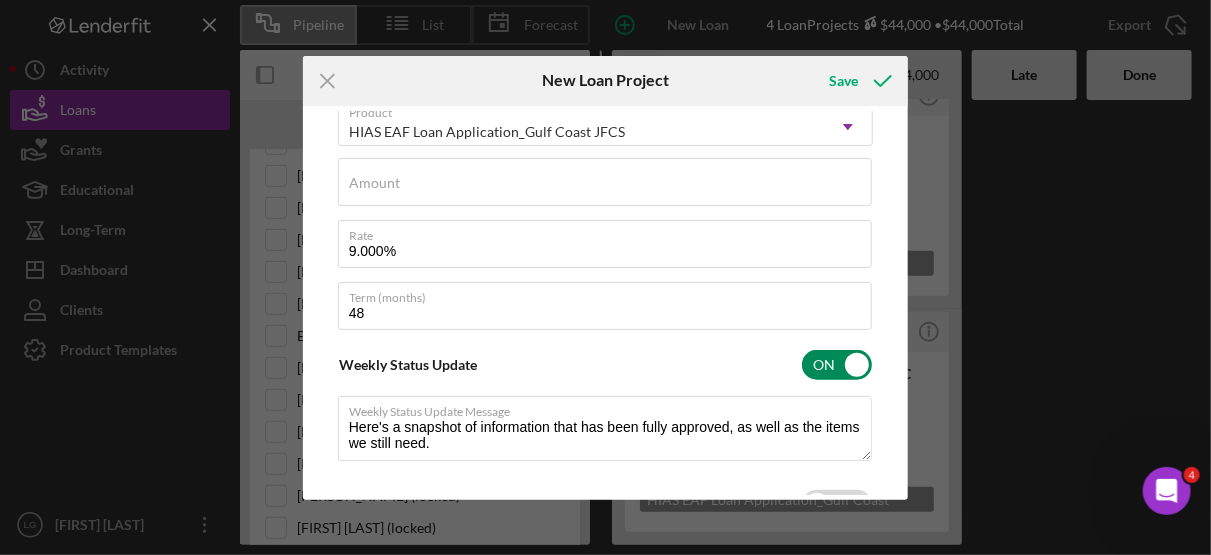 type on "Here's a snapshot of information that has been fully approved, as well as the items we still need.
If you've worked up to a milestone (purple) item, then the ball is our court. We'll respond as soon as we can." 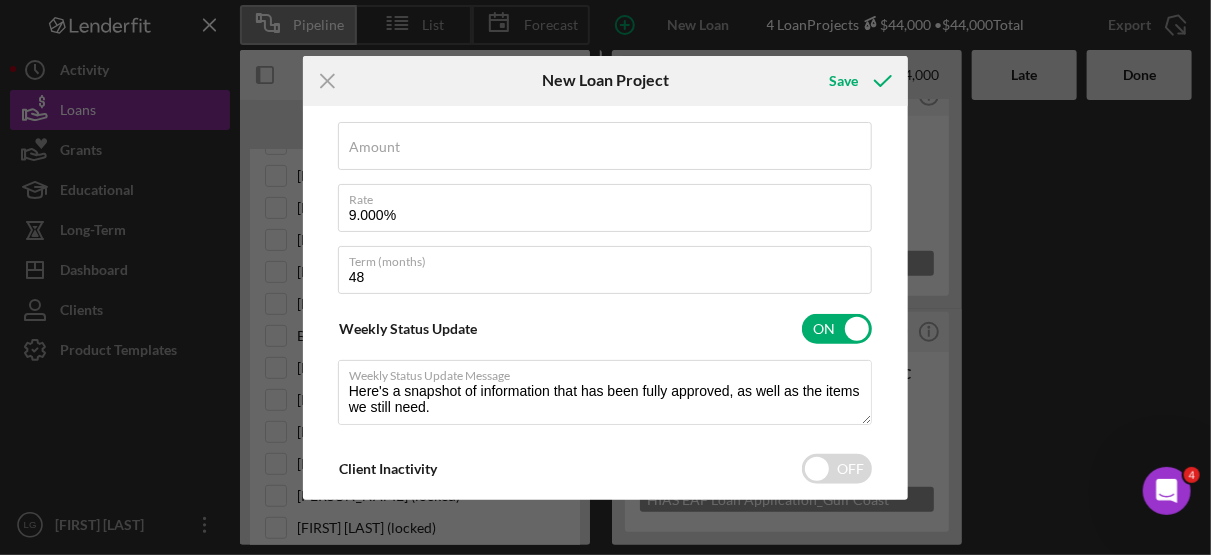 scroll, scrollTop: 485, scrollLeft: 0, axis: vertical 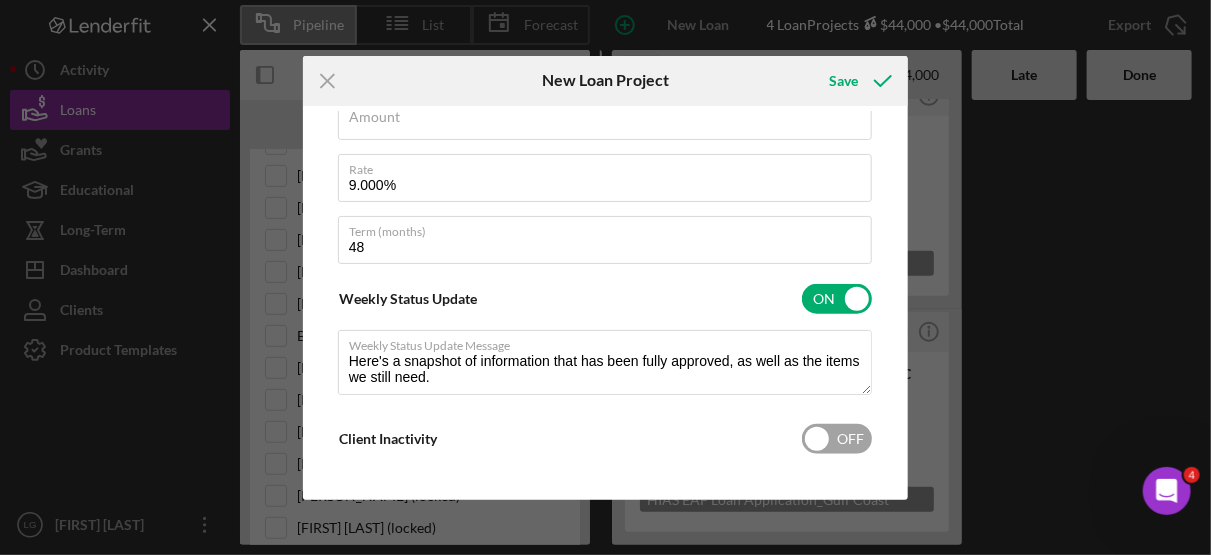click on "Client Inactivity OFF" at bounding box center [606, 439] 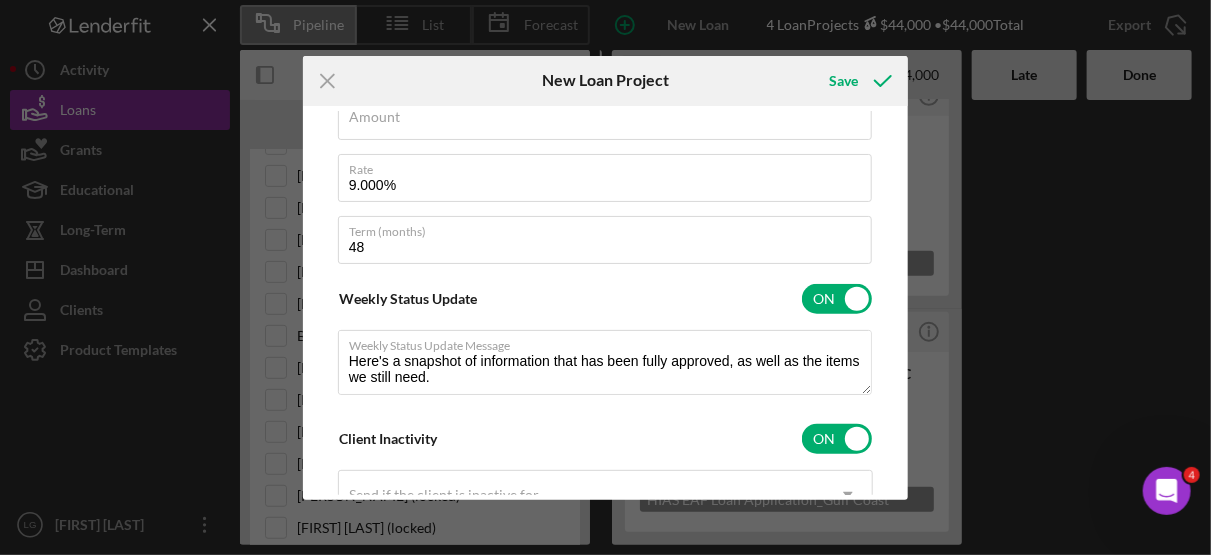 scroll, scrollTop: 149, scrollLeft: 0, axis: vertical 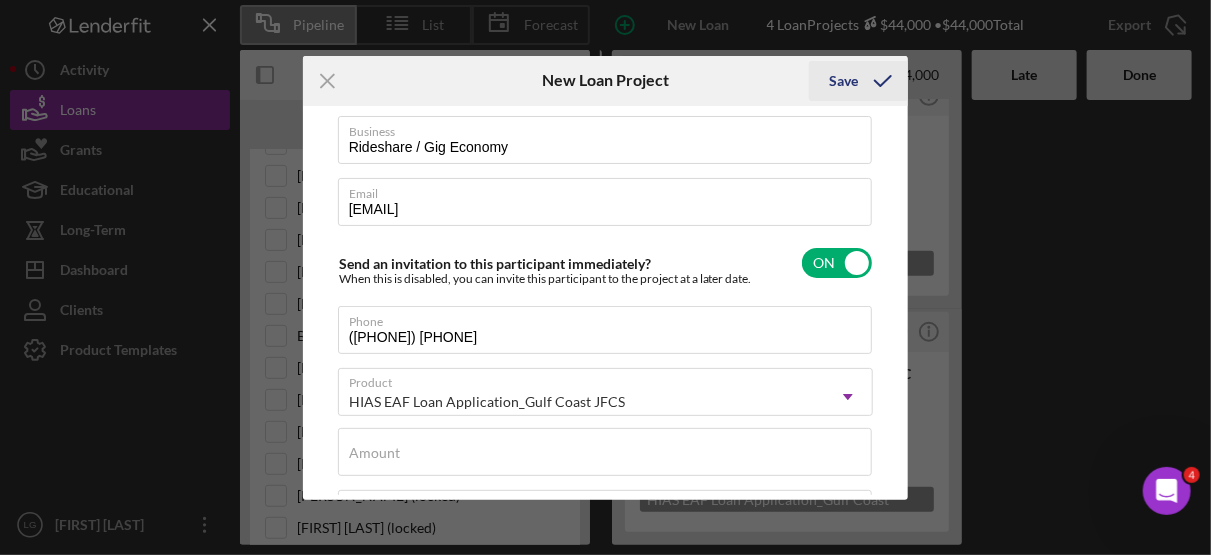 click on "Save" at bounding box center [843, 81] 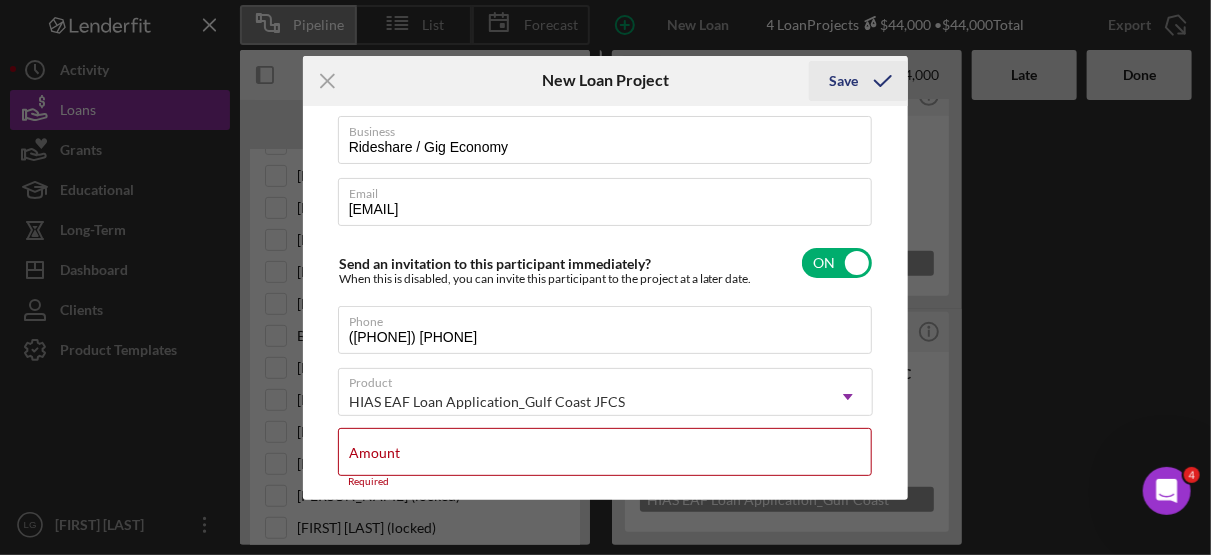 click on "Save" at bounding box center [843, 81] 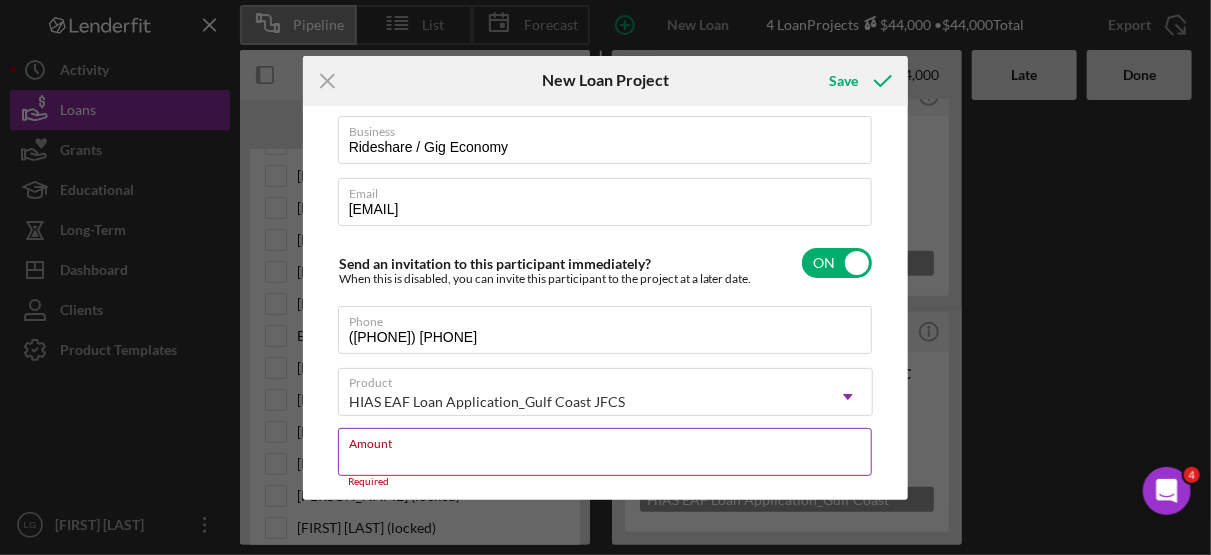 click on "Amount Required" at bounding box center (606, 458) 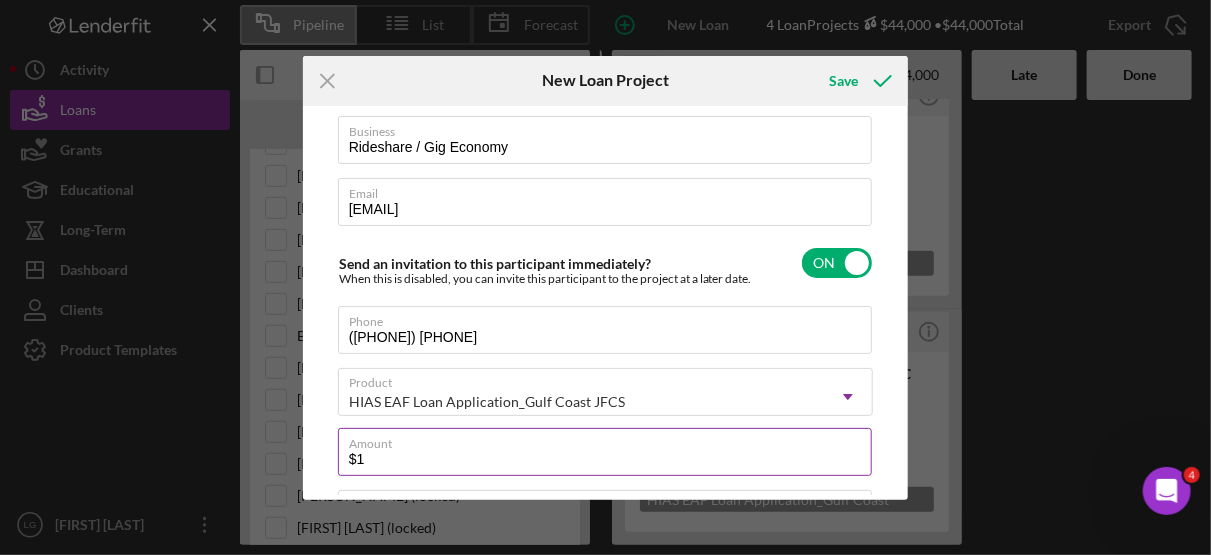 type on "$15" 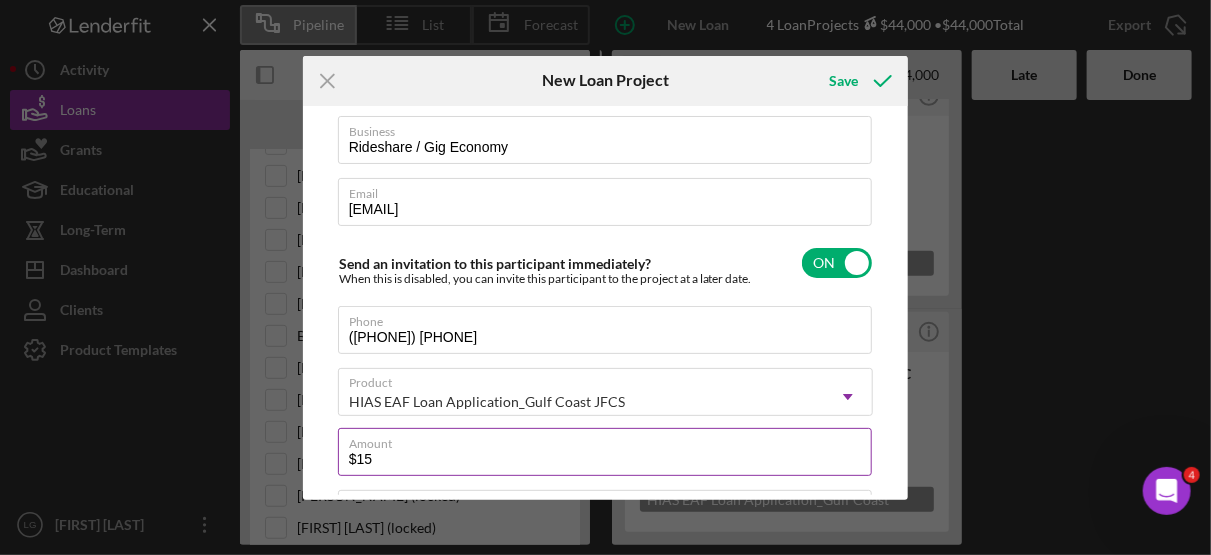 type on "$150" 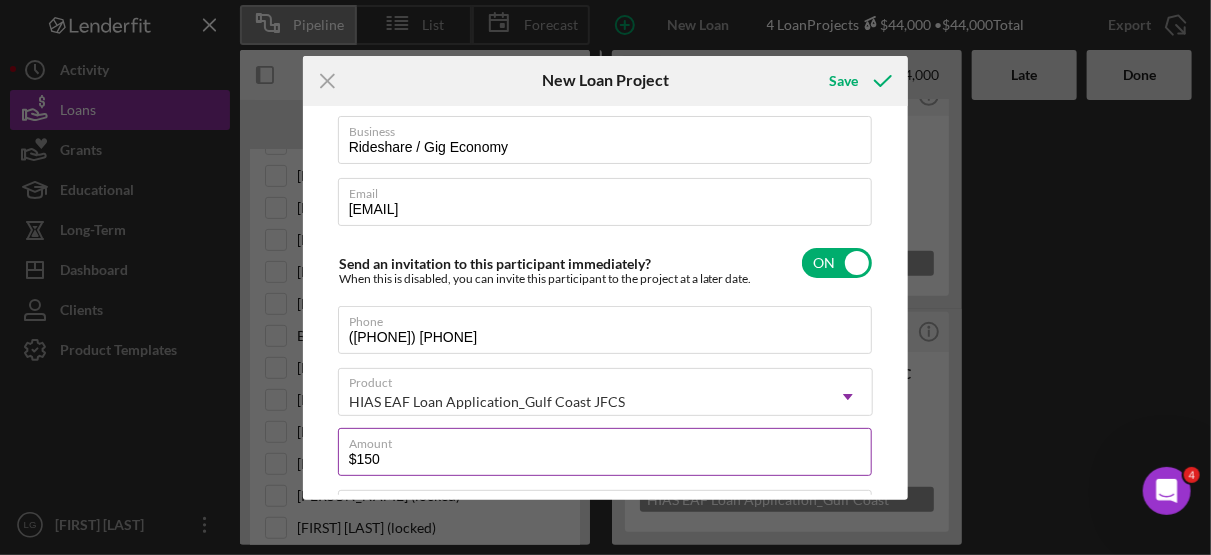 type on "$1,500" 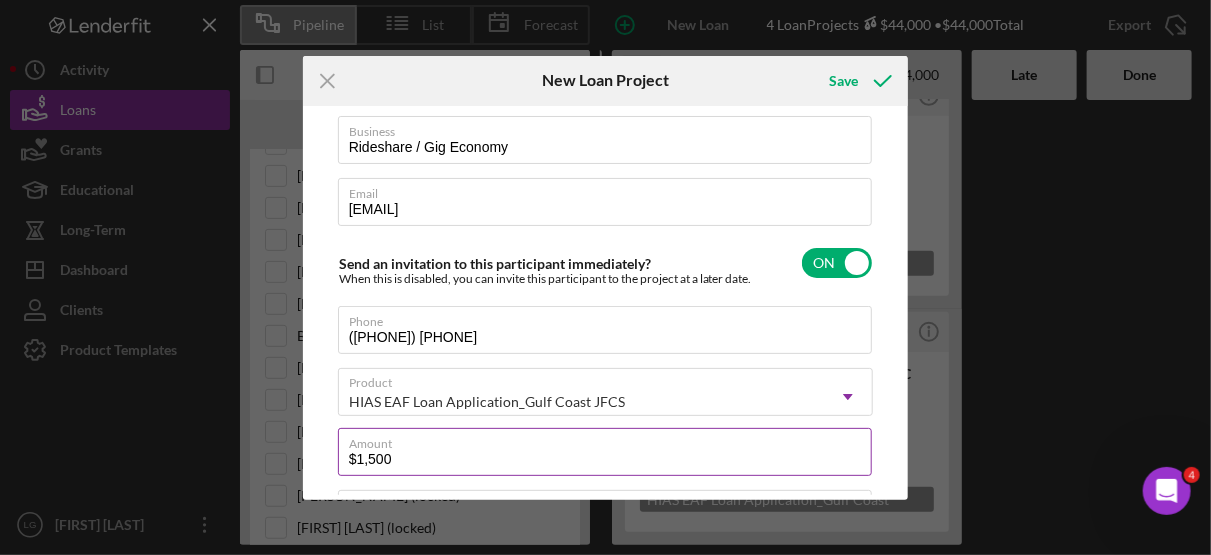 type on "$15,000" 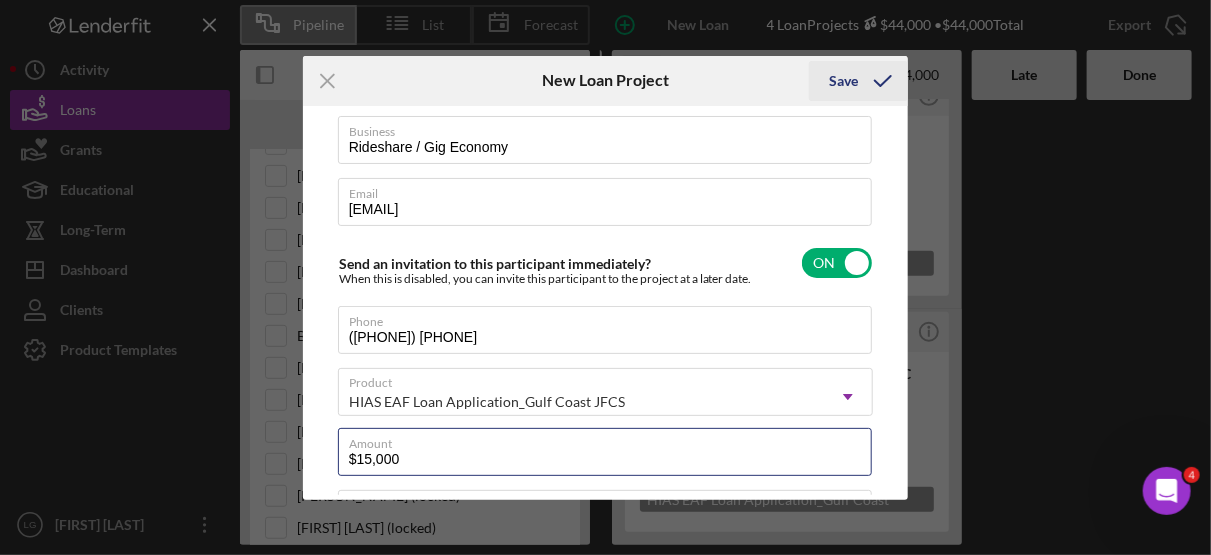 type on "$15,000" 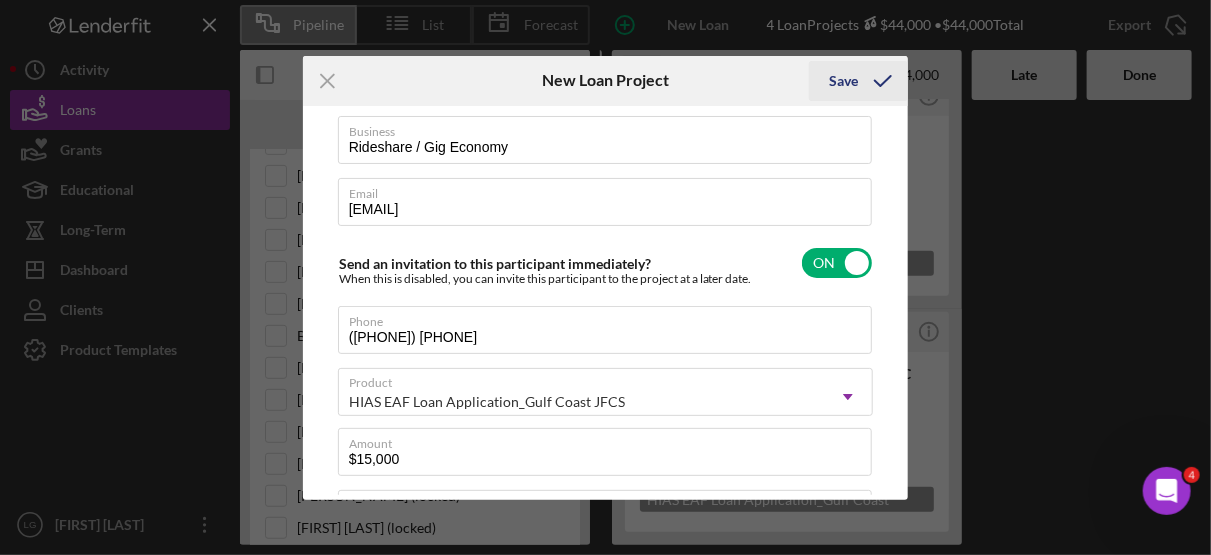 click on "Save" at bounding box center (843, 81) 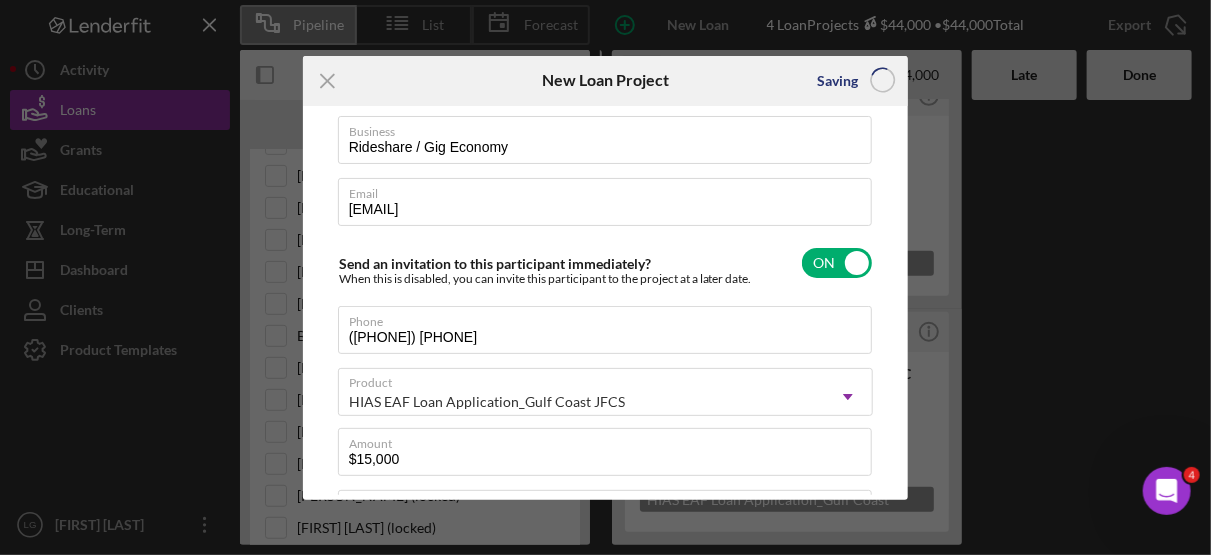 type 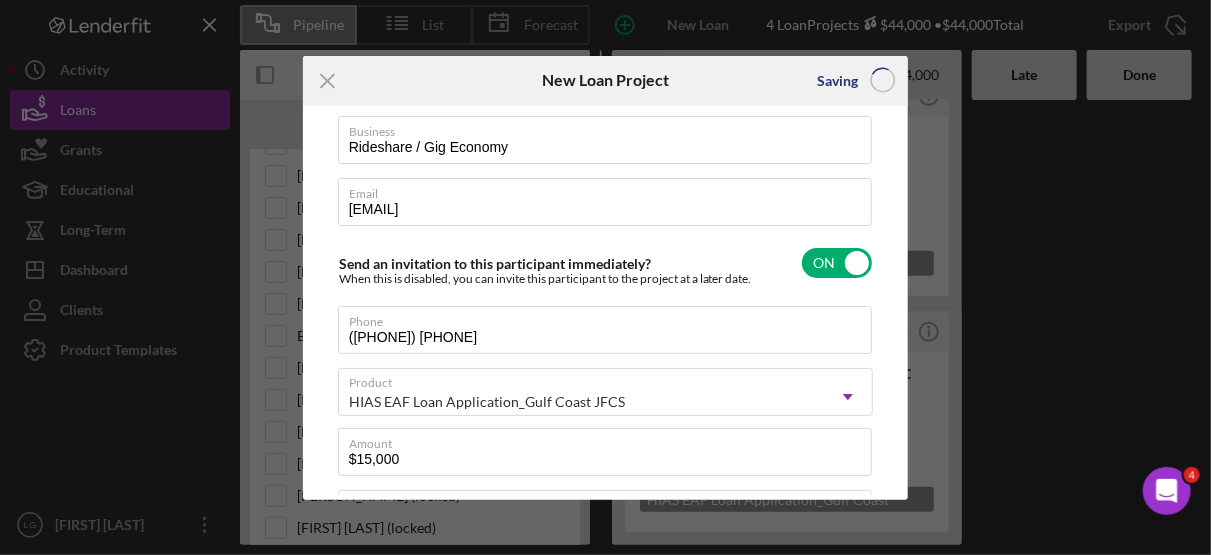 type 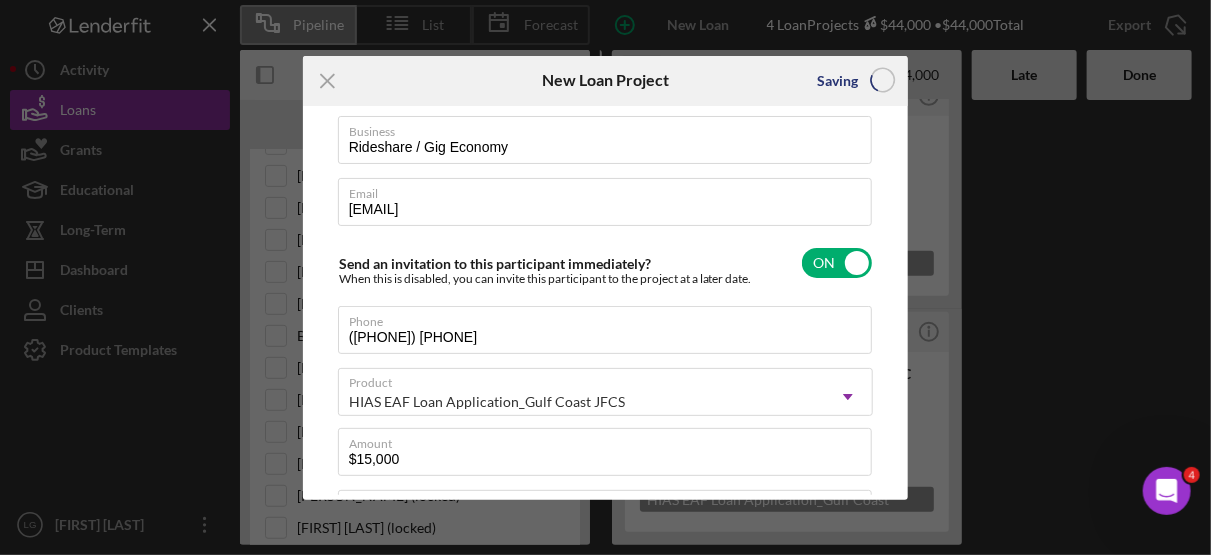 type 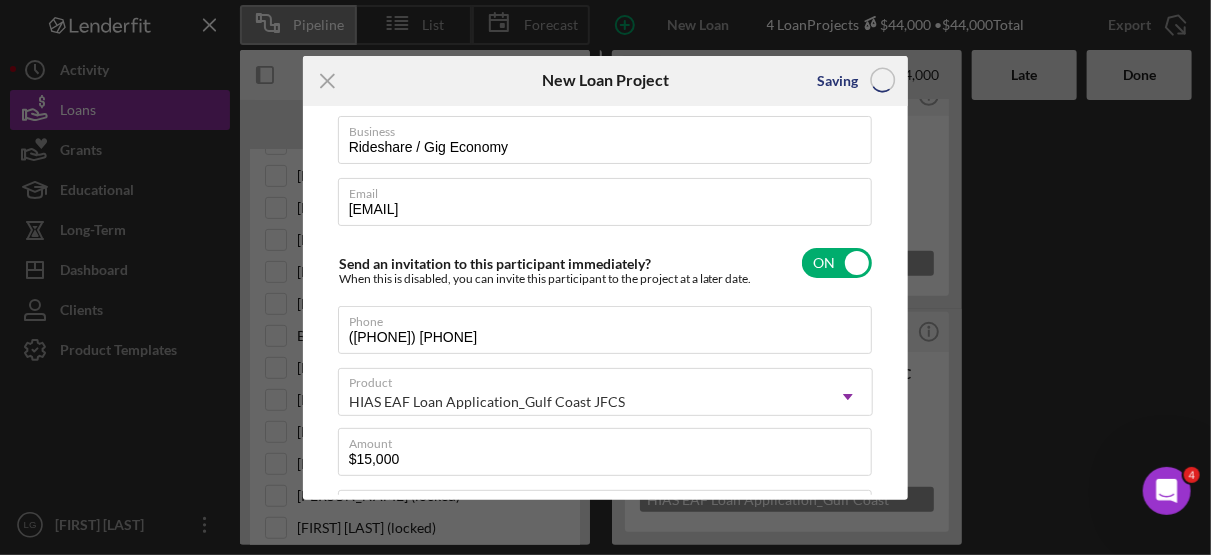 type 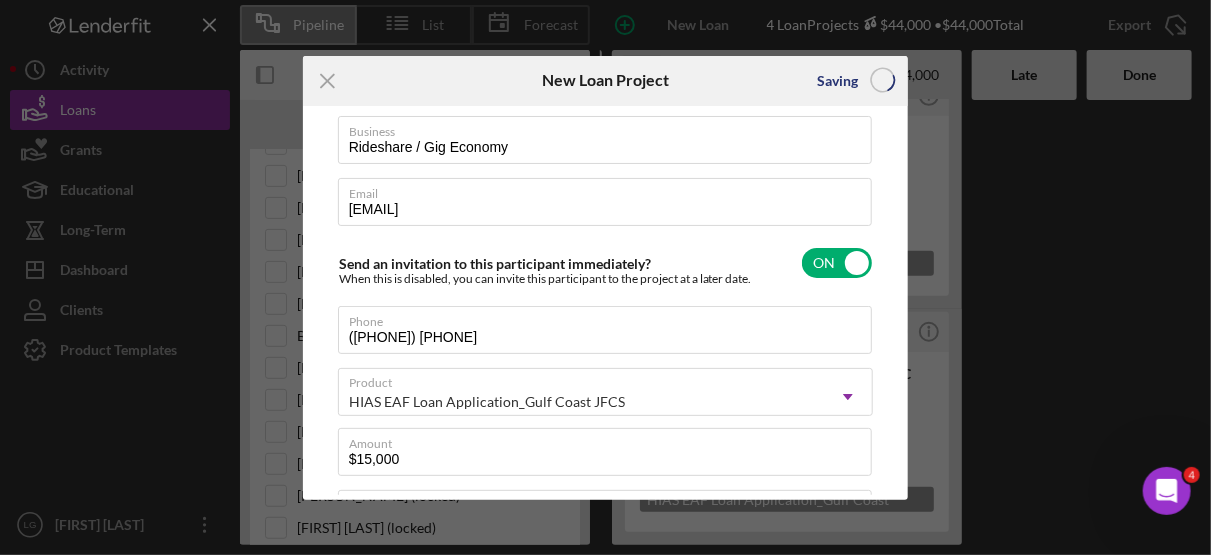 type 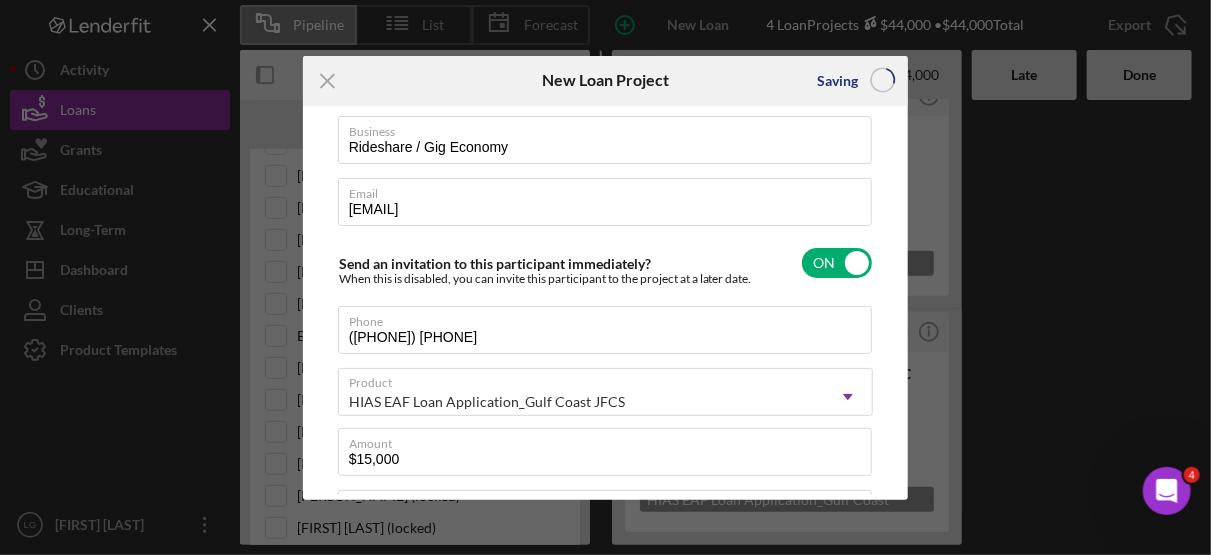 checkbox on "false" 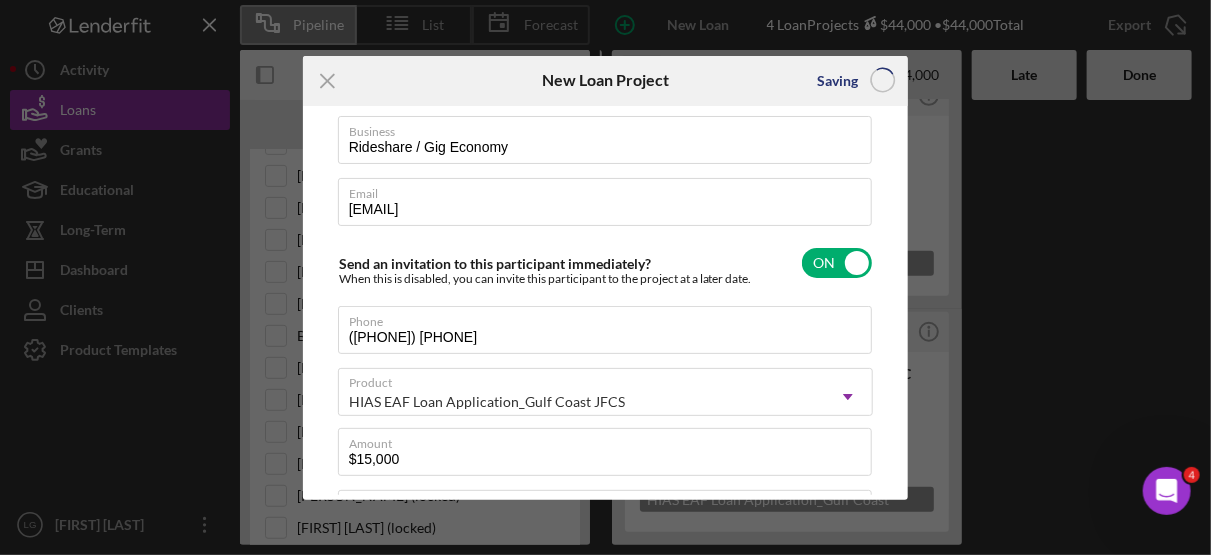 checkbox on "false" 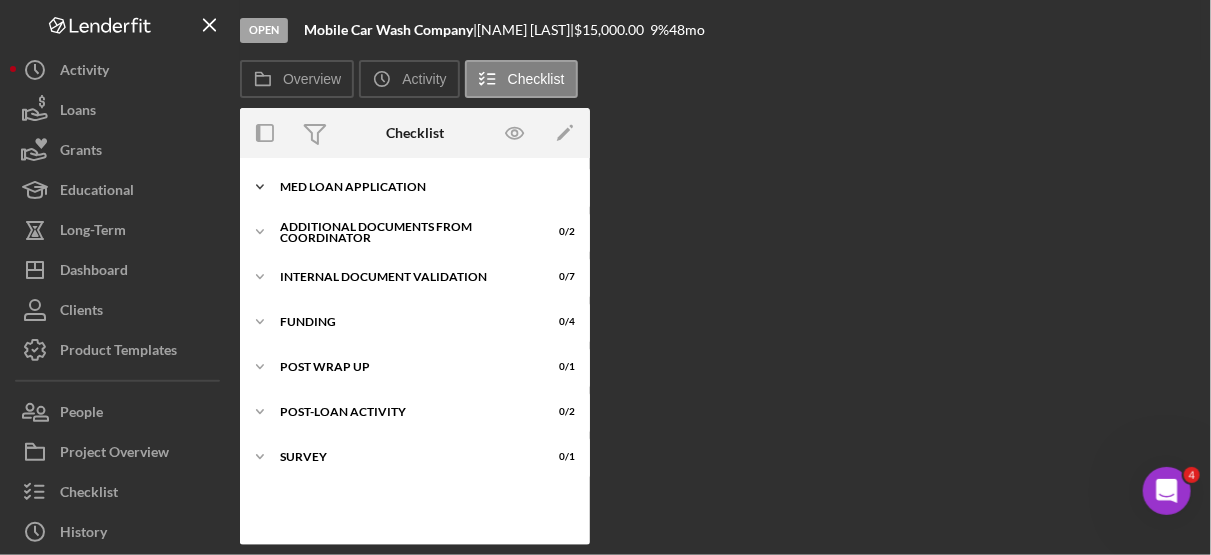 click on "MED Loan Application" at bounding box center [422, 187] 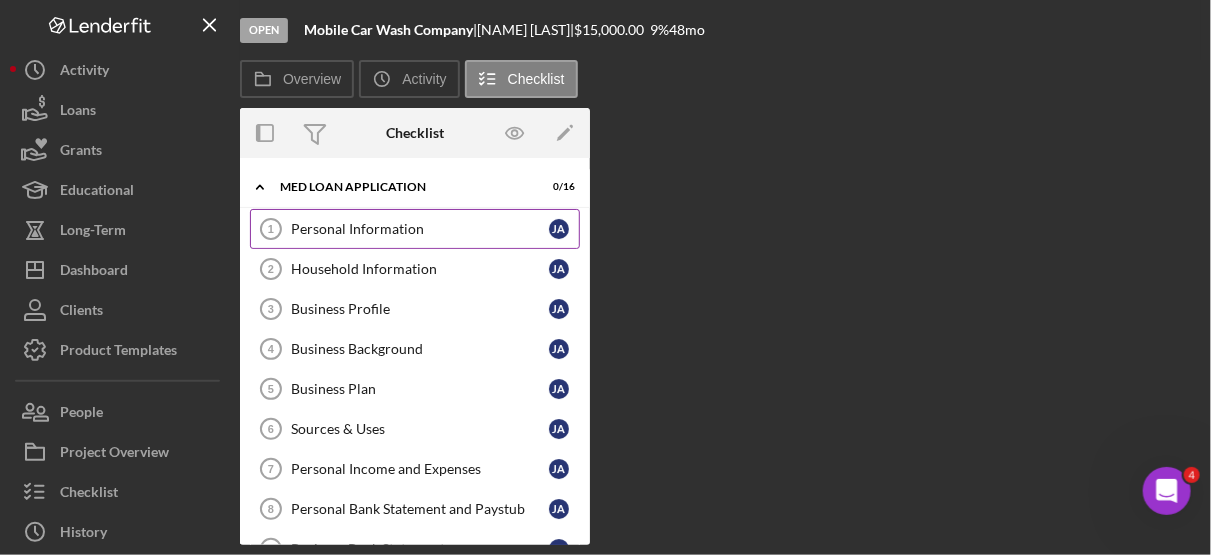 click on "Personal Information" at bounding box center (420, 229) 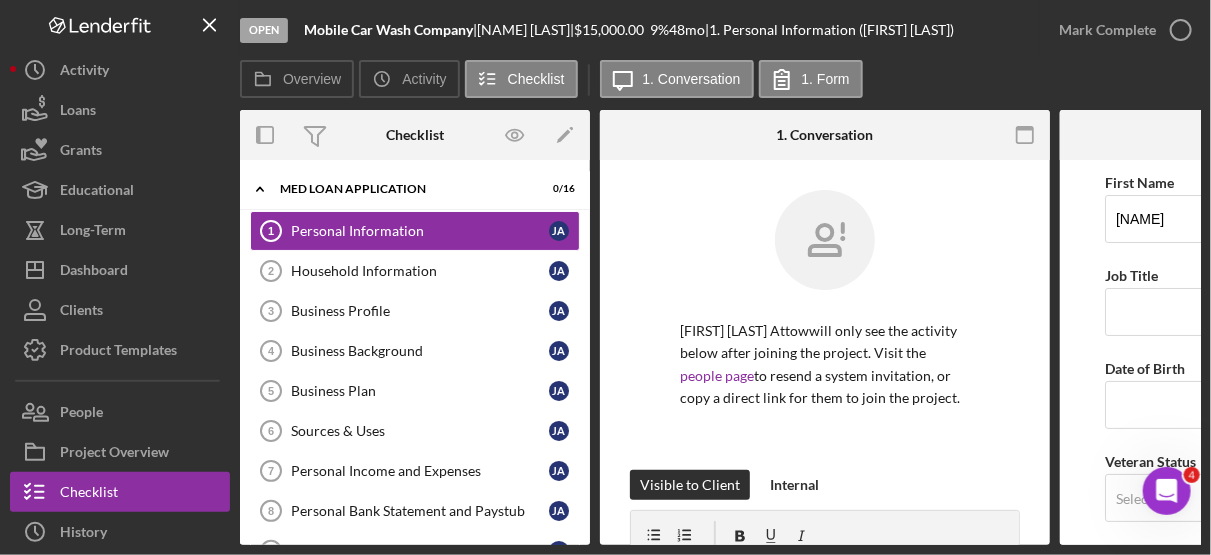 scroll, scrollTop: 0, scrollLeft: 308, axis: horizontal 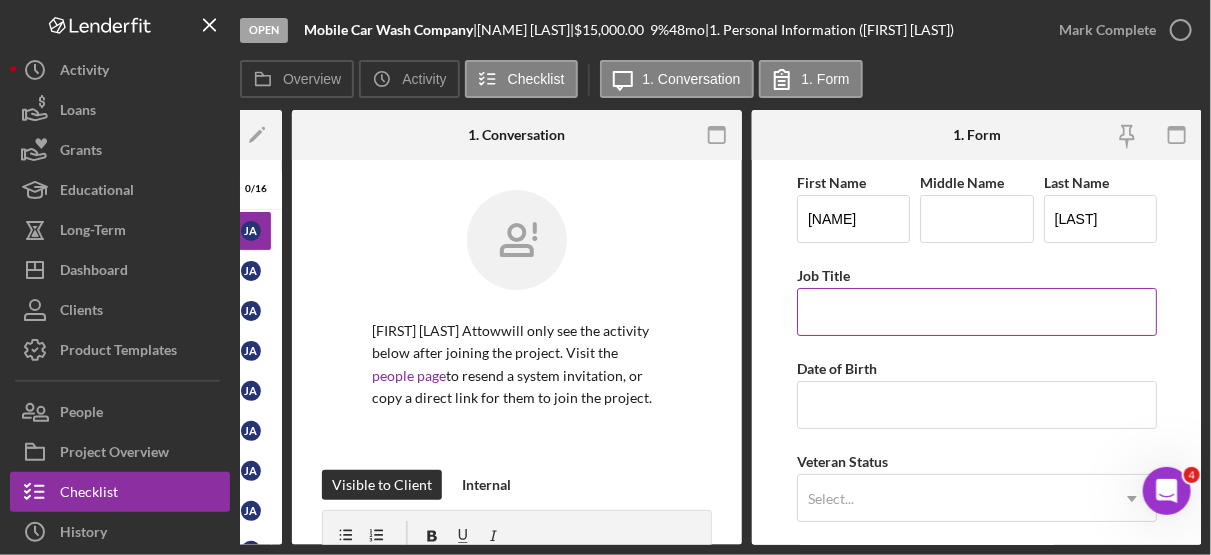 click on "Job Title" at bounding box center [977, 312] 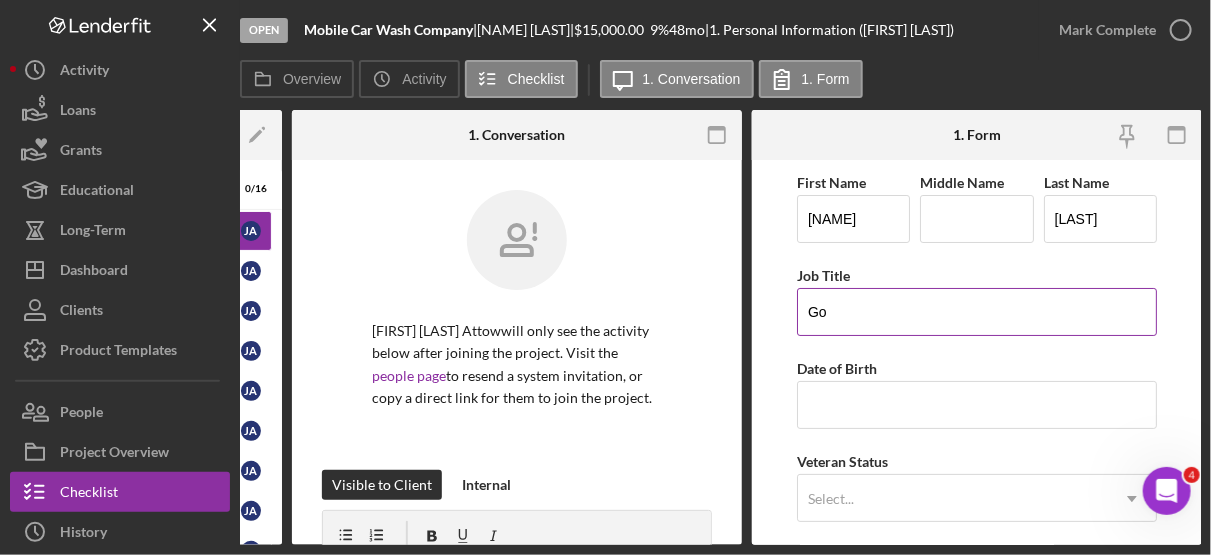 type on "Golfing Assistant" 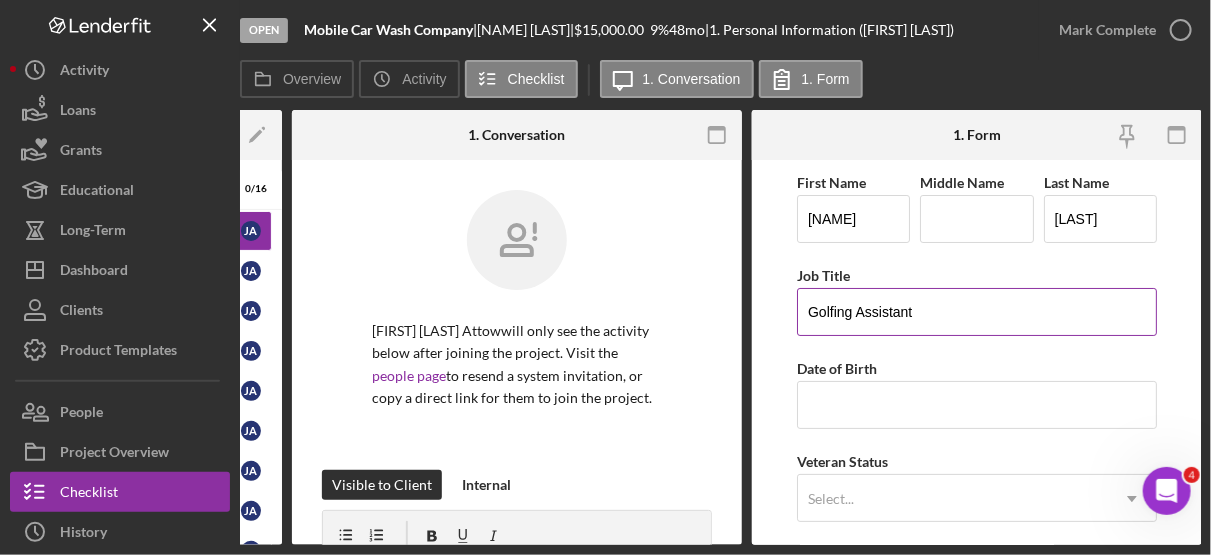 click on "Golfing Assistant" at bounding box center (977, 312) 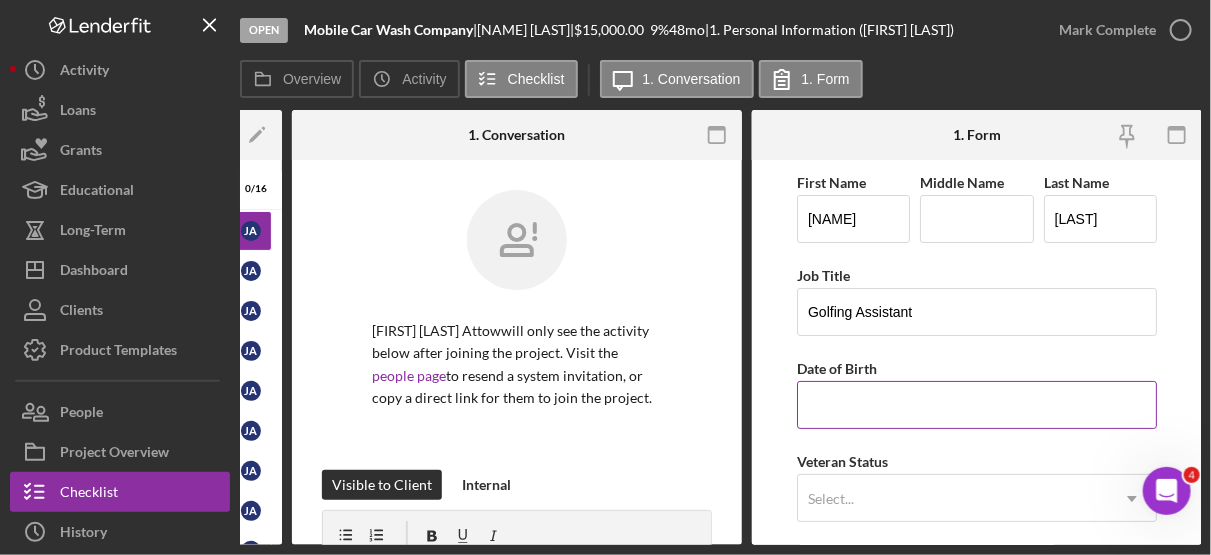 click on "Date of Birth" at bounding box center [977, 405] 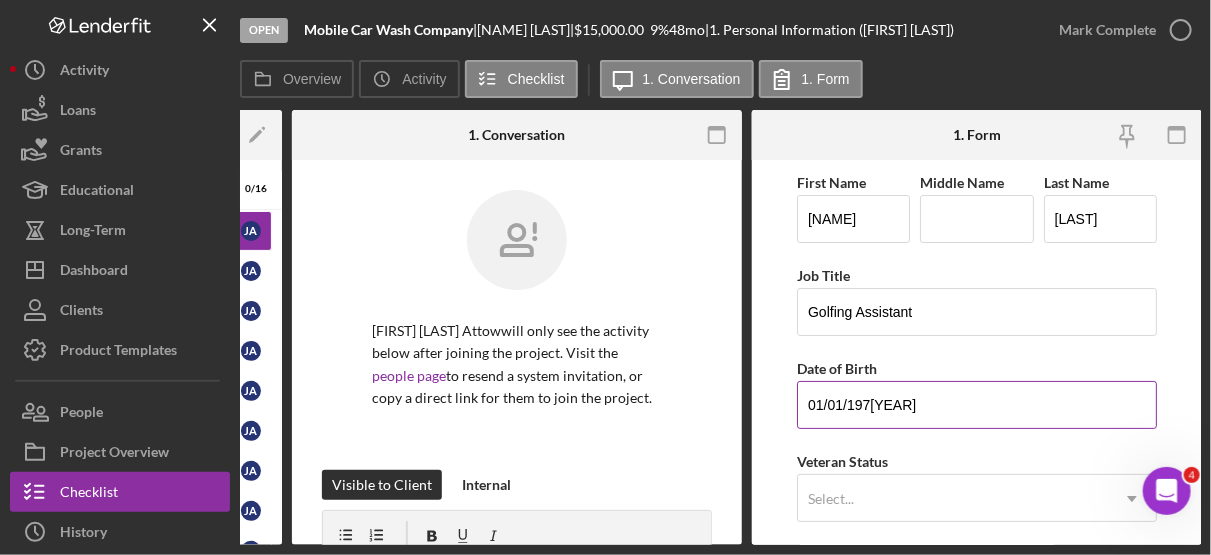 type on "01/01/1971" 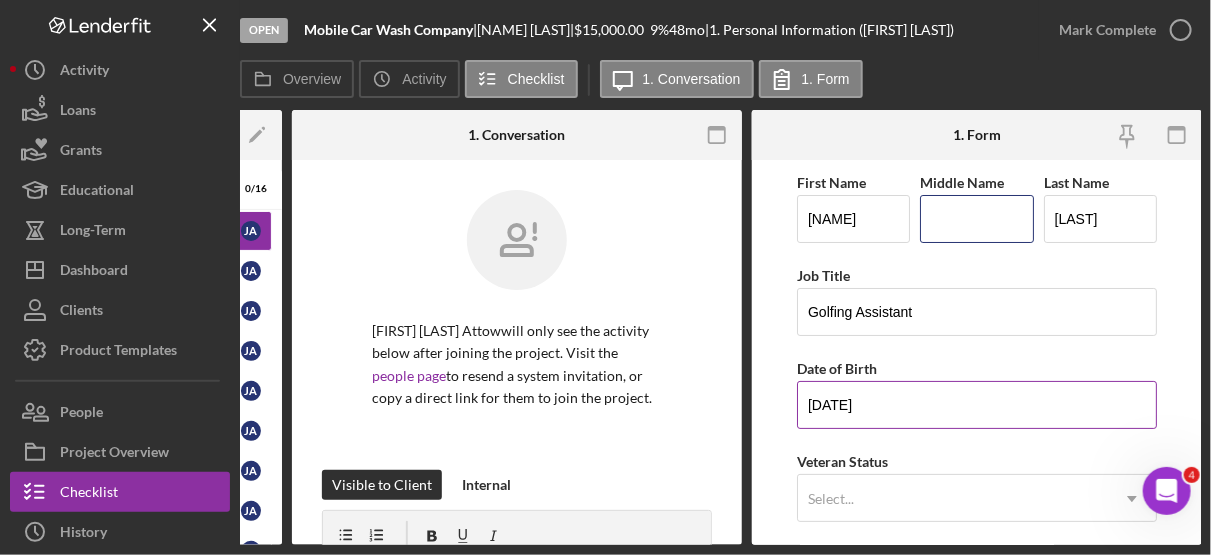 type on "Alfredo" 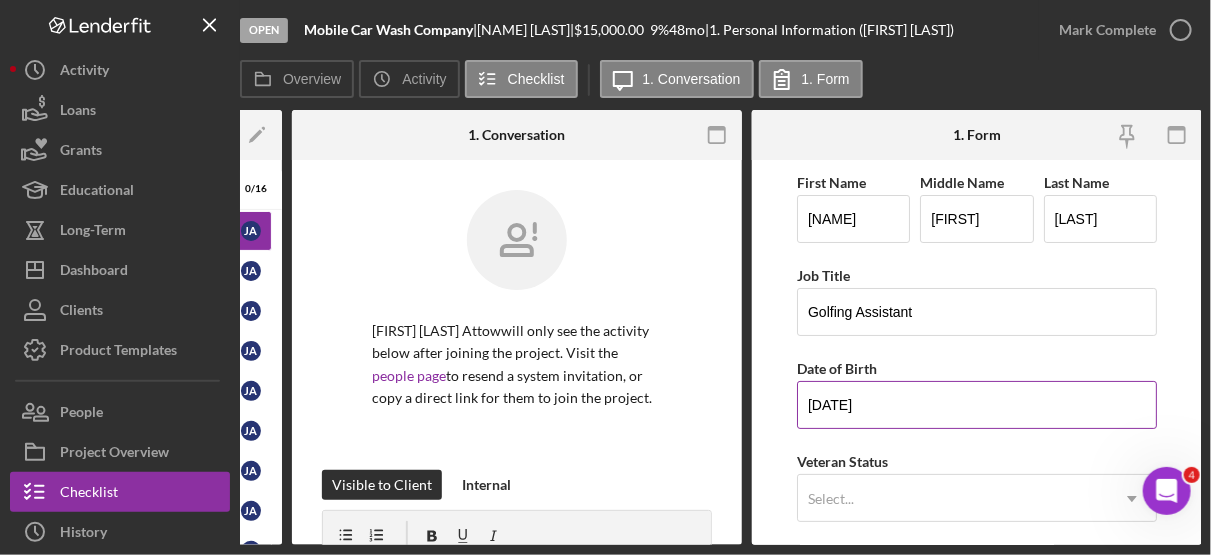 type on "Florida" 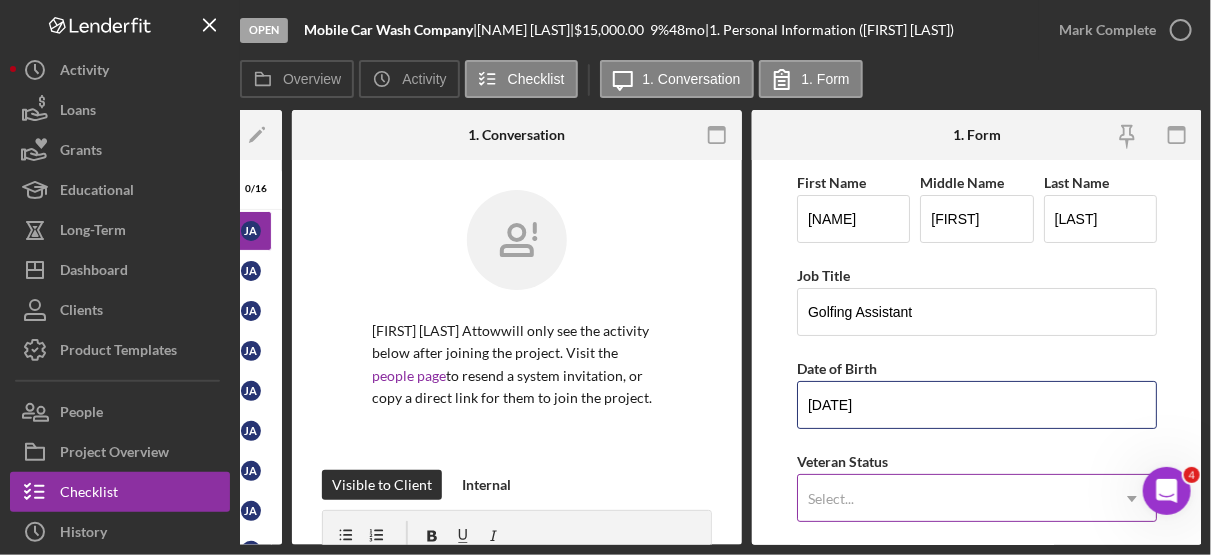 type on "01/01/1971" 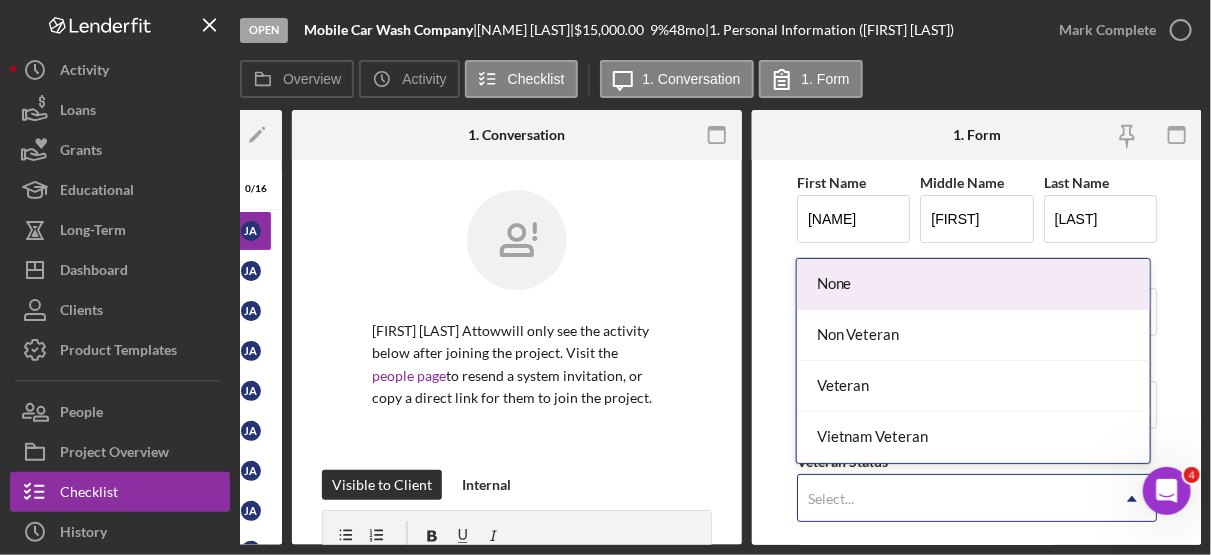 click on "Icon/Dropdown Arrow" 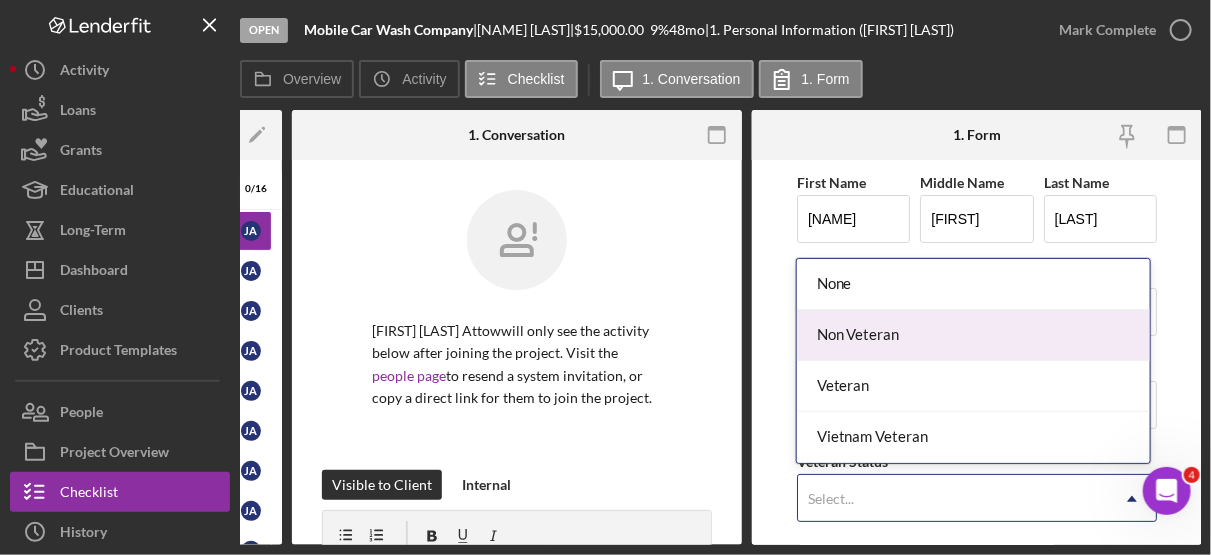 click on "Non Veteran" at bounding box center [973, 335] 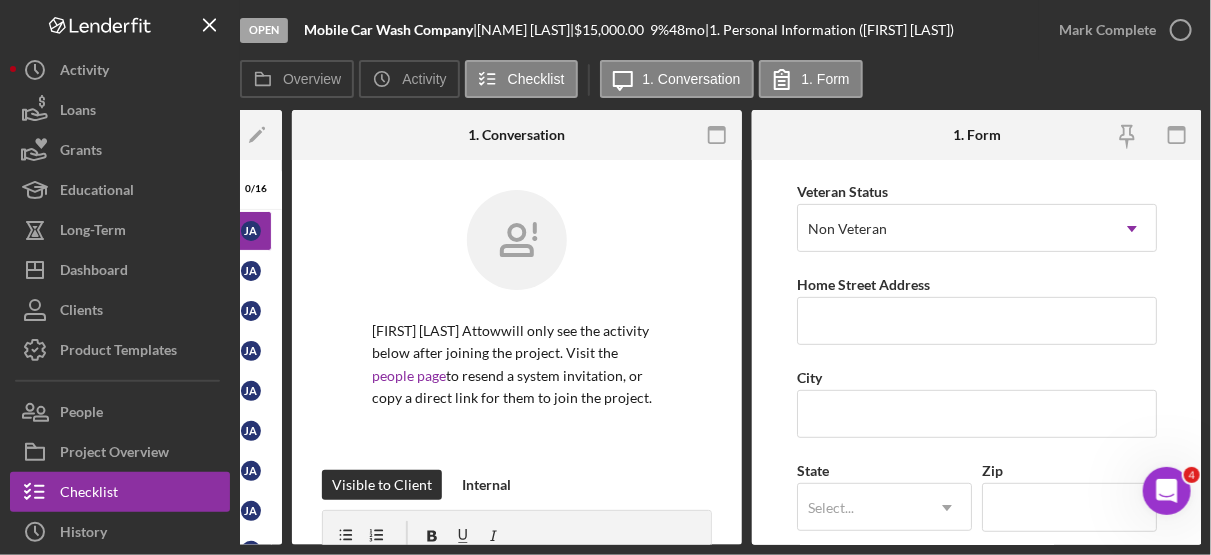 scroll, scrollTop: 274, scrollLeft: 0, axis: vertical 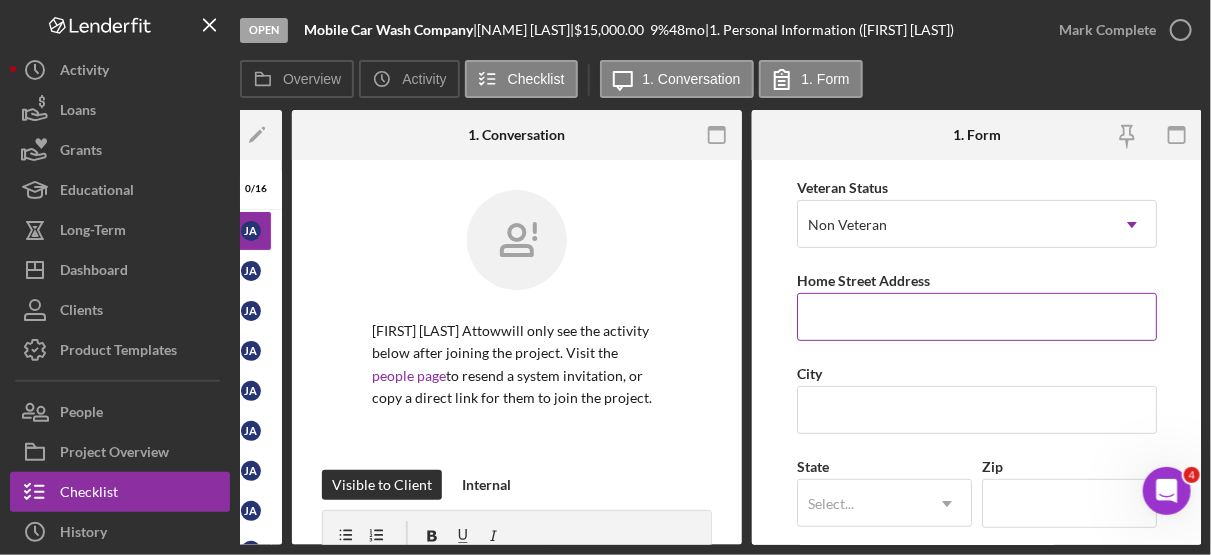 click on "Home Street Address" at bounding box center [977, 317] 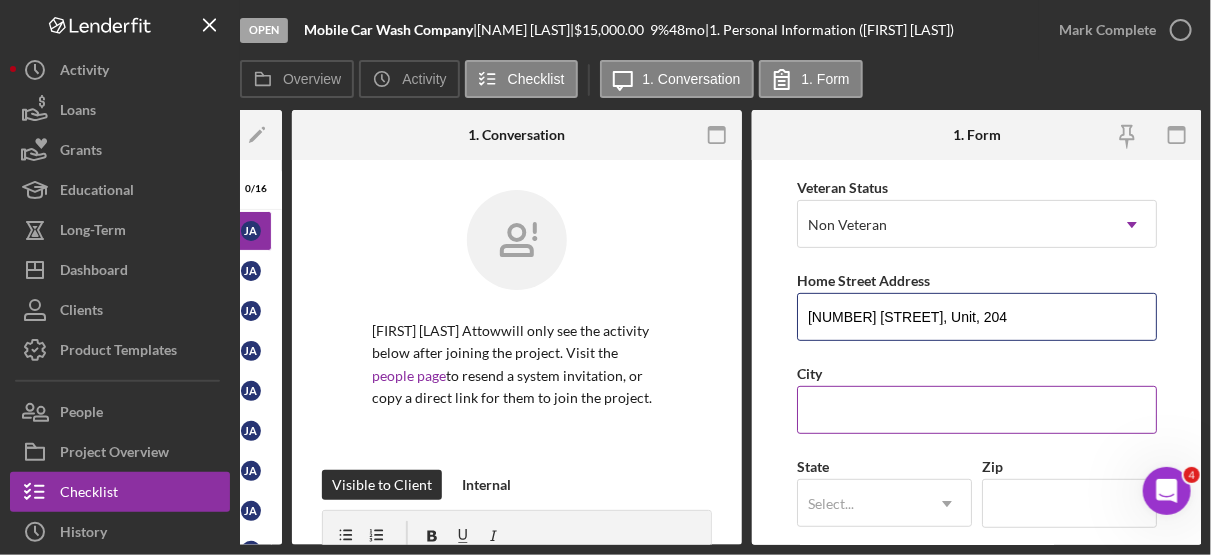 type on "17990 Murdock Circle, Unit, 204" 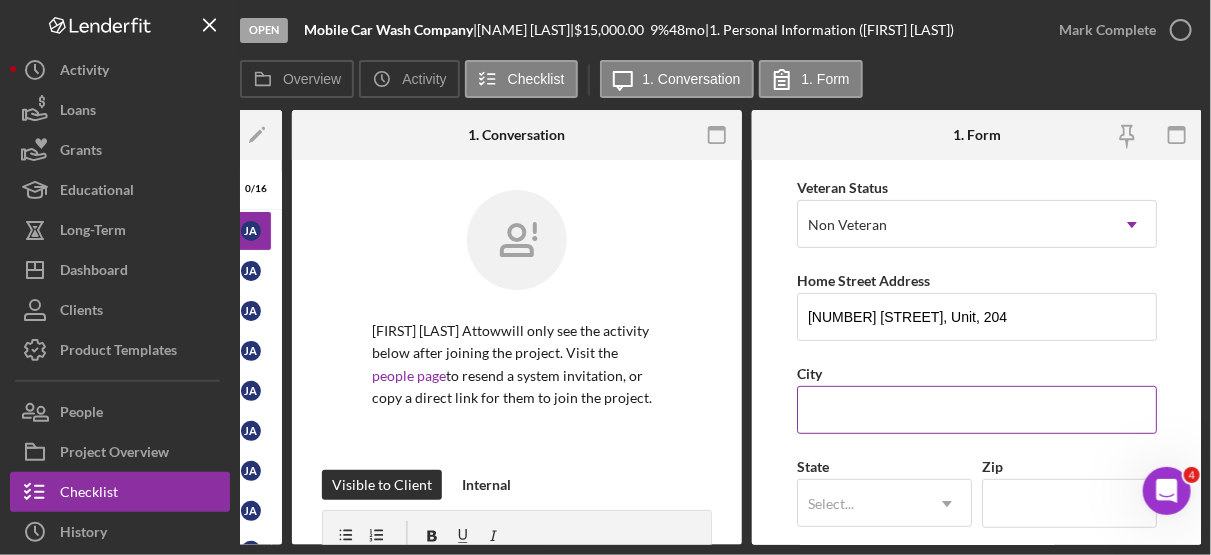 click on "City" at bounding box center [977, 410] 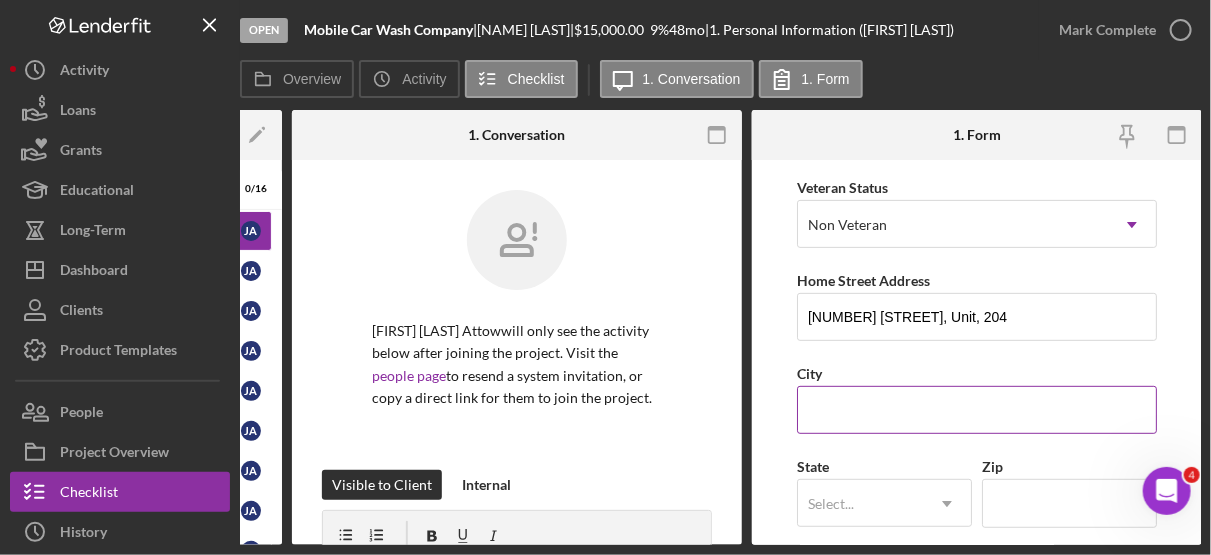 type on "Port Charlotte" 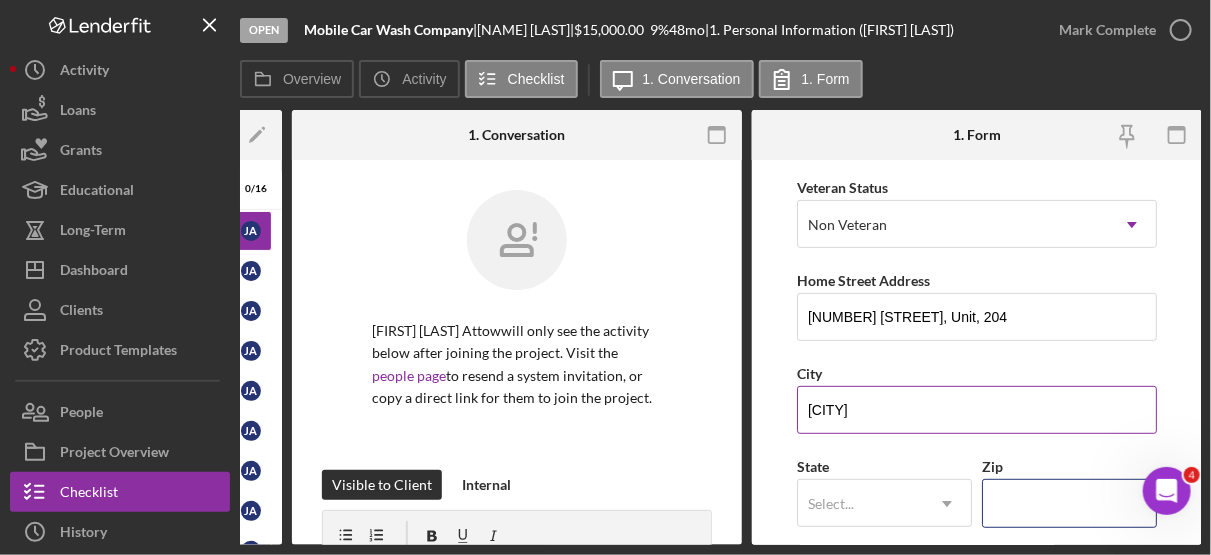type on "33952" 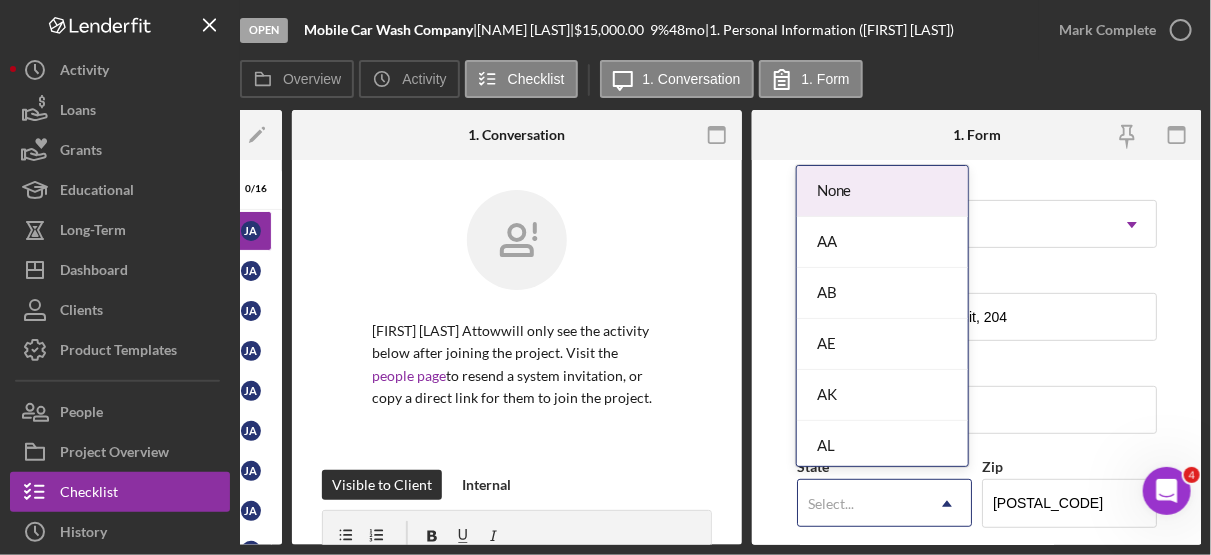 click on "Icon/Dropdown Arrow" 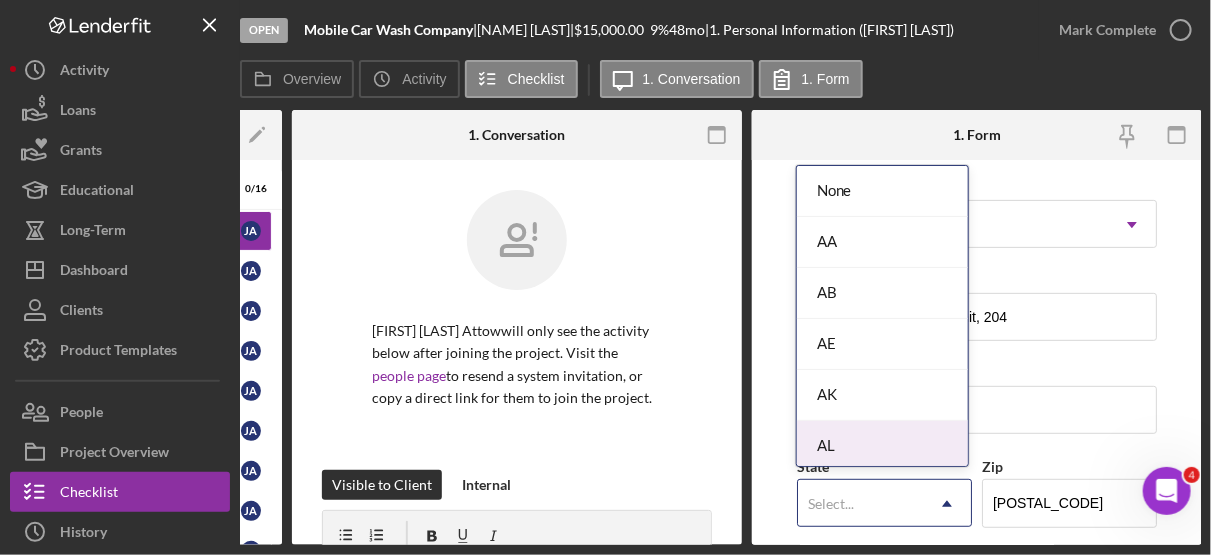 type on "f" 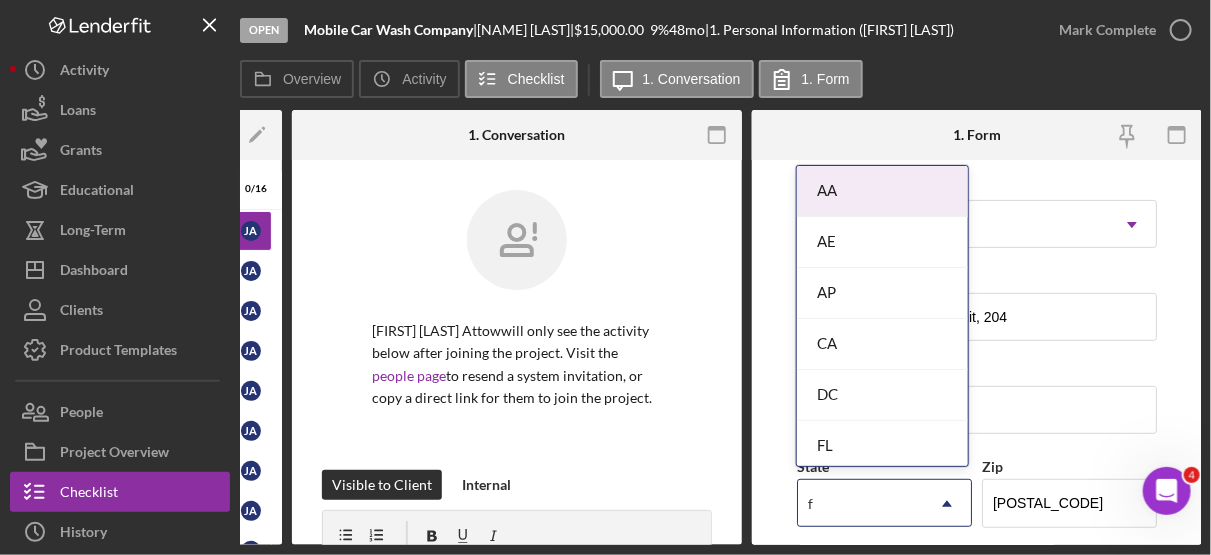 click on "FL" at bounding box center [882, 446] 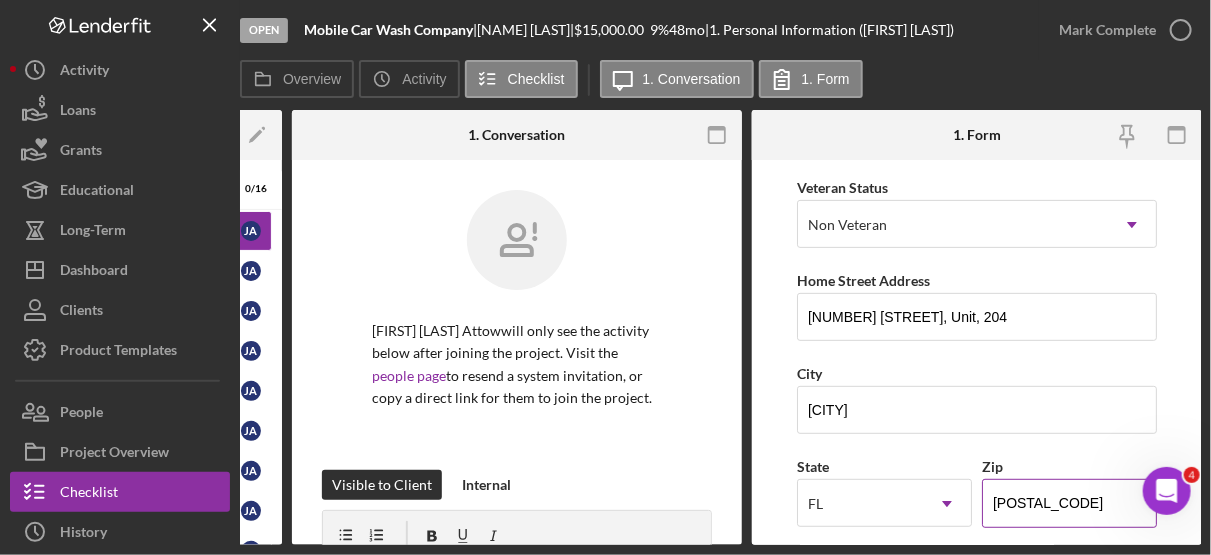 click on "33952" at bounding box center [1069, 503] 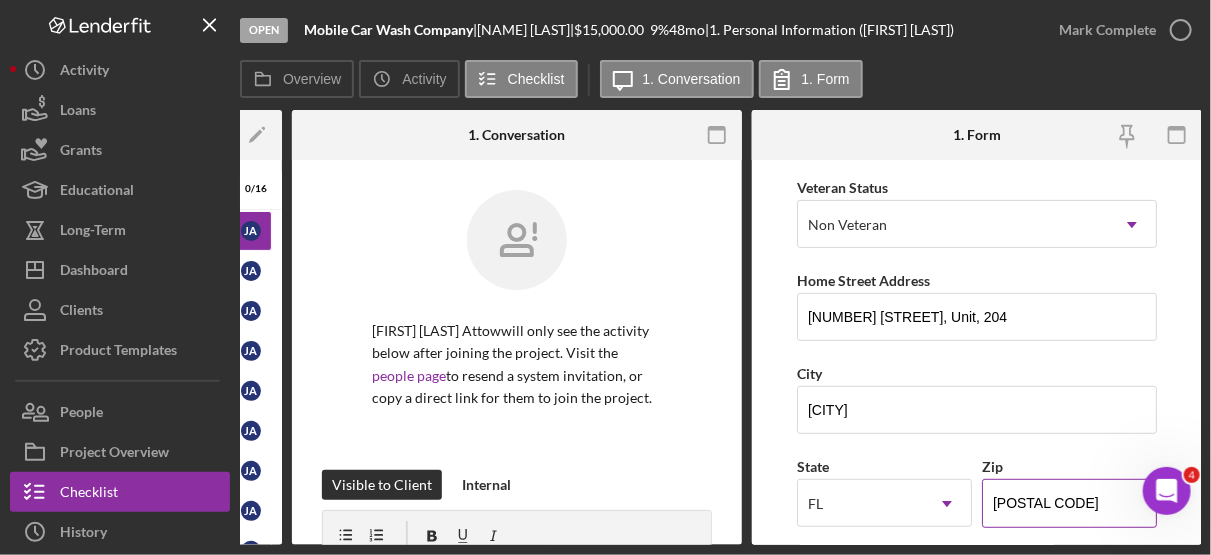 click on "339##" at bounding box center (1069, 503) 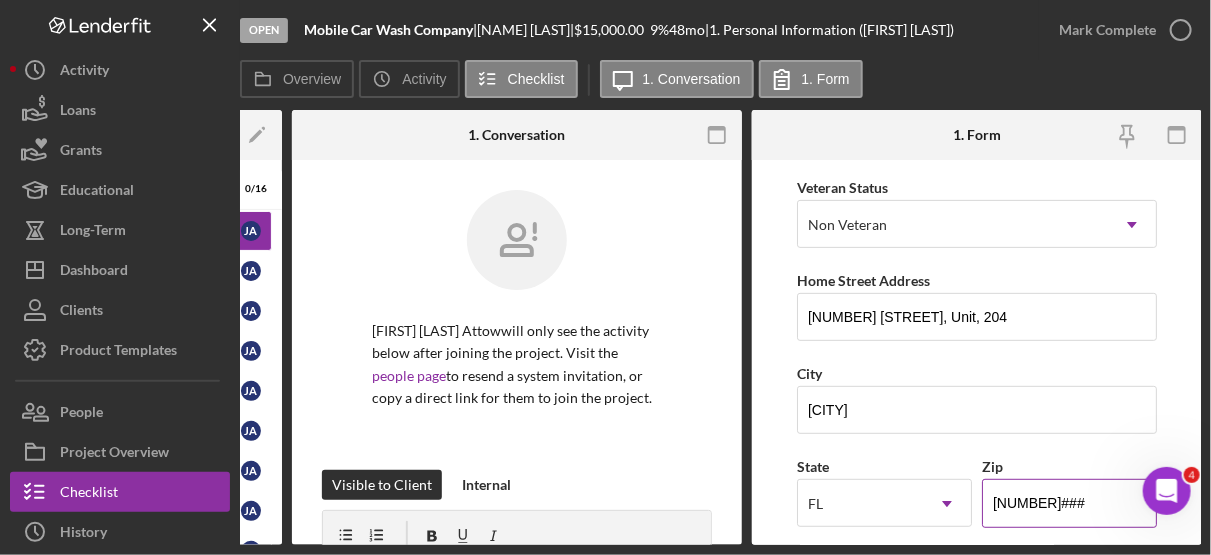type on "3####" 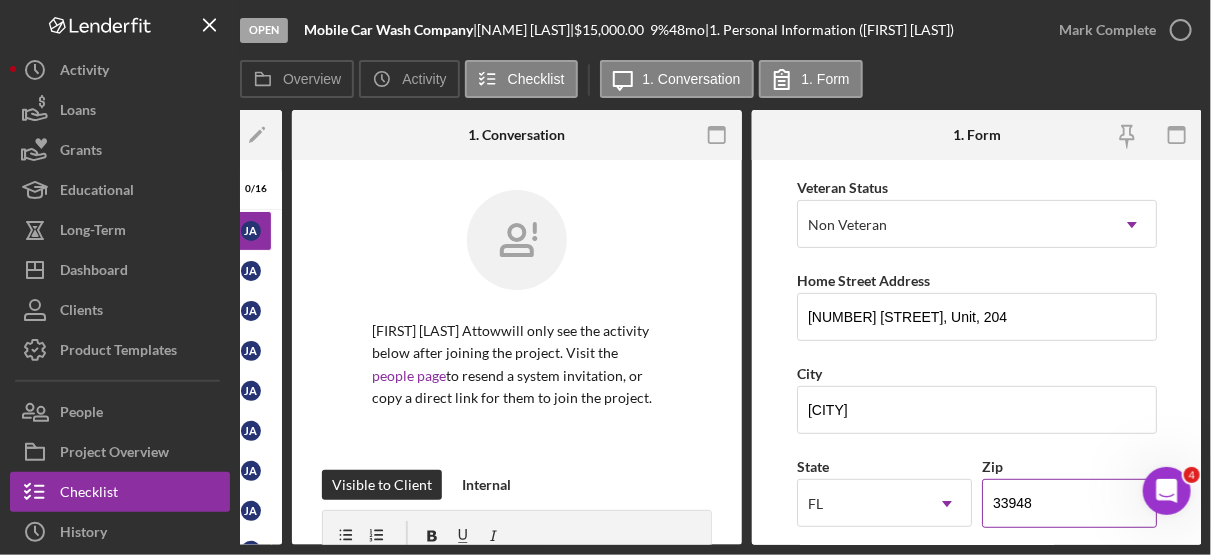 type on "33948" 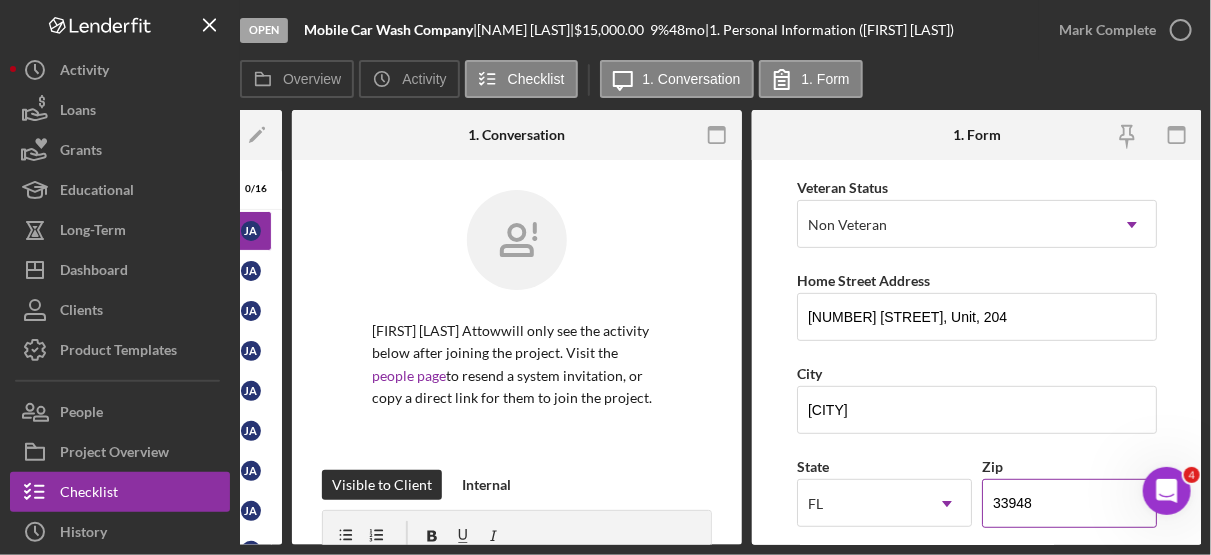 scroll, scrollTop: 515, scrollLeft: 0, axis: vertical 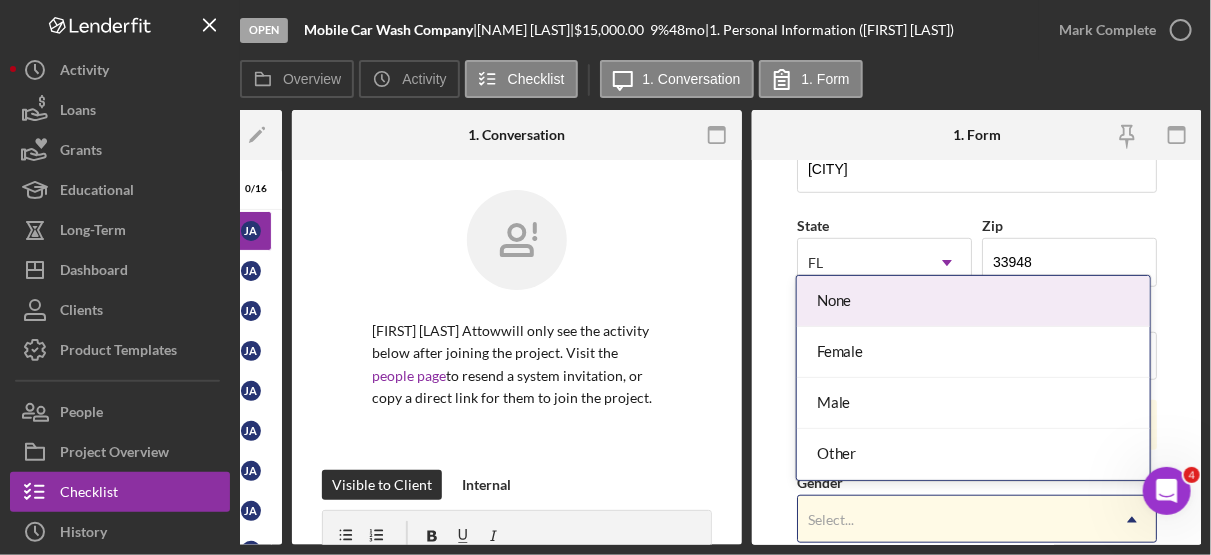 click on "Icon/Dropdown Arrow" 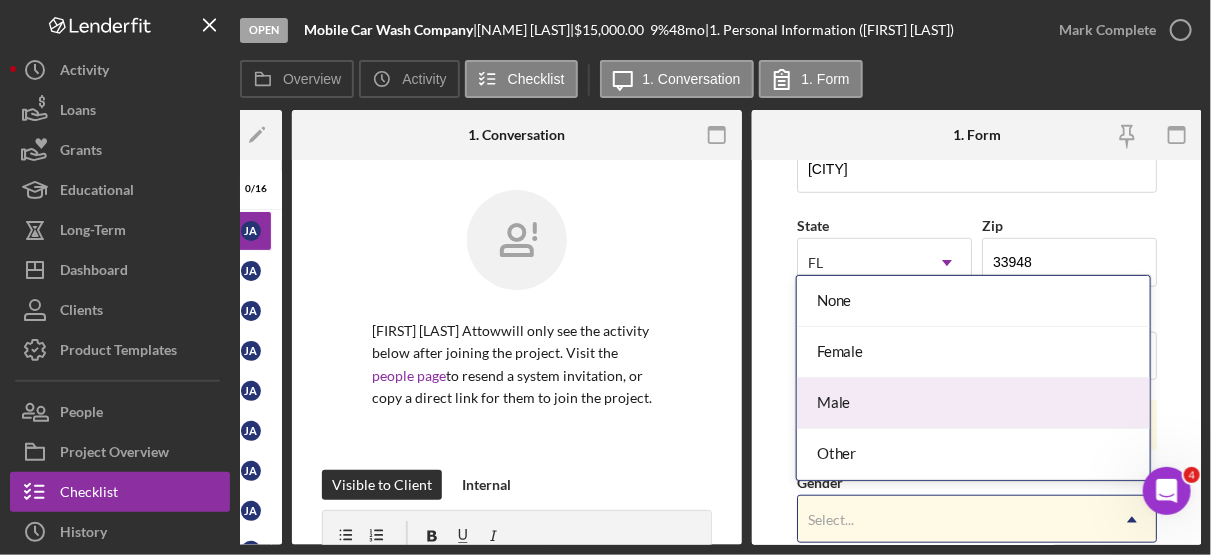 click on "Male" at bounding box center [973, 403] 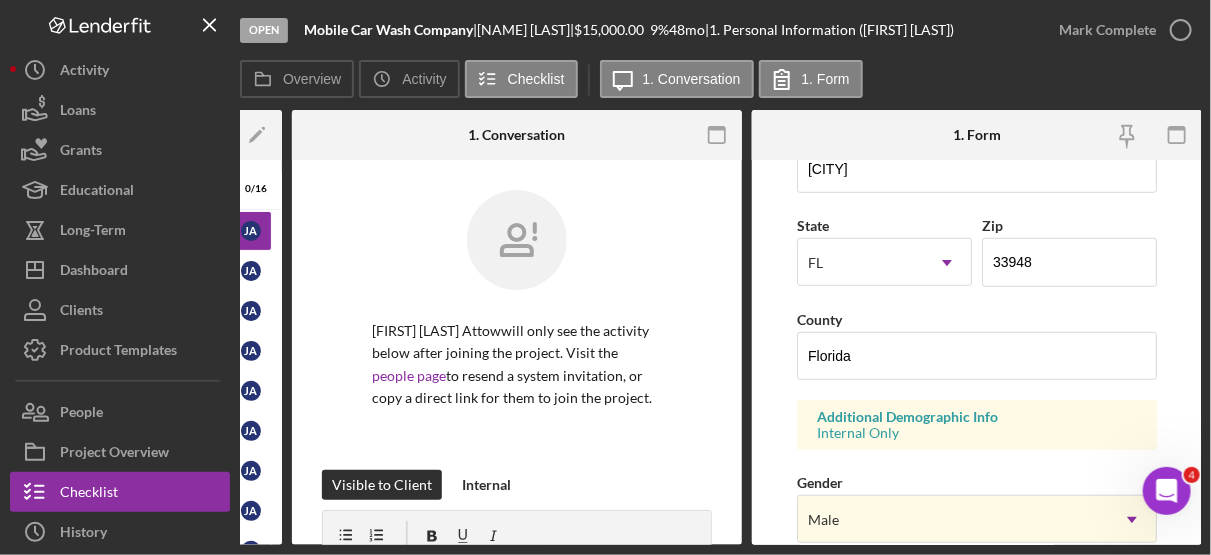 scroll, scrollTop: 763, scrollLeft: 0, axis: vertical 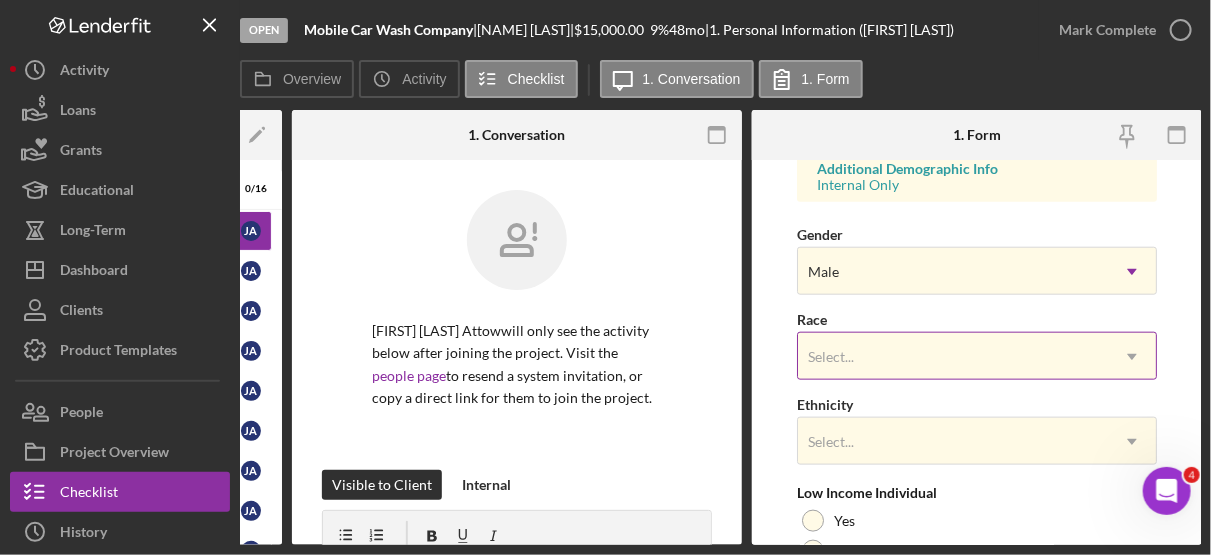 click on "Icon/Dropdown Arrow" 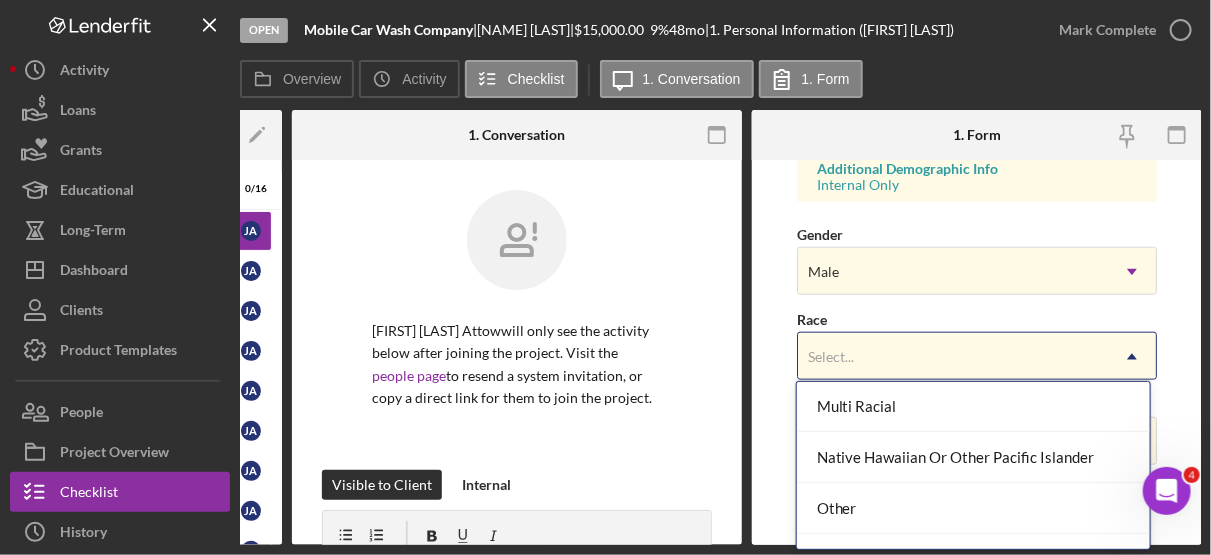 scroll, scrollTop: 202, scrollLeft: 0, axis: vertical 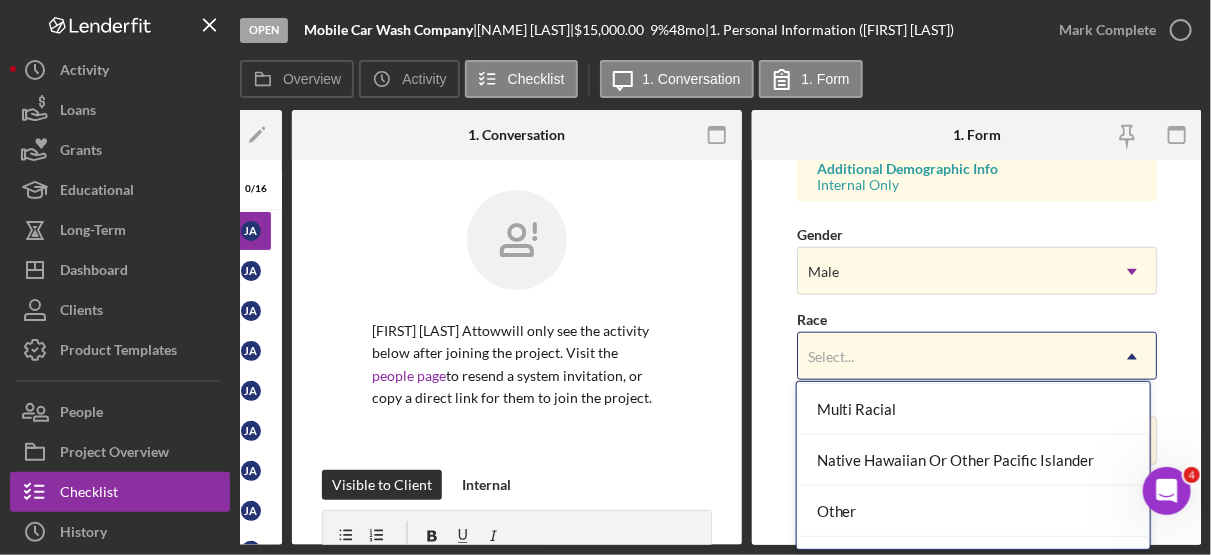 click on "Multi Racial" at bounding box center [973, 409] 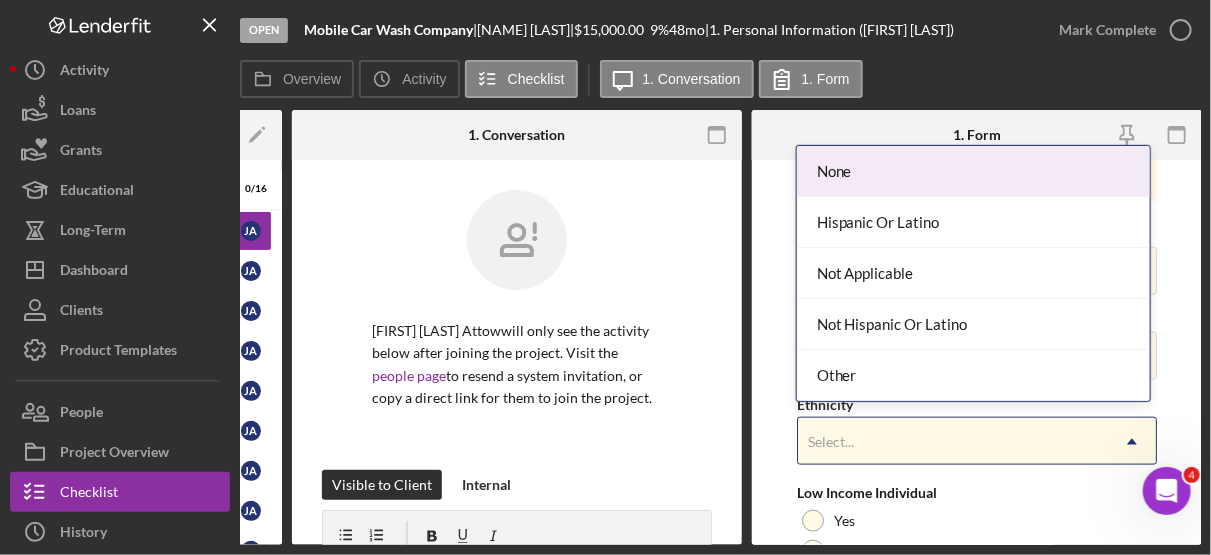 click on "Hispanic Or Latino" at bounding box center [973, 222] 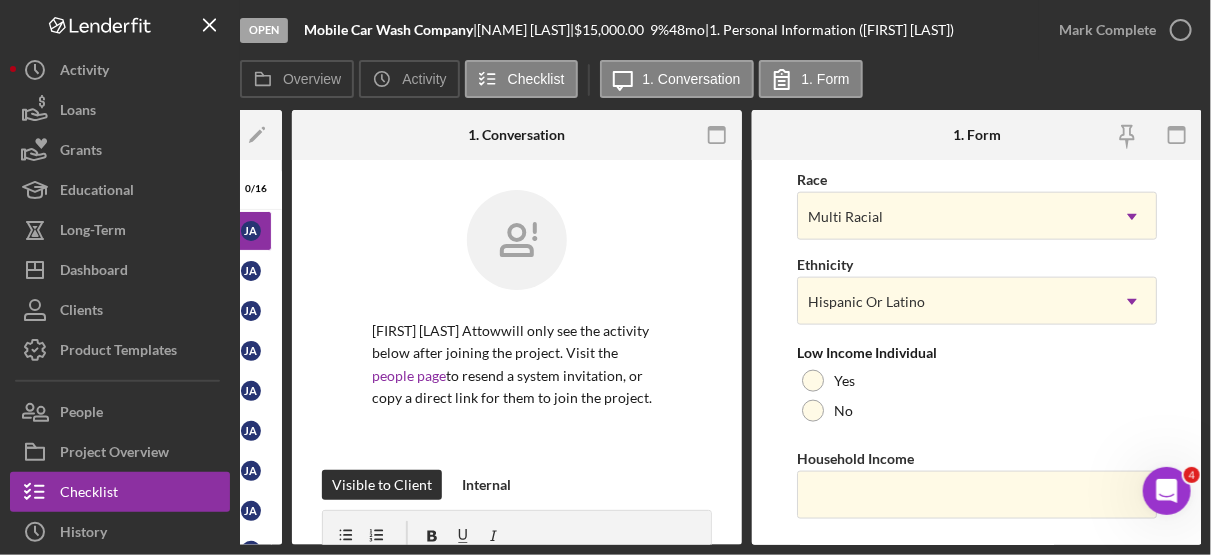 scroll, scrollTop: 904, scrollLeft: 0, axis: vertical 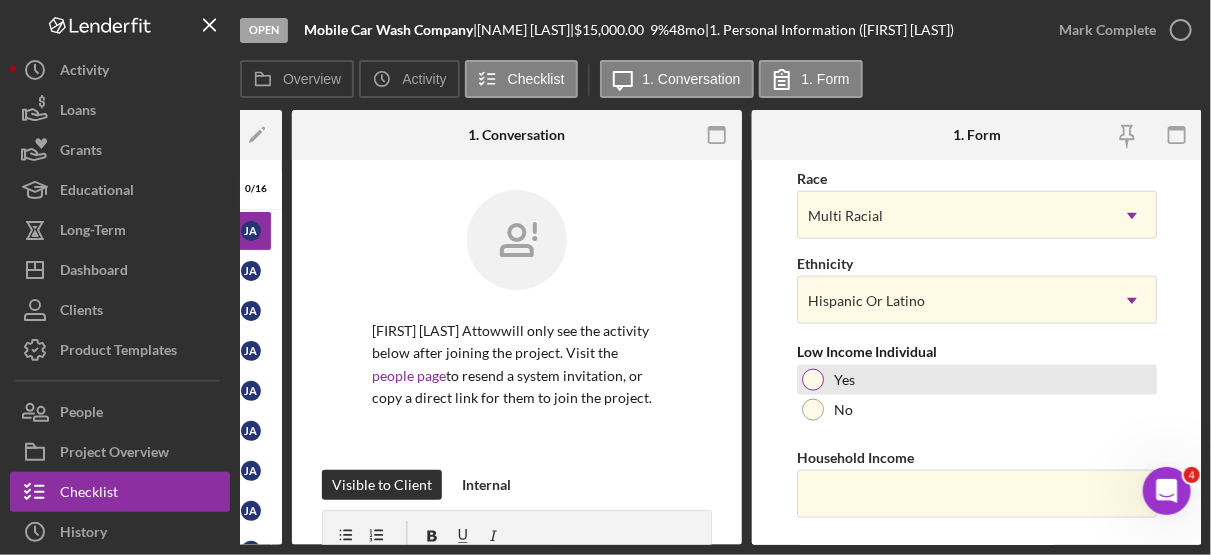 click at bounding box center [813, 380] 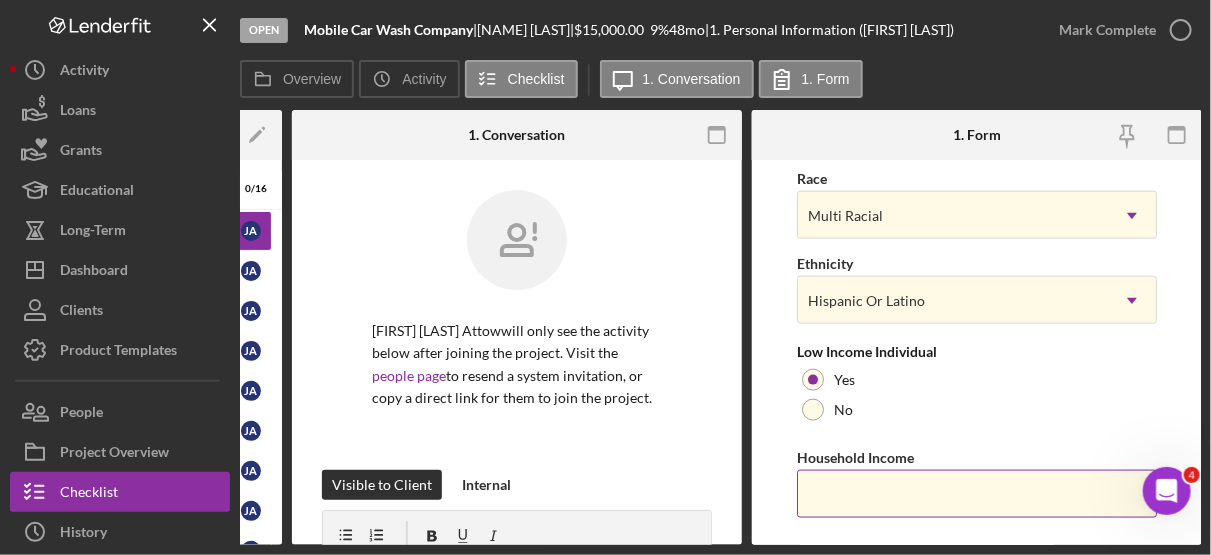 click on "Household Income" at bounding box center (977, 494) 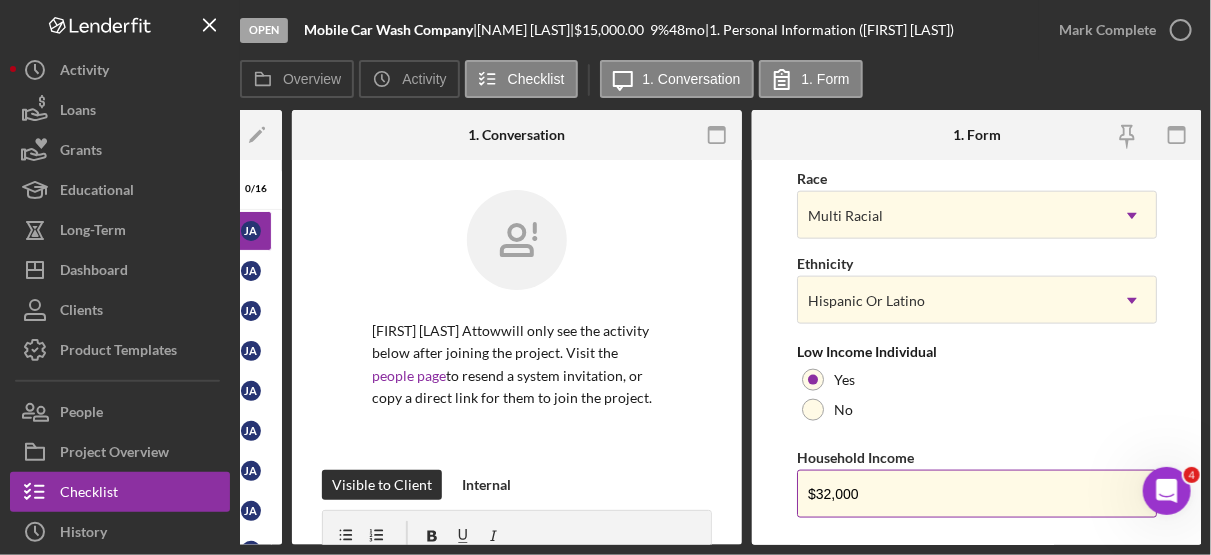 type on "$32,000" 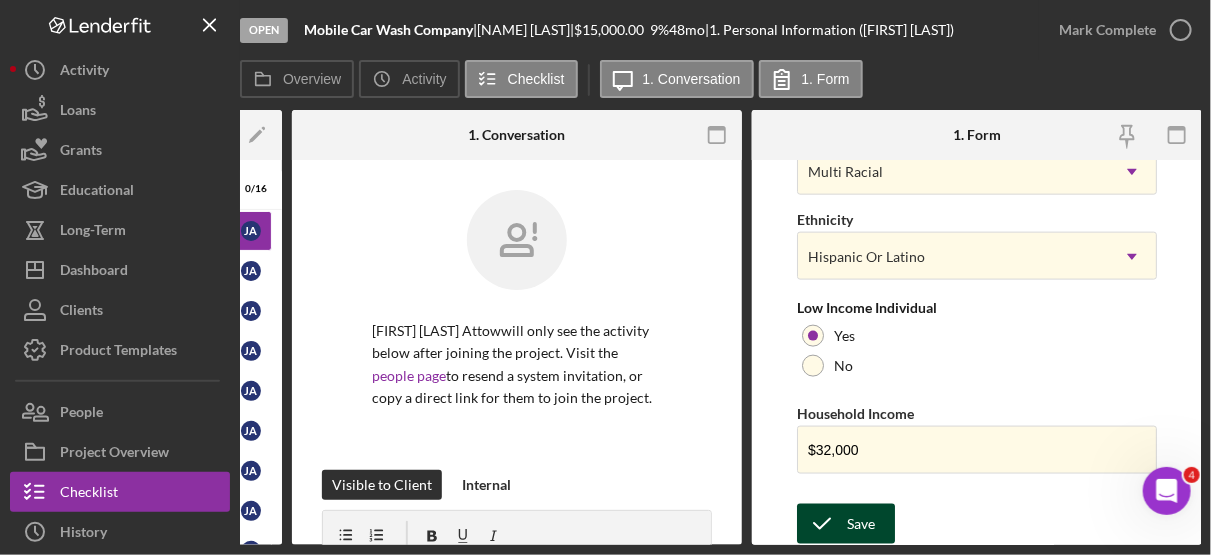 click on "Save" at bounding box center (861, 524) 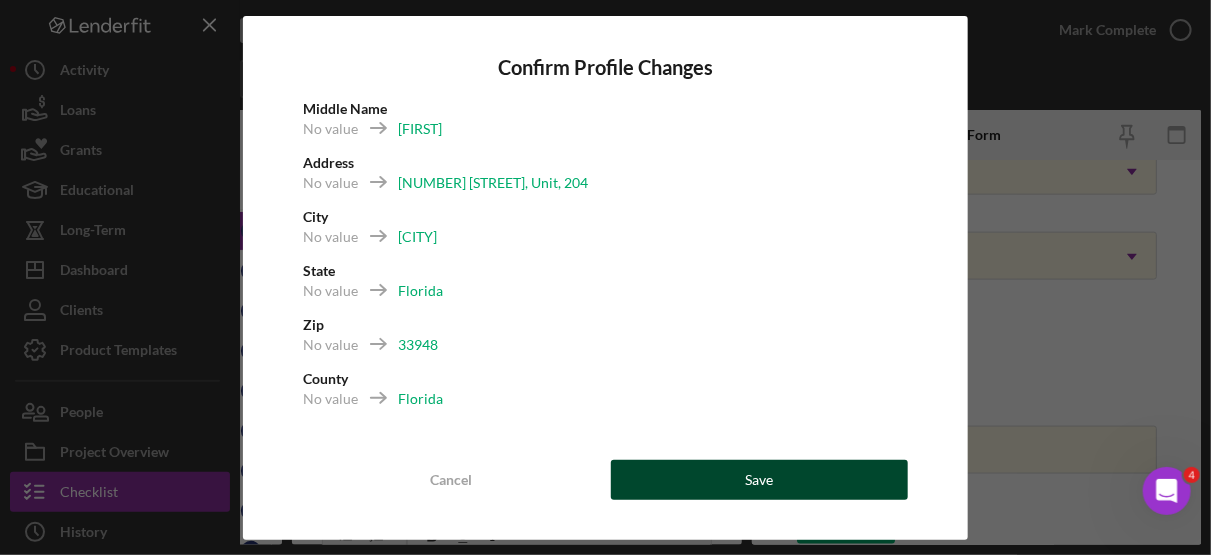 click on "Save" at bounding box center (759, 480) 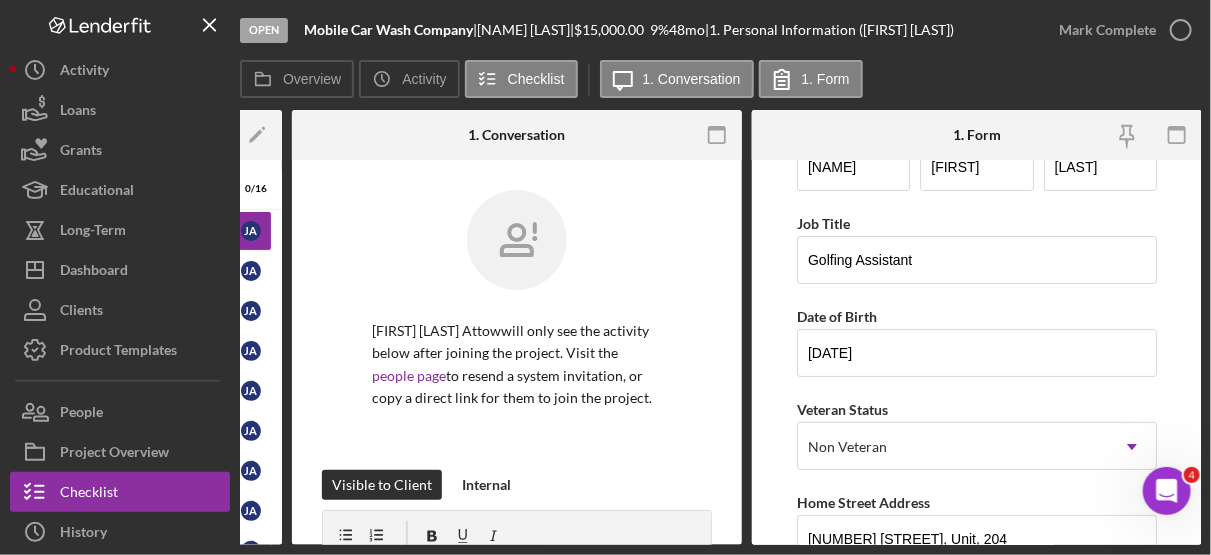 scroll, scrollTop: 50, scrollLeft: 0, axis: vertical 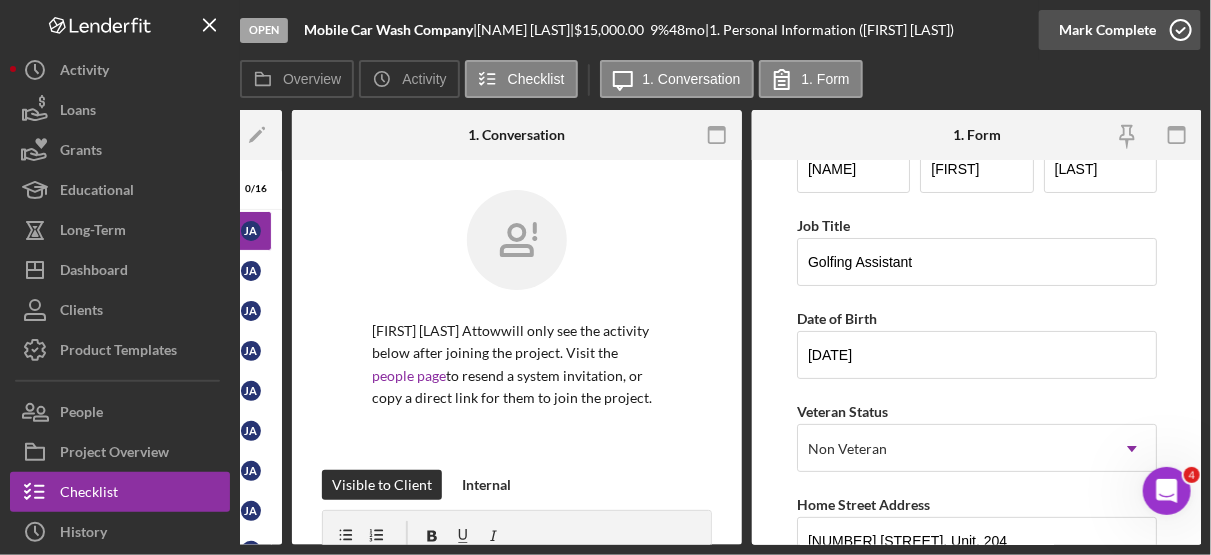click 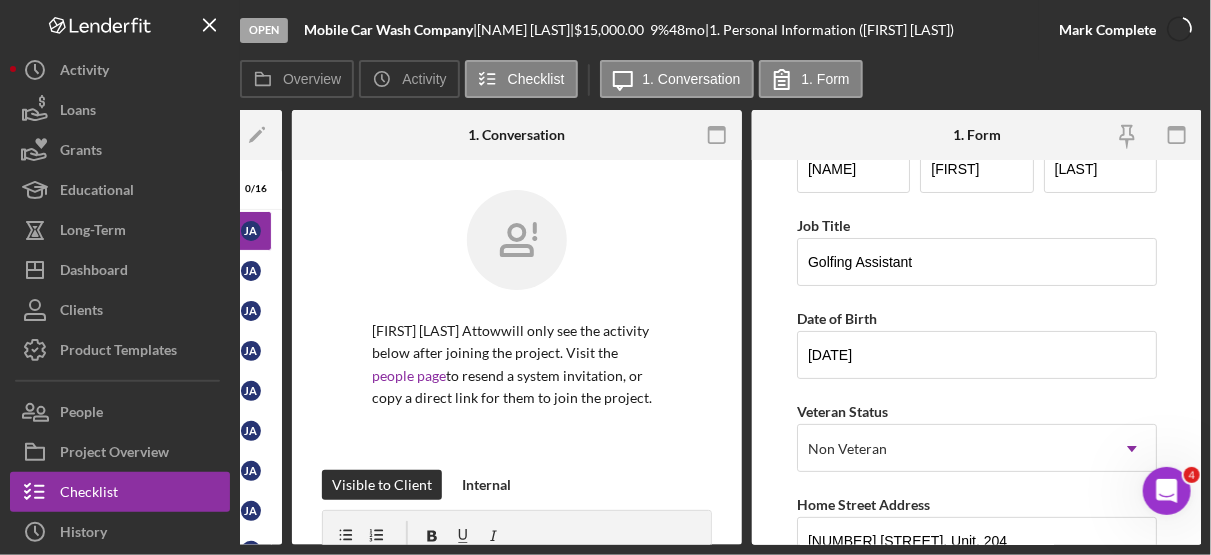 scroll, scrollTop: 130, scrollLeft: 0, axis: vertical 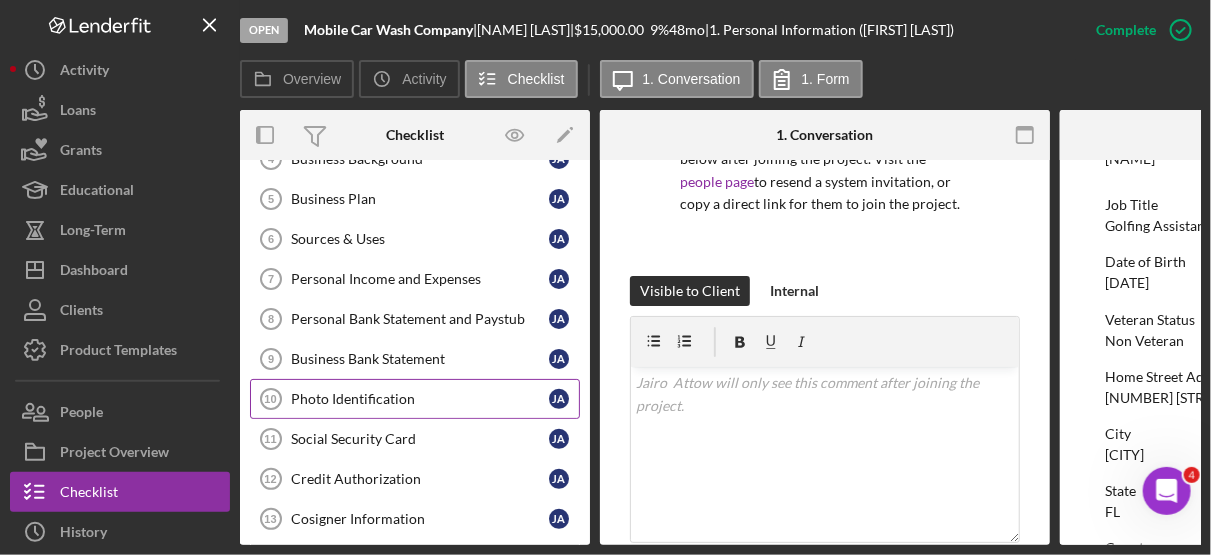 click on "Photo Identification" at bounding box center [420, 399] 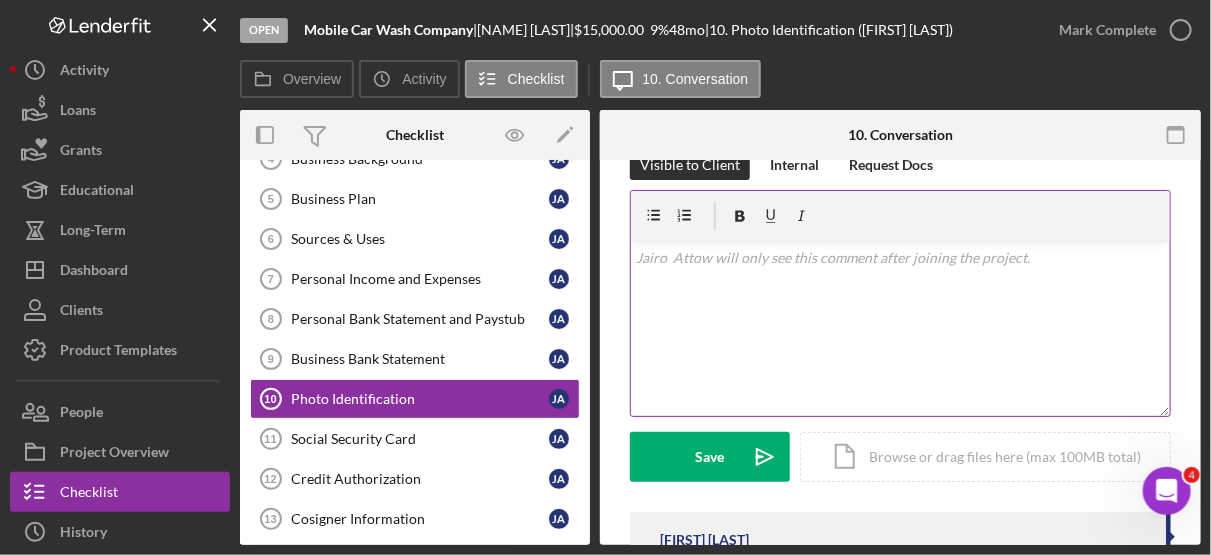 scroll, scrollTop: 311, scrollLeft: 0, axis: vertical 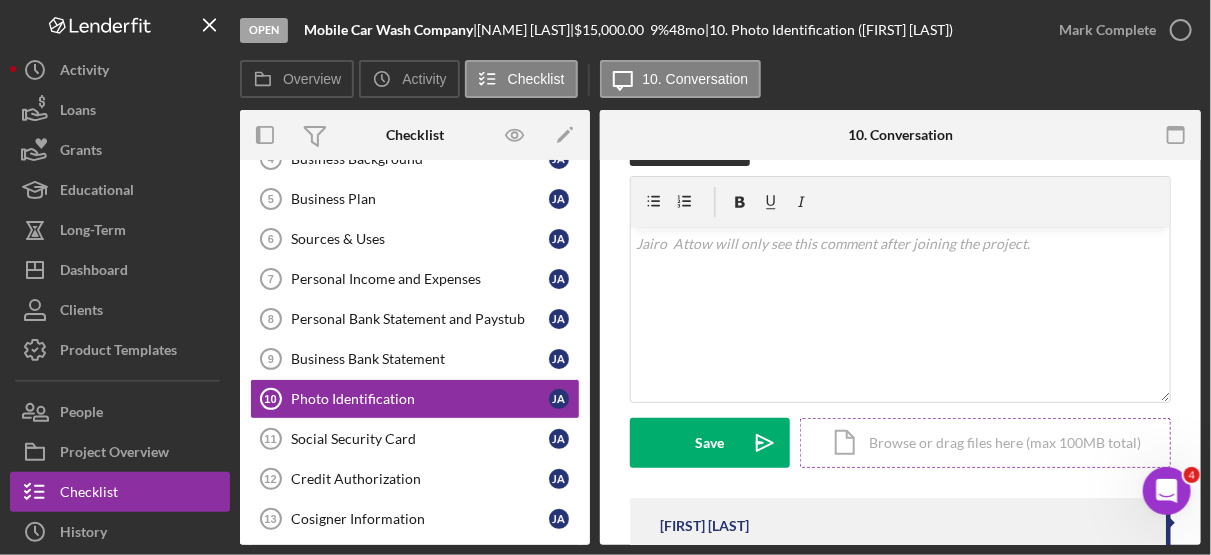 click on "Icon/Document Browse or drag files here (max 100MB total) Tap to choose files or take a photo" at bounding box center (985, 443) 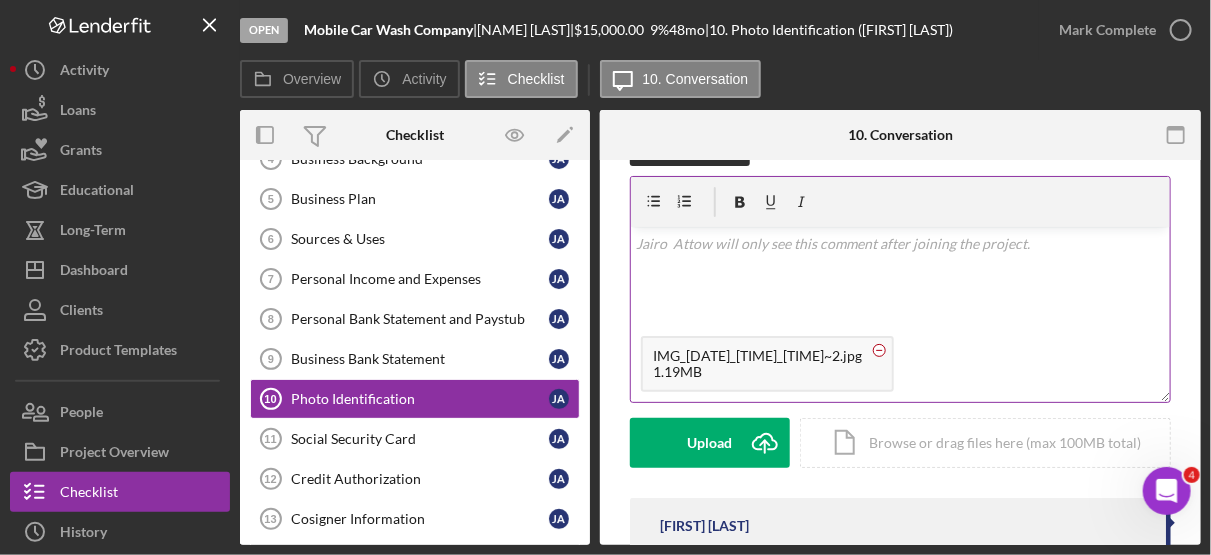 click 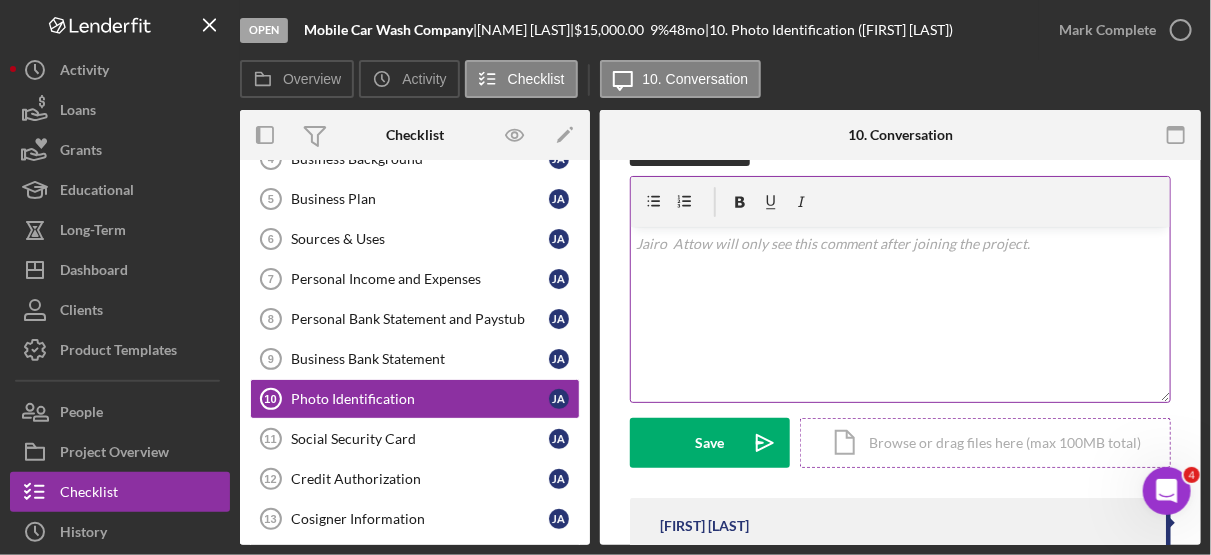 click on "Icon/Document Browse or drag files here (max 100MB total) Tap to choose files or take a photo" at bounding box center [985, 443] 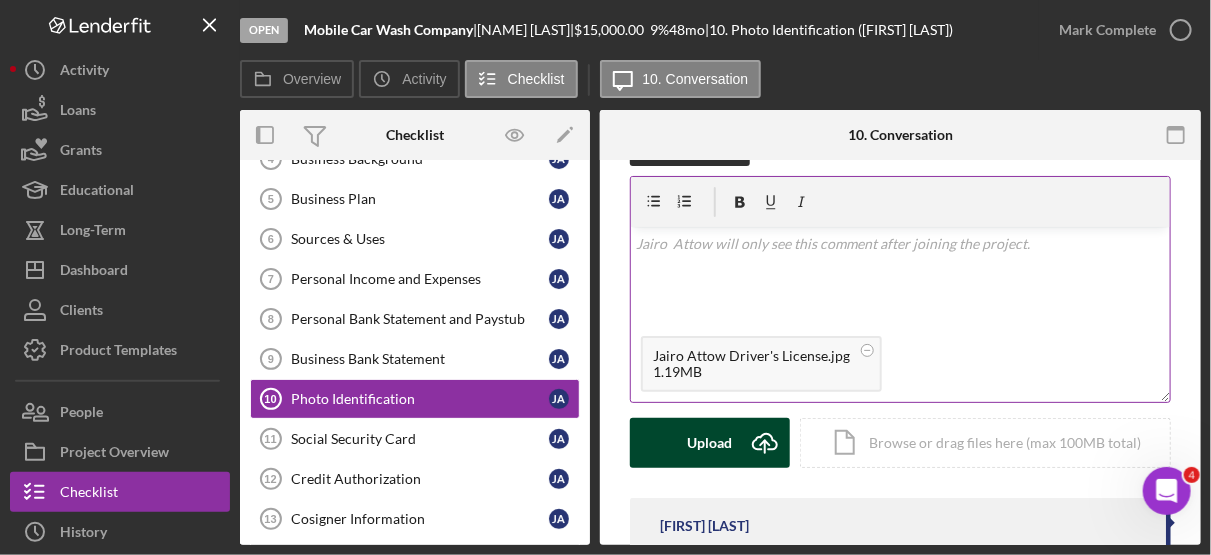 click on "Upload" at bounding box center [710, 443] 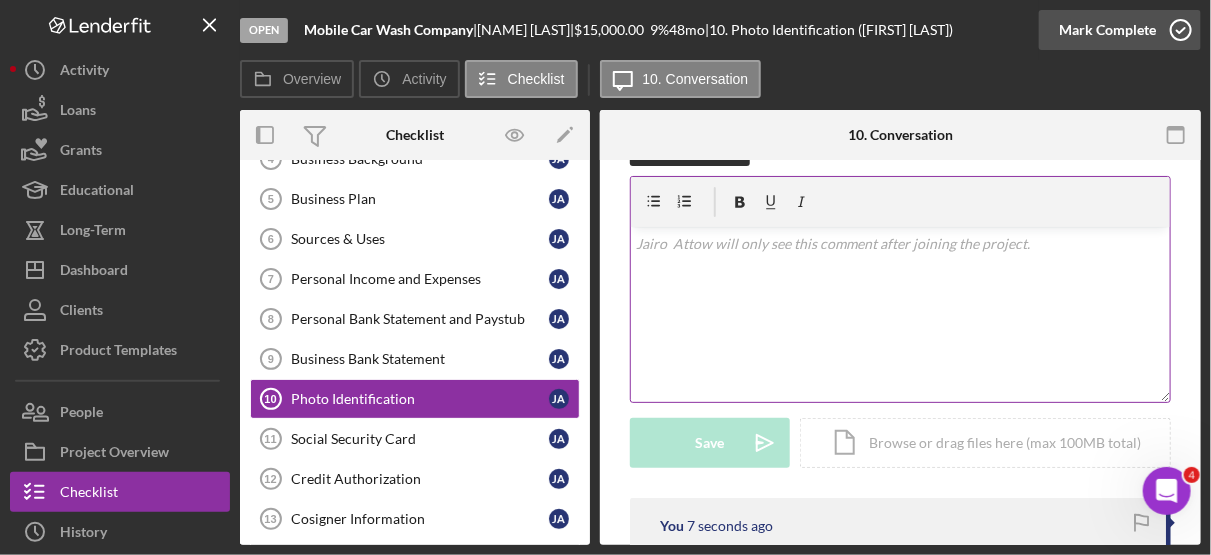 click 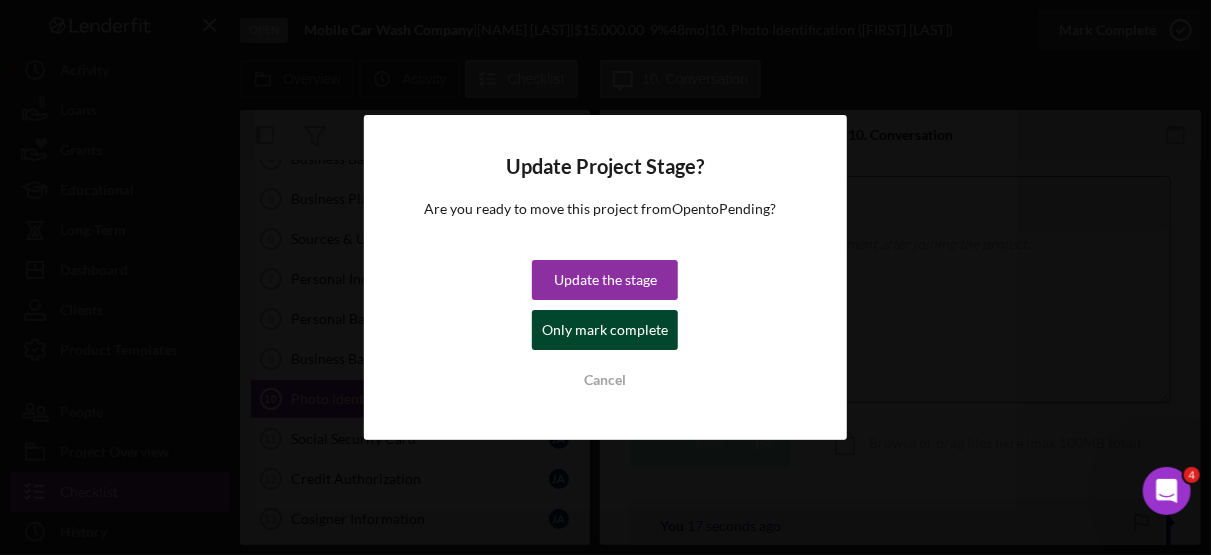 click on "Only mark complete" at bounding box center (605, 330) 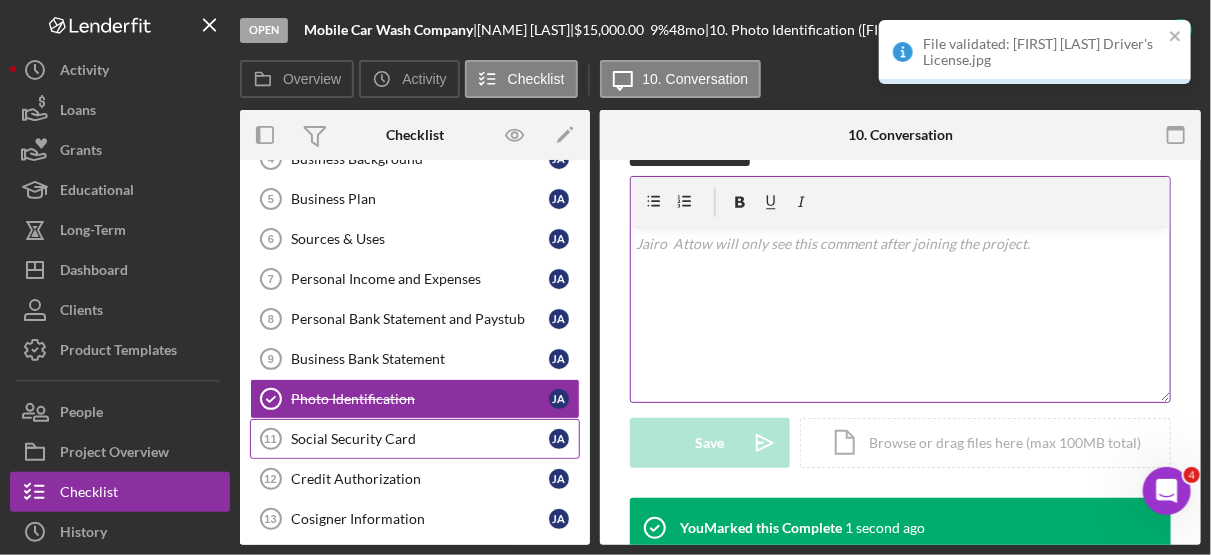 click on "Social Security Card" at bounding box center (420, 439) 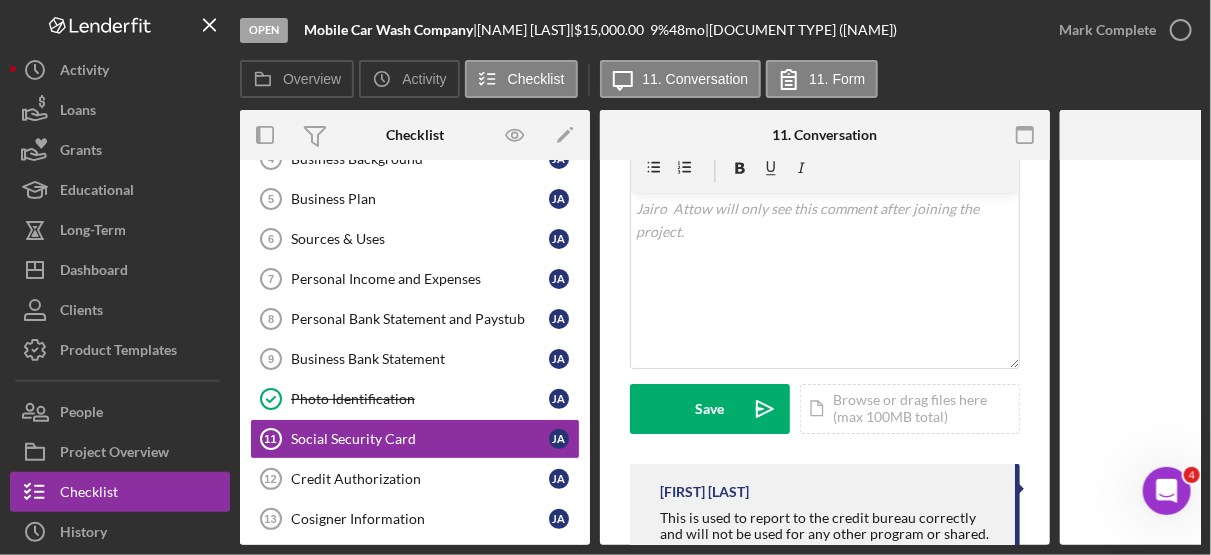scroll, scrollTop: 369, scrollLeft: 0, axis: vertical 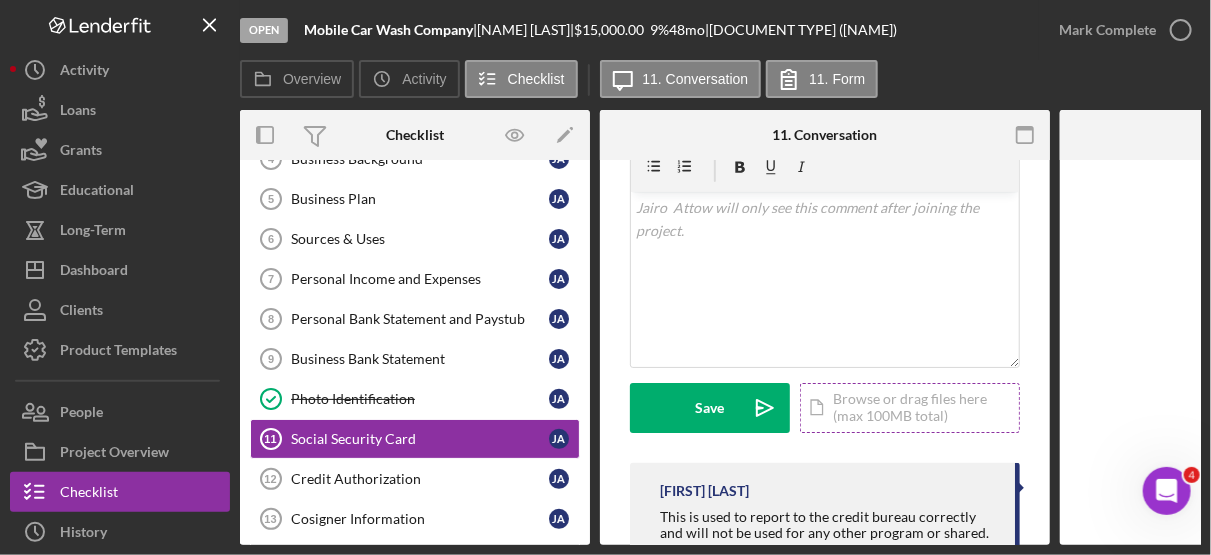 click on "Icon/Document Browse or drag files here (max 100MB total) Tap to choose files or take a photo" at bounding box center [910, 408] 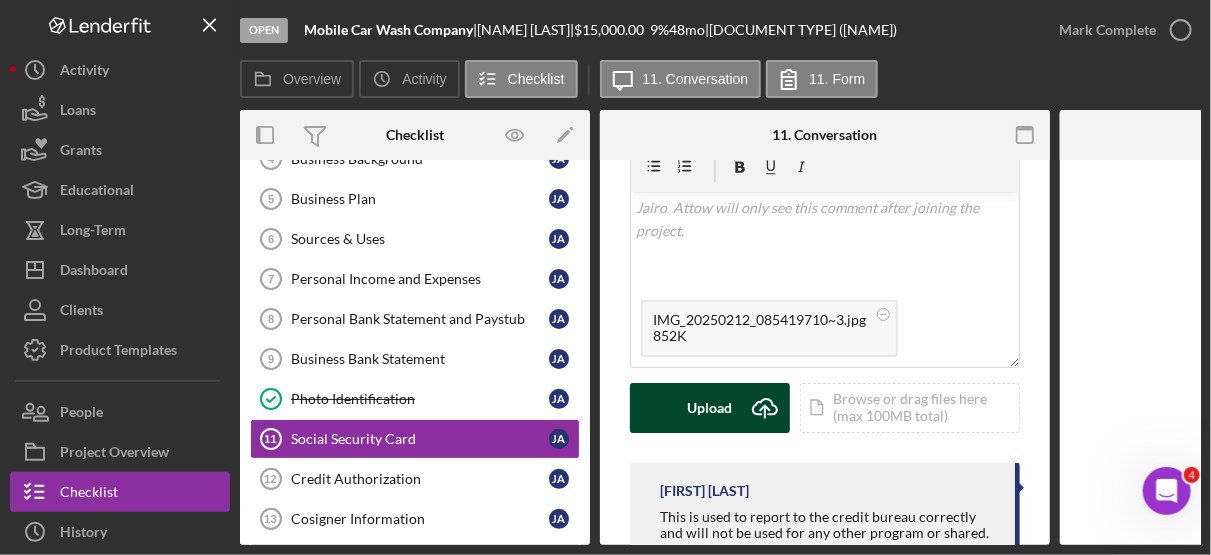 click on "Upload Icon/Upload" at bounding box center [710, 408] 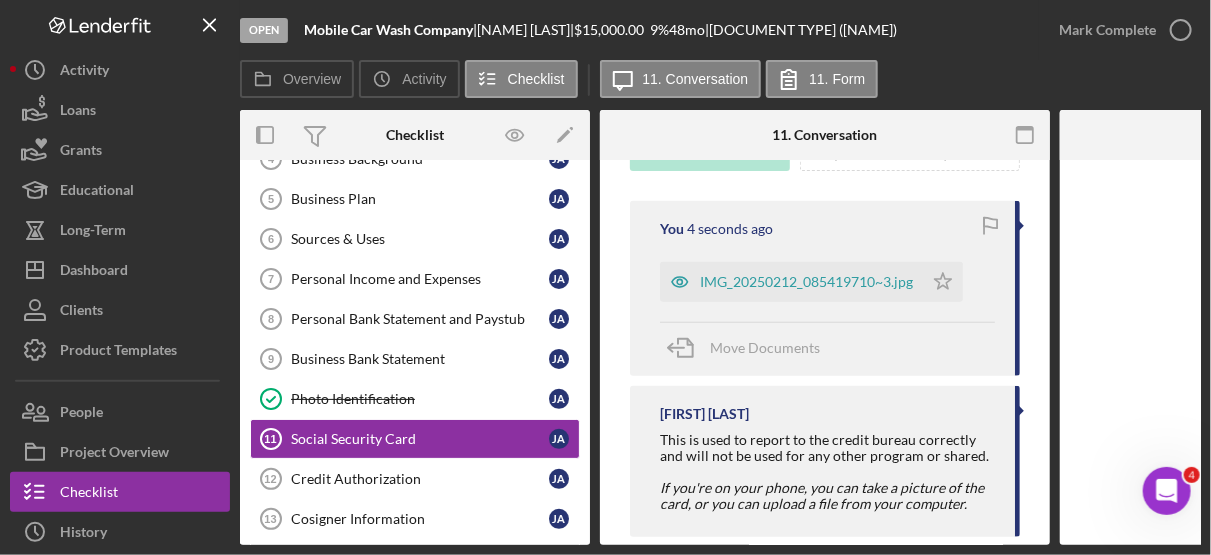 scroll, scrollTop: 631, scrollLeft: 0, axis: vertical 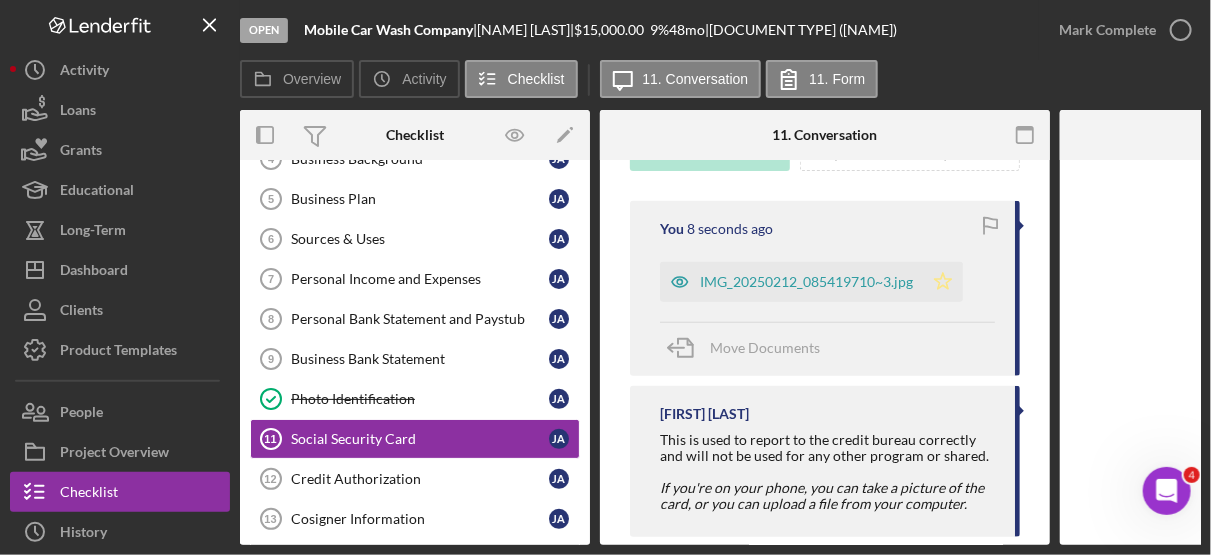 click on "Icon/Star" 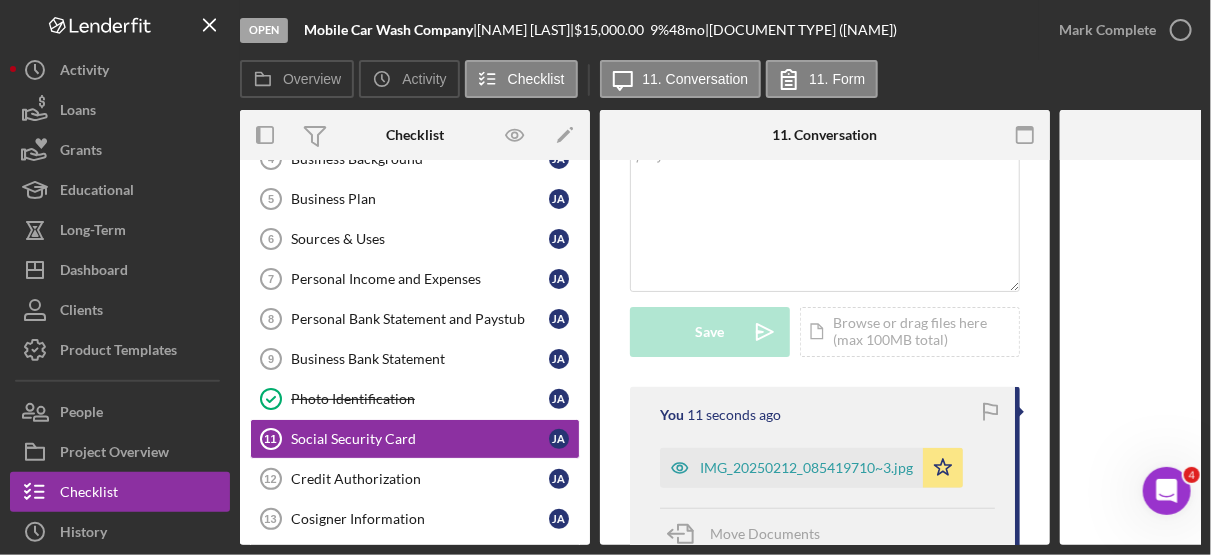 scroll, scrollTop: 443, scrollLeft: 0, axis: vertical 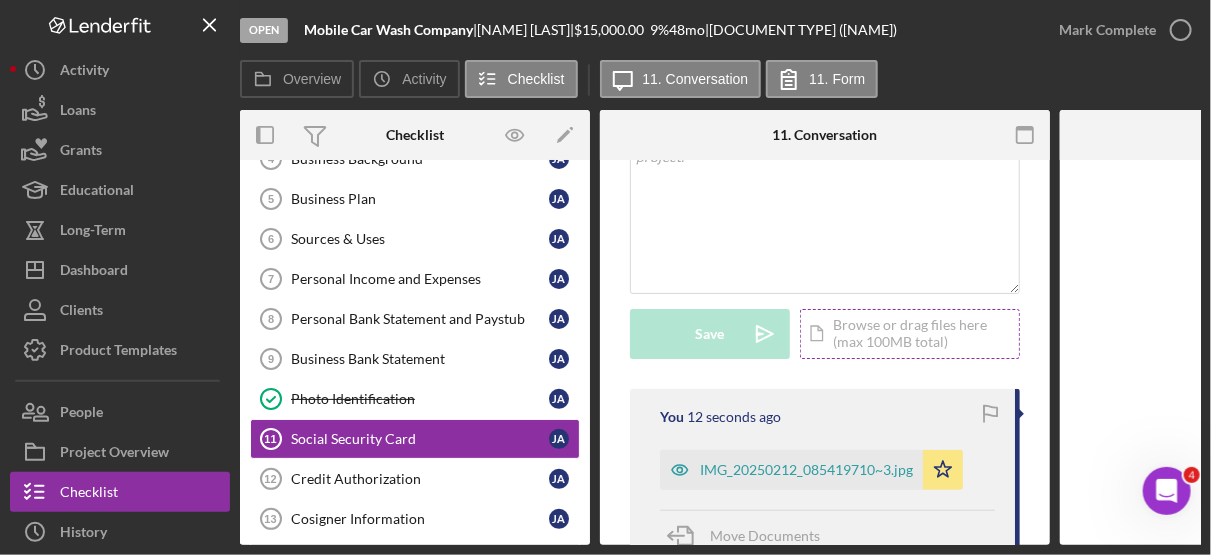 click on "Icon/Document Browse or drag files here (max 100MB total) Tap to choose files or take a photo" at bounding box center (910, 334) 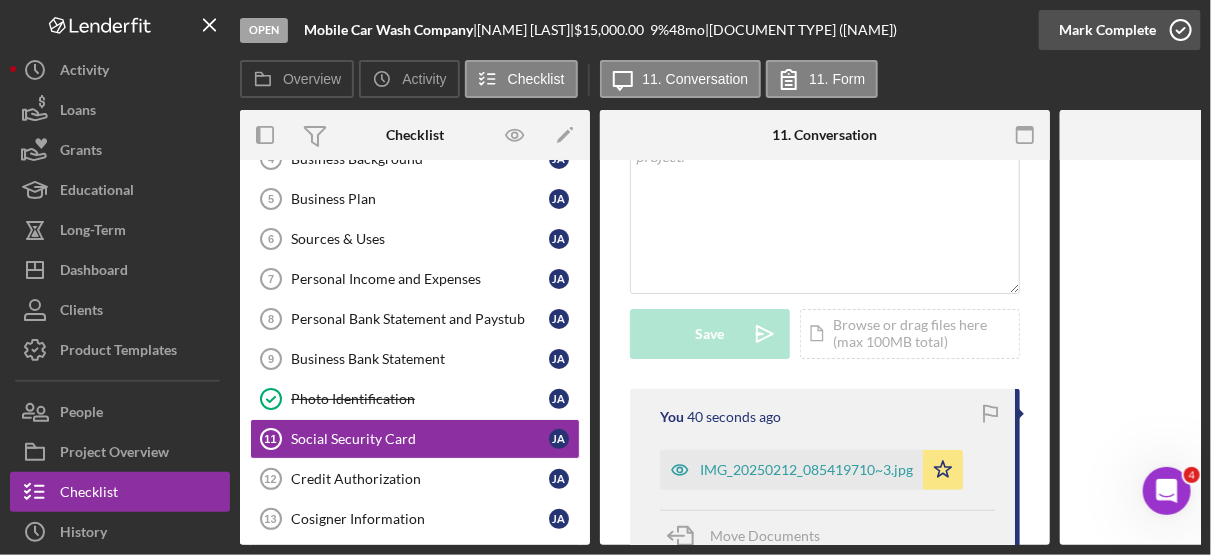 click 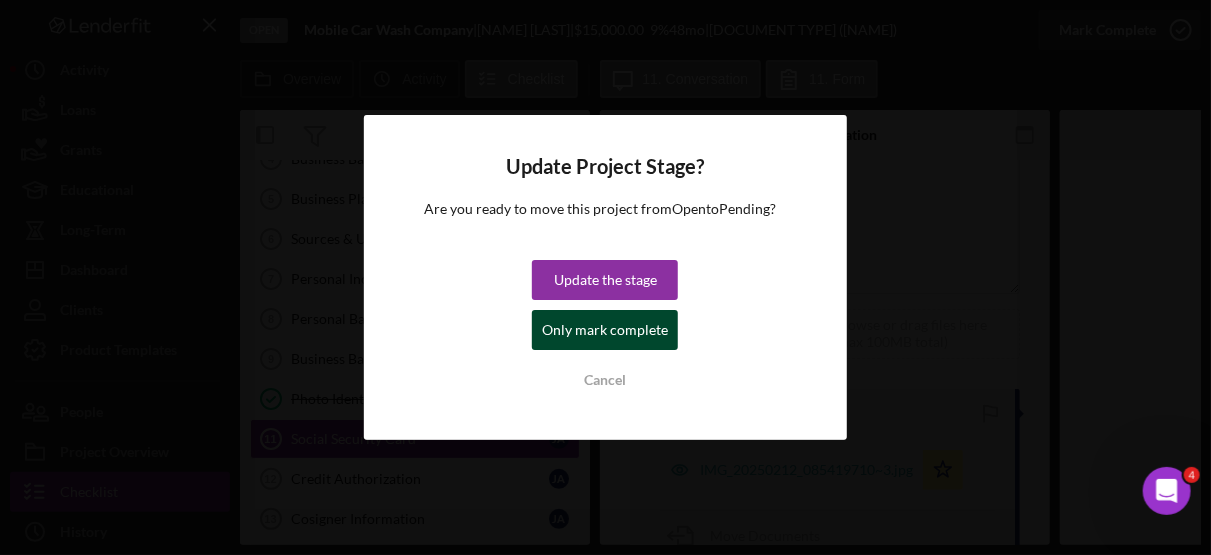 click on "Only mark complete" at bounding box center (605, 330) 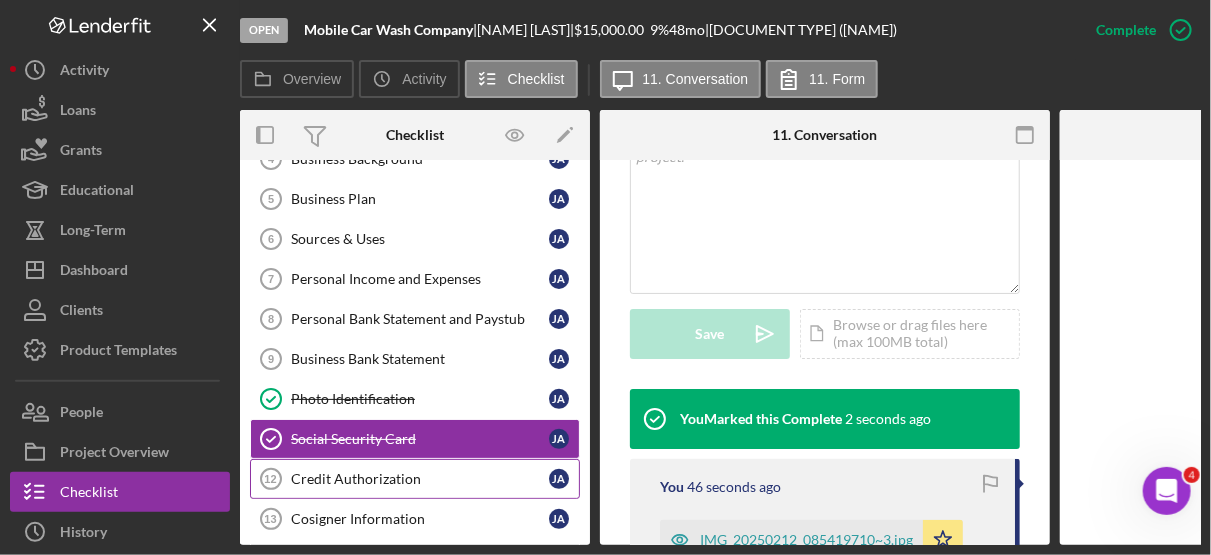 click on "Credit Authorization" at bounding box center (420, 479) 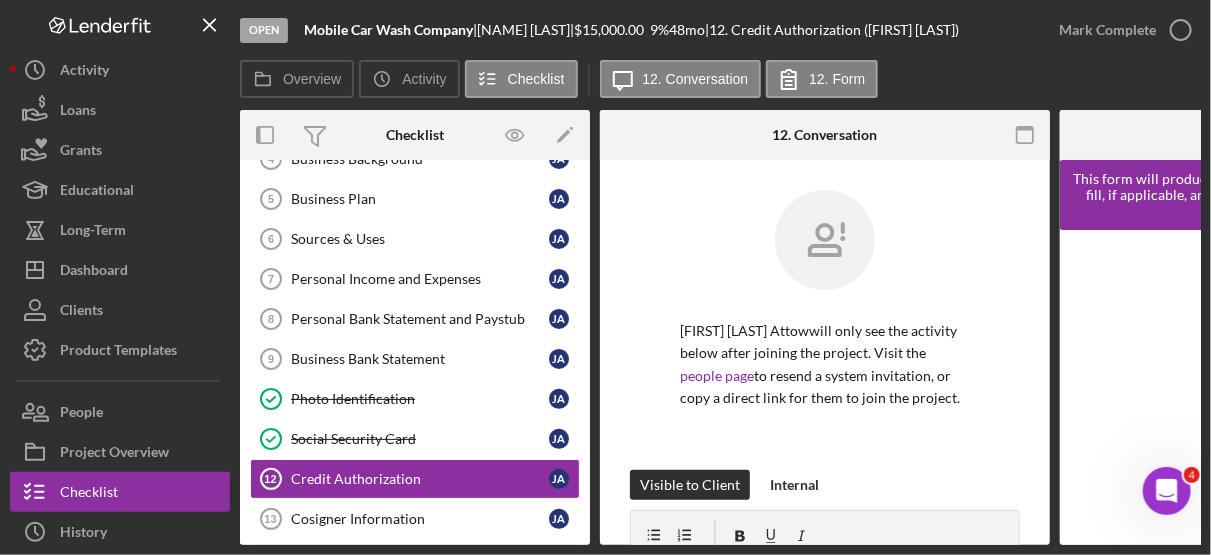 scroll, scrollTop: 0, scrollLeft: 308, axis: horizontal 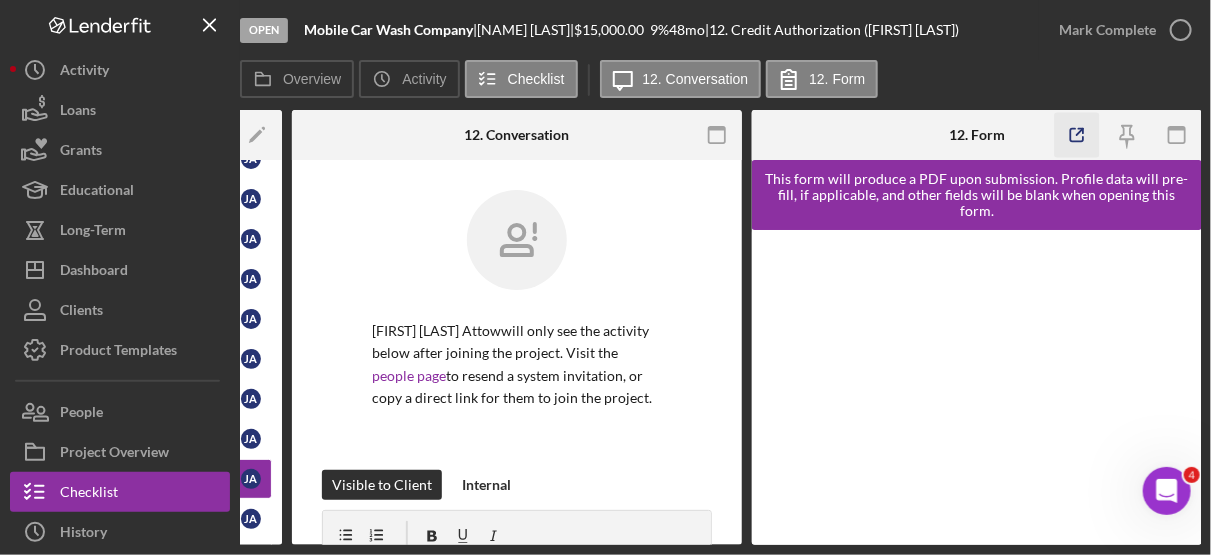 click 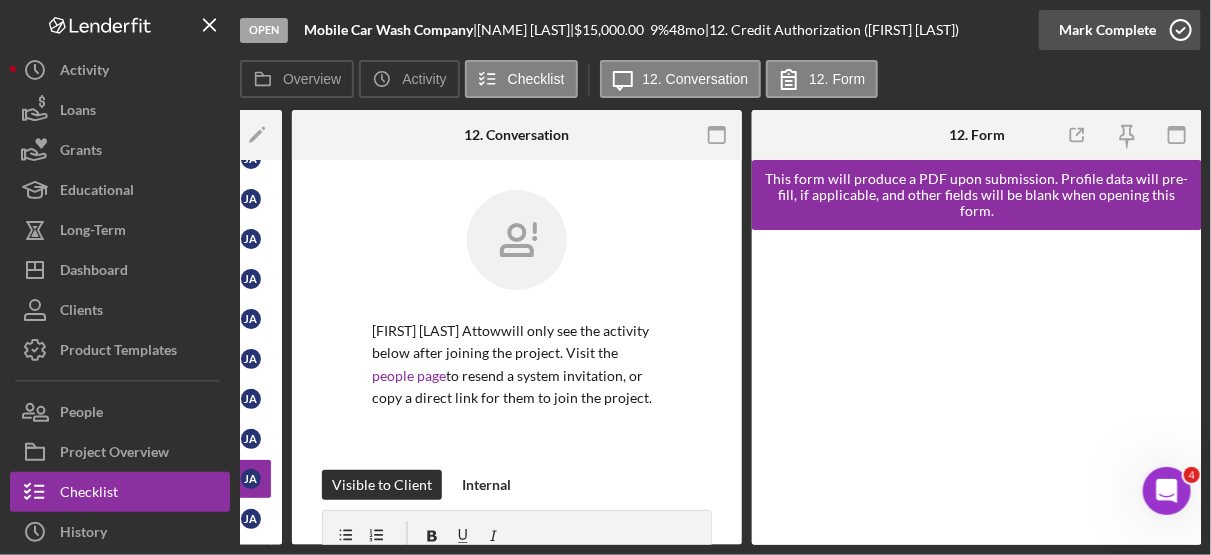 click 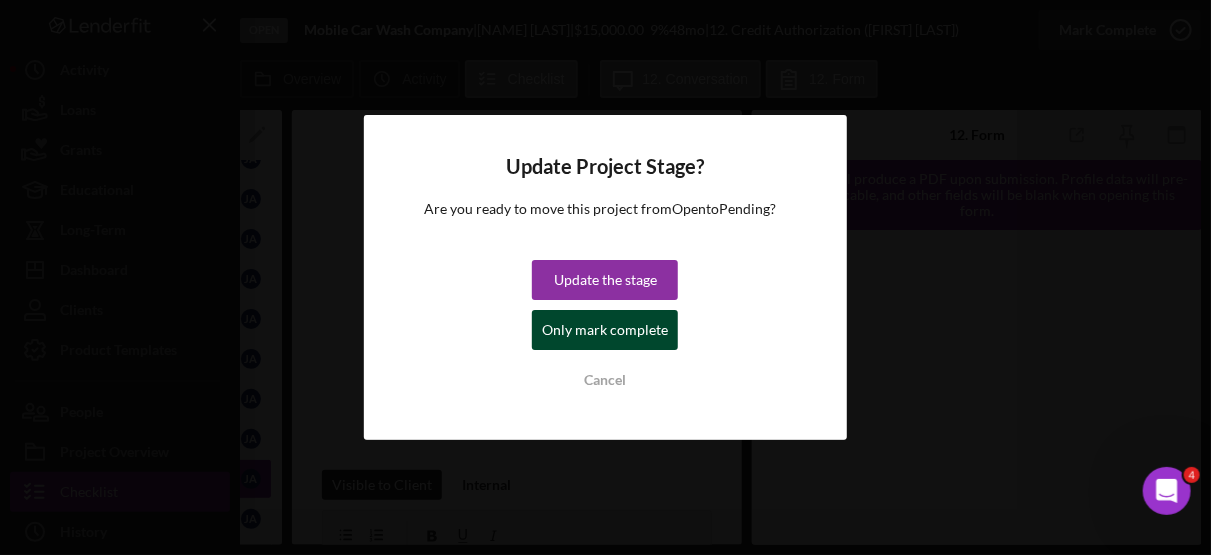 click on "Only mark complete" at bounding box center (605, 330) 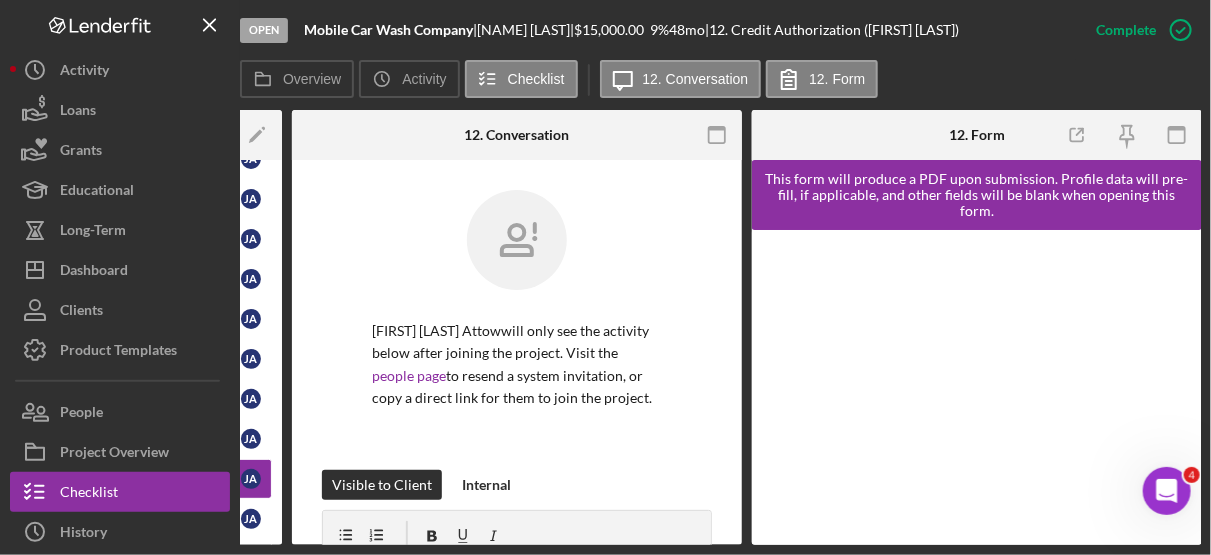 scroll, scrollTop: 0, scrollLeft: 0, axis: both 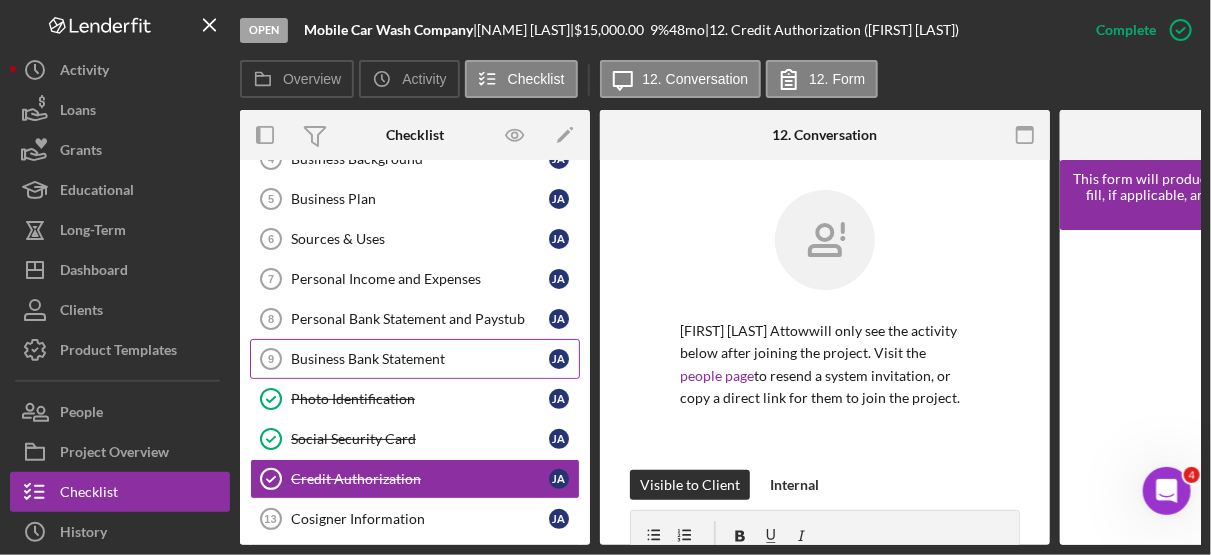 click on "Business Bank Statement" at bounding box center [420, 359] 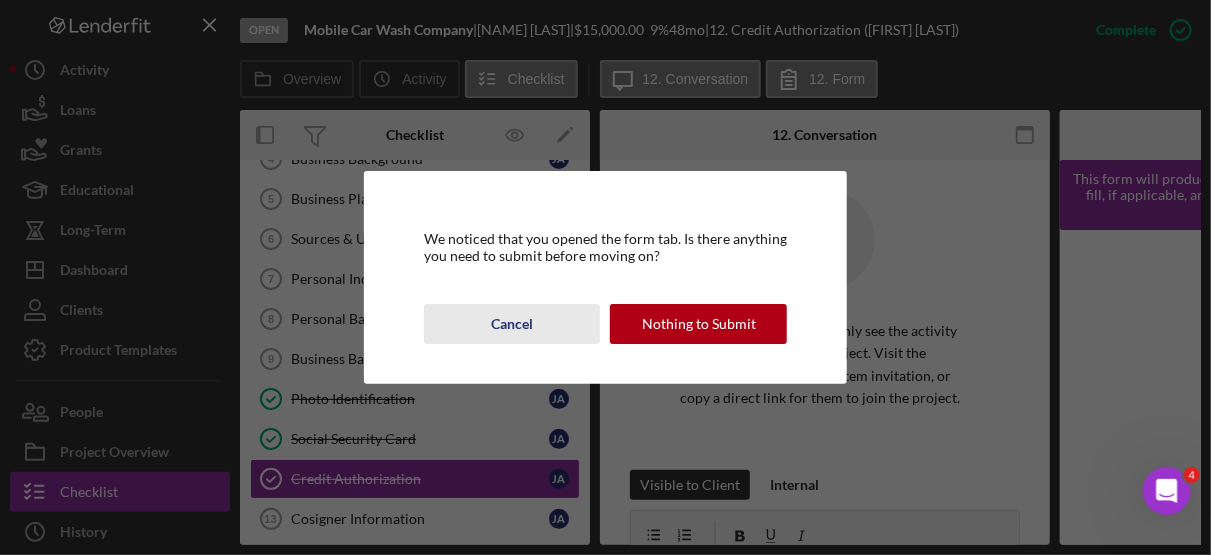 click on "Cancel" at bounding box center (512, 324) 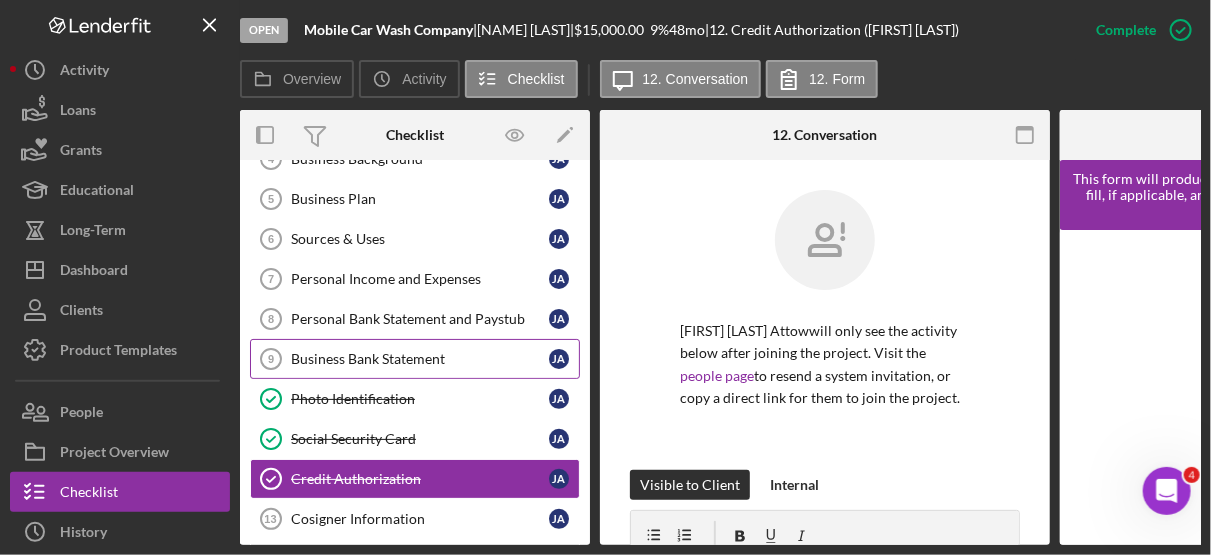 click on "Business Bank Statement" at bounding box center (420, 359) 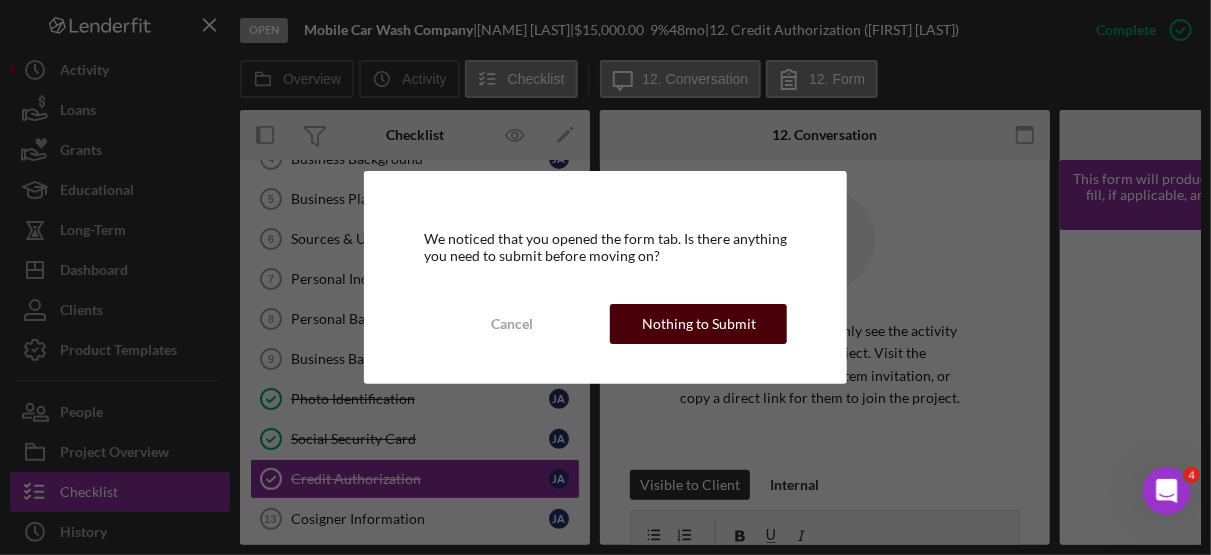 click on "Nothing to Submit" at bounding box center (699, 324) 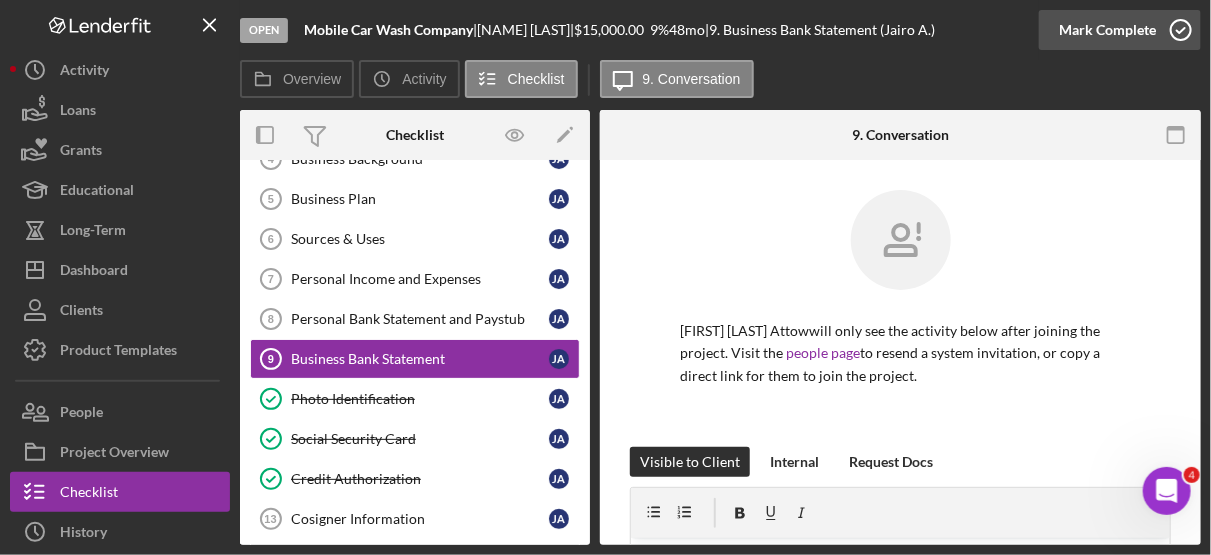 click 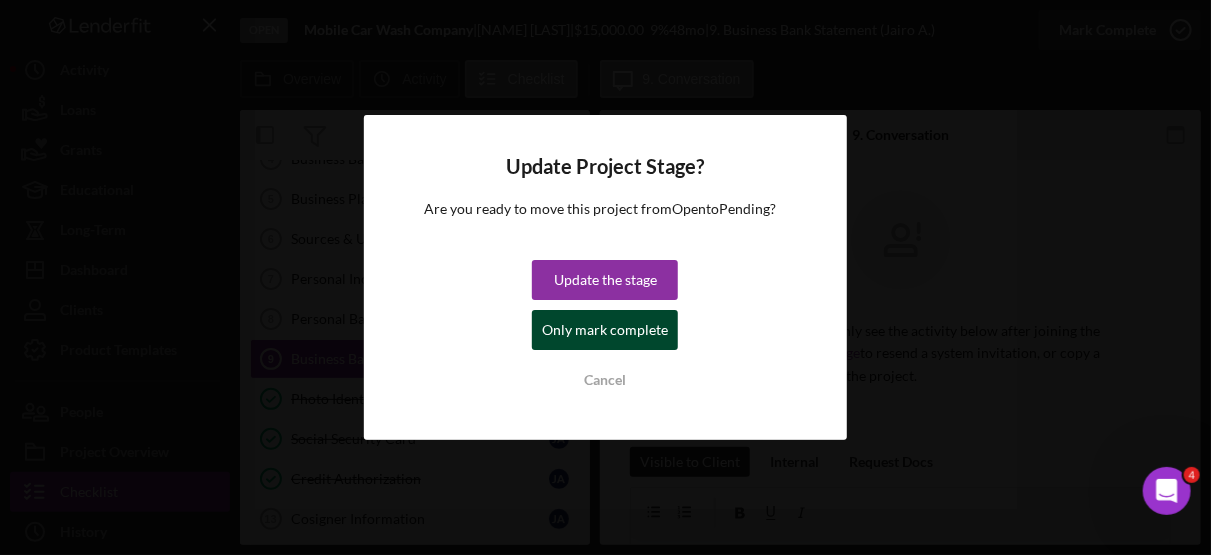 click on "Only mark complete" at bounding box center (605, 330) 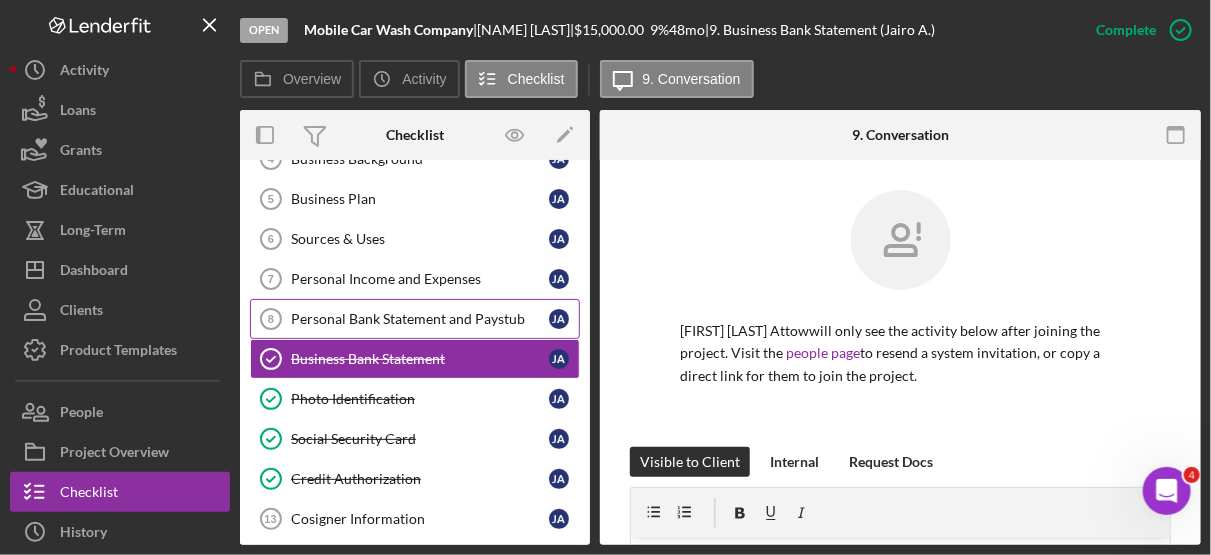 click on "Personal Bank Statement and Paystub" at bounding box center (420, 319) 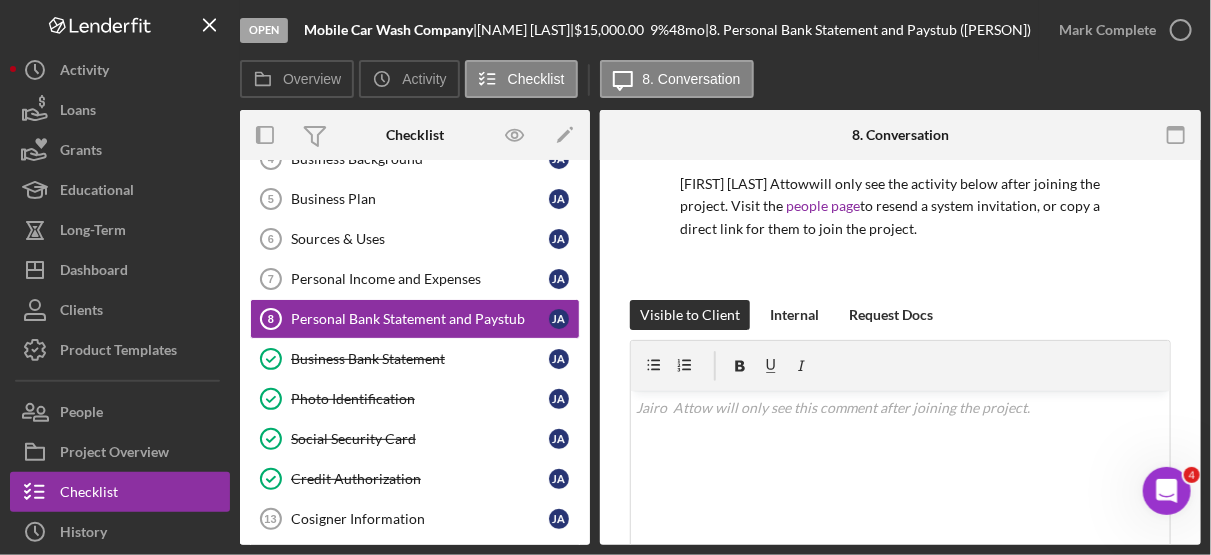 scroll, scrollTop: 254, scrollLeft: 0, axis: vertical 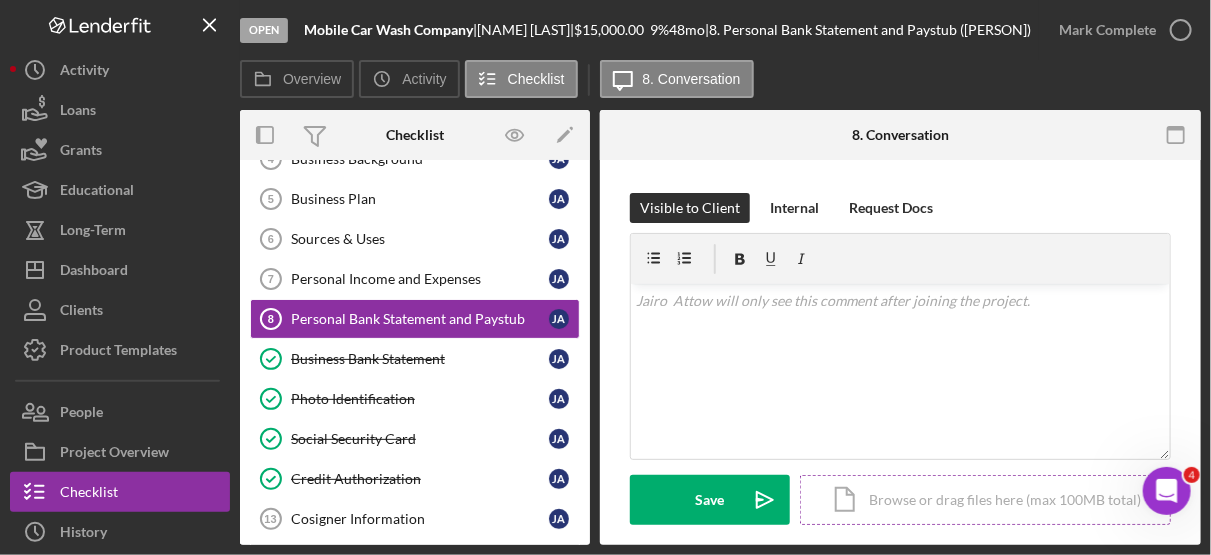 click on "Icon/Document Browse or drag files here (max 100MB total) Tap to choose files or take a photo" at bounding box center [985, 500] 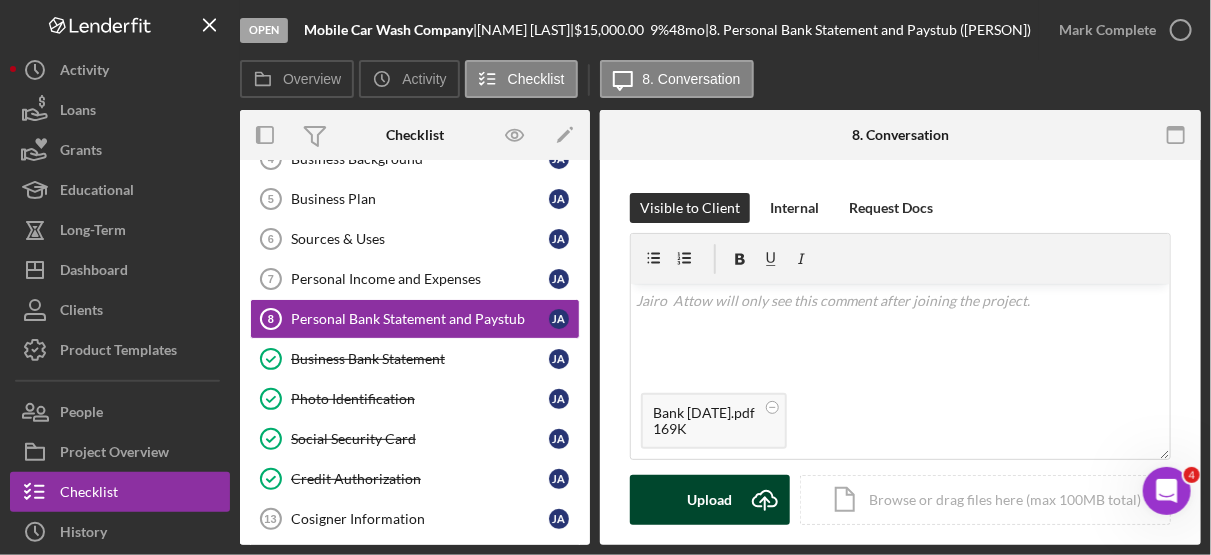click on "Upload" at bounding box center [710, 500] 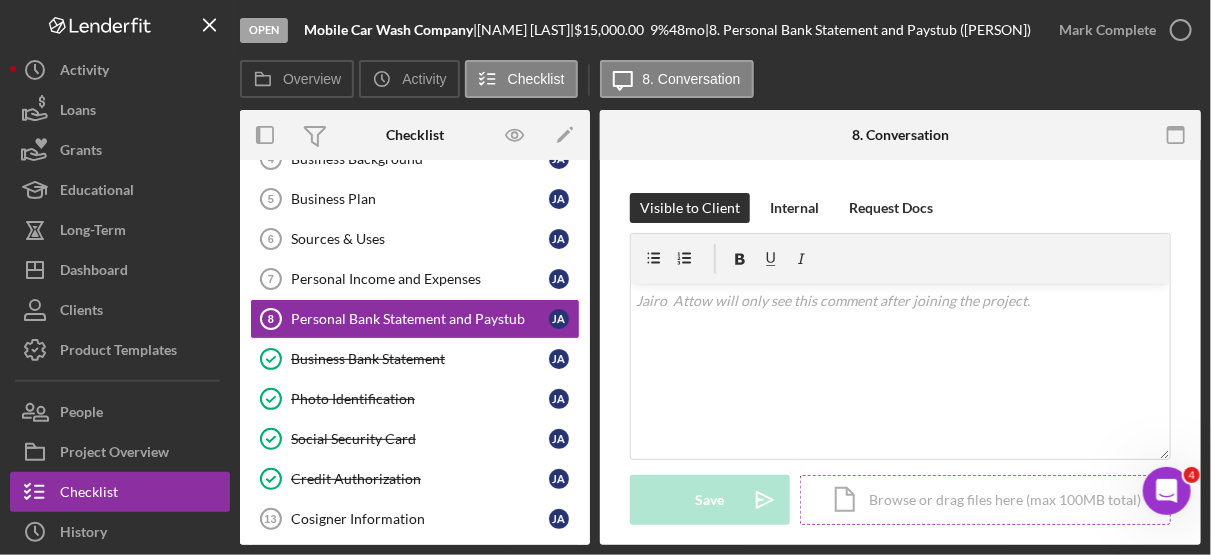 click on "Icon/Document Browse or drag files here (max 100MB total) Tap to choose files or take a photo" at bounding box center (985, 500) 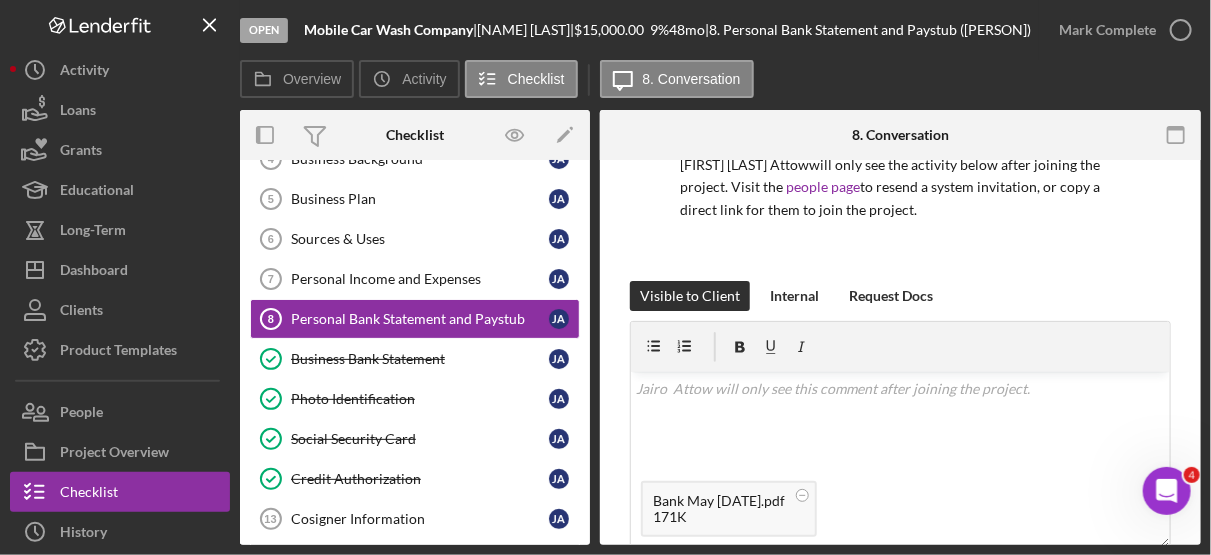 scroll, scrollTop: 95, scrollLeft: 0, axis: vertical 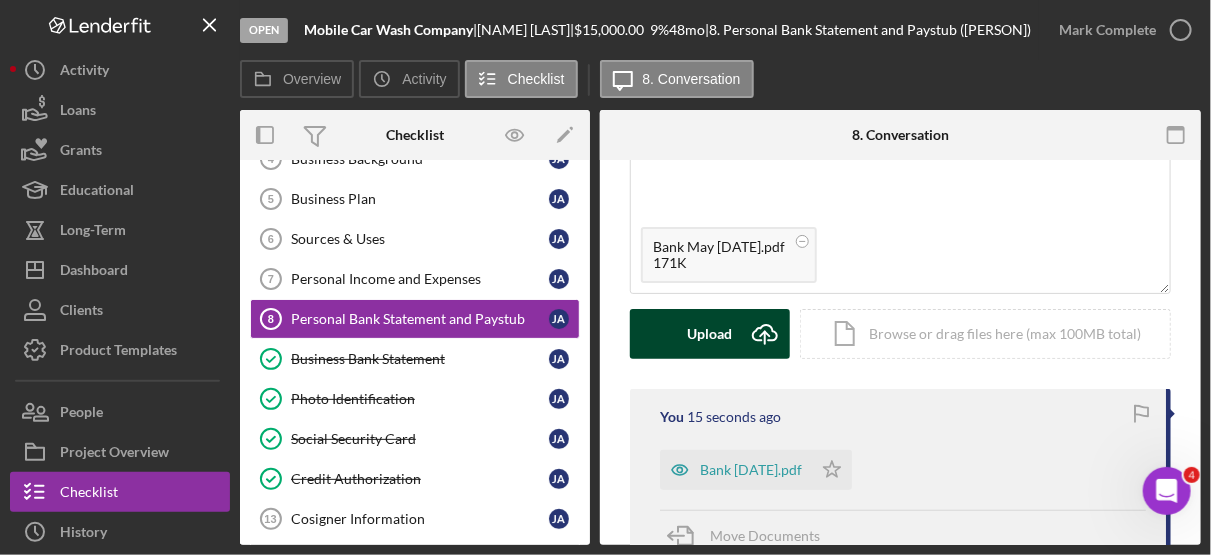 click on "Upload" at bounding box center (710, 334) 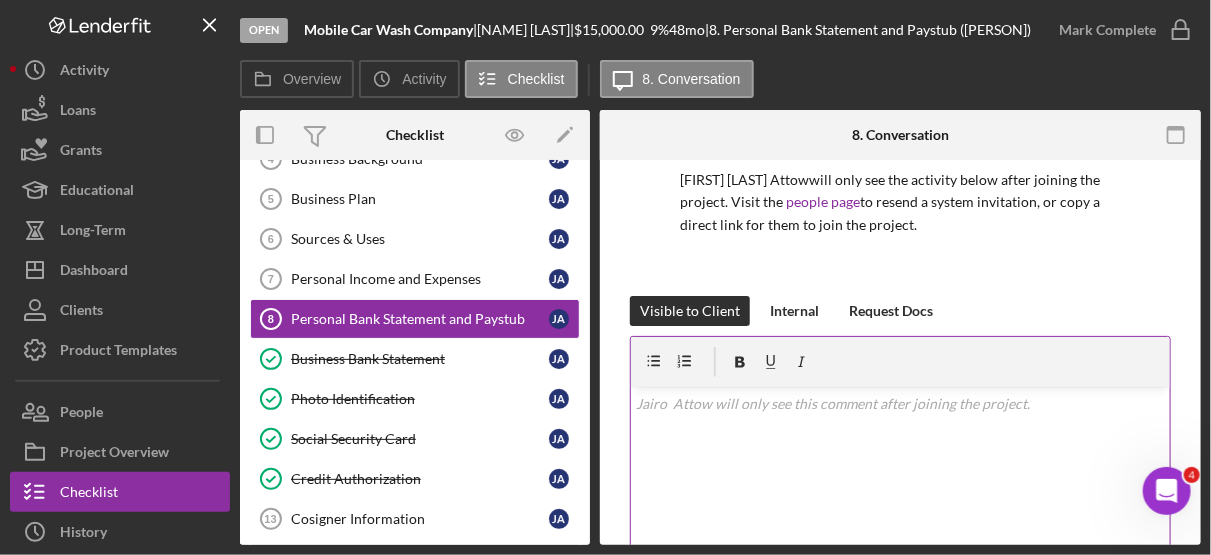 scroll, scrollTop: 310, scrollLeft: 0, axis: vertical 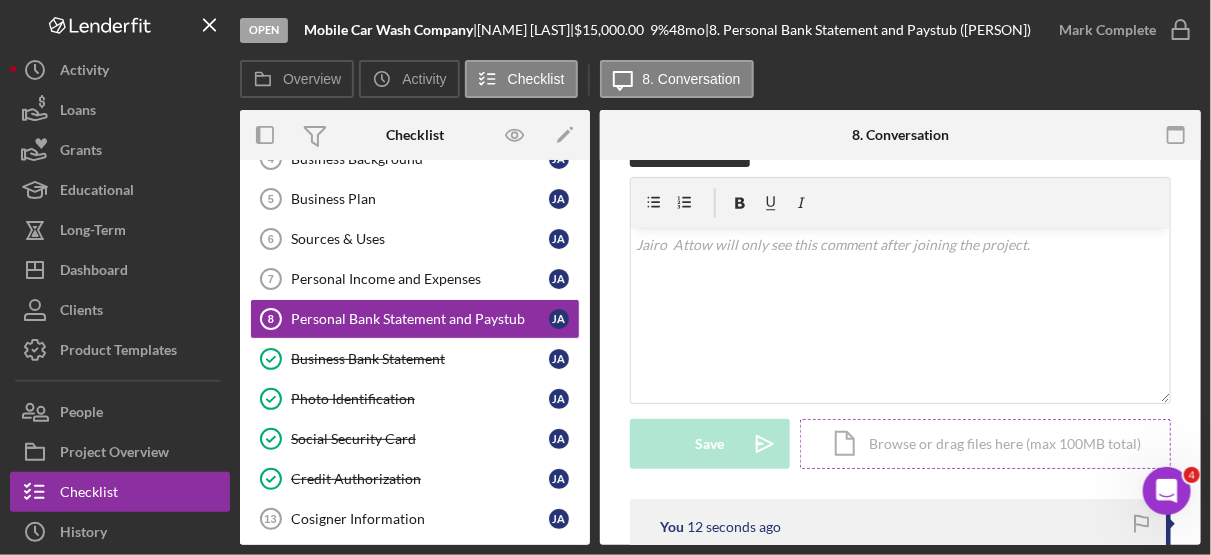 click on "Icon/Document Browse or drag files here (max 100MB total) Tap to choose files or take a photo" at bounding box center (985, 444) 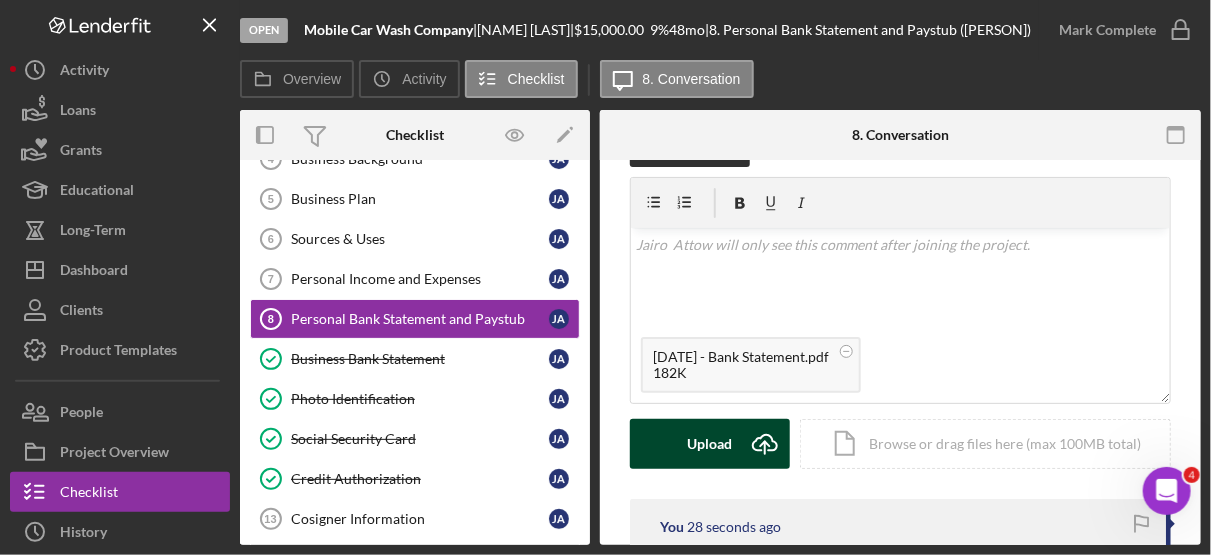click on "Upload" at bounding box center [710, 444] 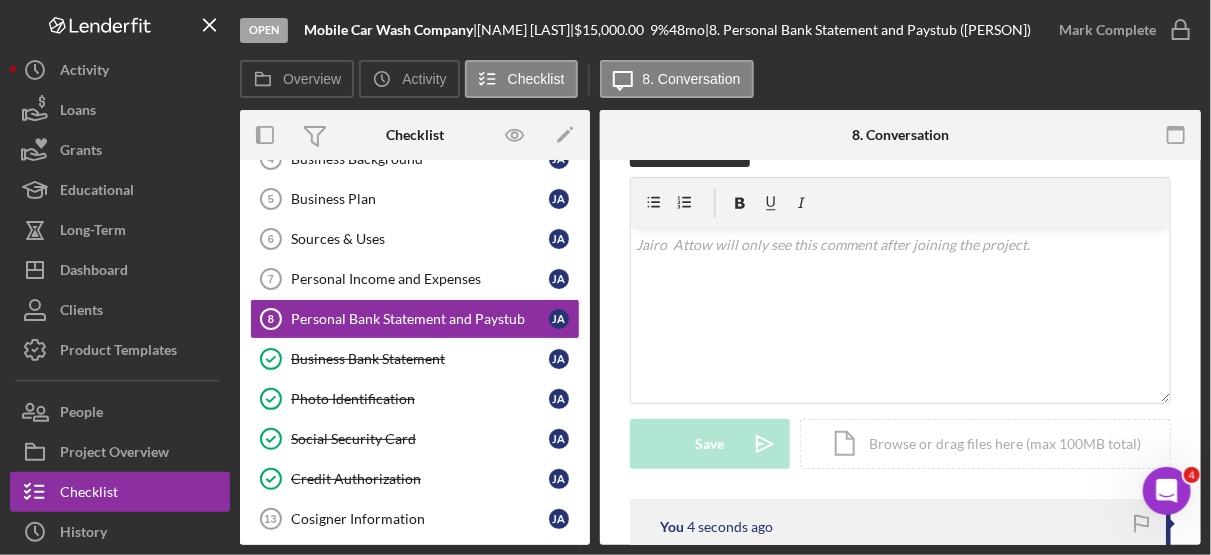 drag, startPoint x: 1201, startPoint y: 318, endPoint x: 1213, endPoint y: 388, distance: 71.021126 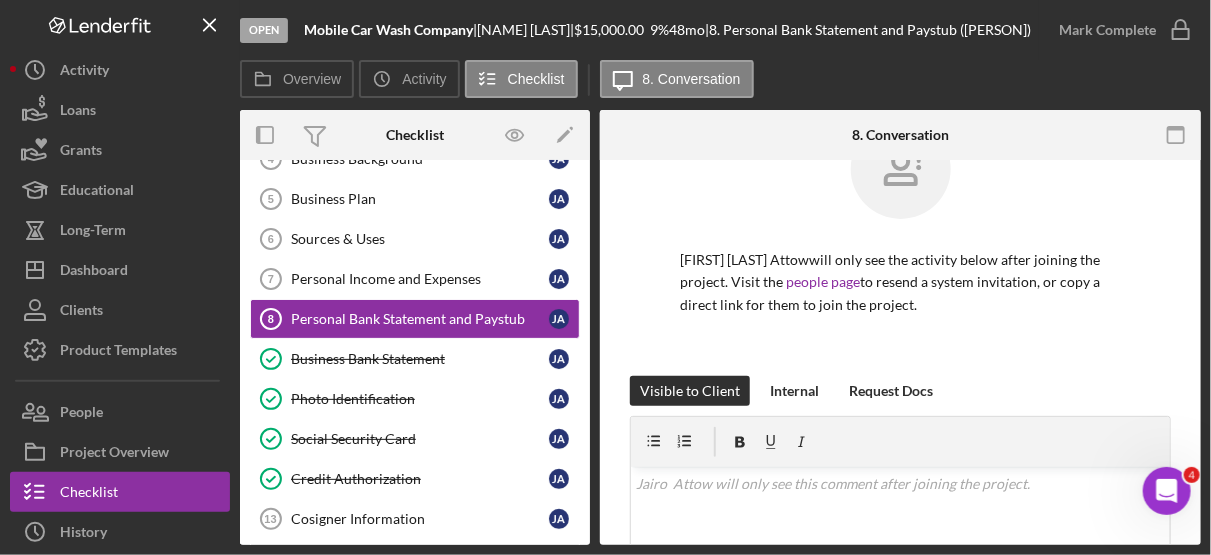 scroll, scrollTop: 0, scrollLeft: 0, axis: both 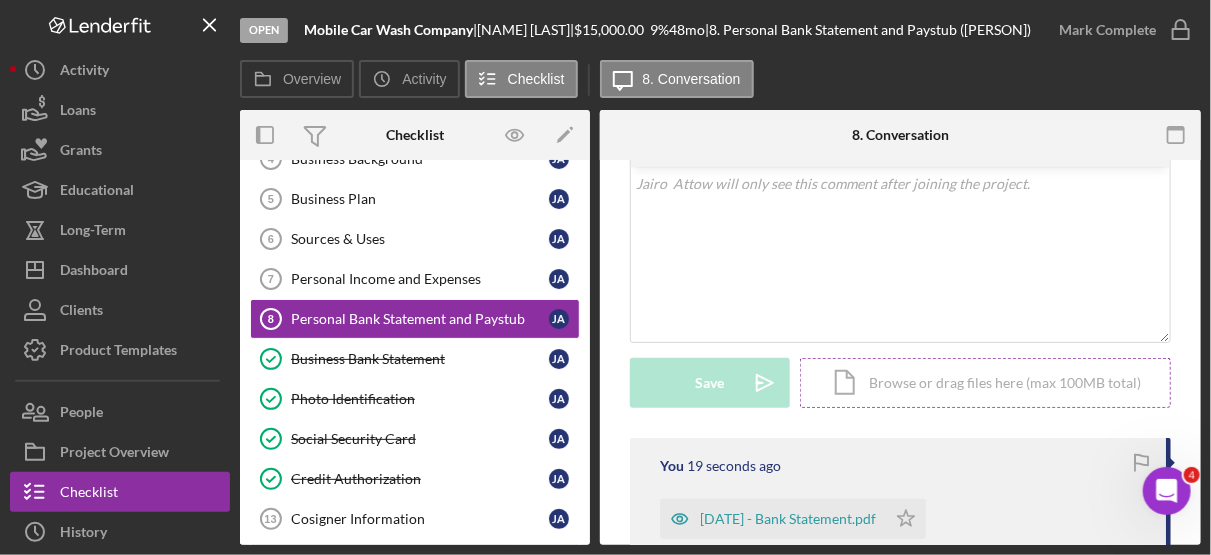 click on "Icon/Document Browse or drag files here (max 100MB total) Tap to choose files or take a photo" at bounding box center [985, 383] 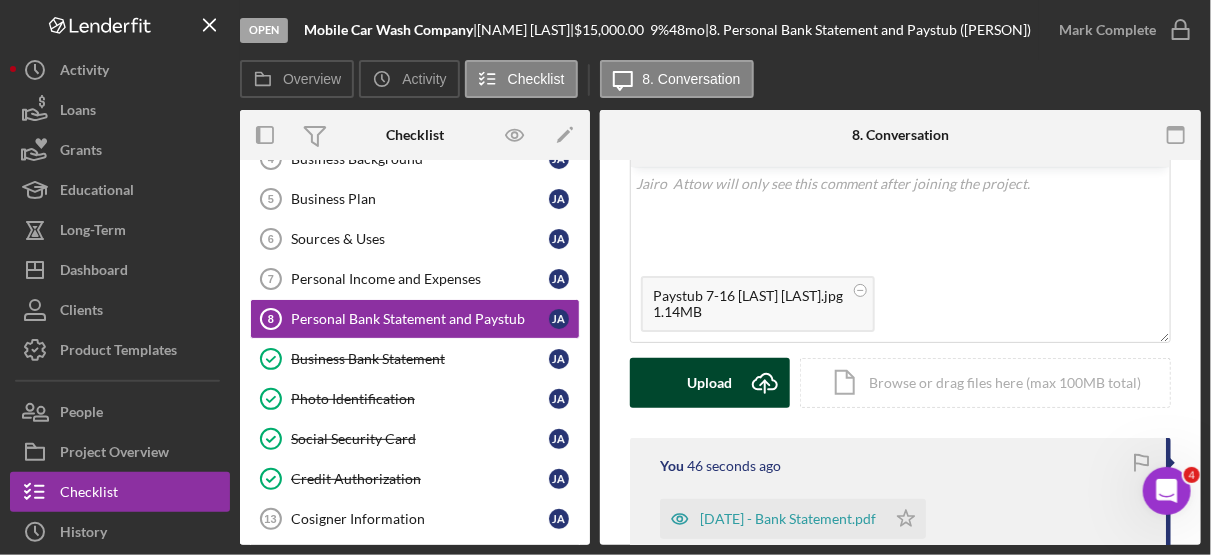 click on "Icon/Upload" 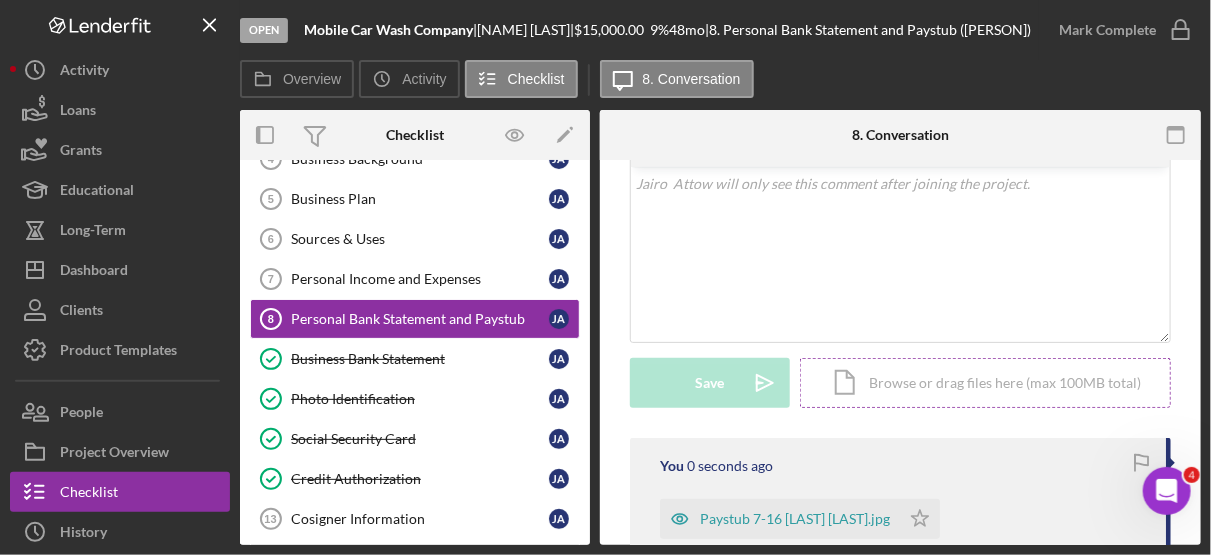 click on "Icon/Document Browse or drag files here (max 100MB total) Tap to choose files or take a photo" at bounding box center (985, 383) 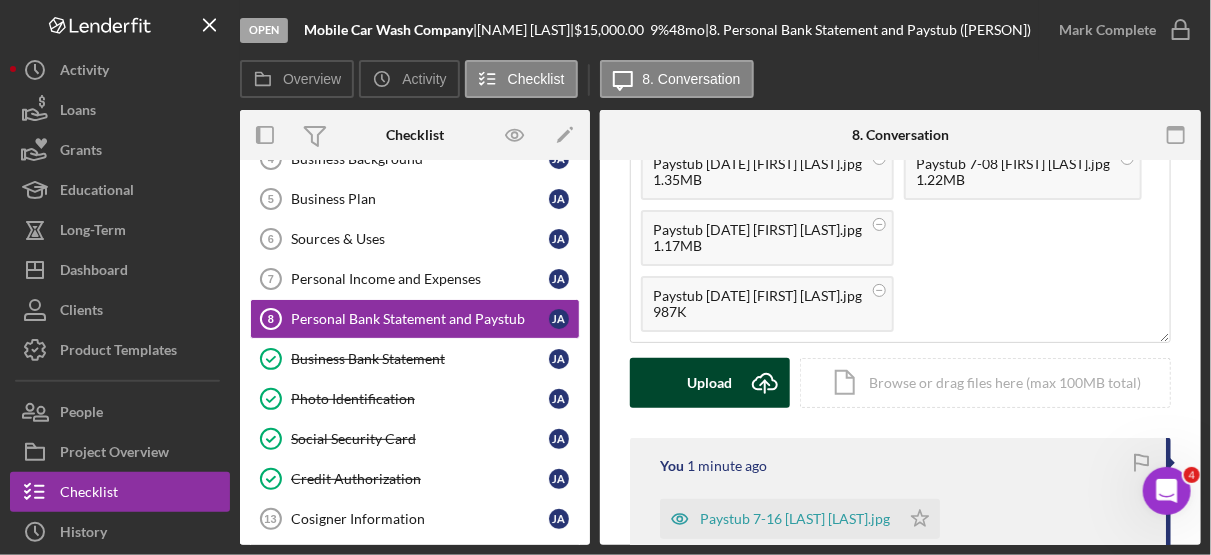 click on "Upload" at bounding box center [710, 383] 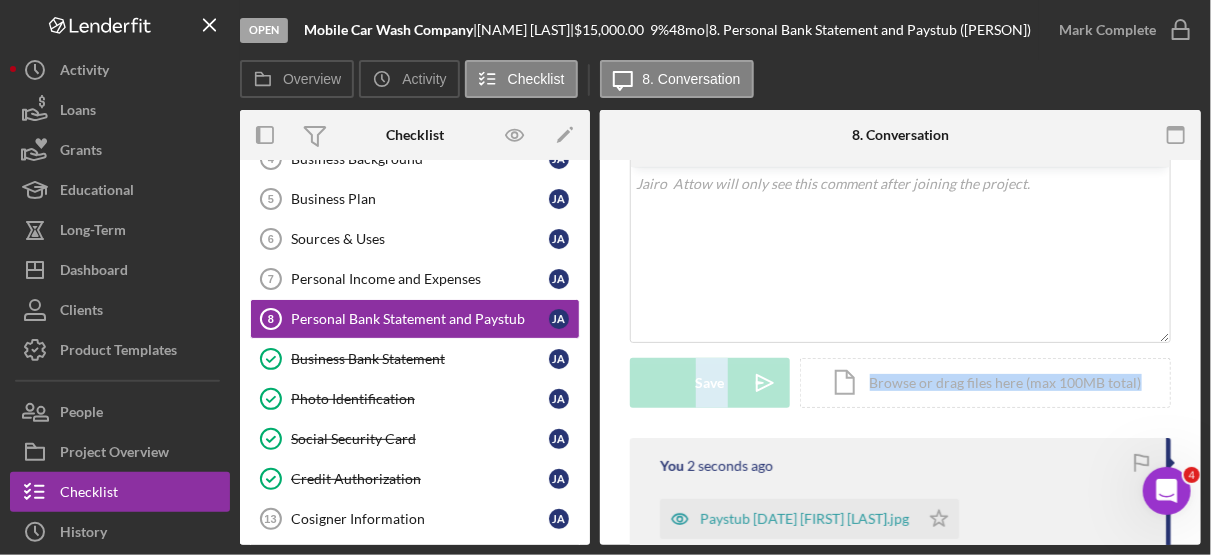 drag, startPoint x: 1201, startPoint y: 287, endPoint x: 1207, endPoint y: 346, distance: 59.3043 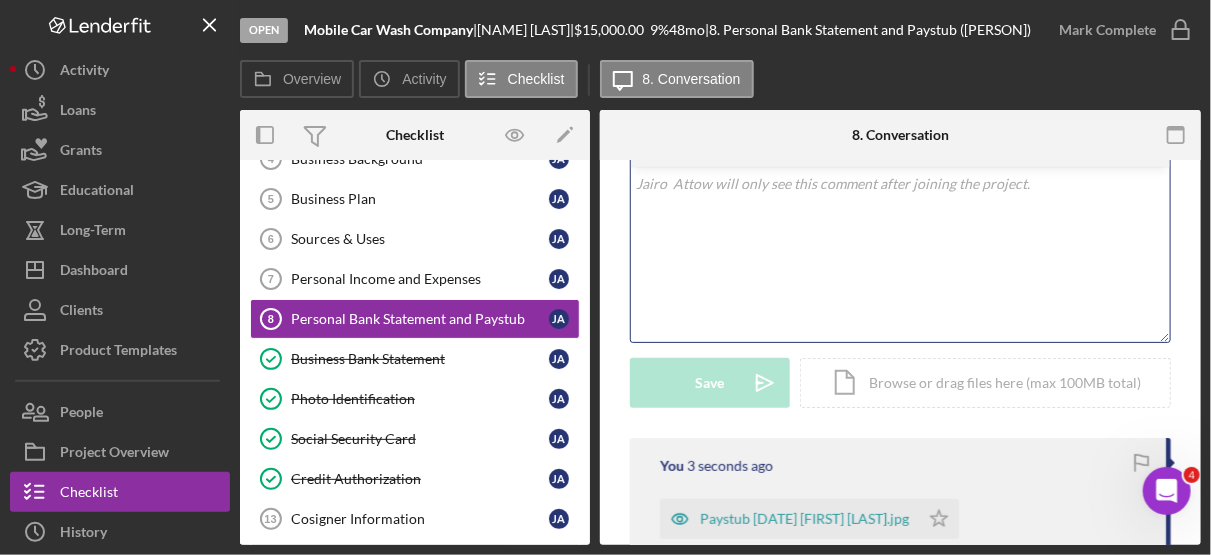 drag, startPoint x: 1207, startPoint y: 346, endPoint x: 1039, endPoint y: 274, distance: 182.77855 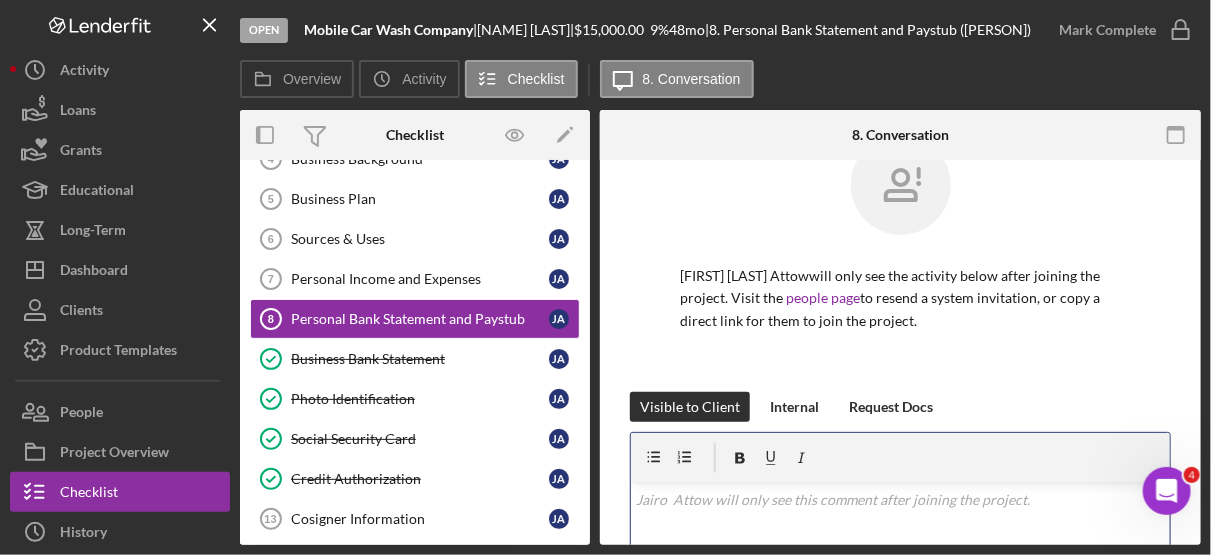 scroll, scrollTop: 0, scrollLeft: 0, axis: both 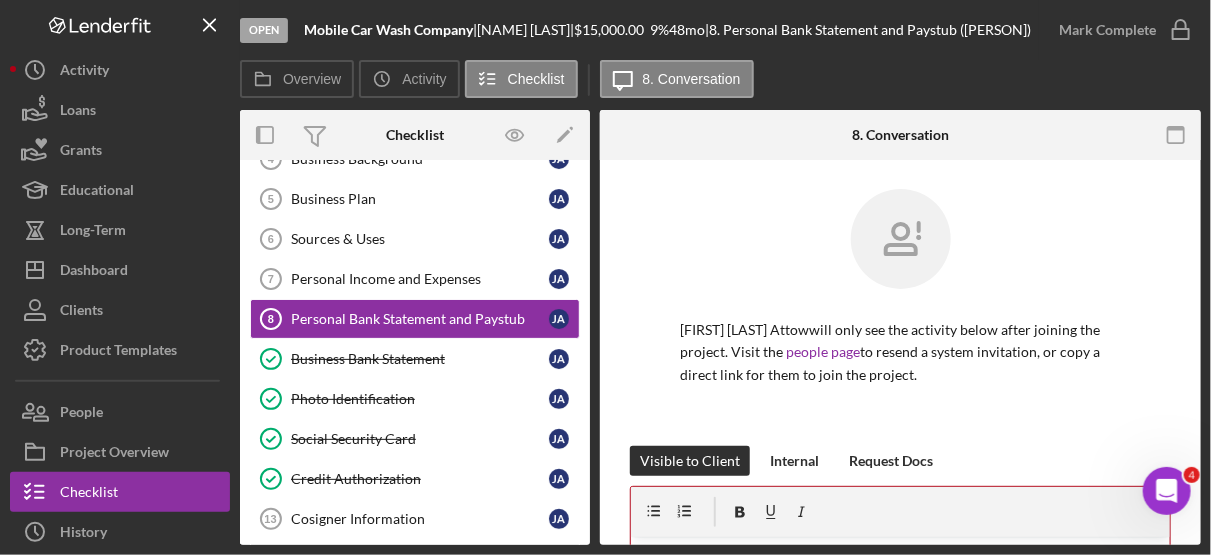 drag, startPoint x: 1201, startPoint y: 212, endPoint x: 1203, endPoint y: 300, distance: 88.02273 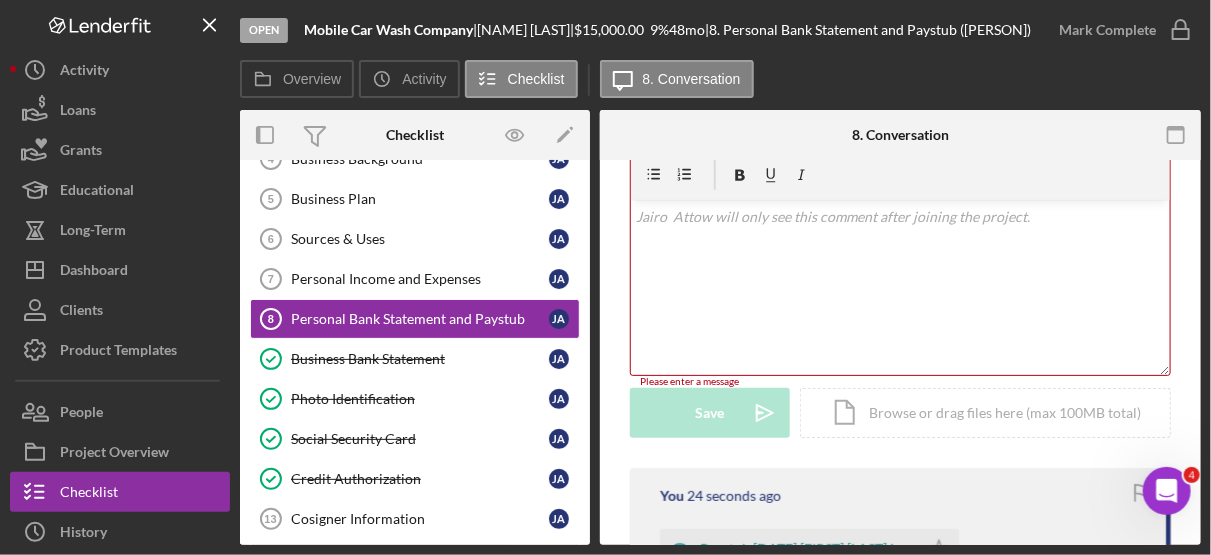 scroll, scrollTop: 675, scrollLeft: 0, axis: vertical 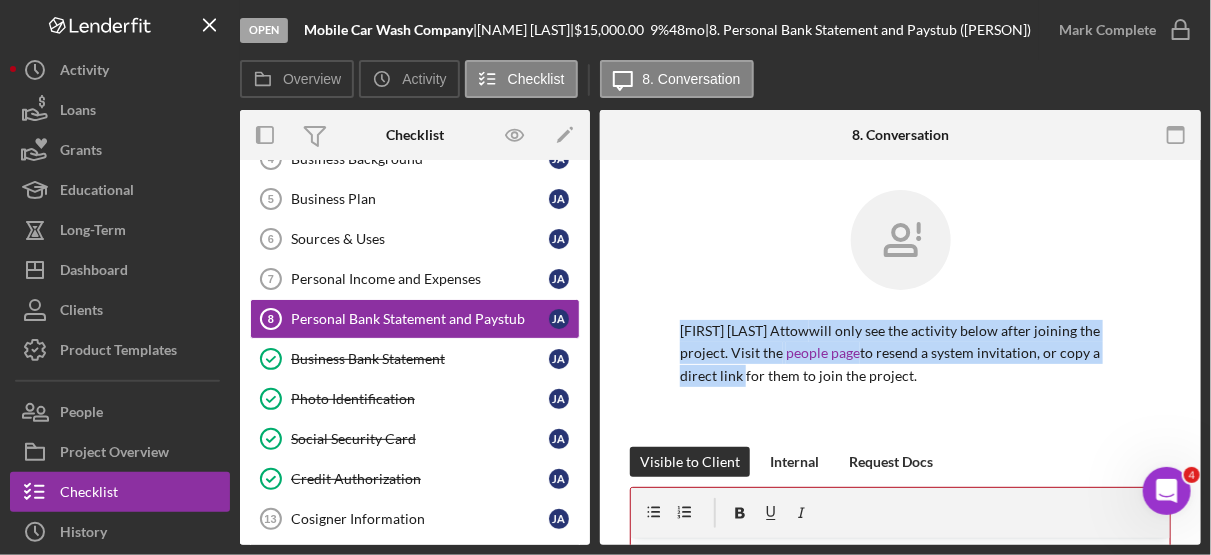 drag, startPoint x: 1203, startPoint y: 360, endPoint x: 1213, endPoint y: 315, distance: 46.09772 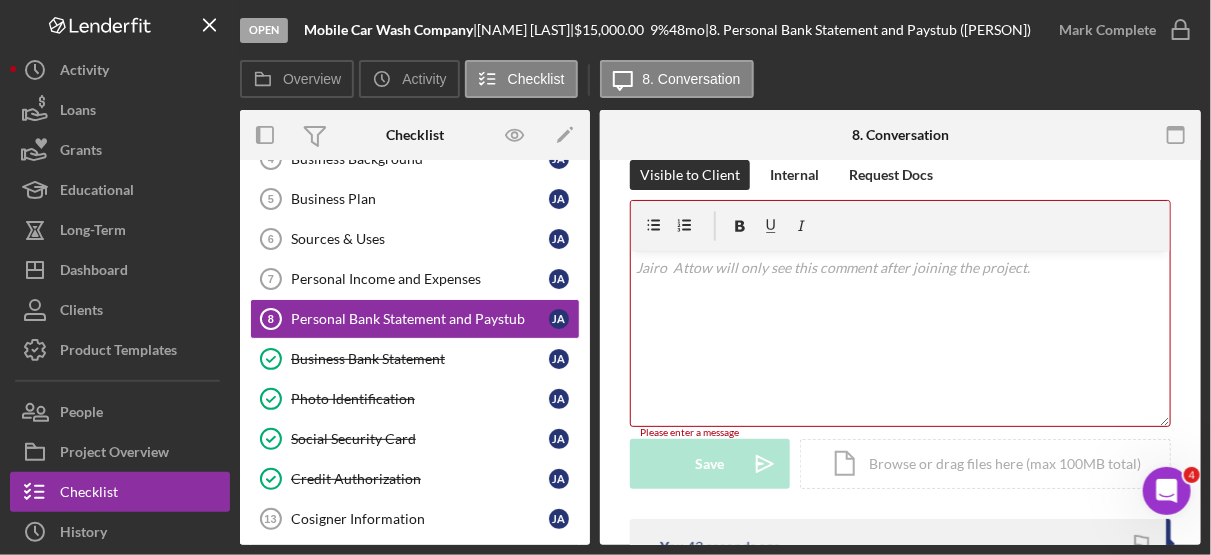 scroll, scrollTop: 289, scrollLeft: 0, axis: vertical 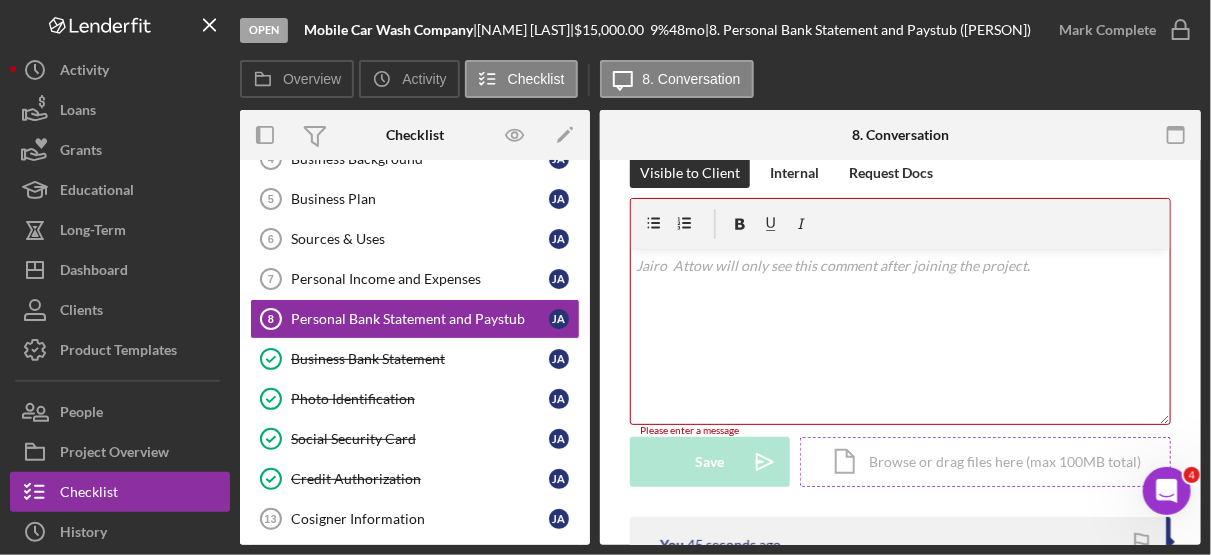 click on "Icon/Document Browse or drag files here (max 100MB total) Tap to choose files or take a photo" at bounding box center (985, 462) 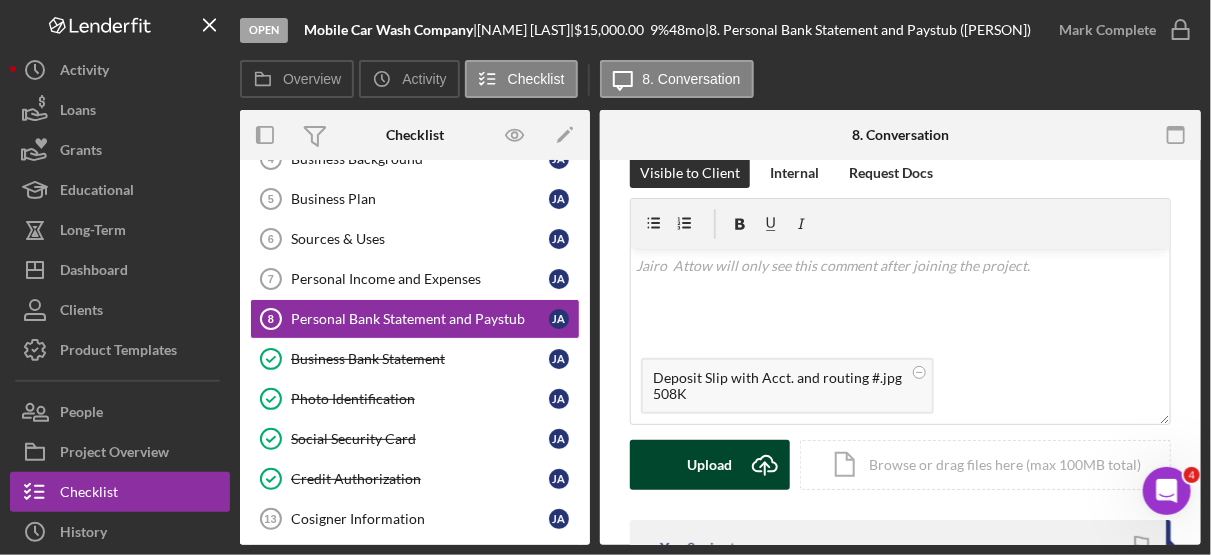 click on "Upload" at bounding box center (710, 465) 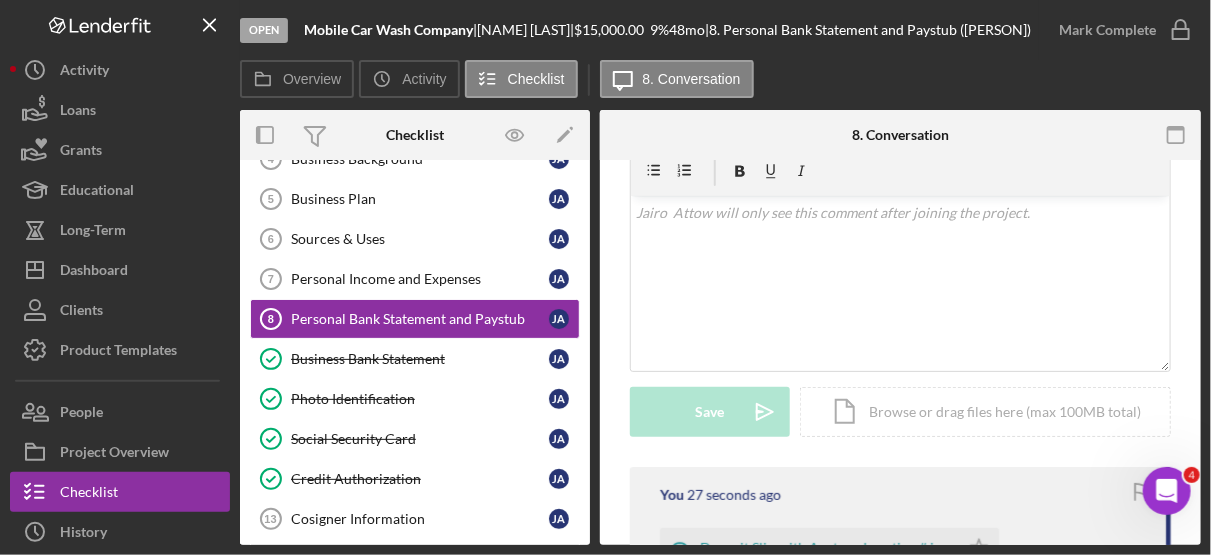 scroll, scrollTop: 335, scrollLeft: 0, axis: vertical 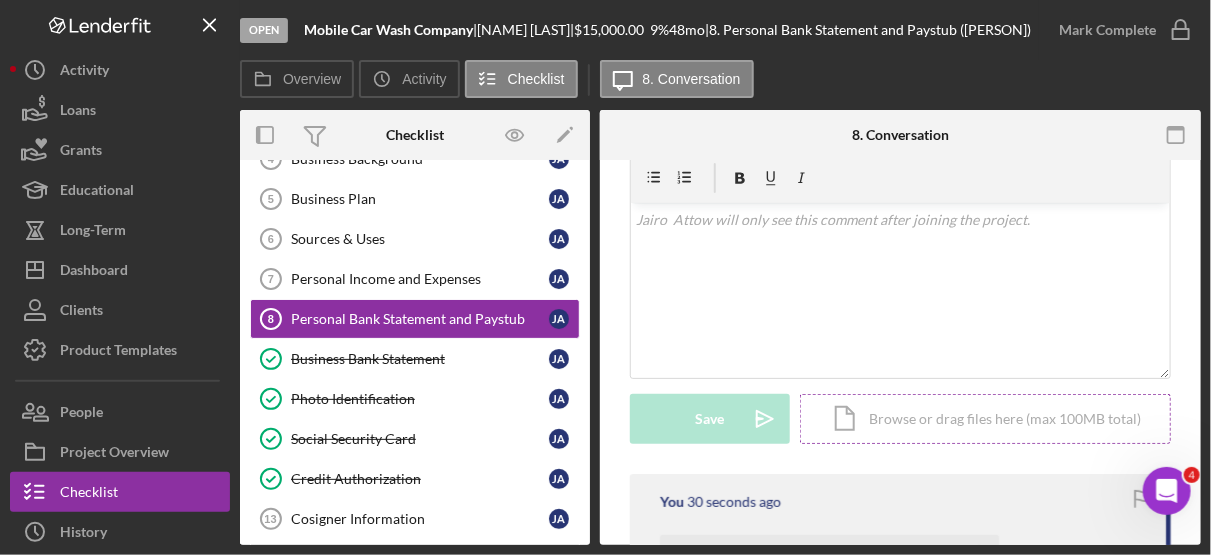 click on "Icon/Document Browse or drag files here (max 100MB total) Tap to choose files or take a photo" at bounding box center [985, 419] 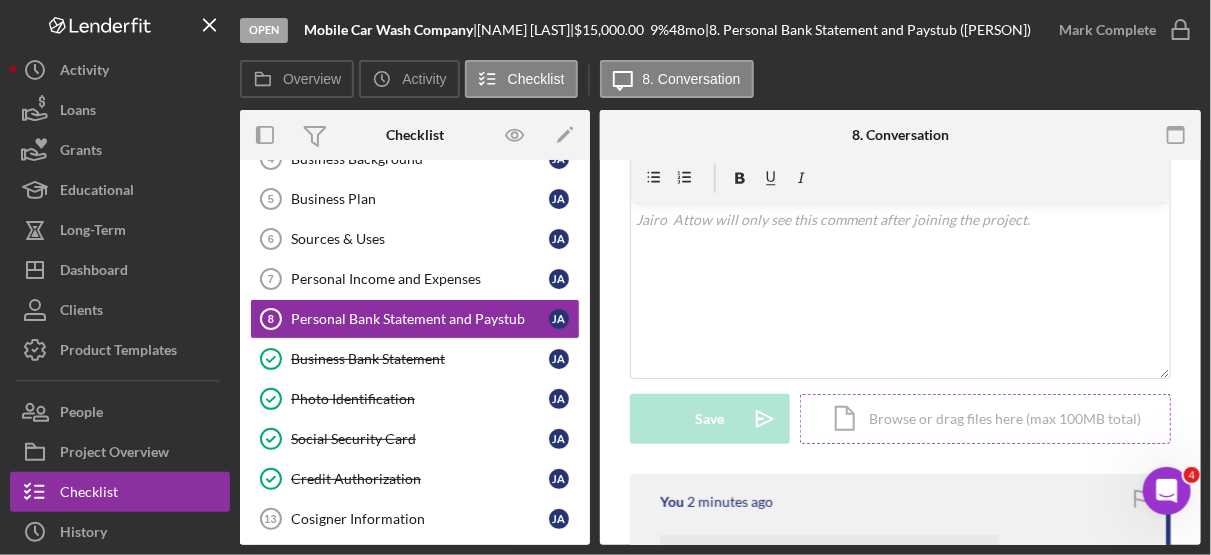 click on "Icon/Document Browse or drag files here (max 100MB total) Tap to choose files or take a photo" at bounding box center (985, 419) 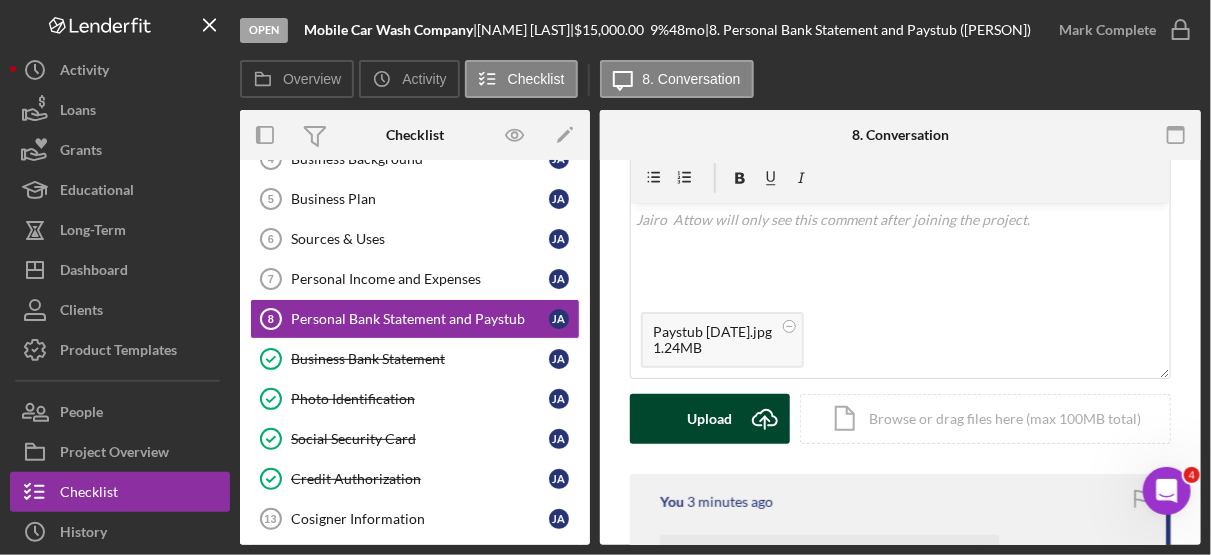 click on "Upload" at bounding box center (710, 419) 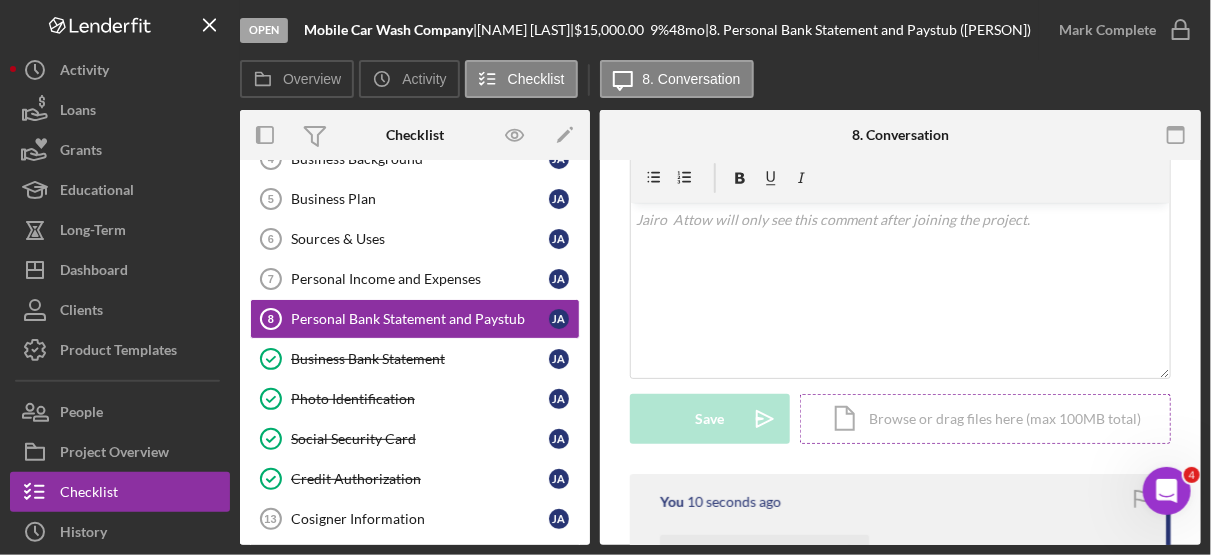 click on "Icon/Document Browse or drag files here (max 100MB total) Tap to choose files or take a photo" at bounding box center (985, 419) 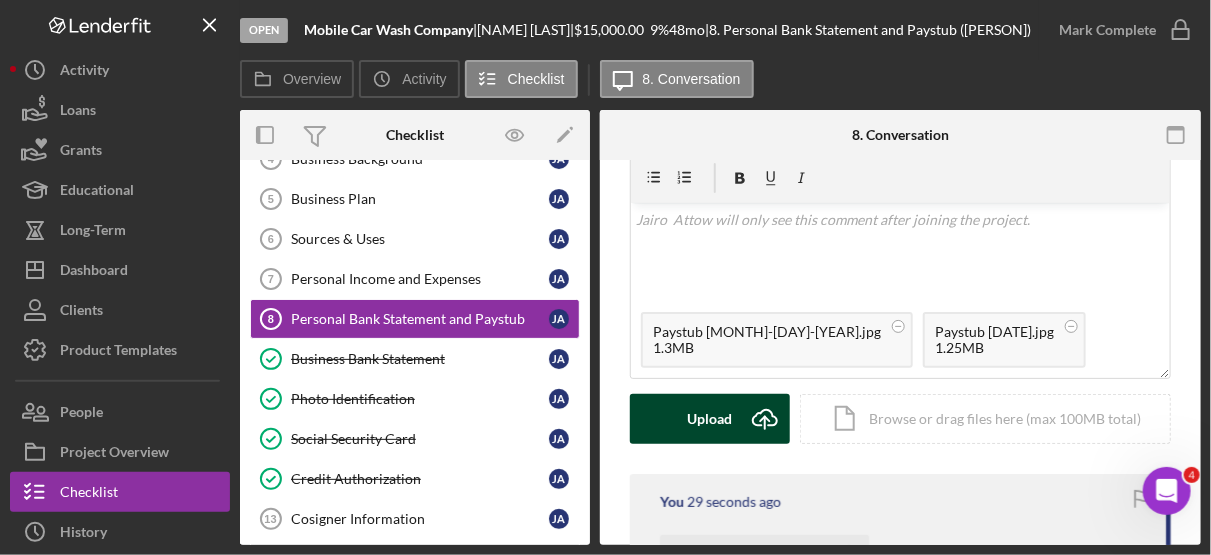 click on "Upload" at bounding box center (710, 419) 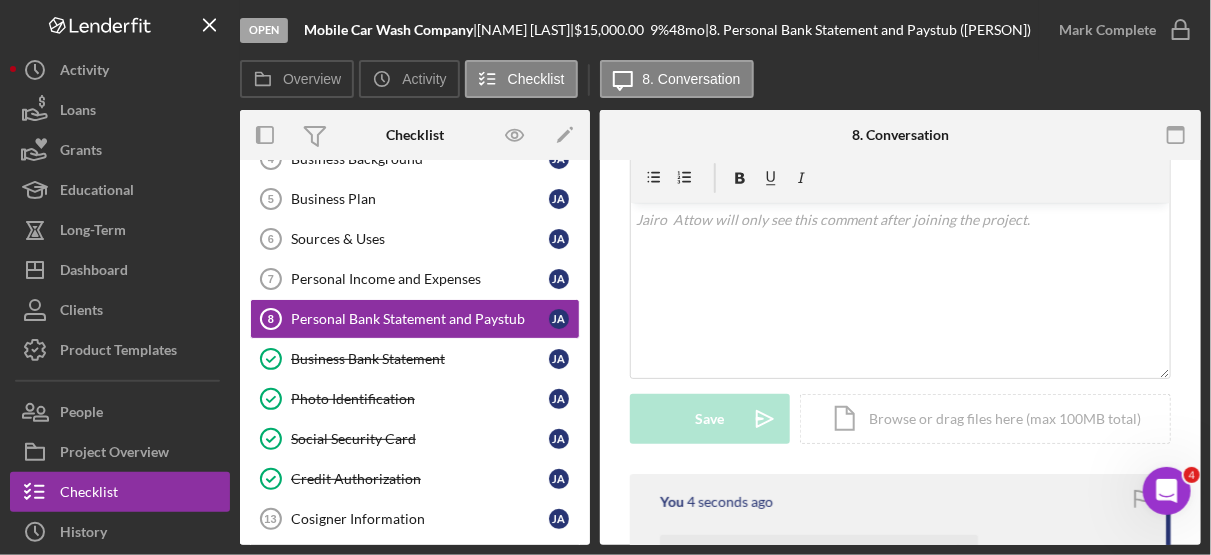 drag, startPoint x: 1193, startPoint y: 254, endPoint x: 1205, endPoint y: 310, distance: 57.271286 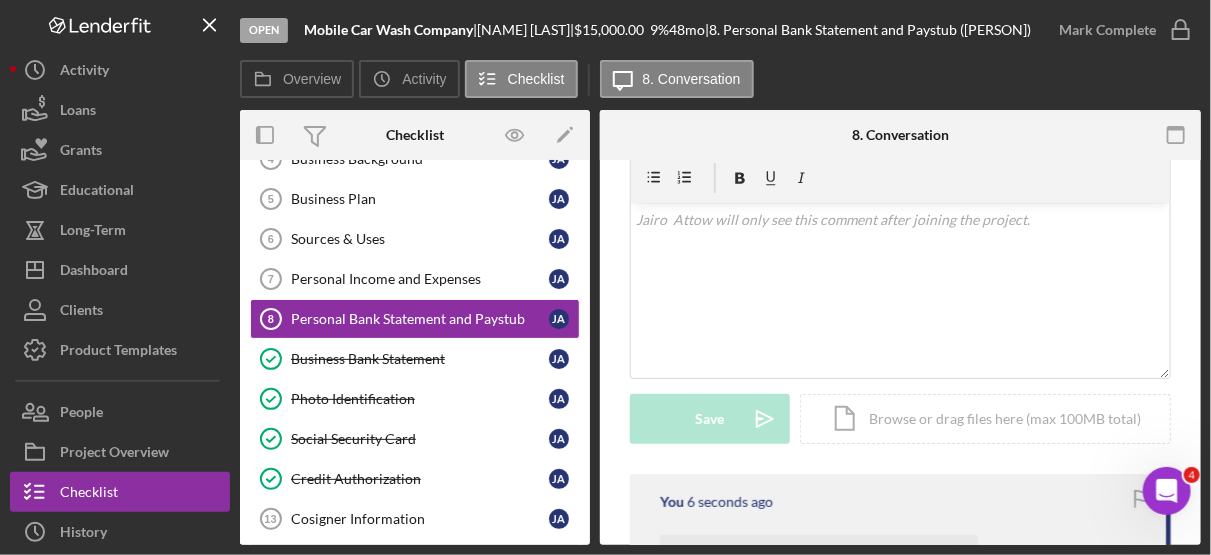 scroll, scrollTop: 673, scrollLeft: 0, axis: vertical 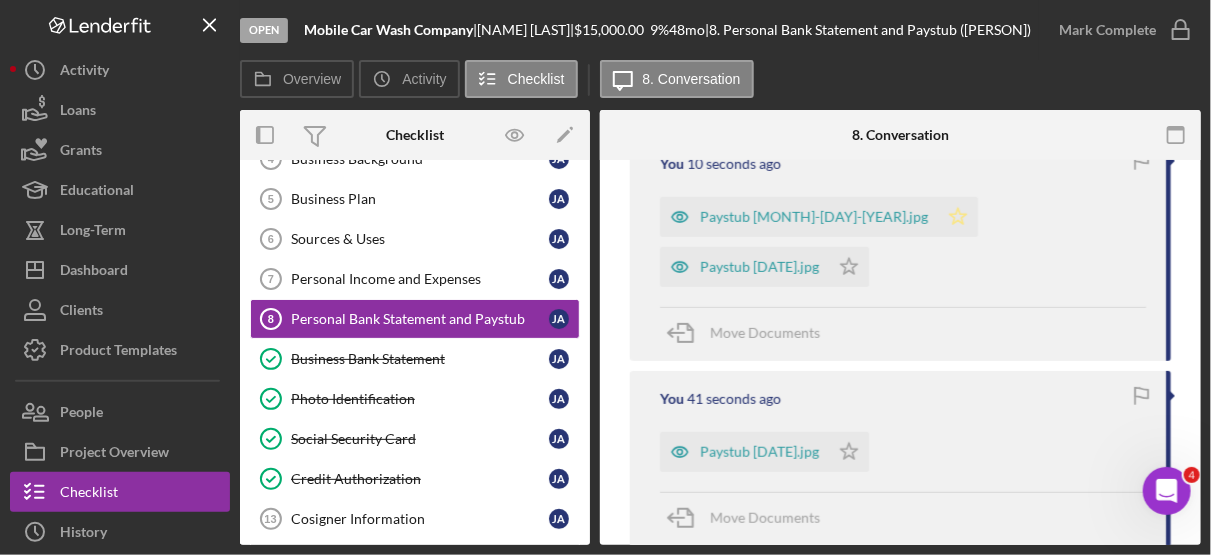 click 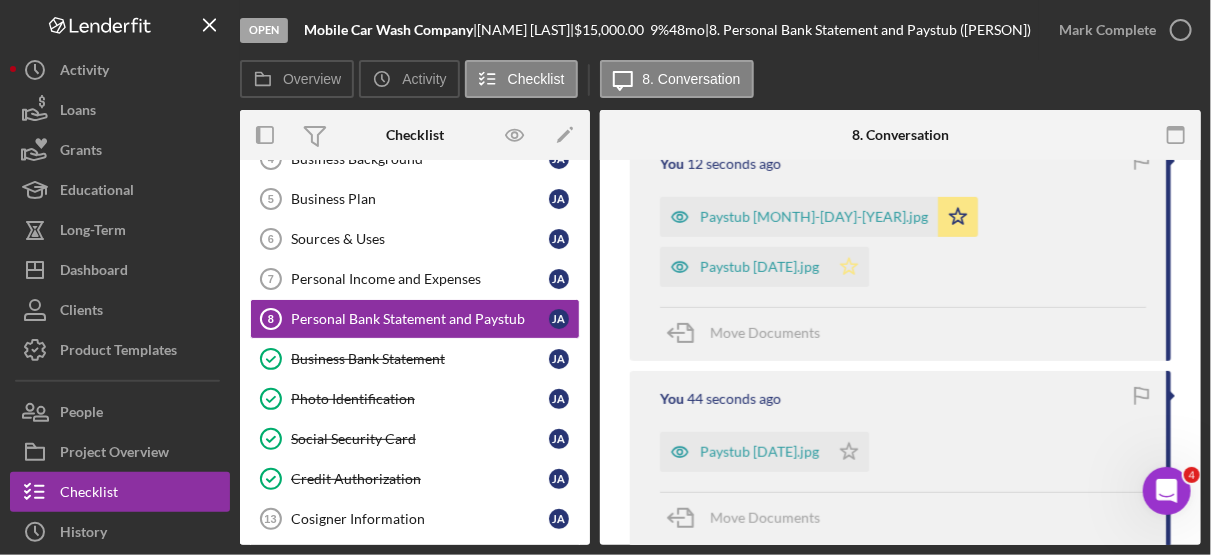 click on "Icon/Star" 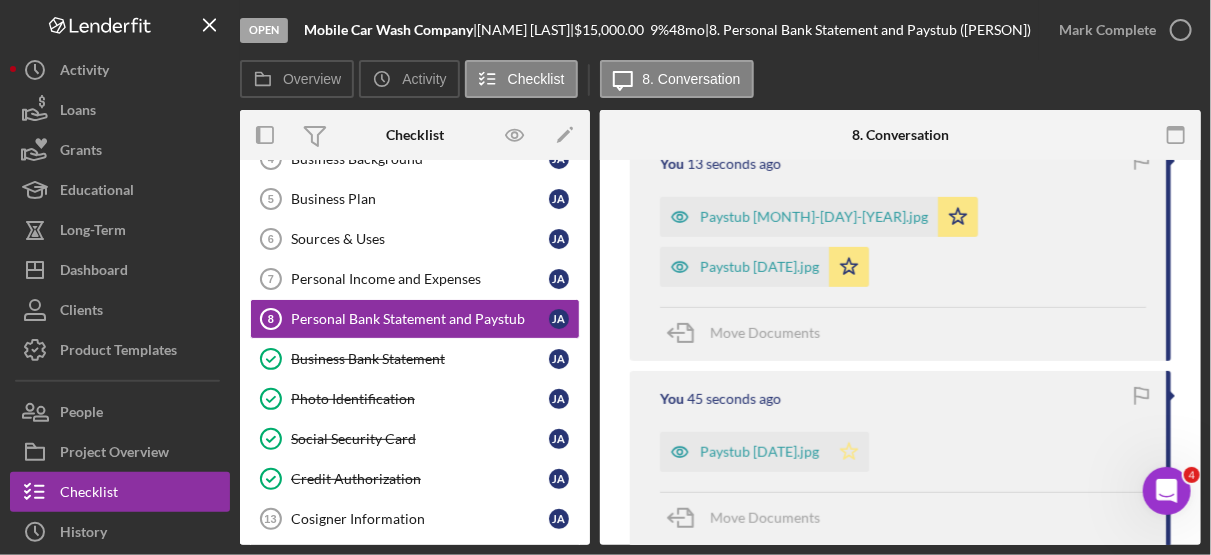 click on "Icon/Star" 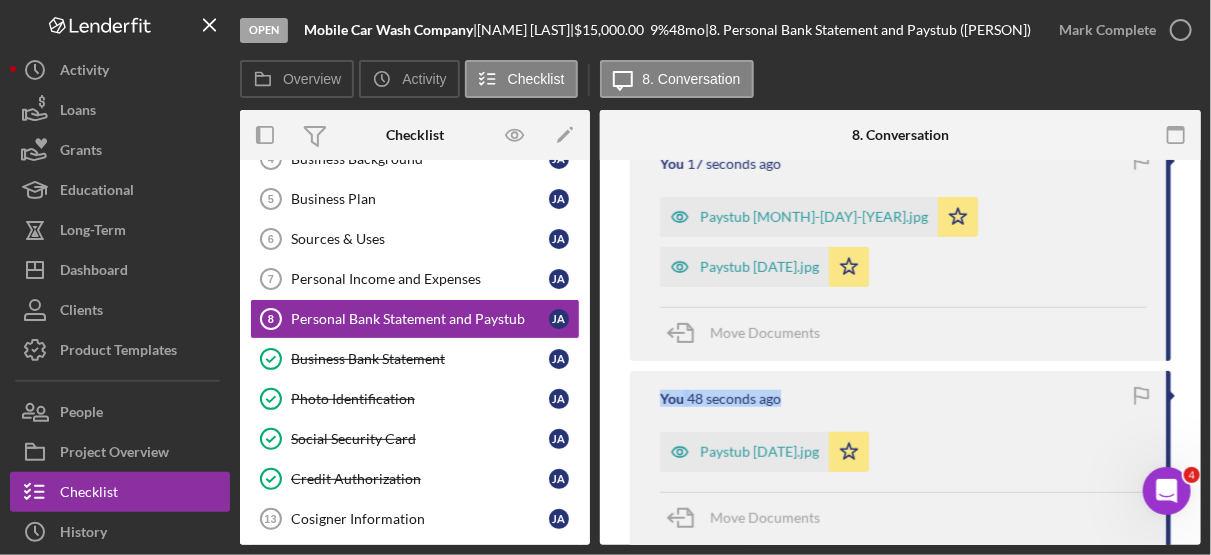 drag, startPoint x: 1193, startPoint y: 295, endPoint x: 1195, endPoint y: 334, distance: 39.051247 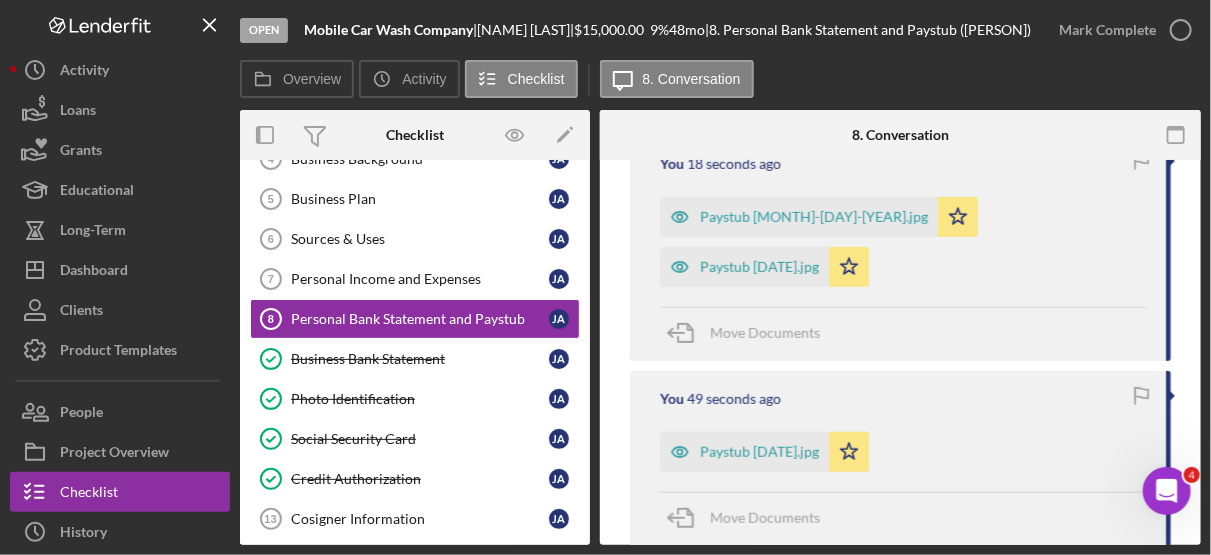 drag, startPoint x: 1195, startPoint y: 334, endPoint x: 1182, endPoint y: 374, distance: 42.059483 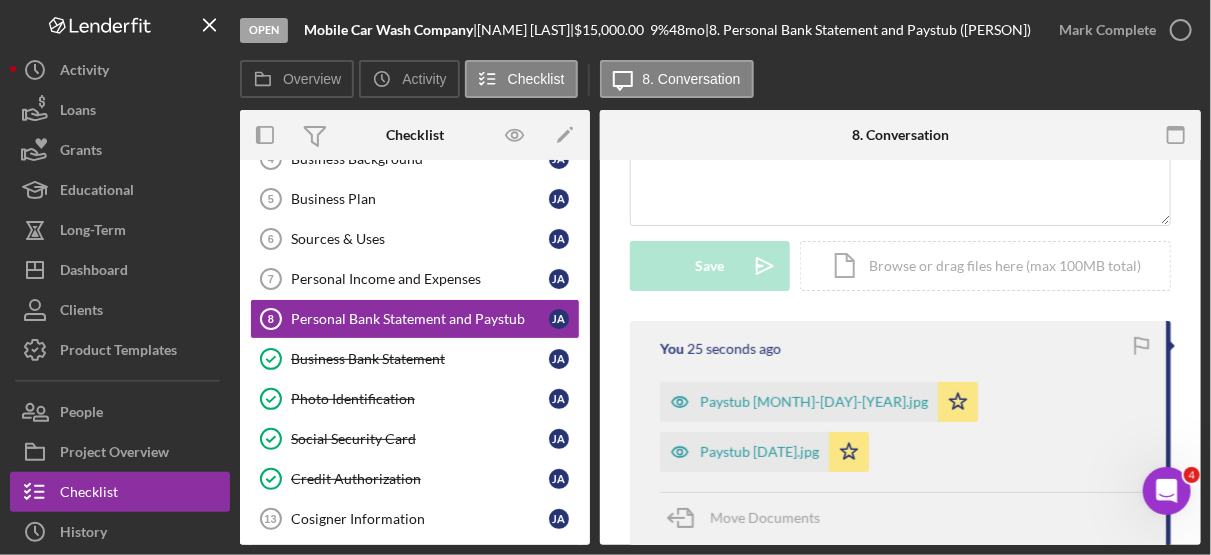scroll, scrollTop: 361, scrollLeft: 0, axis: vertical 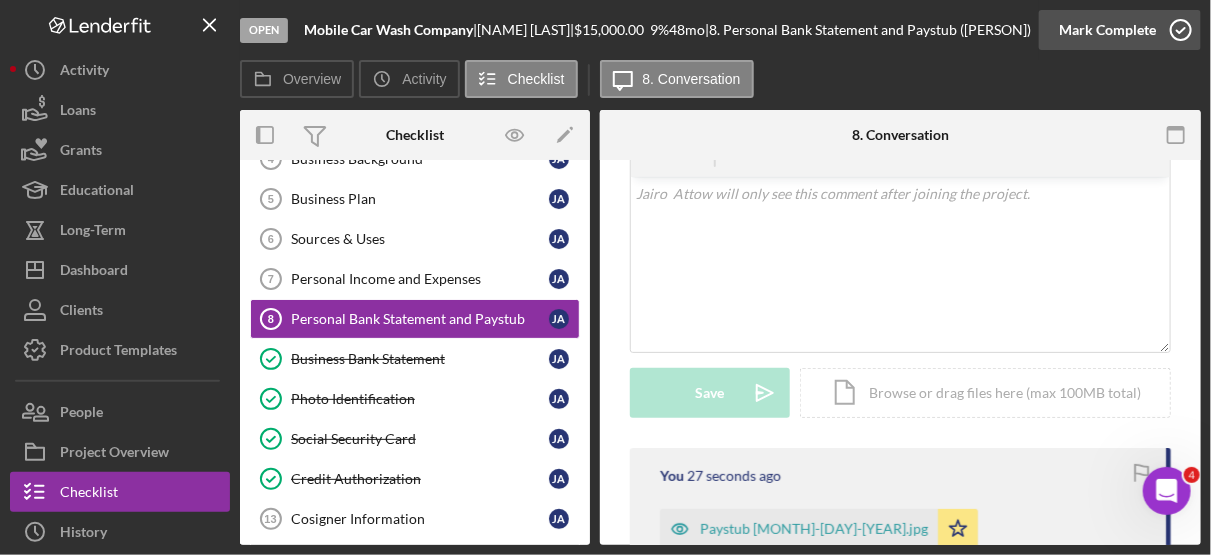 click 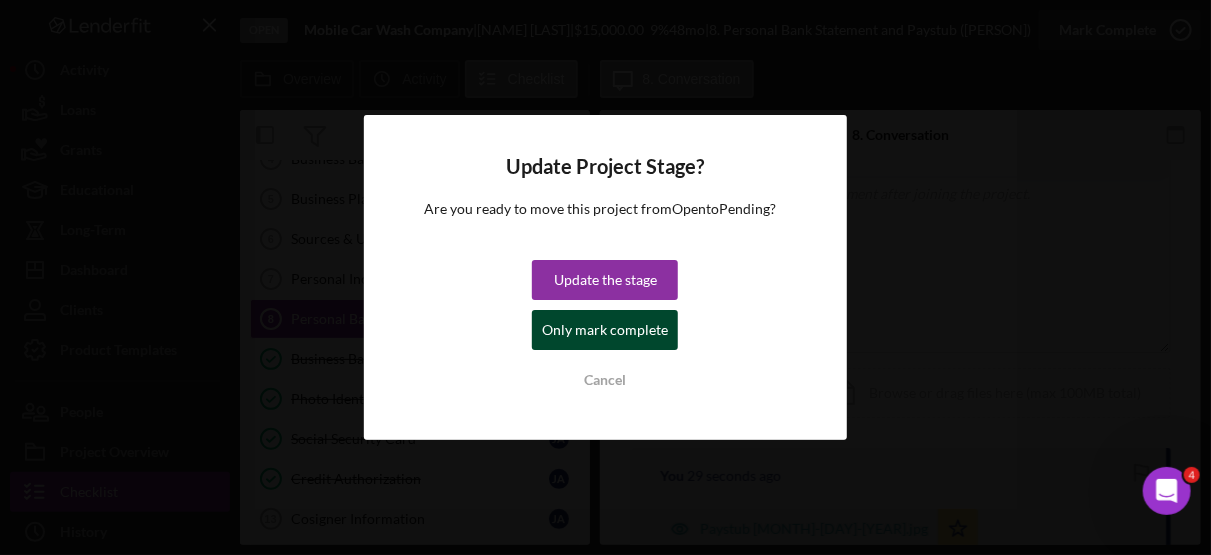 click on "Only mark complete" at bounding box center [605, 330] 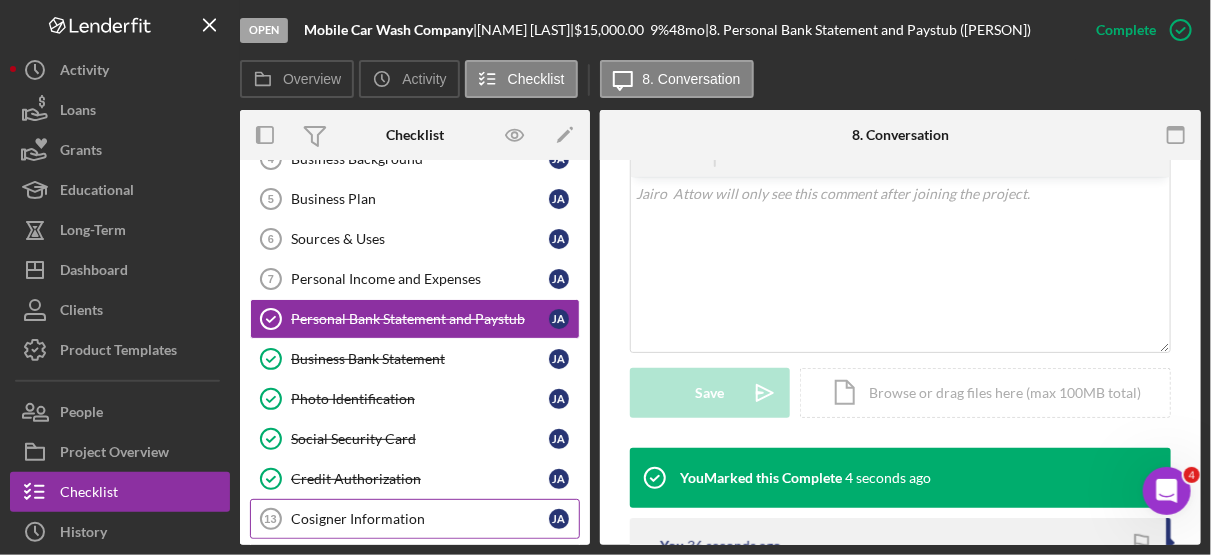 click on "Cosigner Information" at bounding box center [420, 519] 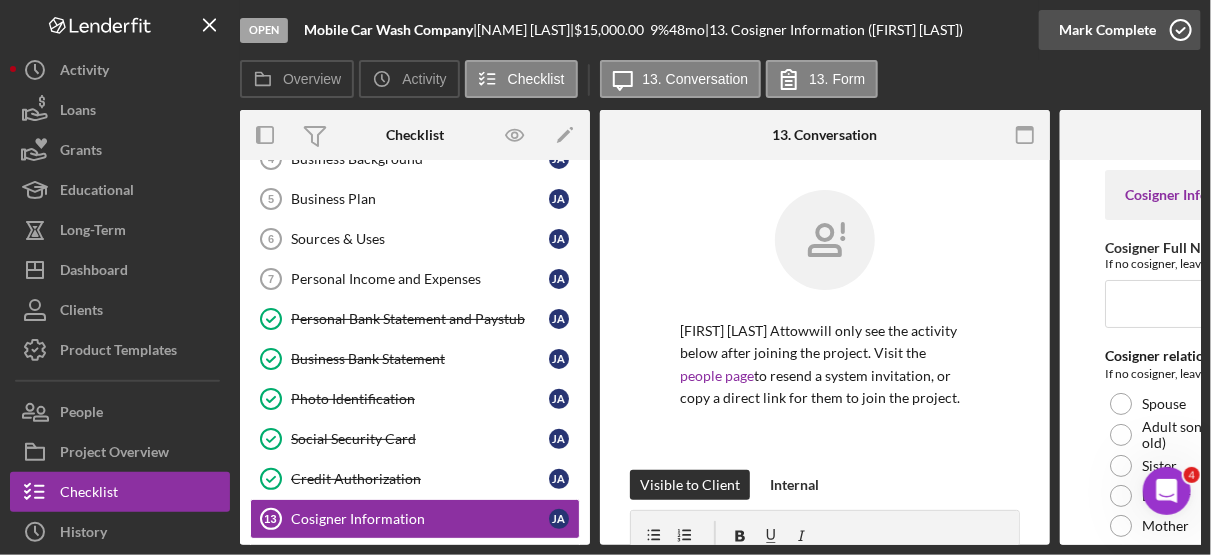 click 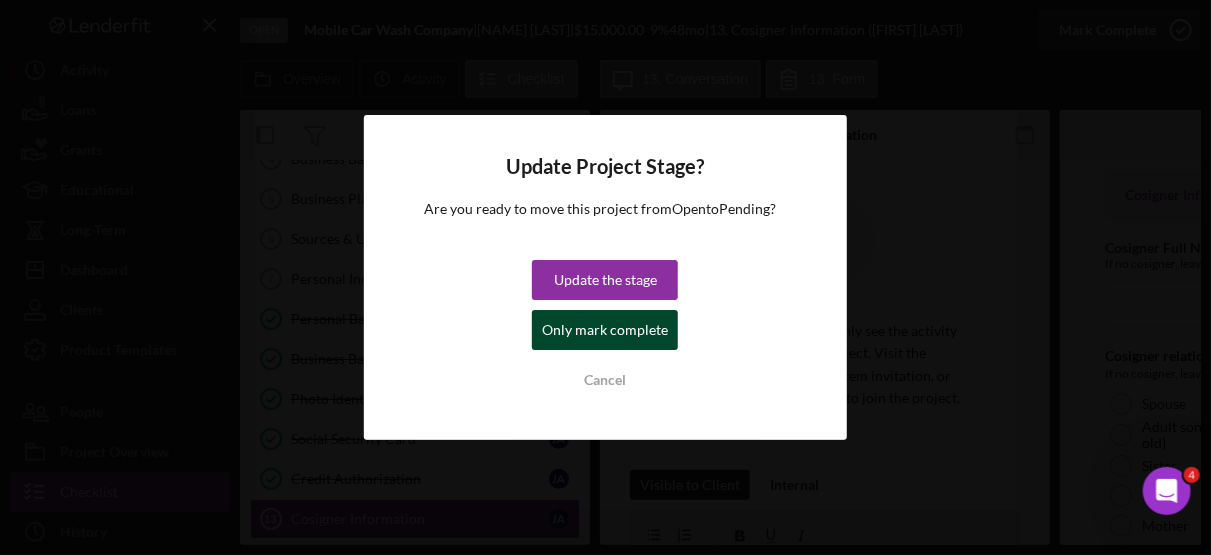 click on "Only mark complete" at bounding box center [605, 330] 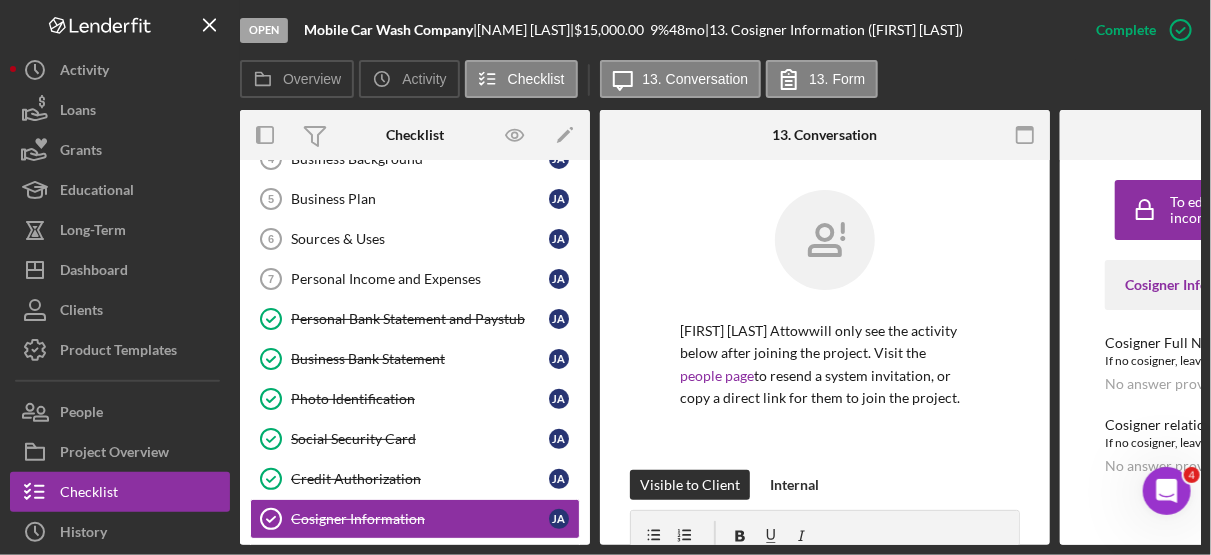 scroll, scrollTop: 525, scrollLeft: 0, axis: vertical 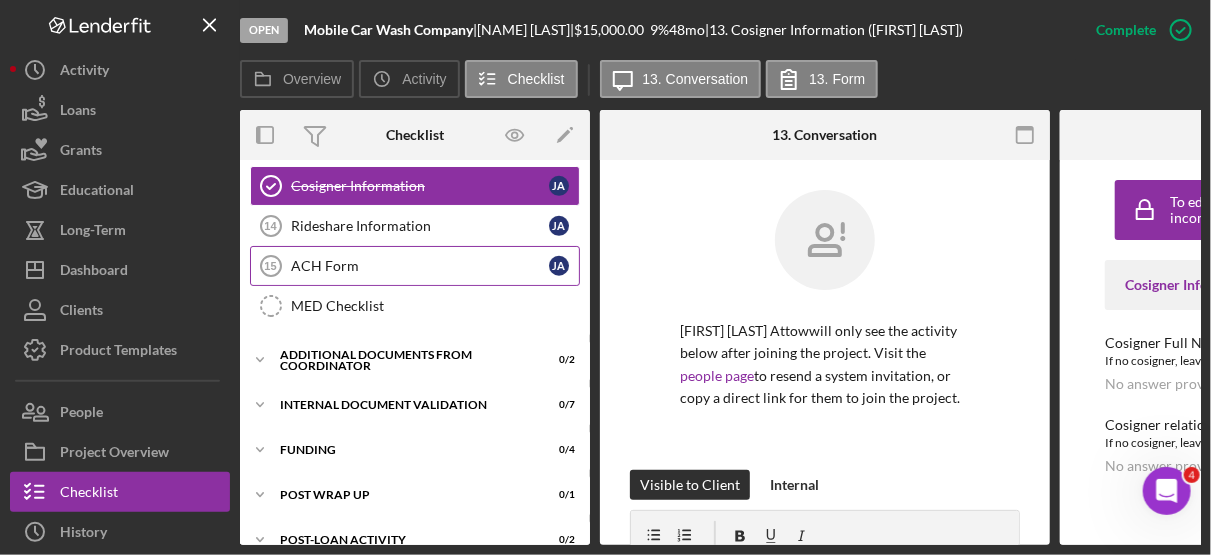 click on "ACH Form" at bounding box center (420, 266) 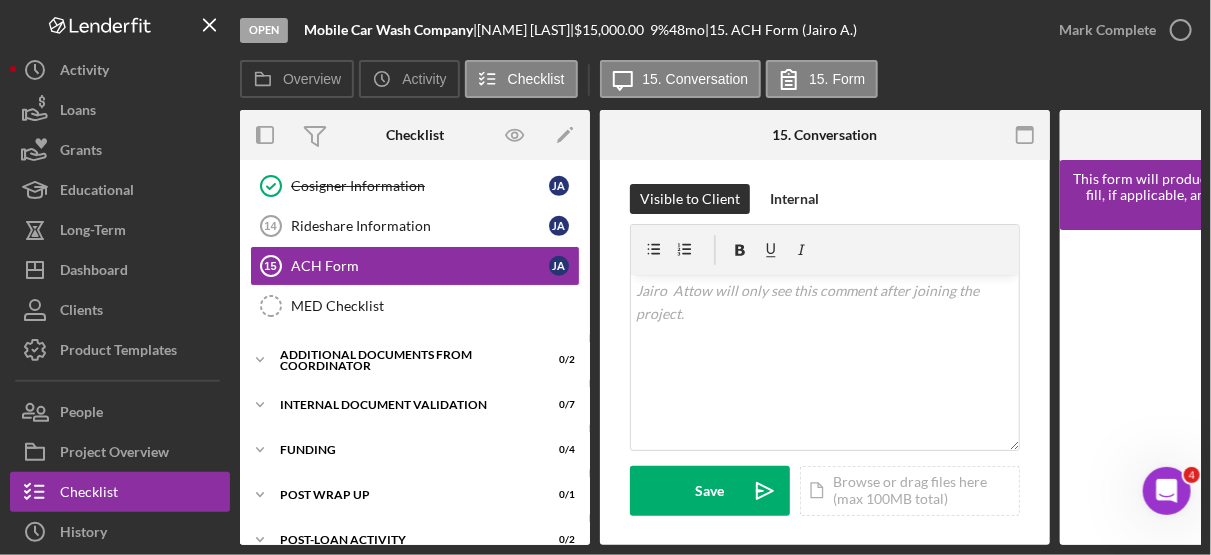 scroll, scrollTop: 367, scrollLeft: 0, axis: vertical 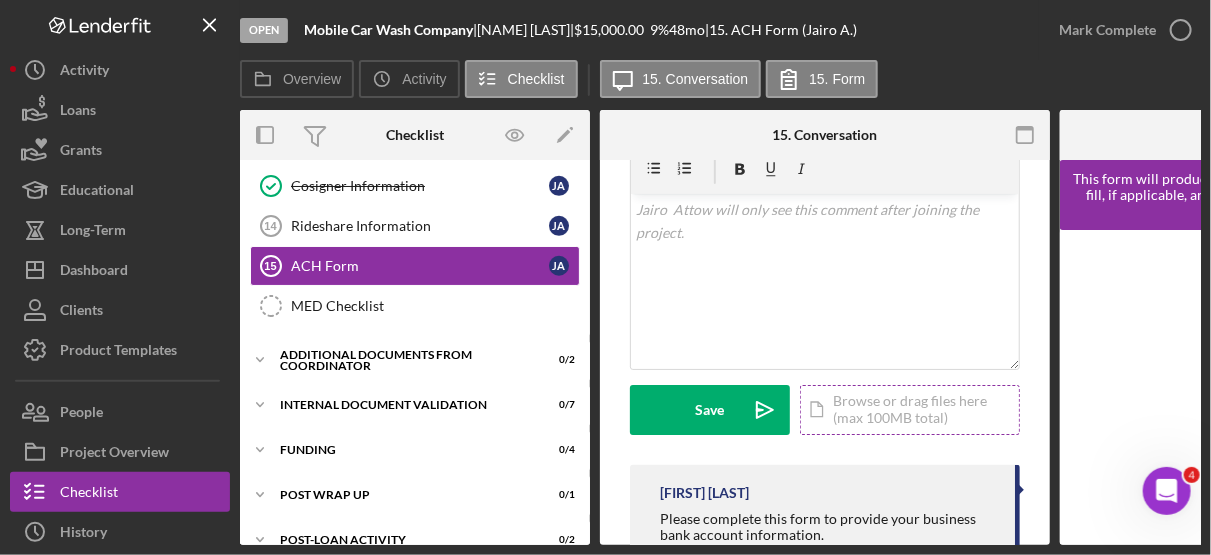 click on "Icon/Document Browse or drag files here (max 100MB total) Tap to choose files or take a photo" at bounding box center (910, 410) 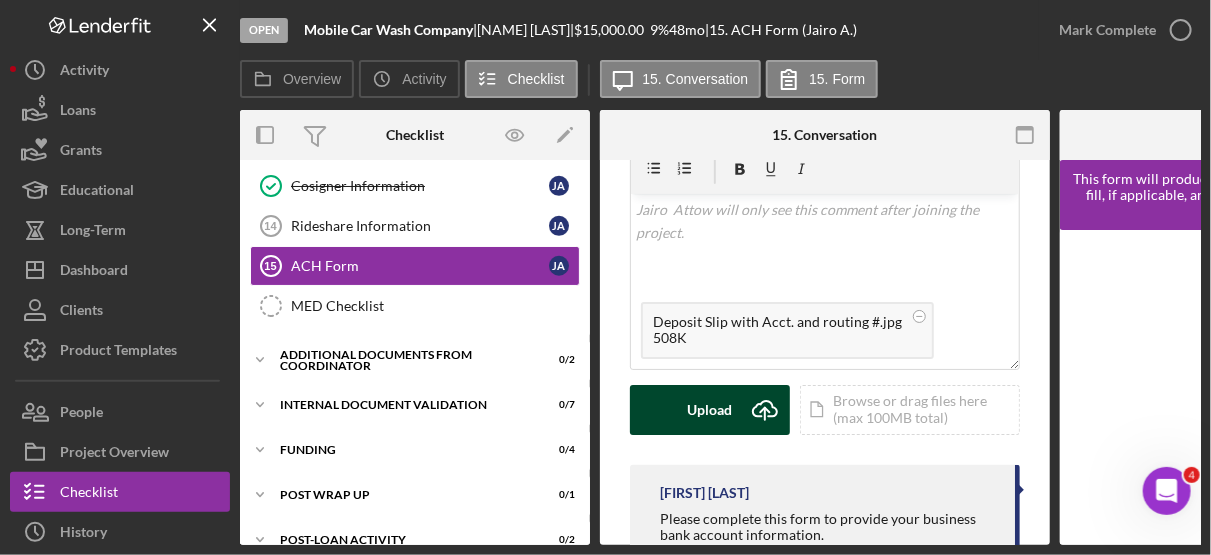click on "Upload" at bounding box center (710, 410) 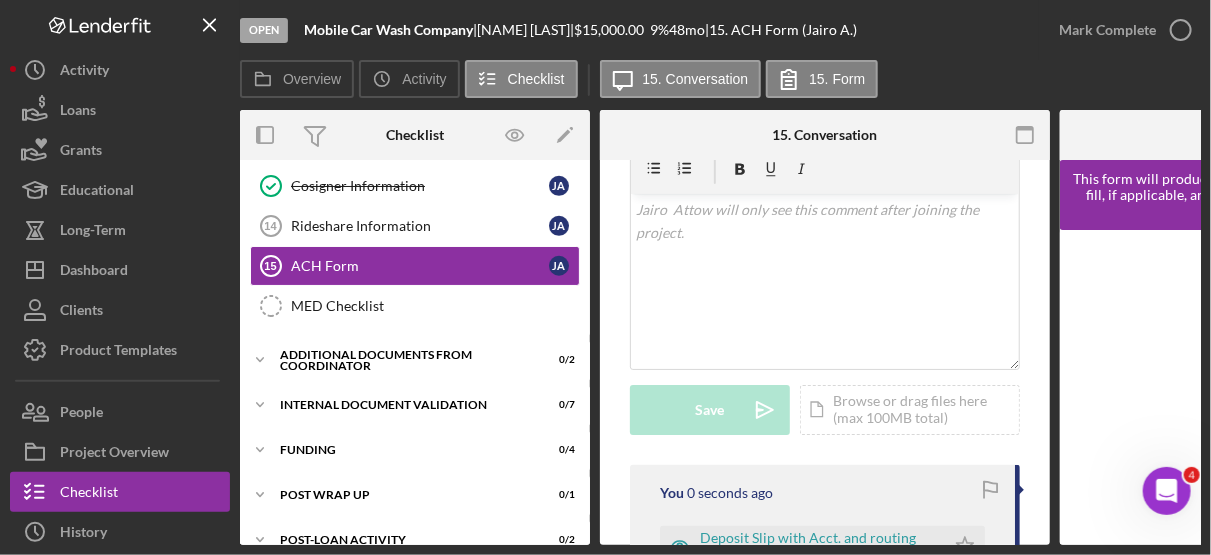 scroll, scrollTop: 88, scrollLeft: 0, axis: vertical 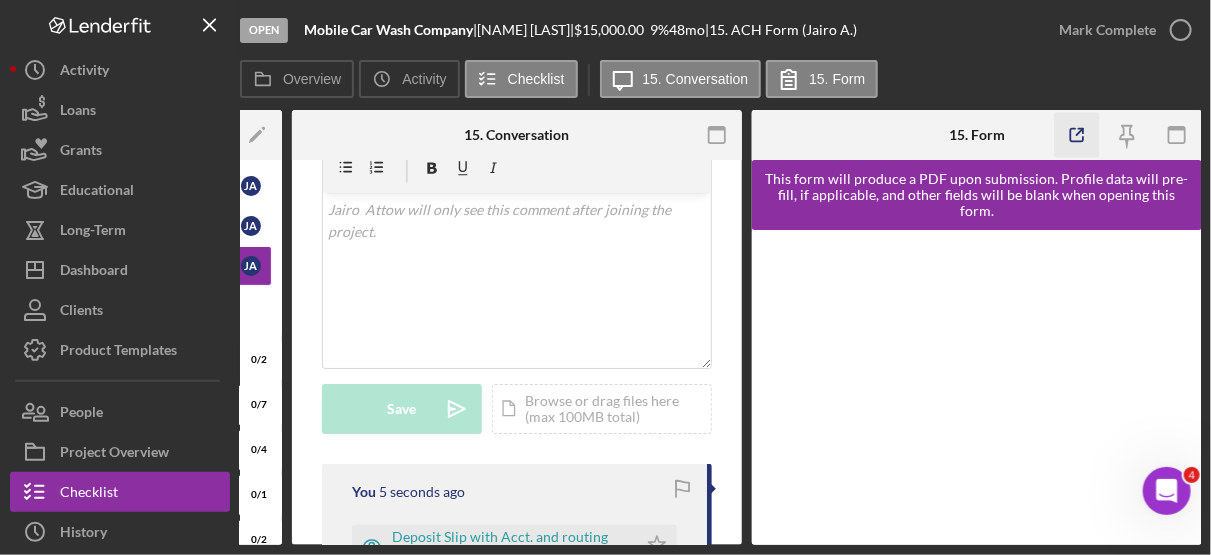 click 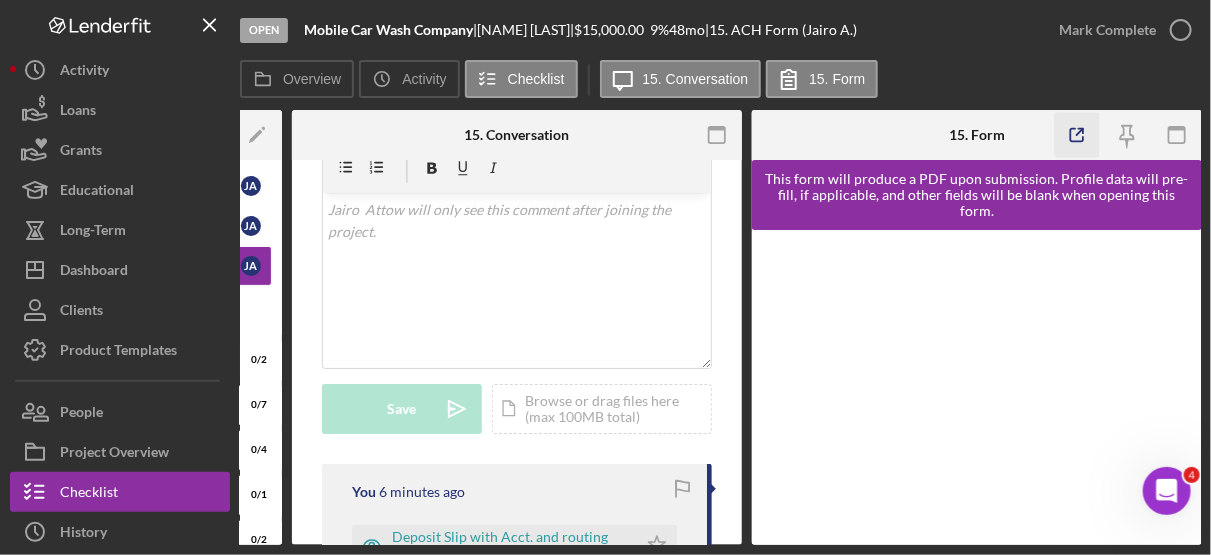 click 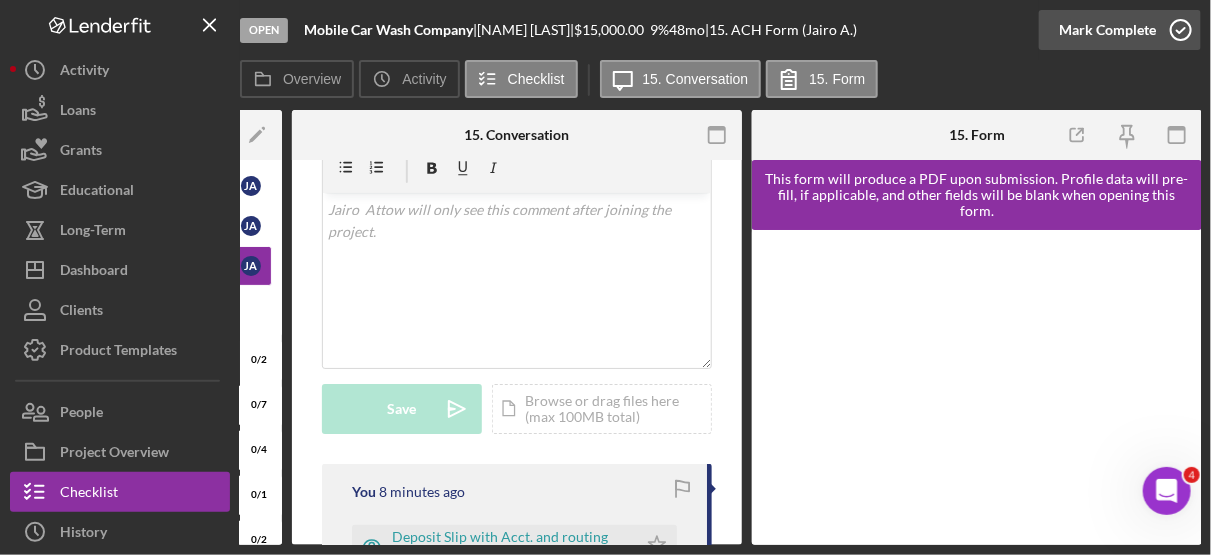 click 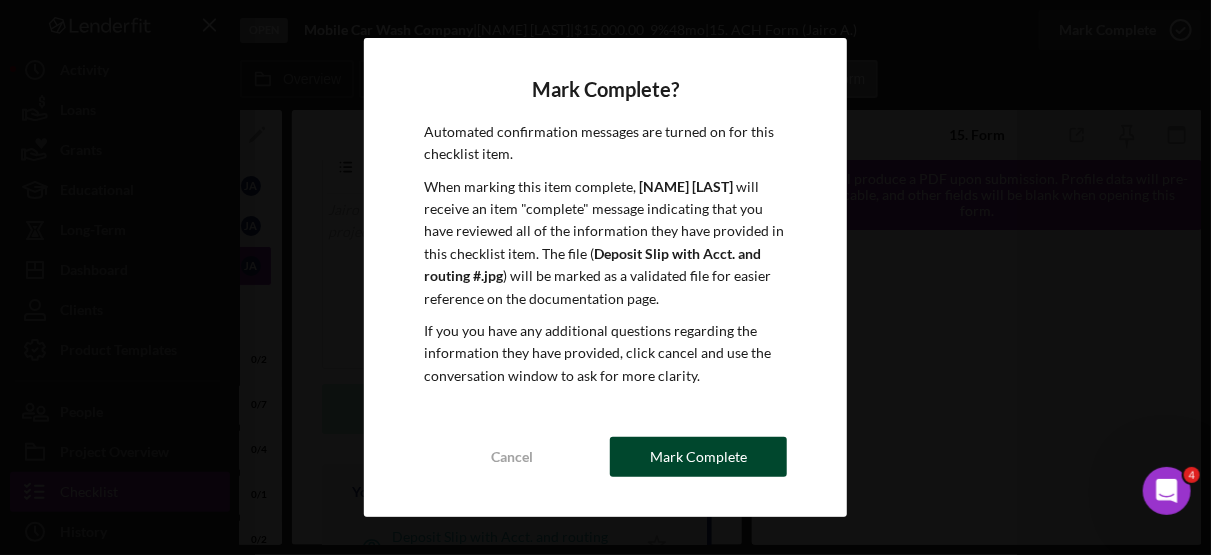 click on "Mark Complete" at bounding box center [698, 457] 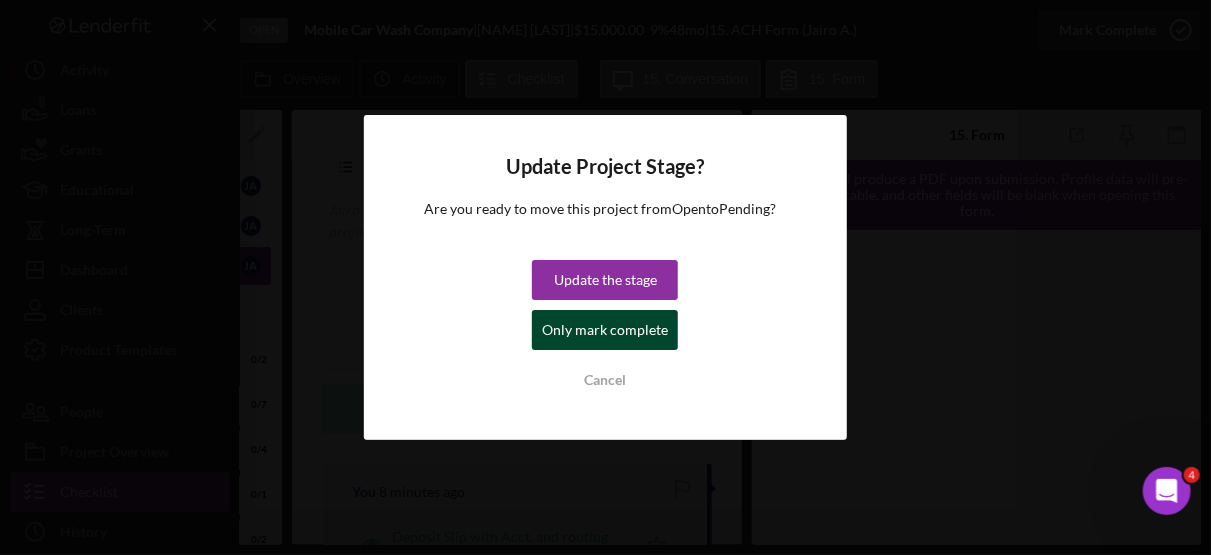 click on "Only mark complete" at bounding box center (605, 330) 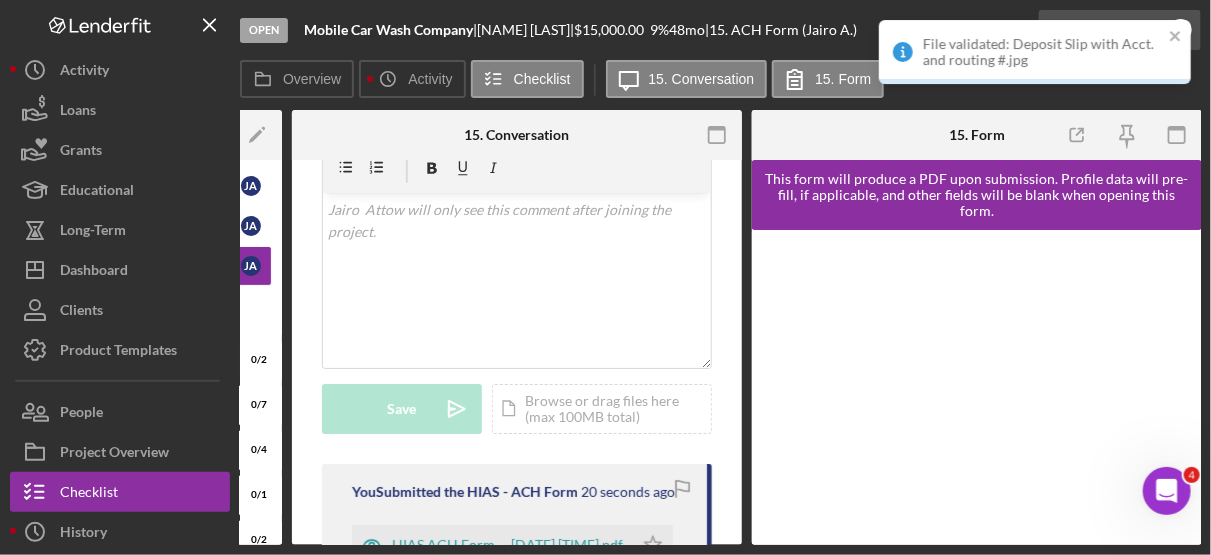 scroll, scrollTop: 385, scrollLeft: 0, axis: vertical 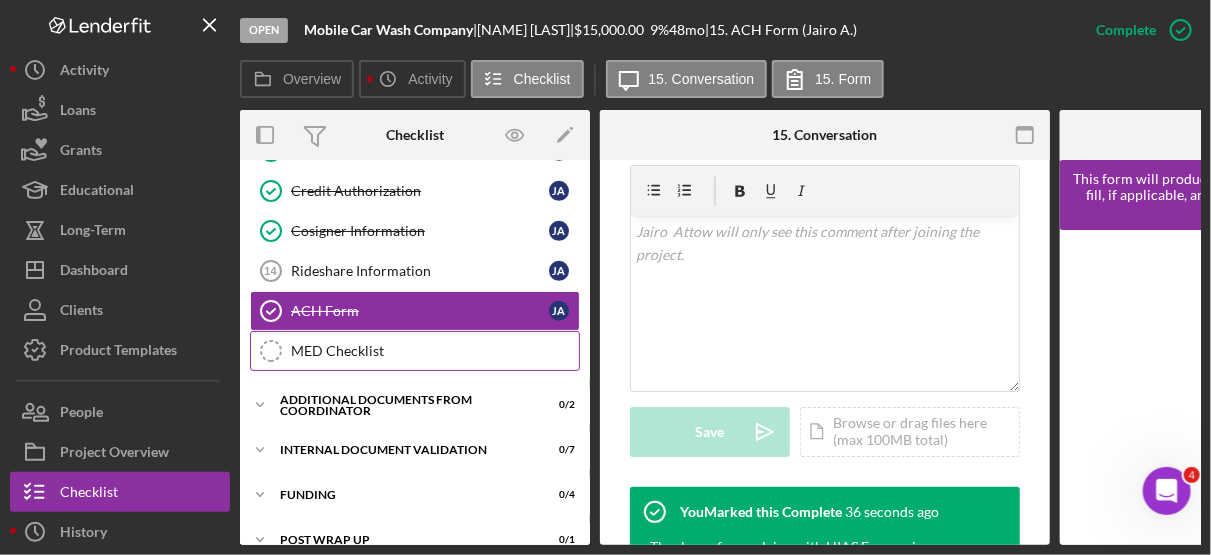 click on "MED Checklist" at bounding box center [435, 351] 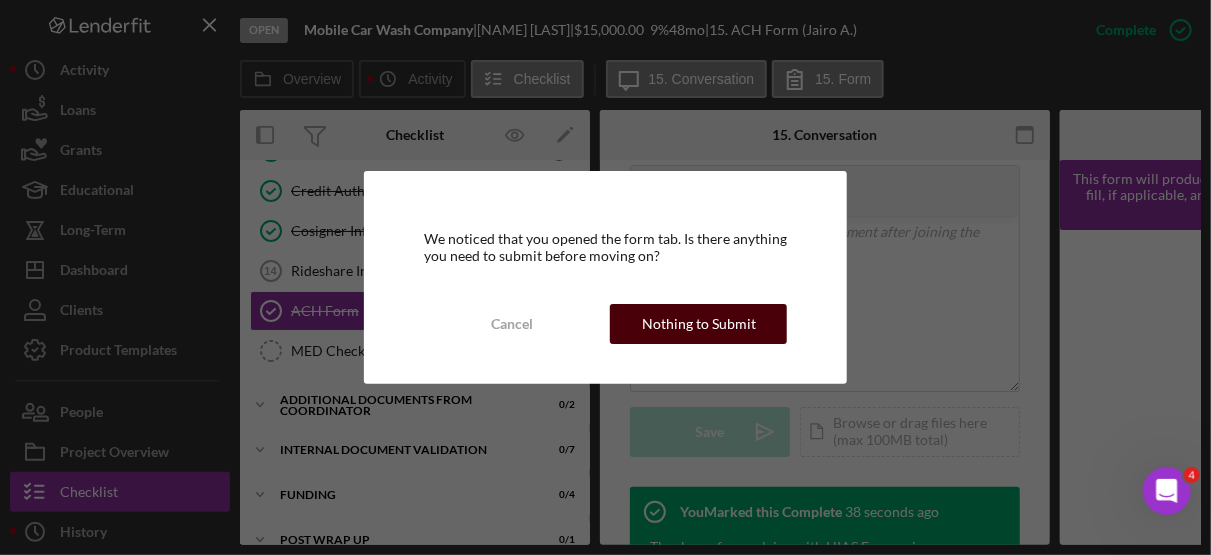 click on "Nothing to Submit" at bounding box center (699, 324) 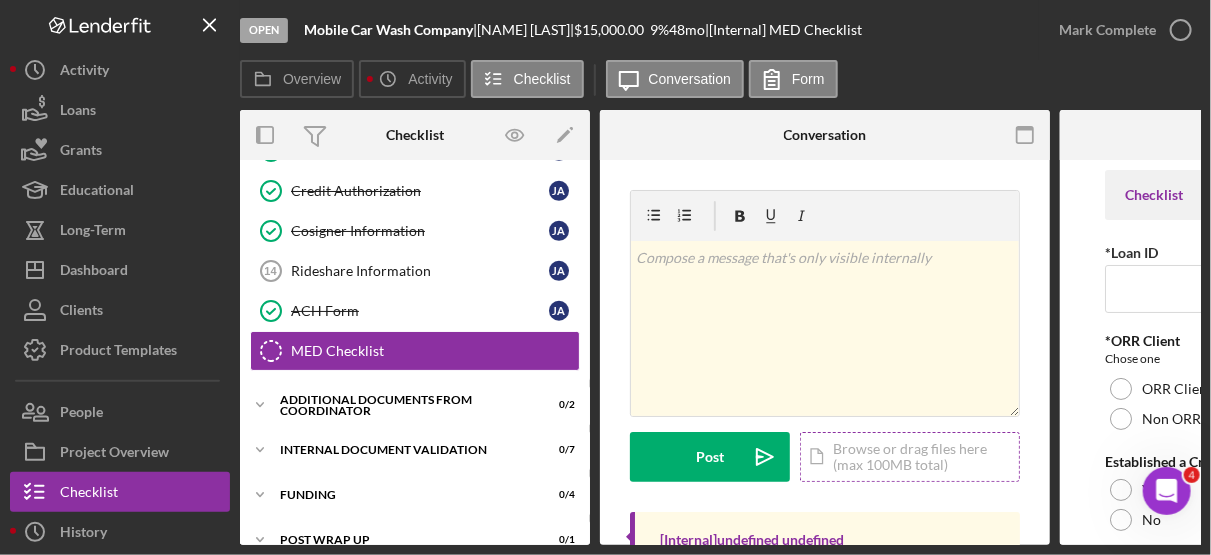 scroll, scrollTop: 0, scrollLeft: 308, axis: horizontal 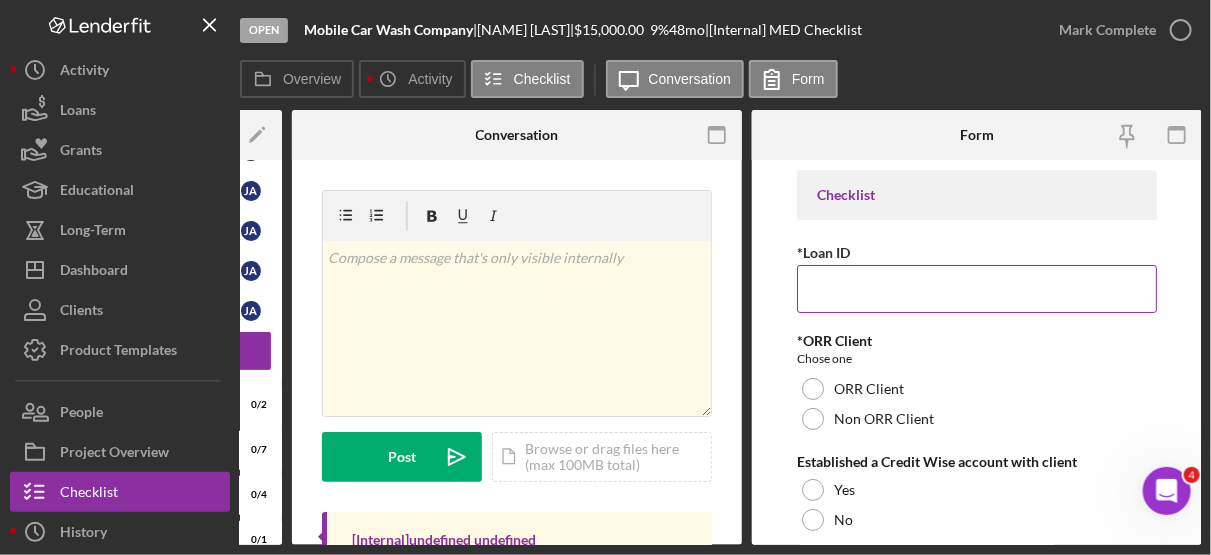 click on "*Loan ID" at bounding box center [977, 289] 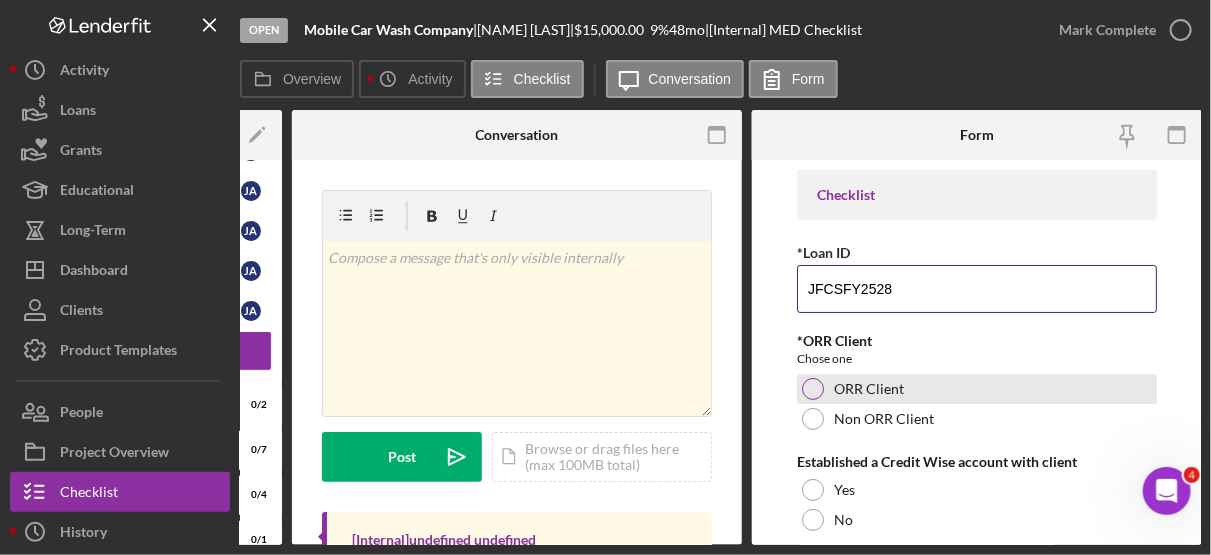 type on "JFCSFY2528" 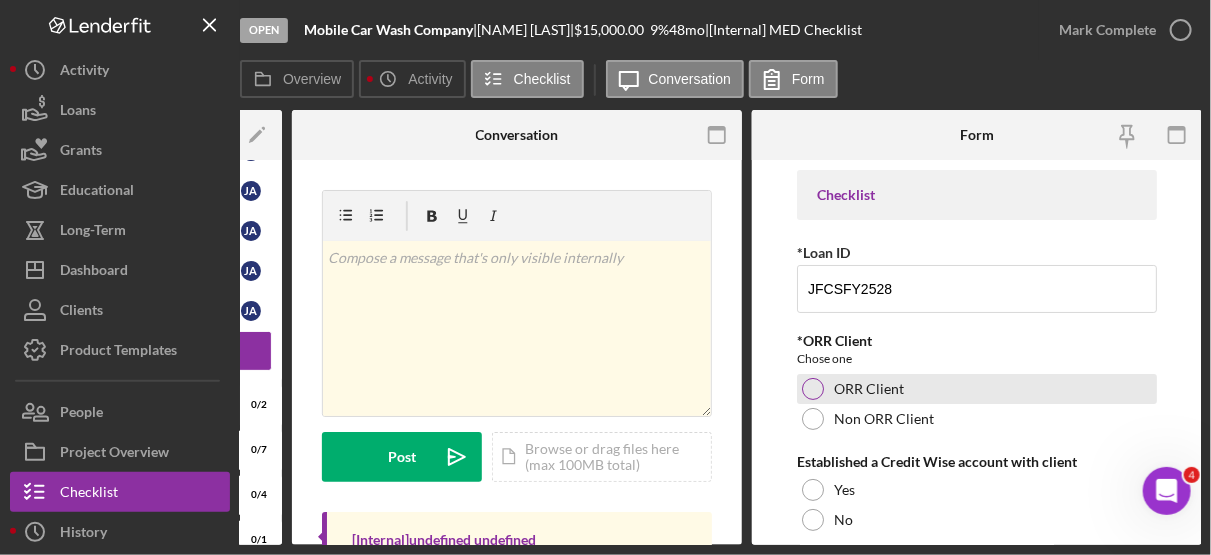 click on "ORR Client" at bounding box center [869, 389] 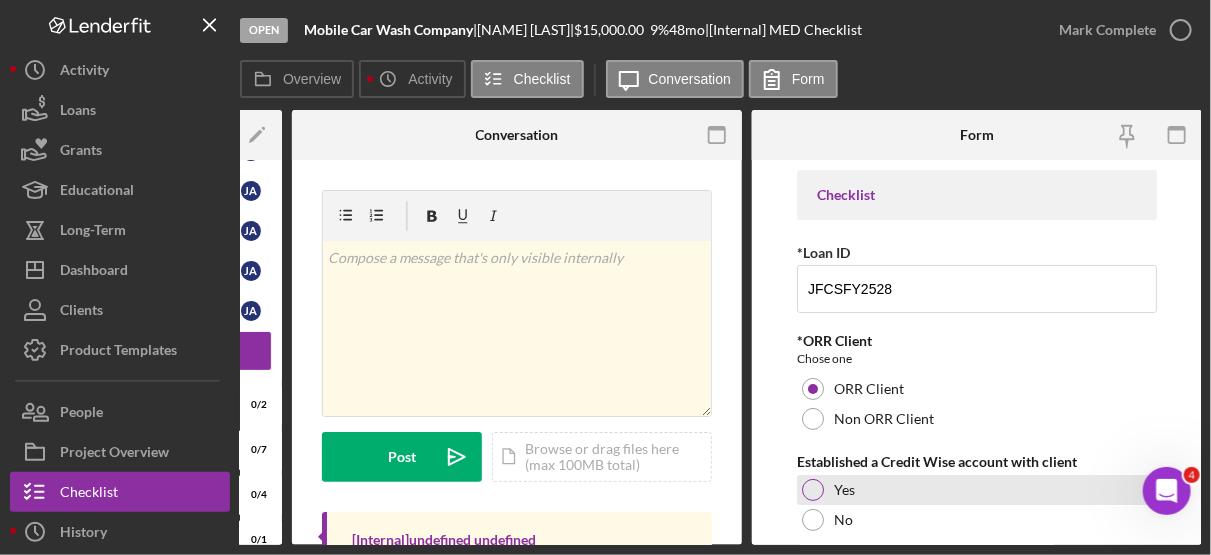 click at bounding box center [813, 490] 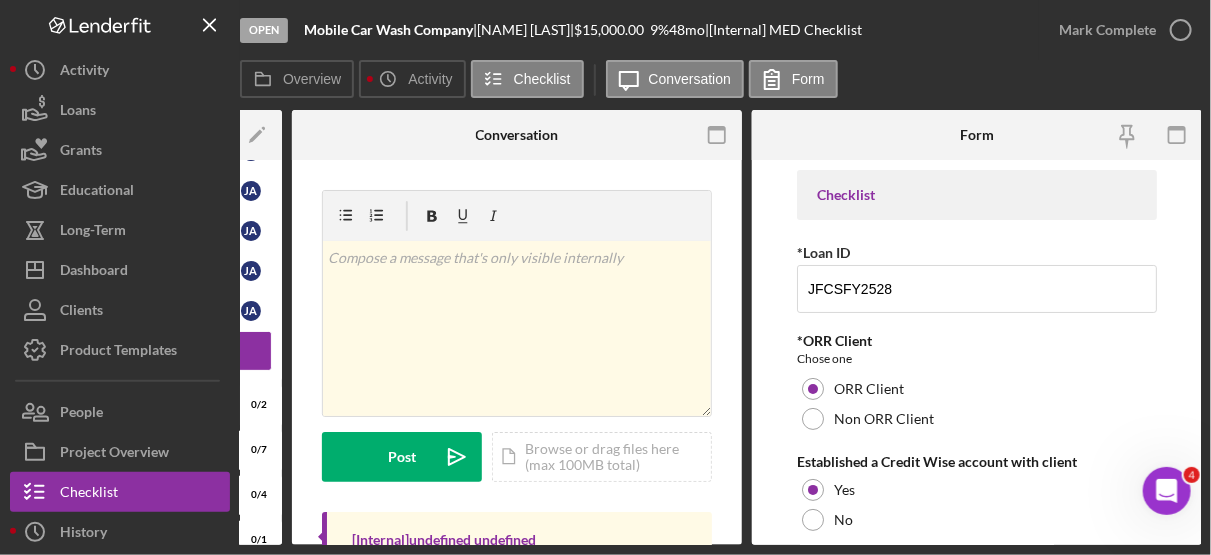 scroll, scrollTop: 332, scrollLeft: 0, axis: vertical 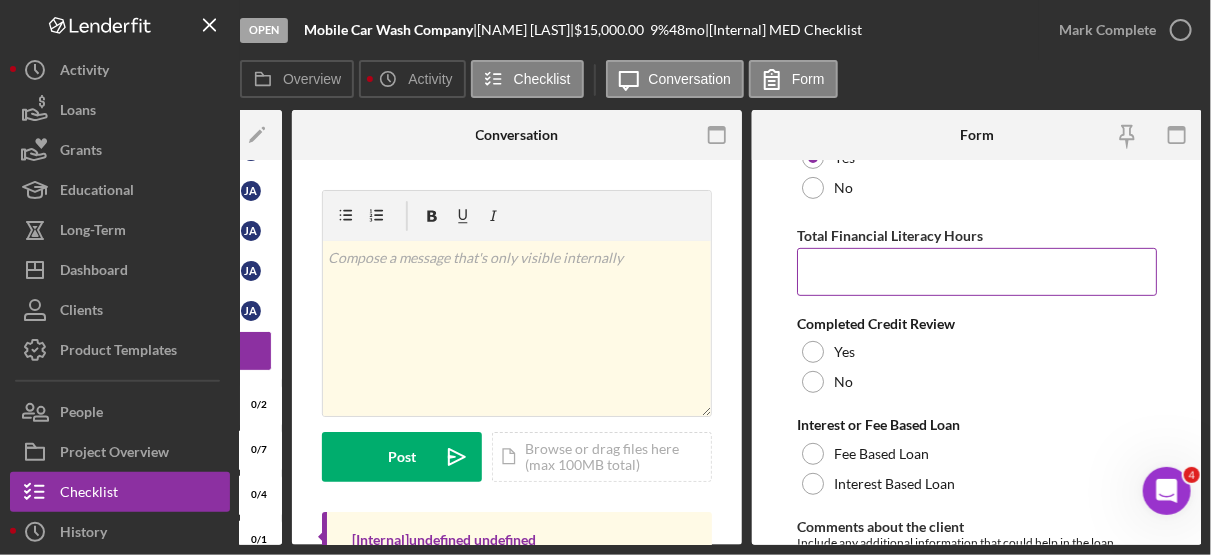 click on "Total Financial Literacy Hours" at bounding box center (977, 272) 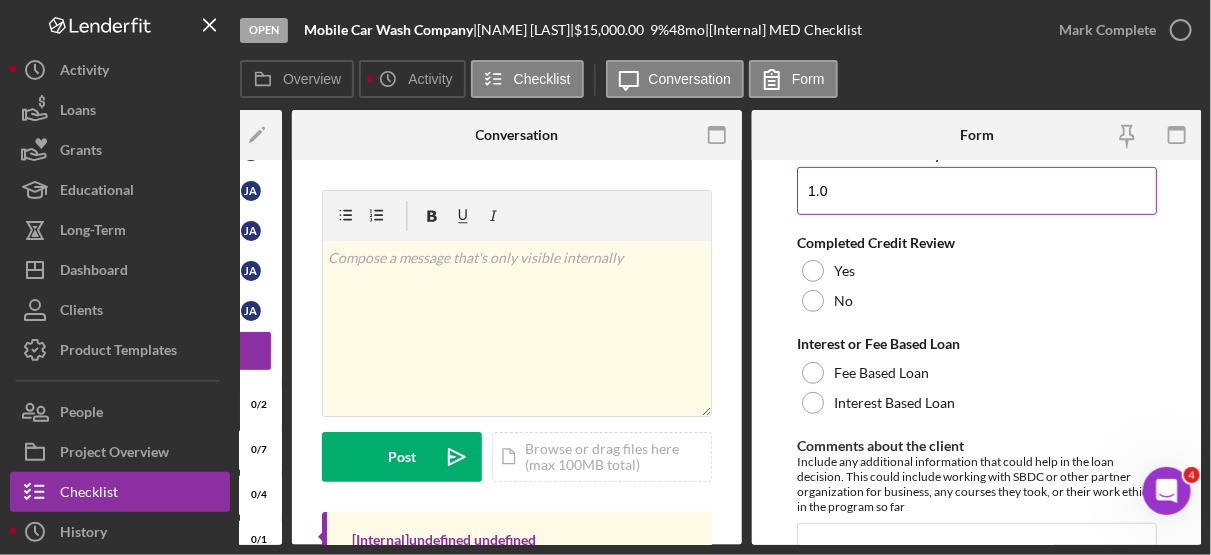 scroll, scrollTop: 414, scrollLeft: 0, axis: vertical 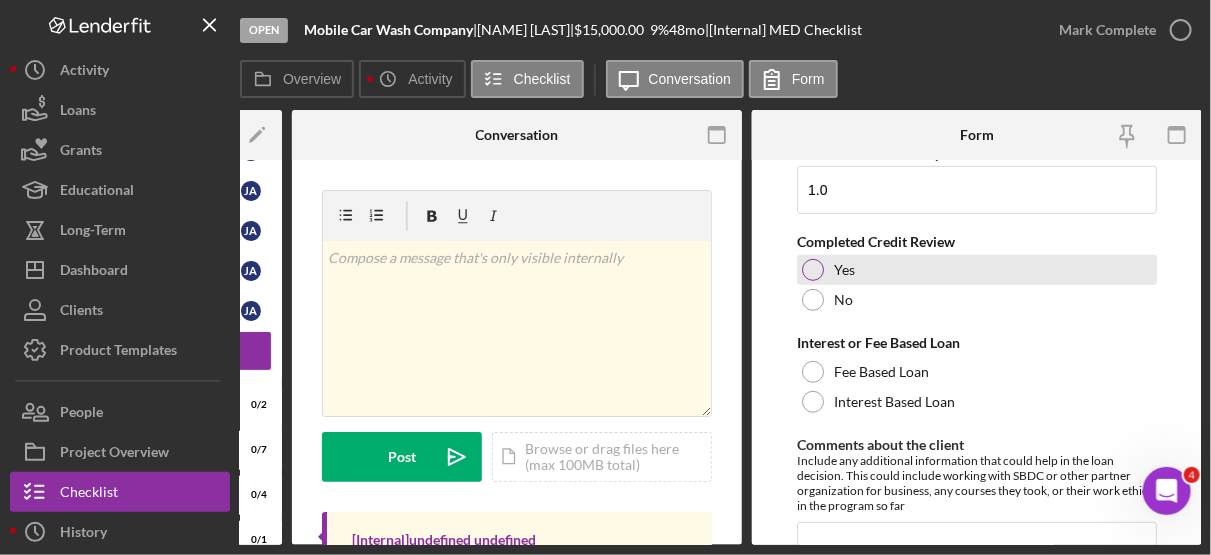 type on "1" 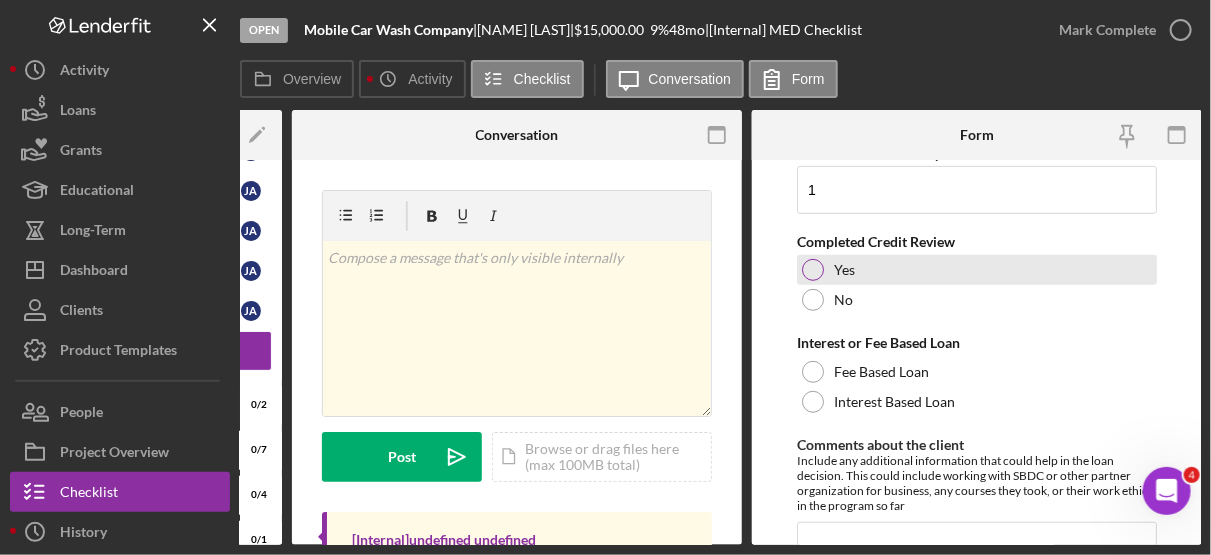 click at bounding box center (813, 270) 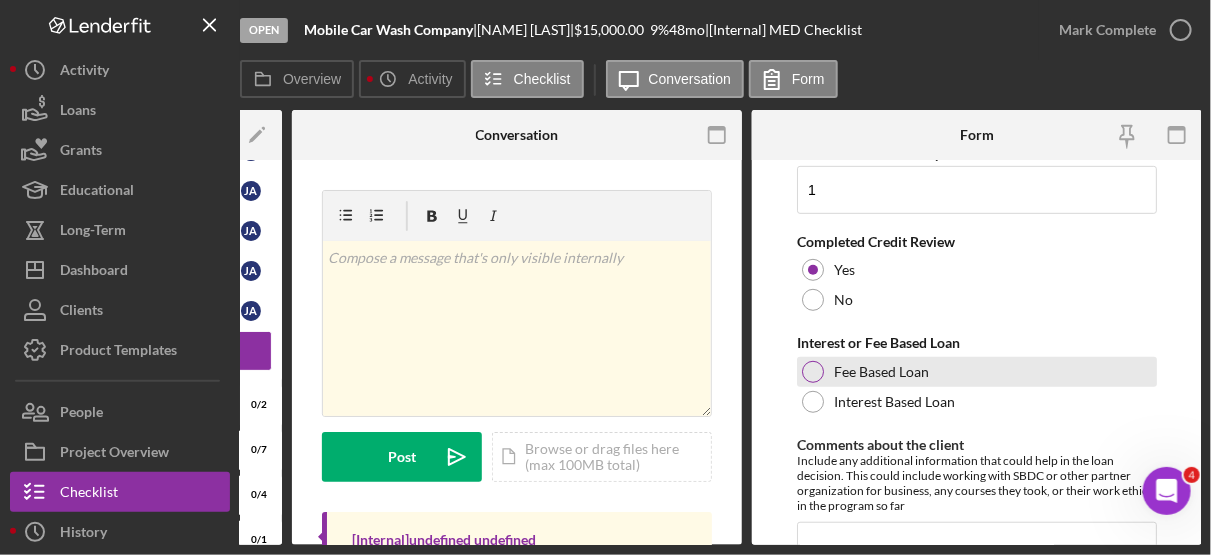 click on "Fee Based Loan" at bounding box center [977, 372] 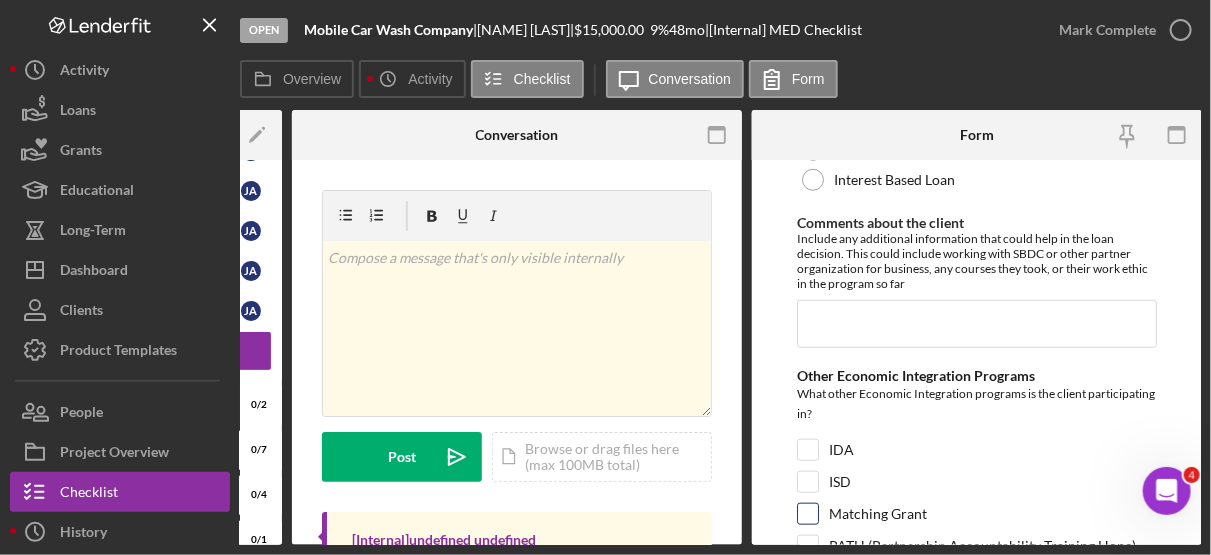 scroll, scrollTop: 605, scrollLeft: 0, axis: vertical 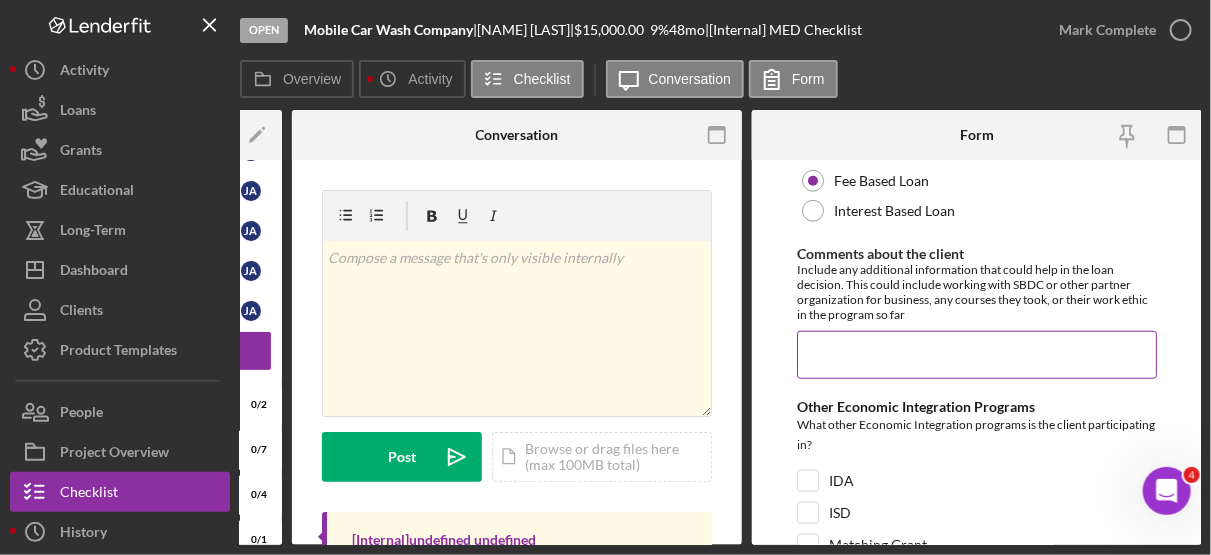 click on "Comments about the client" at bounding box center [977, 355] 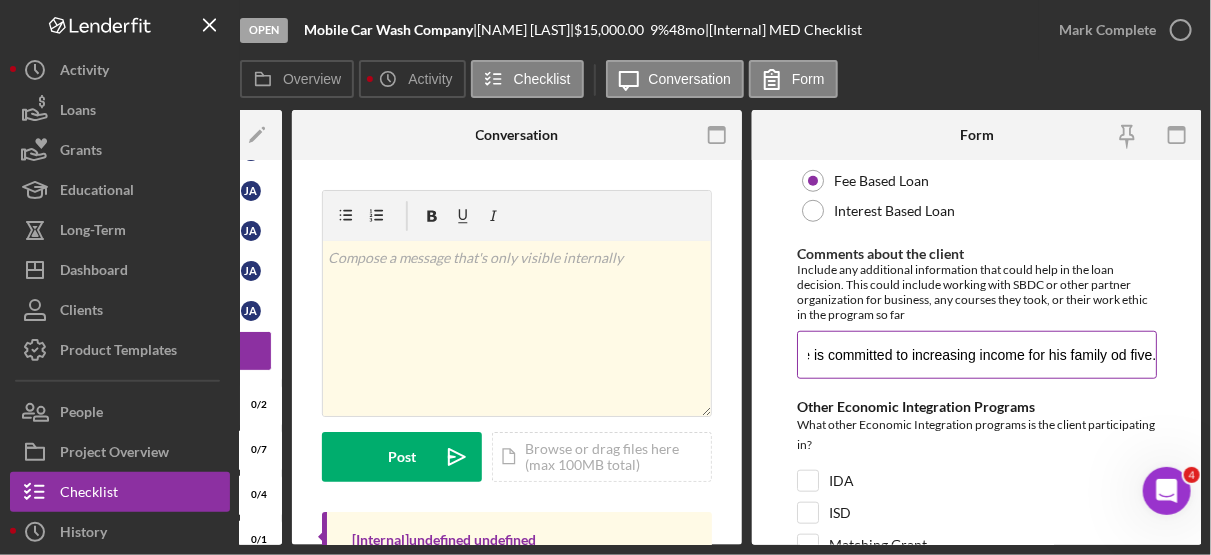 scroll, scrollTop: 0, scrollLeft: 584, axis: horizontal 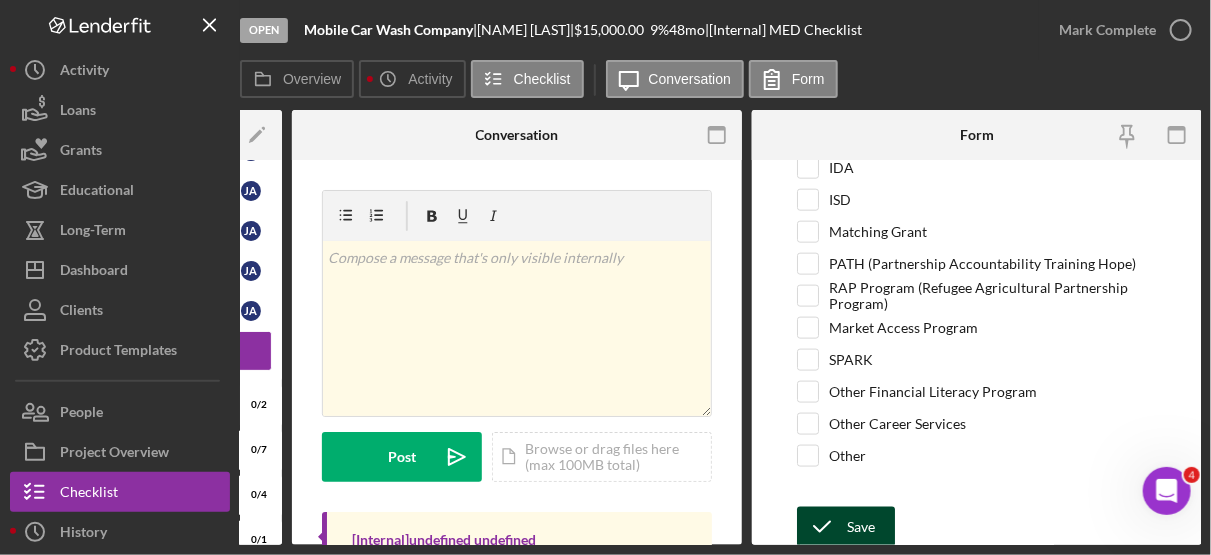 type on "The client is currently driving for Uber on weekends,  He works at the Golf Course full-time; he is committed to increasing income for his family od five." 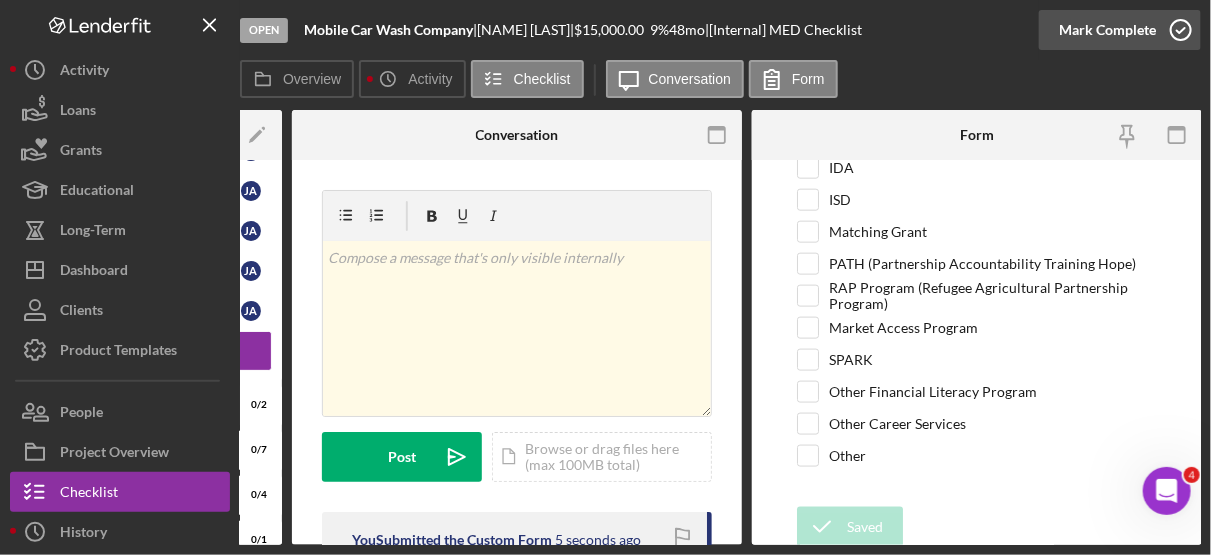 click 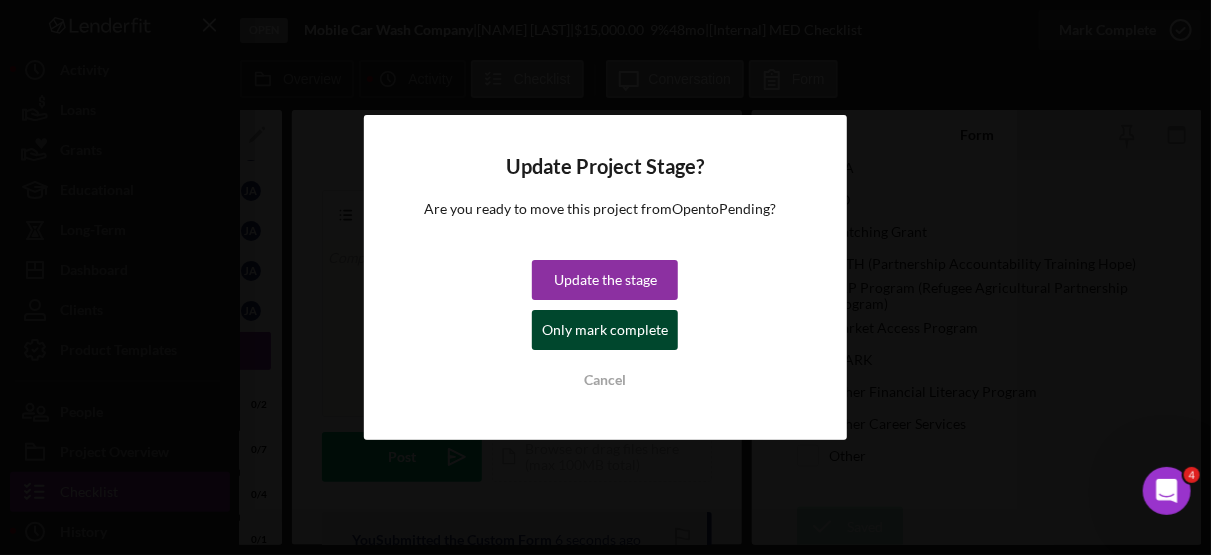 click on "Only mark complete" at bounding box center (605, 330) 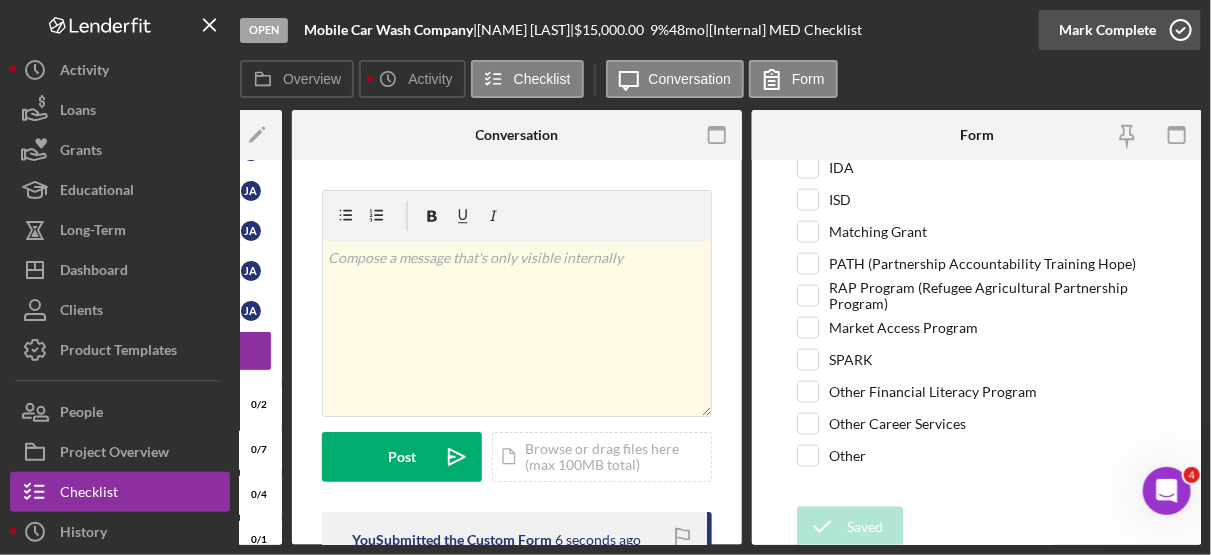 scroll, scrollTop: 998, scrollLeft: 0, axis: vertical 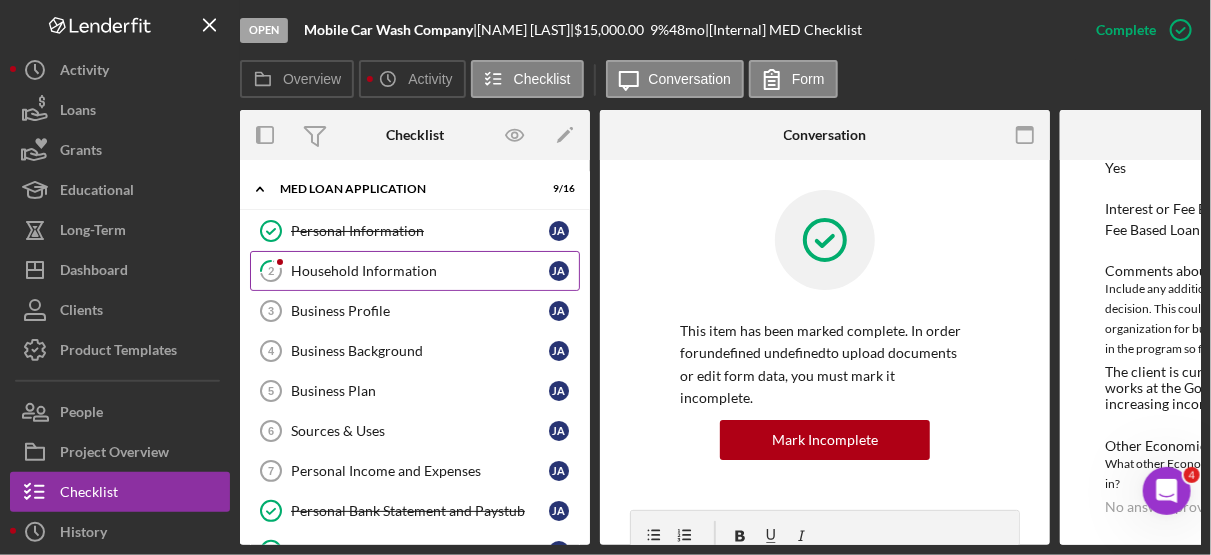 click on "Household Information" at bounding box center [420, 271] 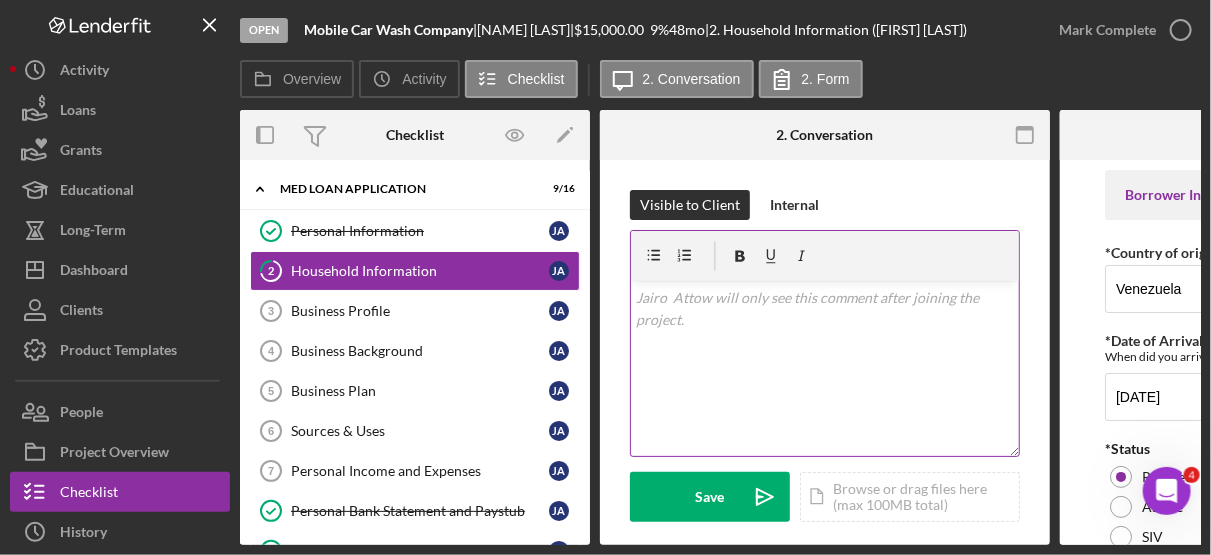 scroll, scrollTop: 0, scrollLeft: 308, axis: horizontal 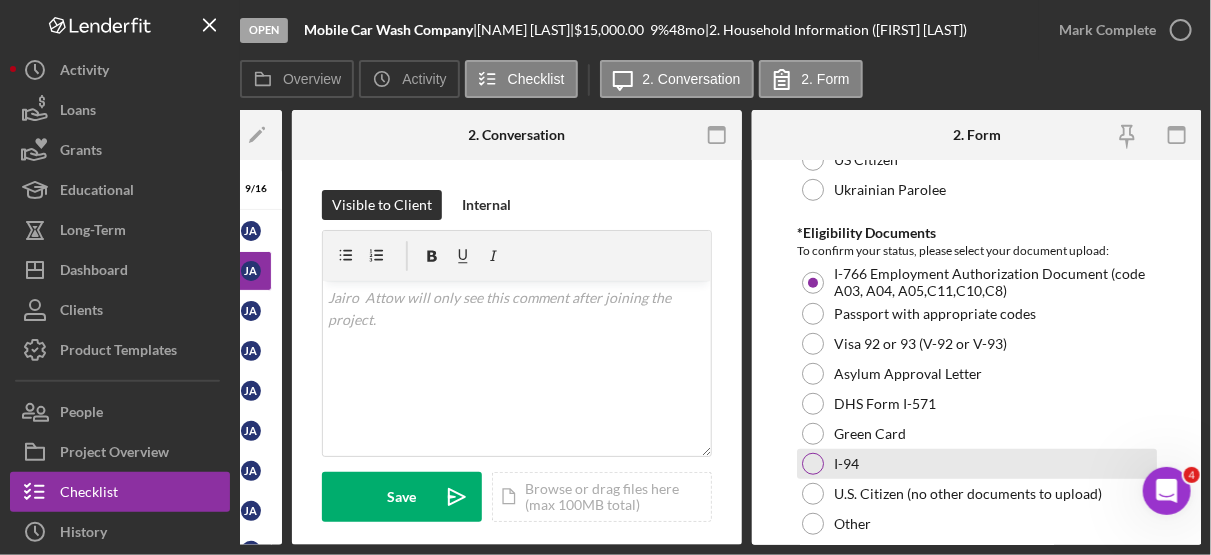 click at bounding box center (813, 464) 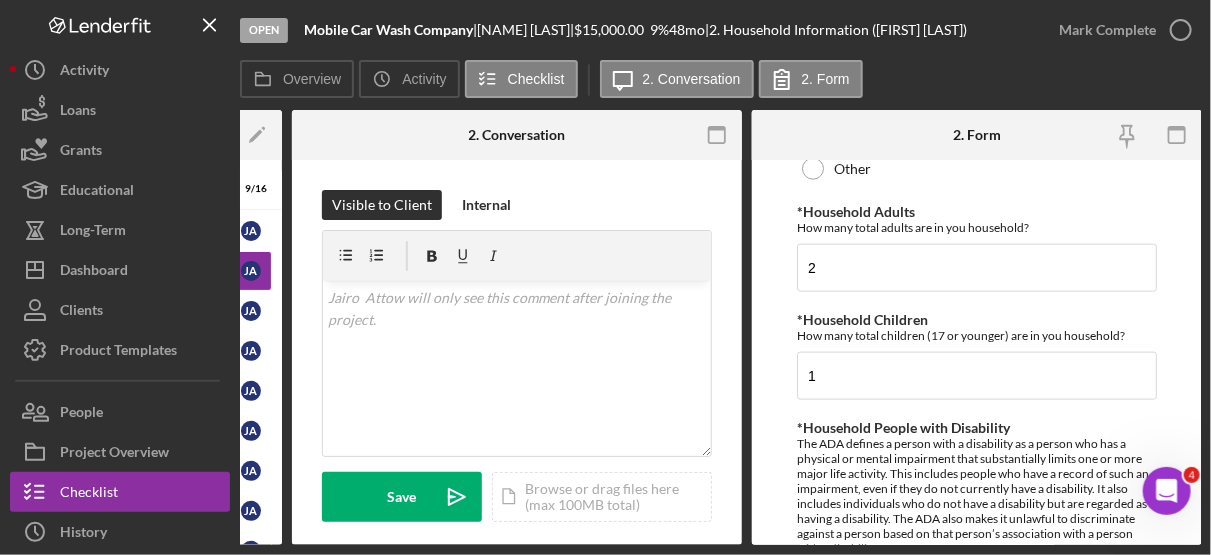 scroll, scrollTop: 859, scrollLeft: 0, axis: vertical 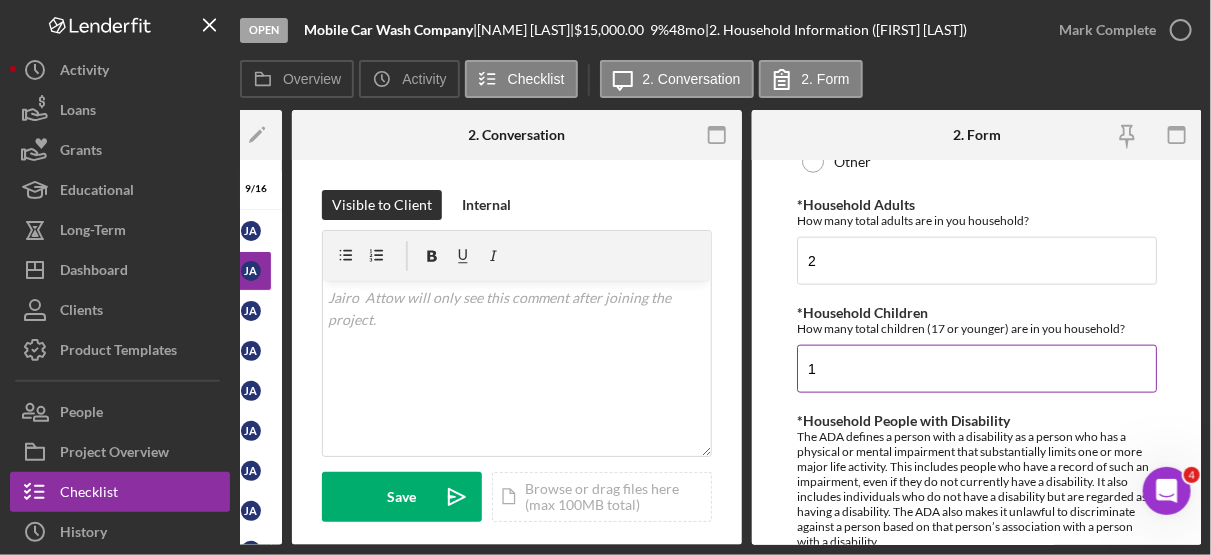 click on "1" at bounding box center (977, 369) 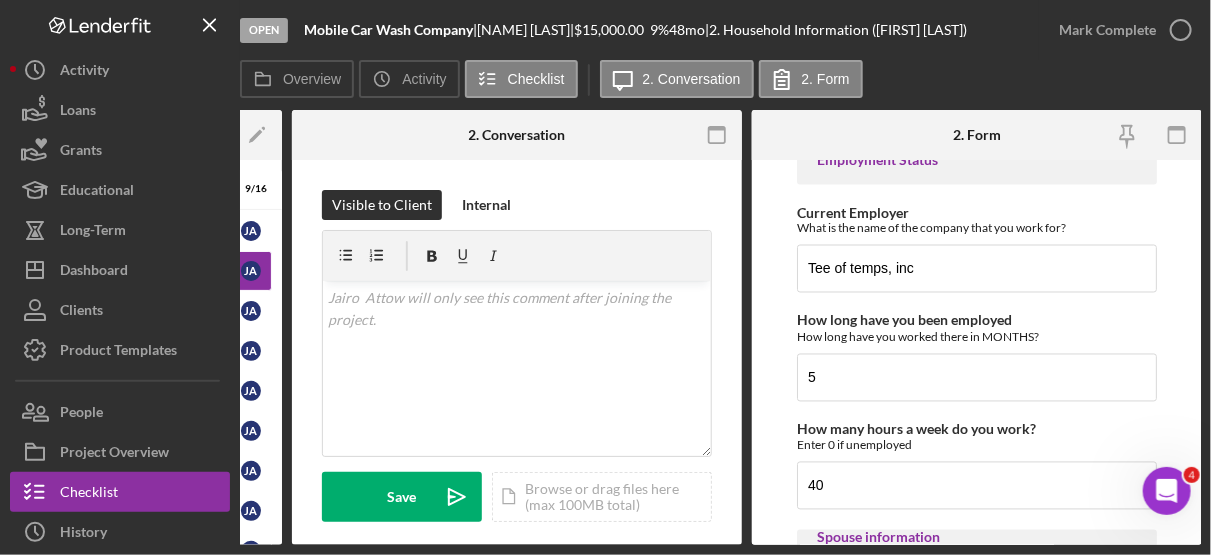 scroll, scrollTop: 1404, scrollLeft: 0, axis: vertical 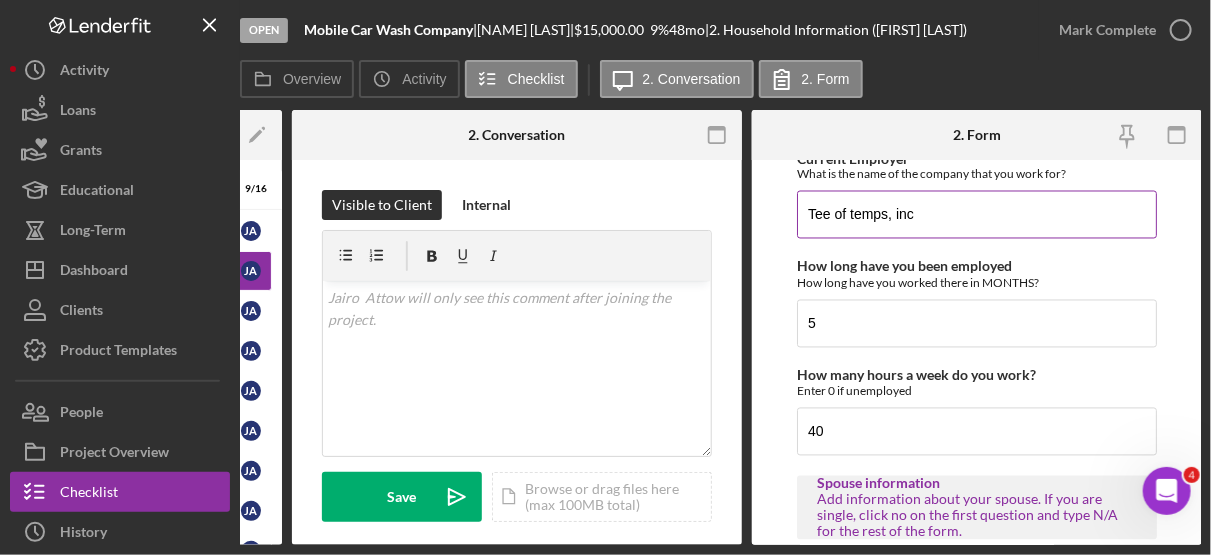 type on "3" 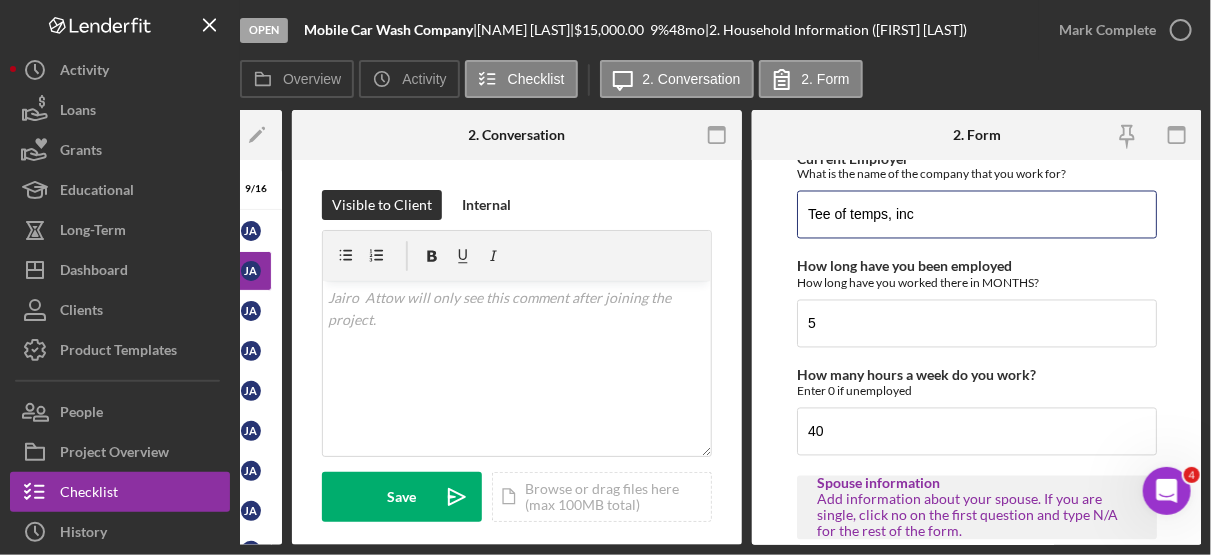 drag, startPoint x: 932, startPoint y: 209, endPoint x: 789, endPoint y: 221, distance: 143.50261 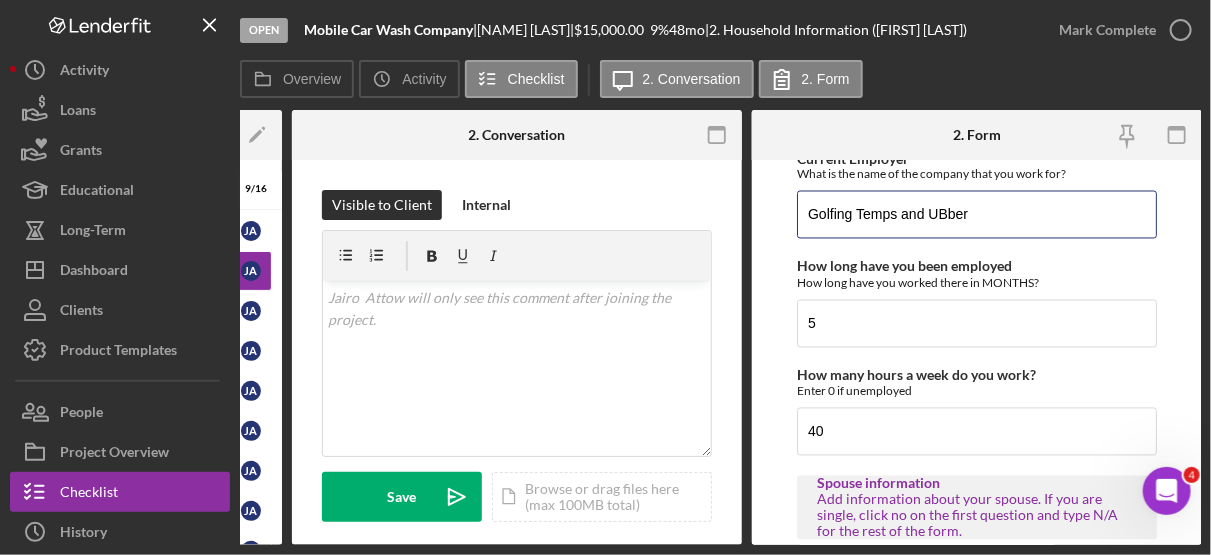 drag, startPoint x: 912, startPoint y: 209, endPoint x: 768, endPoint y: 210, distance: 144.00348 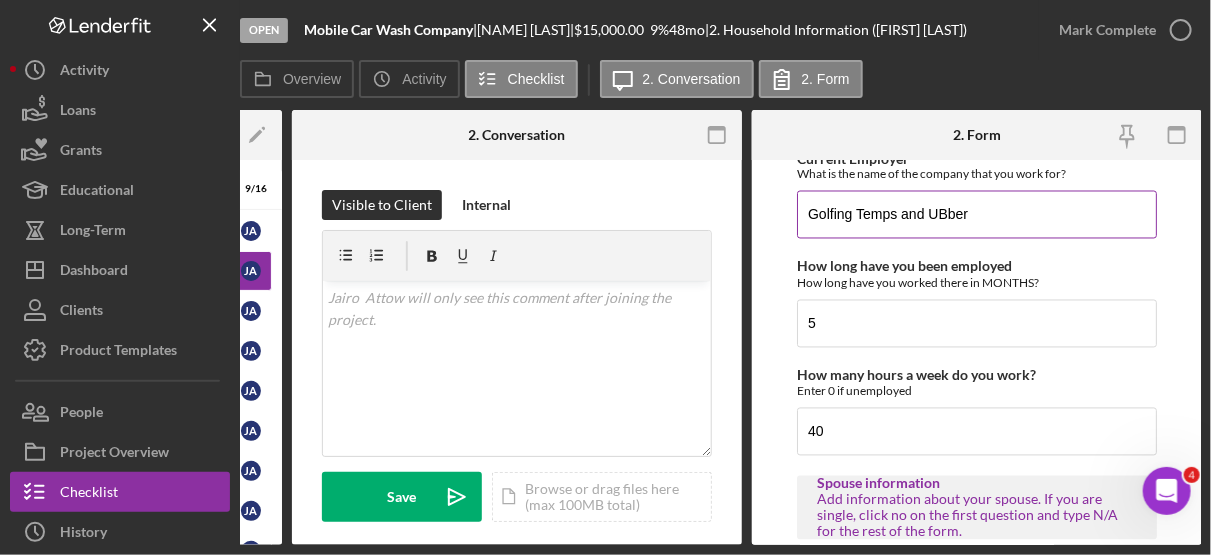click on "Golfing Temps and UBber" at bounding box center [977, 215] 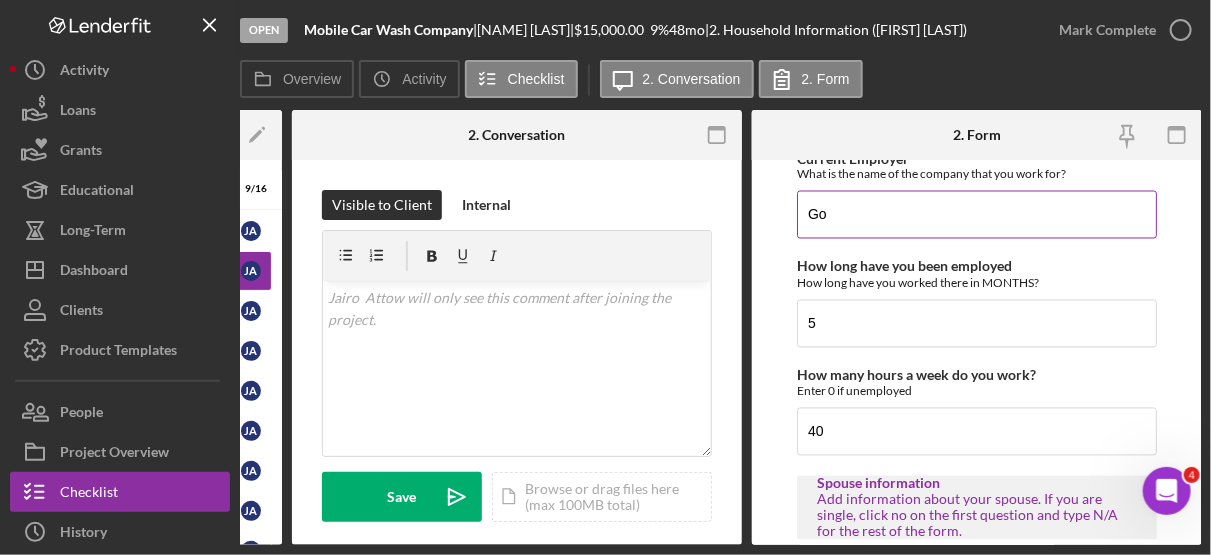 type on "G" 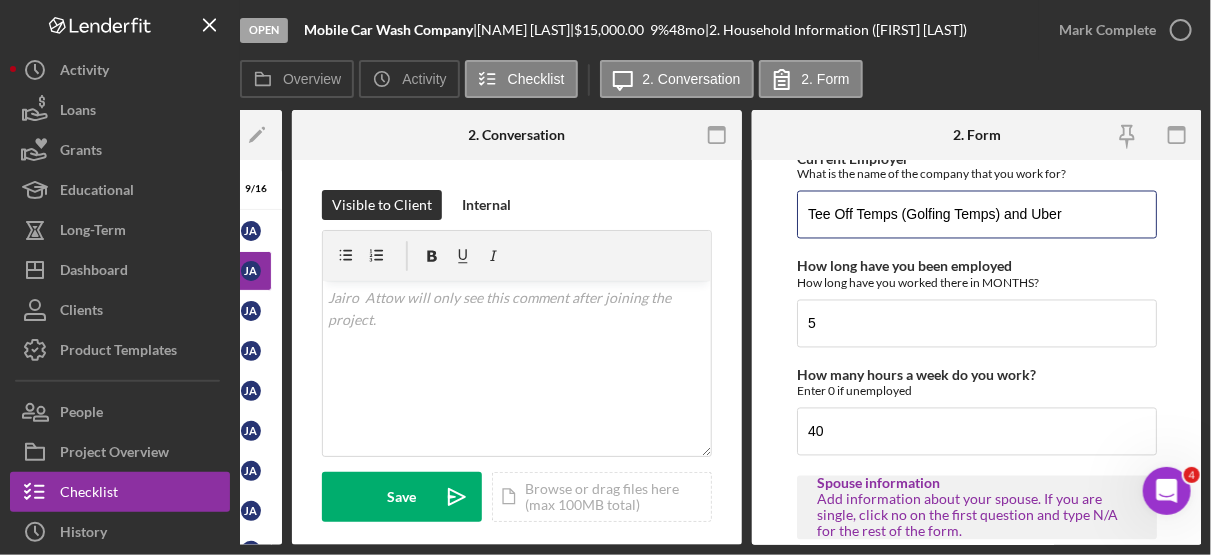 scroll, scrollTop: 1736, scrollLeft: 0, axis: vertical 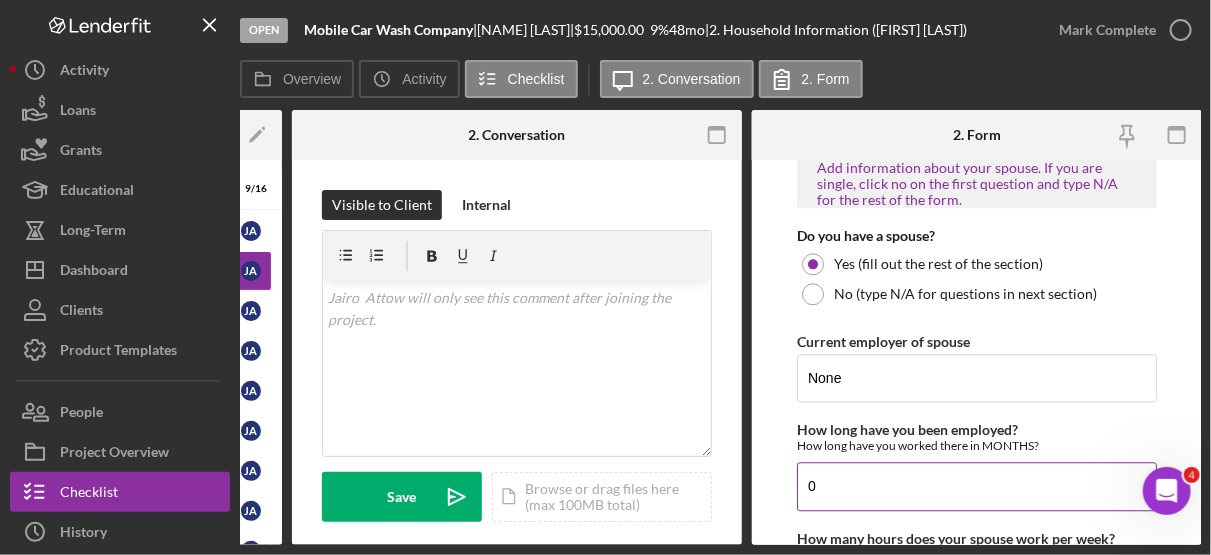 type on "Tee Off Temps (Golfing Temps) and Uber" 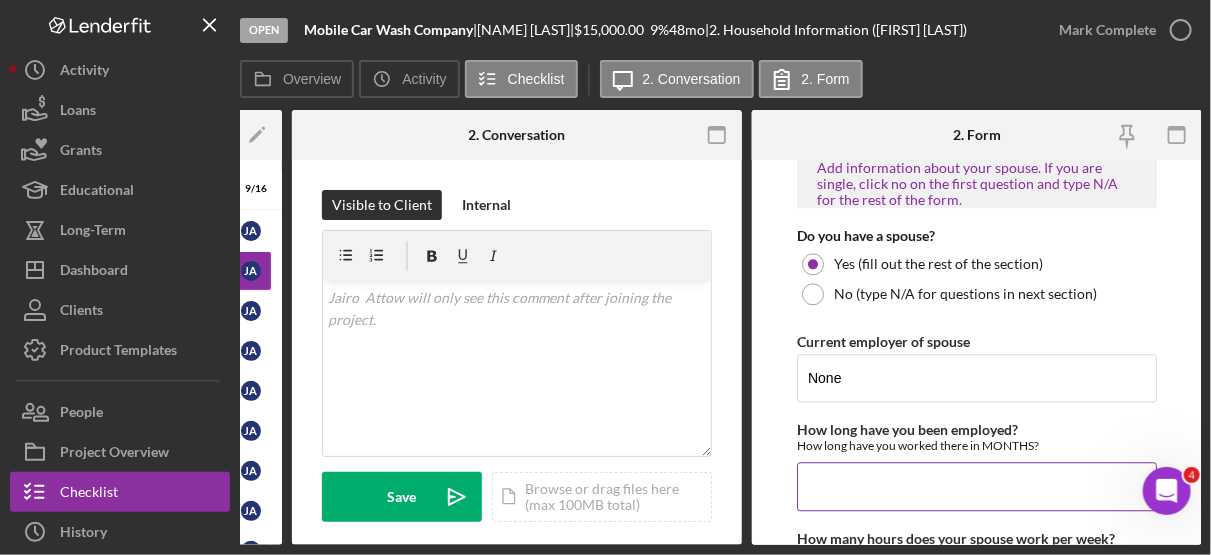 type on "0" 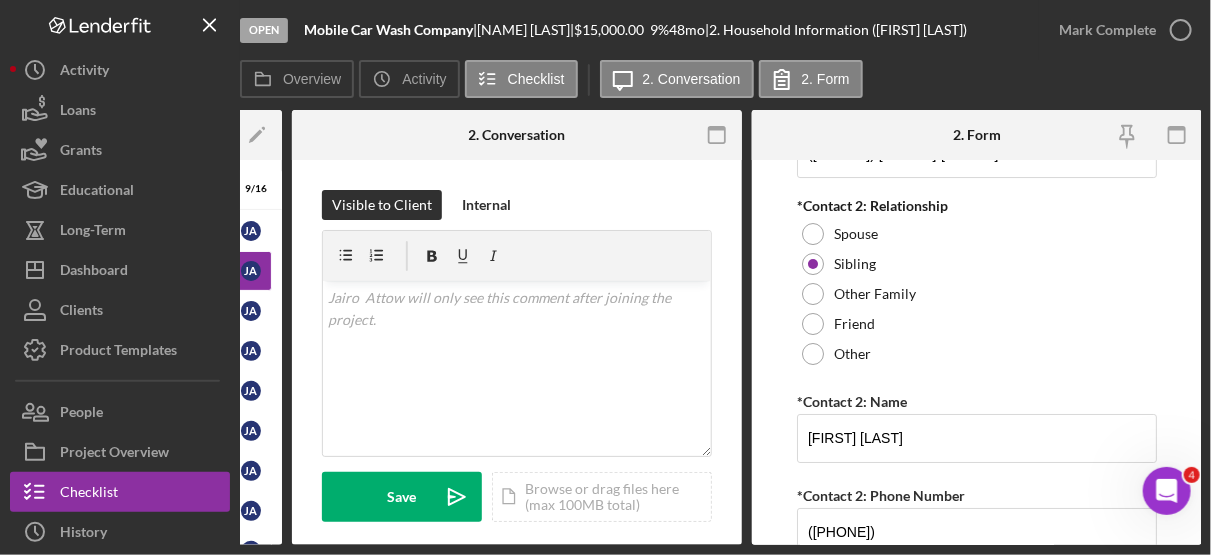 scroll, scrollTop: 2714, scrollLeft: 0, axis: vertical 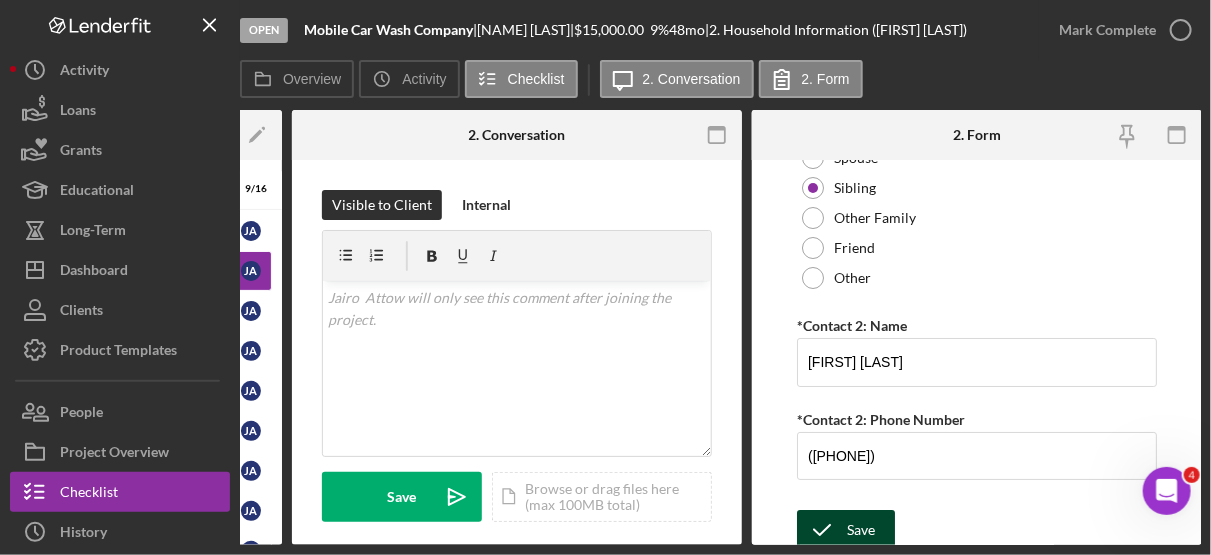 click on "Save" at bounding box center (861, 530) 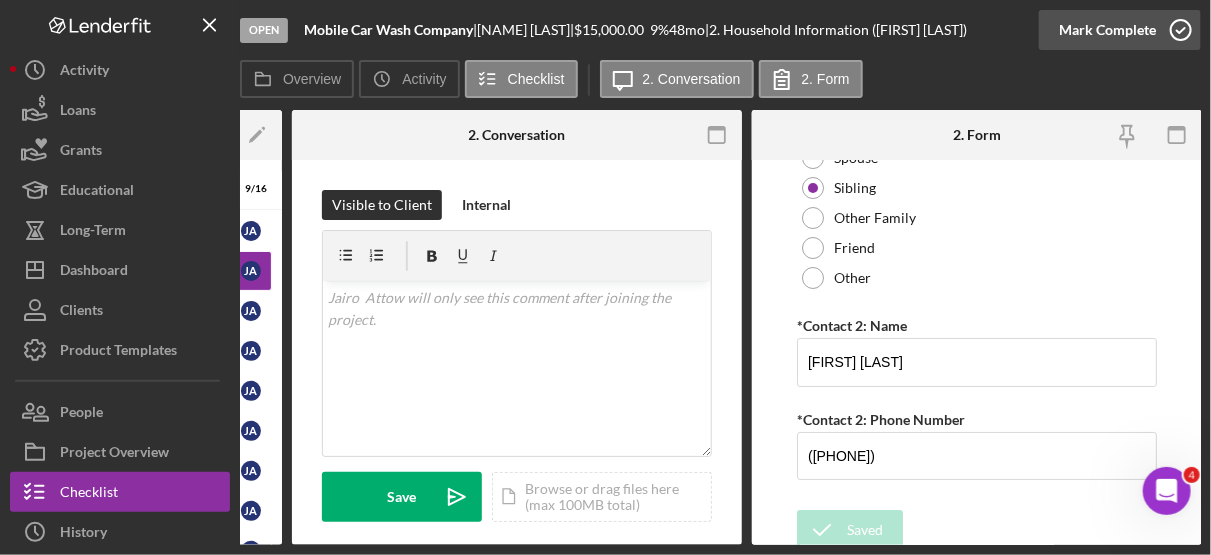 click 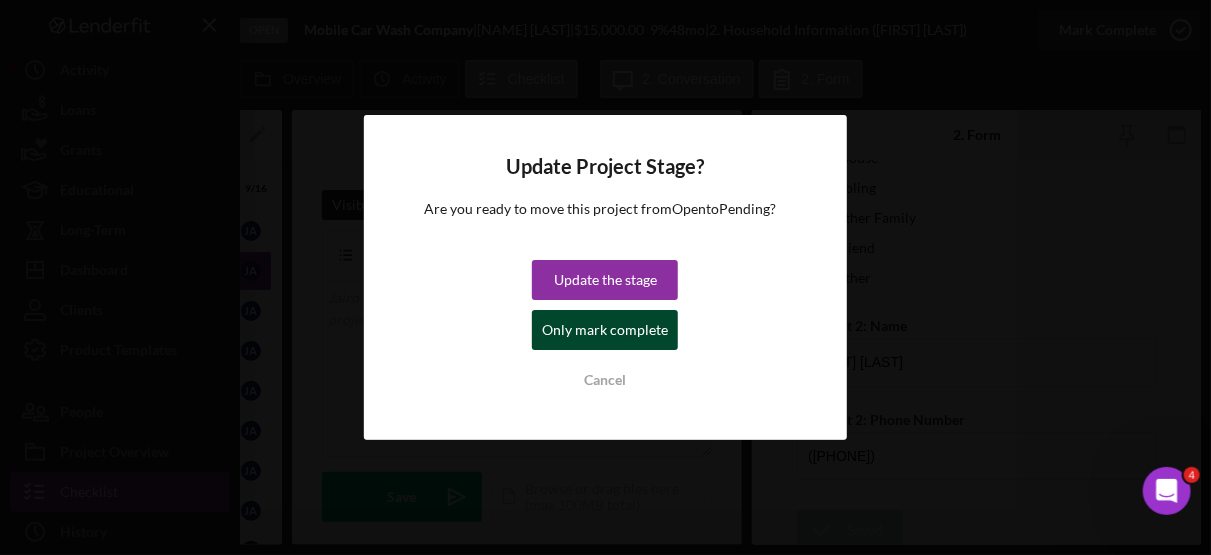 click on "Only mark complete" at bounding box center [605, 330] 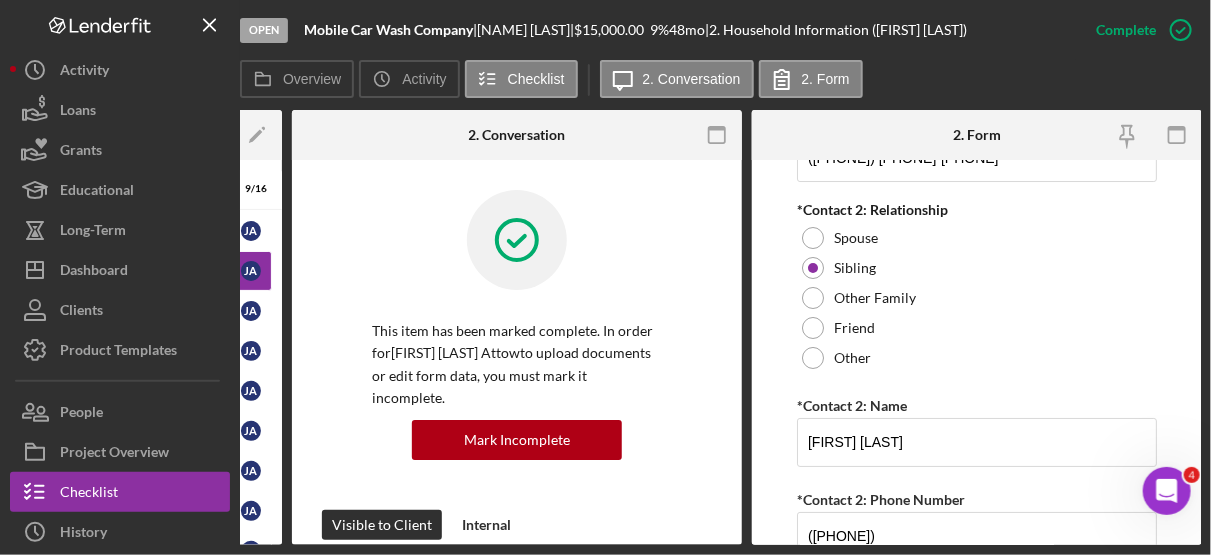 scroll, scrollTop: 2794, scrollLeft: 0, axis: vertical 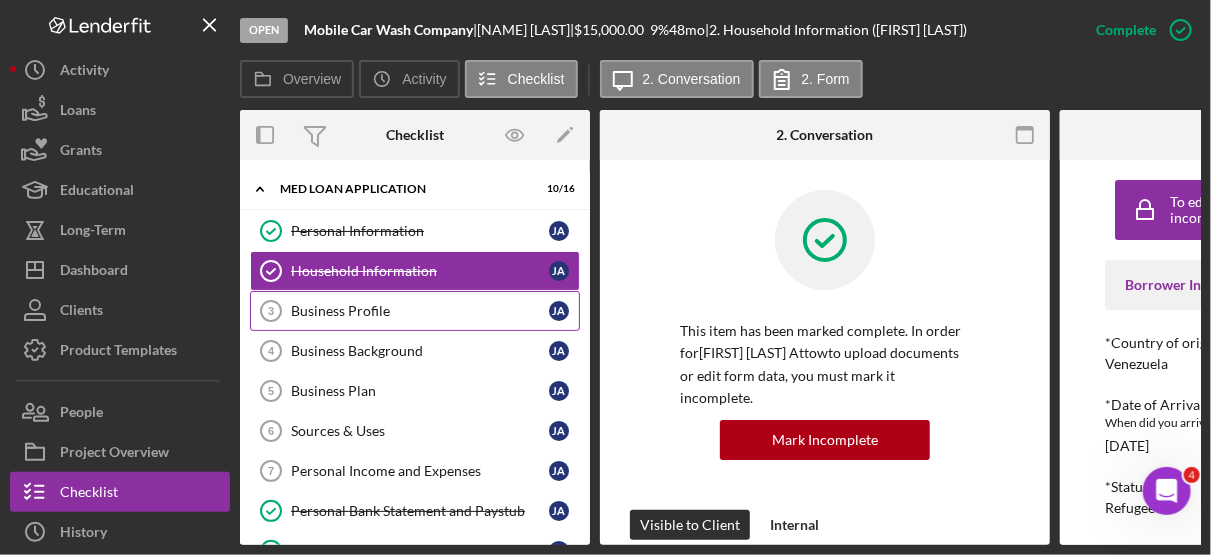 click on "Business Profile" at bounding box center (420, 311) 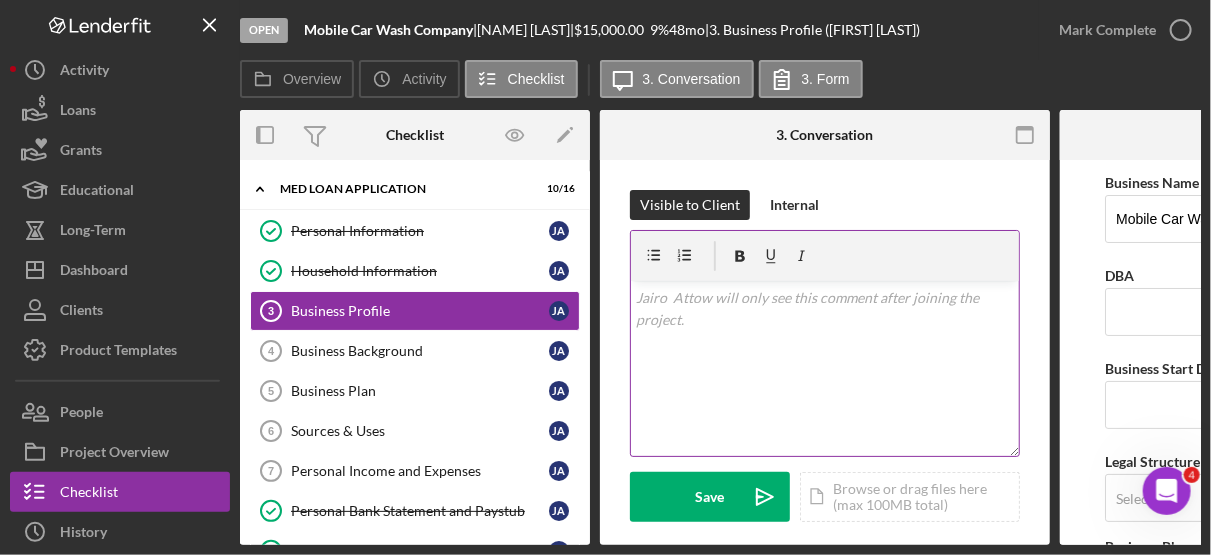 scroll, scrollTop: 0, scrollLeft: 308, axis: horizontal 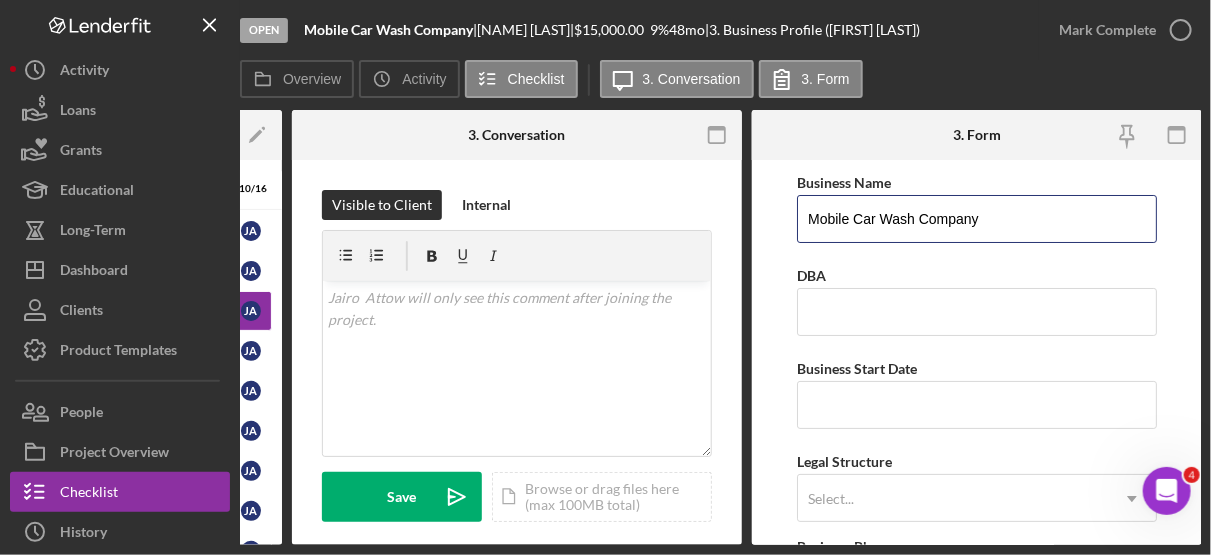 drag, startPoint x: 928, startPoint y: 213, endPoint x: 737, endPoint y: 211, distance: 191.01047 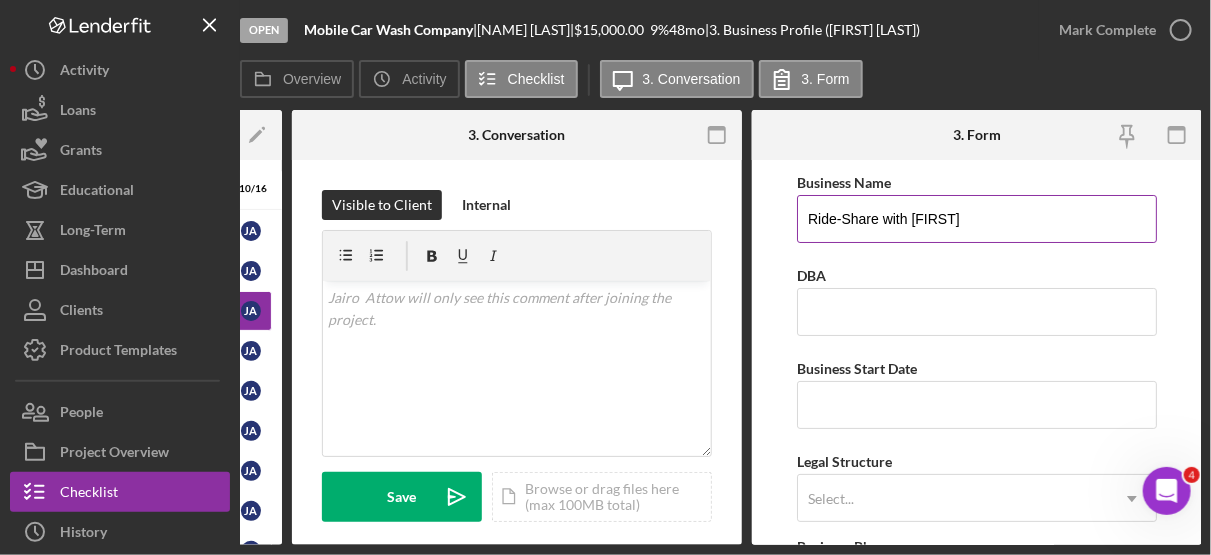 click on "Ride-Share with Jairo" at bounding box center [977, 219] 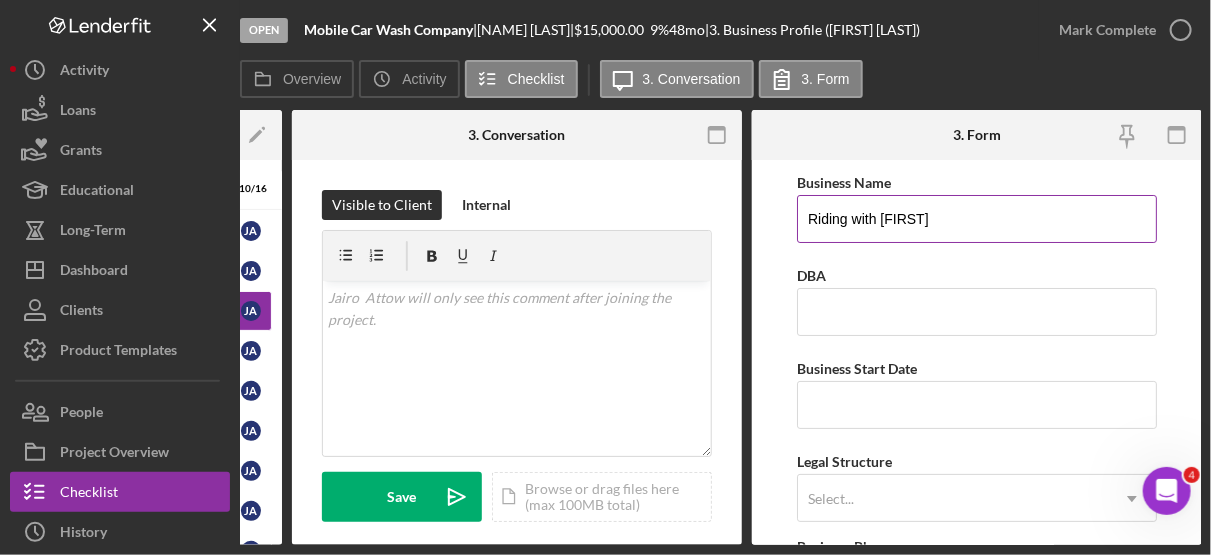 click on "Riding with Jairo" at bounding box center (977, 219) 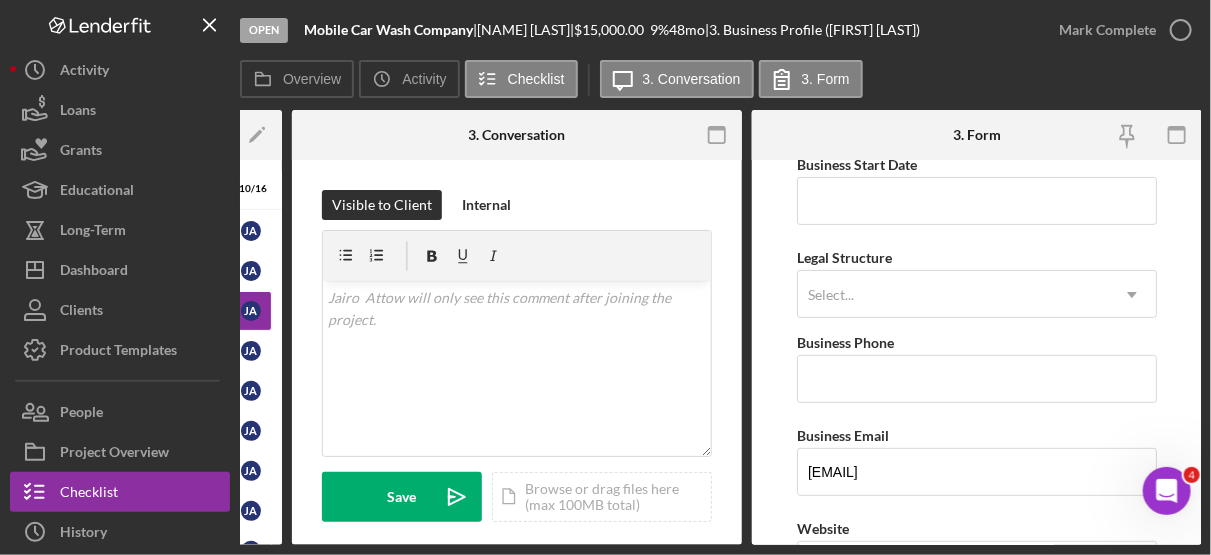 scroll, scrollTop: 196, scrollLeft: 0, axis: vertical 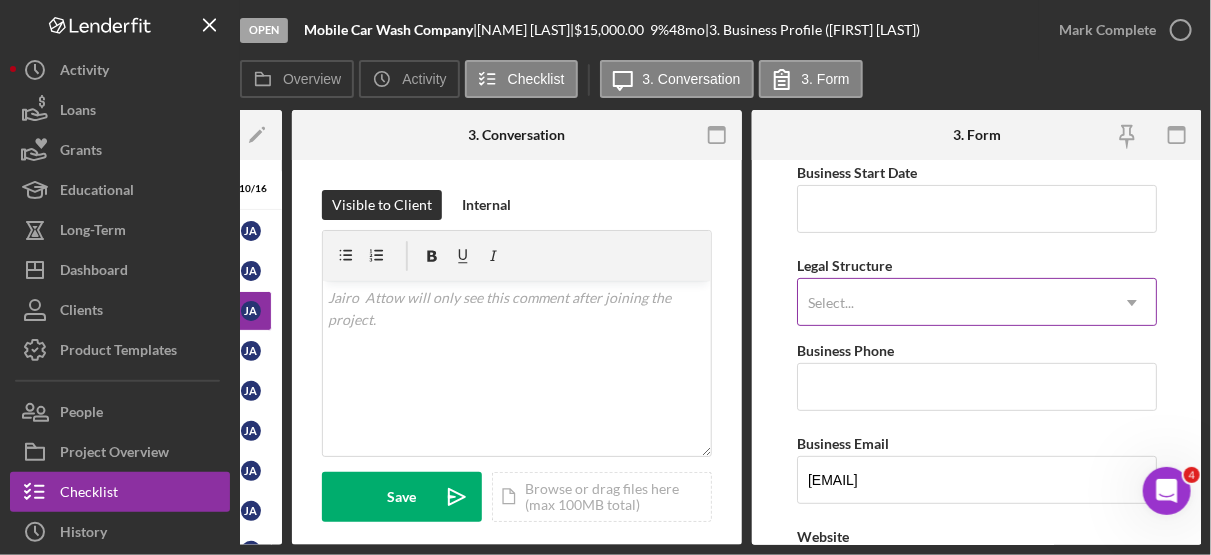 type on "Riding with Jairo Attow" 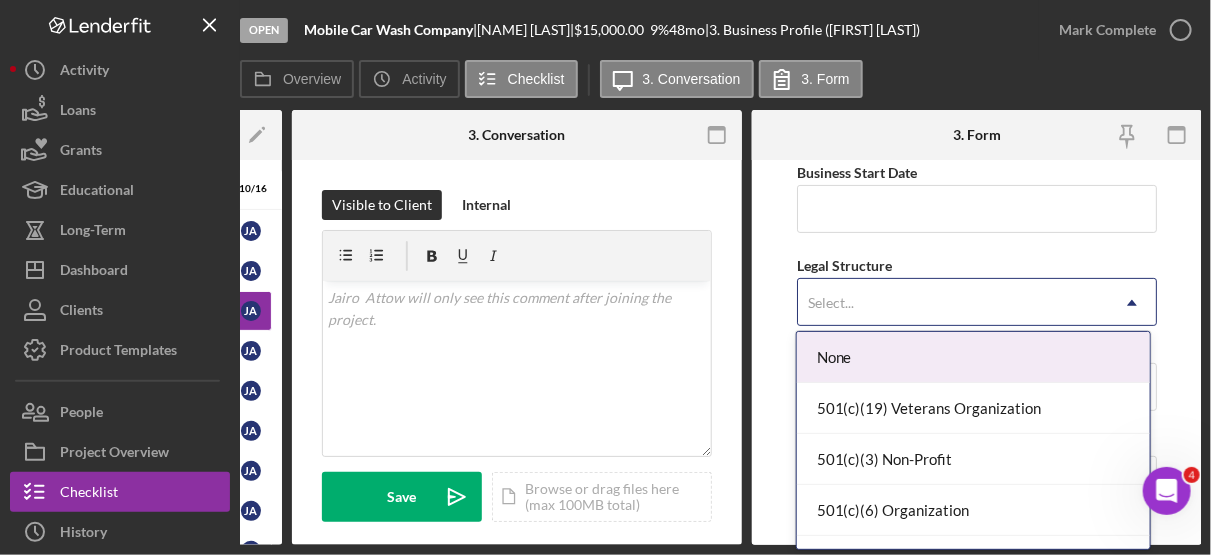 click on "Icon/Dropdown Arrow" 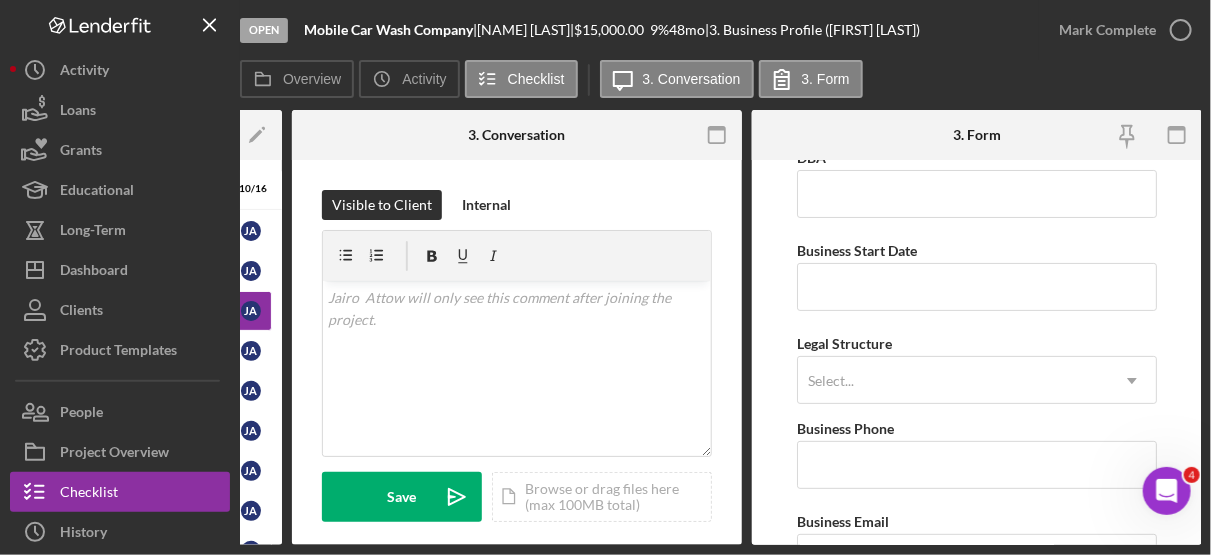 scroll, scrollTop: 103, scrollLeft: 0, axis: vertical 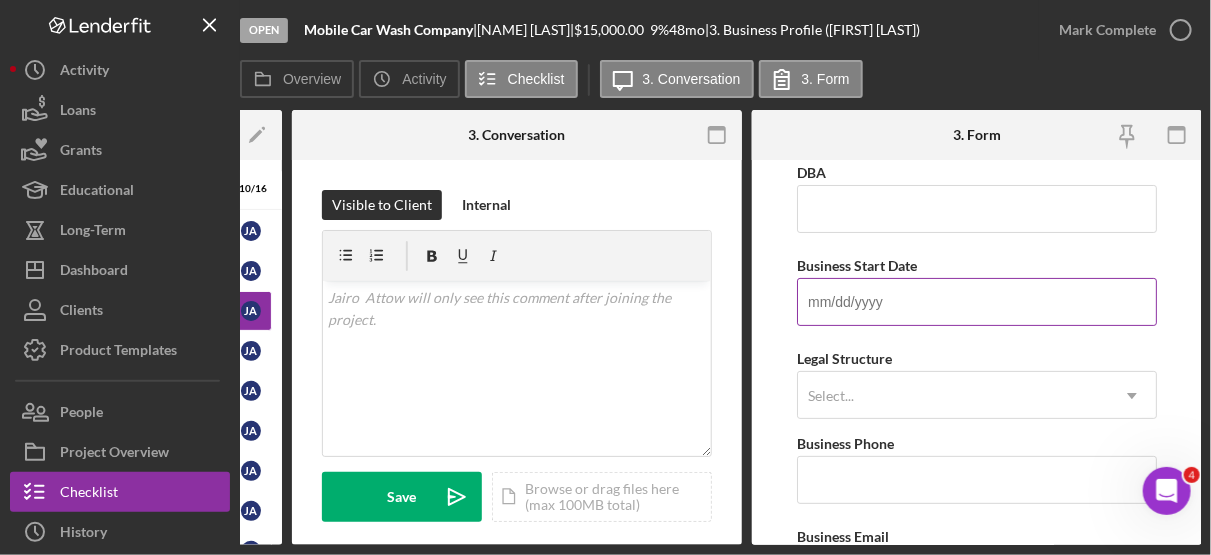 click on "Business Start Date" at bounding box center [977, 302] 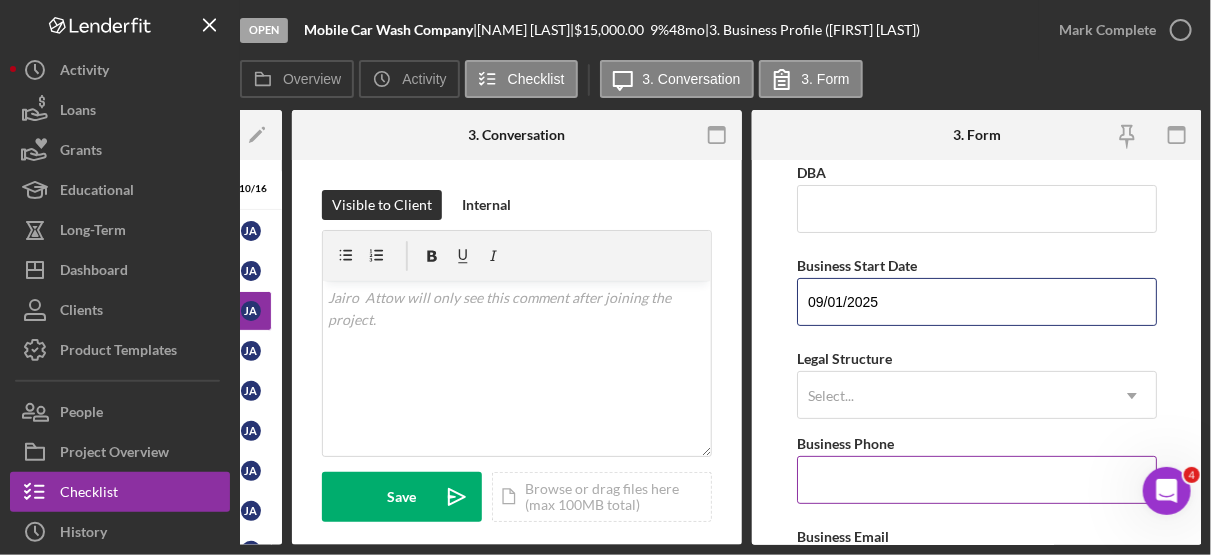 type on "09/01/2025" 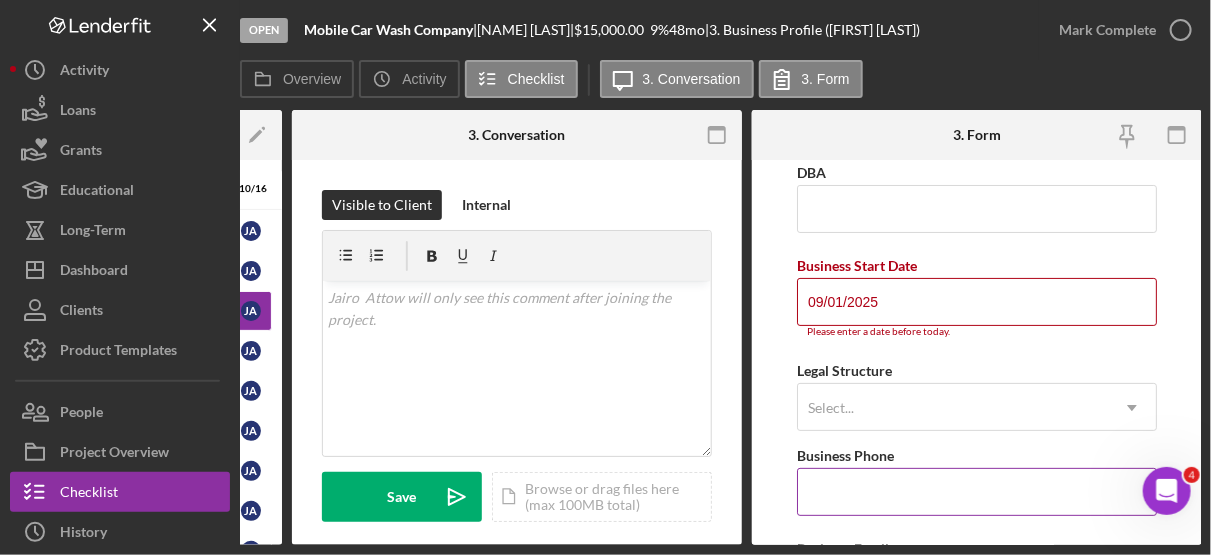 click on "Business Phone" at bounding box center [977, 492] 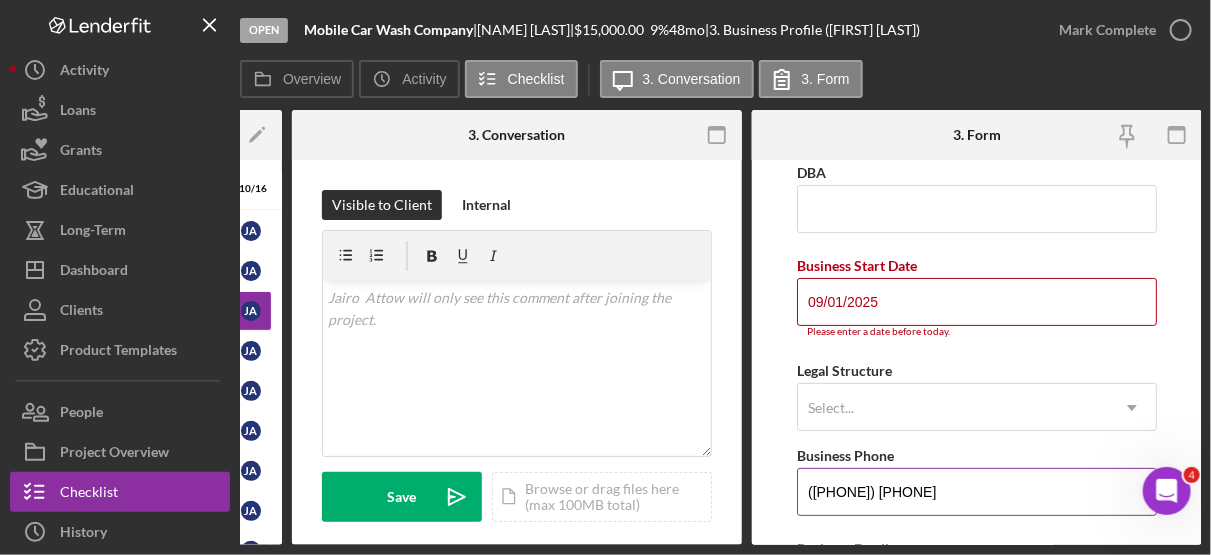 type on "(941) 273-7314" 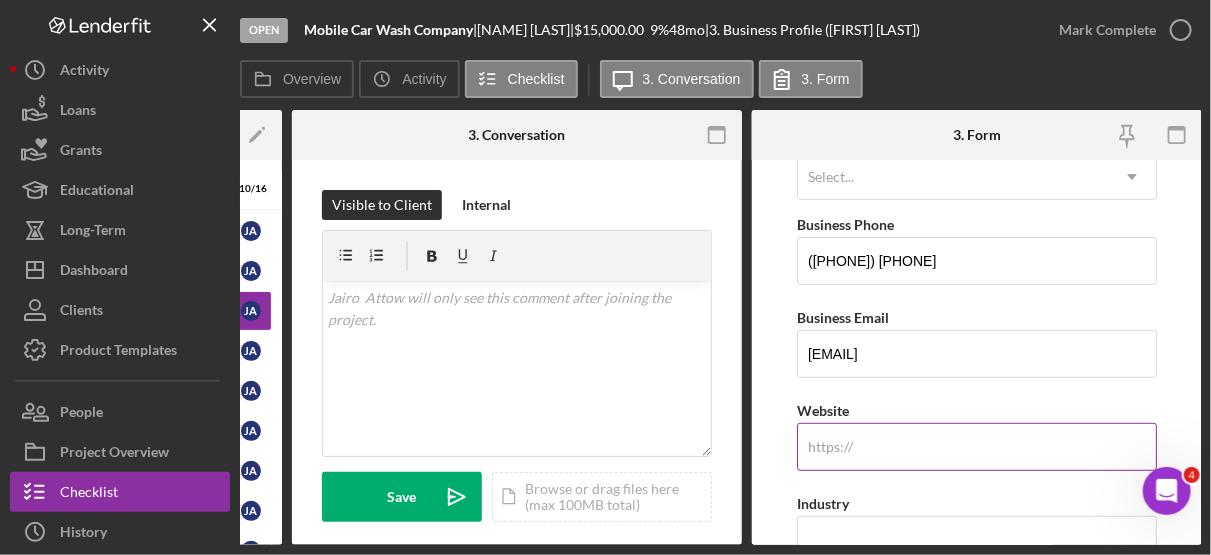click on "https:// Website" at bounding box center [977, 434] 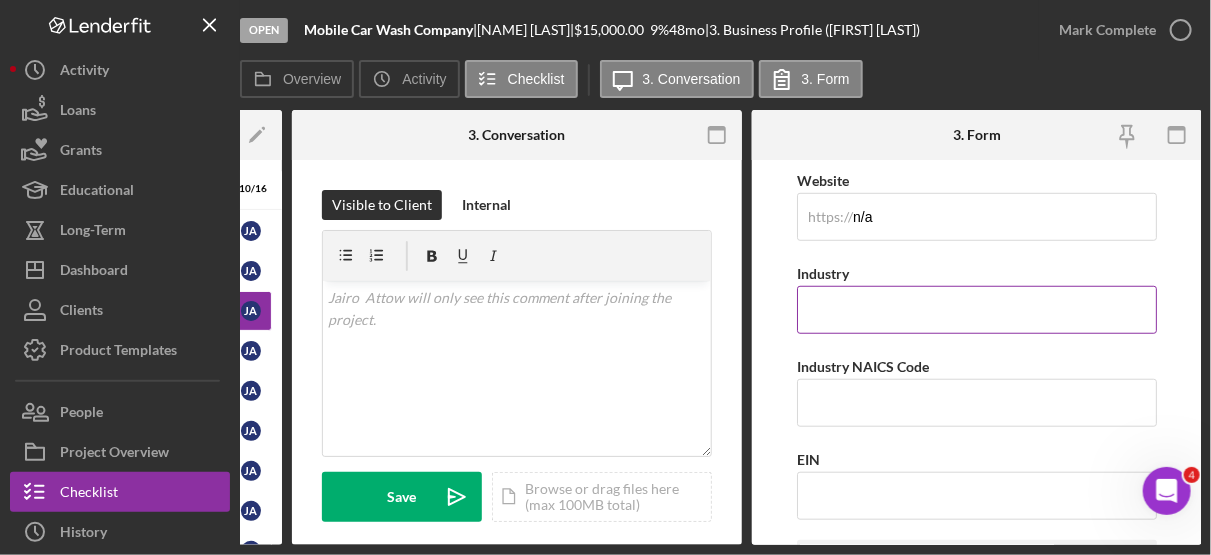 scroll, scrollTop: 565, scrollLeft: 0, axis: vertical 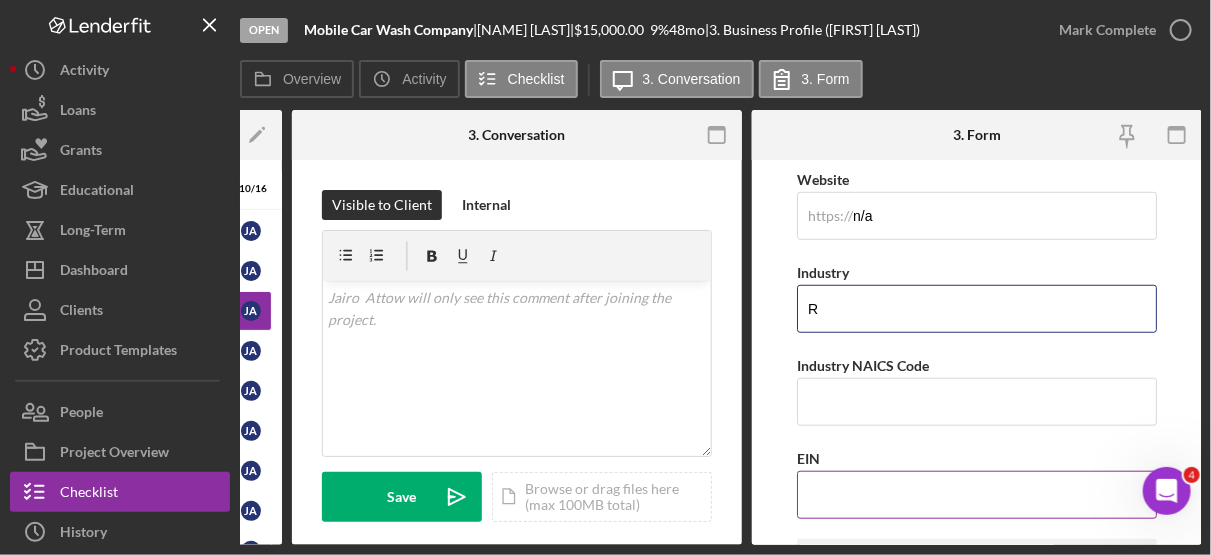 type on "Ride-Share Gig Economy" 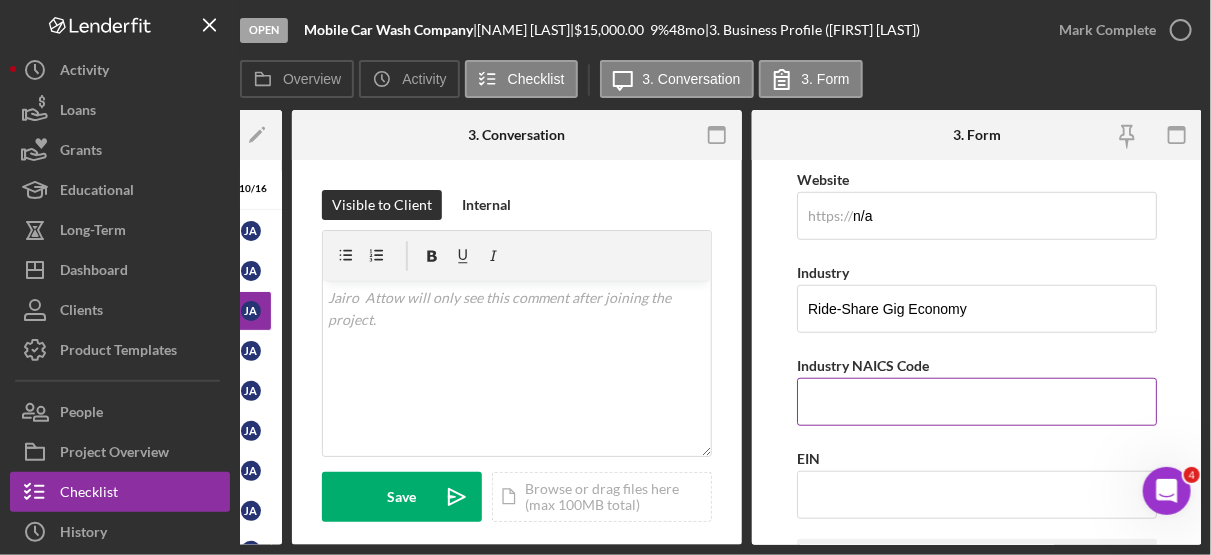 click on "Industry NAICS Code" at bounding box center [977, 402] 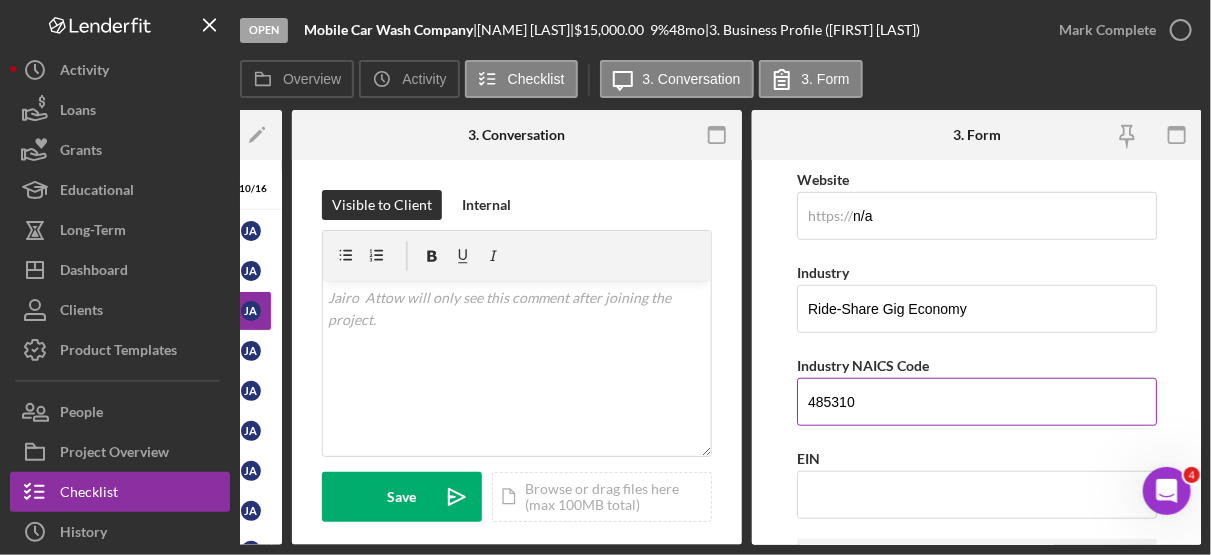 type on "485310" 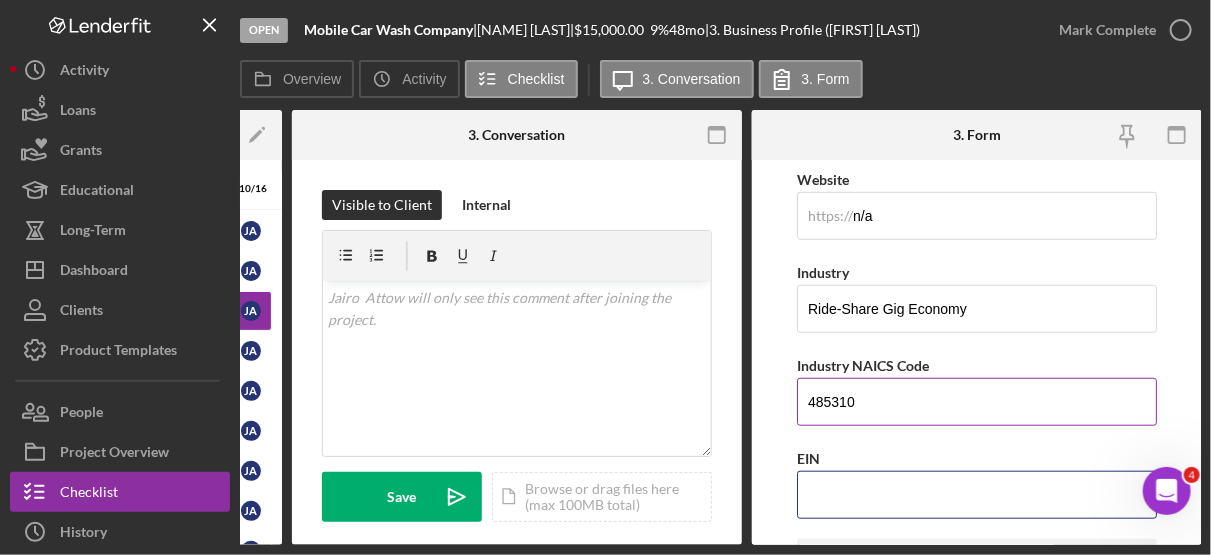 type 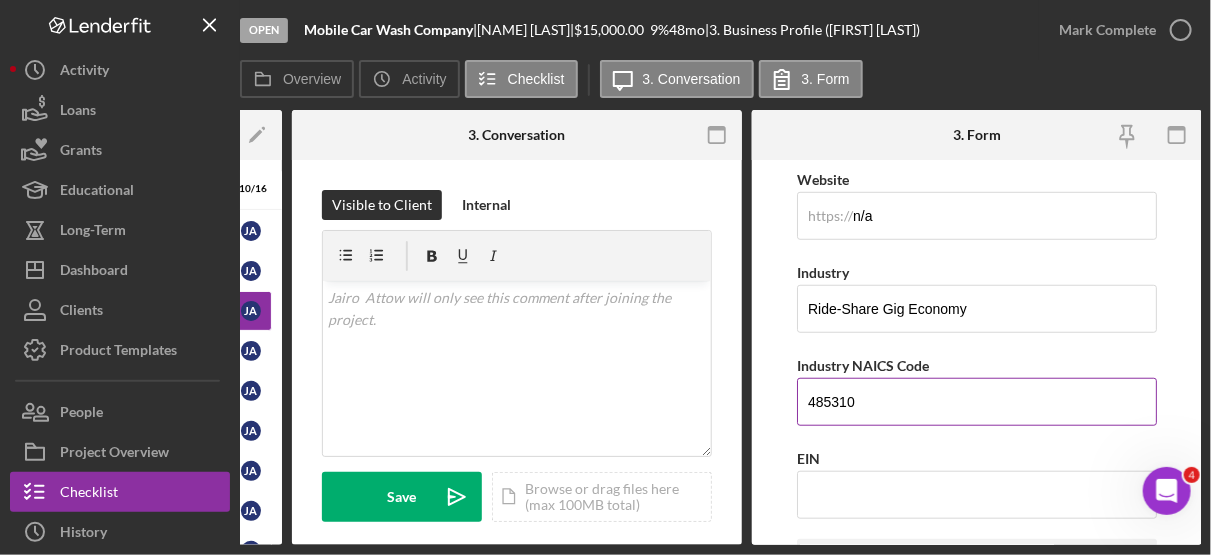 scroll, scrollTop: 867, scrollLeft: 0, axis: vertical 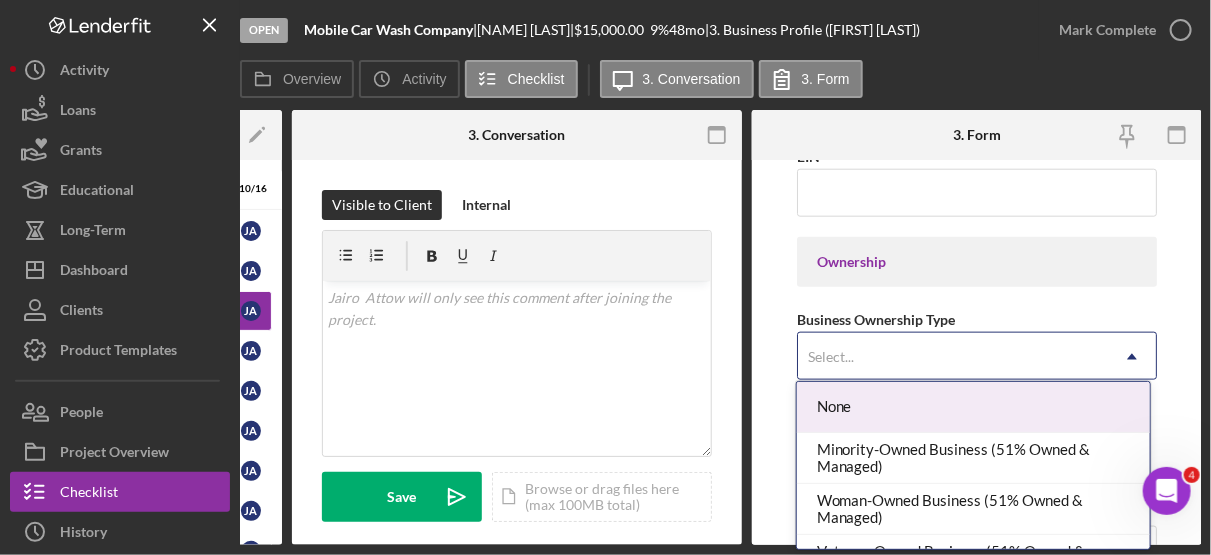 click on "Icon/Dropdown Arrow" 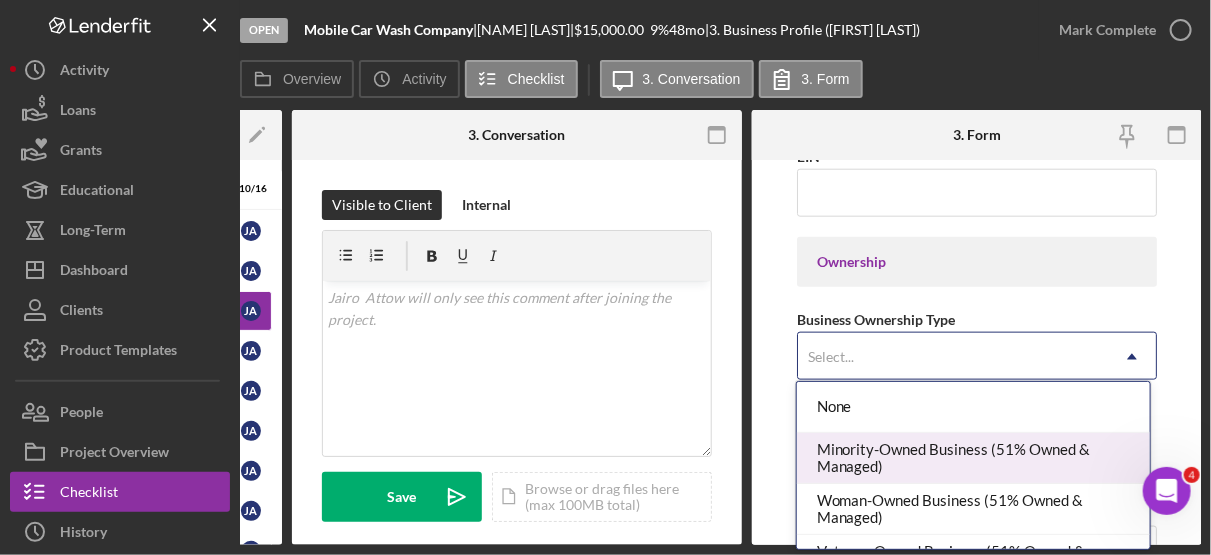scroll, scrollTop: 36, scrollLeft: 0, axis: vertical 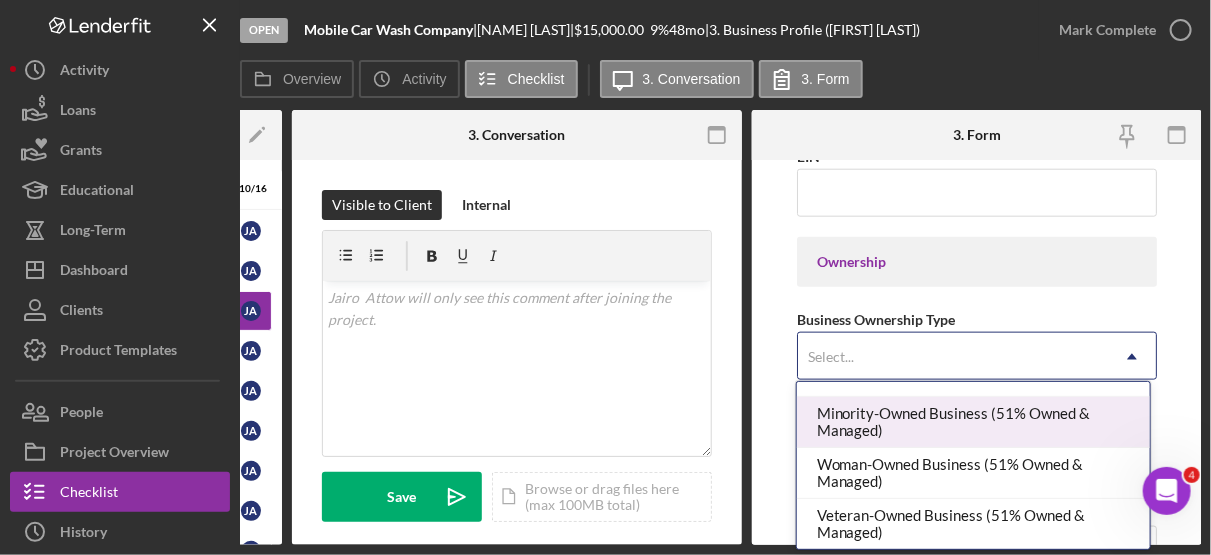 click on "Minority-Owned Business (51% Owned & Managed)" at bounding box center [973, 422] 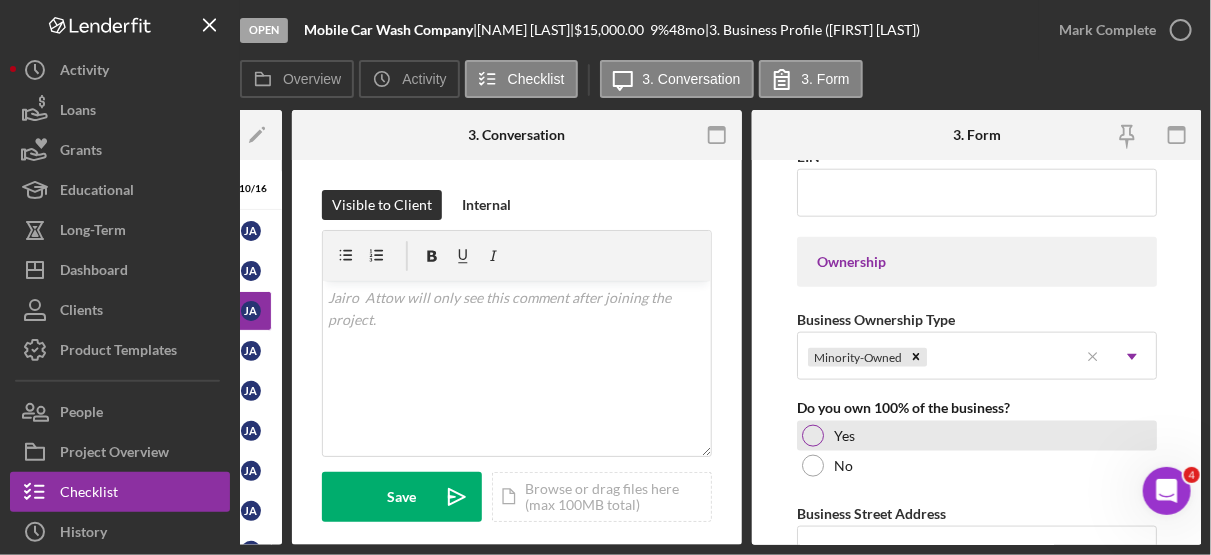 click at bounding box center [813, 436] 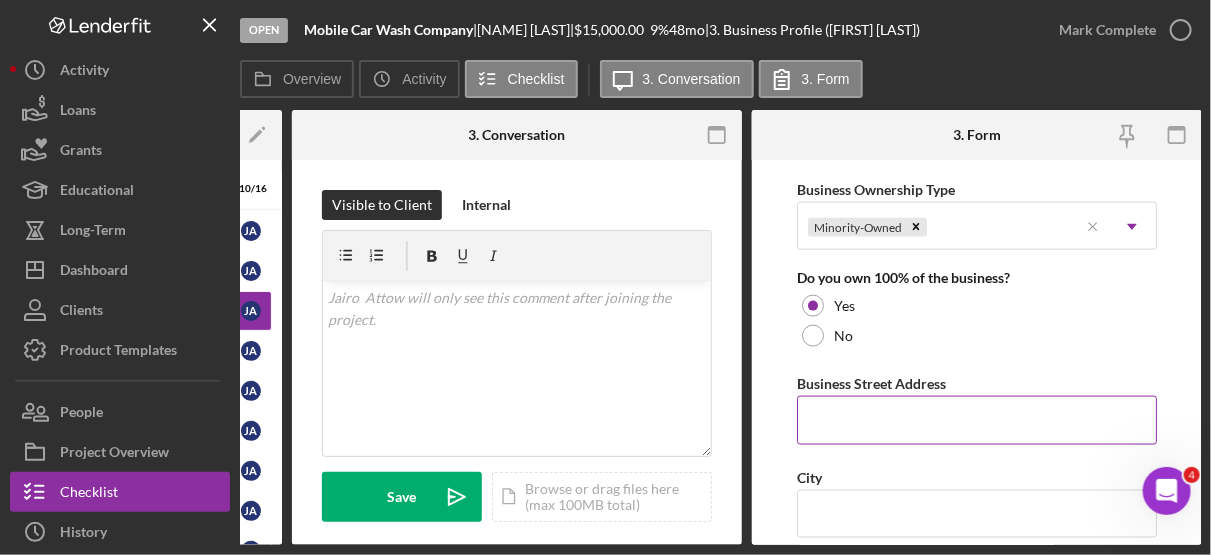 scroll, scrollTop: 1110, scrollLeft: 0, axis: vertical 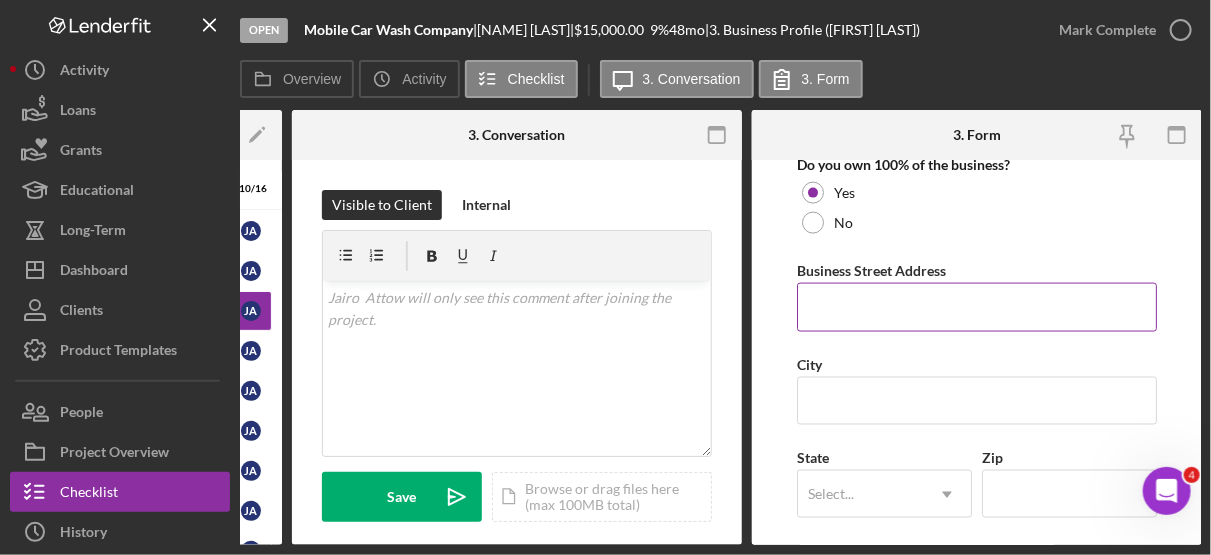 click on "Business Street Address" at bounding box center (977, 307) 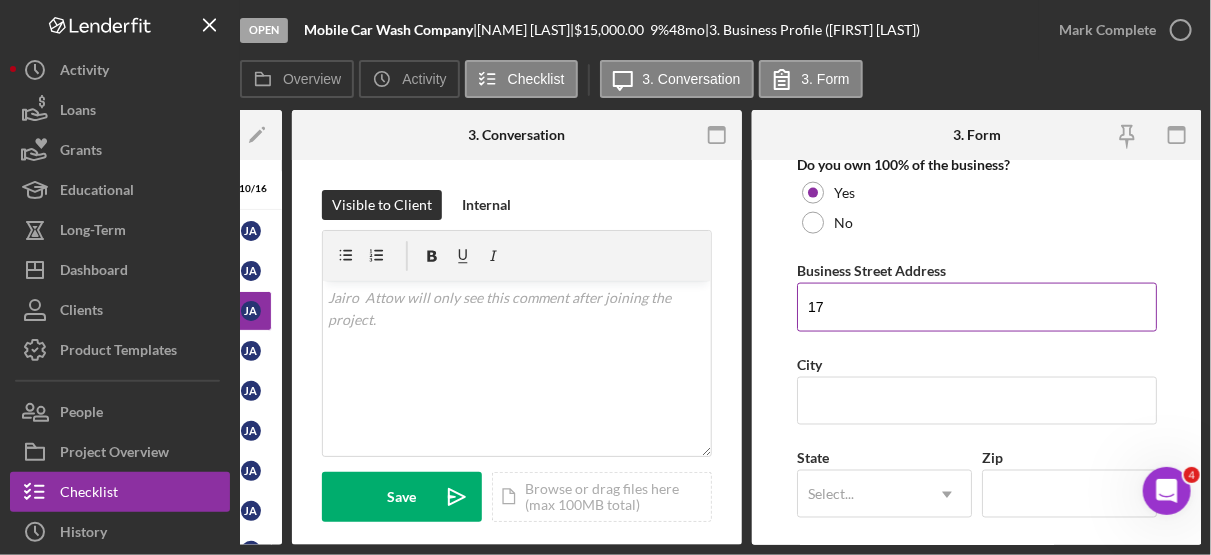 type on "17990 Murdock Circle, Unit, 204" 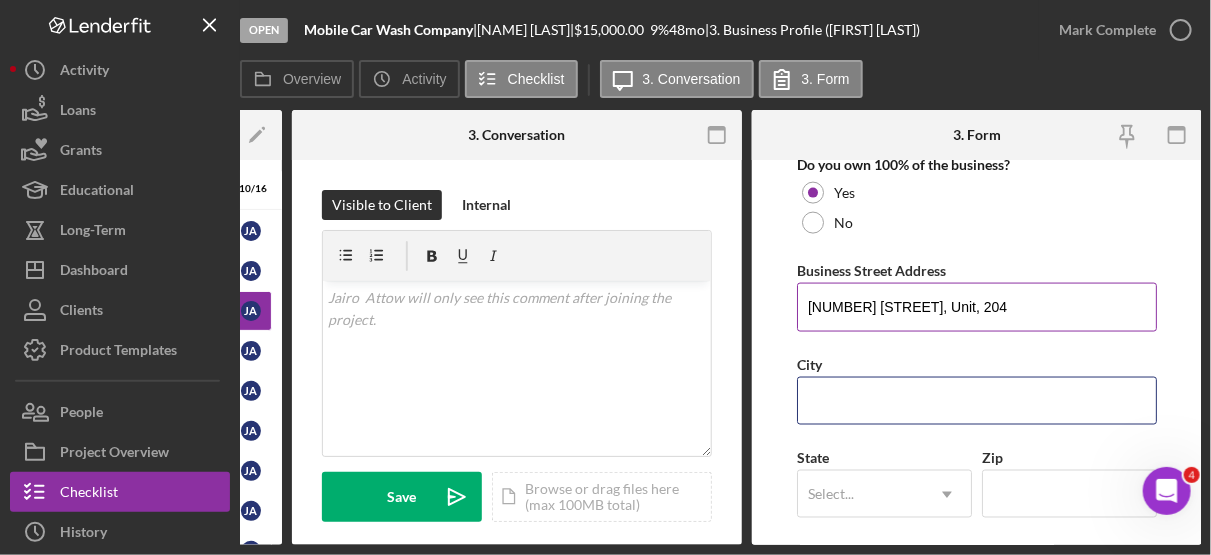 type on "Port Charlotte" 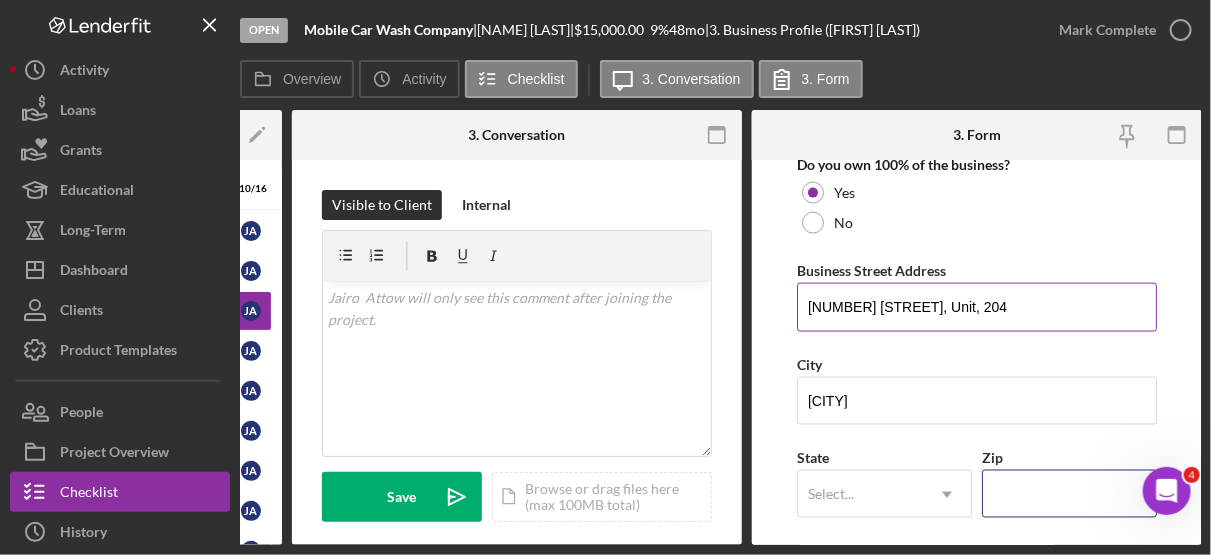 type on "33948" 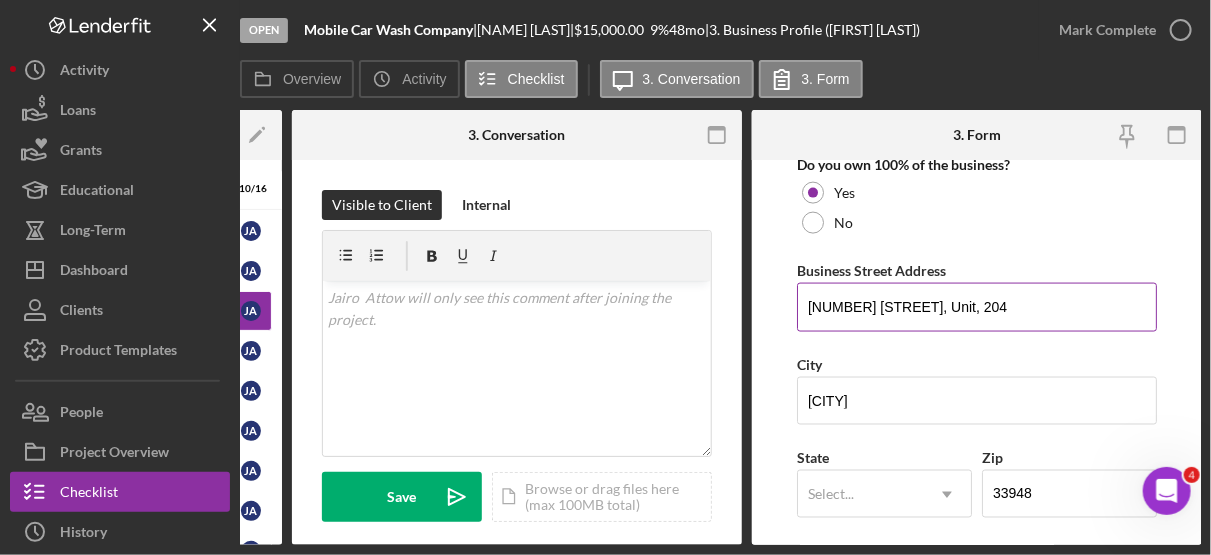 type on "Florida" 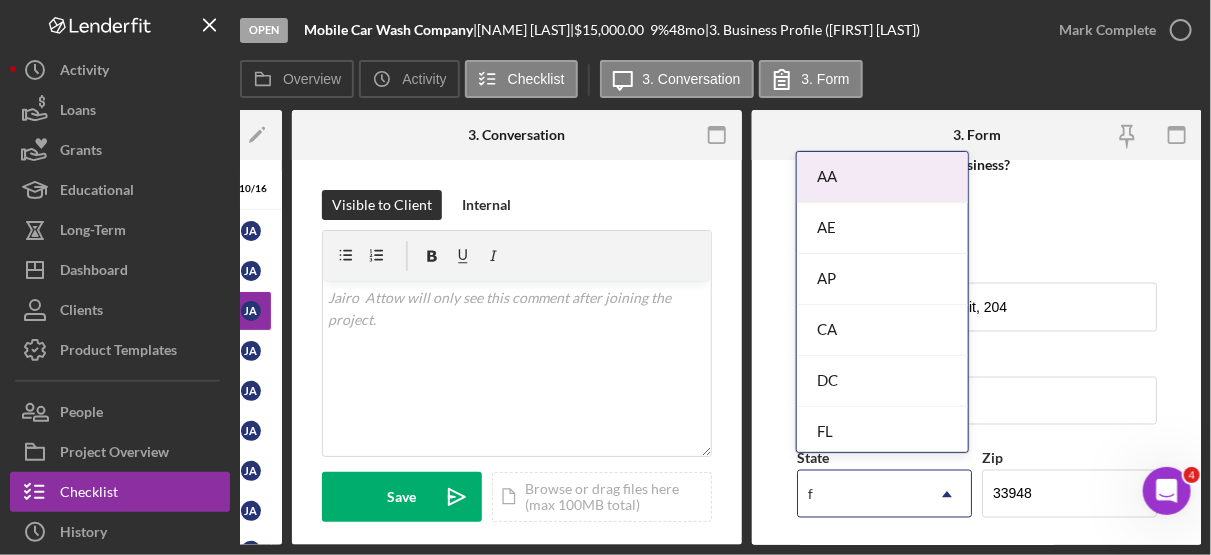 type on "fl" 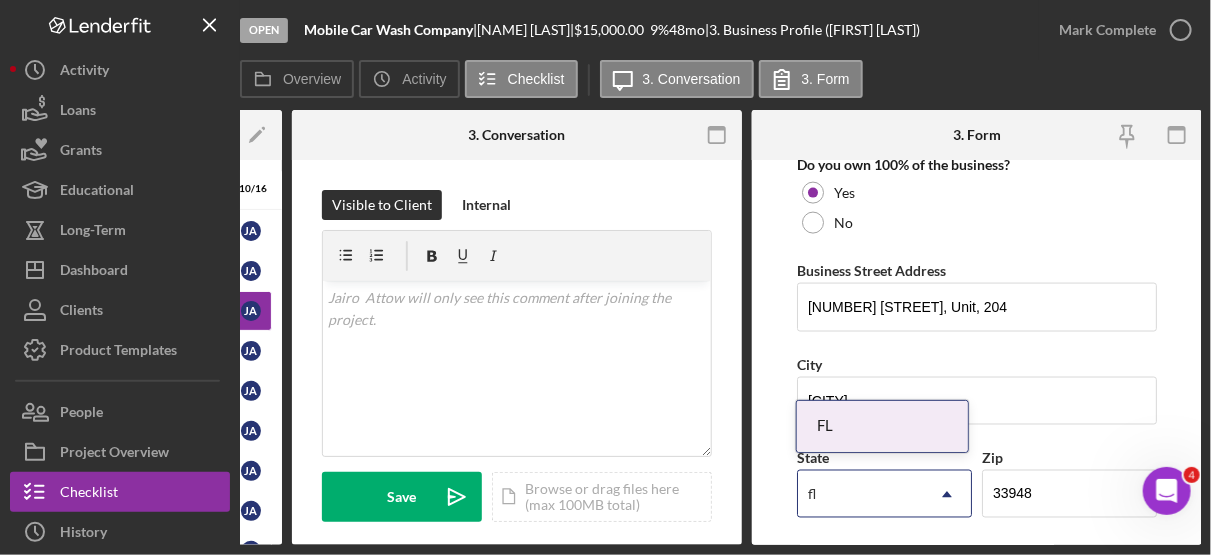 click on "FL" at bounding box center (882, 426) 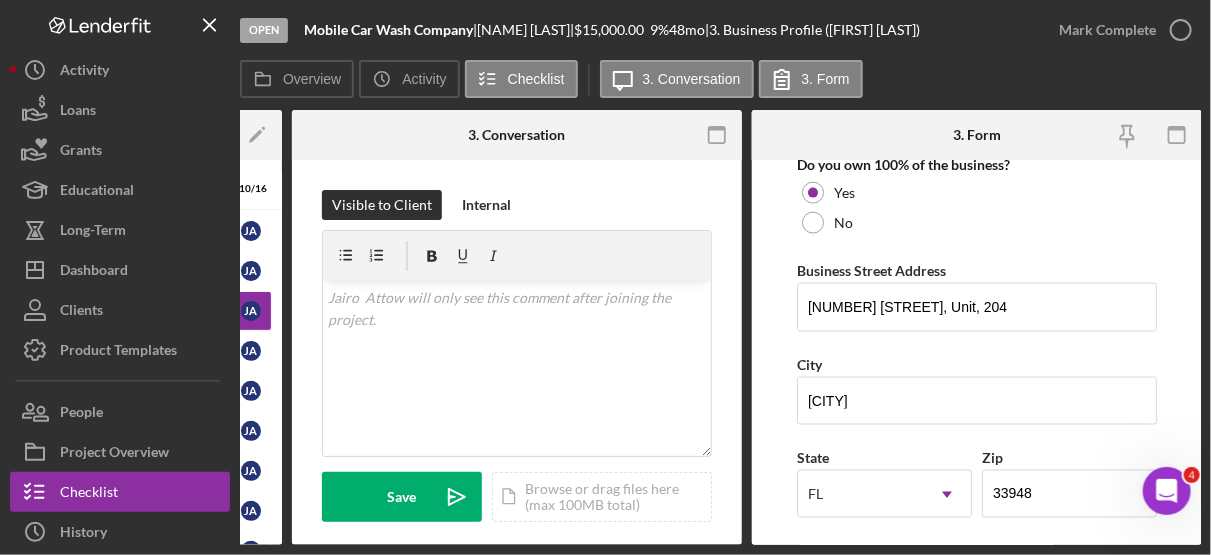type 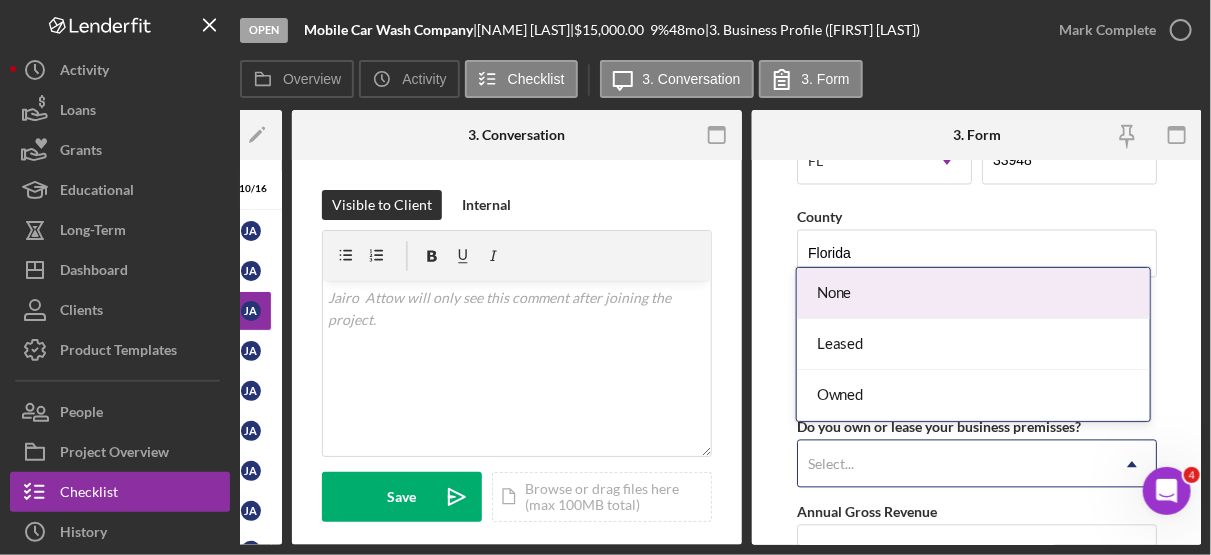 click on "Icon/Dropdown Arrow" 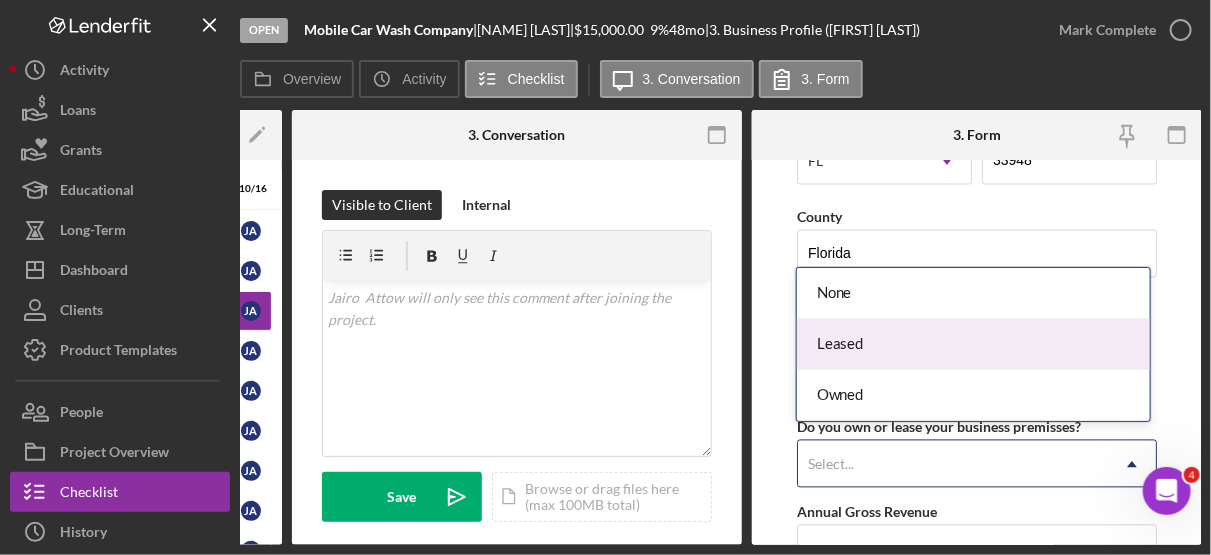 click on "Leased" at bounding box center (973, 344) 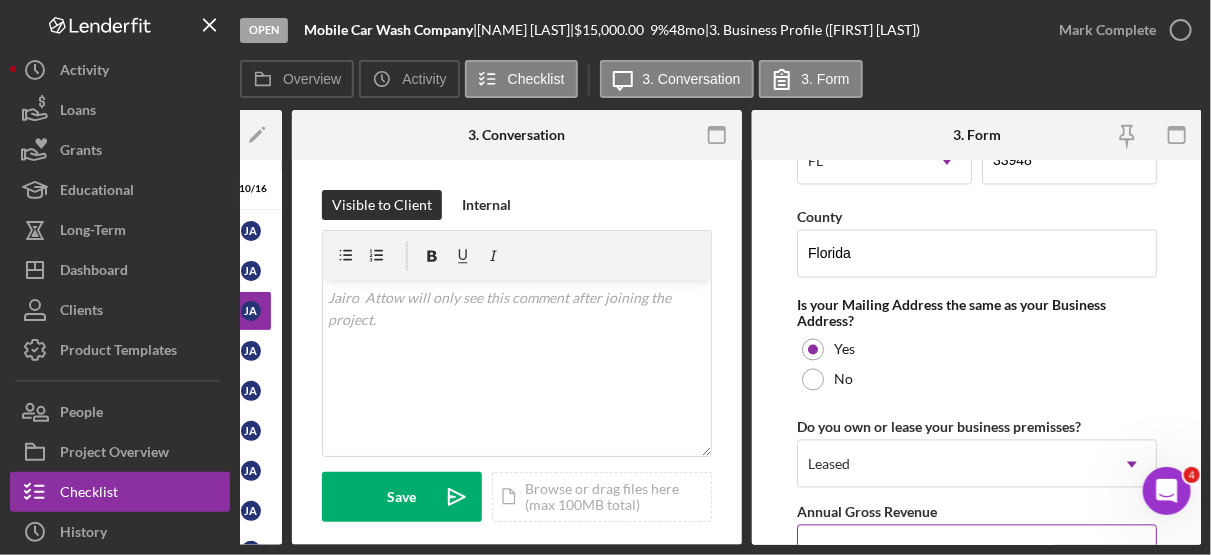 click on "Annual Gross Revenue" at bounding box center [977, 549] 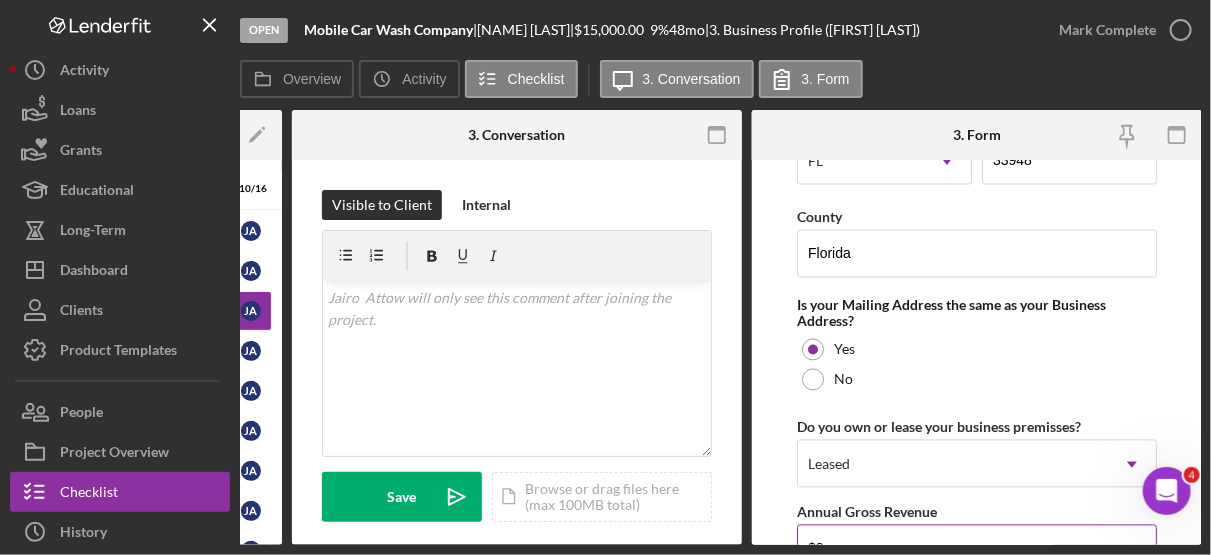 scroll, scrollTop: 1449, scrollLeft: 0, axis: vertical 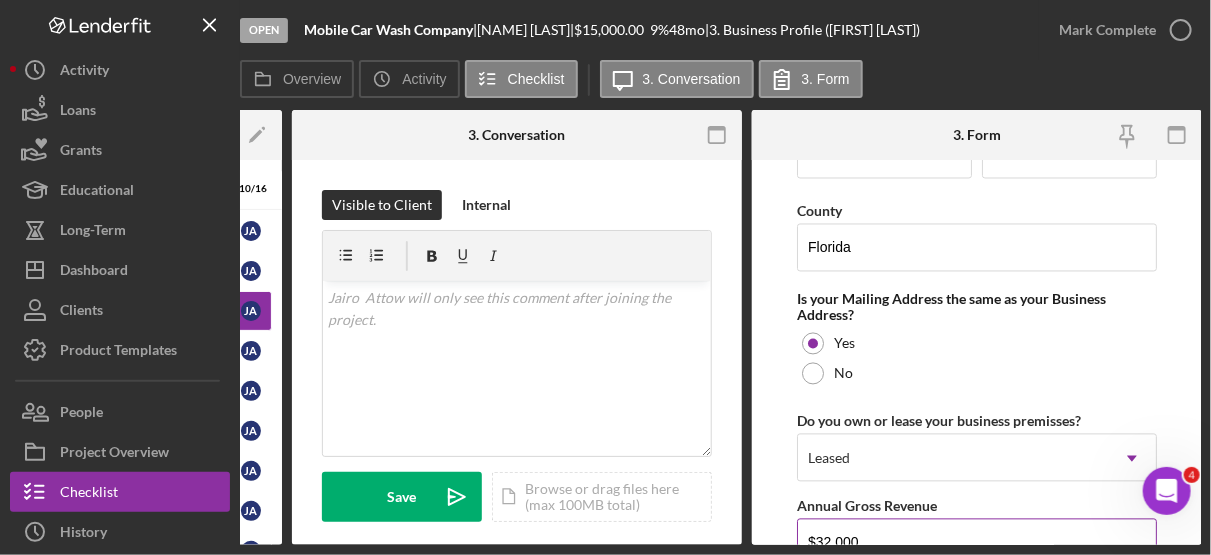 type on "$32,000" 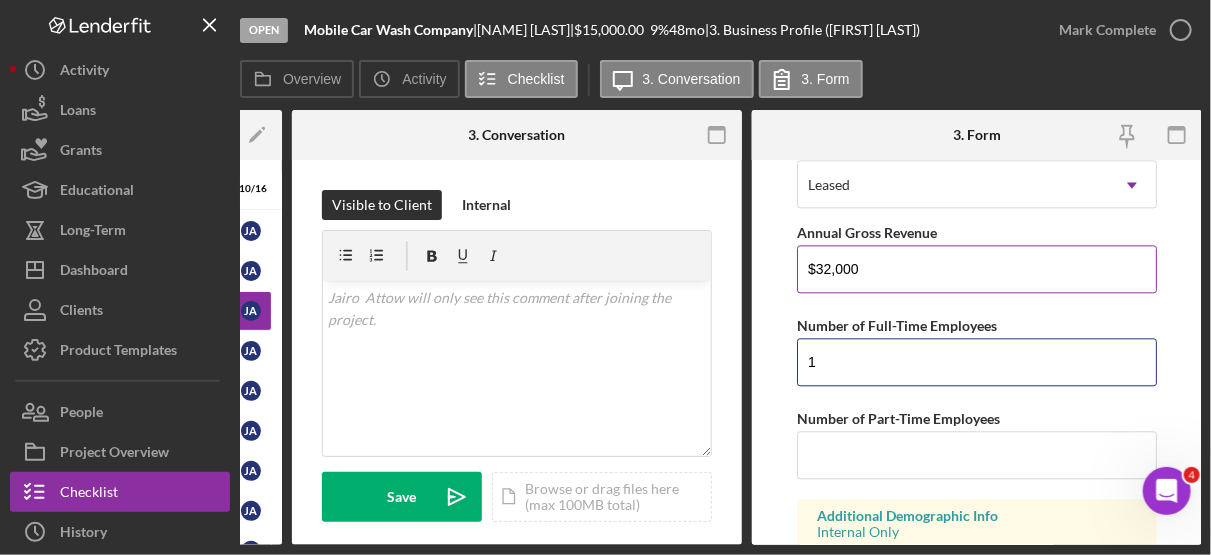 type on "1" 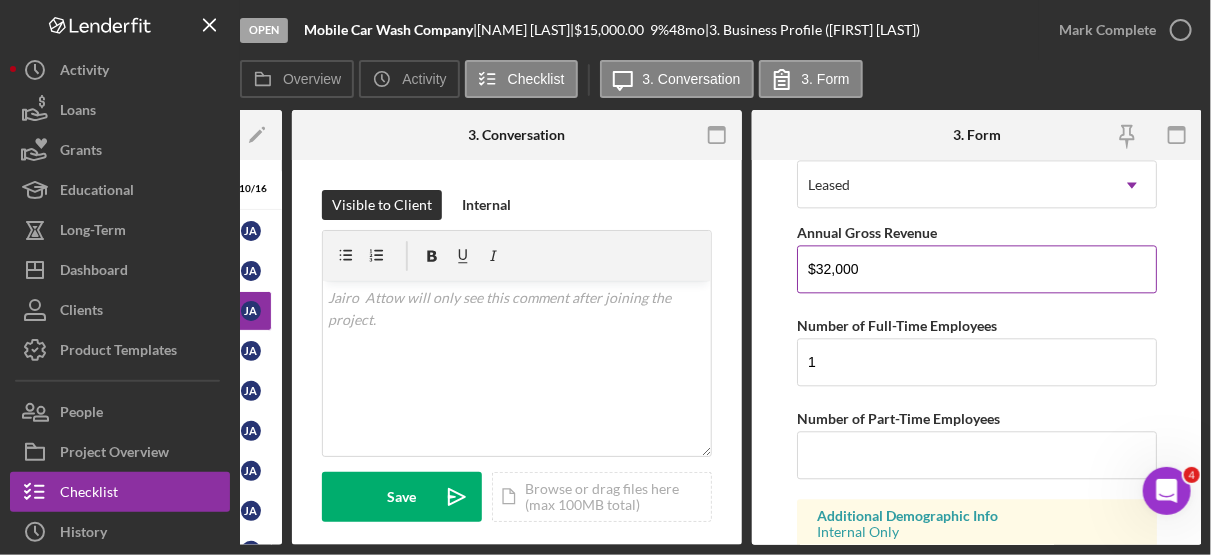 click on "Additional Demographic Info Internal Only" at bounding box center [977, 524] 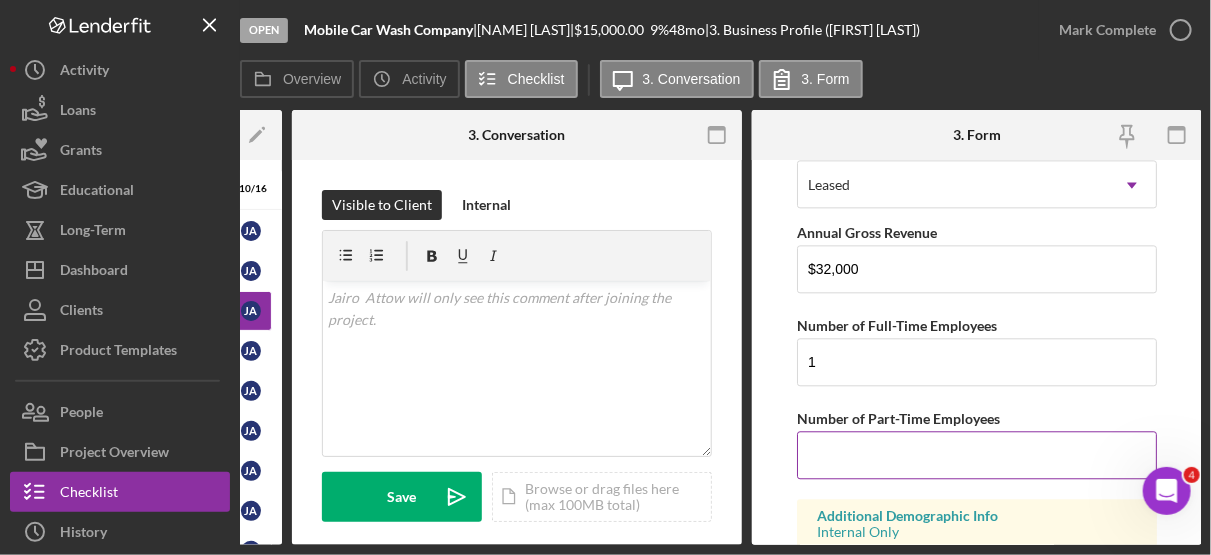 click on "Number of Part-Time Employees" at bounding box center [977, 455] 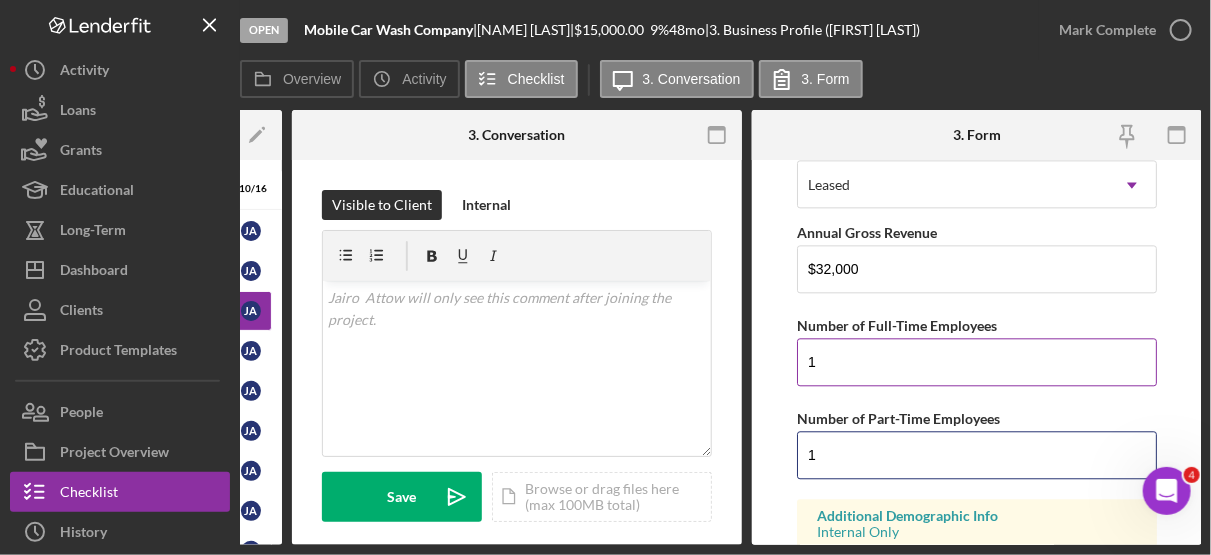 type on "1" 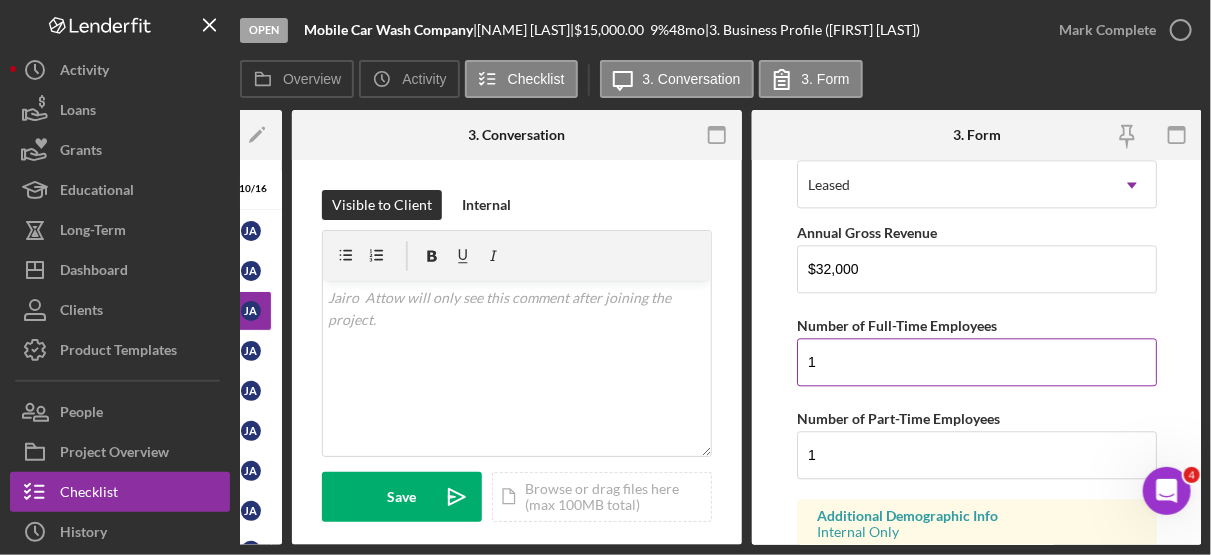 click on "1" at bounding box center (977, 362) 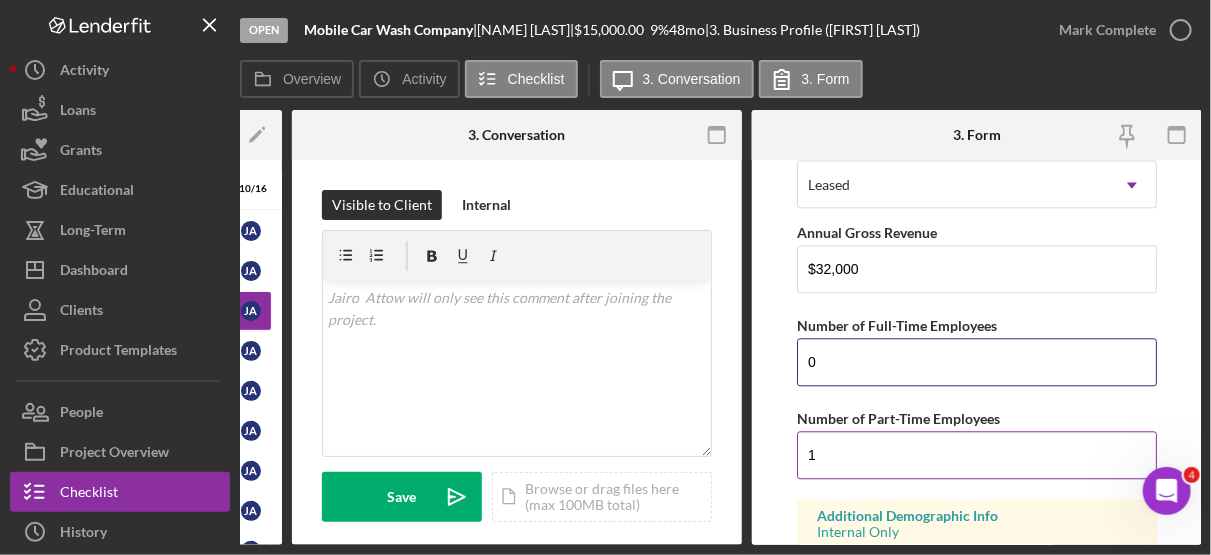 scroll, scrollTop: 1853, scrollLeft: 0, axis: vertical 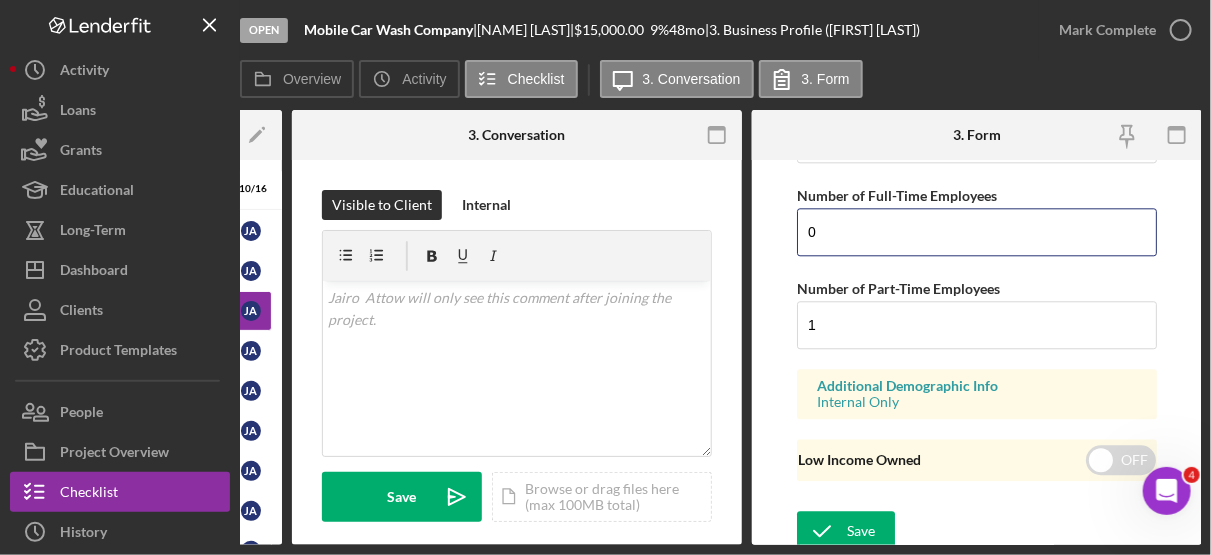 type on "0" 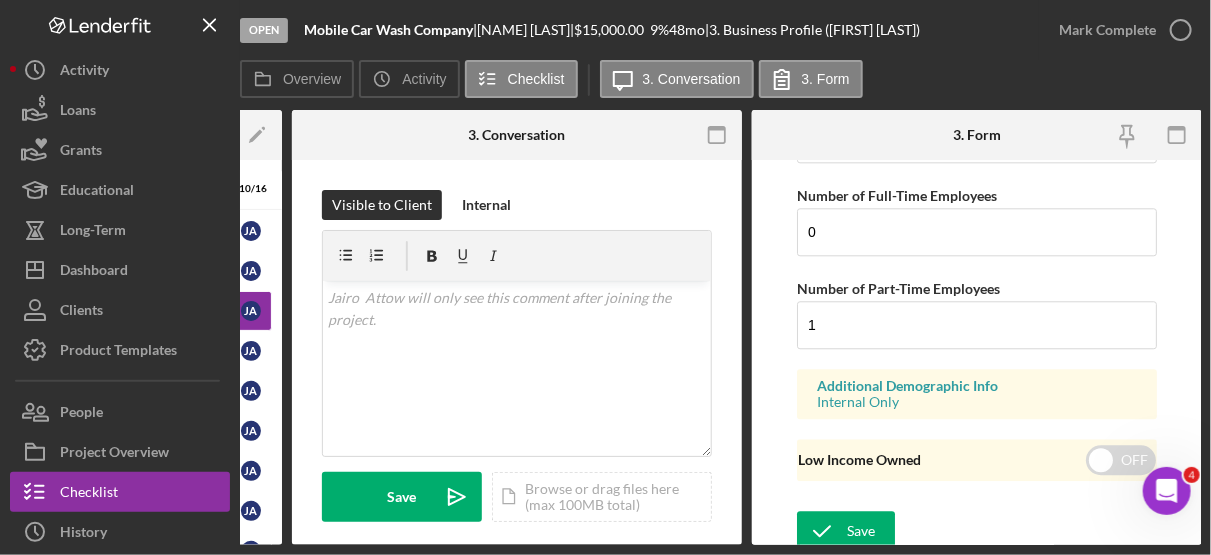 click on "Open Mobile Car Wash Company   |   Jairo    Attow   |   $15,000.00    9 %   48  mo   |   3. Business Profile (Jairo  A.) Mark Complete Overview Icon/History Activity Checklist Icon/Message 3. Conversation 3. Form Overview Internal Workflow Stage Open Icon/Dropdown Arrow Archive (can unarchive later if needed) Send to Downhome Overview Edit Icon/Edit Status Ongoing Risk Rating Sentiment Rating 5 Product Name HIAS EAF Loan Application_Gulf Coast JFCS Created Date 08/07/2025 Started Date 08/07/2025 Closing Goal 10/06/2025 Contact LG Lorene Gregory Account Executive Weekly Status Update On Weekly Status Update Message Here's a snapshot of information that has been fully approved, as well as the items we still need.
If you've worked up to a milestone (purple) item, then the ball is our court. We'll respond as soon as we can. Inactivity Alerts On Send if the client is inactive for... Inactivity Reminder Message Initial Request Edit Icon/Edit Amount $15,000.00 Standard Rate 9.000% Standard Term /" at bounding box center [605, 277] 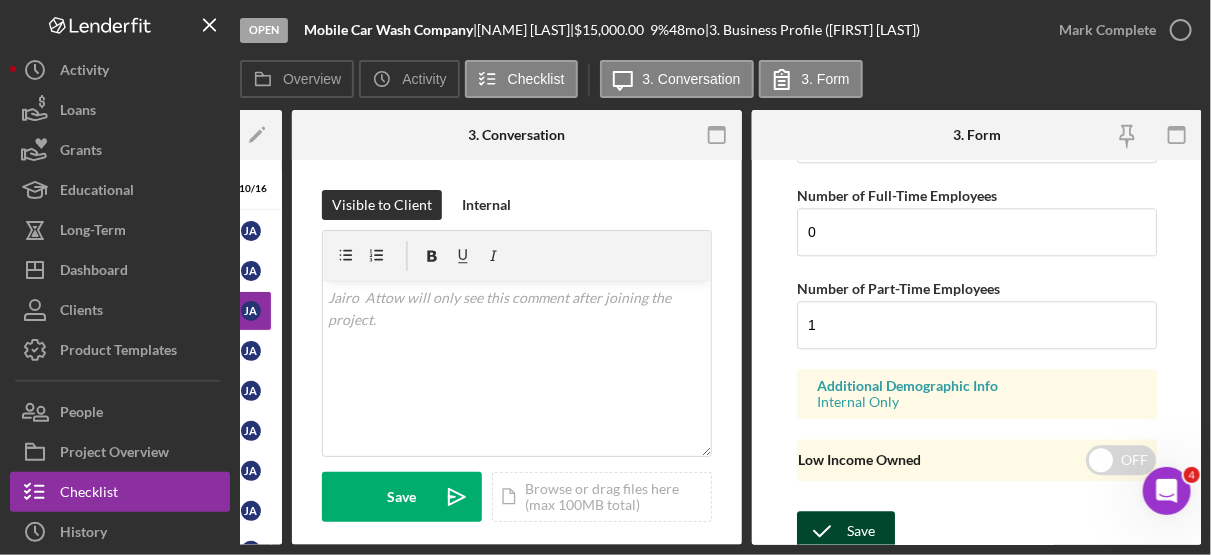 click on "Save" at bounding box center [846, 531] 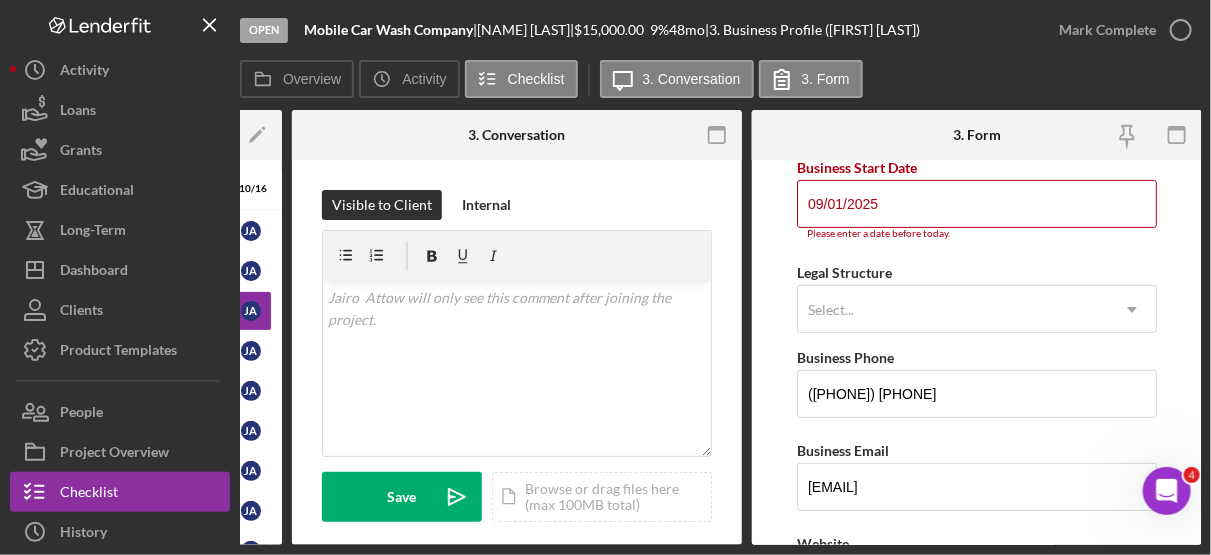 scroll, scrollTop: 194, scrollLeft: 0, axis: vertical 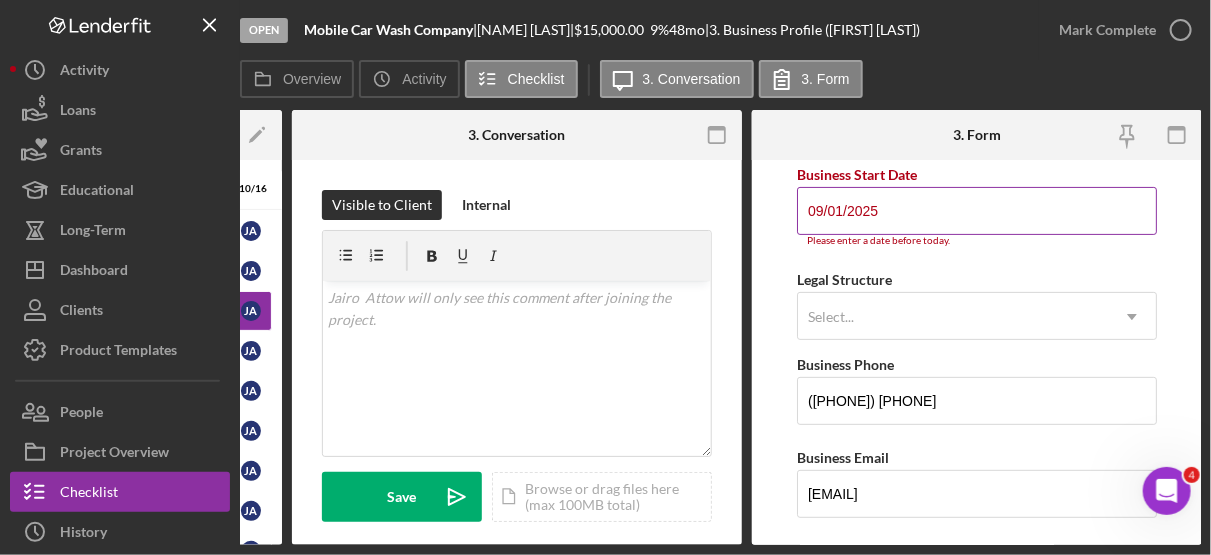 click on "09/01/2025" at bounding box center (977, 211) 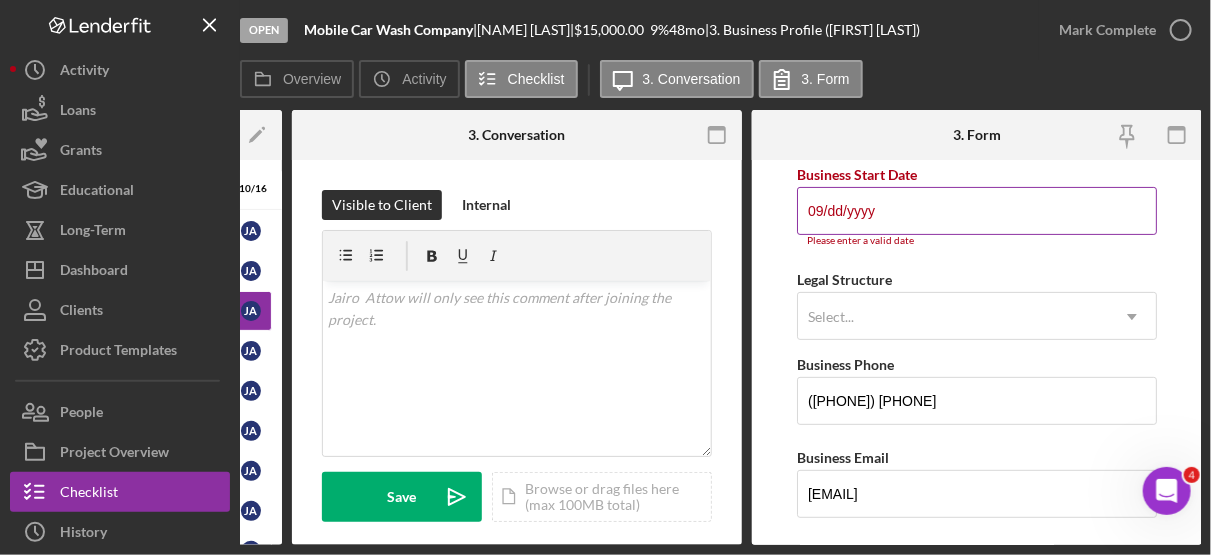 type on "0m/dd/yyyy" 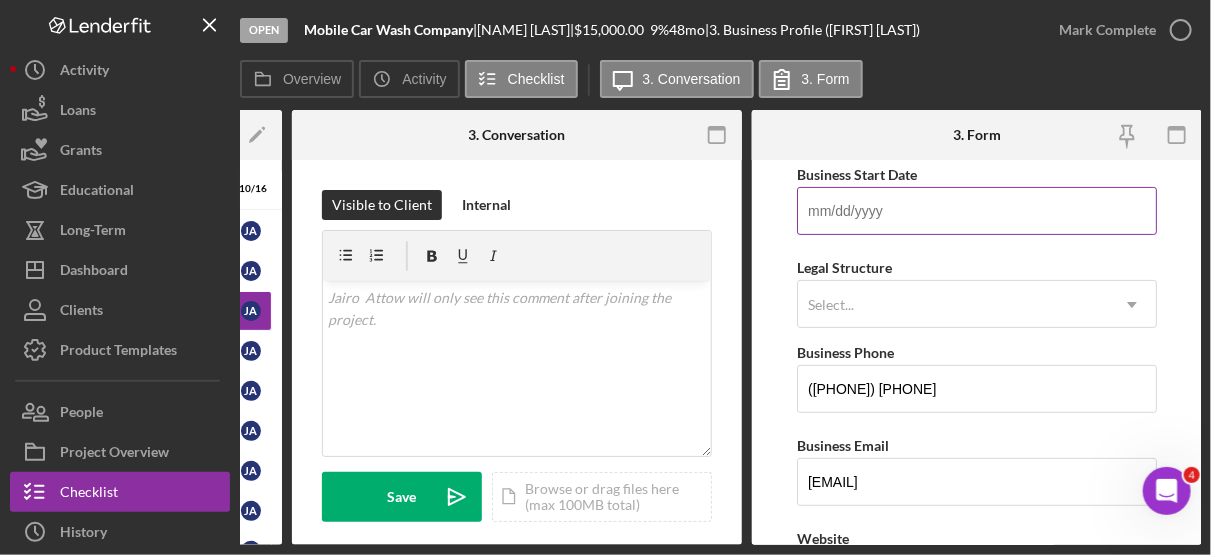 type on "0m/dd/yyyy" 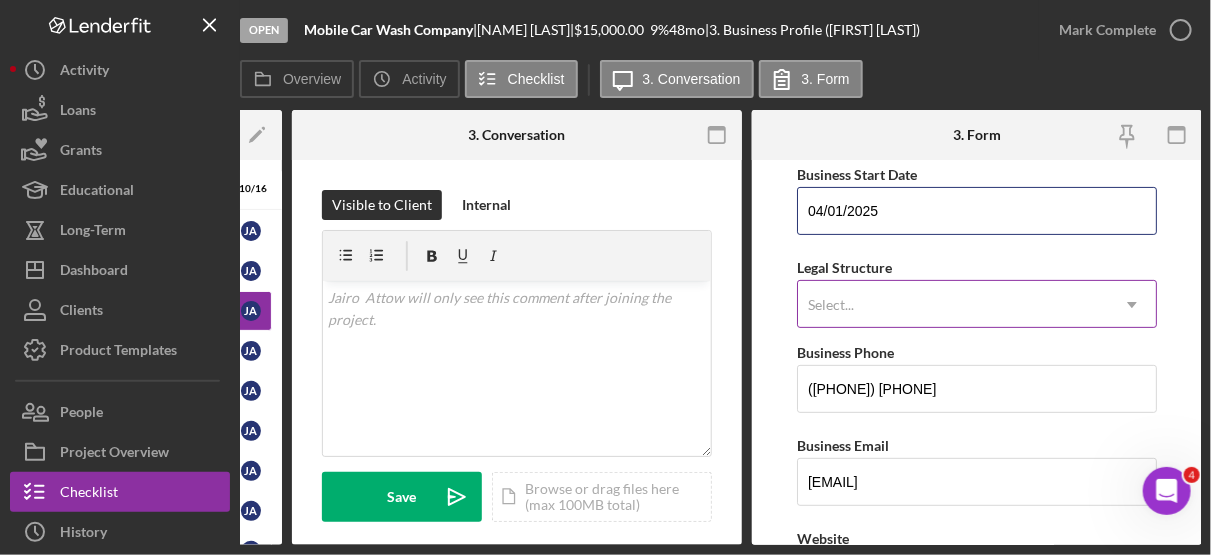 type on "04/01/2025" 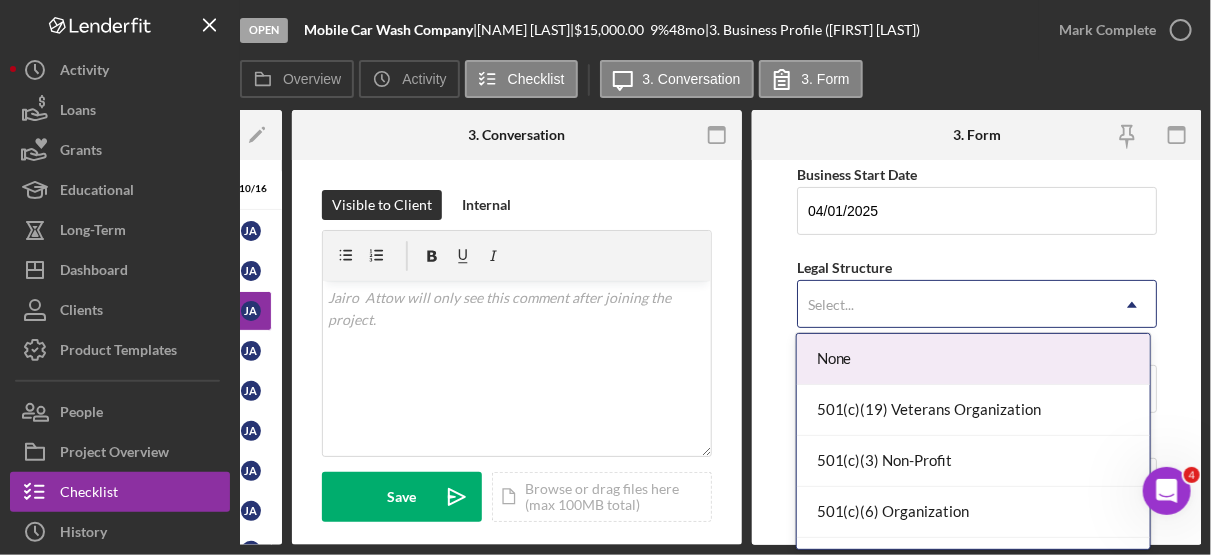 click on "Icon/Dropdown Arrow" 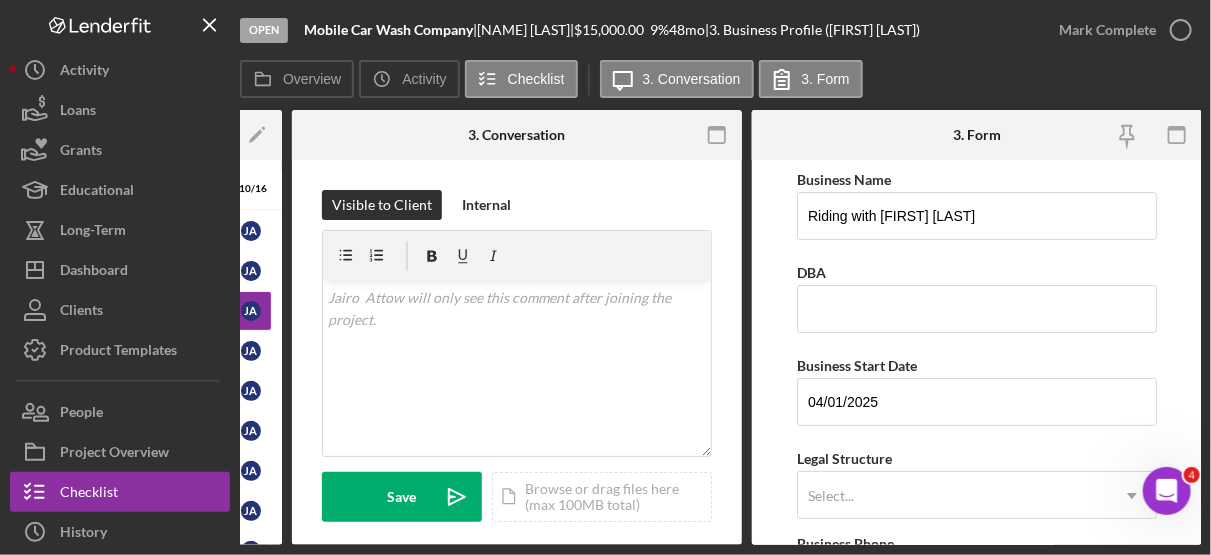 scroll, scrollTop: 0, scrollLeft: 0, axis: both 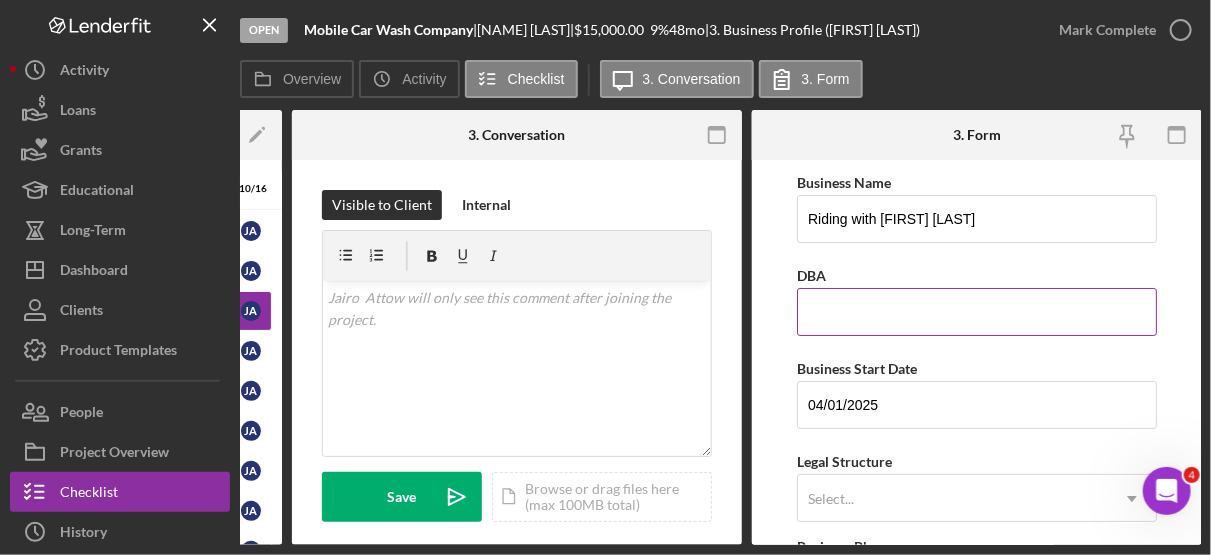 click on "DBA" at bounding box center [977, 312] 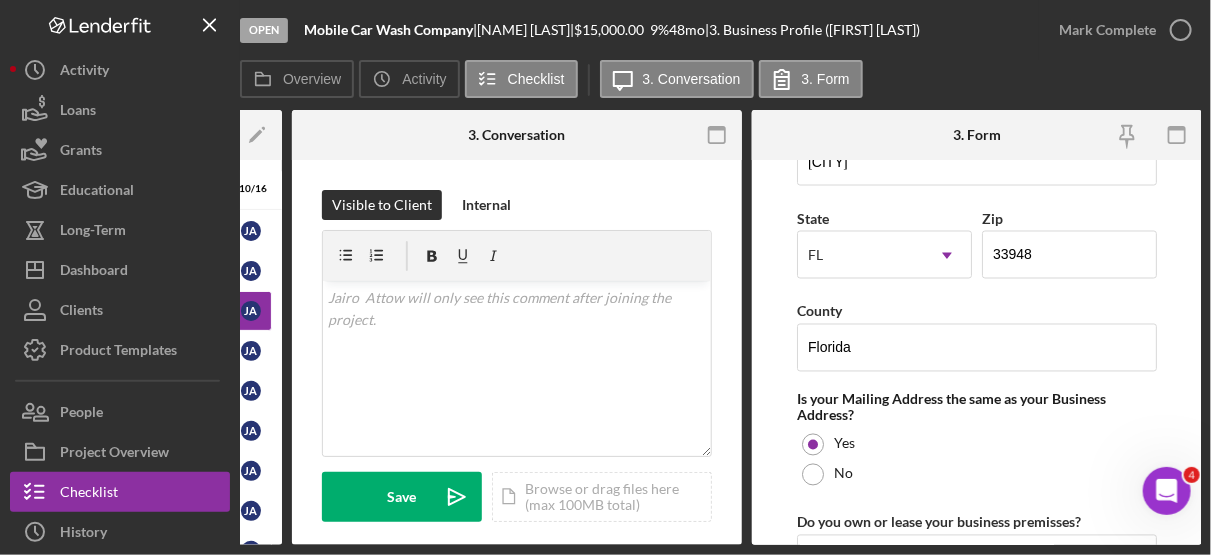 scroll, scrollTop: 1842, scrollLeft: 0, axis: vertical 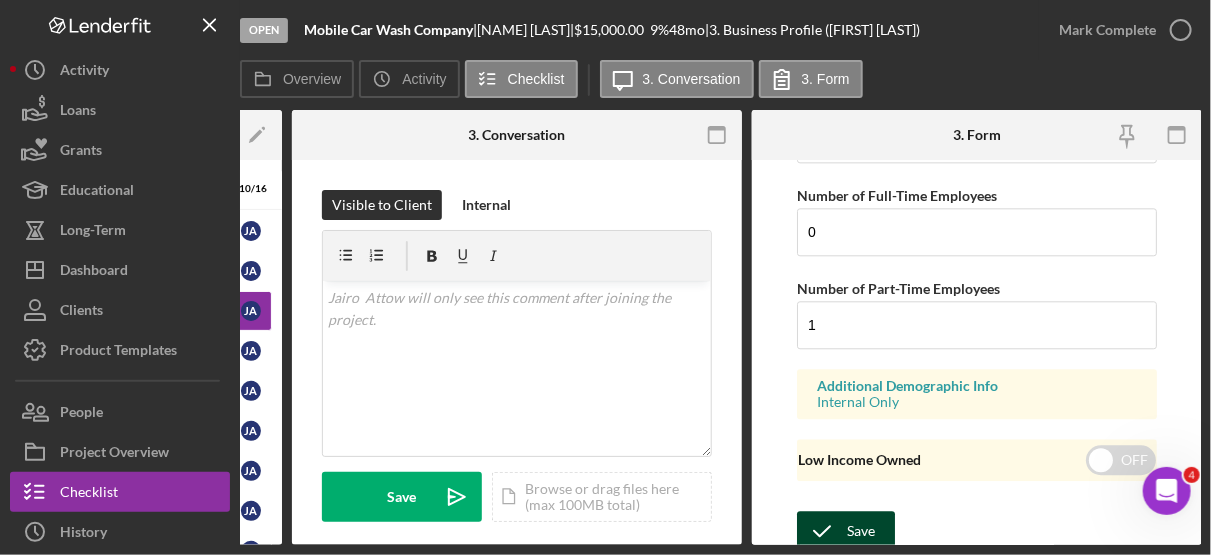 click on "Save" at bounding box center [861, 531] 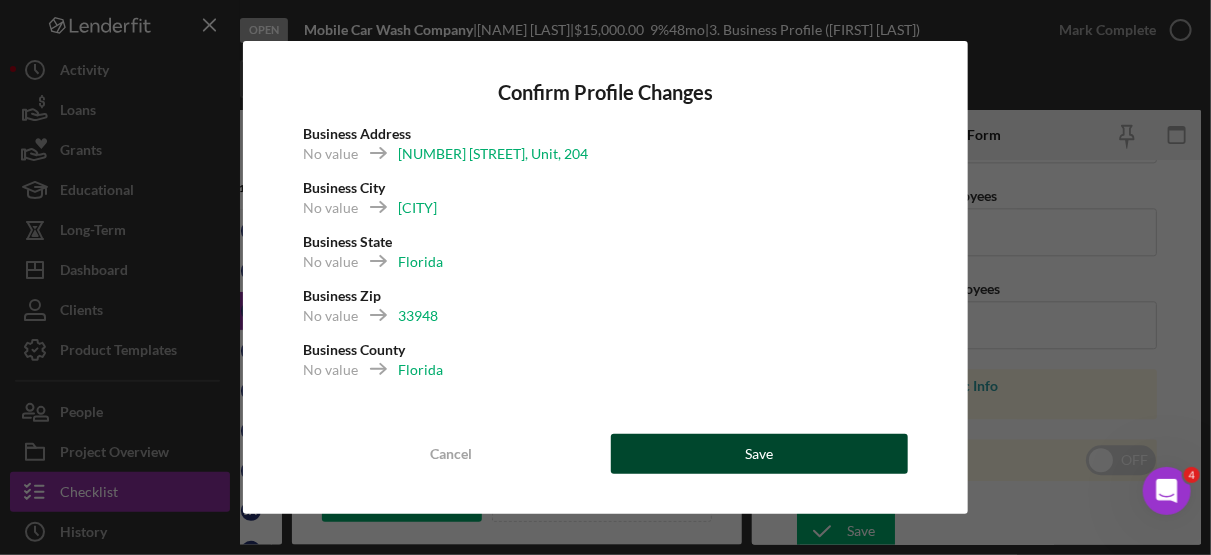 click on "Save" at bounding box center [760, 454] 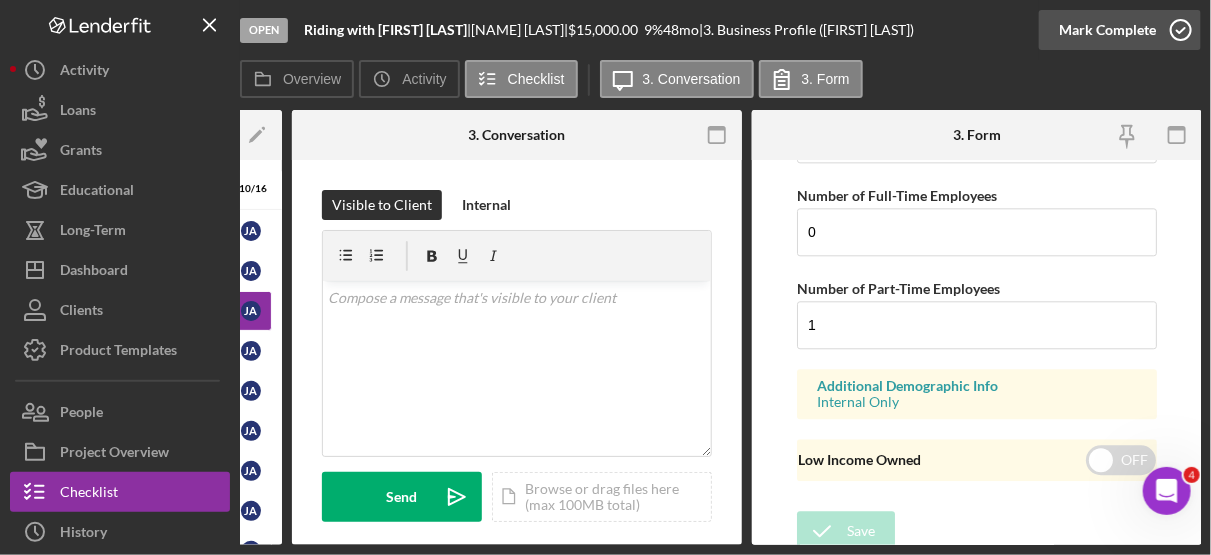 click 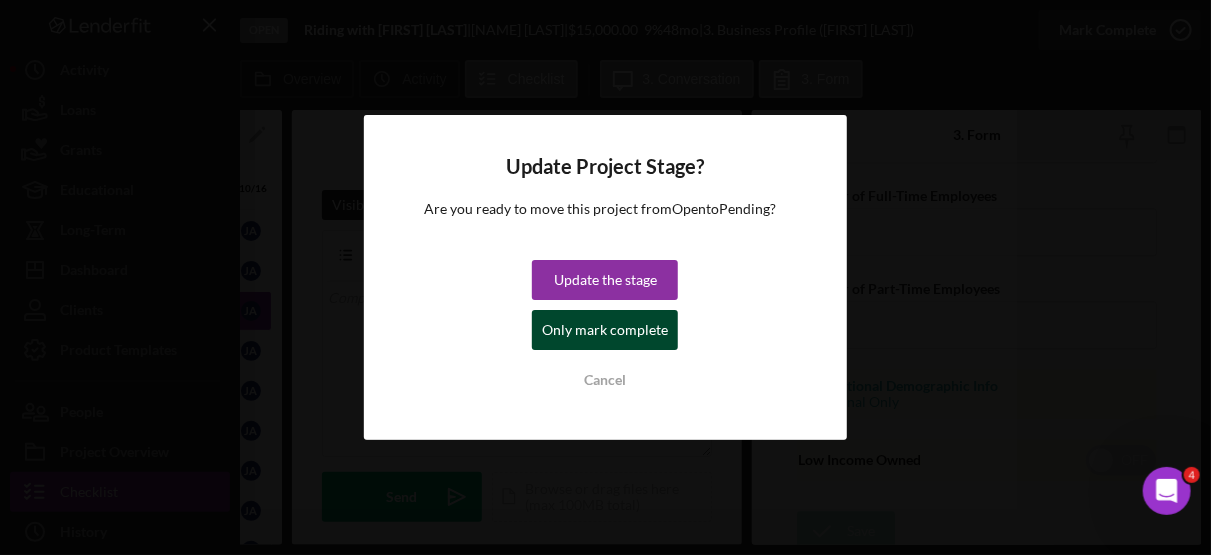 click on "Only mark complete" at bounding box center [605, 330] 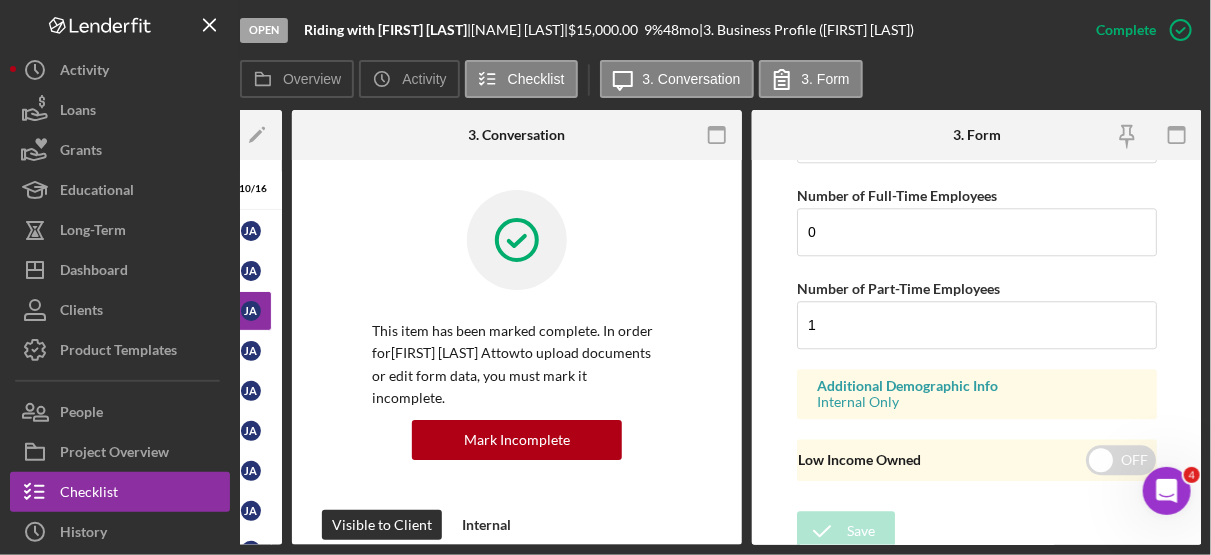 scroll, scrollTop: 1144, scrollLeft: 0, axis: vertical 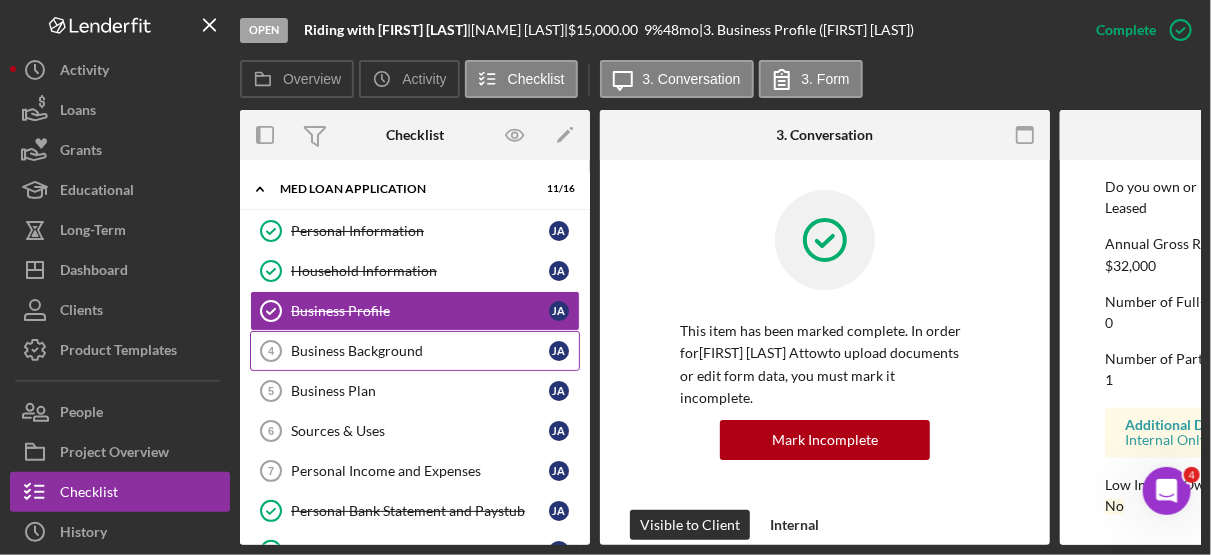 click on "Business Background" at bounding box center [420, 351] 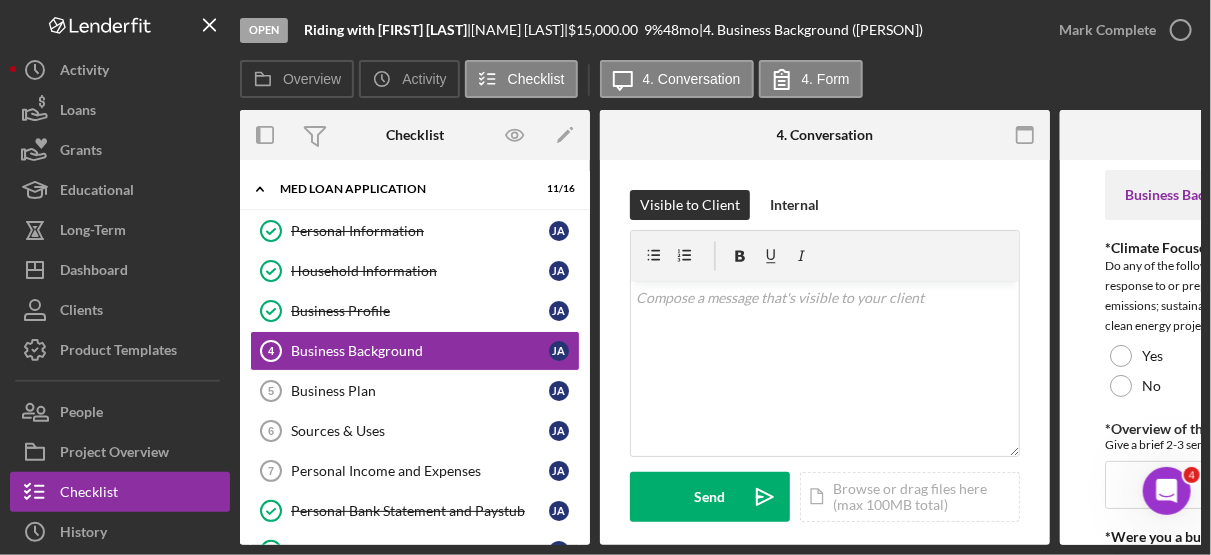 scroll, scrollTop: 0, scrollLeft: 308, axis: horizontal 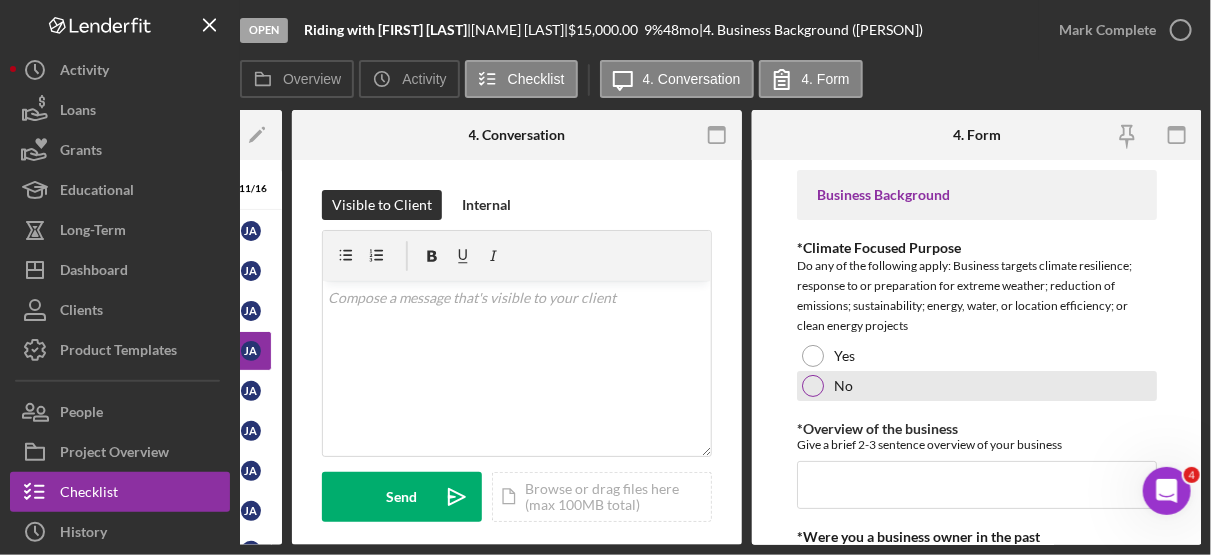 click on "No" at bounding box center [977, 386] 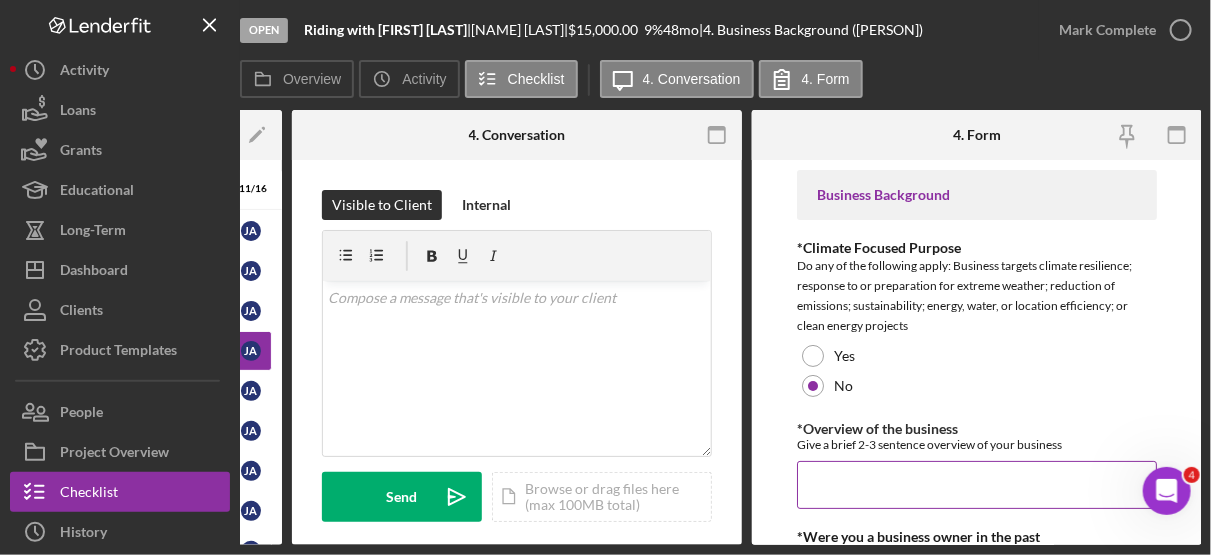 click on "*Overview of the business" at bounding box center (977, 485) 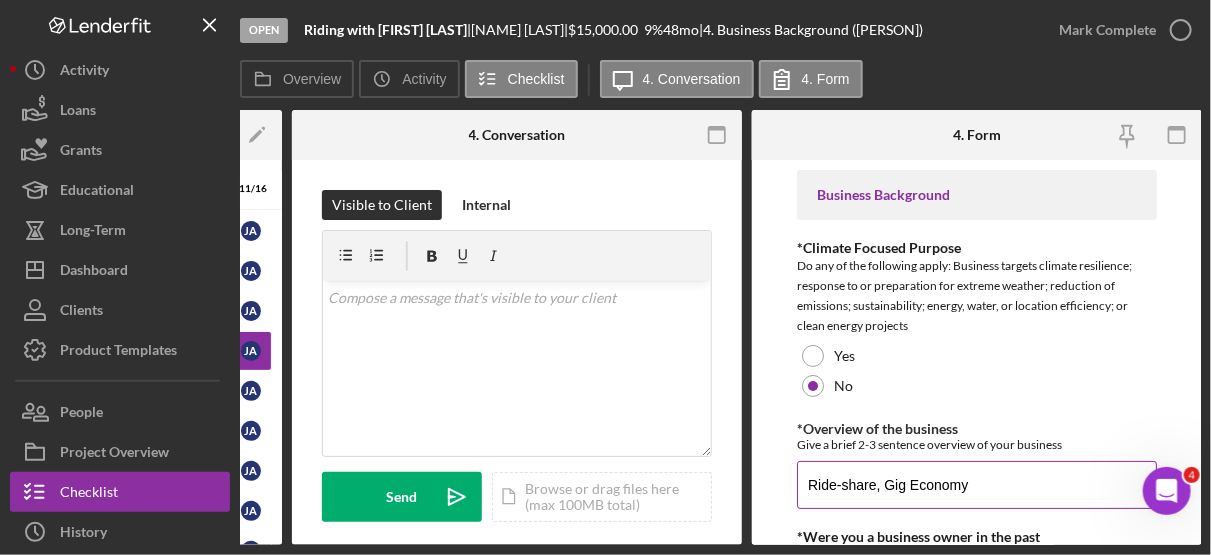 click on "Ride-share, Gig Economy" at bounding box center [977, 485] 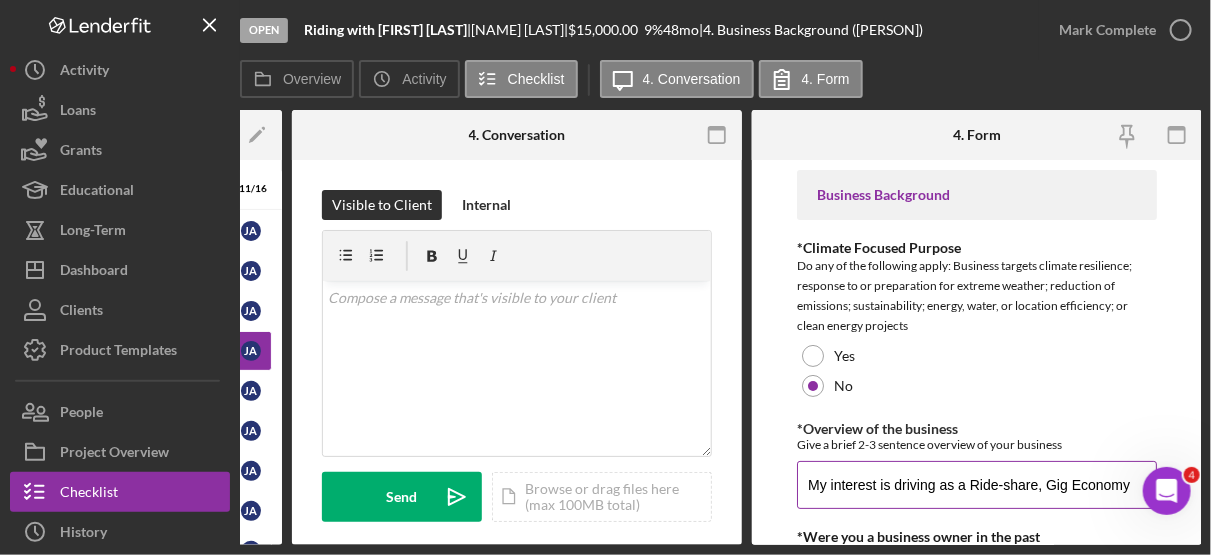 click on "My interest is driving as a Ride-share, Gig Economy" at bounding box center (977, 485) 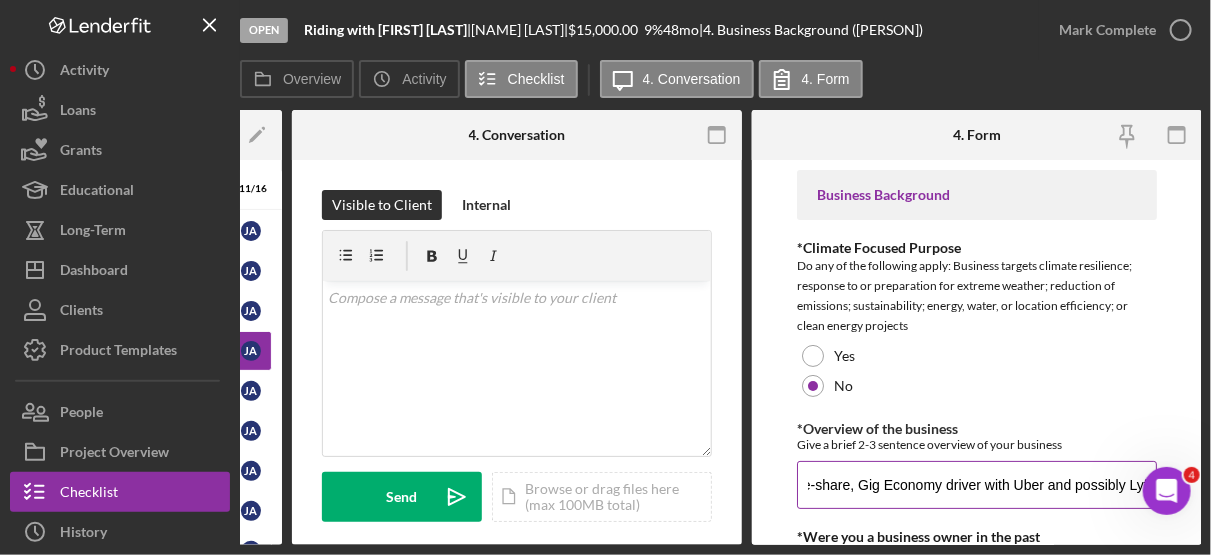 scroll, scrollTop: 0, scrollLeft: 195, axis: horizontal 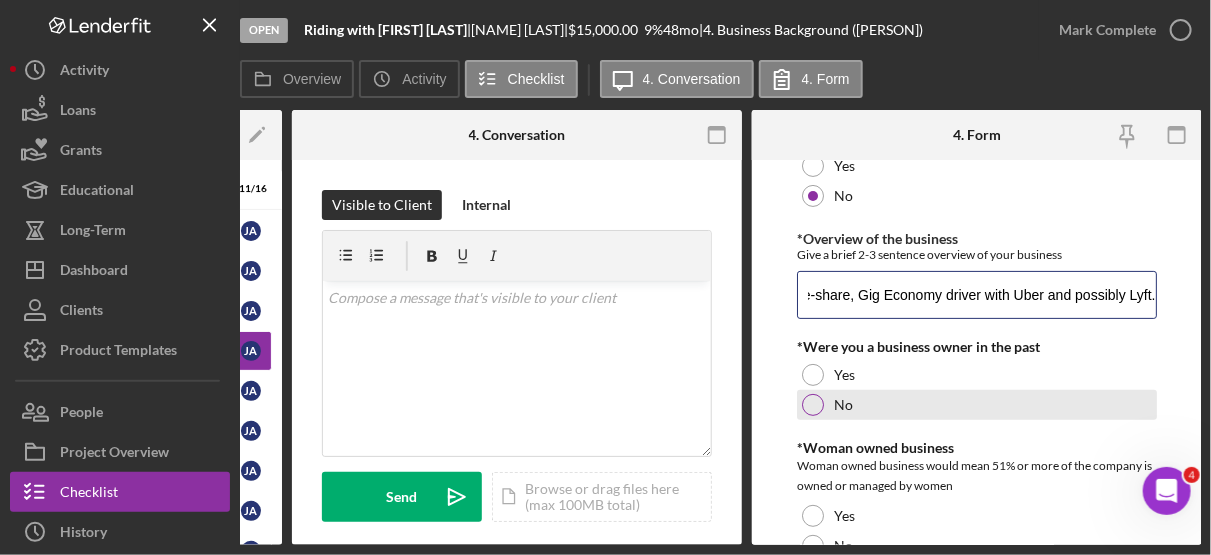 type on "My interest is driving as a Ride-share, Gig Economy driver with Uber and possibly Lyft." 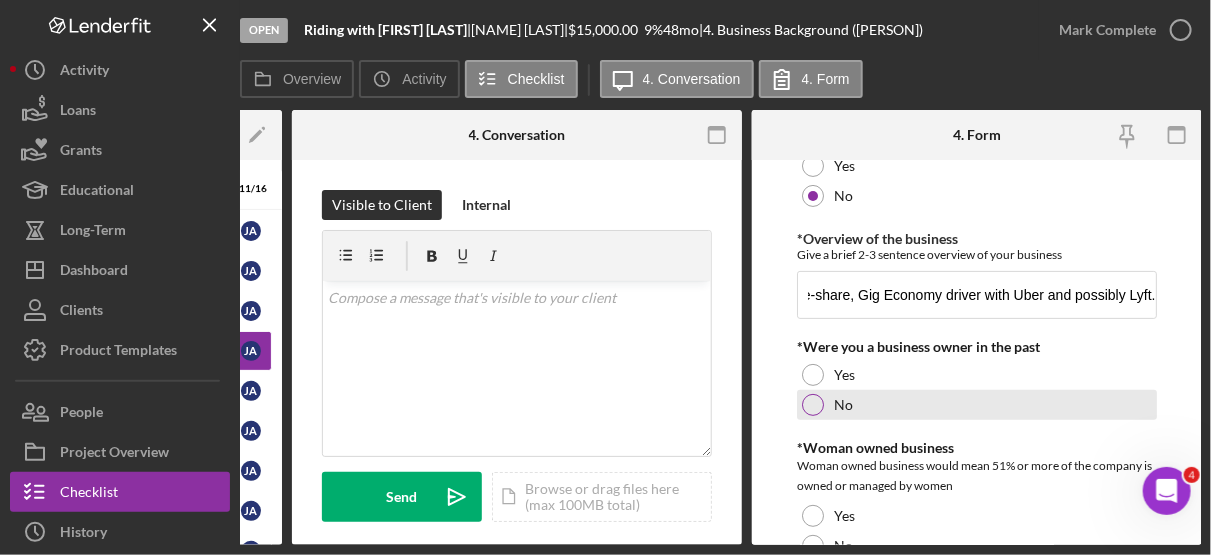 scroll, scrollTop: 0, scrollLeft: 0, axis: both 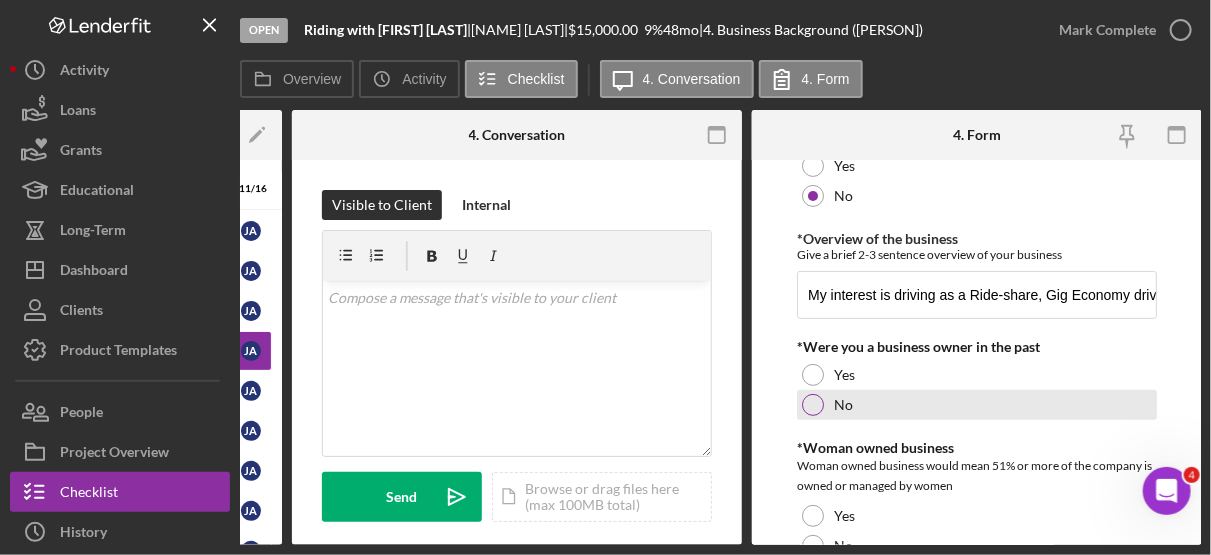 click at bounding box center (813, 405) 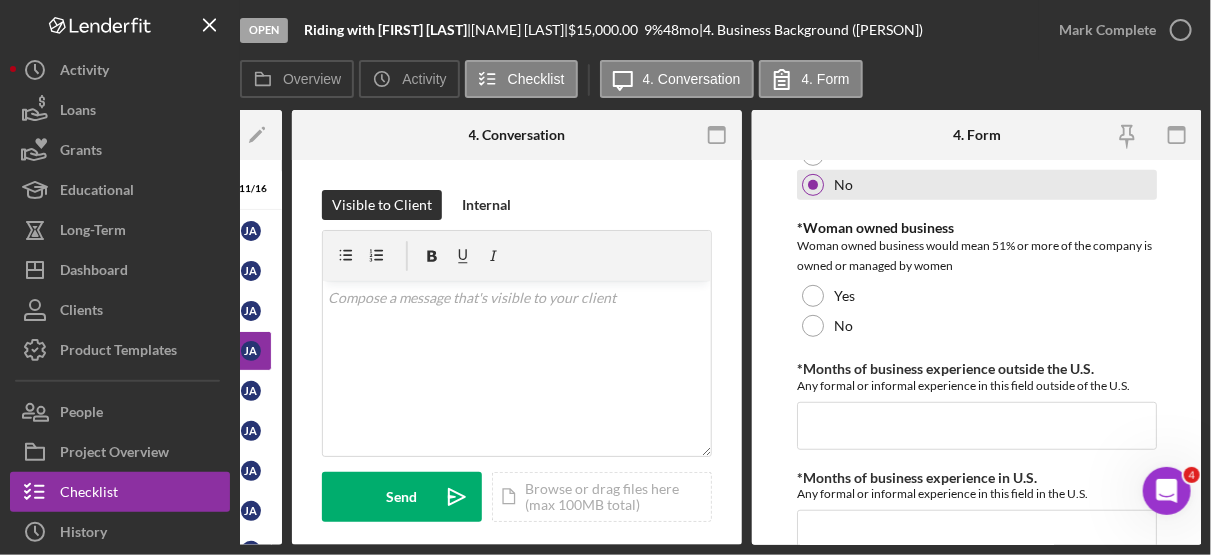 scroll, scrollTop: 416, scrollLeft: 0, axis: vertical 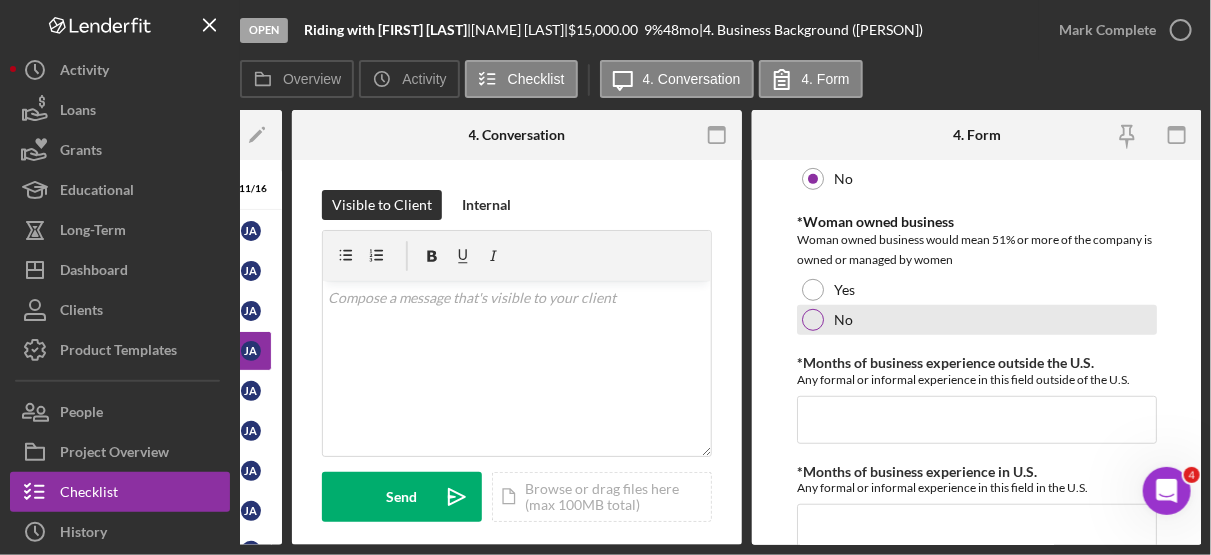 click at bounding box center (813, 320) 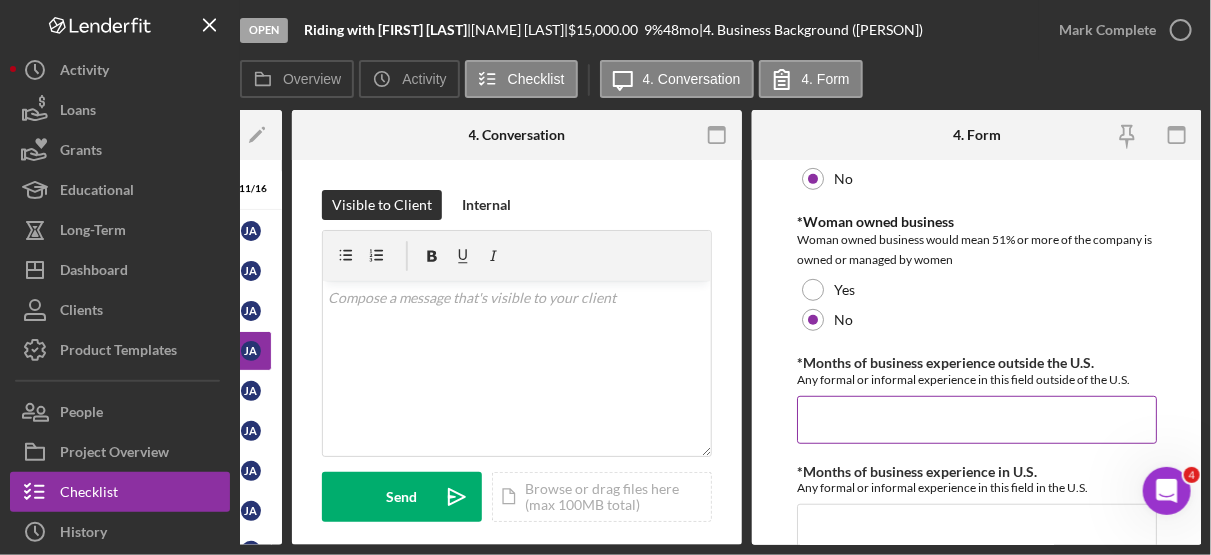 click on "*Months of business experience outside the U.S." at bounding box center [977, 420] 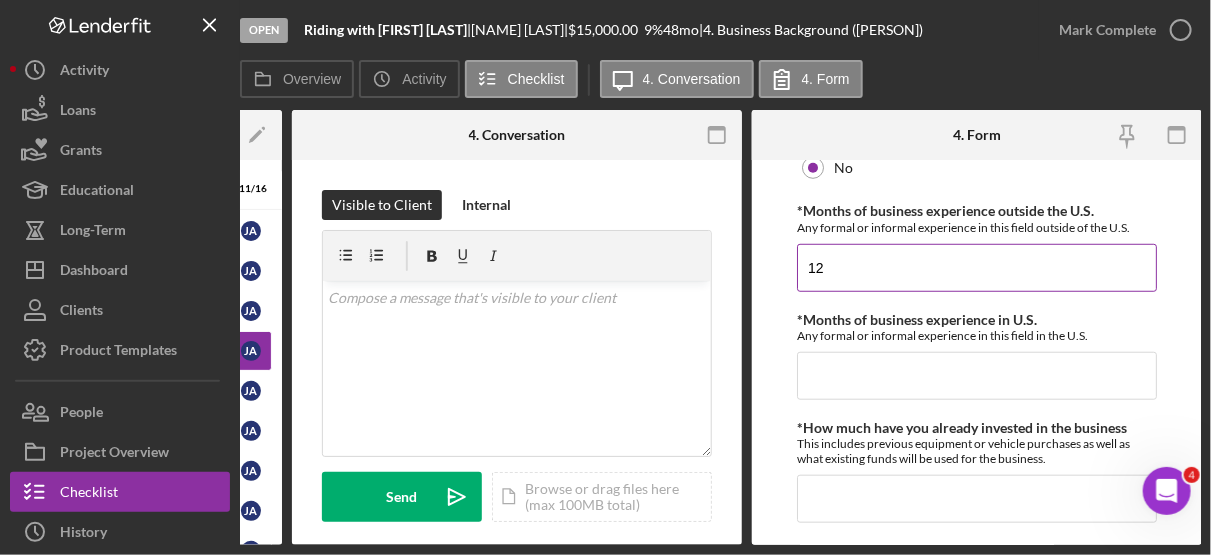 scroll, scrollTop: 591, scrollLeft: 0, axis: vertical 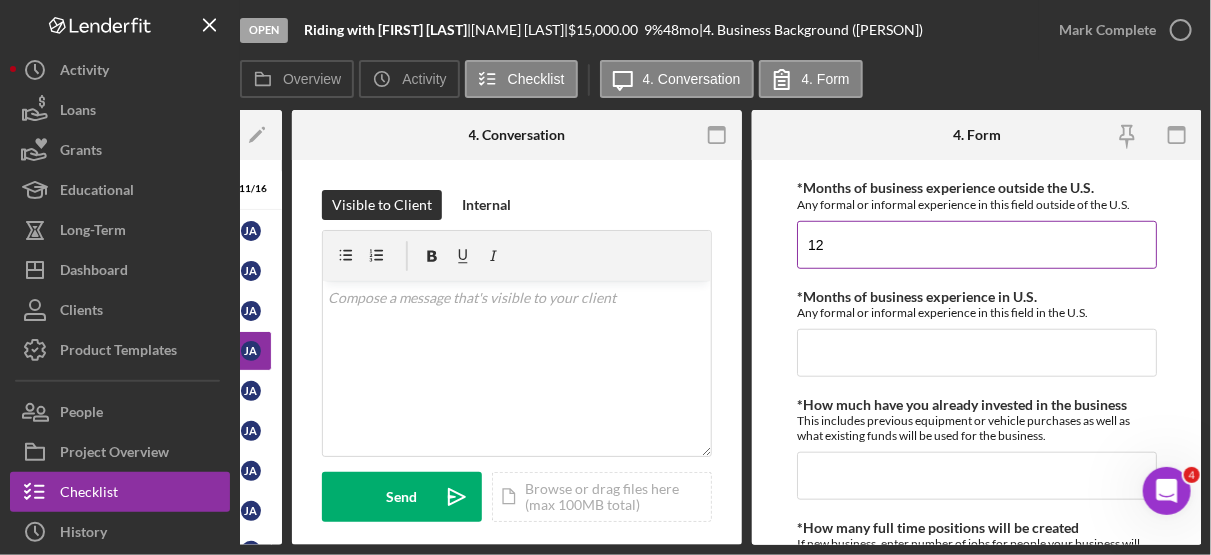 click on "12" at bounding box center (977, 245) 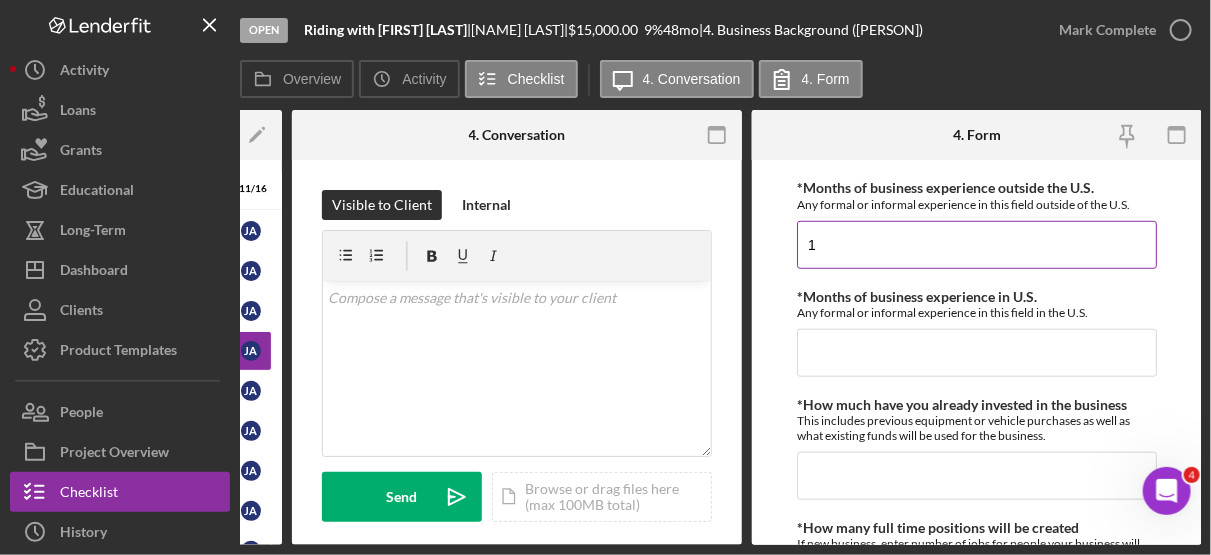 type 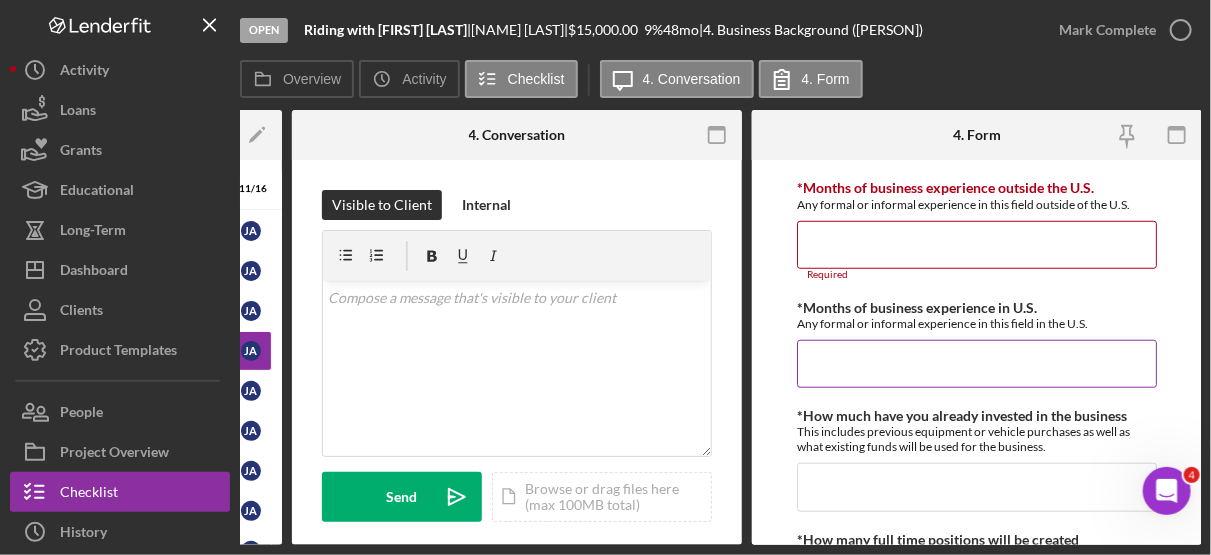 click on "*Months of business experience in U.S." at bounding box center (977, 364) 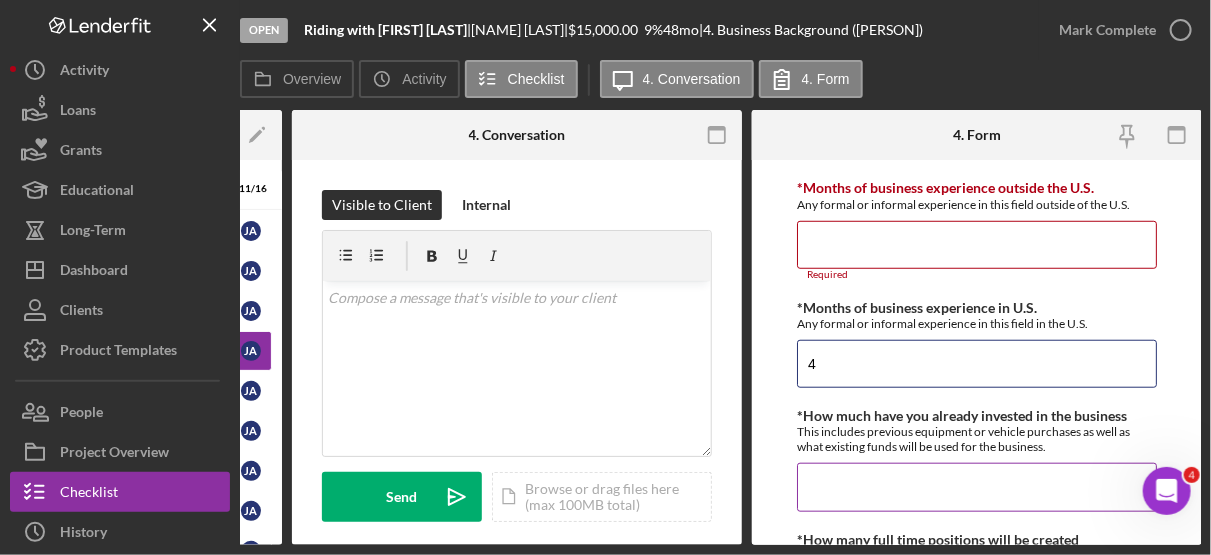 type on "4" 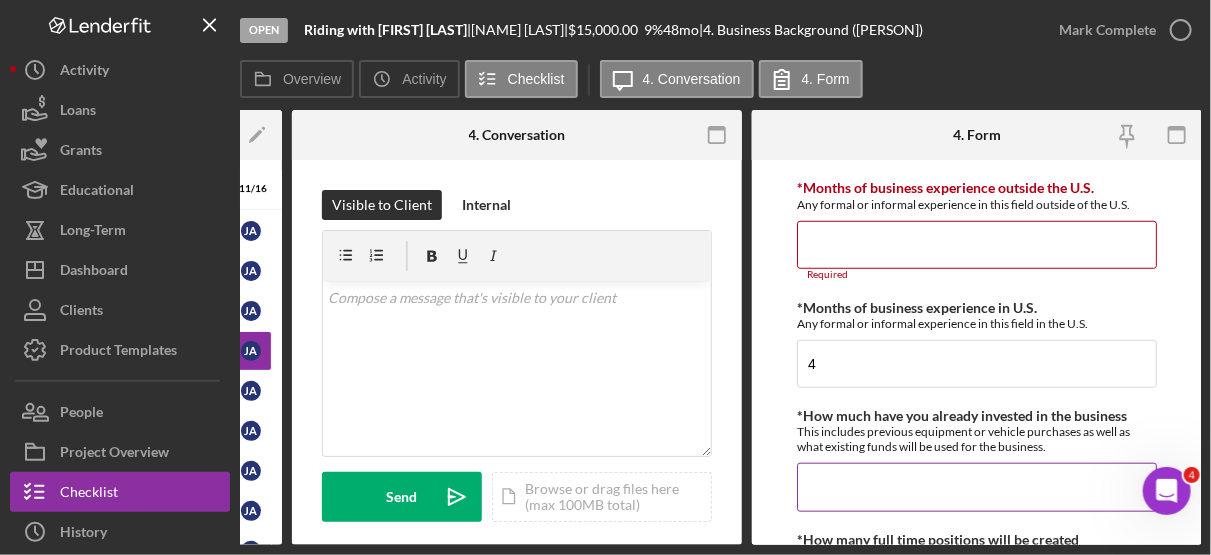 click on "*How much have you already invested in the business" at bounding box center (977, 487) 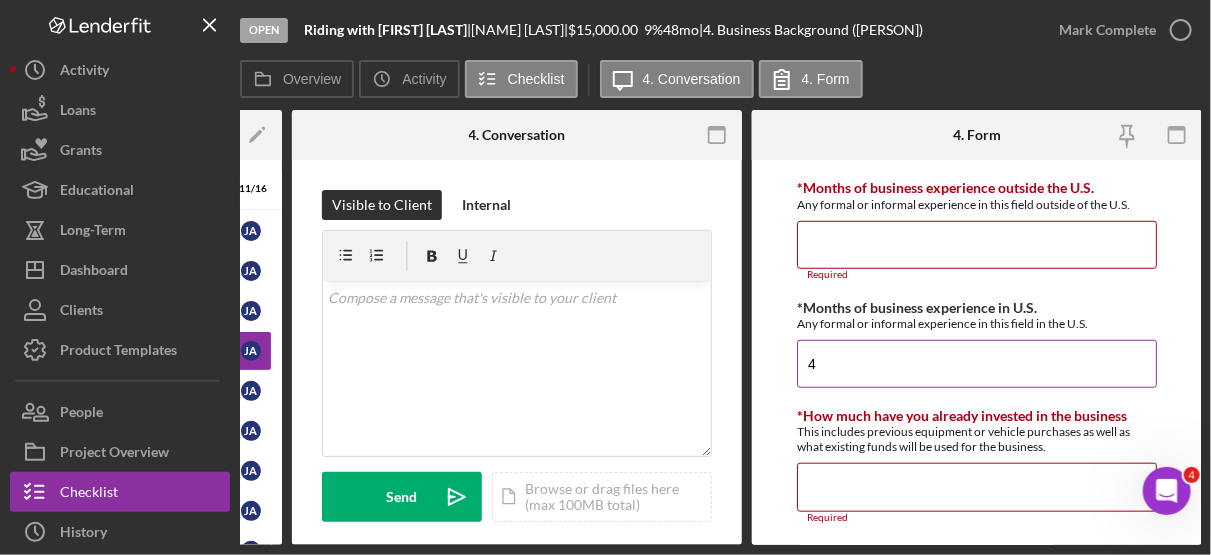 click on "4" at bounding box center [977, 364] 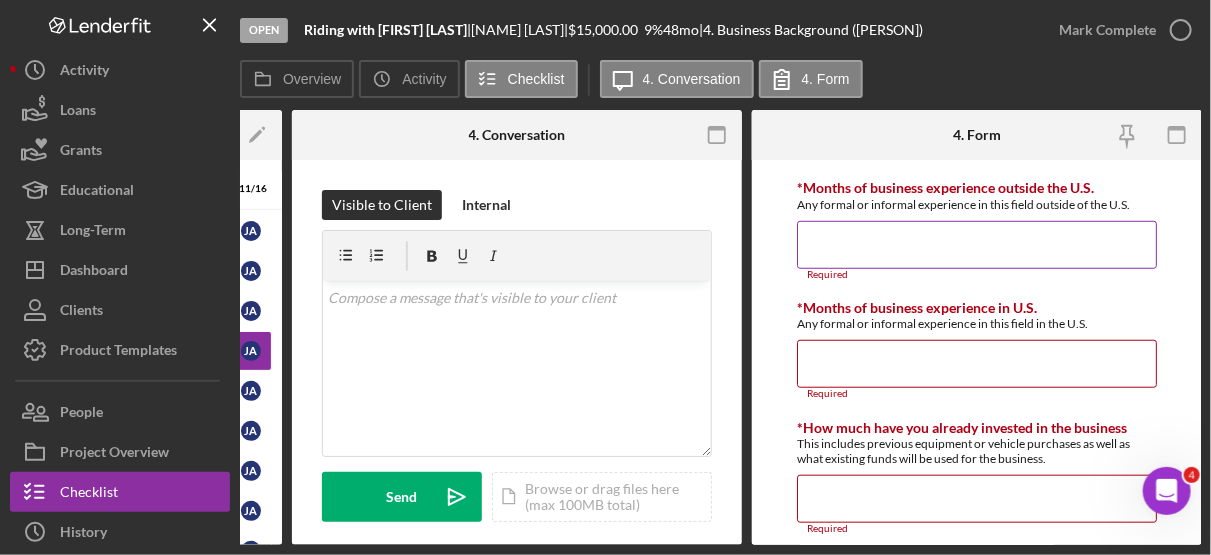type 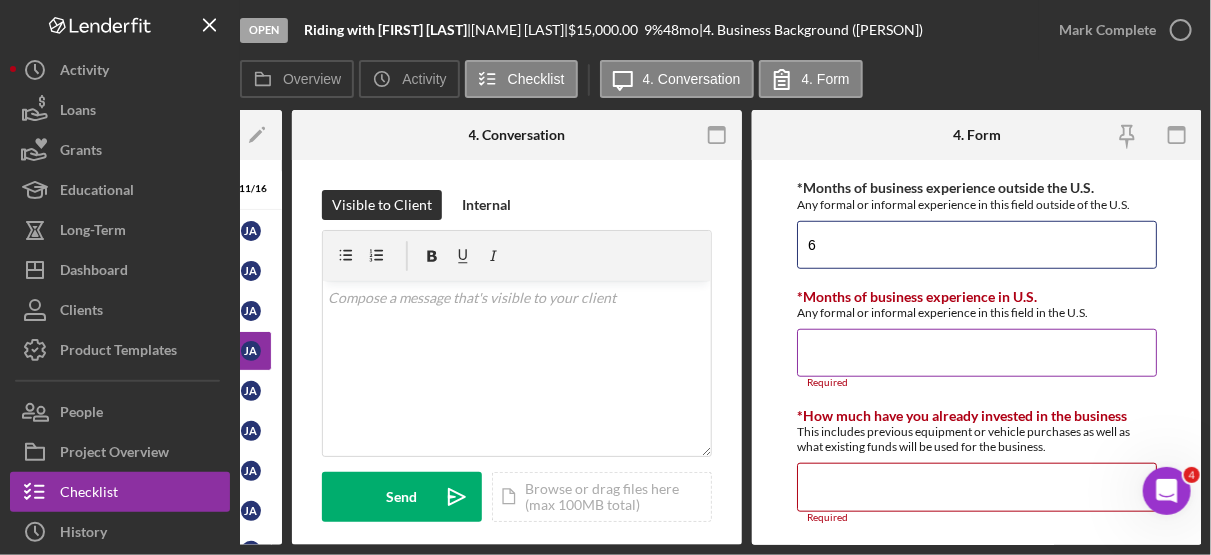 type on "6" 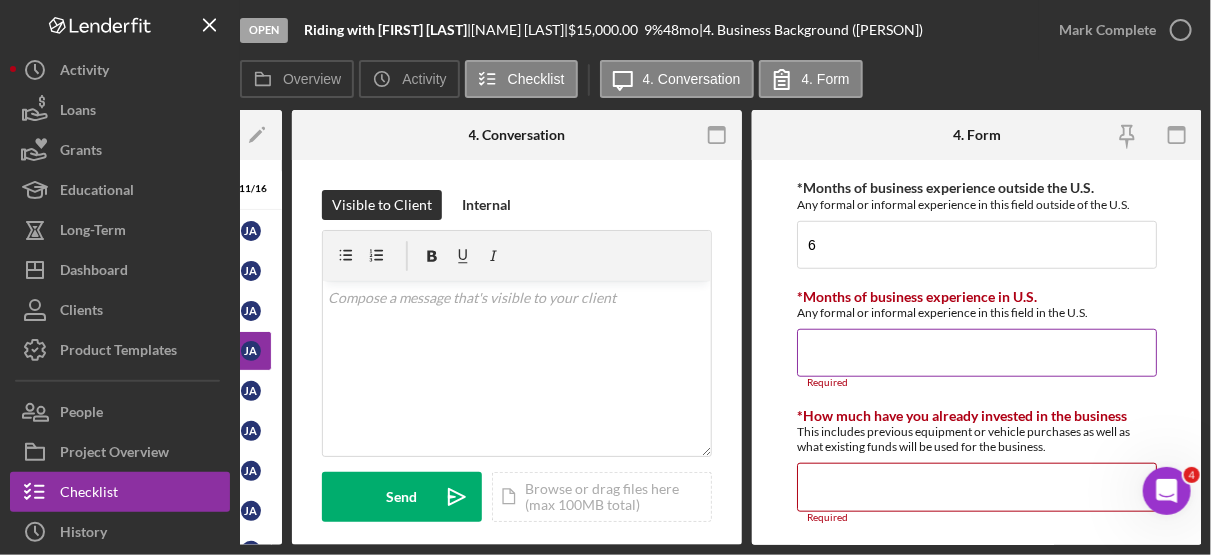 click on "*Months of business experience in U.S." at bounding box center (977, 353) 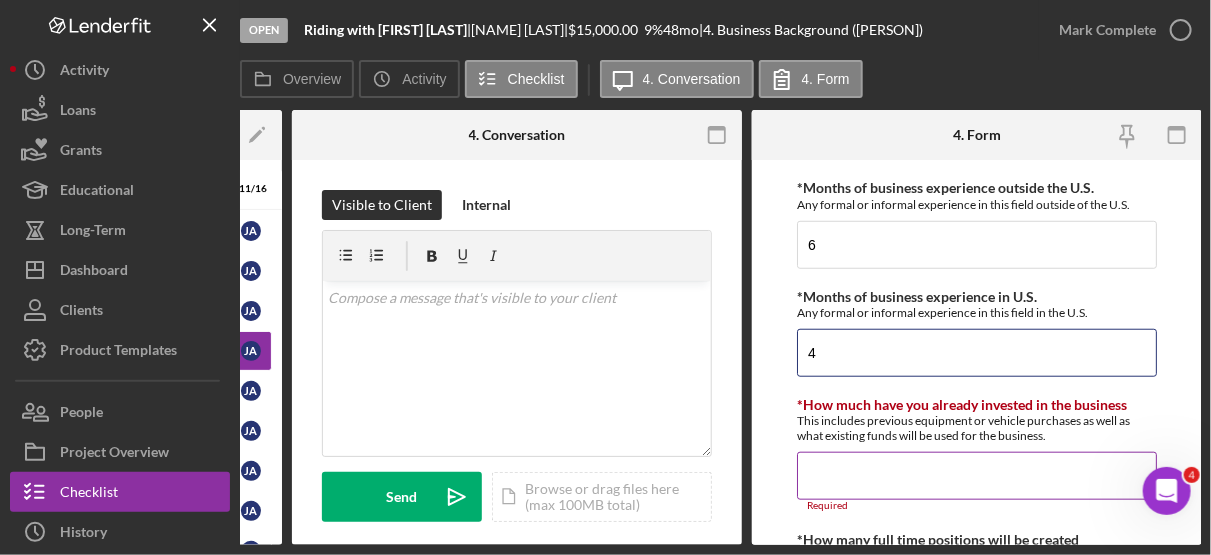 type on "4" 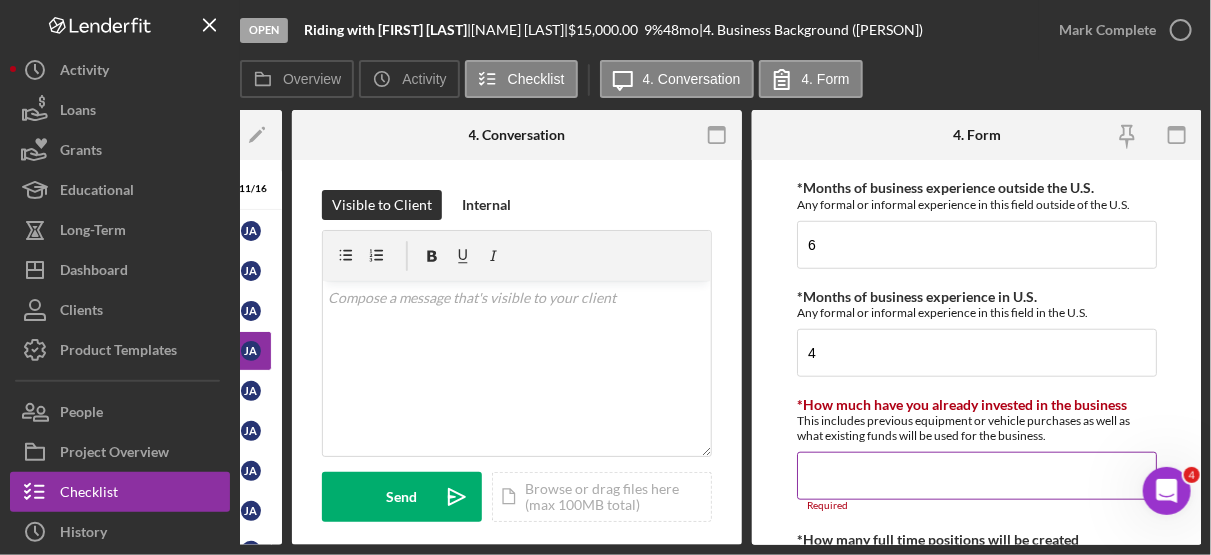 click on "*How much have you already invested in the business" at bounding box center (977, 476) 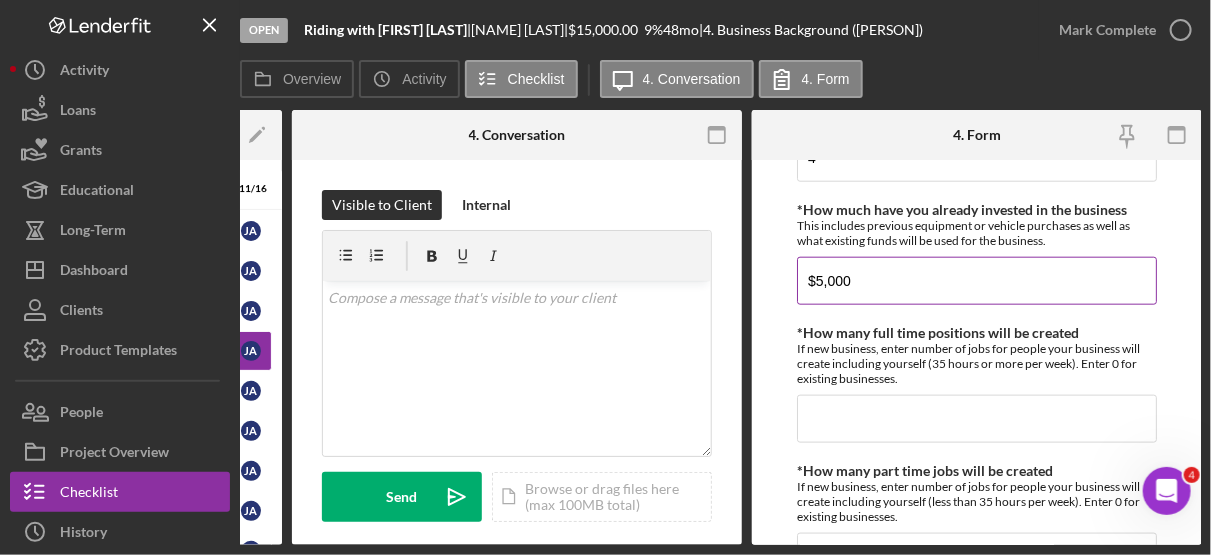 scroll, scrollTop: 799, scrollLeft: 0, axis: vertical 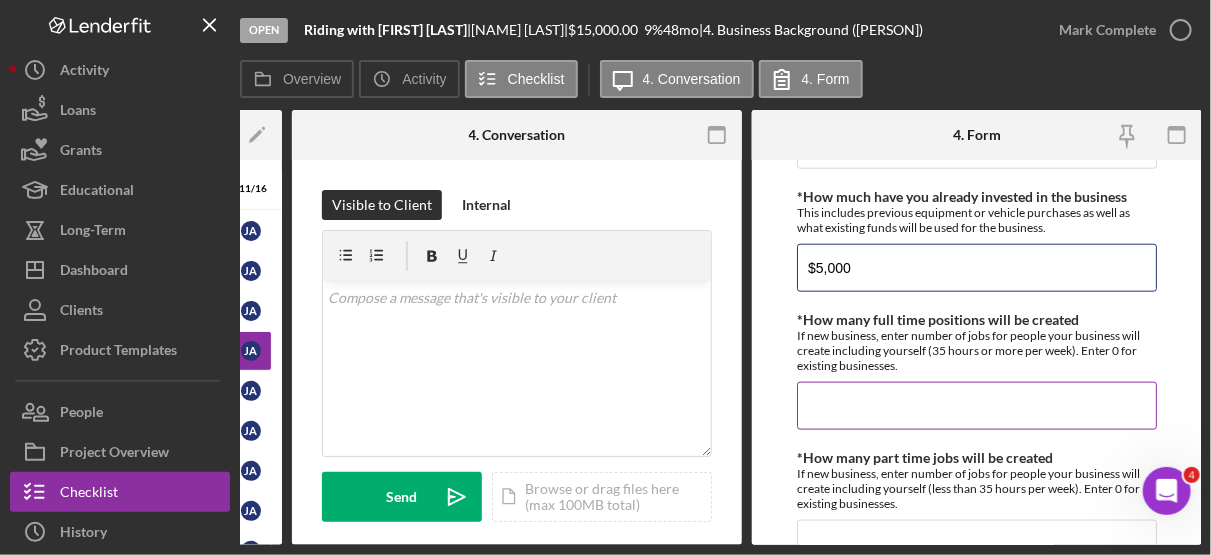 type on "$5,000" 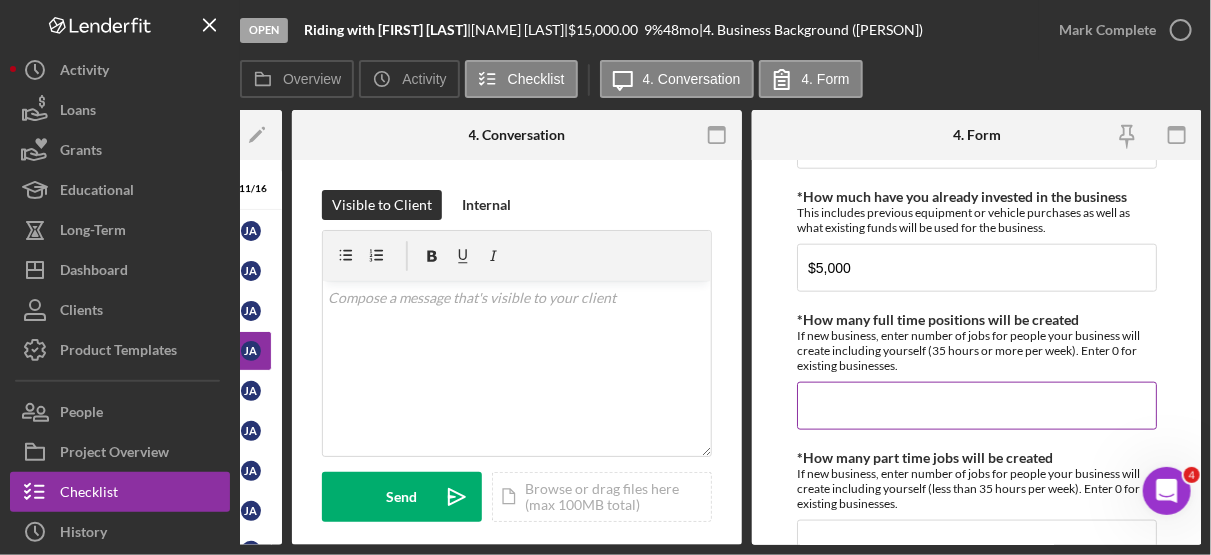 click on "*How many full time positions will be created" at bounding box center (977, 406) 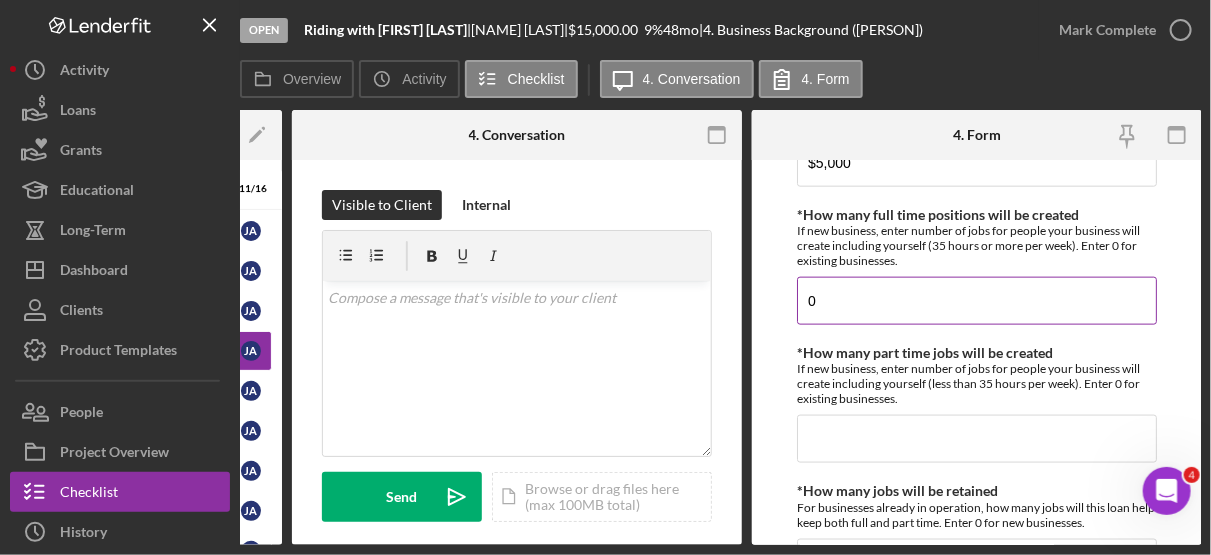 scroll, scrollTop: 1001, scrollLeft: 0, axis: vertical 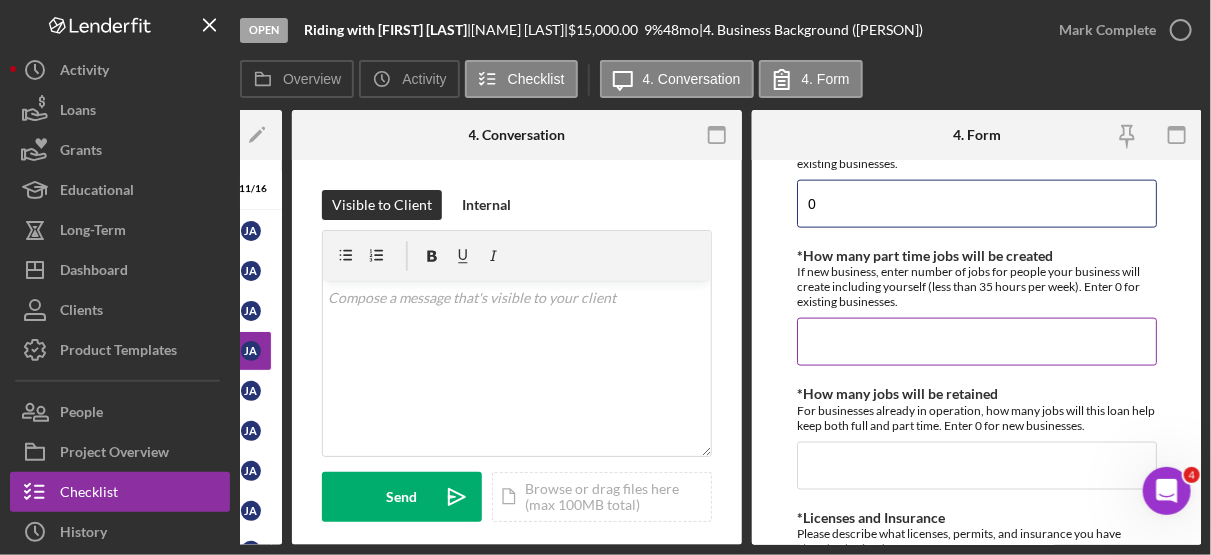 type on "0" 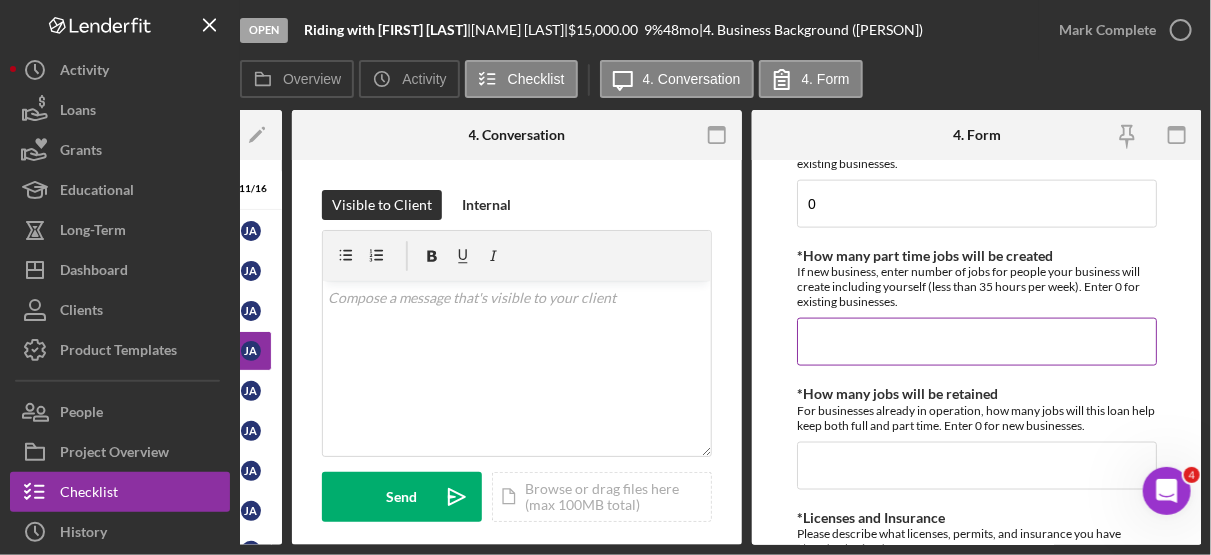 click on "*How many part time jobs will be created" at bounding box center [977, 342] 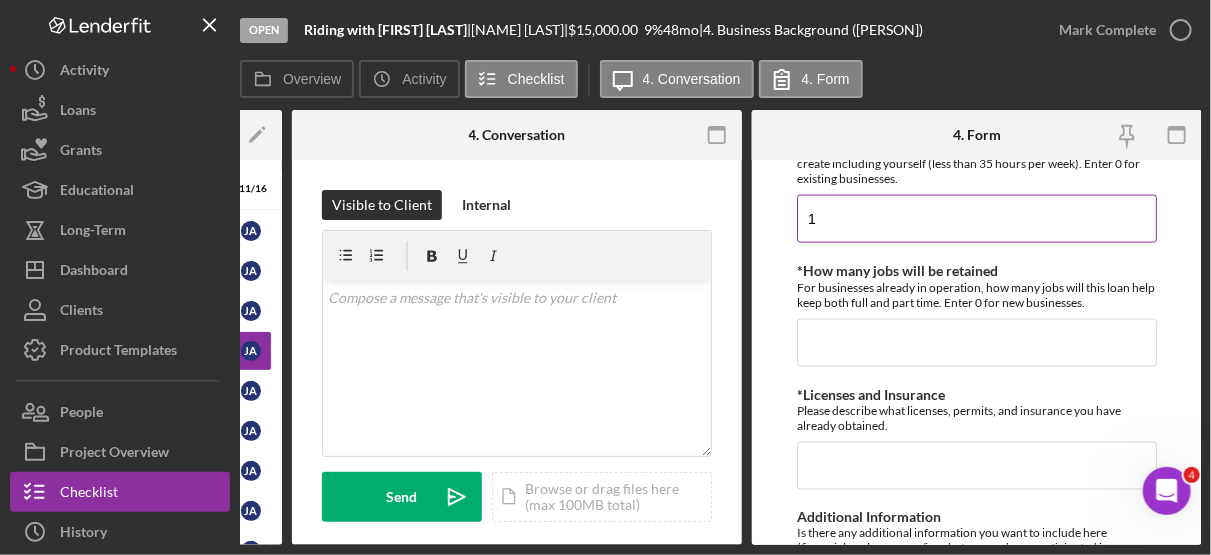 scroll, scrollTop: 1133, scrollLeft: 0, axis: vertical 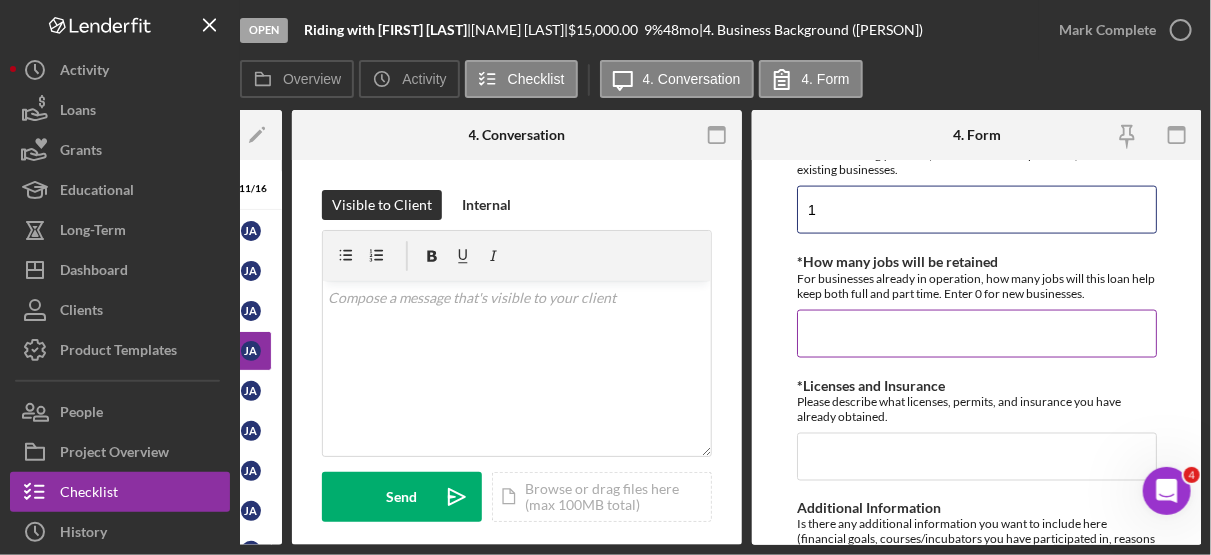 type on "1" 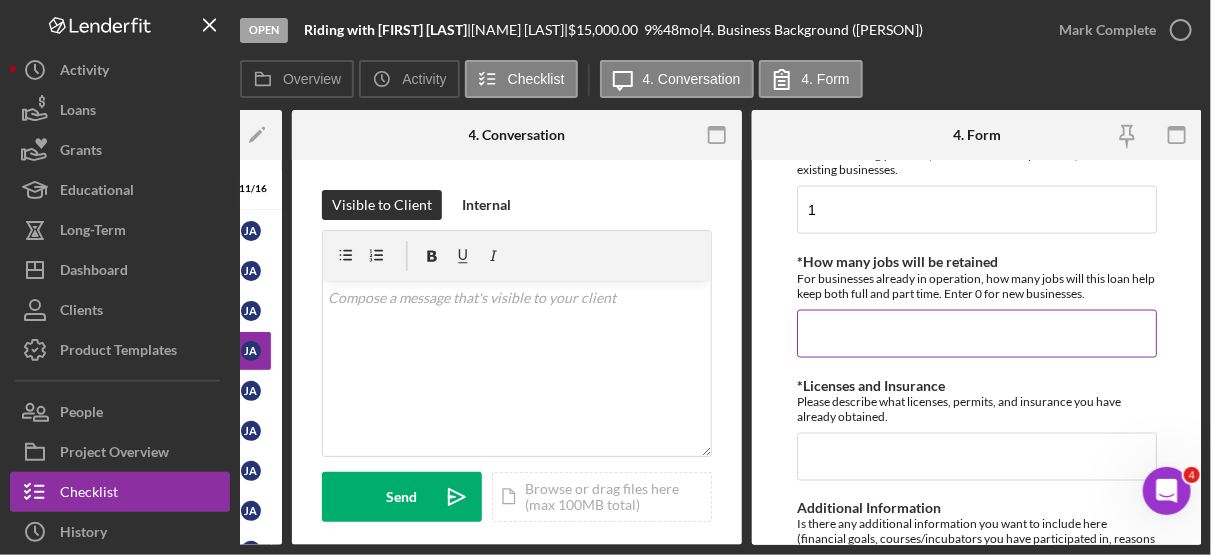 click on "*How many jobs will be retained" at bounding box center (977, 334) 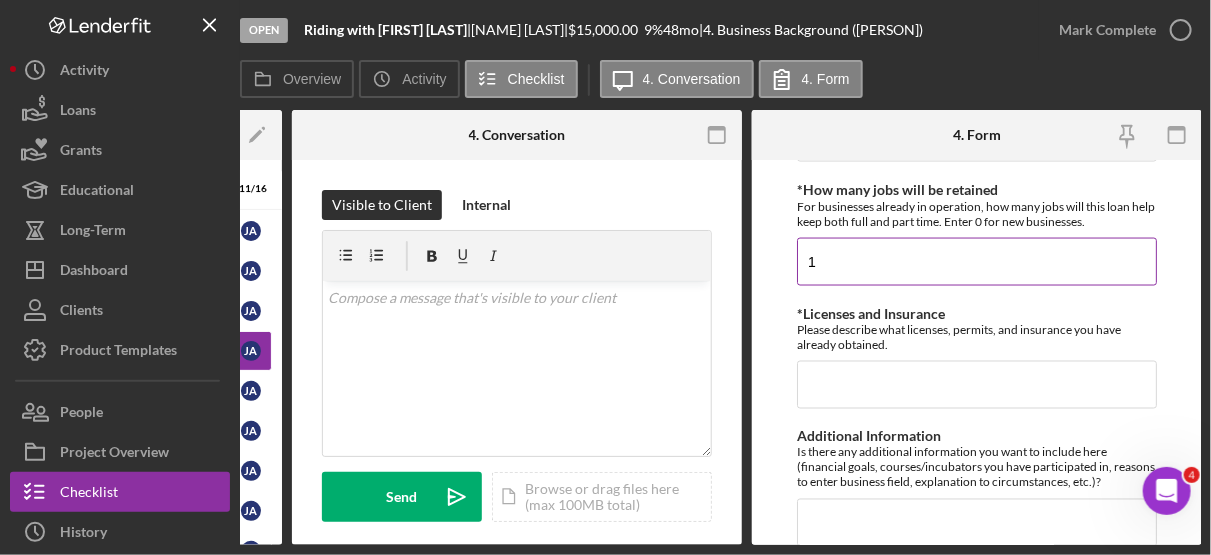 scroll, scrollTop: 1278, scrollLeft: 0, axis: vertical 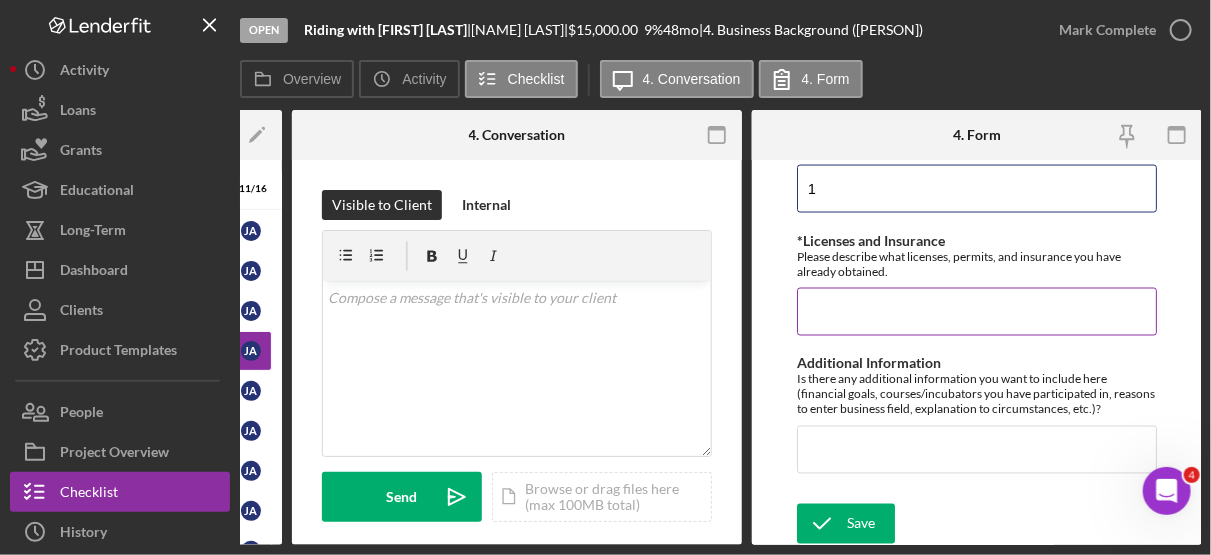 type on "1" 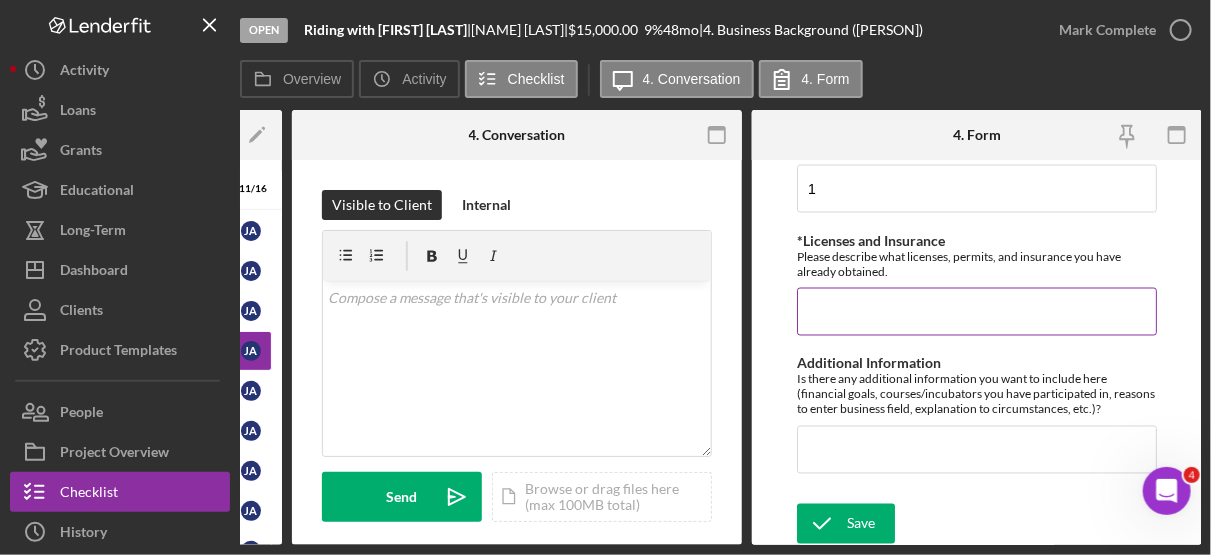 click on "*Licenses and Insurance" at bounding box center (977, 312) 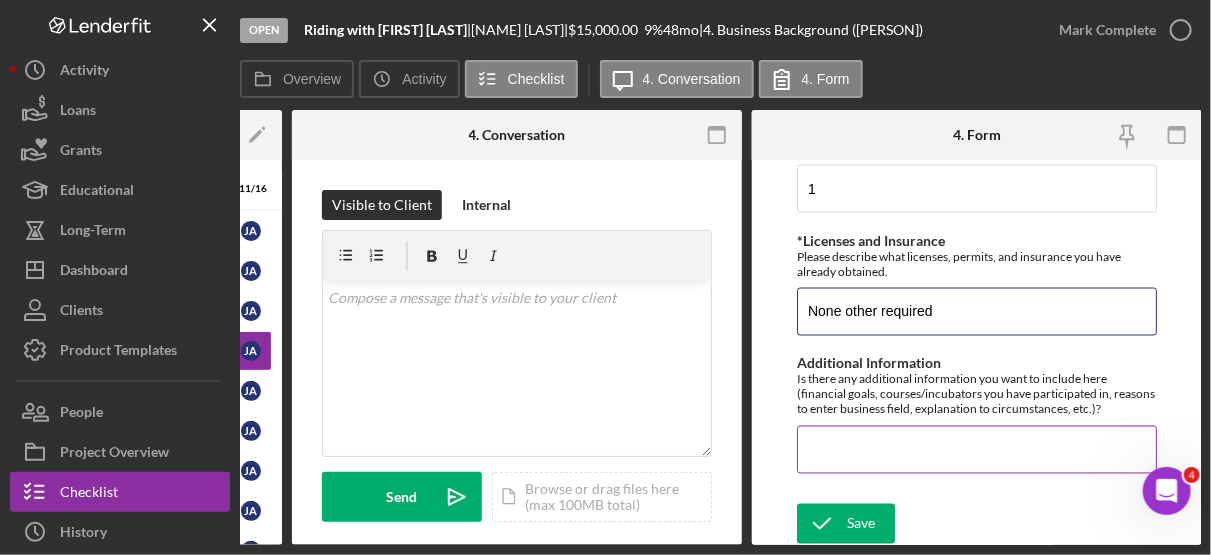 type on "None other required" 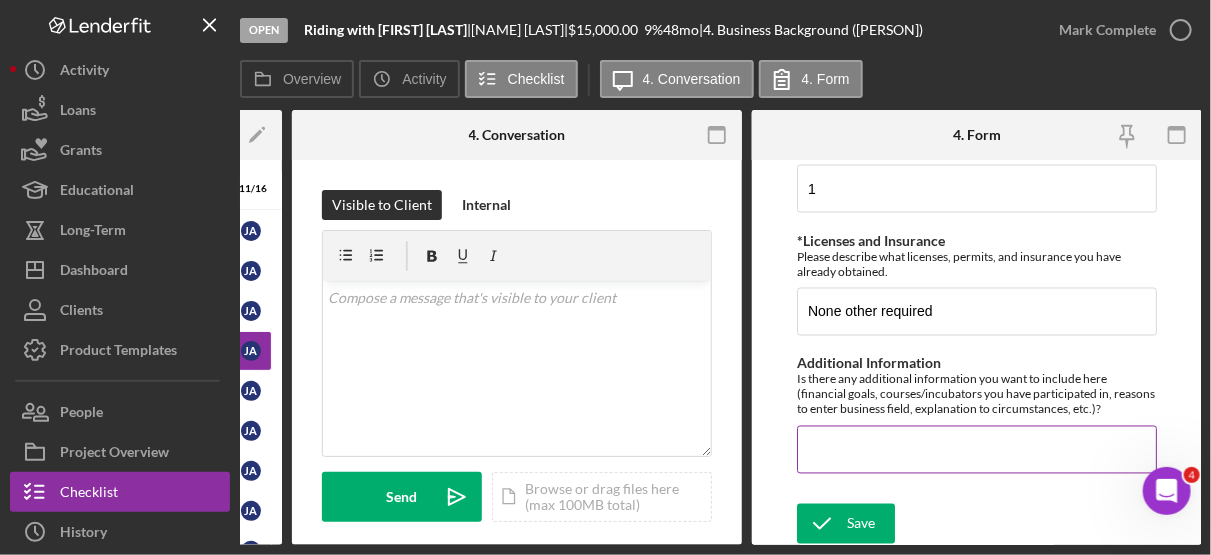 click on "Additional Information" at bounding box center (977, 450) 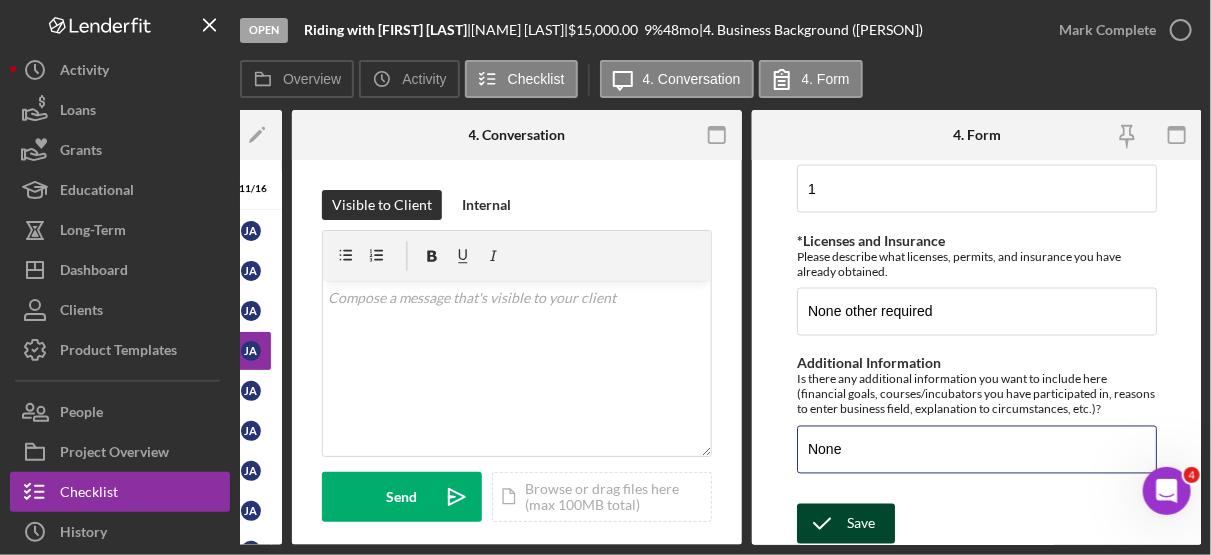 type on "None" 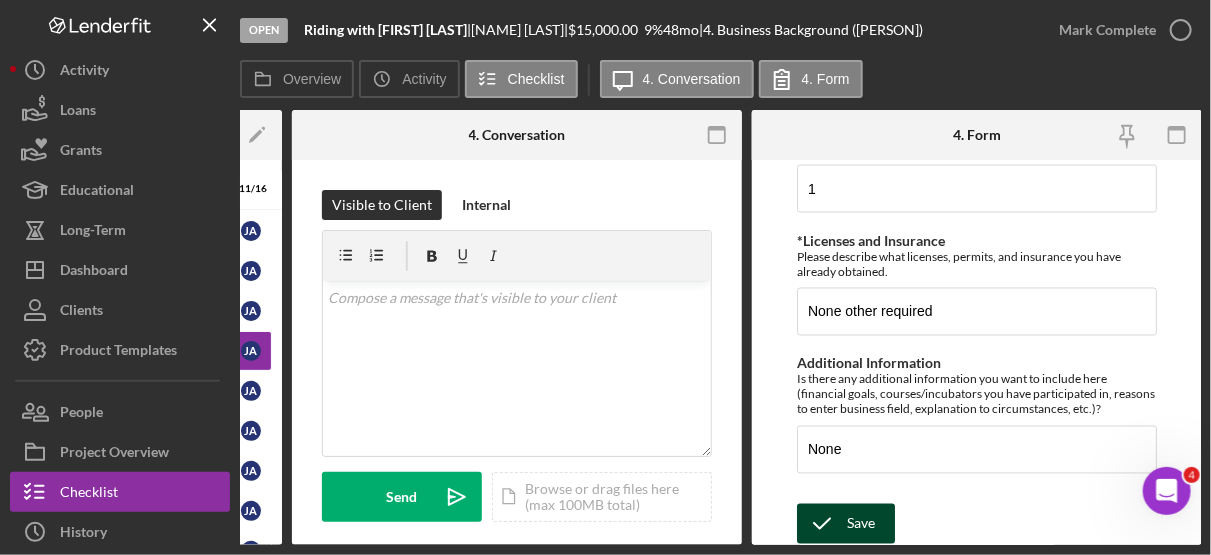 click on "Save" at bounding box center (846, 524) 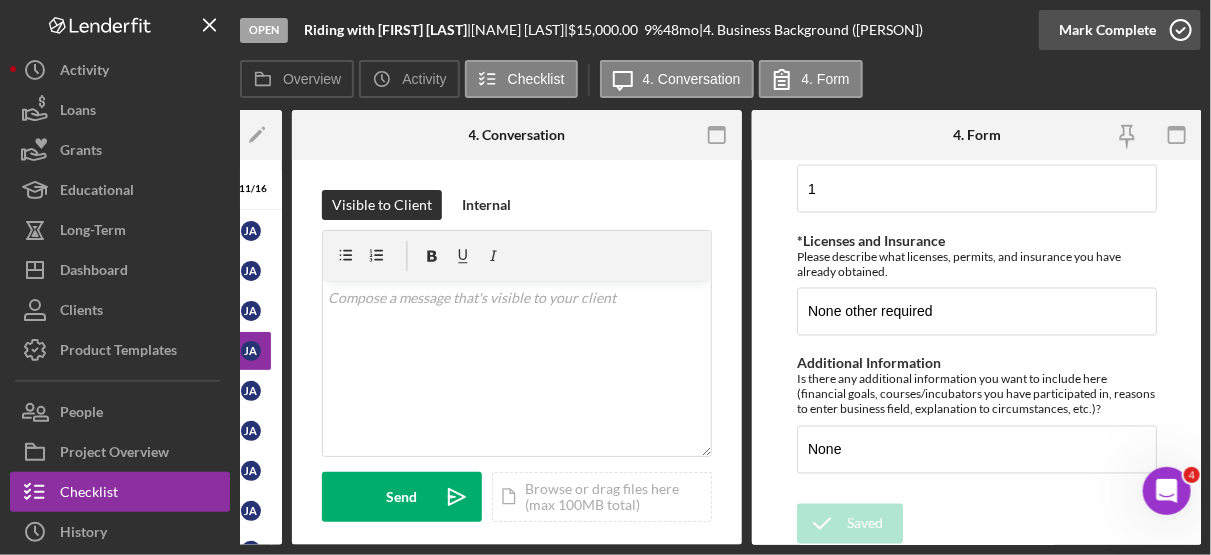 click 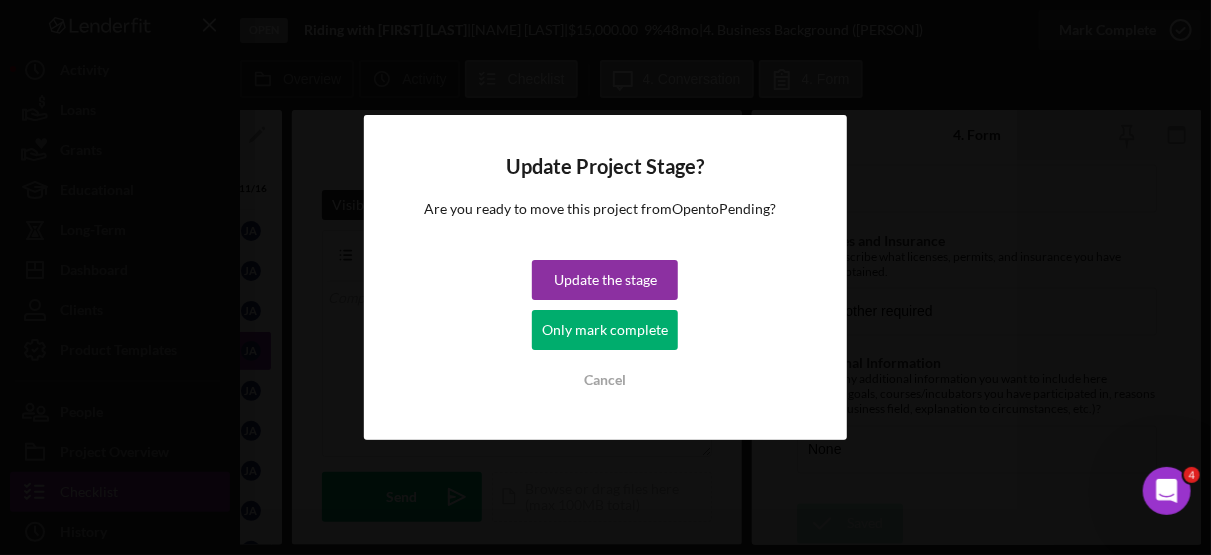 click on "Update Project Stage? Are you ready to move this project from  Open  to  Pending ? Update the stage Only mark complete Cancel" at bounding box center (605, 277) 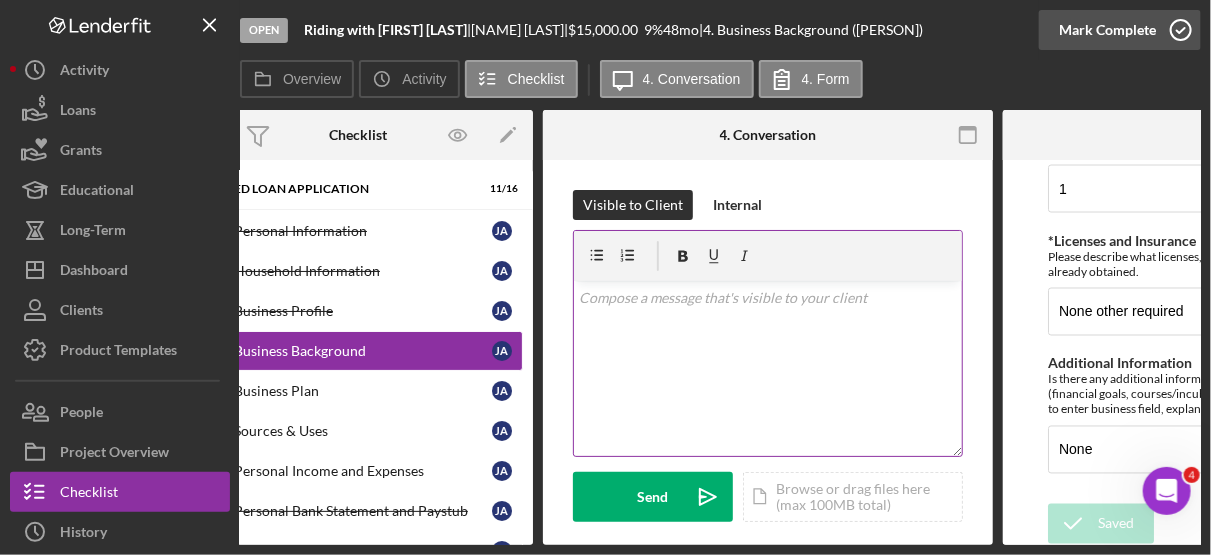 scroll, scrollTop: 0, scrollLeft: 0, axis: both 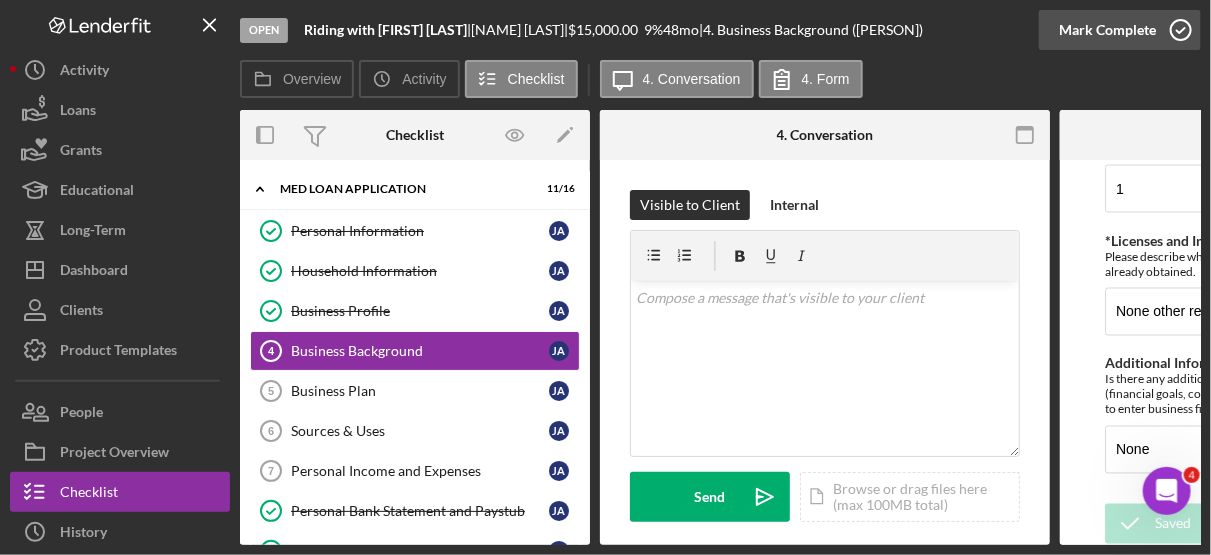 click 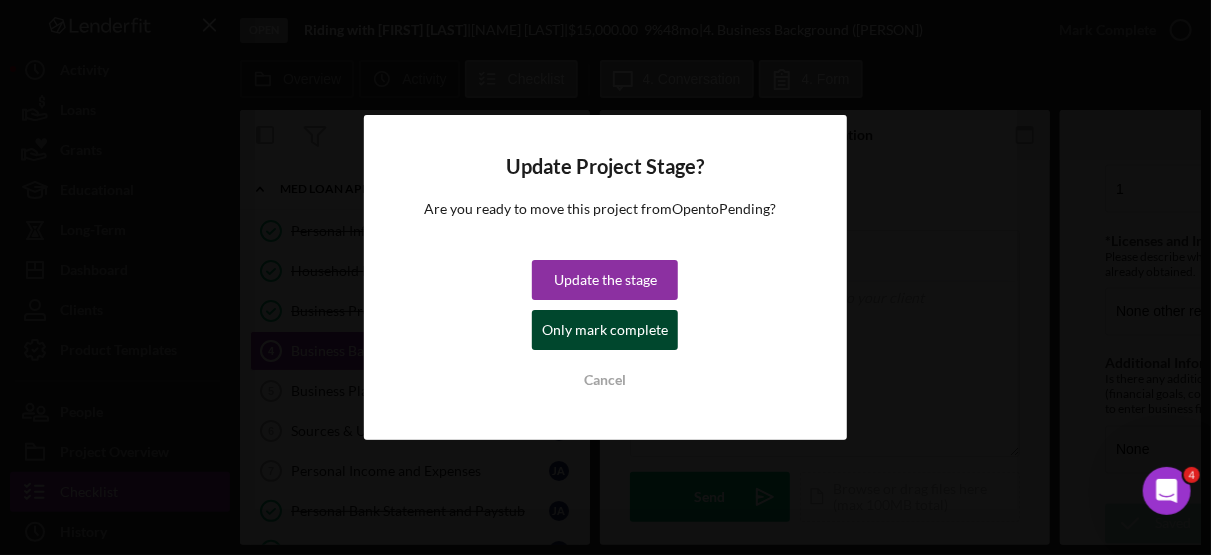click on "Only mark complete" at bounding box center (605, 330) 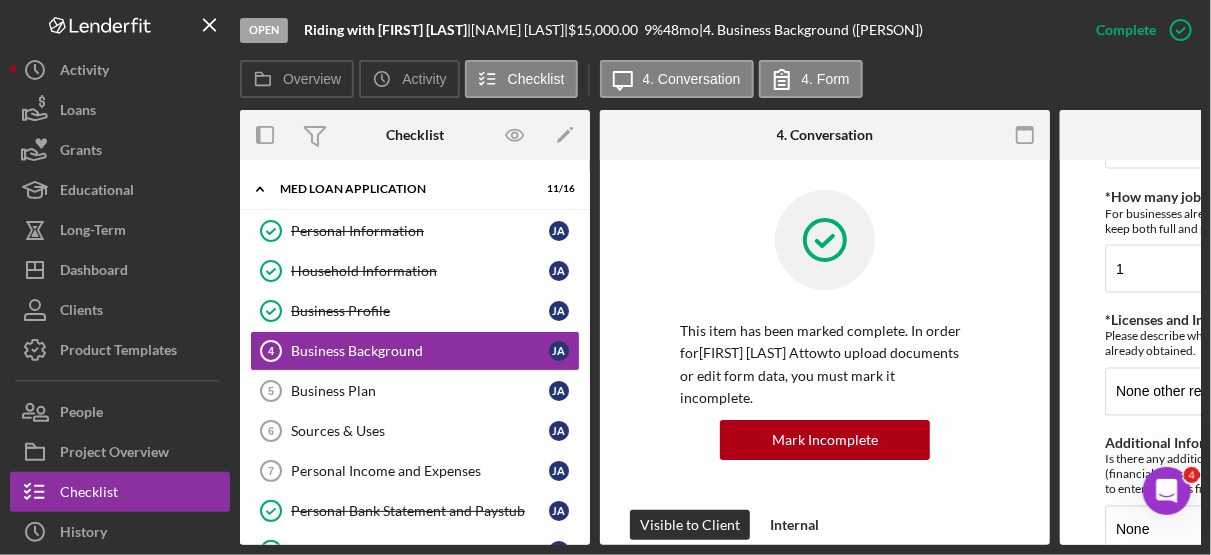 scroll, scrollTop: 1358, scrollLeft: 0, axis: vertical 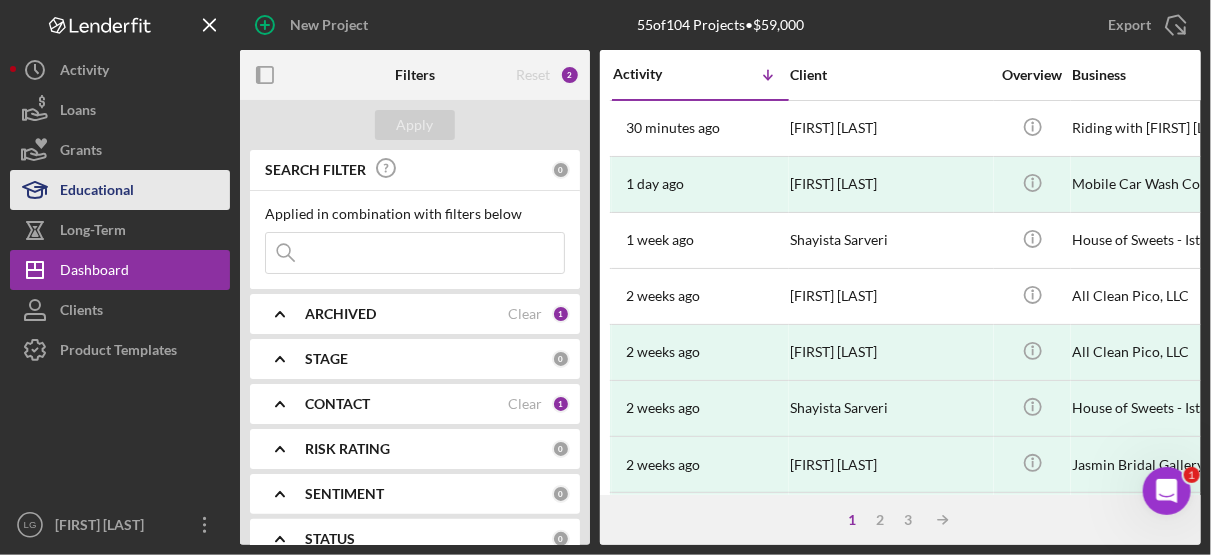 click on "Educational" at bounding box center (97, 192) 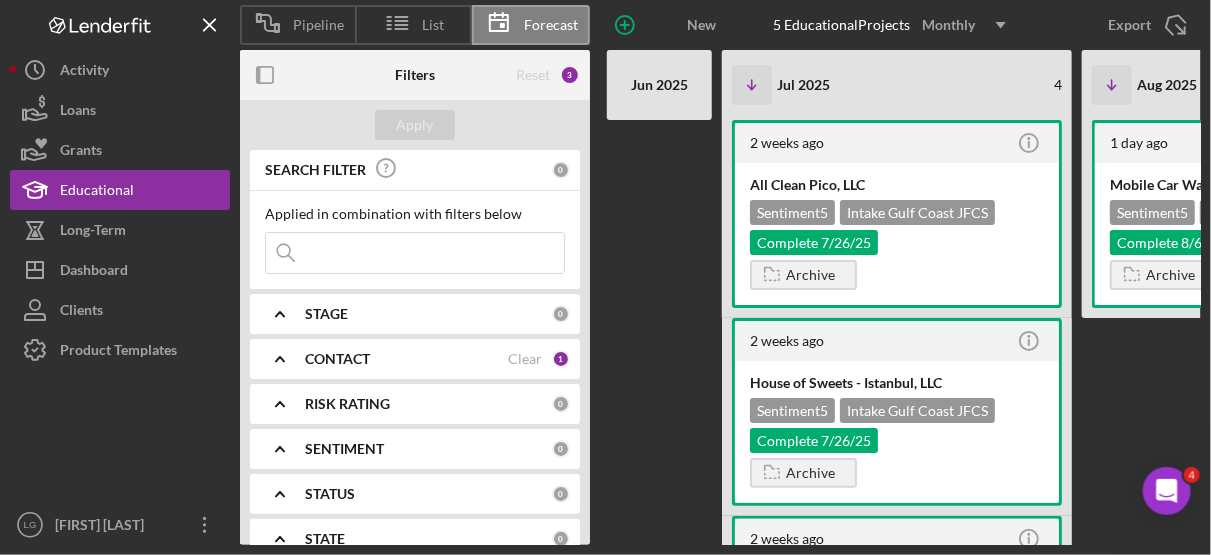 scroll, scrollTop: 0, scrollLeft: 246, axis: horizontal 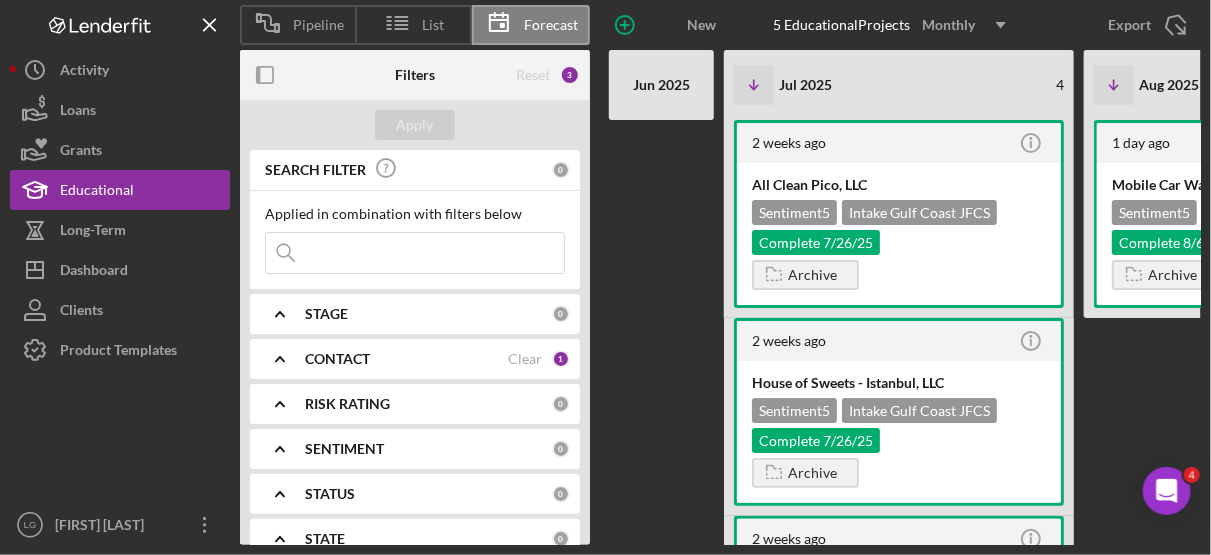 click on "1 day ago Icon/Info Mobile Car Wash Company Sentiment  5 Intake Gulf Coast JFCS Complete   8/6/25 Archive" at bounding box center (1259, 332) 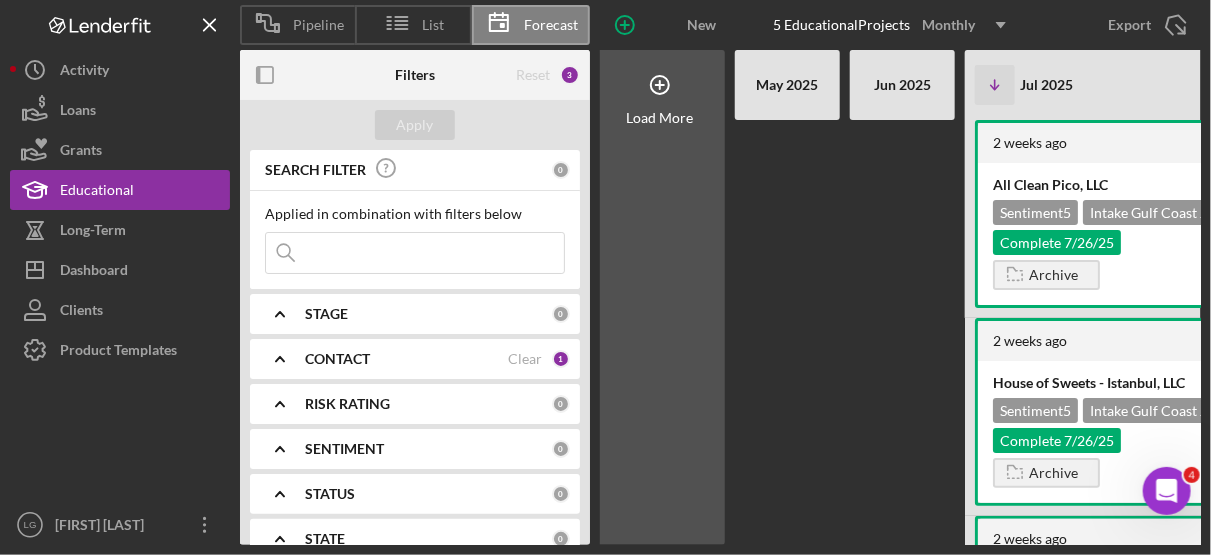 scroll, scrollTop: 0, scrollLeft: 0, axis: both 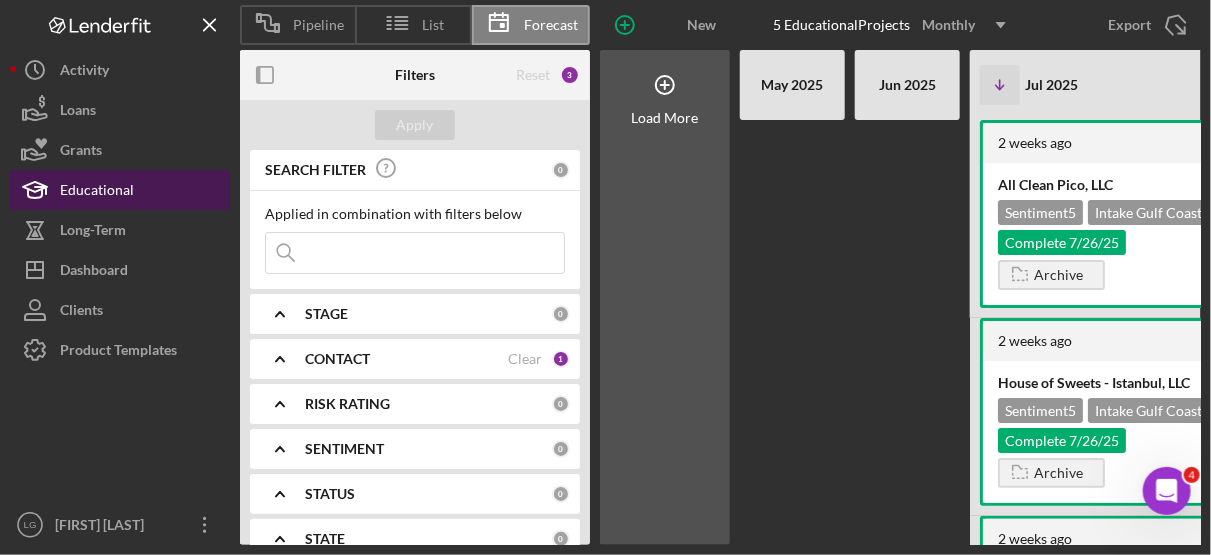 click on "Educational" at bounding box center [97, 192] 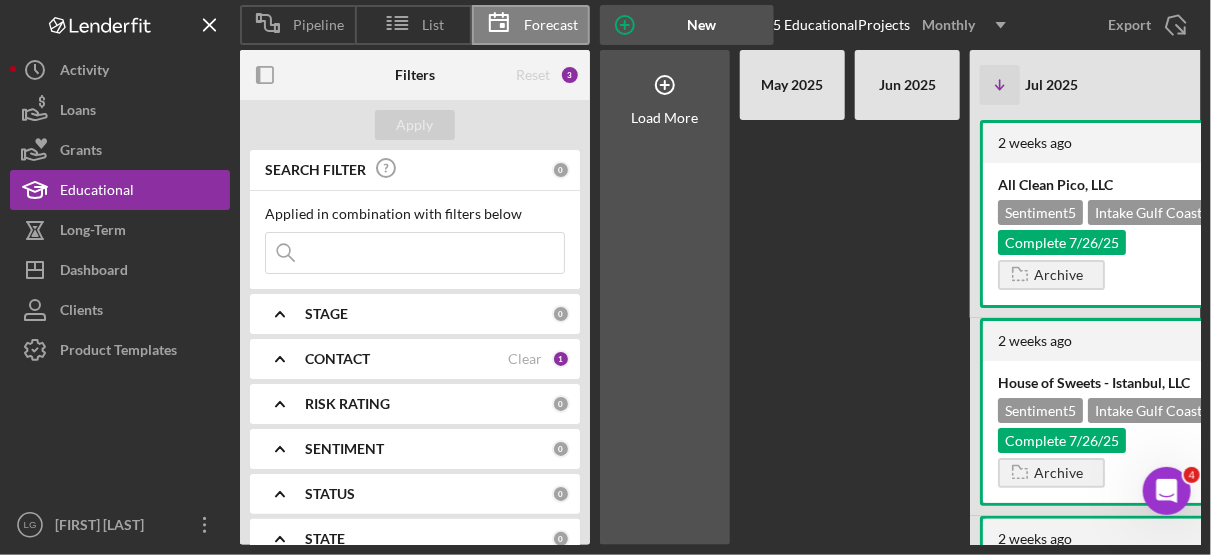 click 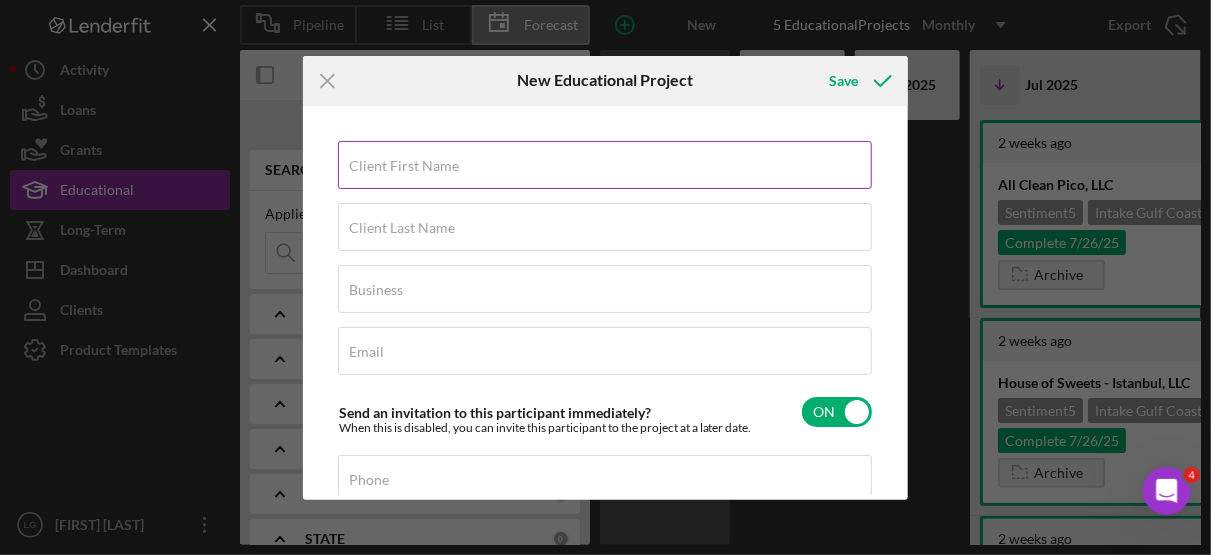 click on "Client First Name" at bounding box center (404, 166) 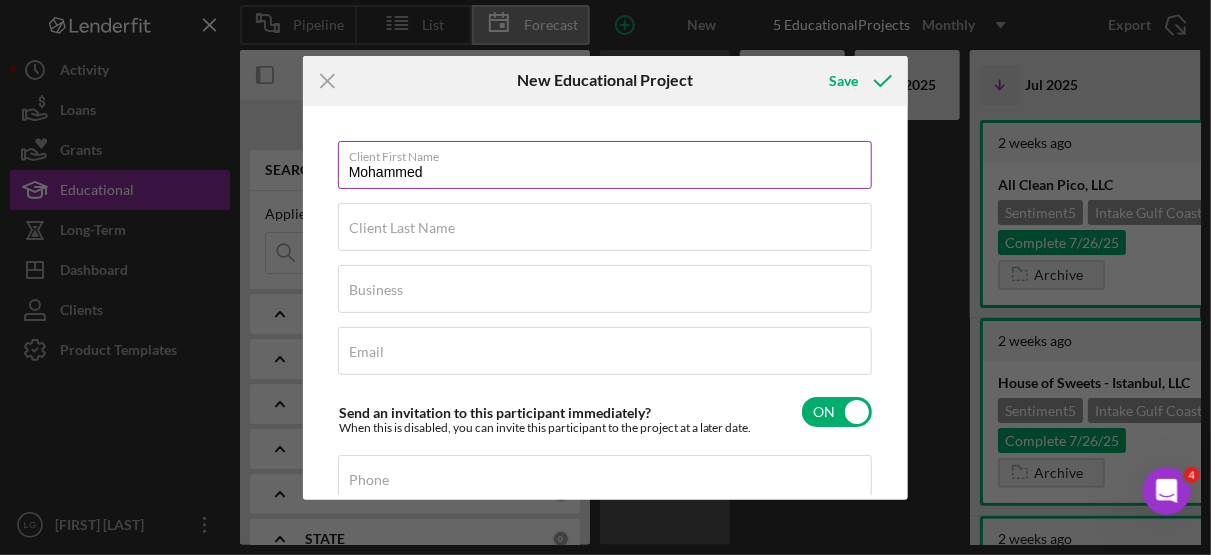 click on "Mohammed" at bounding box center [605, 165] 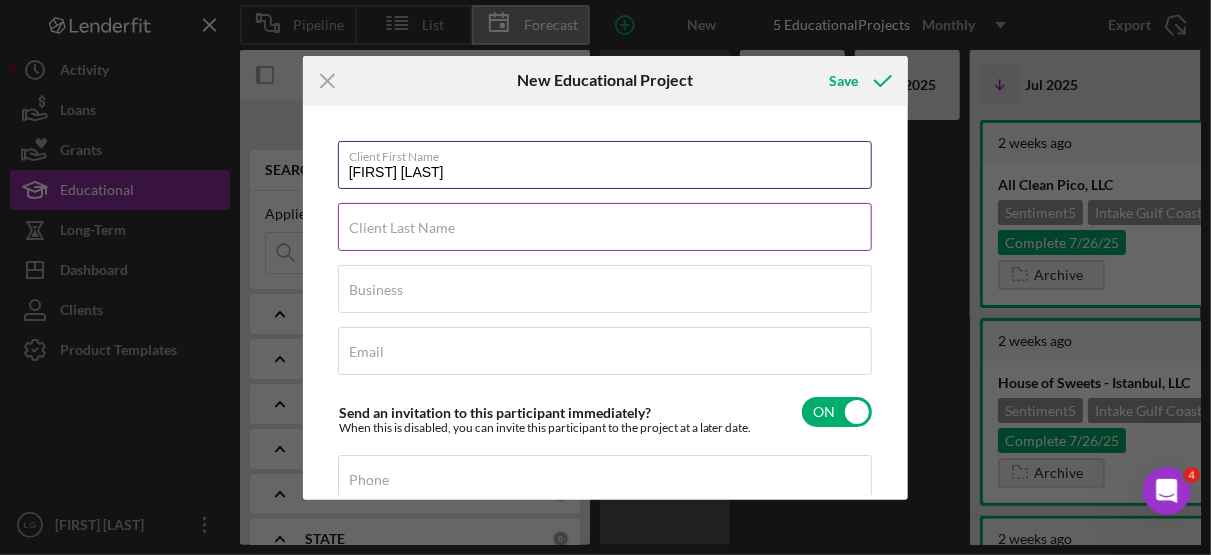 type on "Mohammed Shafih" 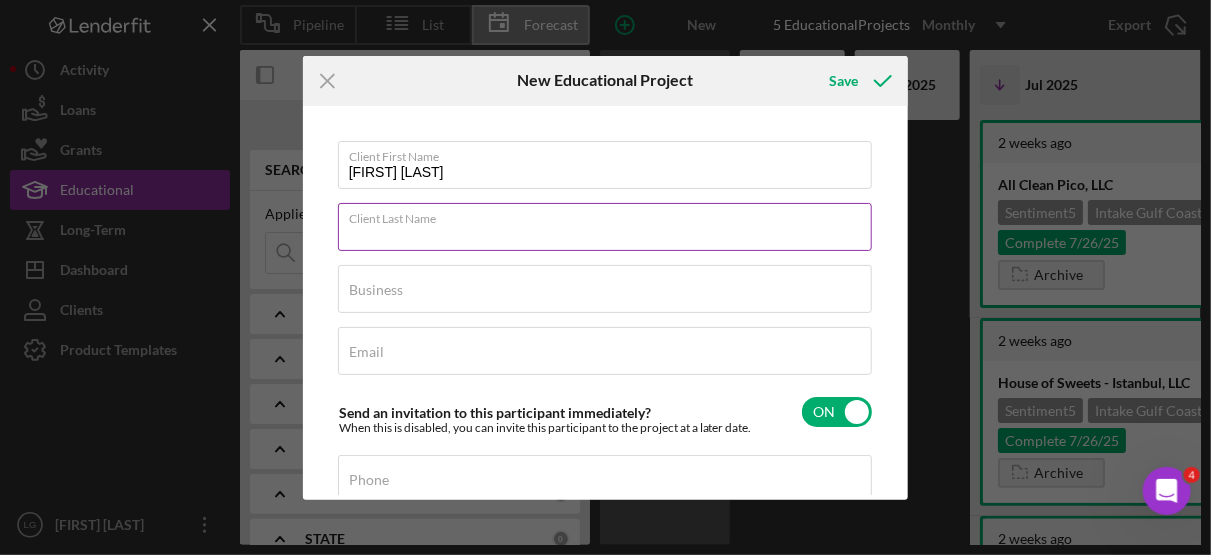 click on "Client Last Name Required" at bounding box center (606, 228) 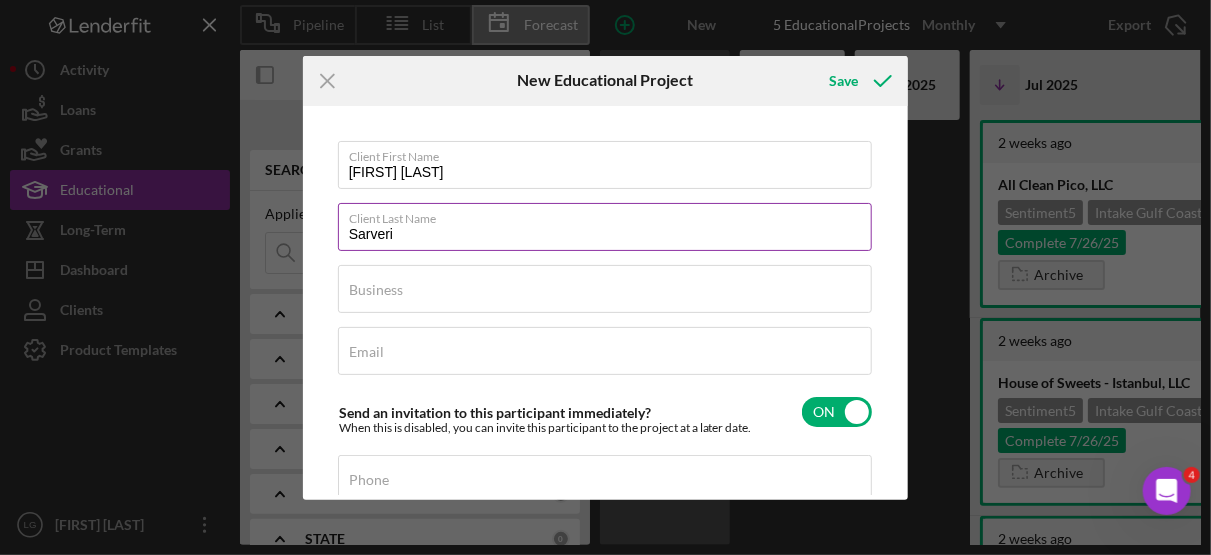 click on "Sarveri" at bounding box center (605, 227) 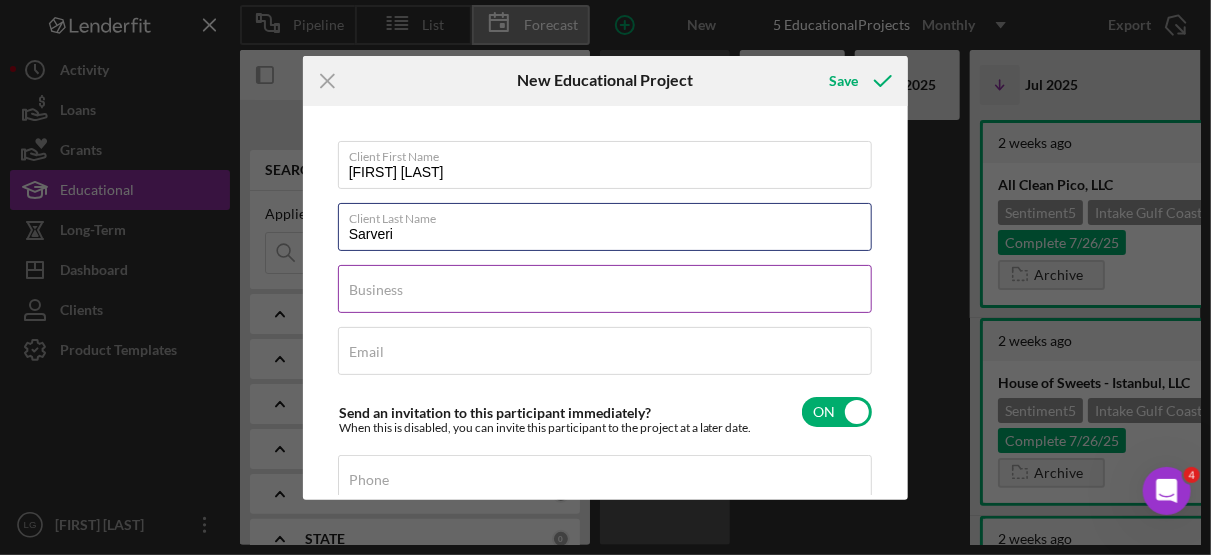 type on "Sarveri" 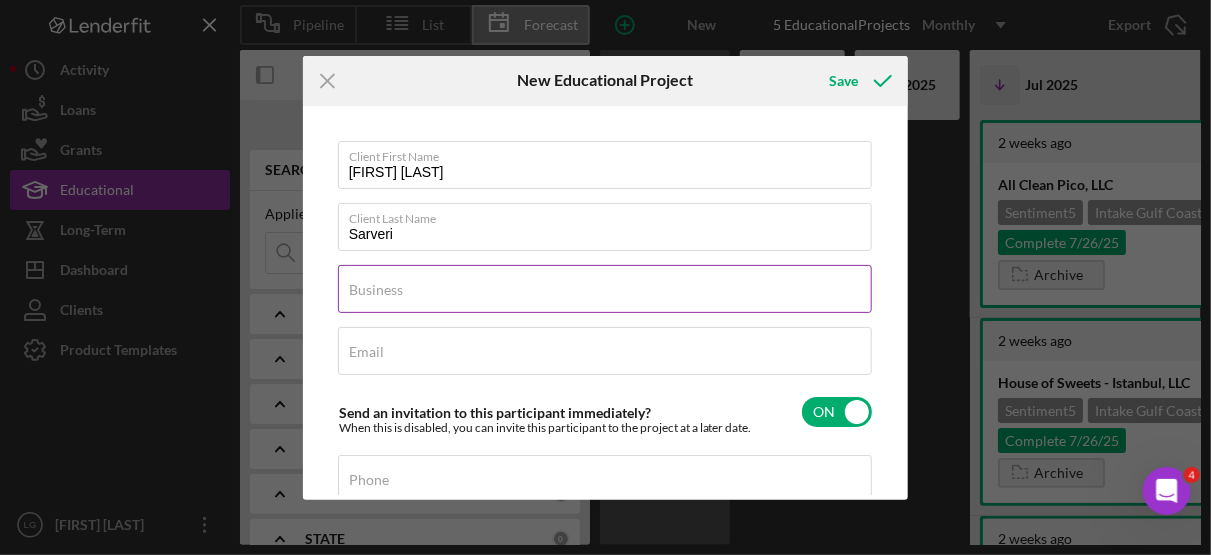 click on "Business" at bounding box center (376, 290) 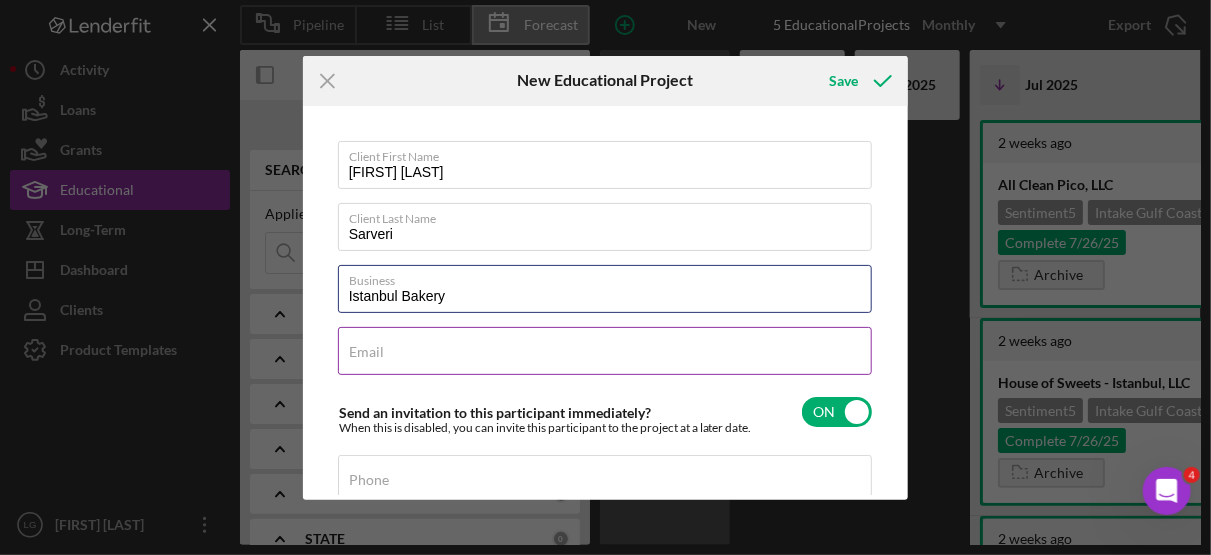type on "Istanbul Bakery" 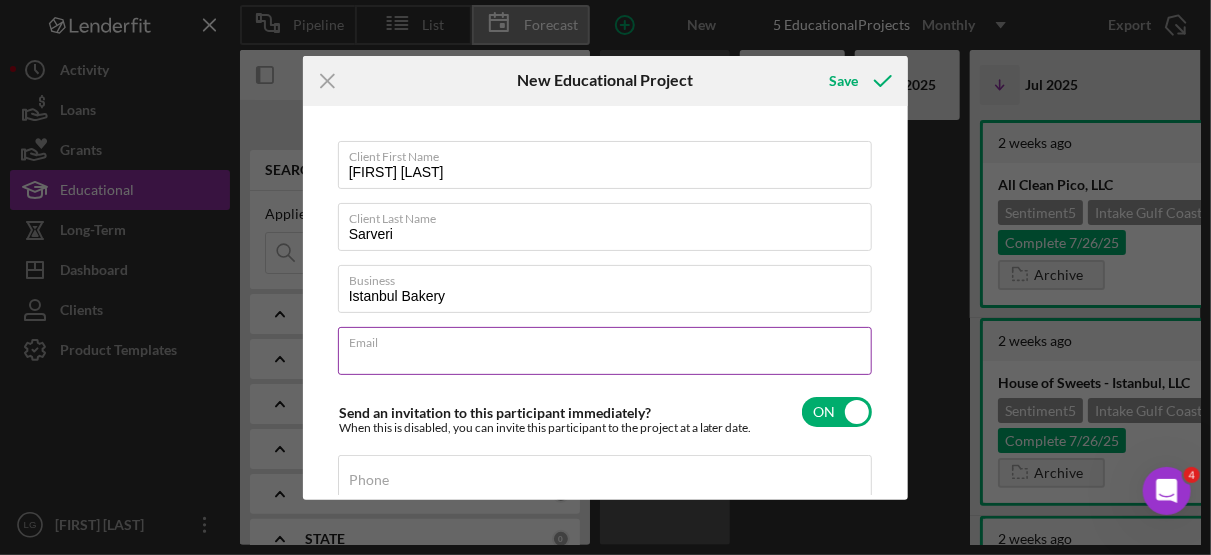 click on "Email Required" at bounding box center (606, 352) 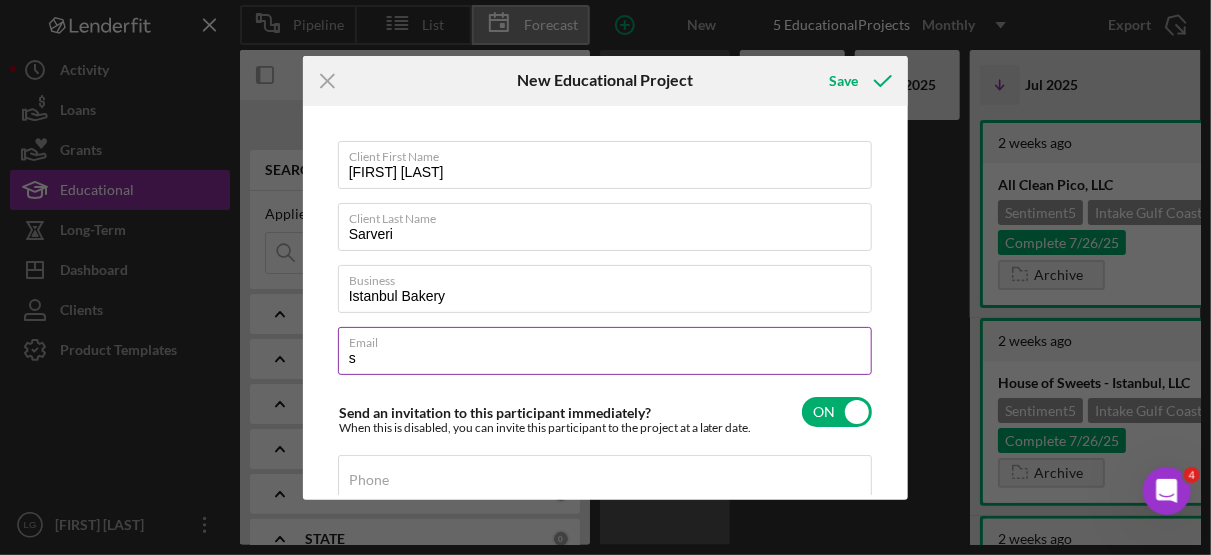 type on "s" 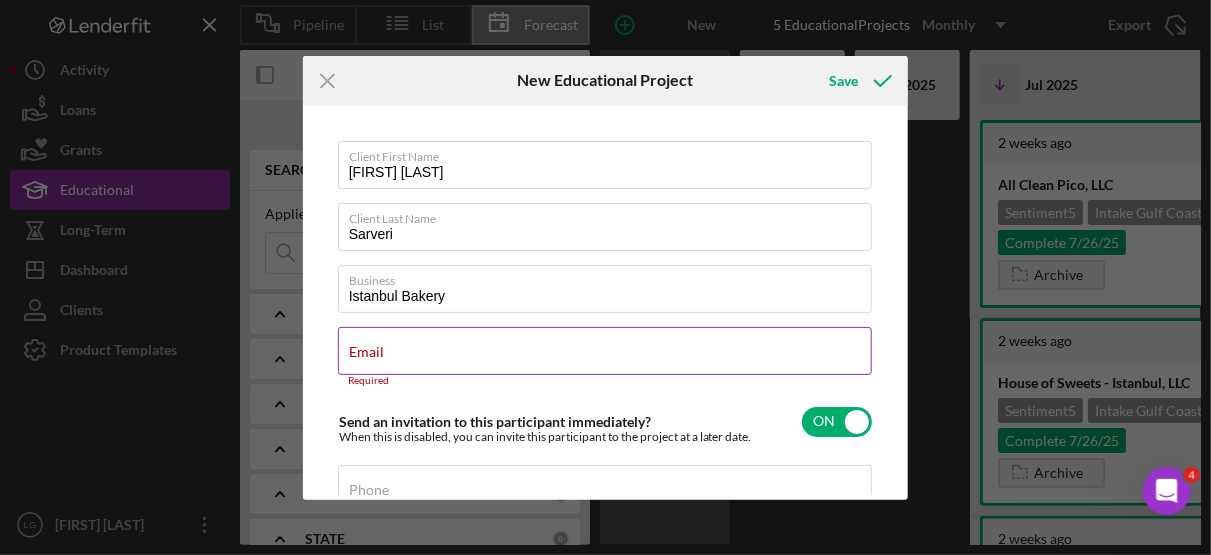 click on "Email Required" at bounding box center (606, 357) 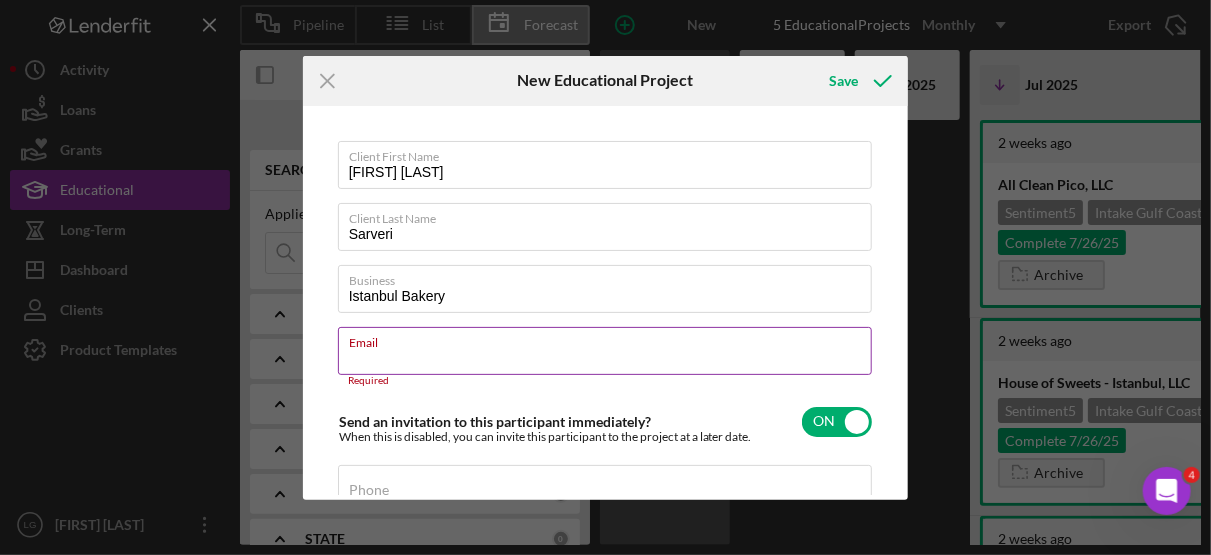 drag, startPoint x: 397, startPoint y: 345, endPoint x: 377, endPoint y: 346, distance: 20.024984 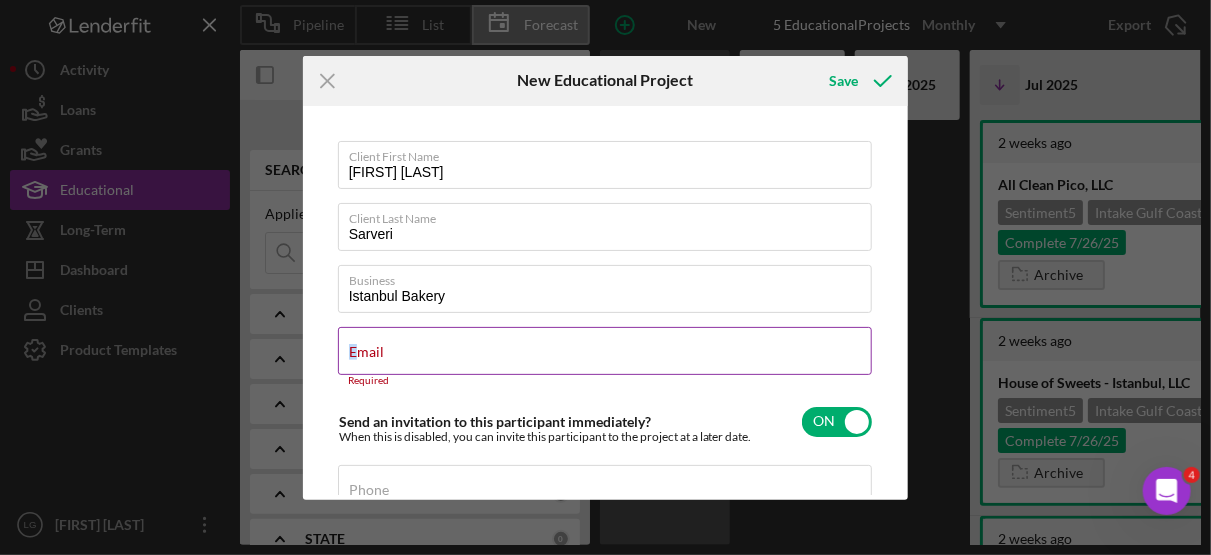 drag, startPoint x: 377, startPoint y: 346, endPoint x: 353, endPoint y: 353, distance: 25 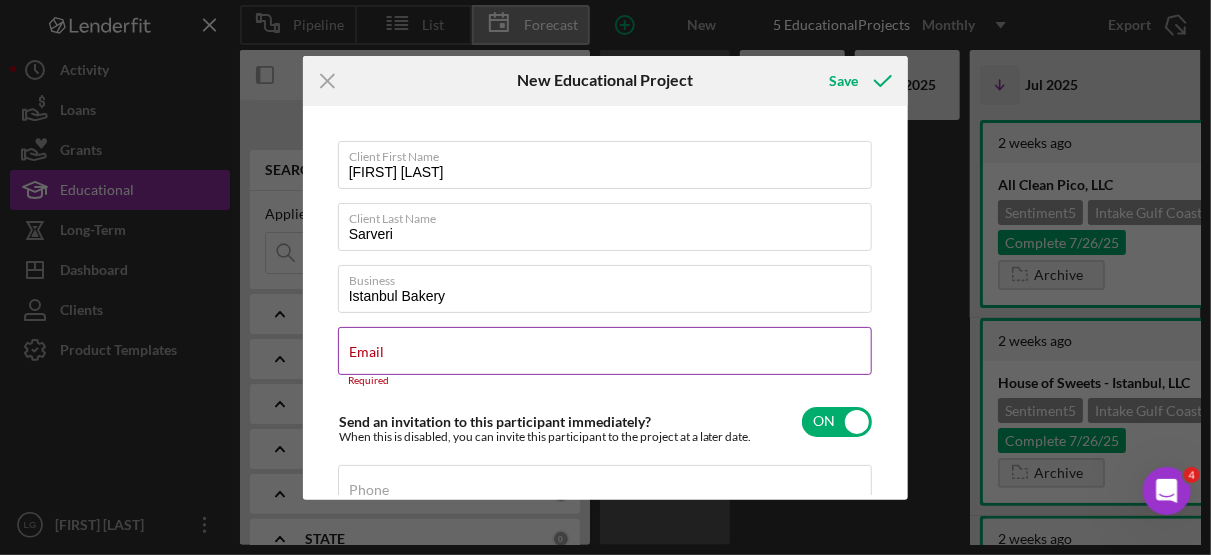 drag, startPoint x: 353, startPoint y: 353, endPoint x: 379, endPoint y: 348, distance: 26.476404 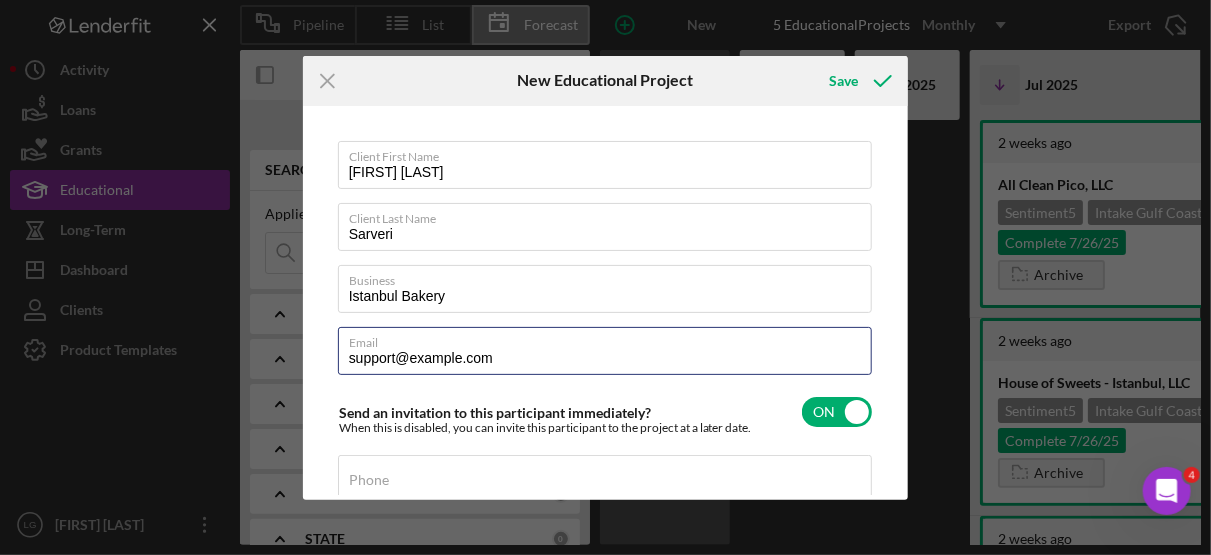 type on "shafih.saveri@icloud.com" 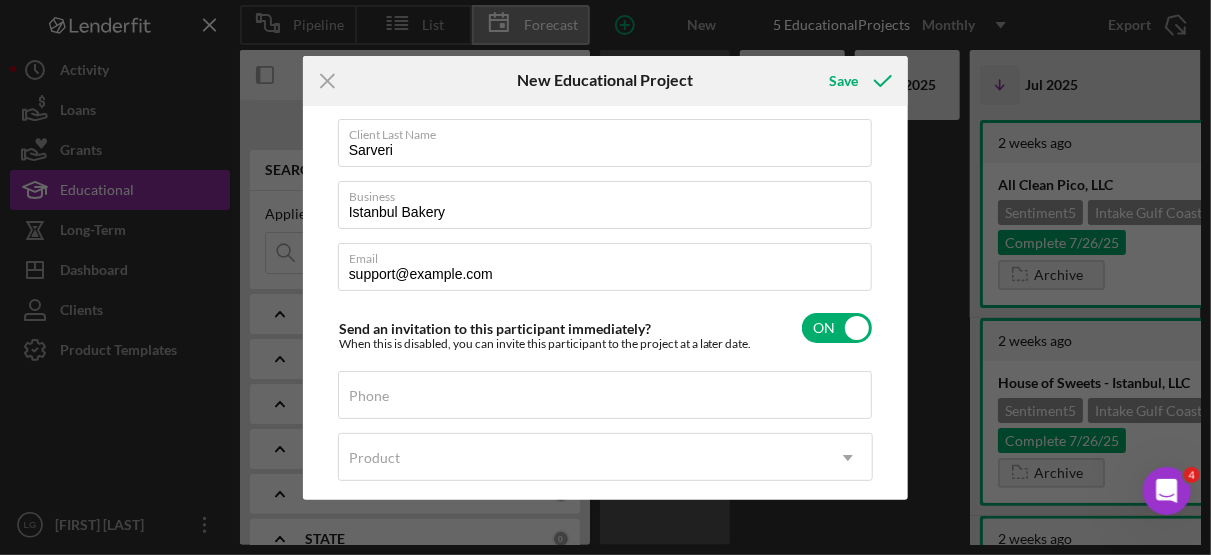 scroll, scrollTop: 99, scrollLeft: 0, axis: vertical 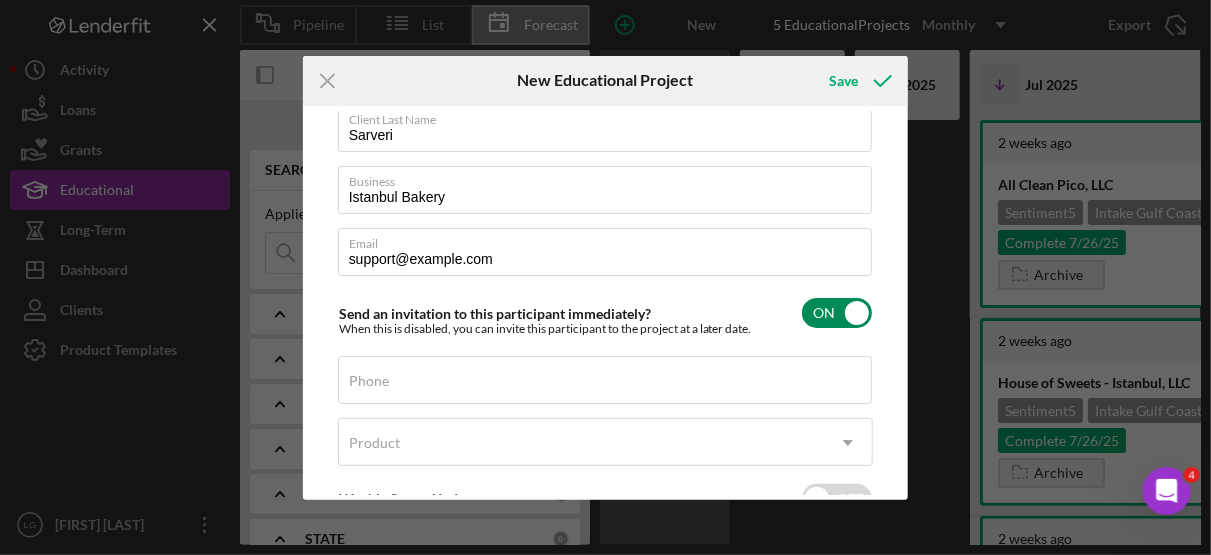 click at bounding box center [837, 313] 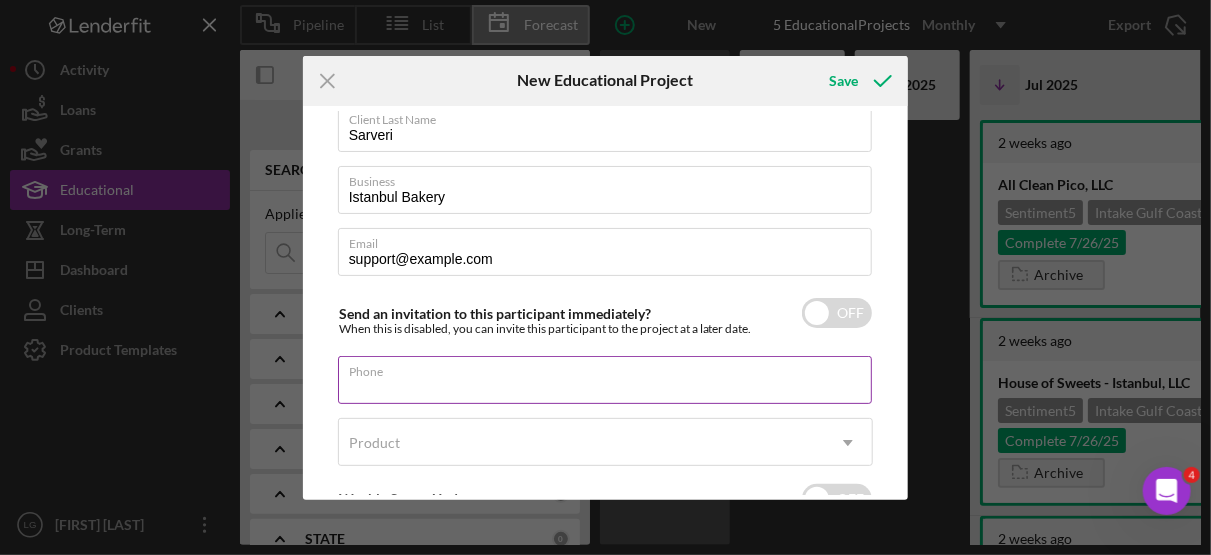 click on "Phone" at bounding box center [606, 381] 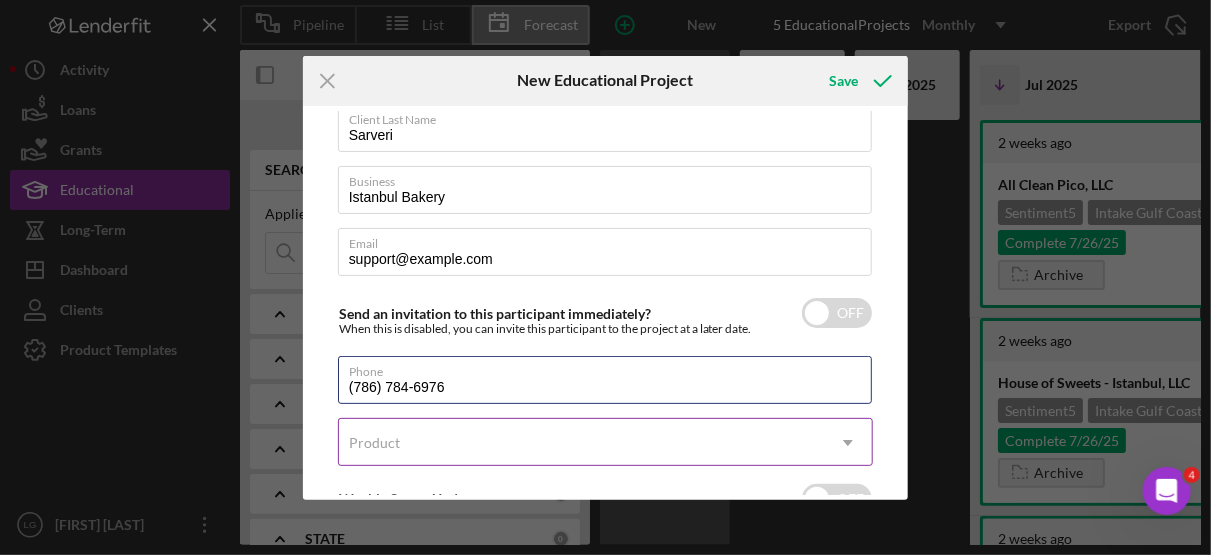 type on "(786) 784-6976" 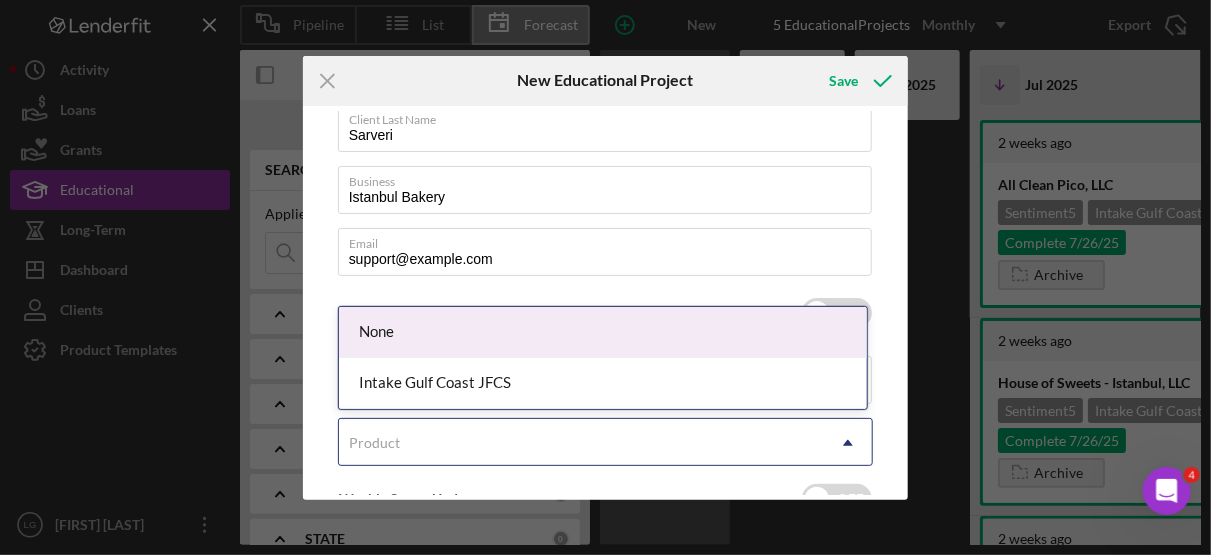 click on "Icon/Dropdown Arrow" 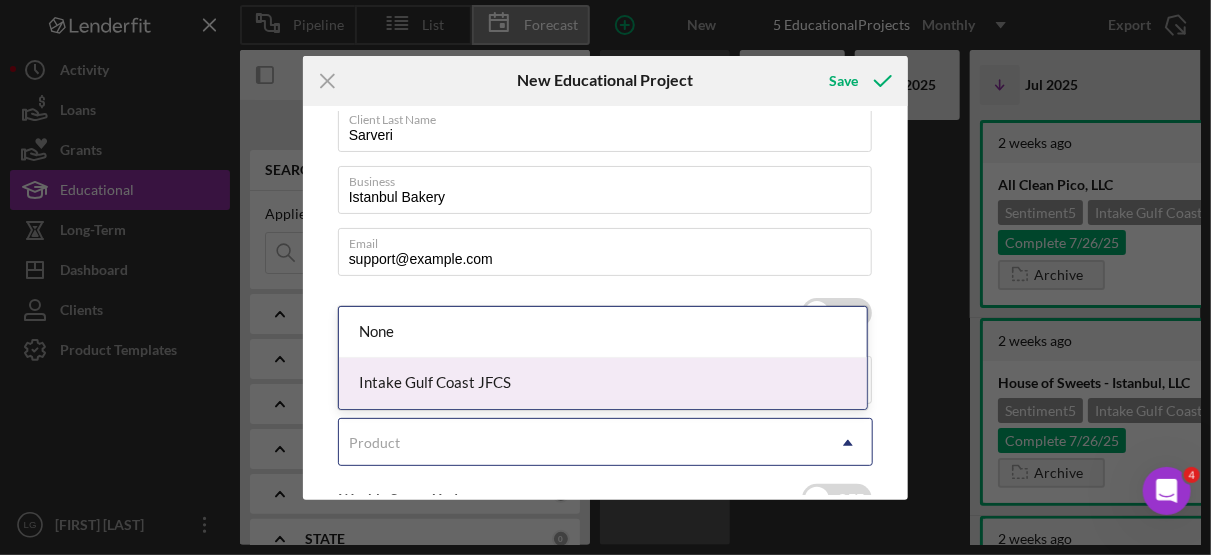 click on "Intake Gulf Coast JFCS" at bounding box center [603, 383] 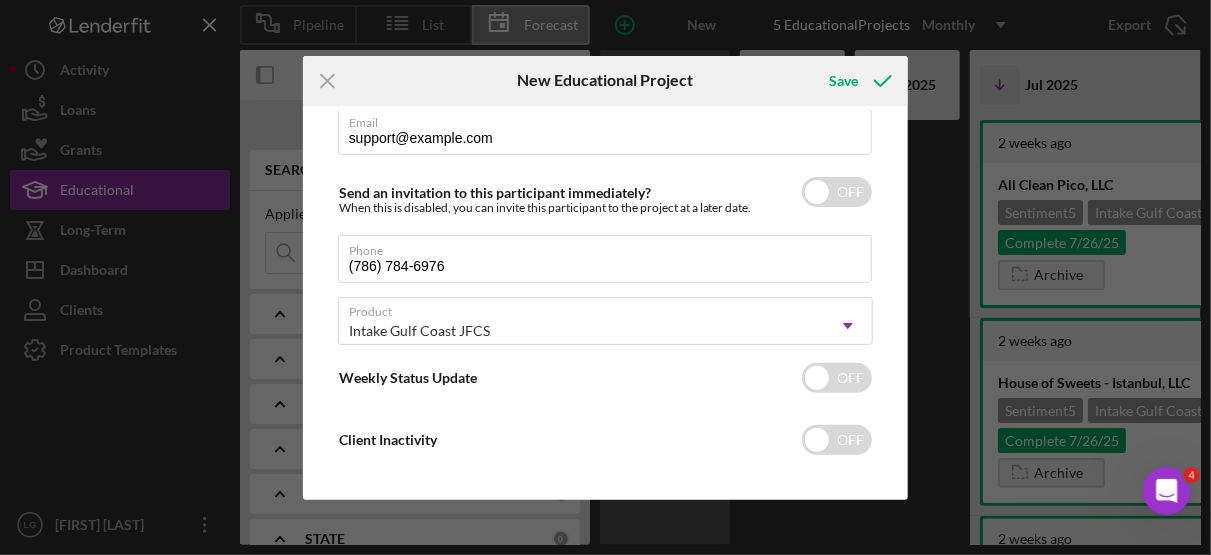 scroll, scrollTop: 233, scrollLeft: 0, axis: vertical 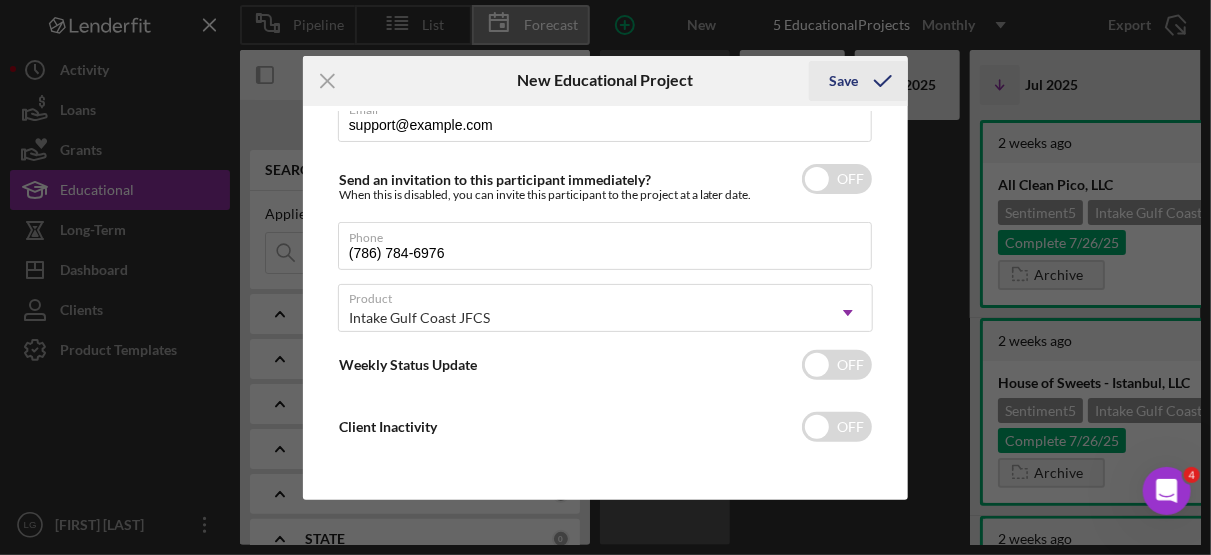 click on "Save" at bounding box center [843, 81] 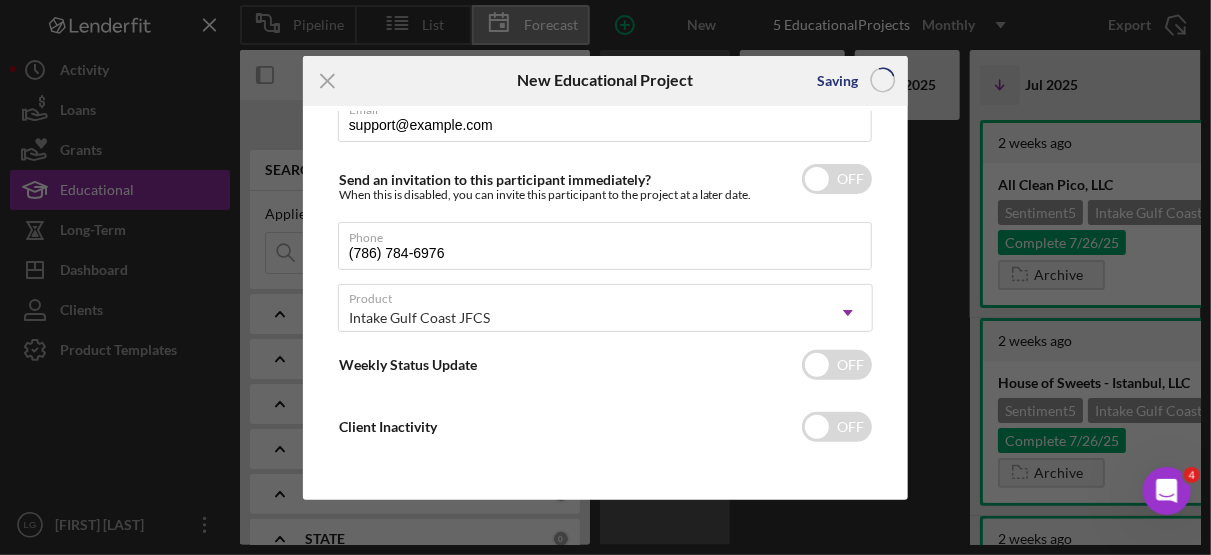 type 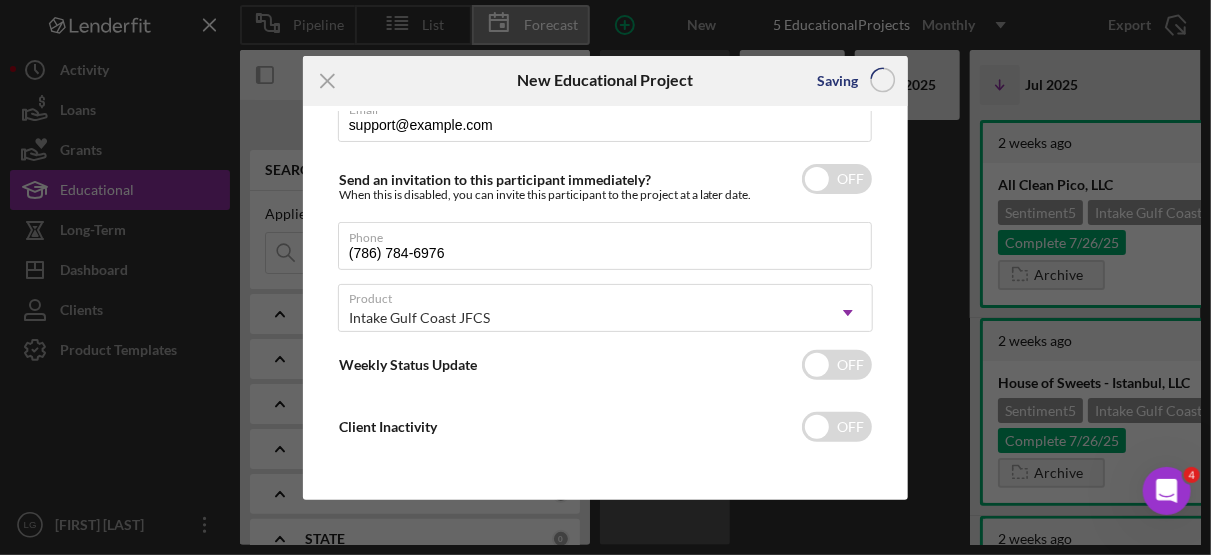 type 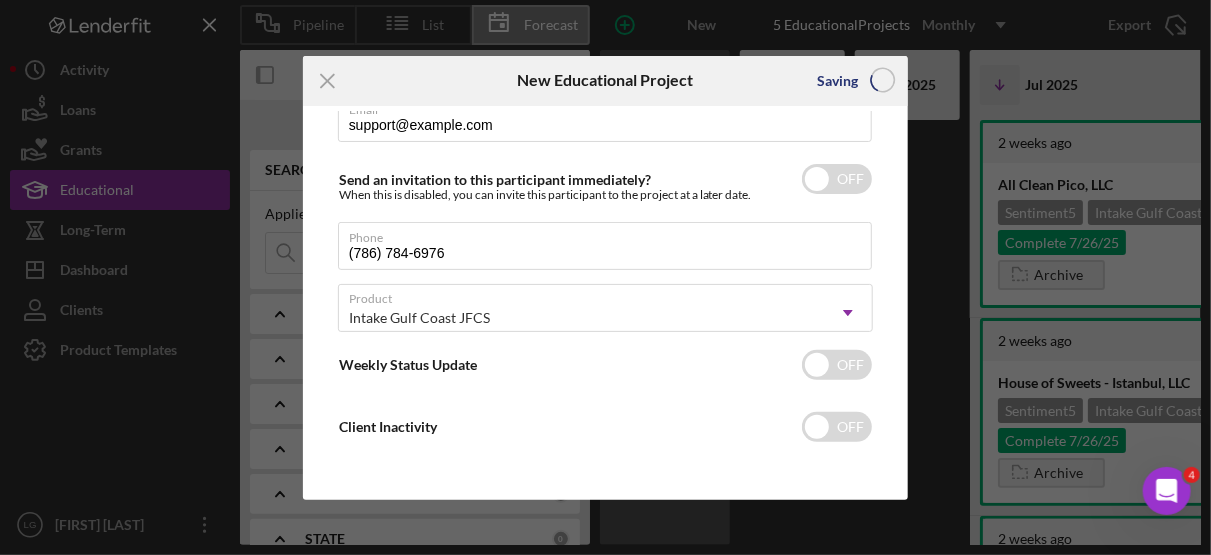 type 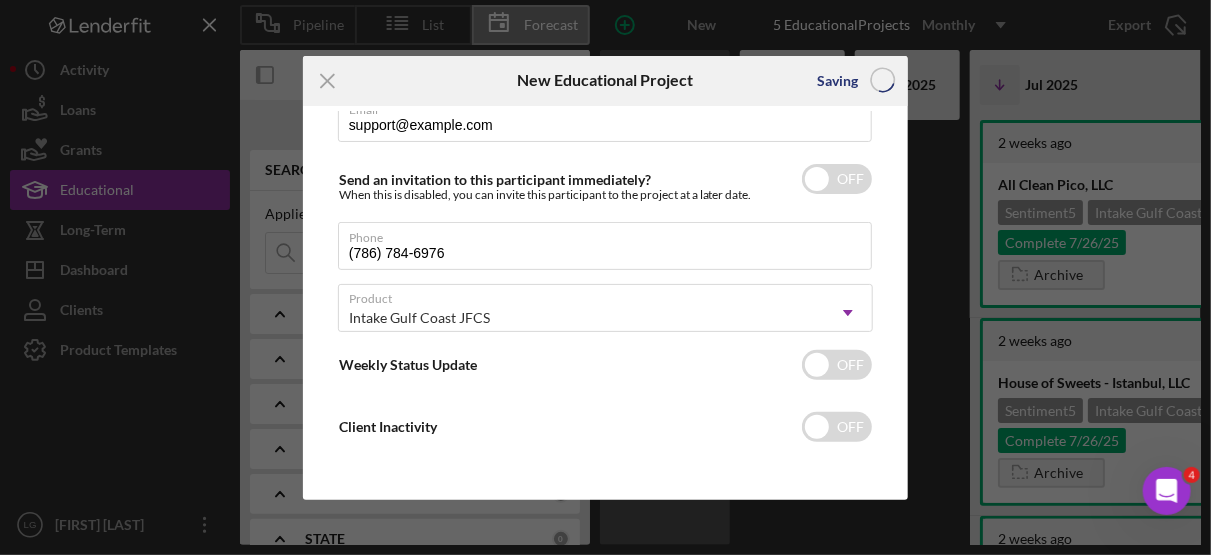 type 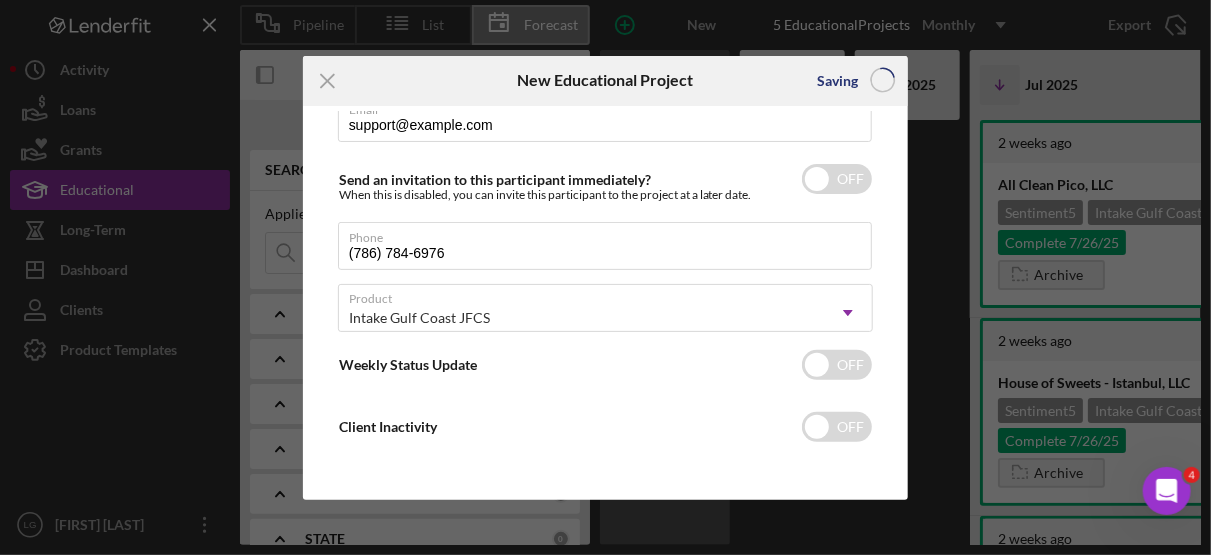 checkbox on "true" 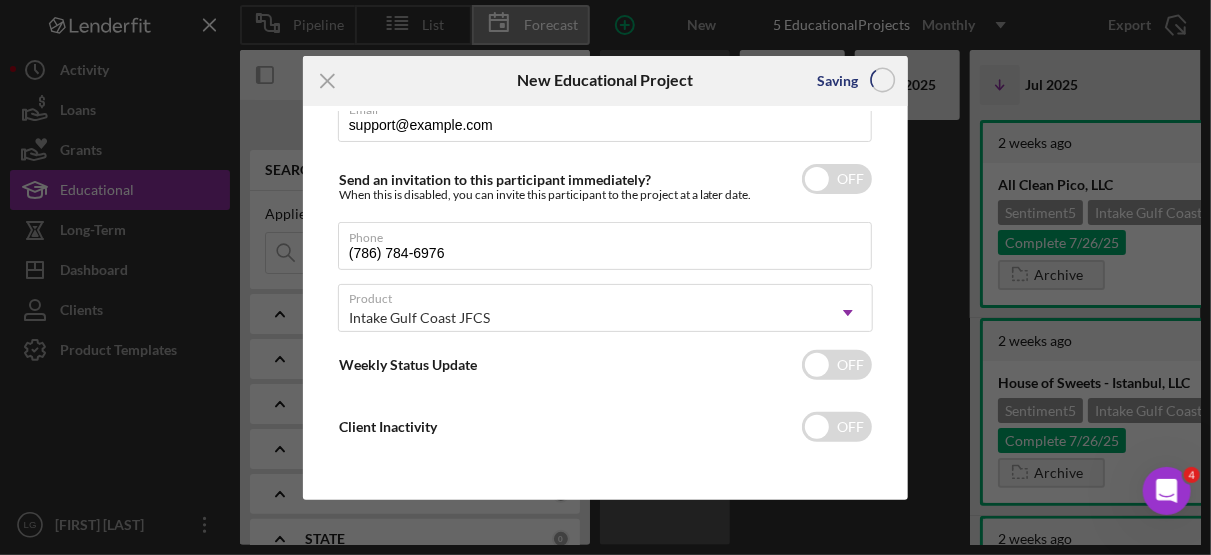 type 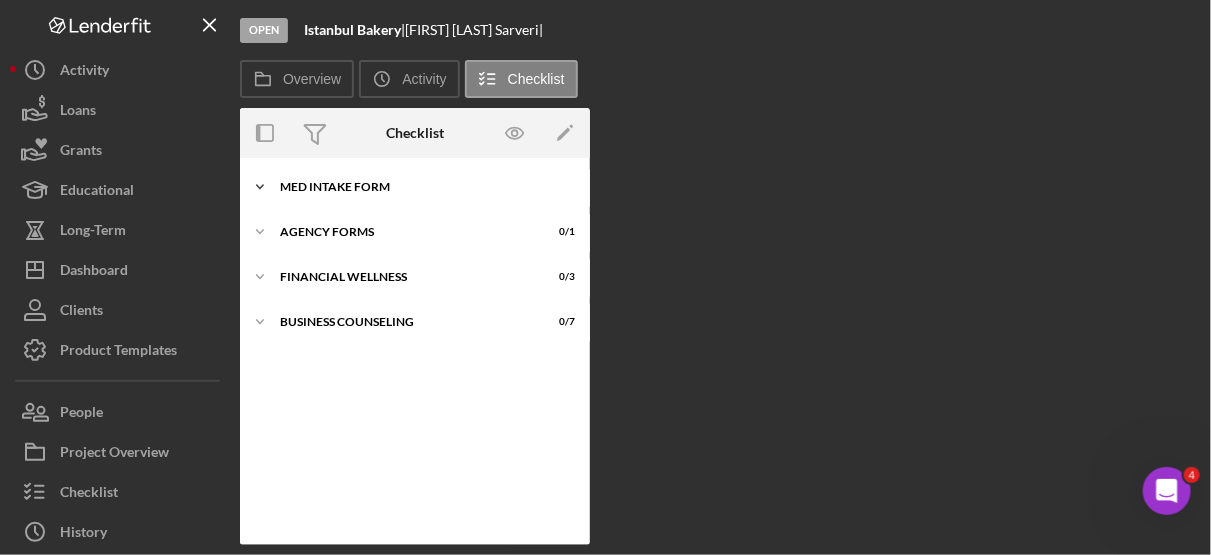 click on "MED Intake Form" at bounding box center [422, 187] 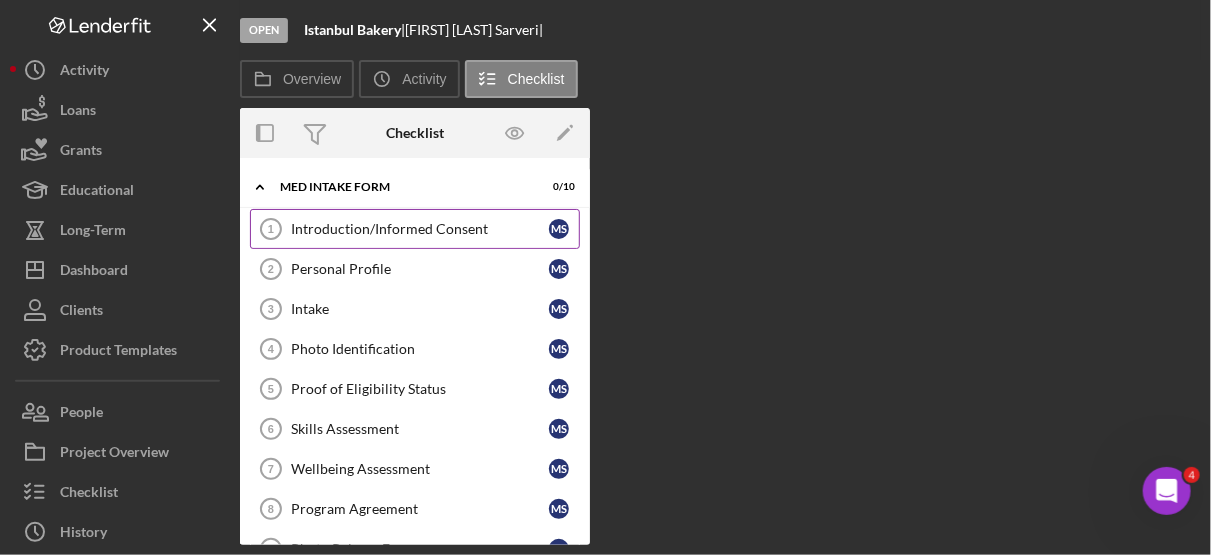 click on "Introduction/Informed Consent" at bounding box center [420, 229] 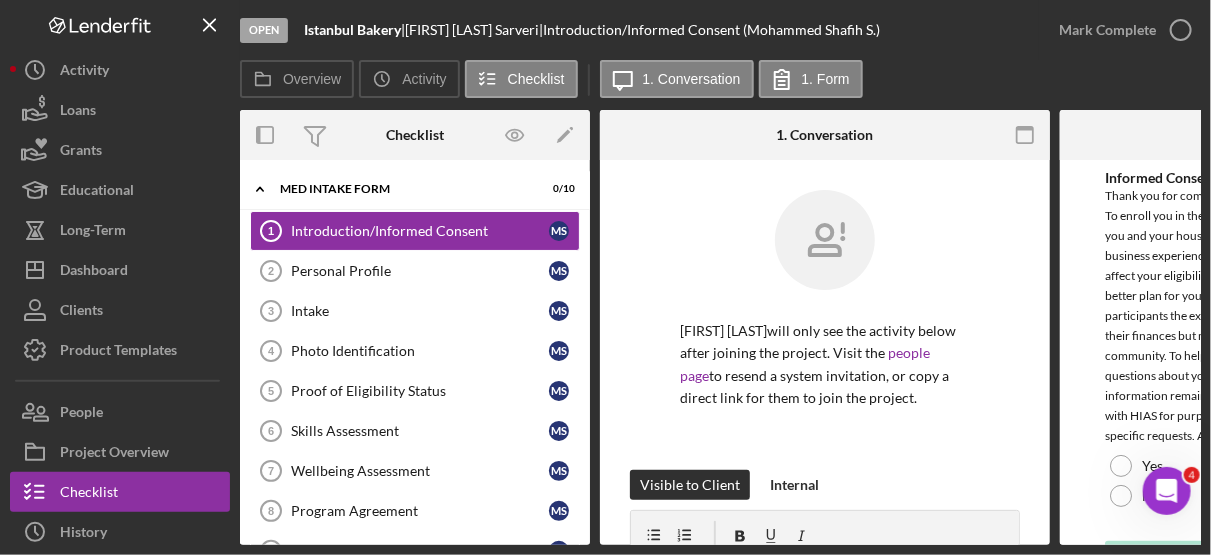 click on "Mohammed Shafih Sarveri  will only see the activity below after joining the project. Visit the   people page  to resend a system invitation, or copy a direct link for them to join the project." at bounding box center (825, 330) 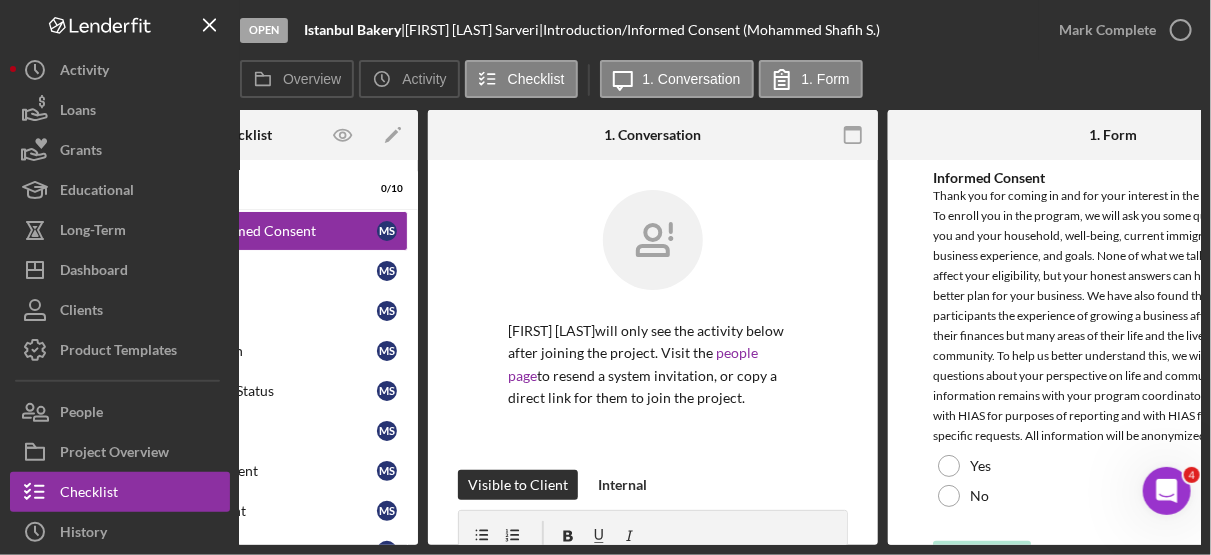 scroll, scrollTop: 0, scrollLeft: 308, axis: horizontal 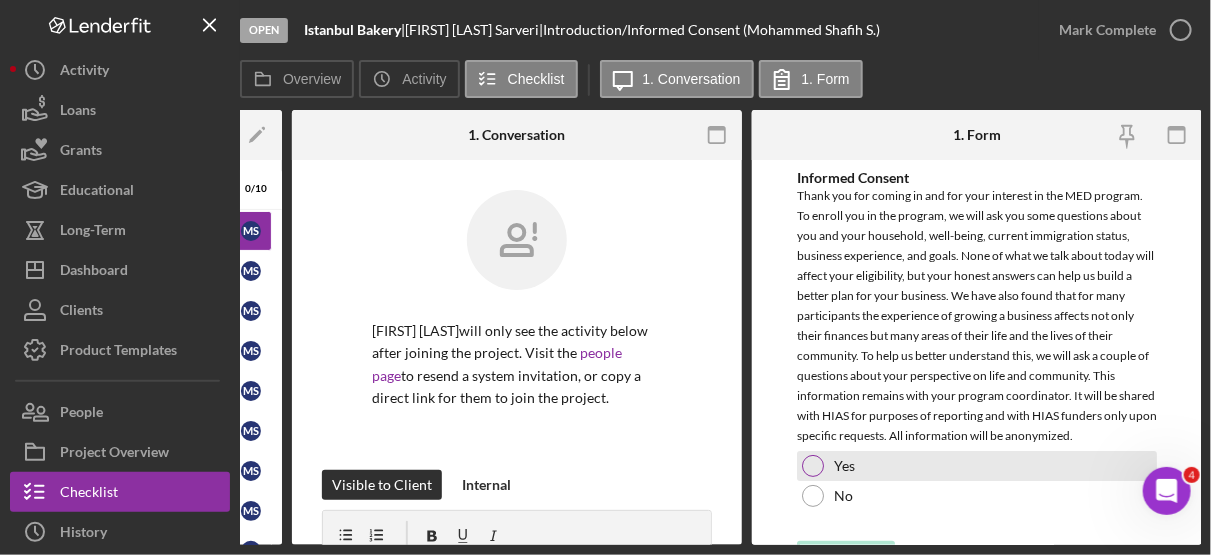 click at bounding box center (813, 466) 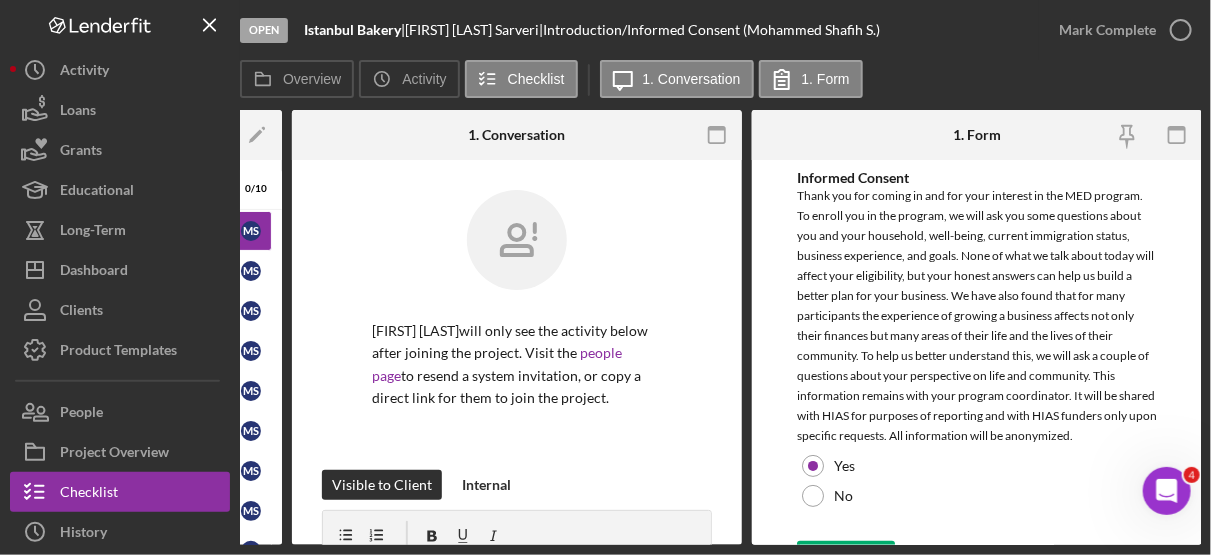 scroll, scrollTop: 43, scrollLeft: 0, axis: vertical 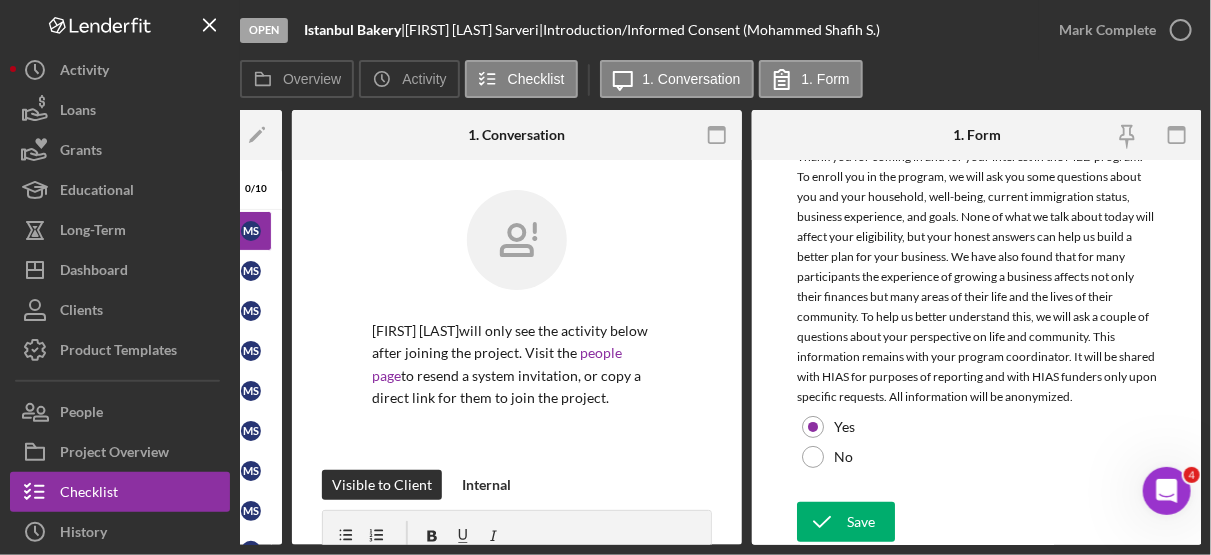 click on "Save" at bounding box center [861, 522] 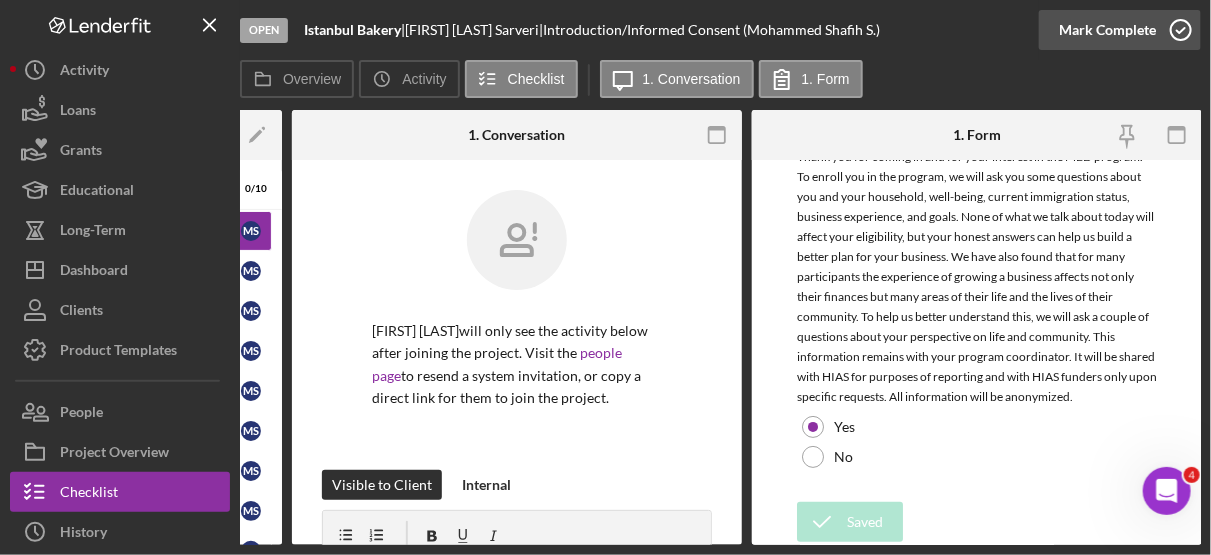 click 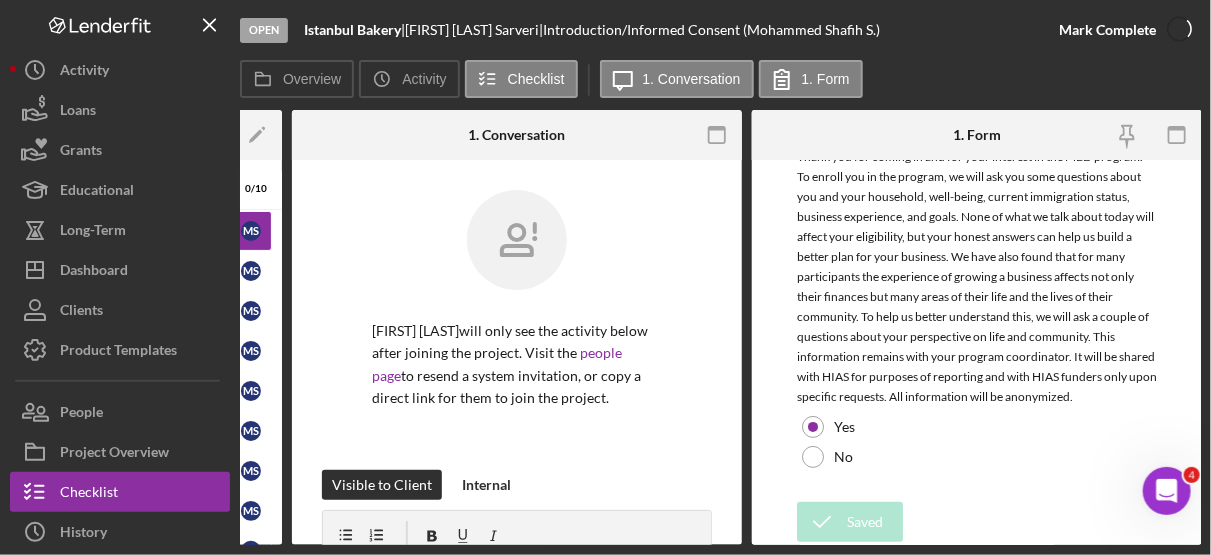 scroll, scrollTop: 123, scrollLeft: 0, axis: vertical 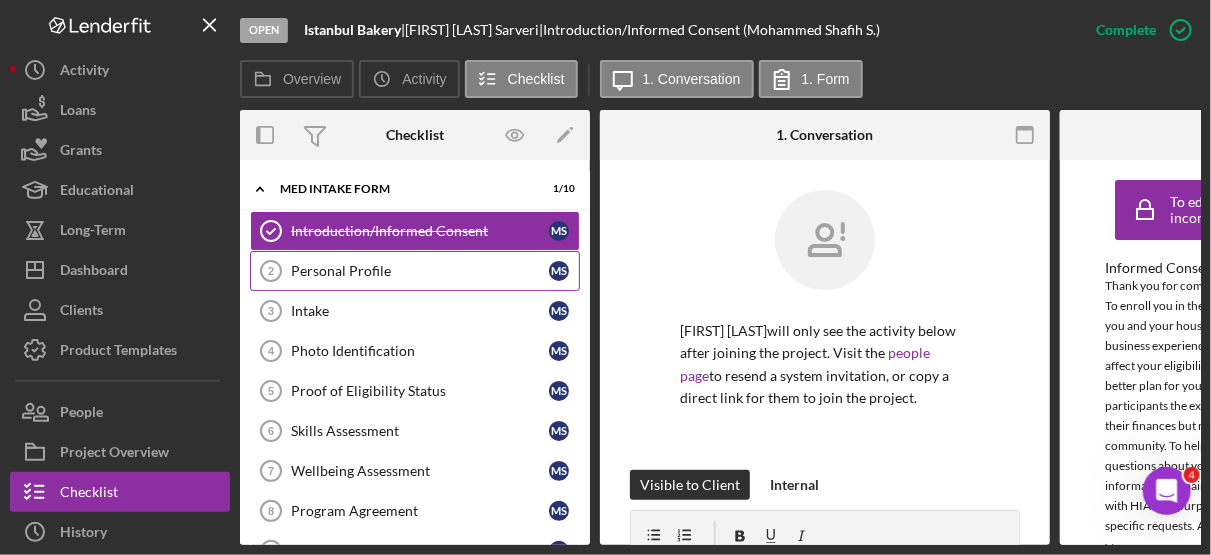 click on "Personal Profile" at bounding box center (420, 271) 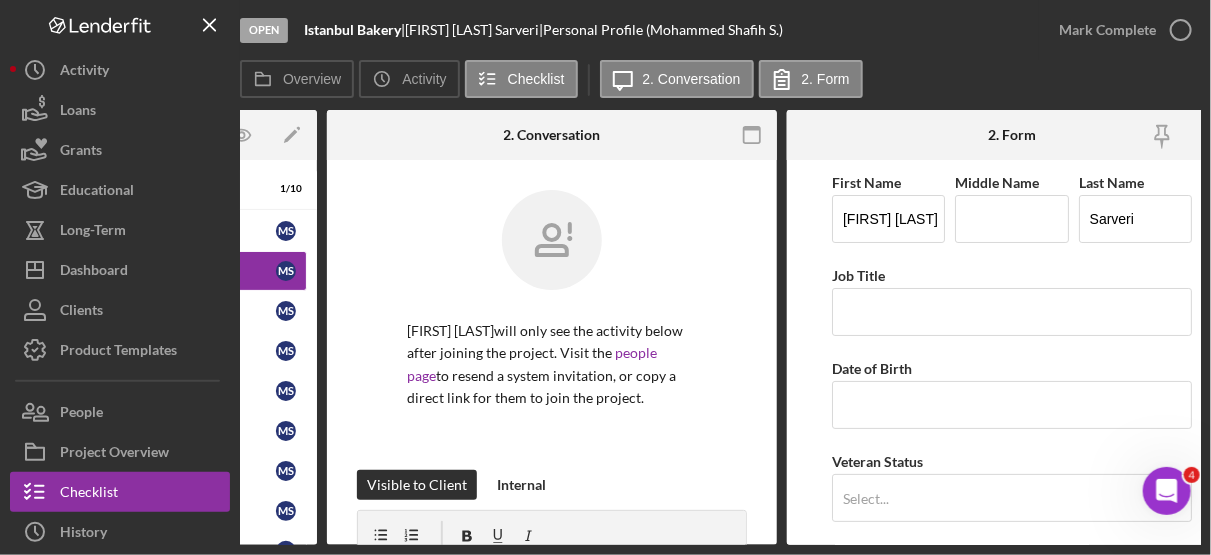 scroll, scrollTop: 0, scrollLeft: 308, axis: horizontal 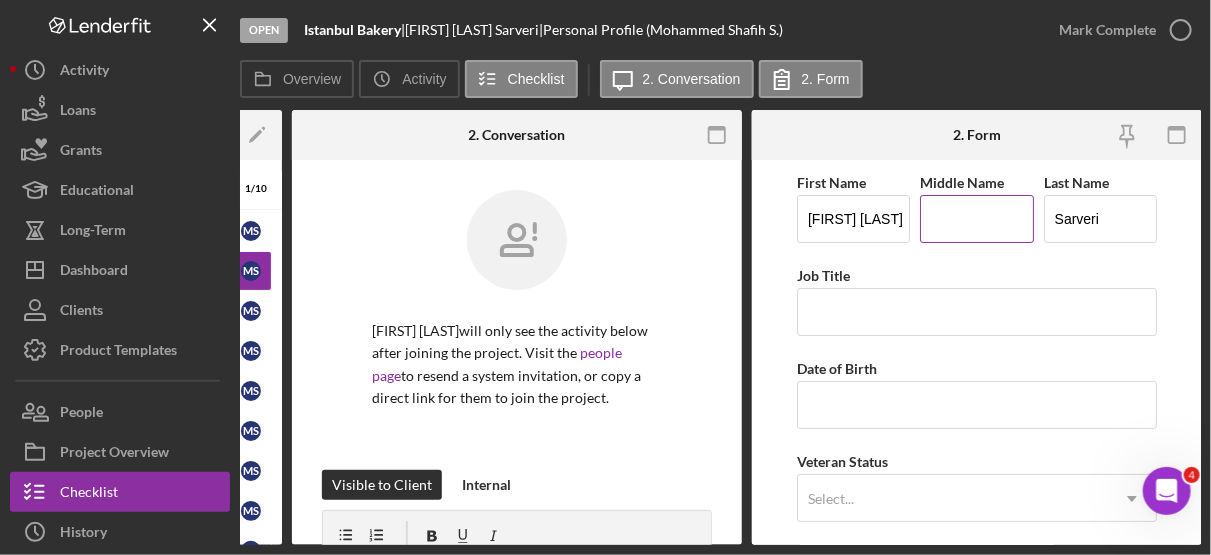 click on "Middle Name" at bounding box center [976, 219] 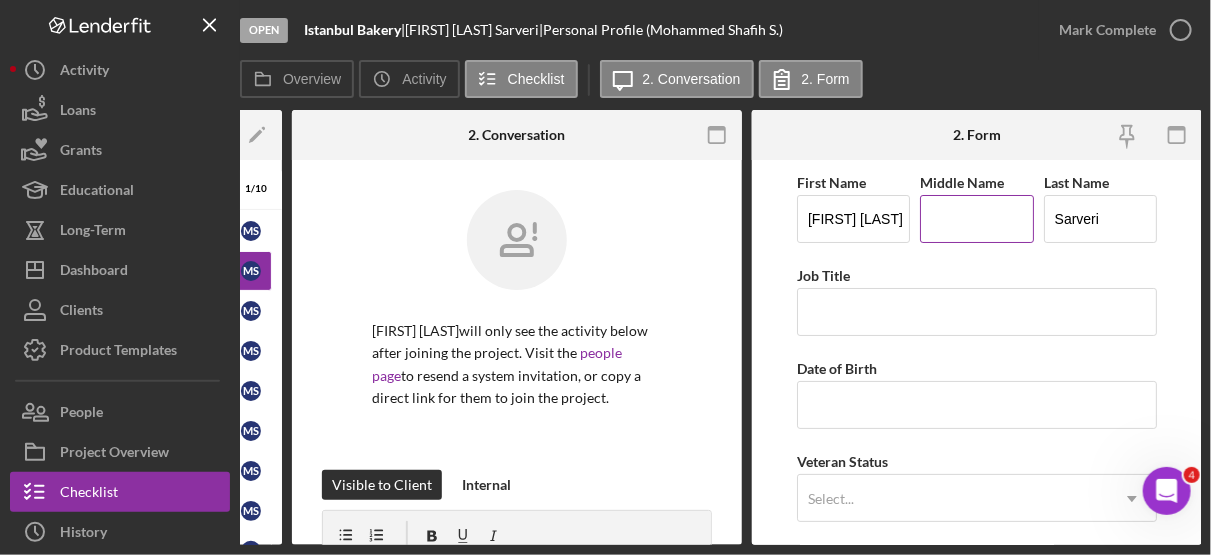 click on "Middle Name" at bounding box center [976, 219] 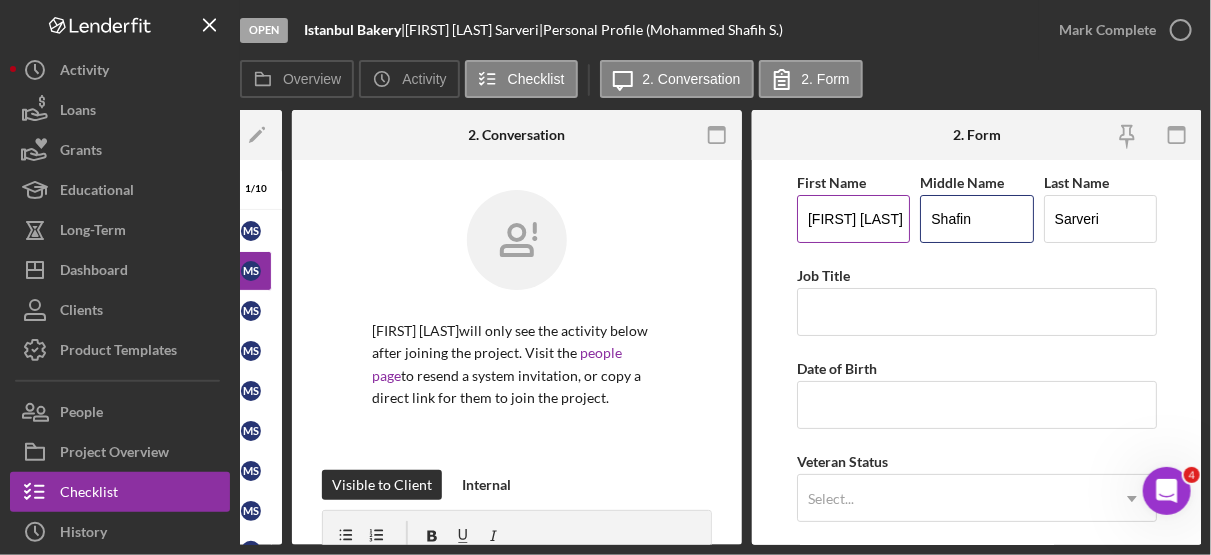 type on "Shafin" 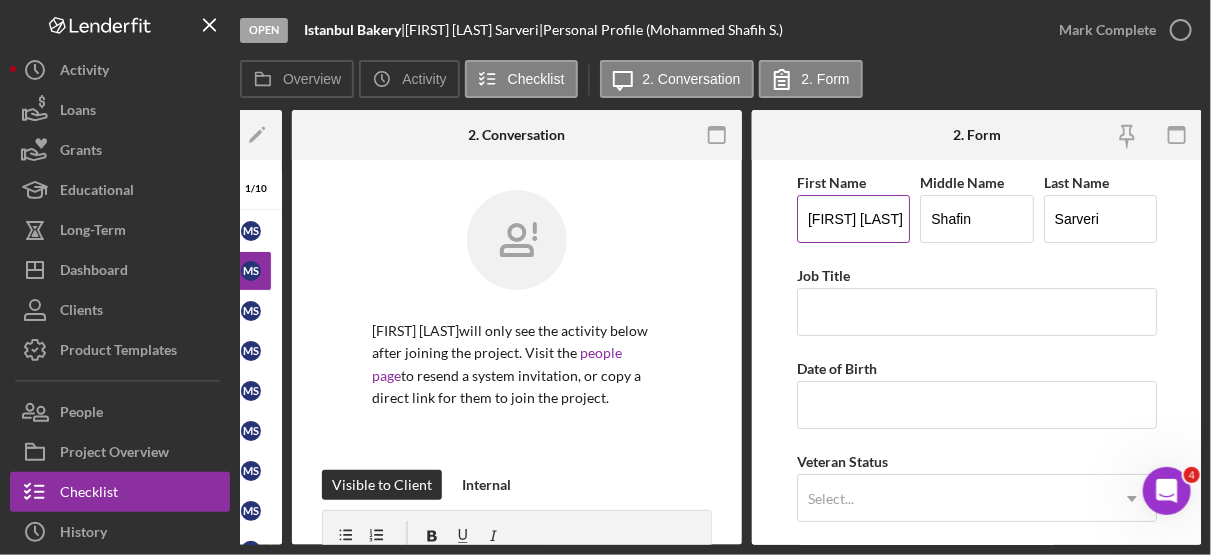 click on "Mohammed Shafih" at bounding box center [853, 219] 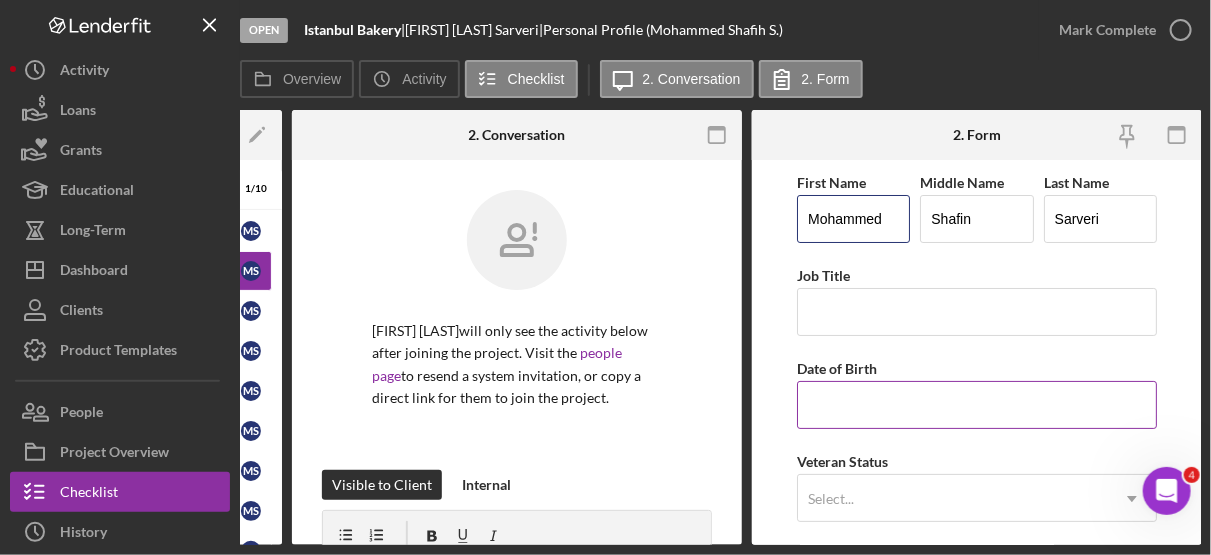 type on "Mohammed" 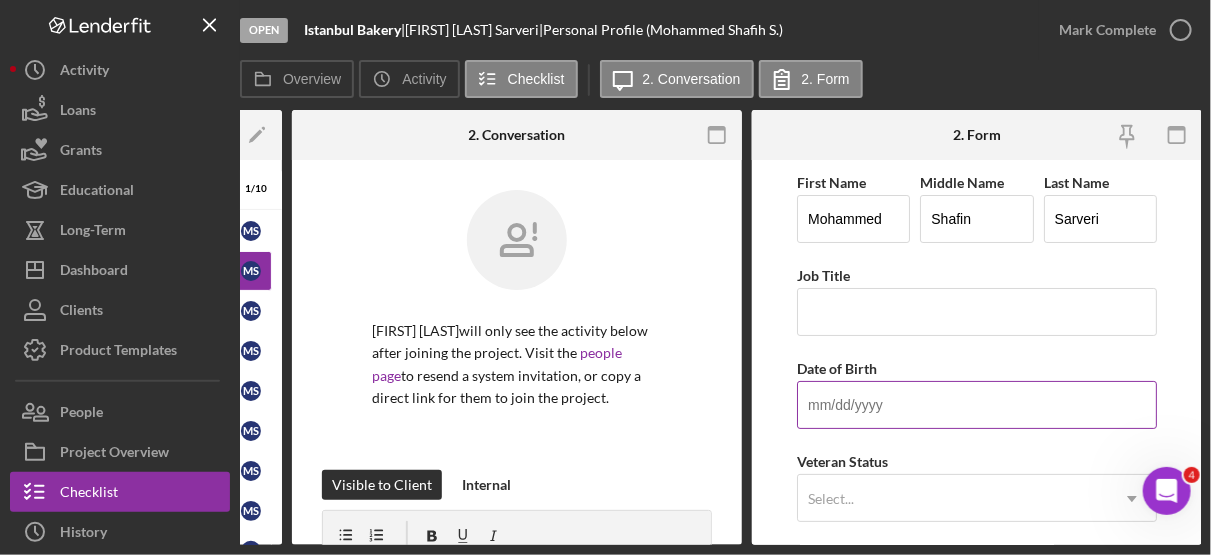click on "Date of Birth" at bounding box center [977, 405] 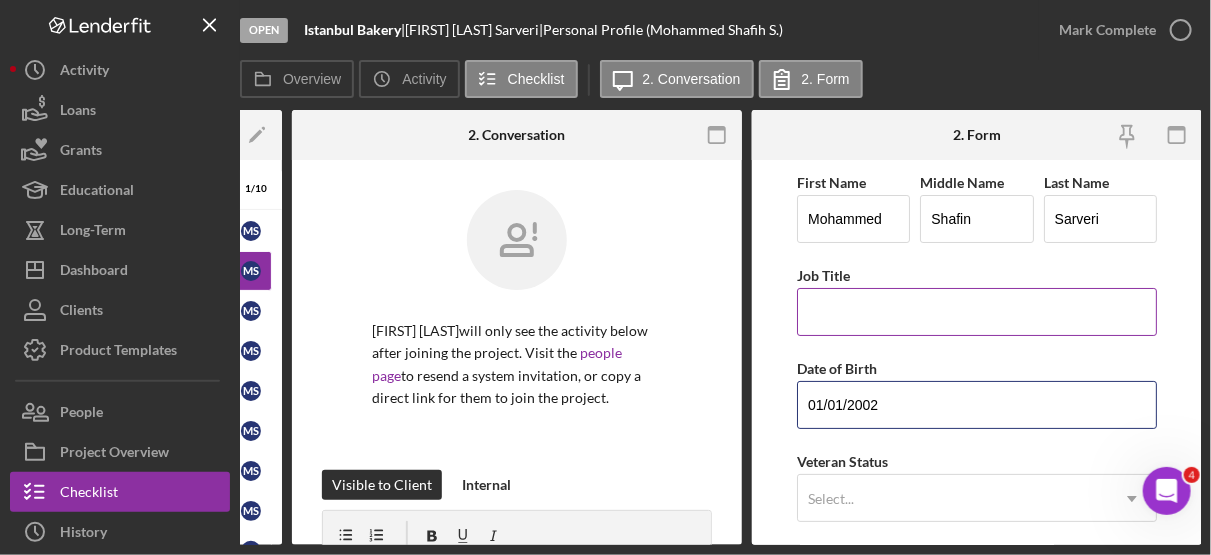type on "01/01/2002" 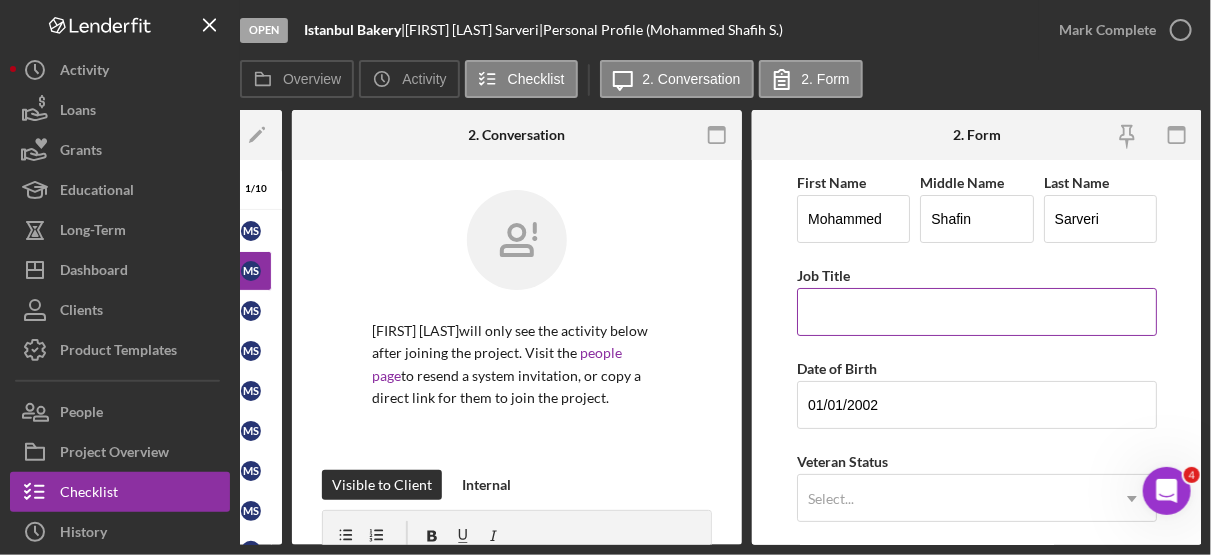 click on "Job Title" at bounding box center (977, 312) 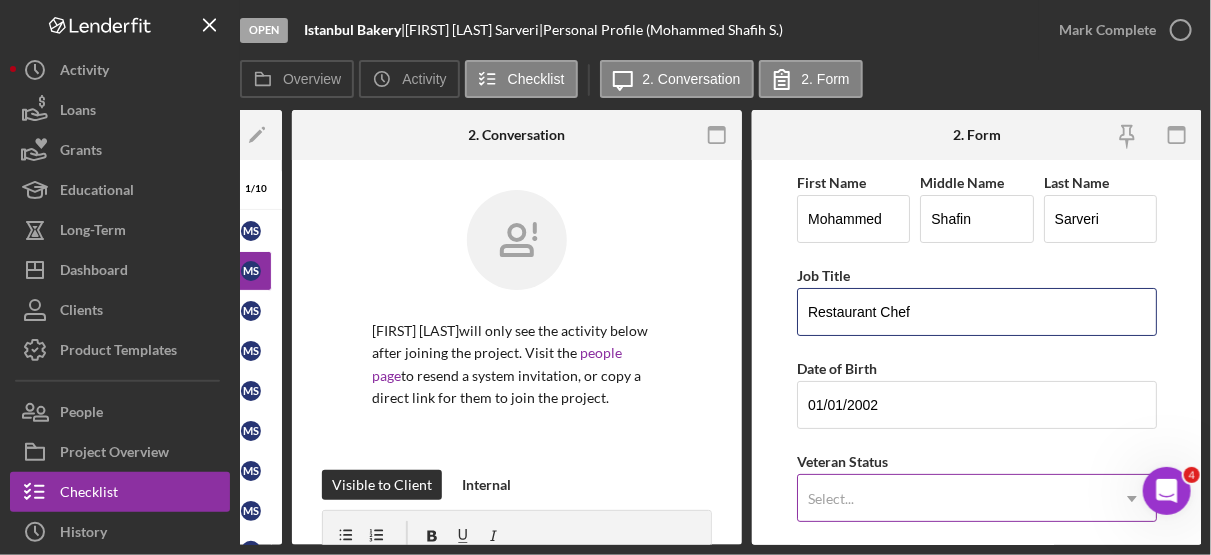 type on "Restaurant Chef" 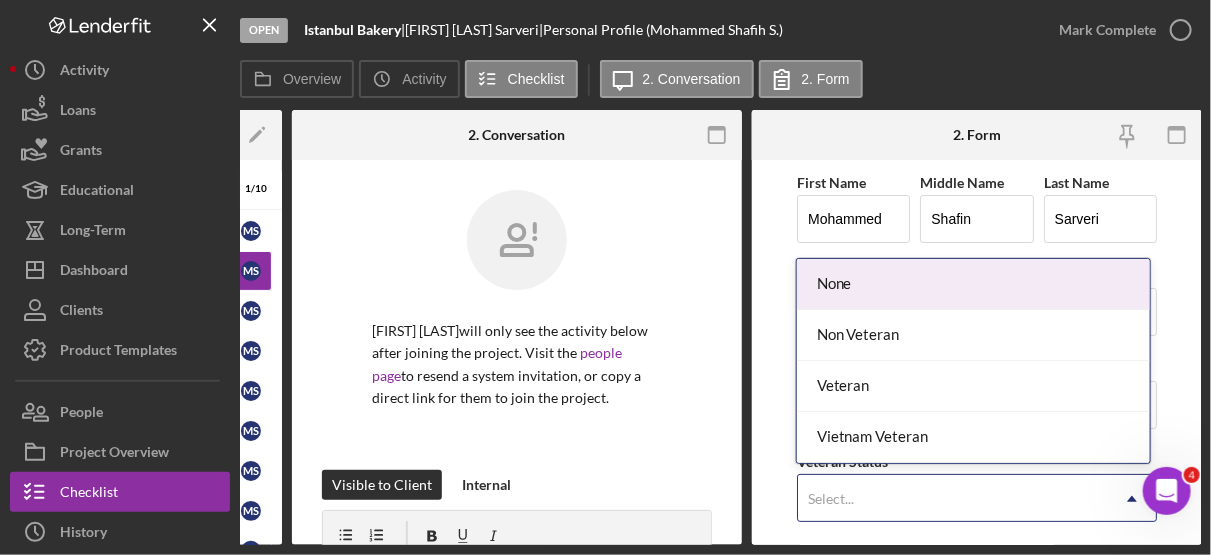 drag, startPoint x: 3, startPoint y: 35, endPoint x: 1130, endPoint y: 498, distance: 1218.3998 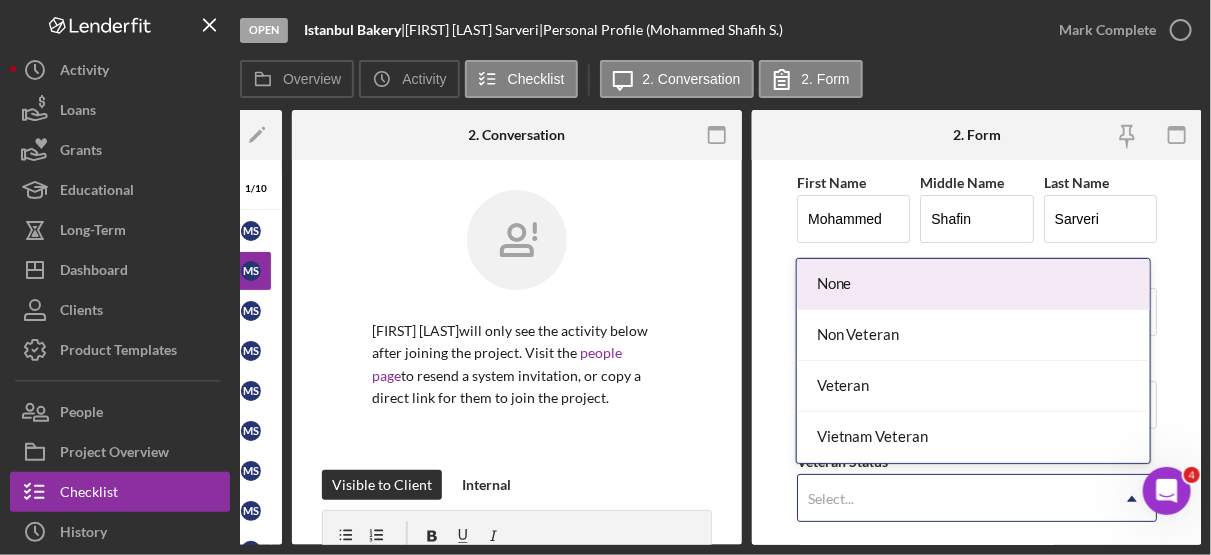 click on "None" at bounding box center (973, 284) 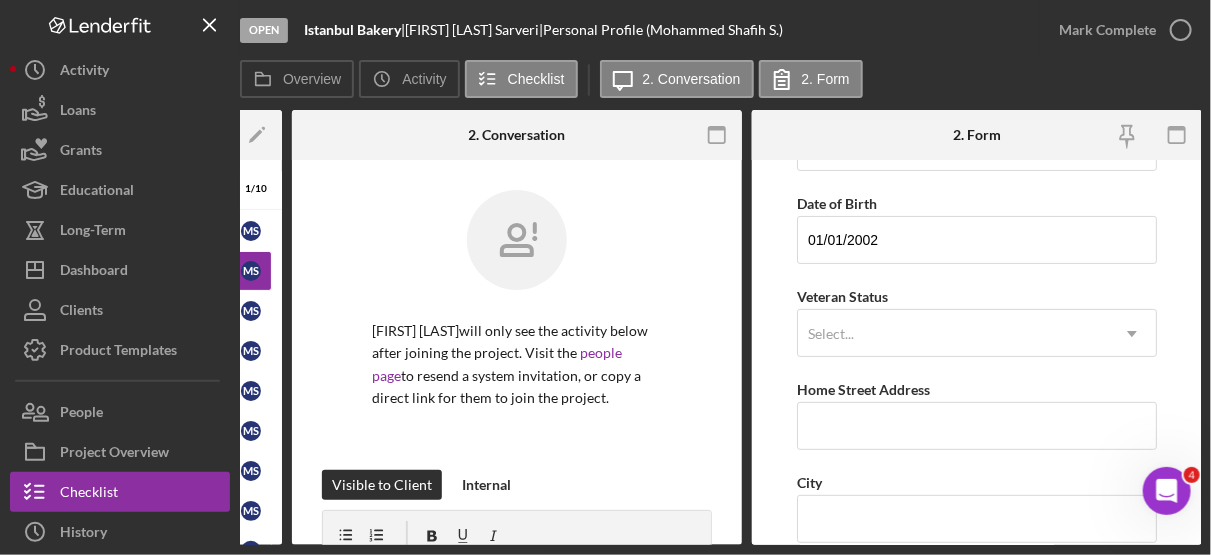 scroll, scrollTop: 182, scrollLeft: 0, axis: vertical 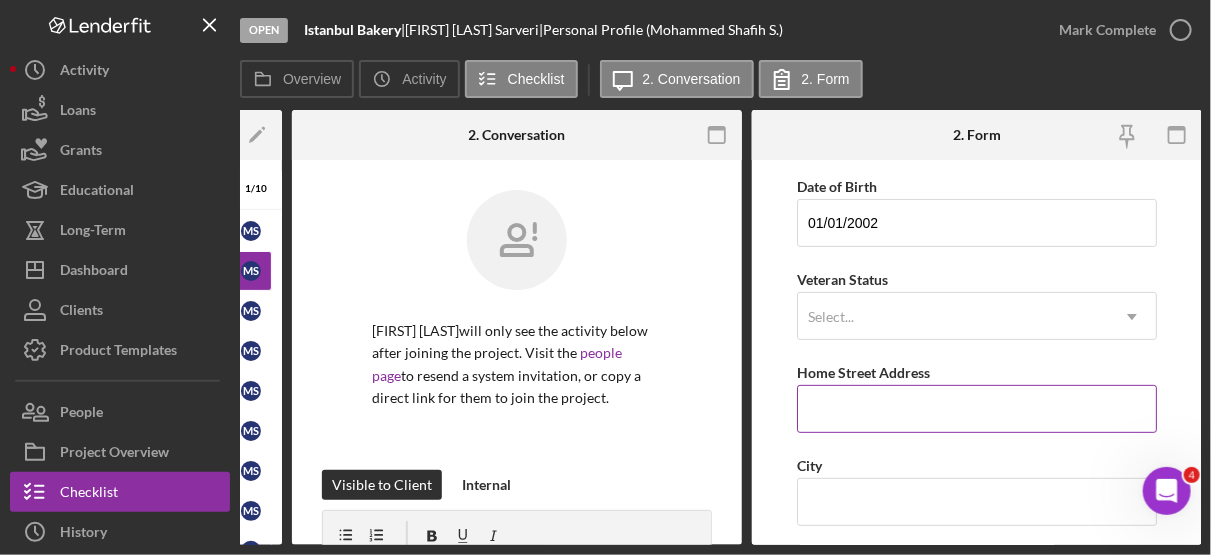 click on "Home Street Address" at bounding box center [977, 409] 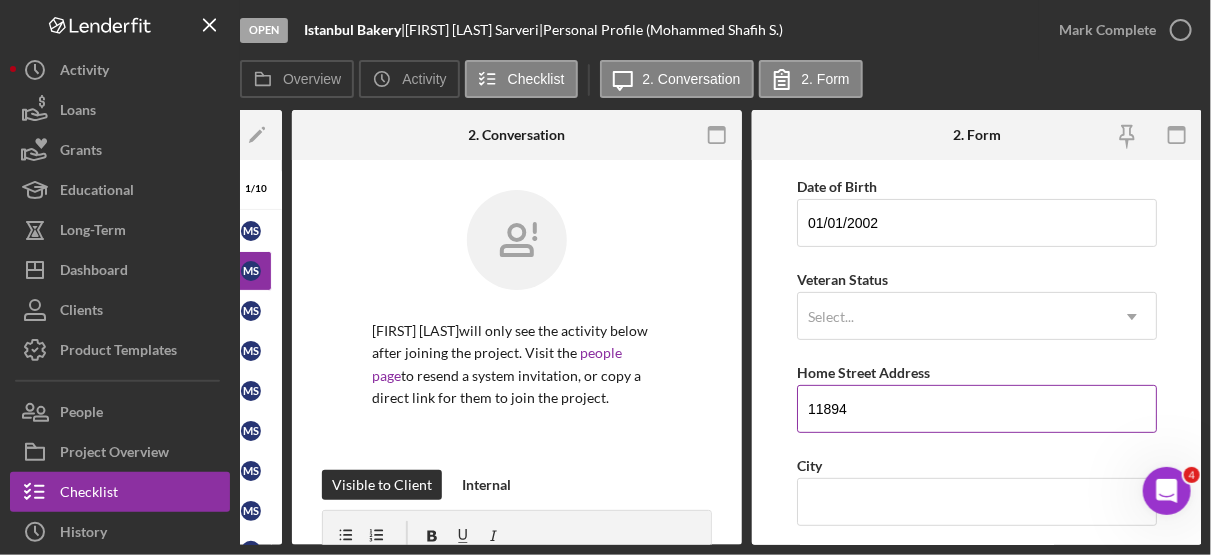 type on "11894 SW 12th Place" 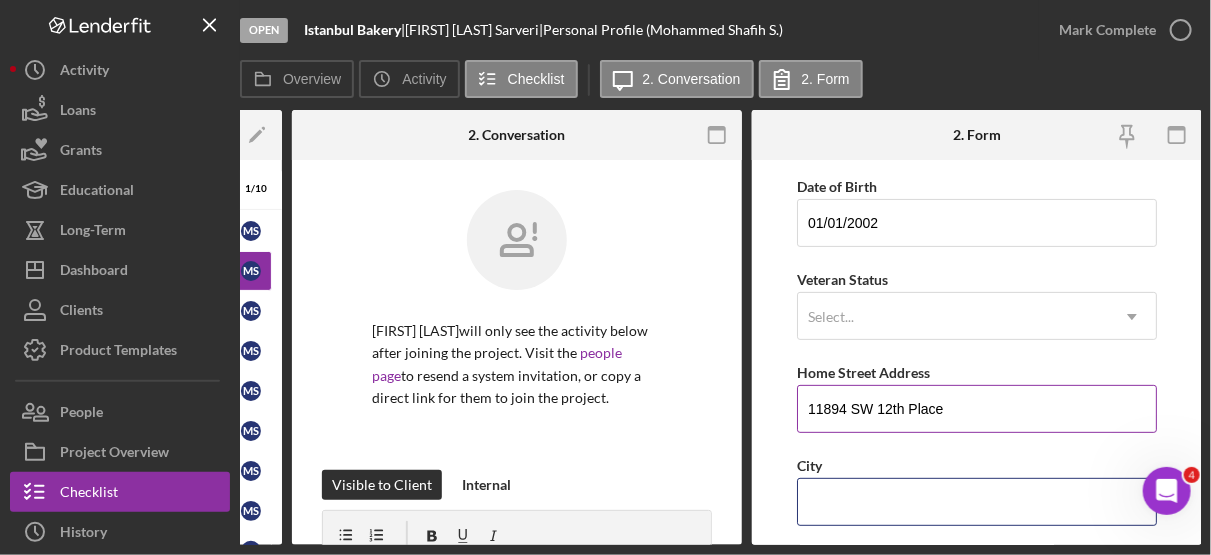 type on "Davie" 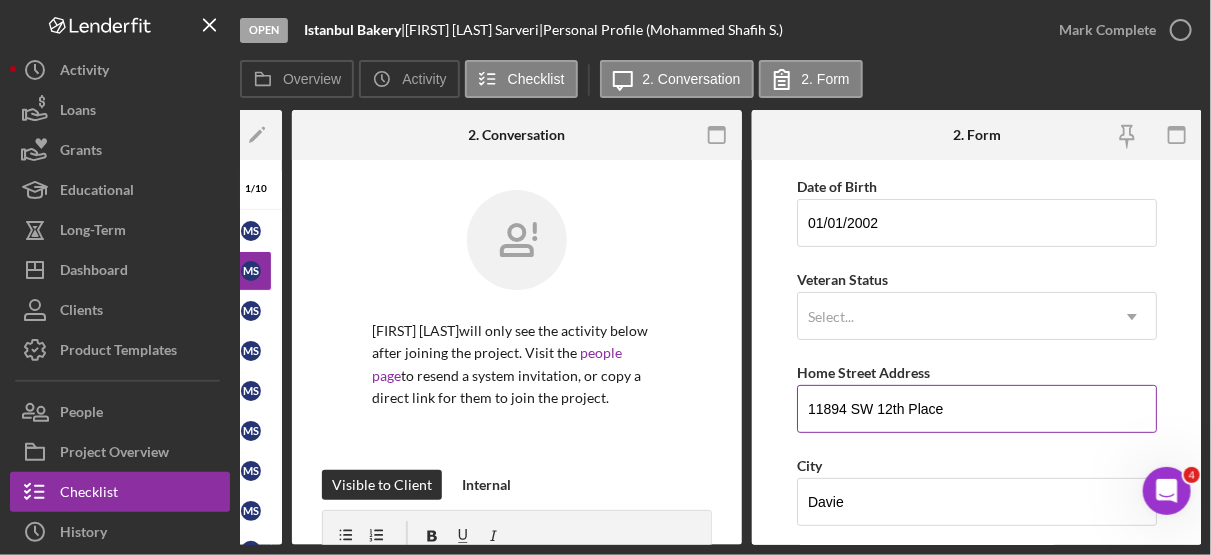 type on "33325" 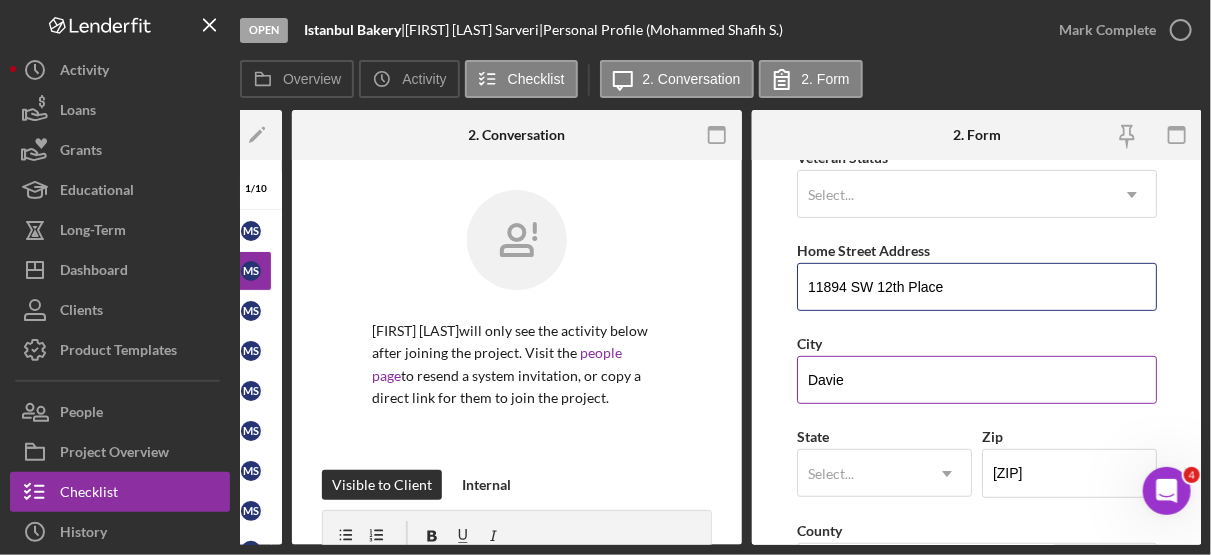 scroll, scrollTop: 386, scrollLeft: 0, axis: vertical 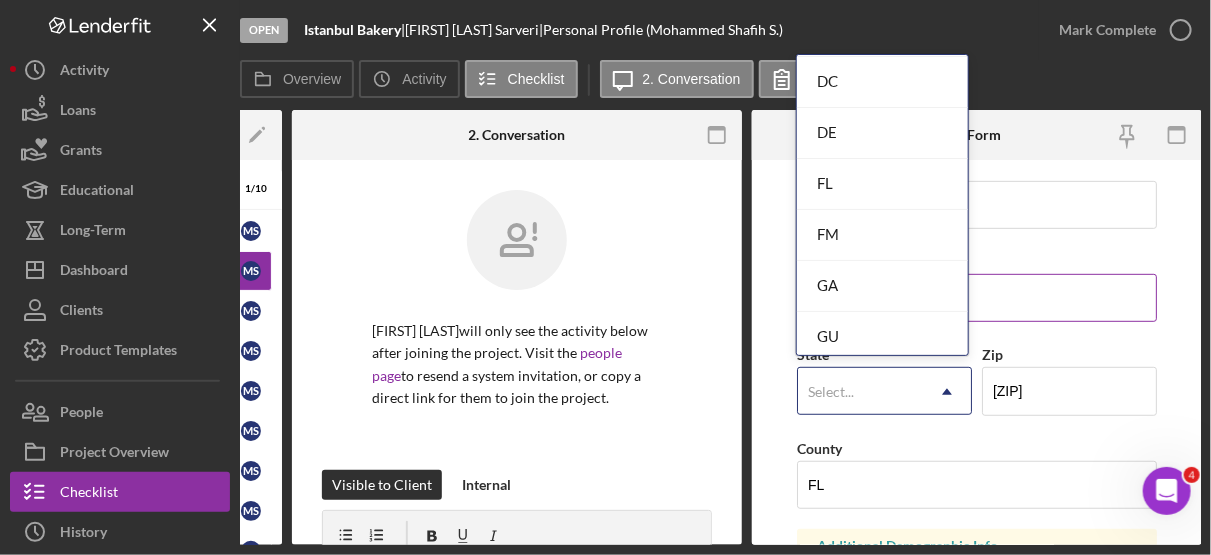 click on "FL" at bounding box center [882, 184] 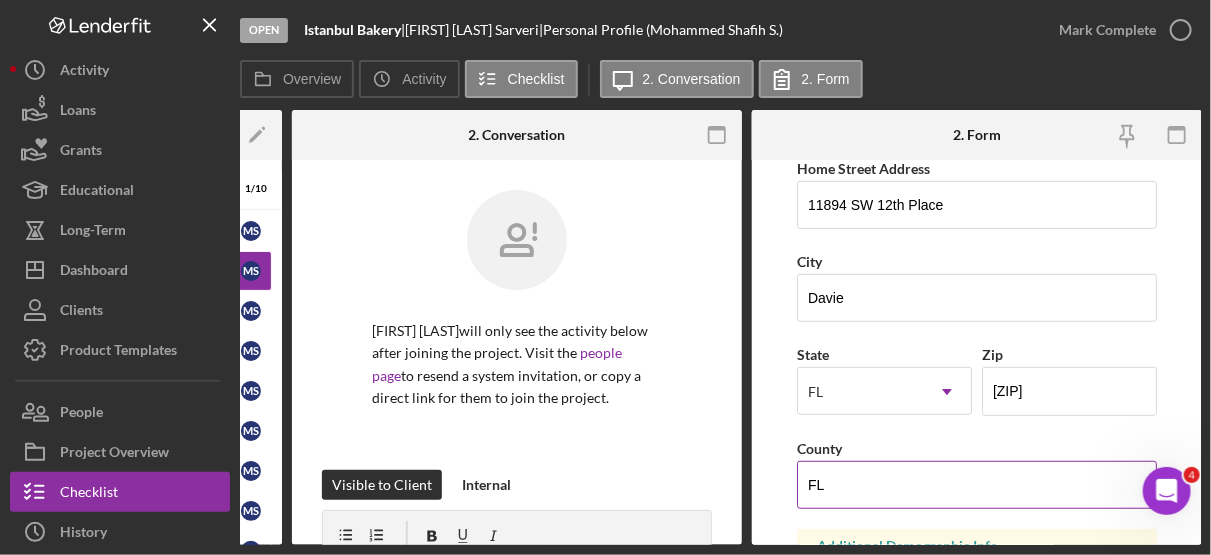 click on "FL" at bounding box center [977, 485] 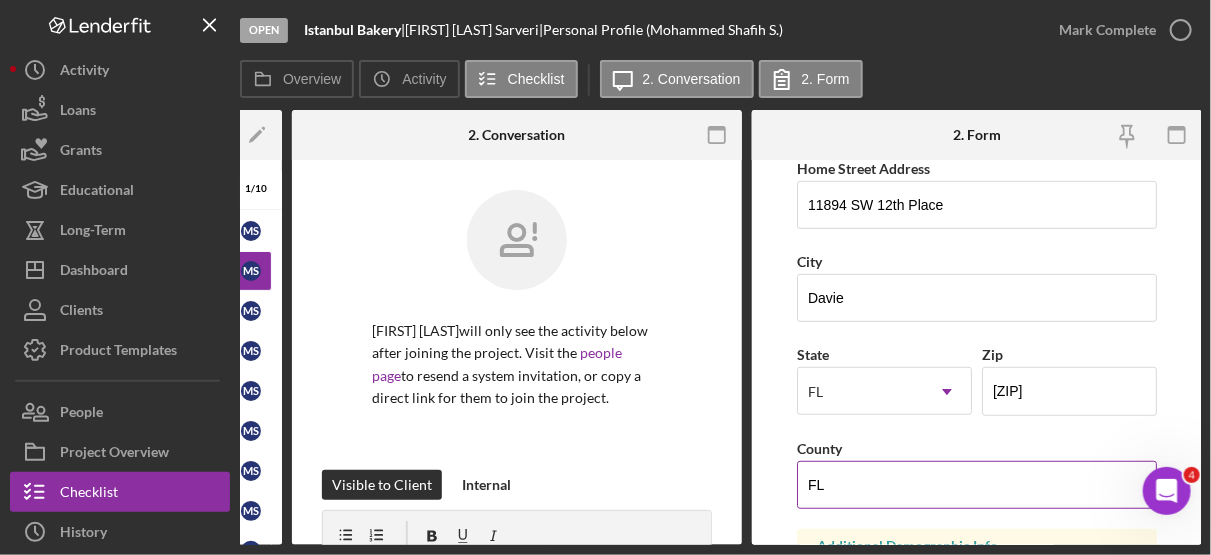 type on "F" 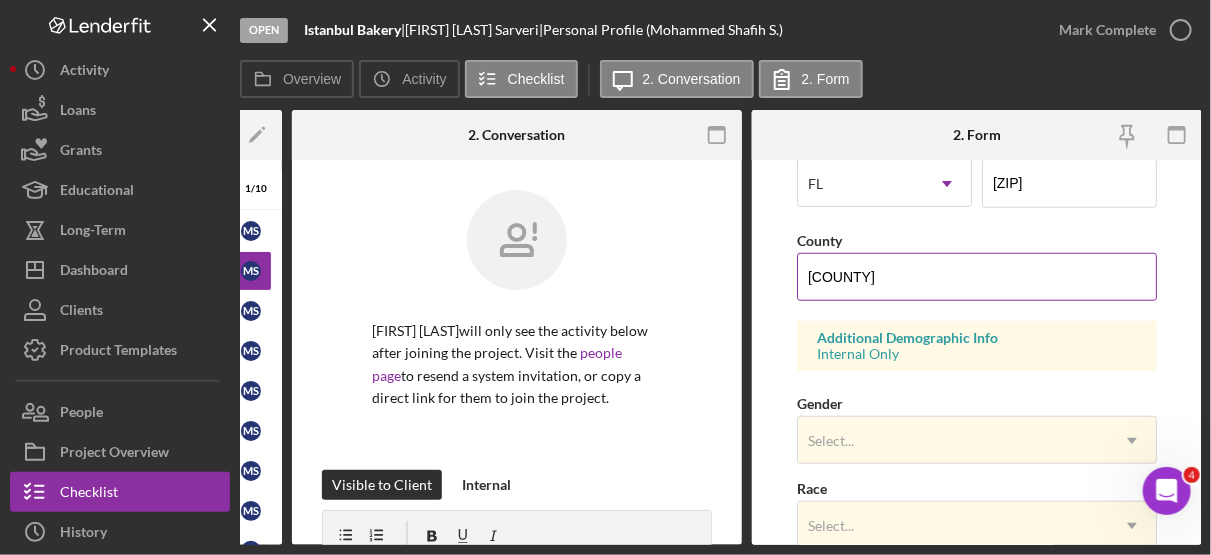 scroll, scrollTop: 605, scrollLeft: 0, axis: vertical 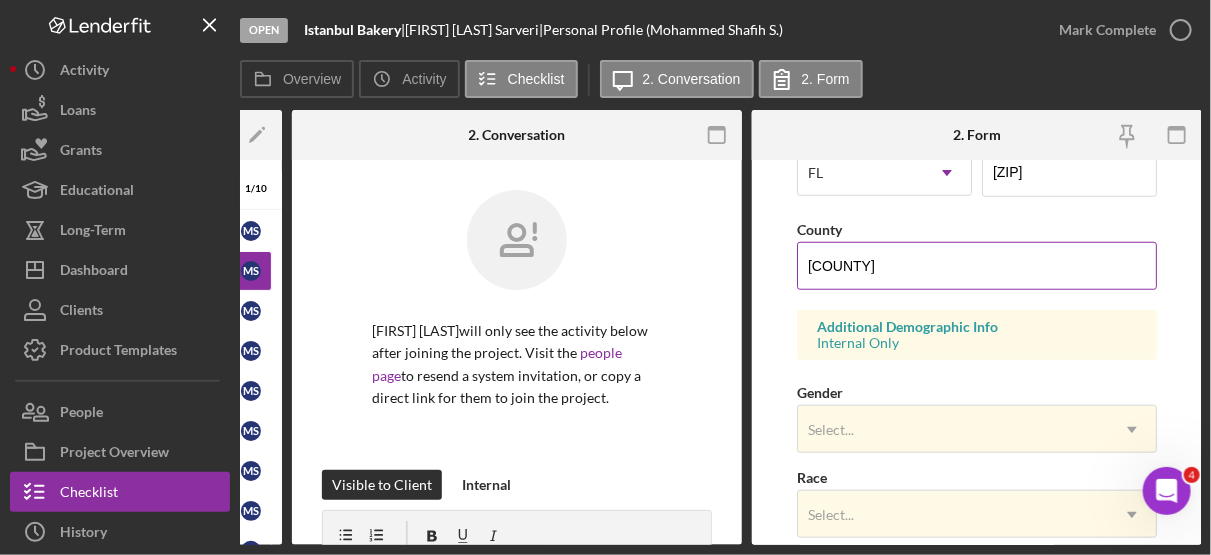 type on "Broward" 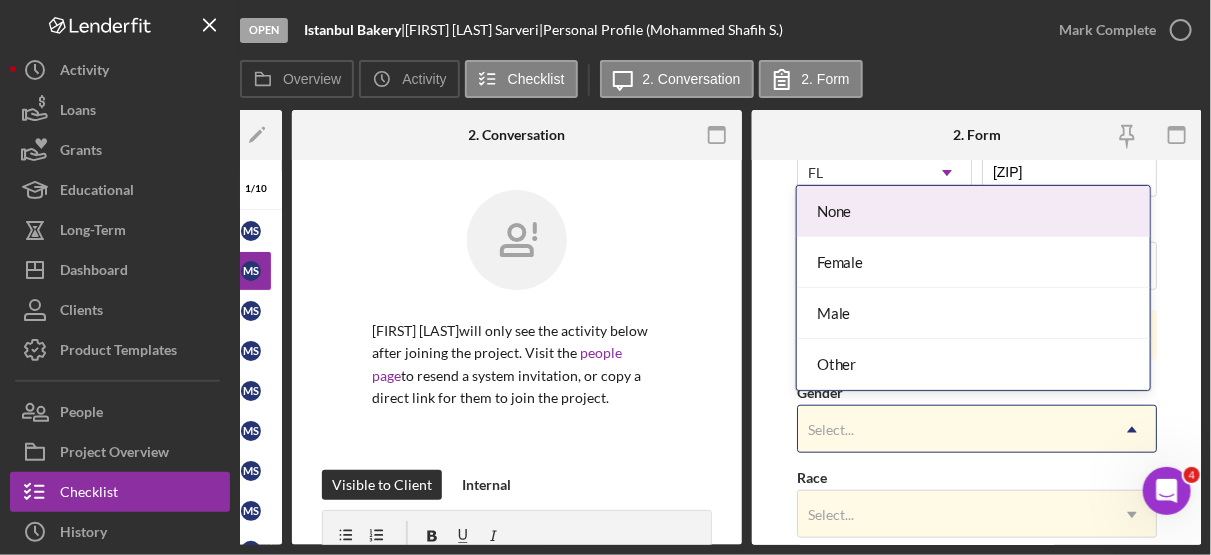 click on "Male" at bounding box center [973, 313] 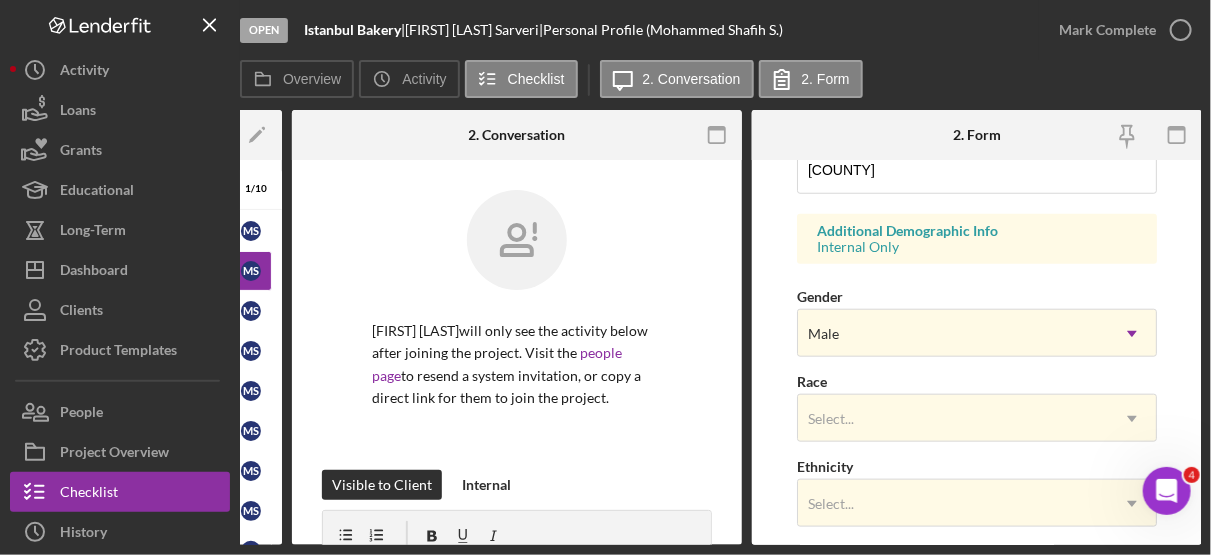 scroll, scrollTop: 768, scrollLeft: 0, axis: vertical 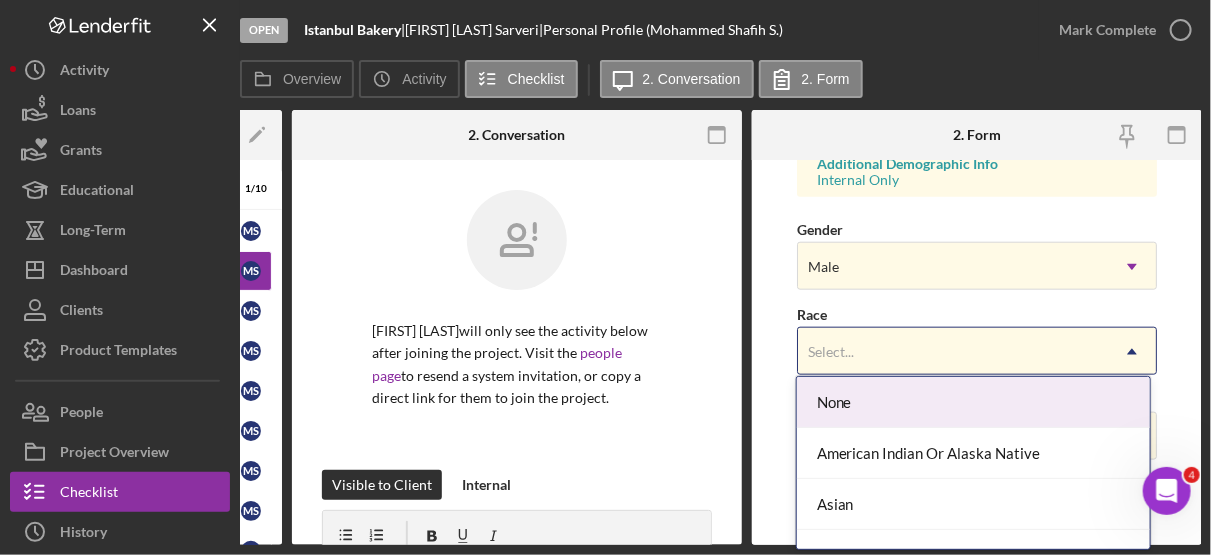 click on "Asian" at bounding box center (973, 504) 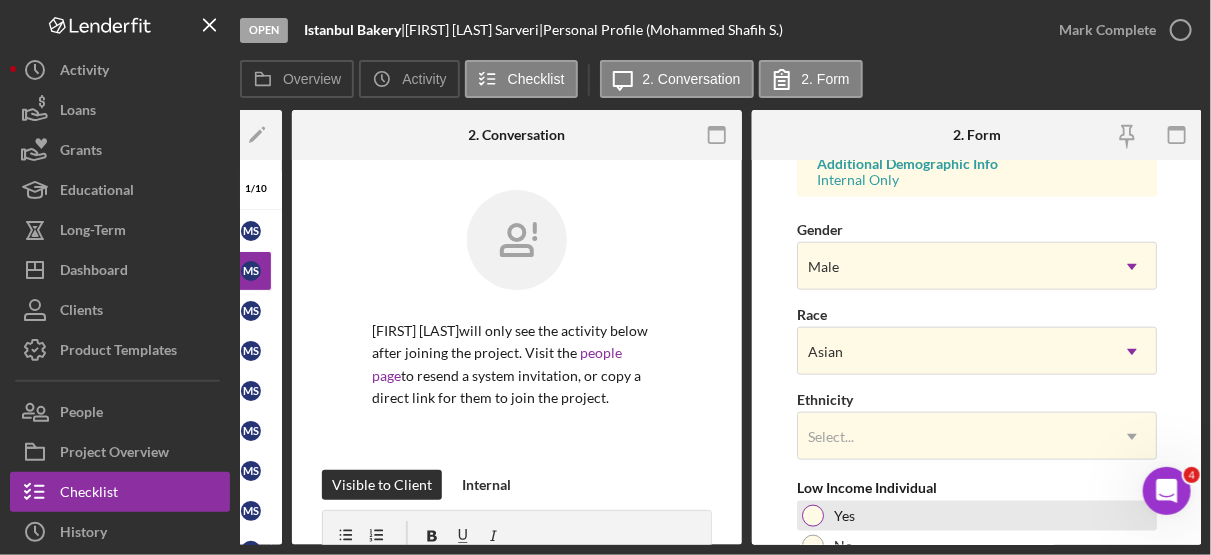 click at bounding box center (813, 516) 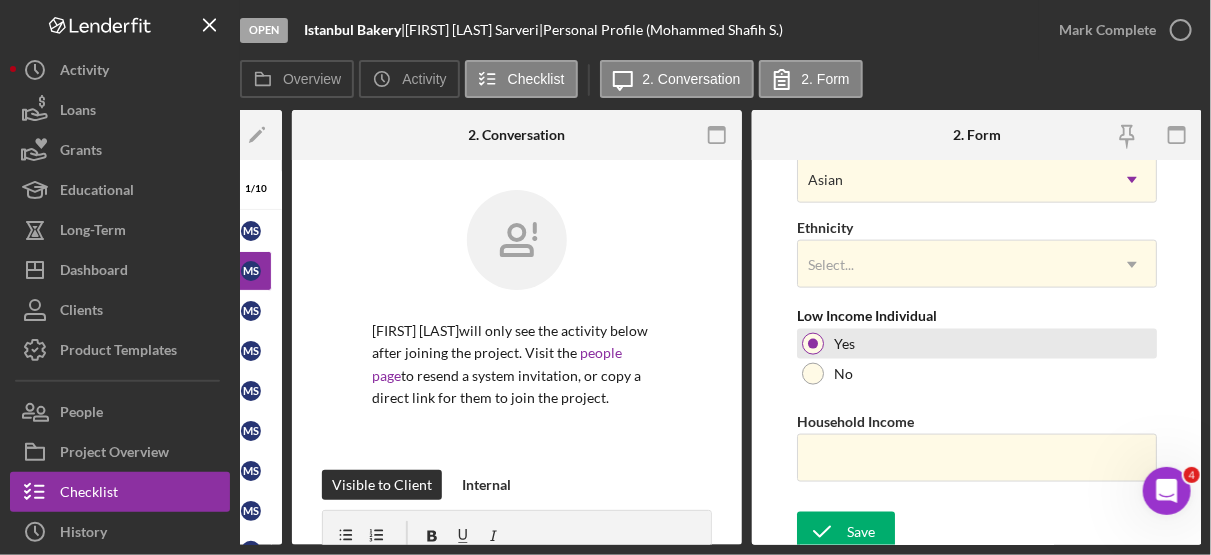 scroll, scrollTop: 948, scrollLeft: 0, axis: vertical 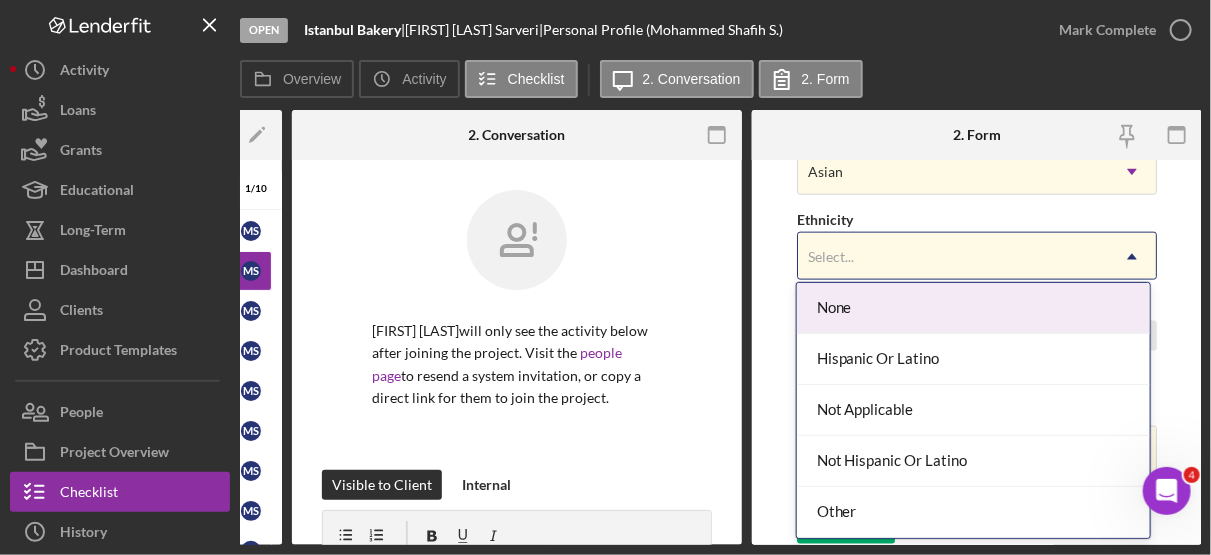 click on "Not Hispanic Or Latino" at bounding box center [973, 461] 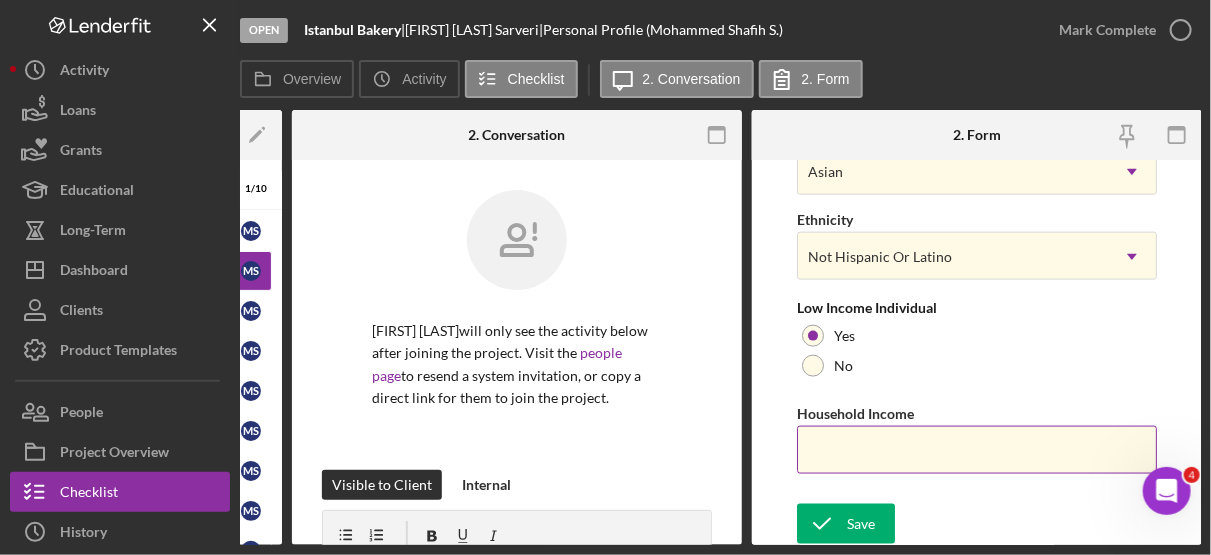 click on "Household Income" at bounding box center (977, 450) 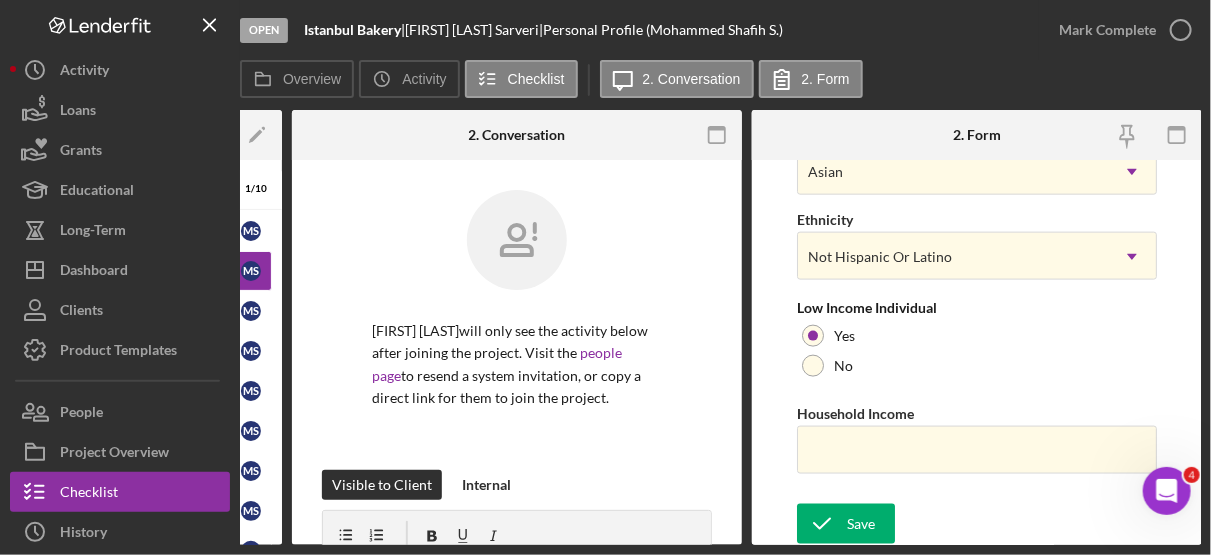 drag, startPoint x: 880, startPoint y: 446, endPoint x: 979, endPoint y: 480, distance: 104.67569 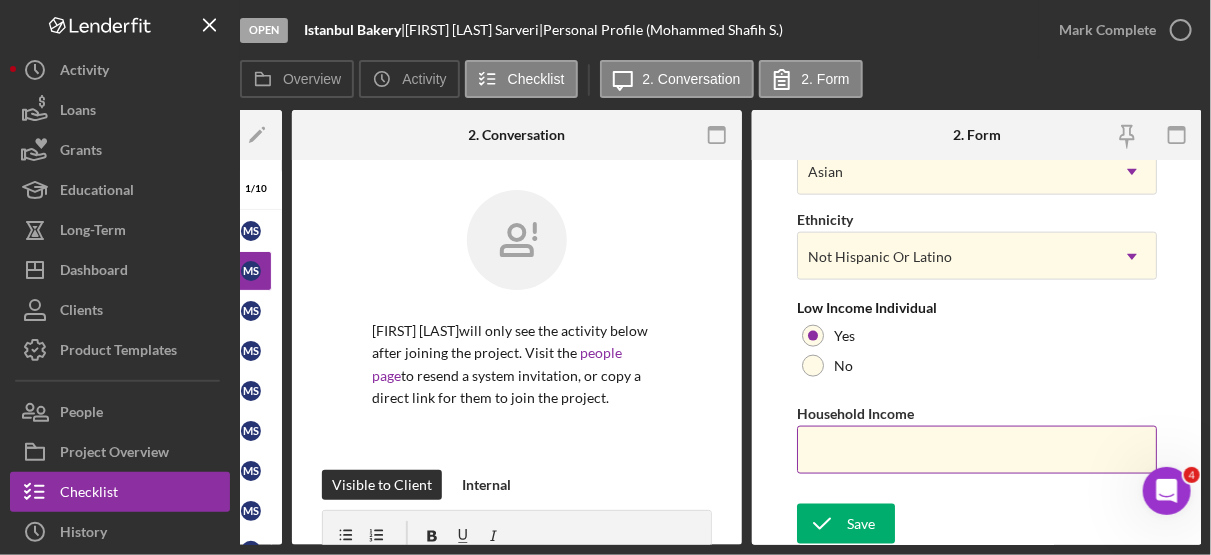 click on "Household Income" at bounding box center [977, 450] 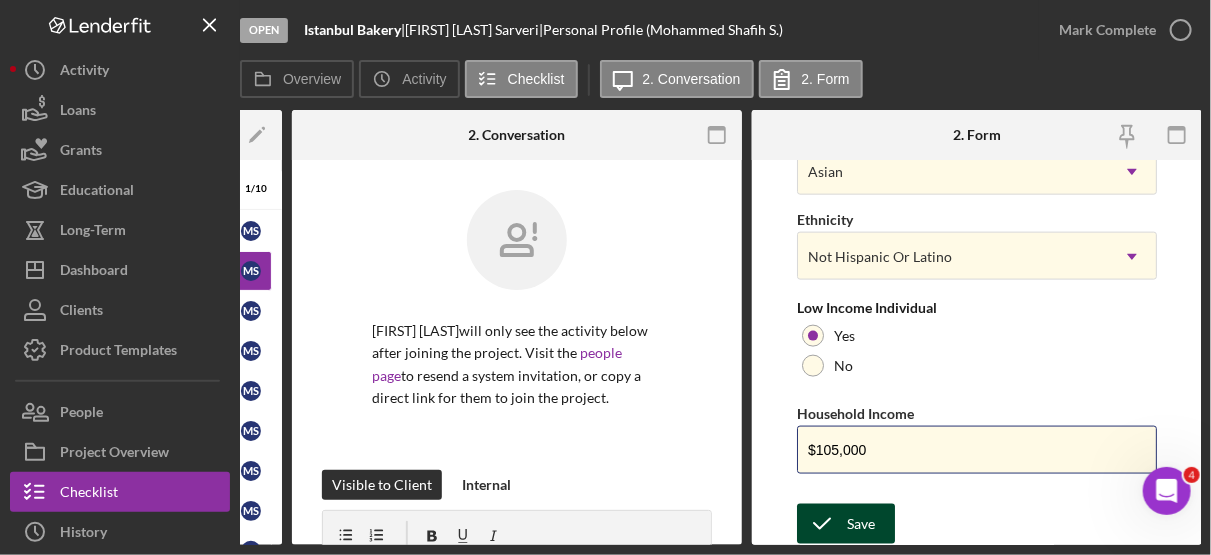 type on "$105,000" 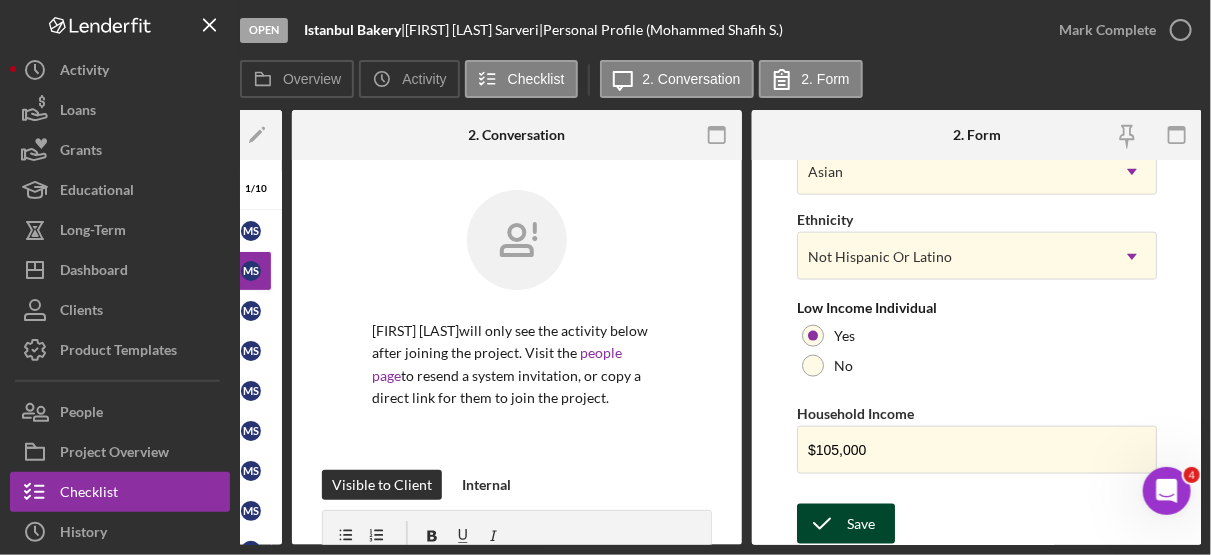 click on "Save" at bounding box center [861, 524] 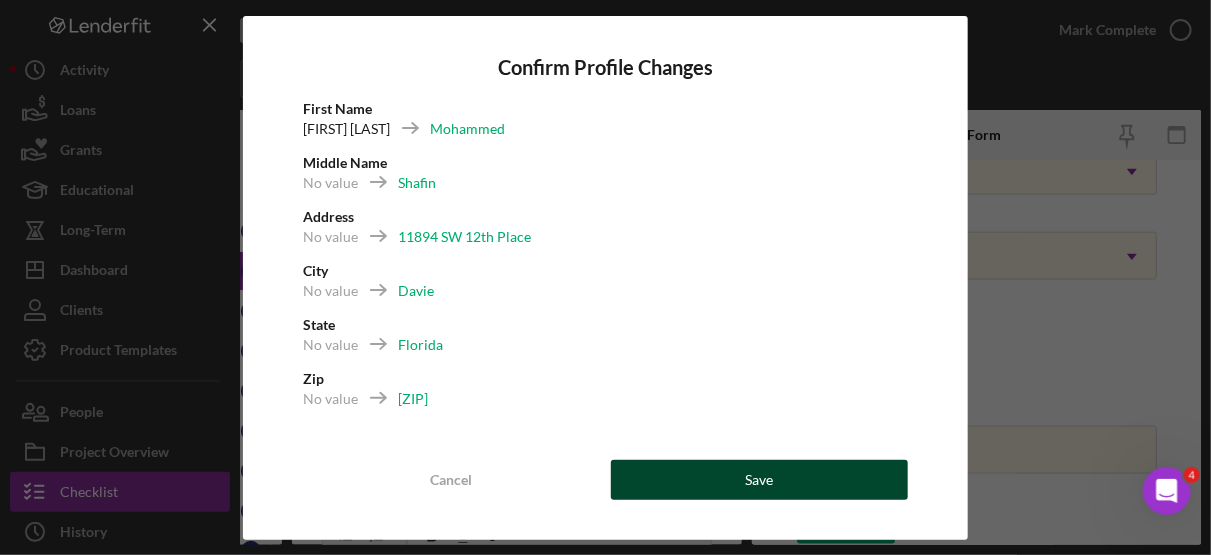 click on "Save" at bounding box center [760, 480] 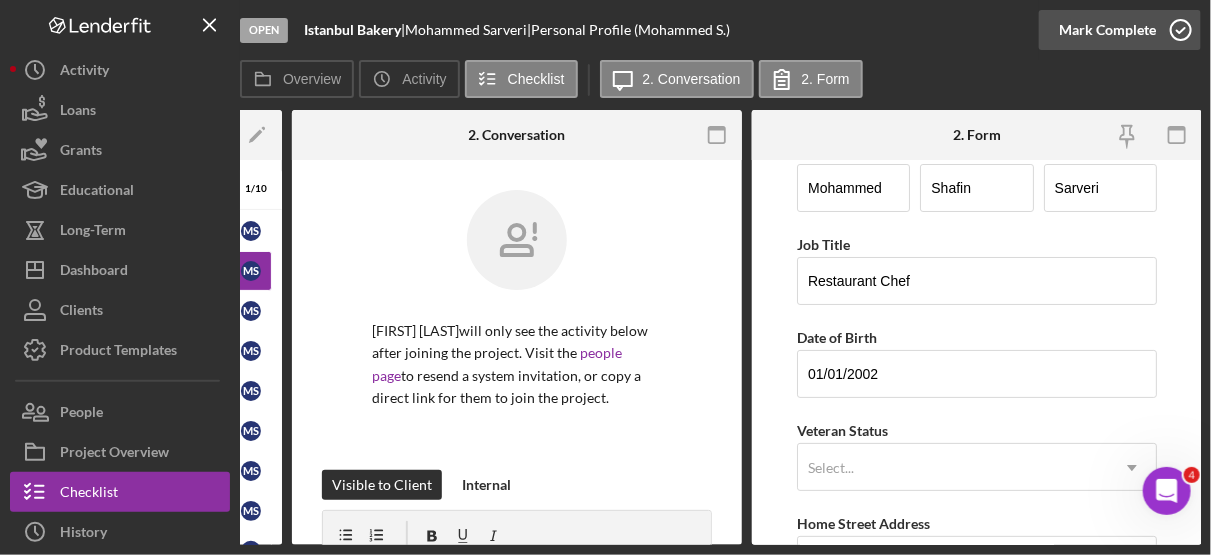 scroll, scrollTop: 0, scrollLeft: 0, axis: both 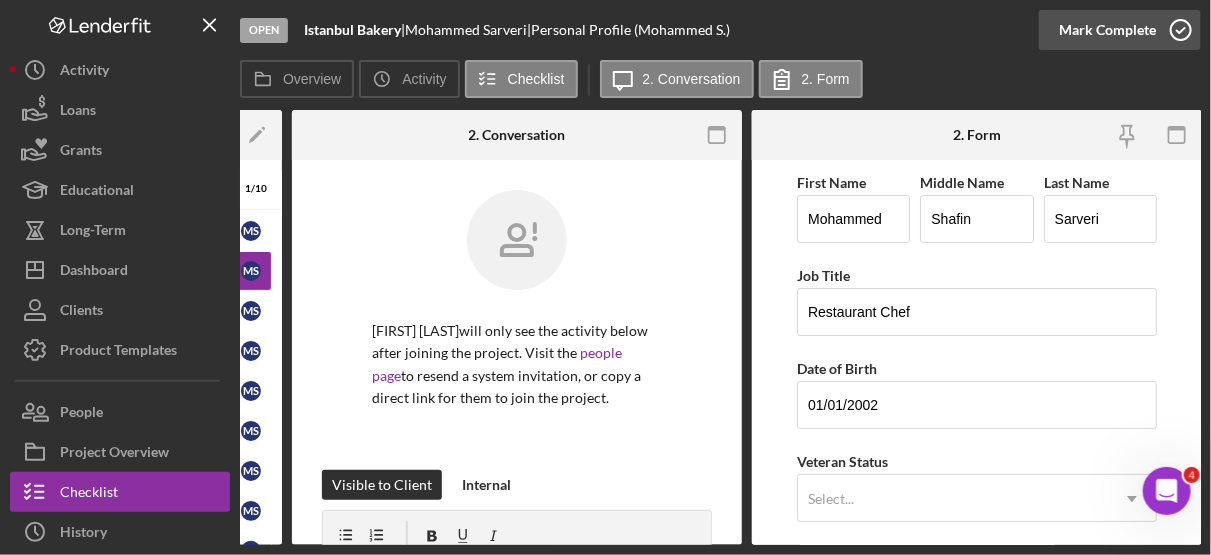click 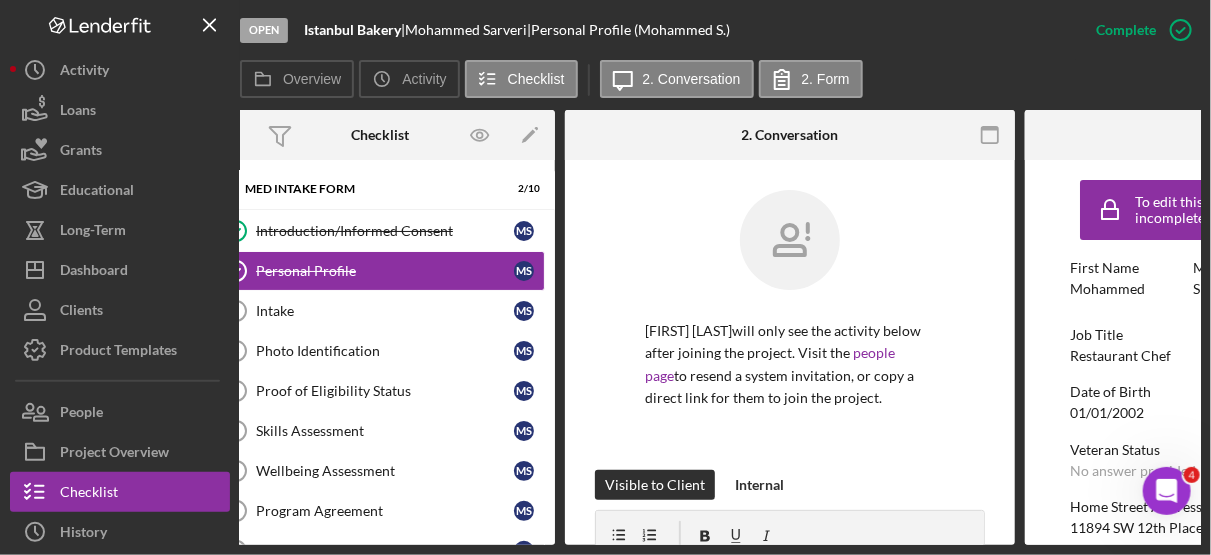 scroll, scrollTop: 0, scrollLeft: 0, axis: both 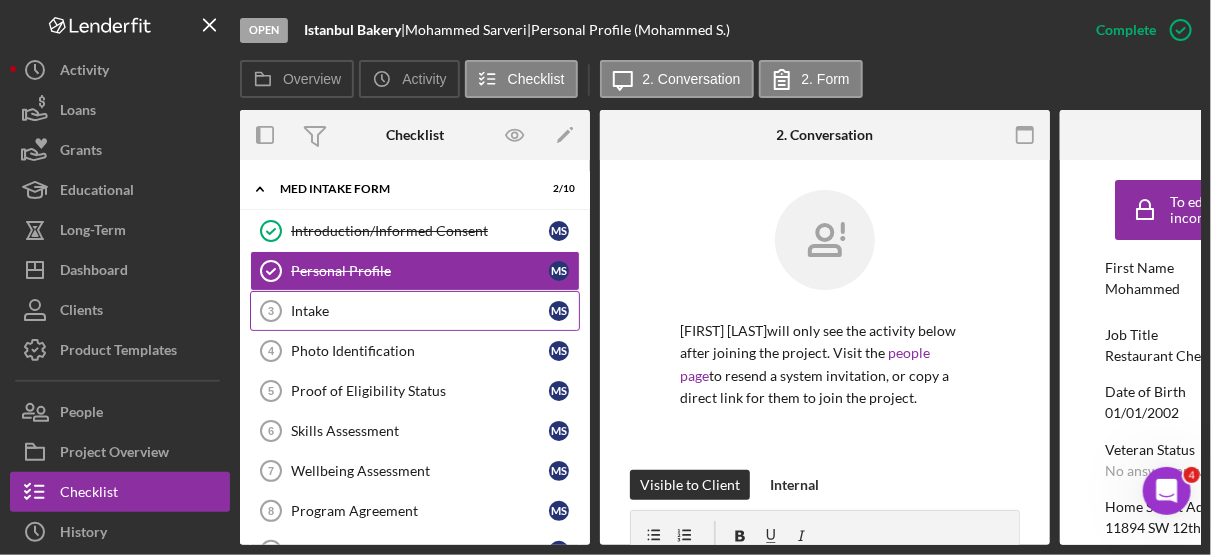 click on "Intake" at bounding box center [420, 311] 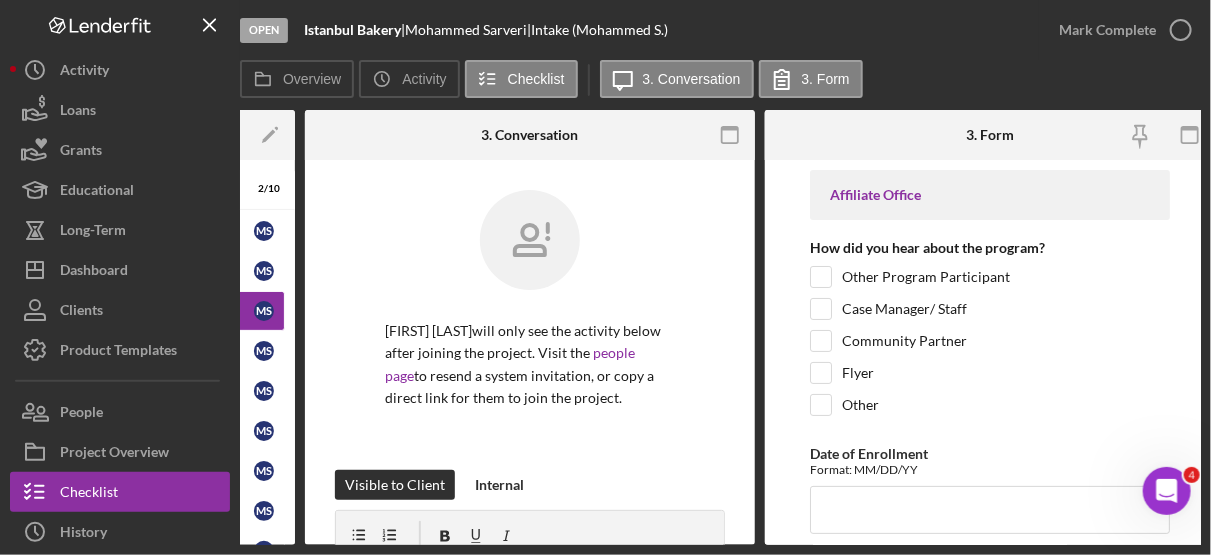 scroll, scrollTop: 0, scrollLeft: 308, axis: horizontal 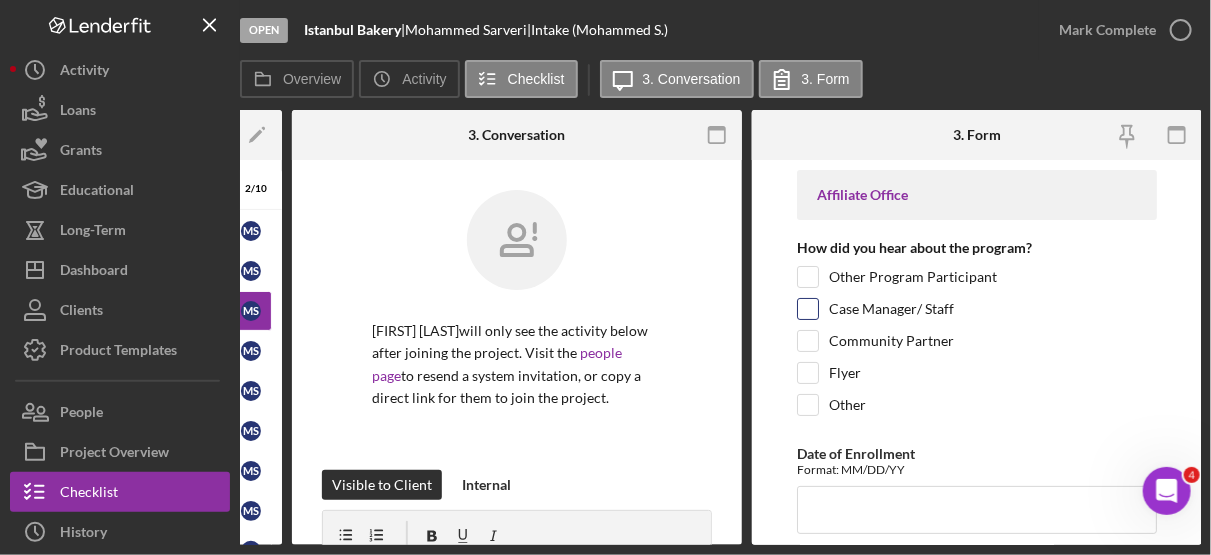 click on "Case Manager/ Staff" at bounding box center (891, 309) 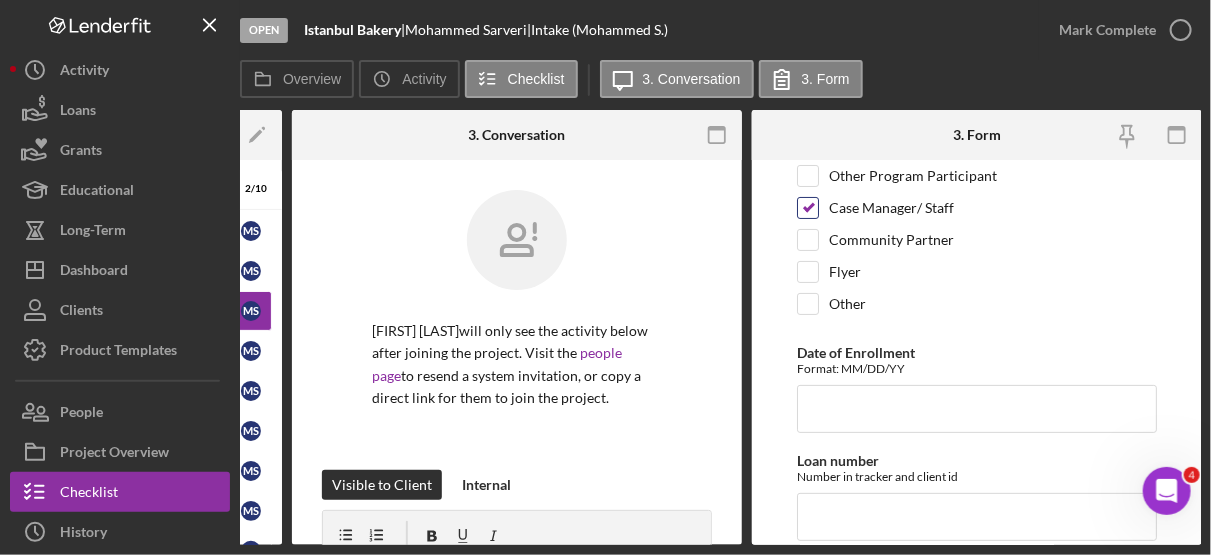 scroll, scrollTop: 166, scrollLeft: 0, axis: vertical 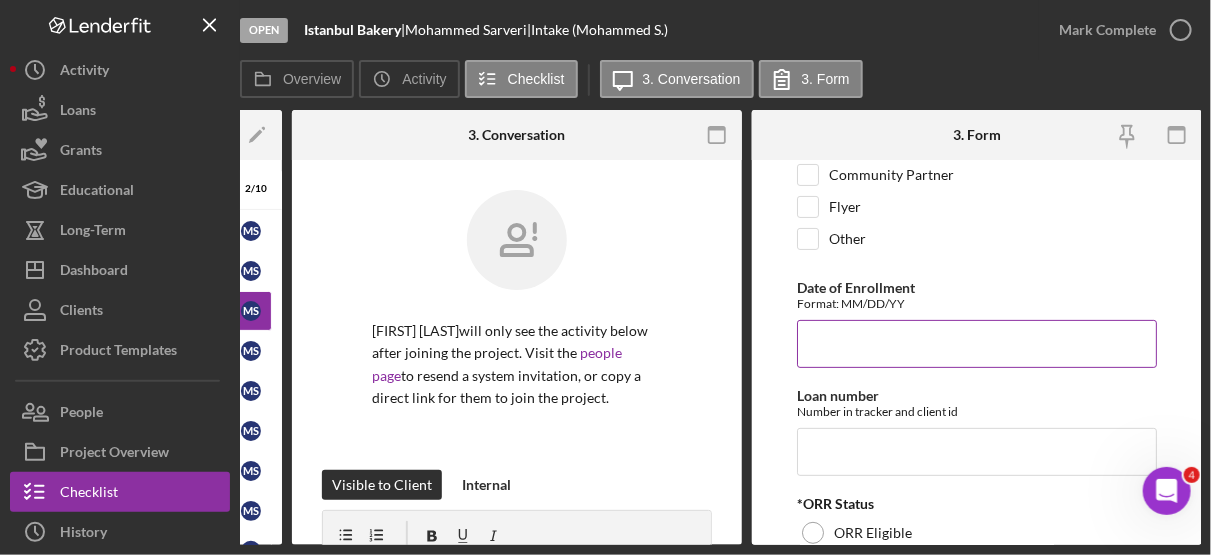 click on "Date of Enrollment" at bounding box center [977, 344] 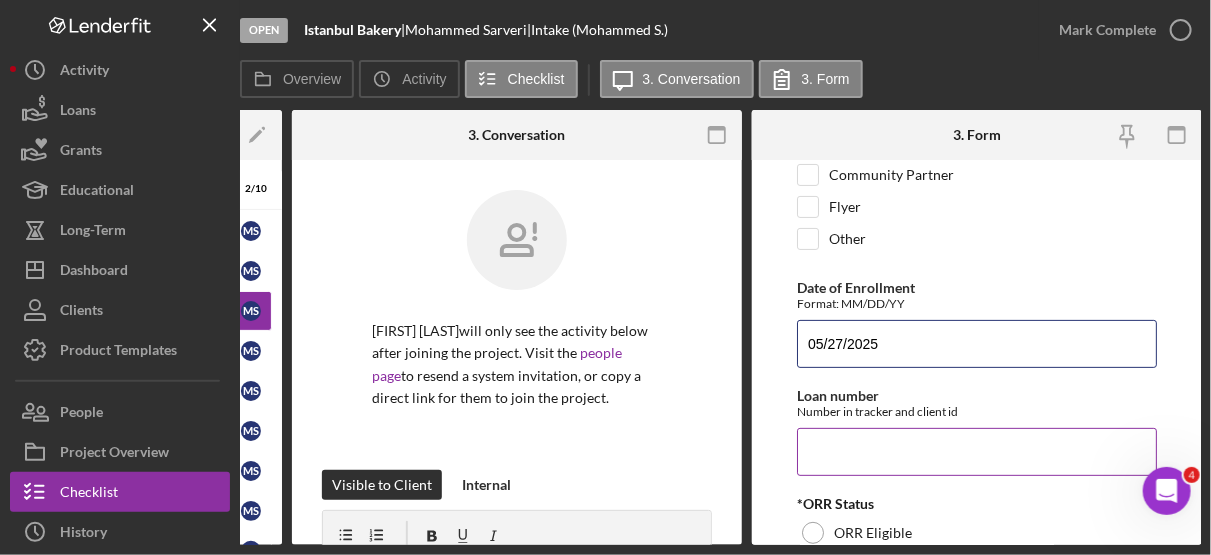 type on "05/27/2025" 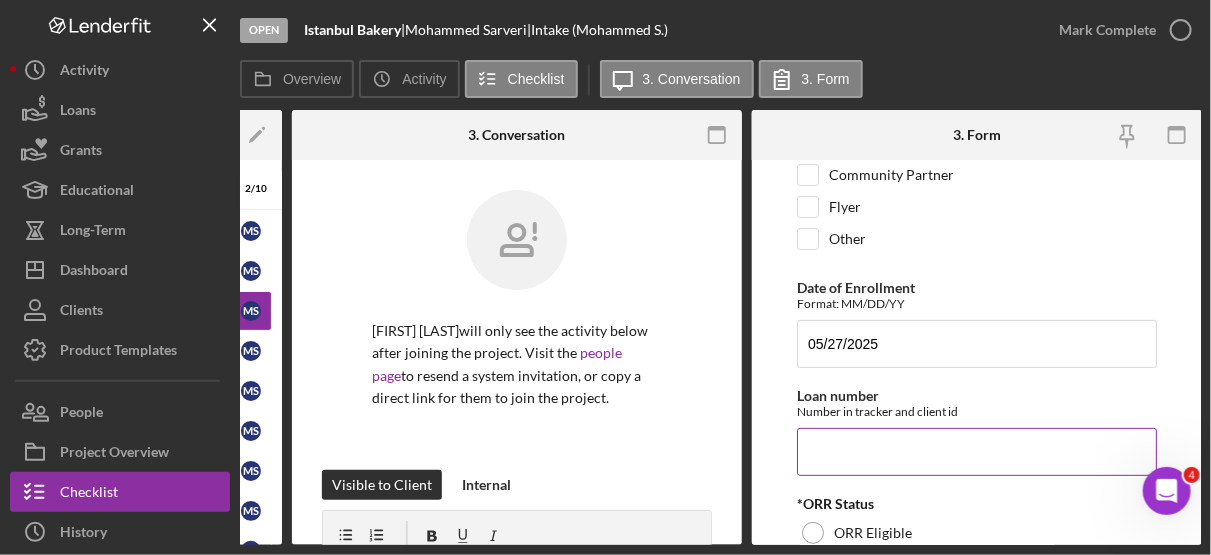 click on "Loan number" at bounding box center [977, 452] 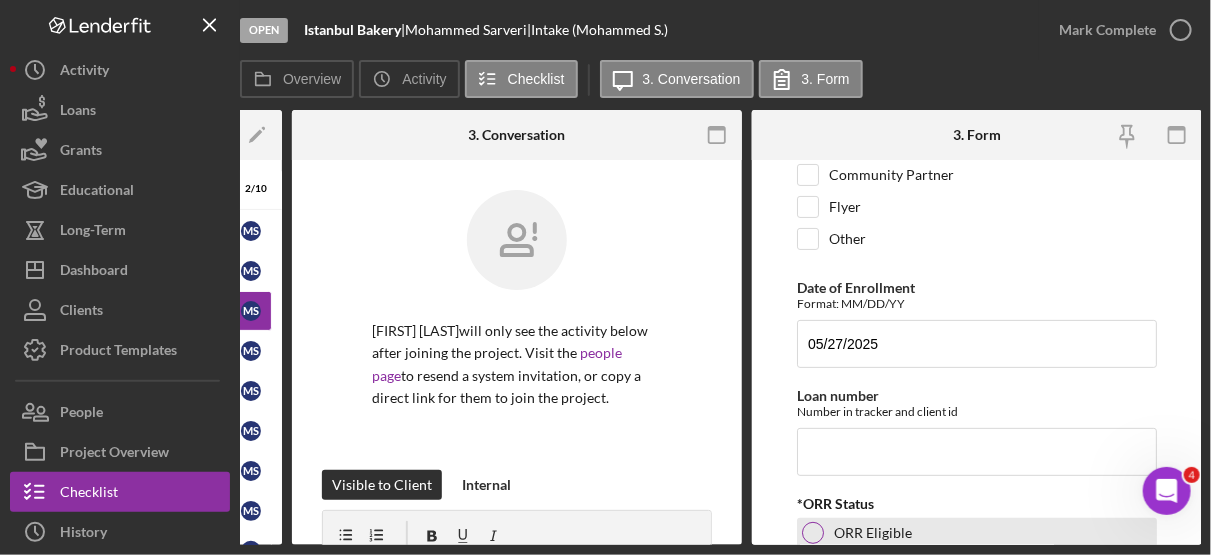 click on "ORR Eligible" at bounding box center [873, 533] 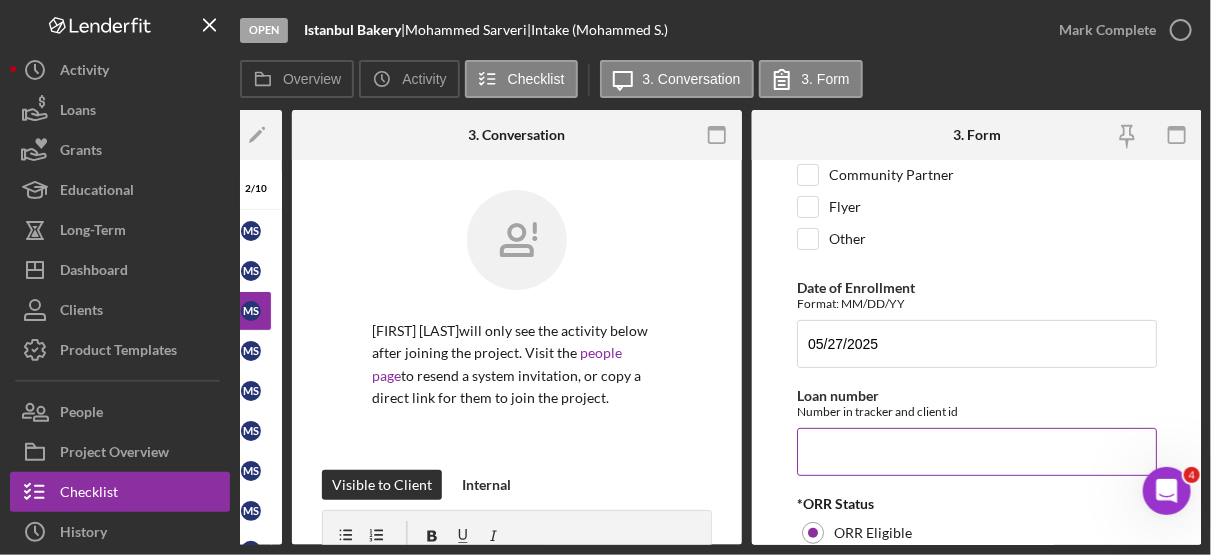 click on "Loan number" at bounding box center [977, 452] 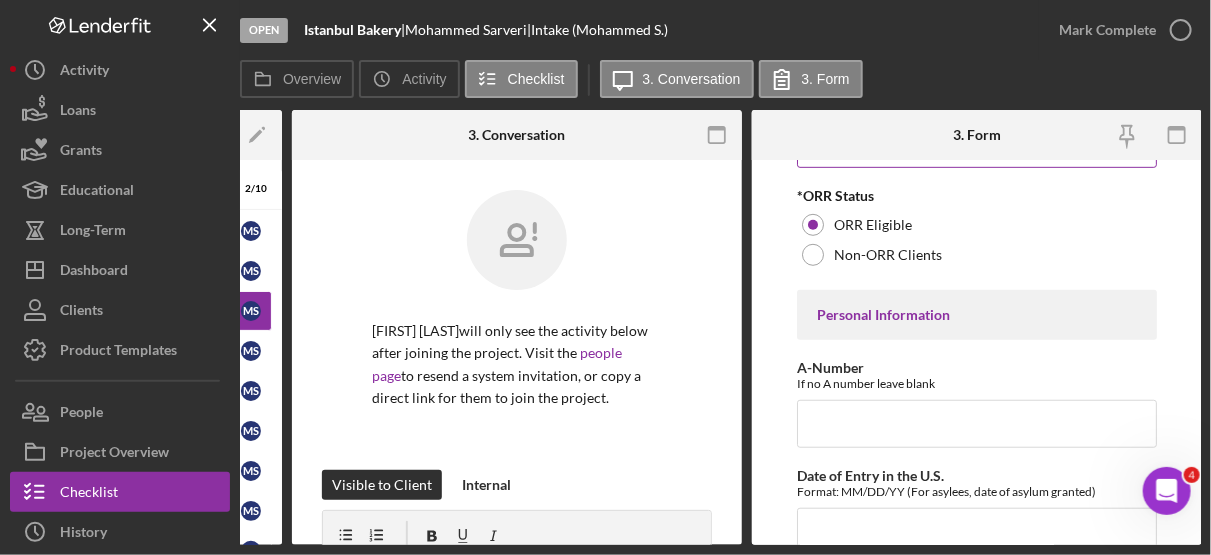 scroll, scrollTop: 477, scrollLeft: 0, axis: vertical 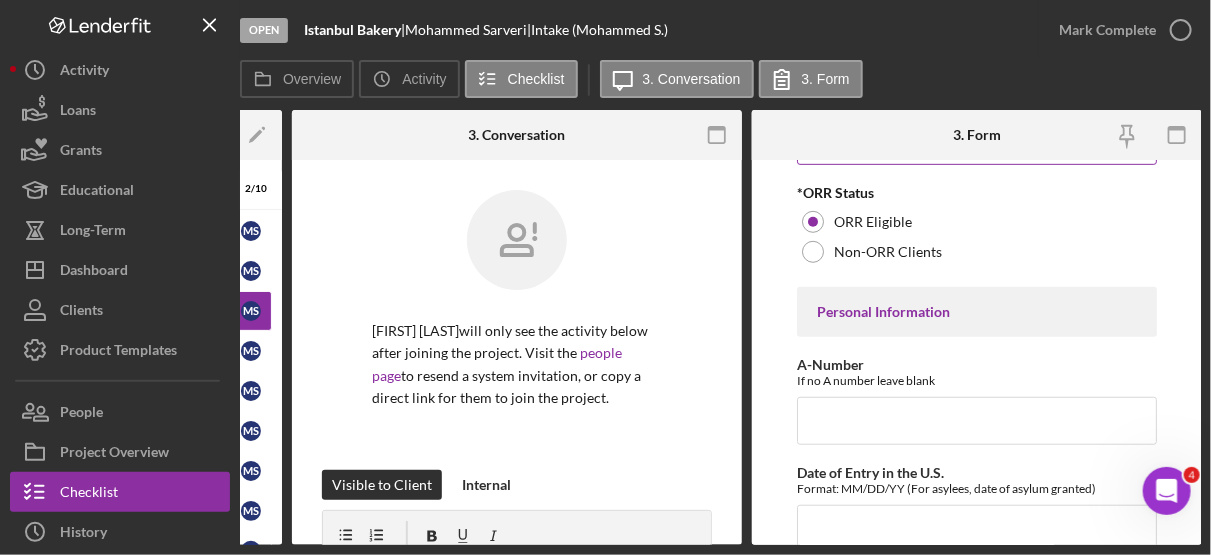 type on "JFCSFy2526" 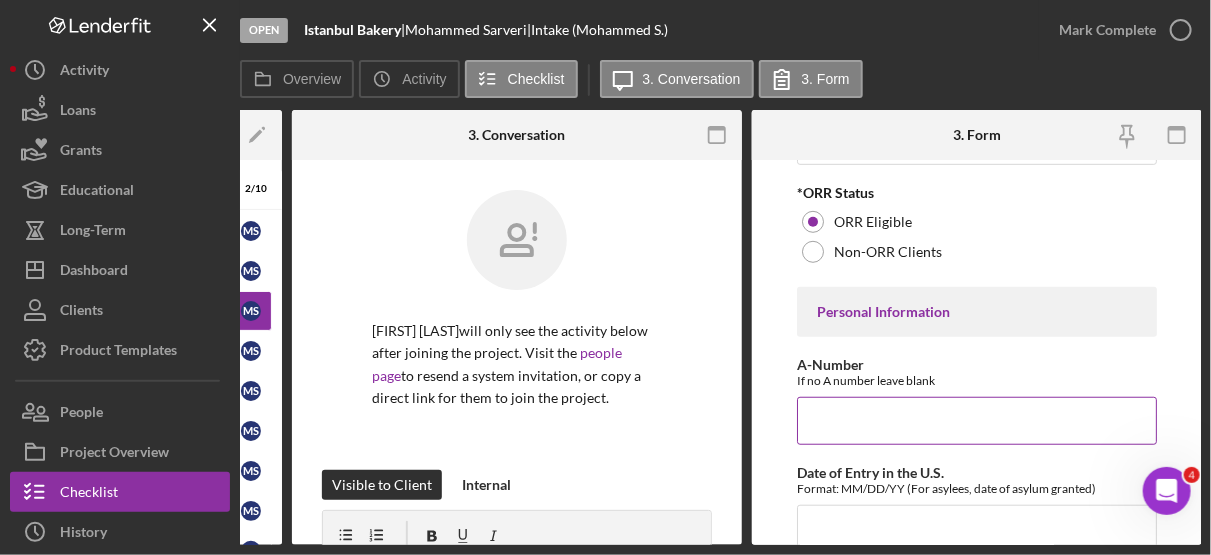 click on "A-Number" at bounding box center (977, 421) 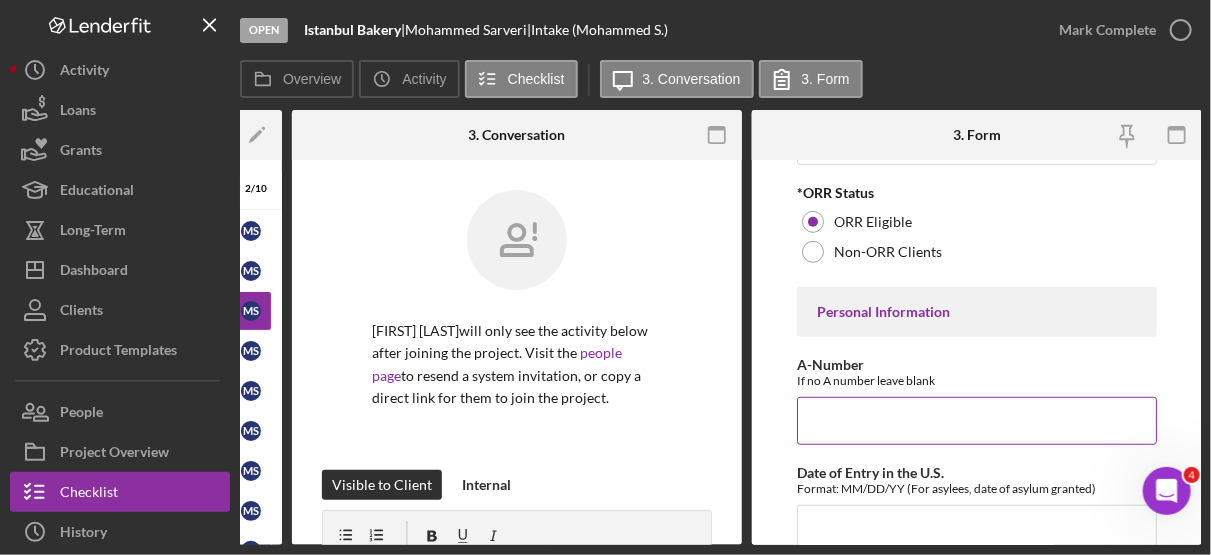 click on "A-Number" at bounding box center [977, 421] 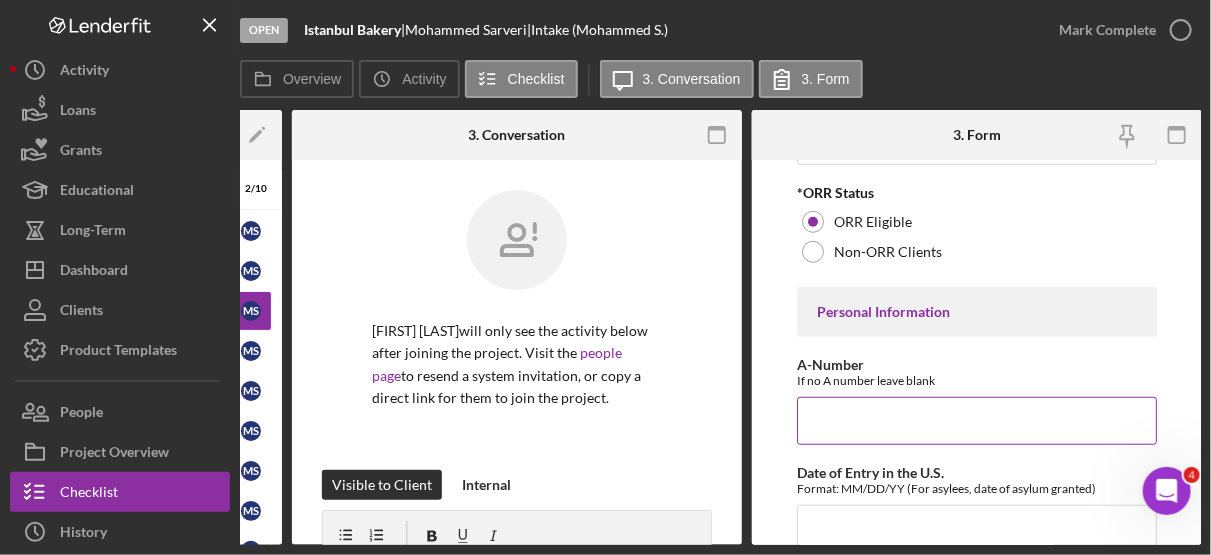 paste on "299,587,778" 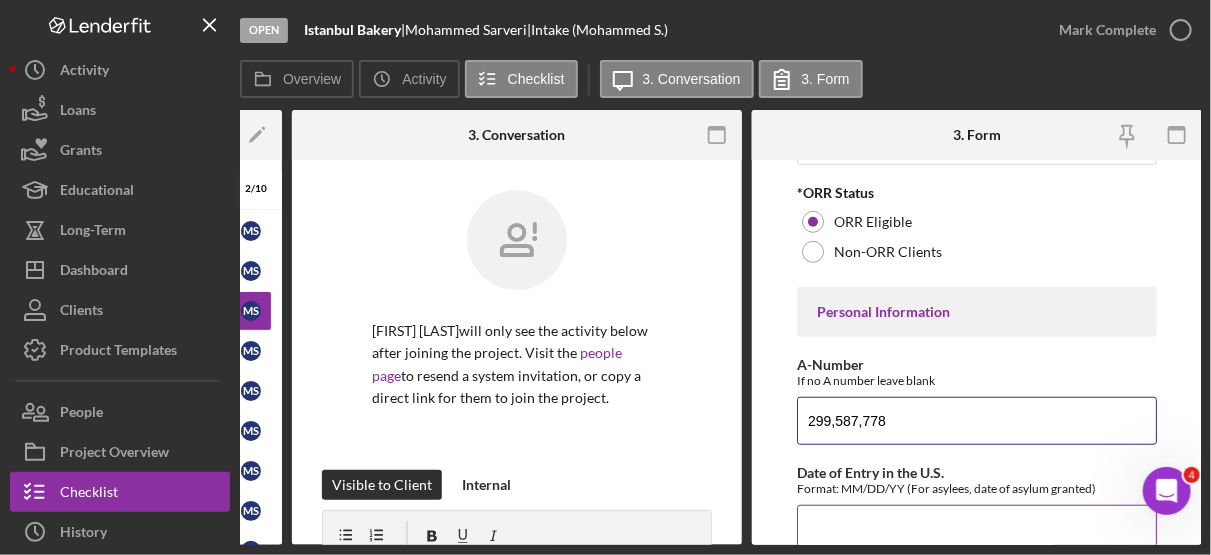 type on "299,587,778" 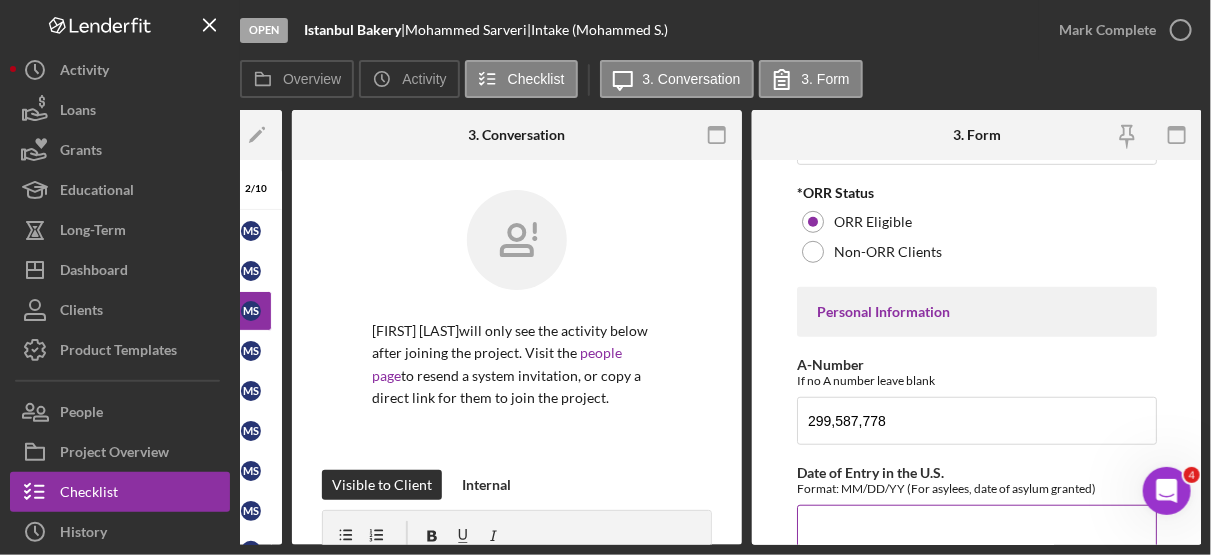 click on "Date of Entry in the U.S." at bounding box center [977, 529] 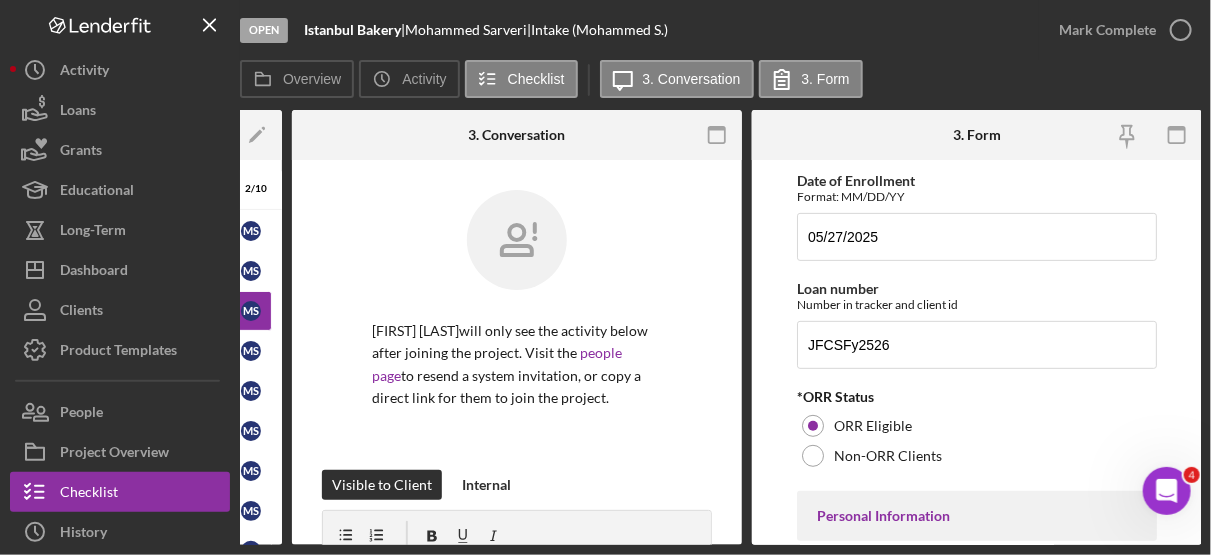 scroll, scrollTop: 279, scrollLeft: 0, axis: vertical 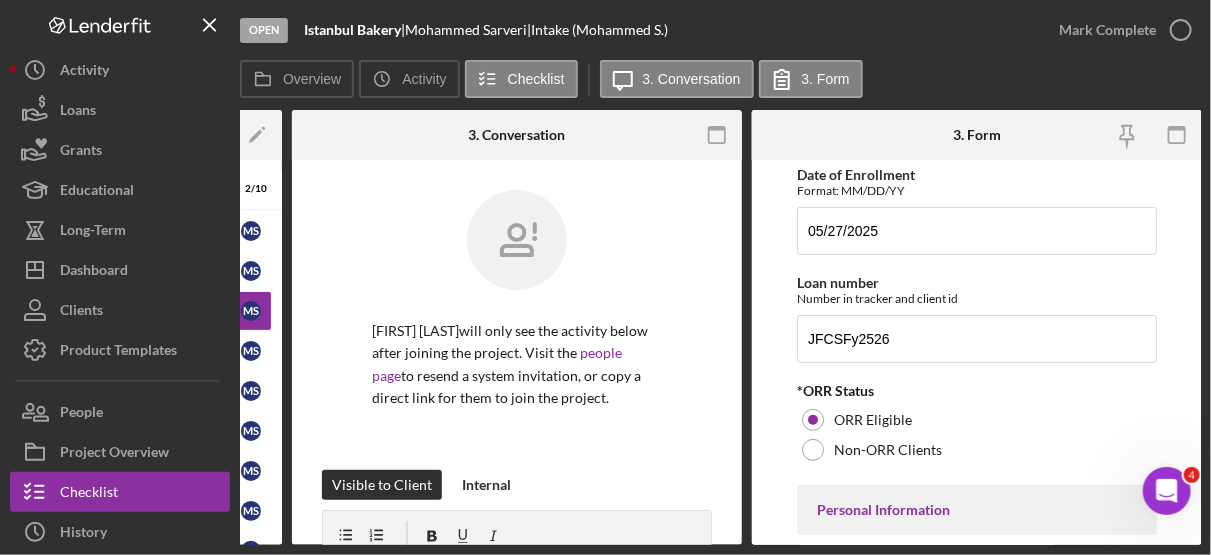 type on "04/04/2023" 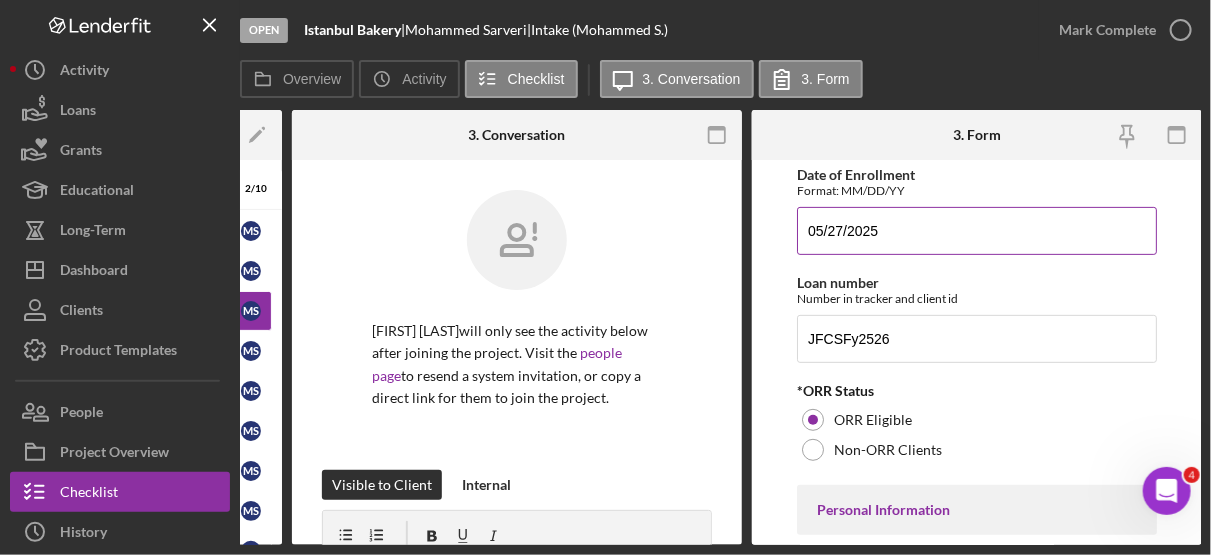 click on "05/27/2025" at bounding box center (977, 231) 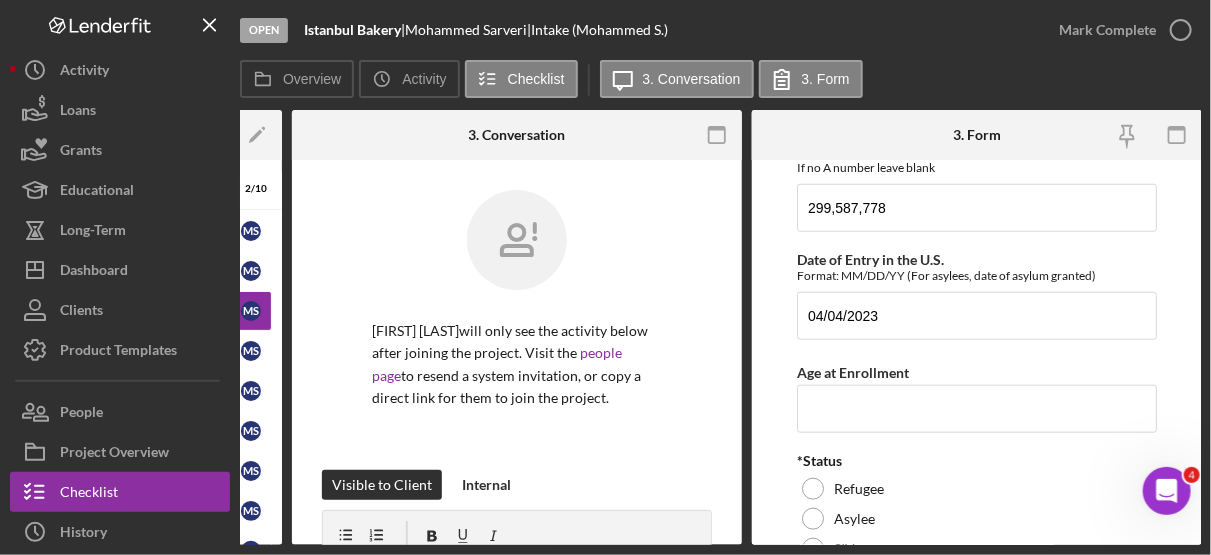 scroll, scrollTop: 752, scrollLeft: 0, axis: vertical 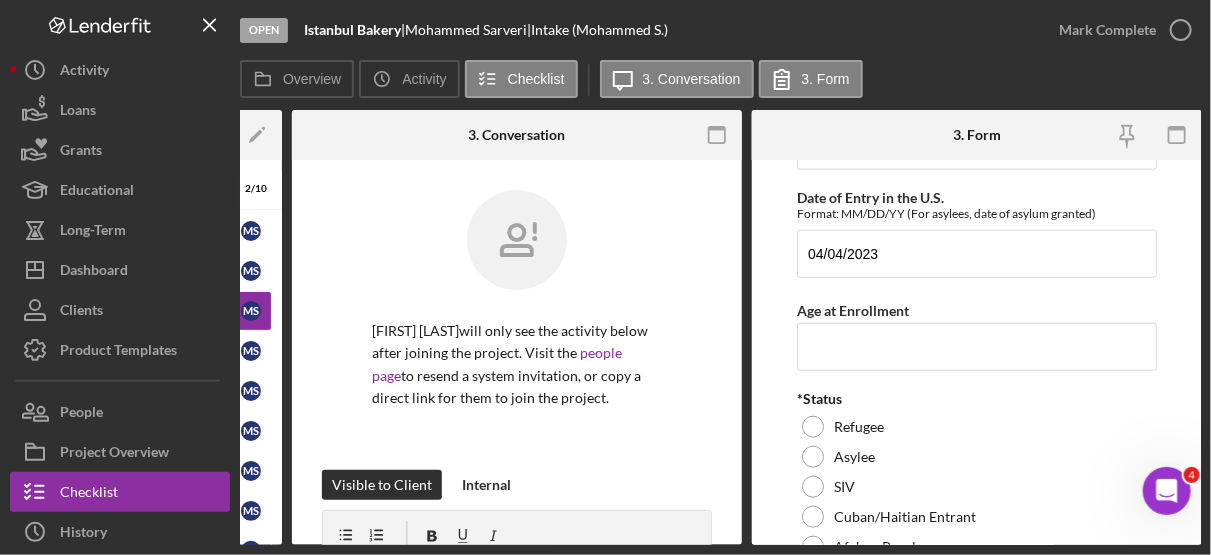type on "06/18/2025" 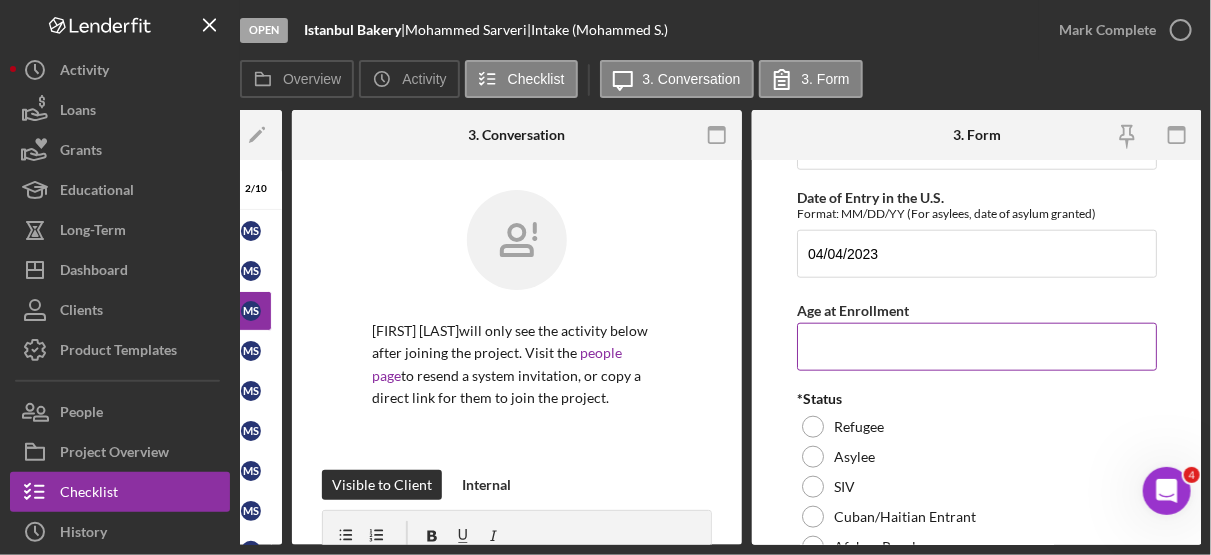 click on "Age at Enrollment" at bounding box center [977, 347] 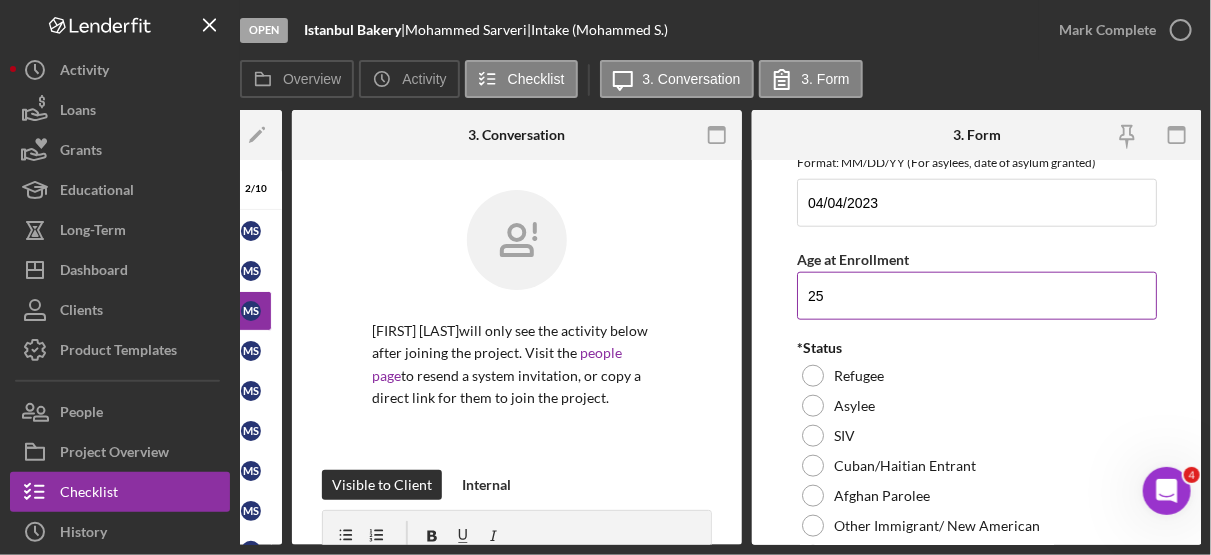 scroll, scrollTop: 811, scrollLeft: 0, axis: vertical 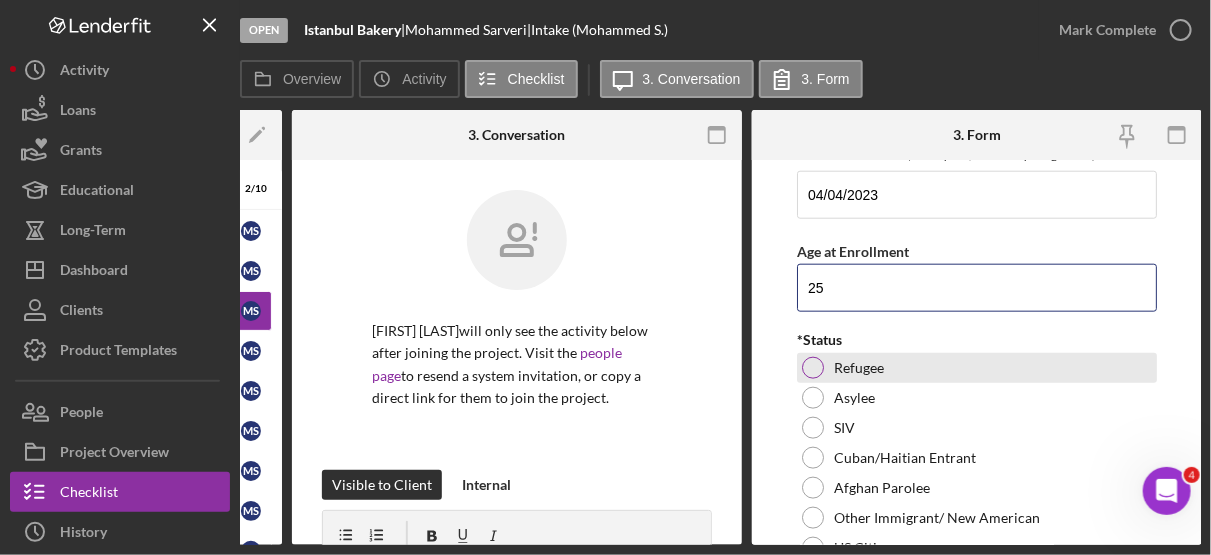 type on "25" 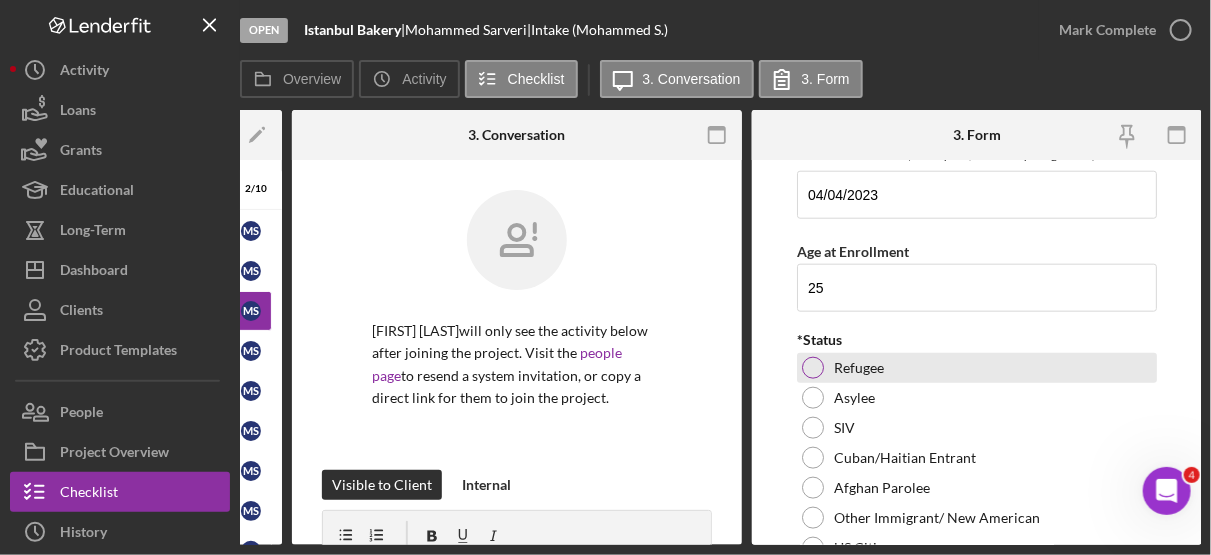 click on "Refugee" at bounding box center [977, 368] 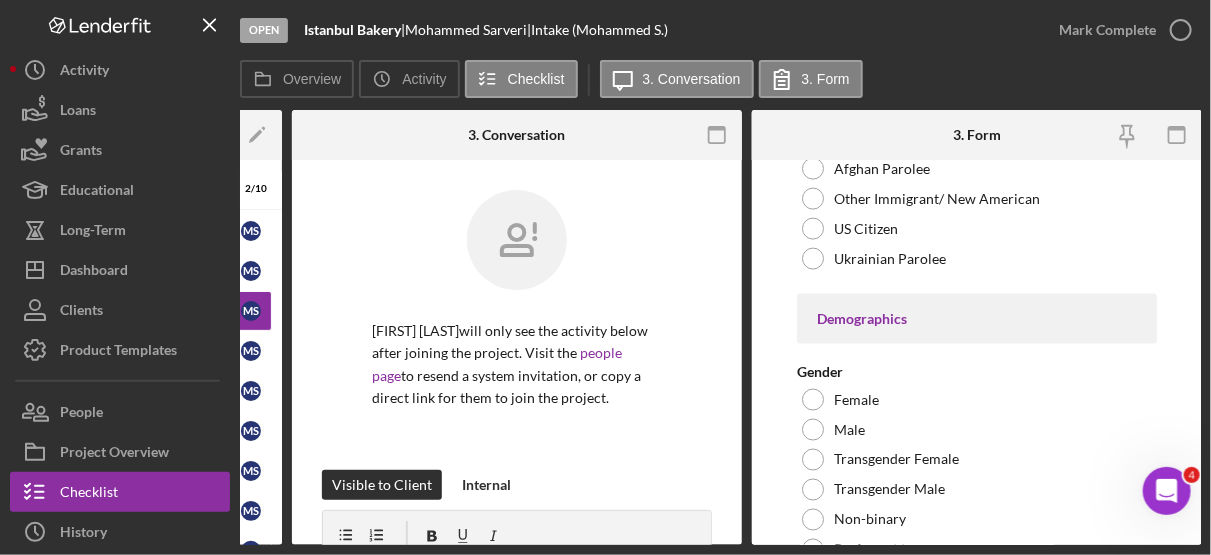 scroll, scrollTop: 1200, scrollLeft: 0, axis: vertical 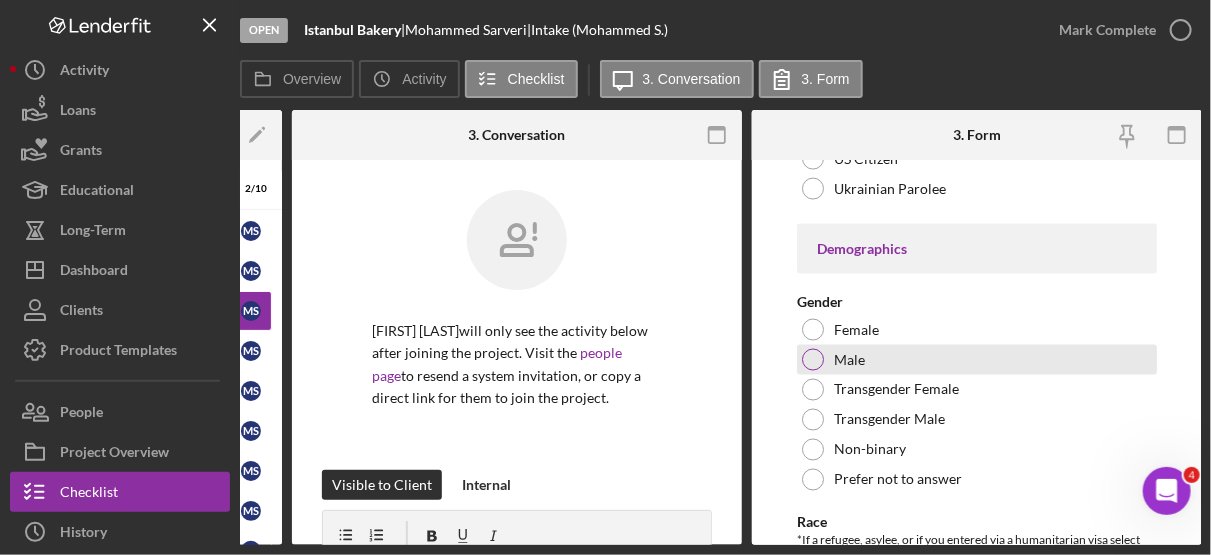 click on "Male" at bounding box center (849, 360) 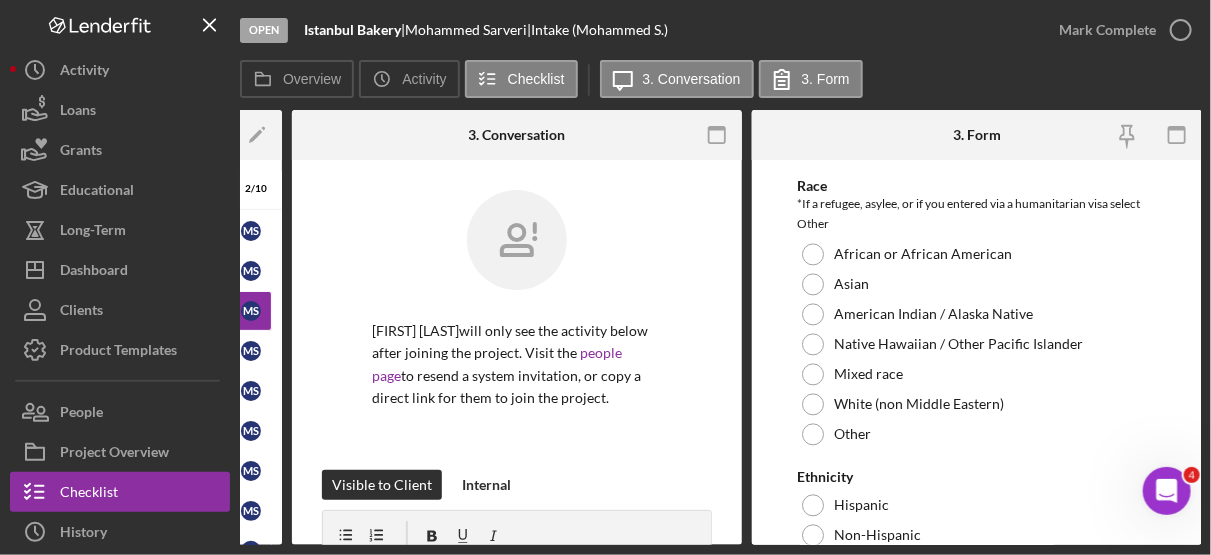 scroll, scrollTop: 1546, scrollLeft: 0, axis: vertical 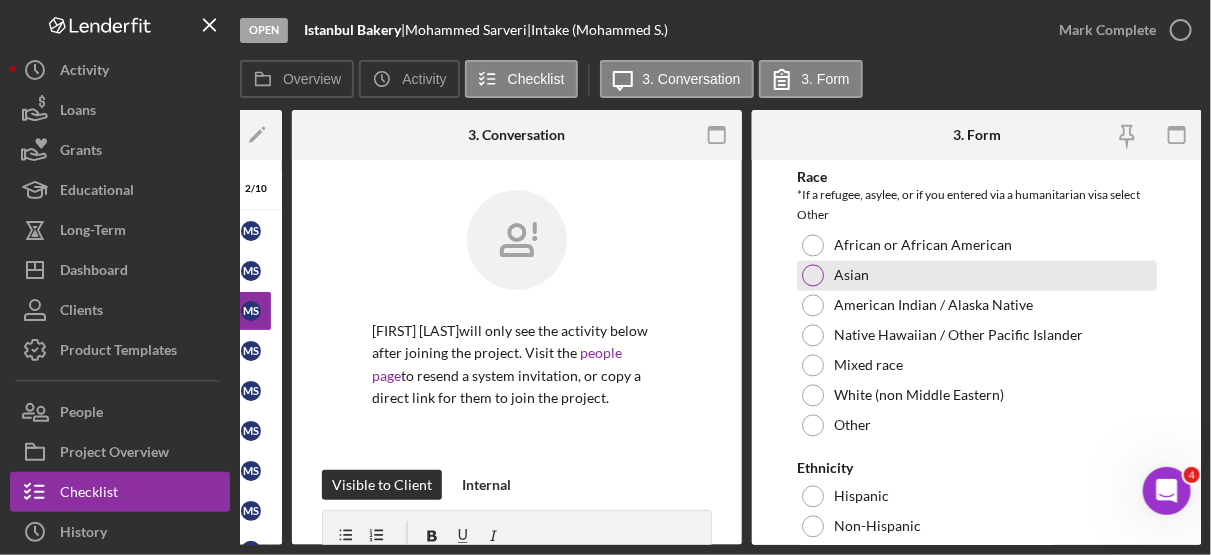 click on "Asian" at bounding box center (977, 275) 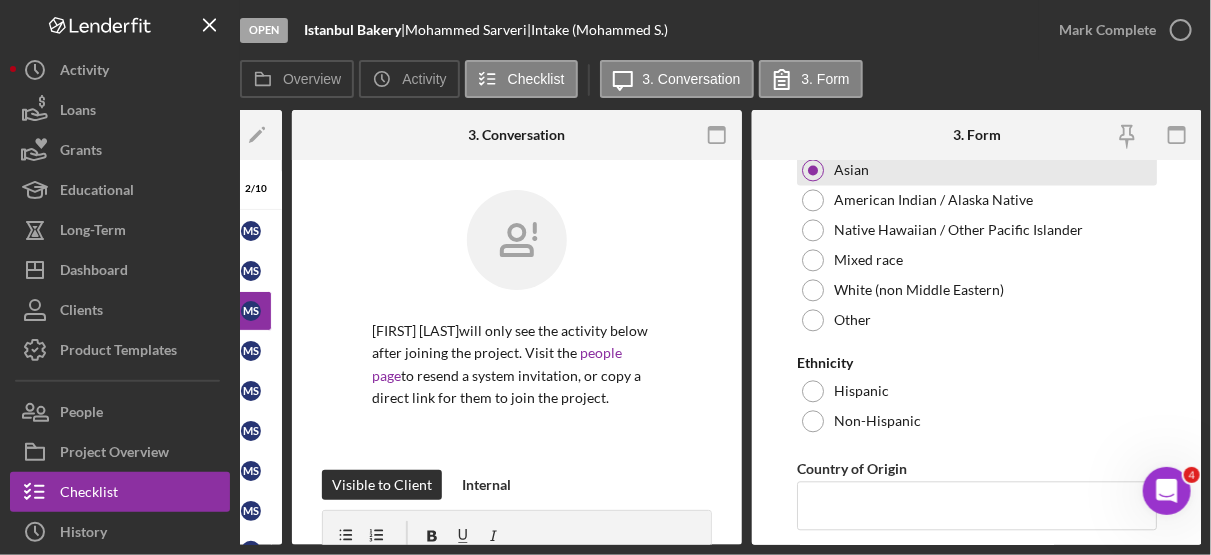 scroll, scrollTop: 1756, scrollLeft: 0, axis: vertical 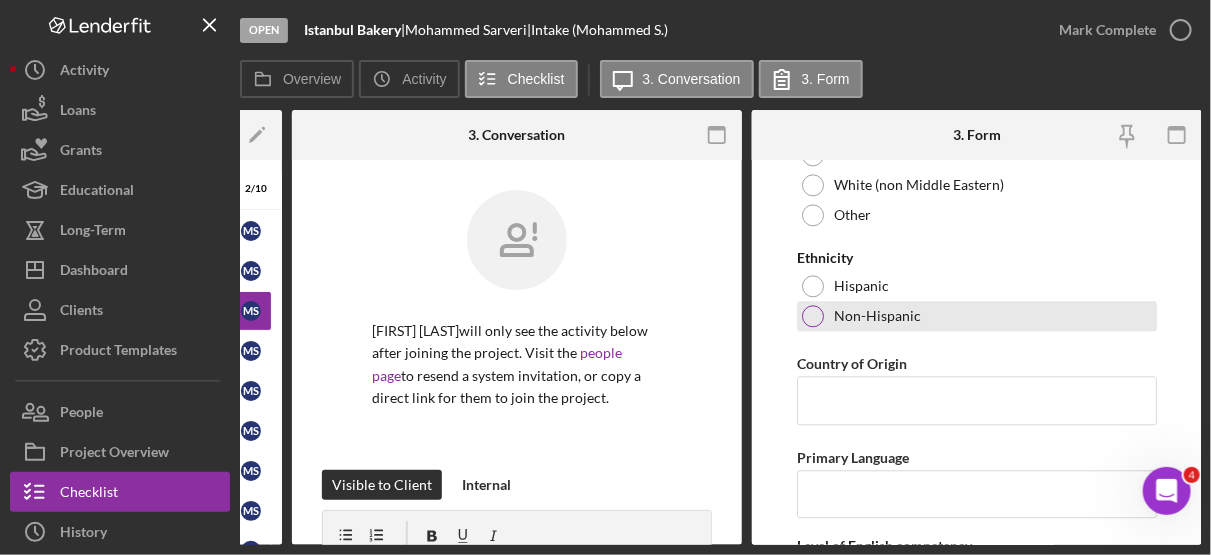 click on "Non-Hispanic" at bounding box center [877, 316] 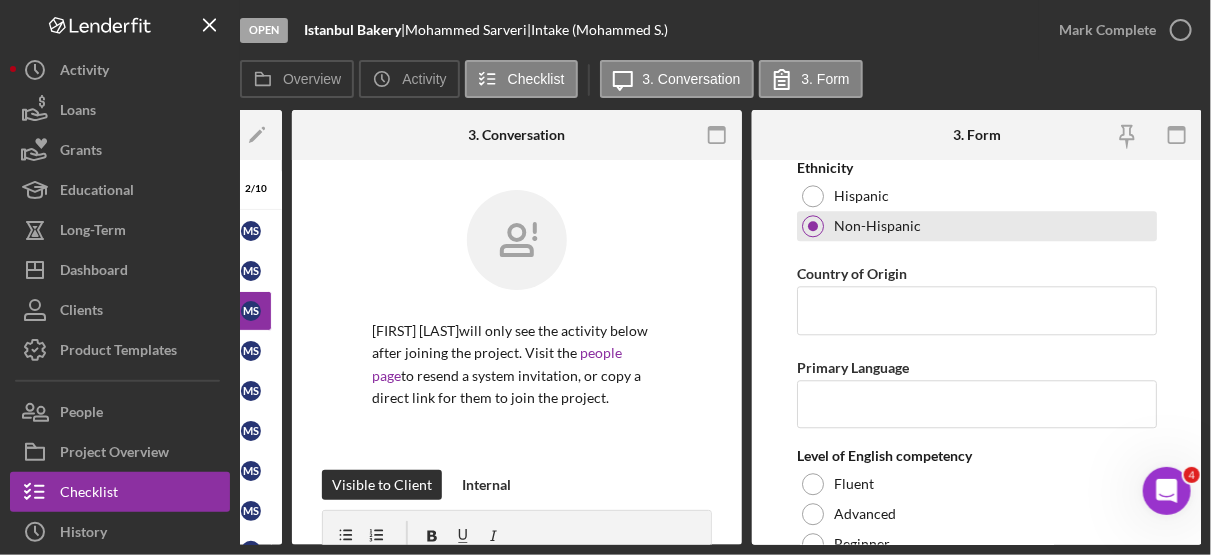 scroll, scrollTop: 1869, scrollLeft: 0, axis: vertical 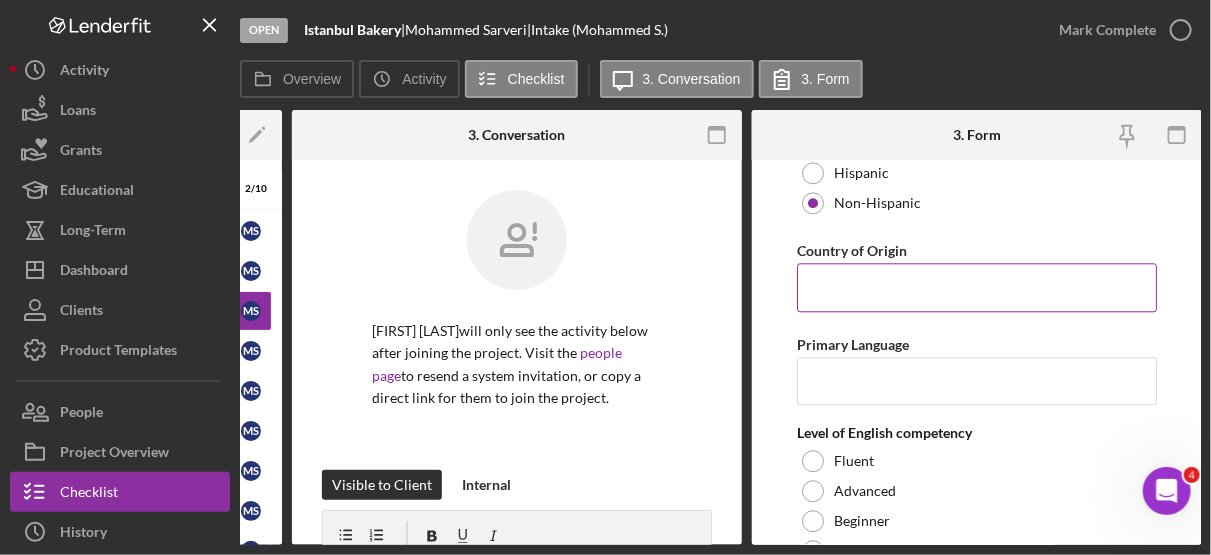 click on "Country of Origin" at bounding box center (977, 287) 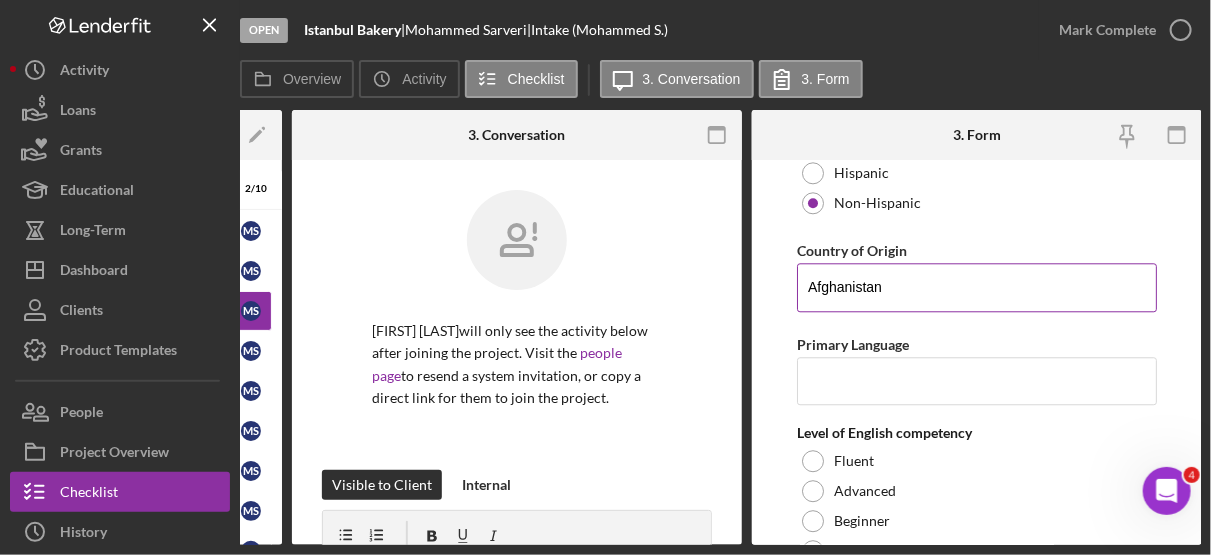 type on "Afghanistan" 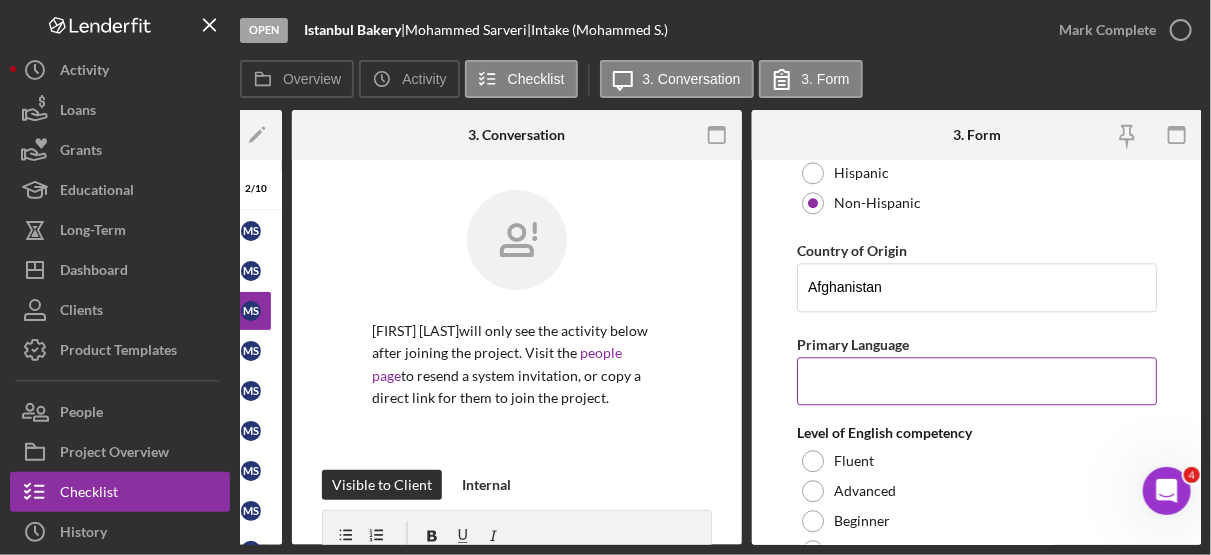 click on "Primary Language" at bounding box center [977, 381] 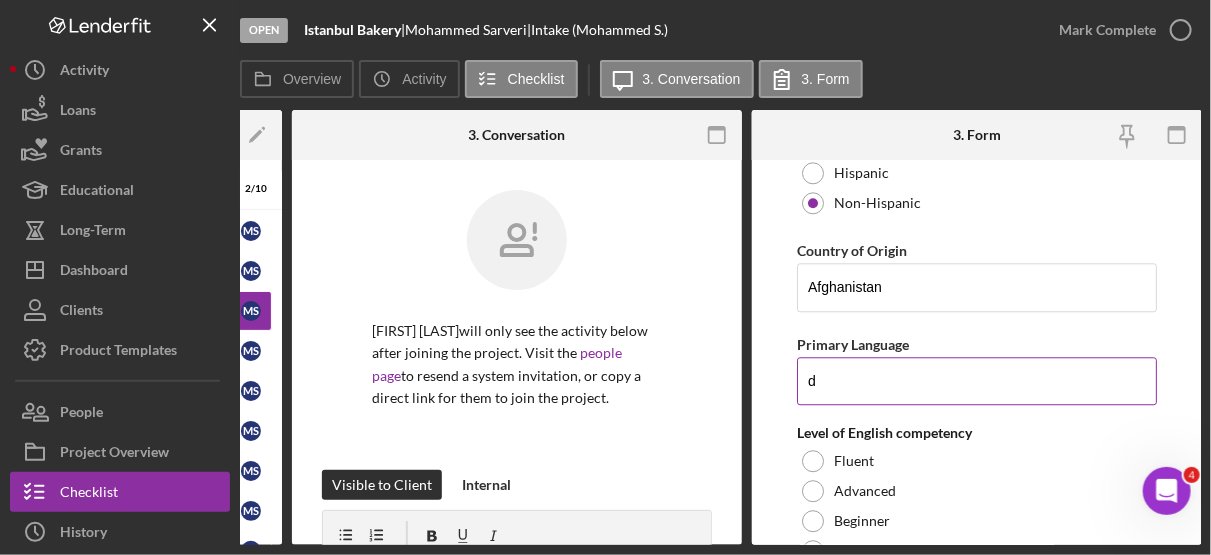 click on "Save" at bounding box center [846, 2842] 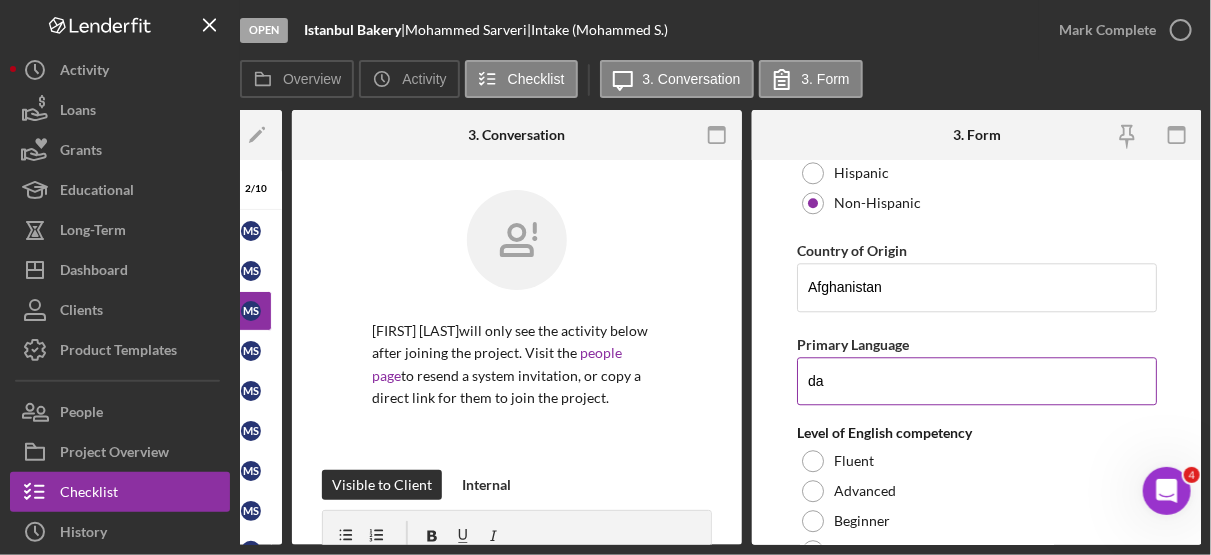 type on "d" 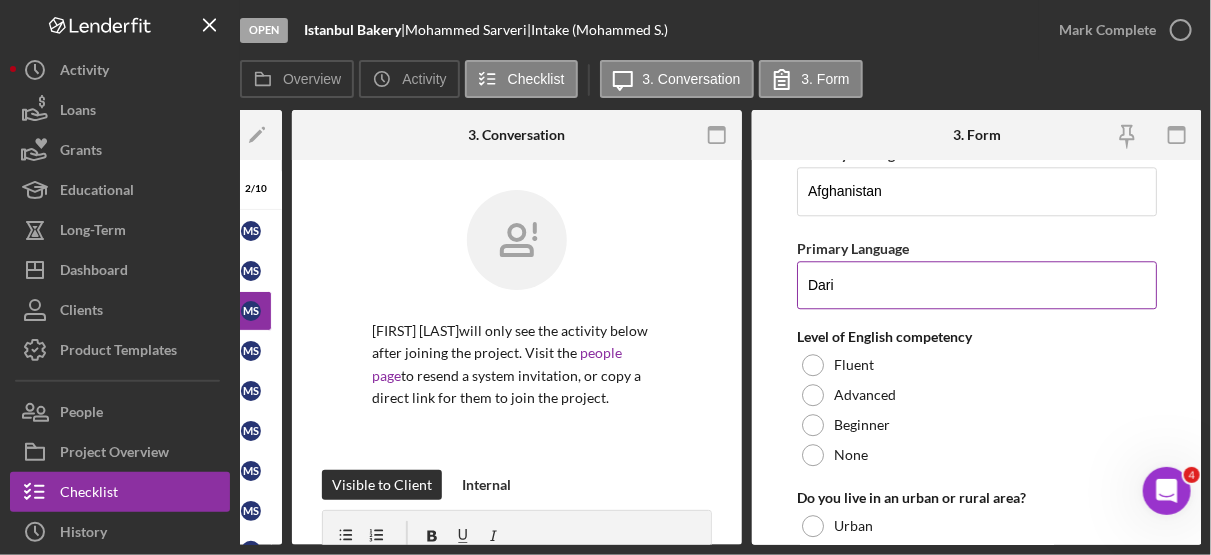 scroll, scrollTop: 2038, scrollLeft: 0, axis: vertical 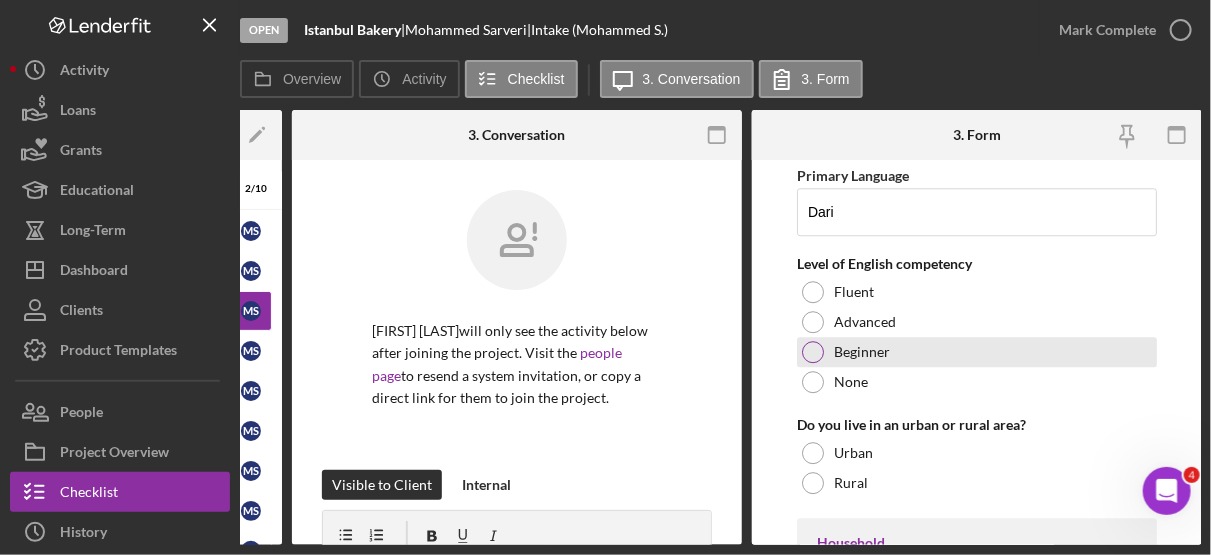 click on "Beginner" at bounding box center [977, 352] 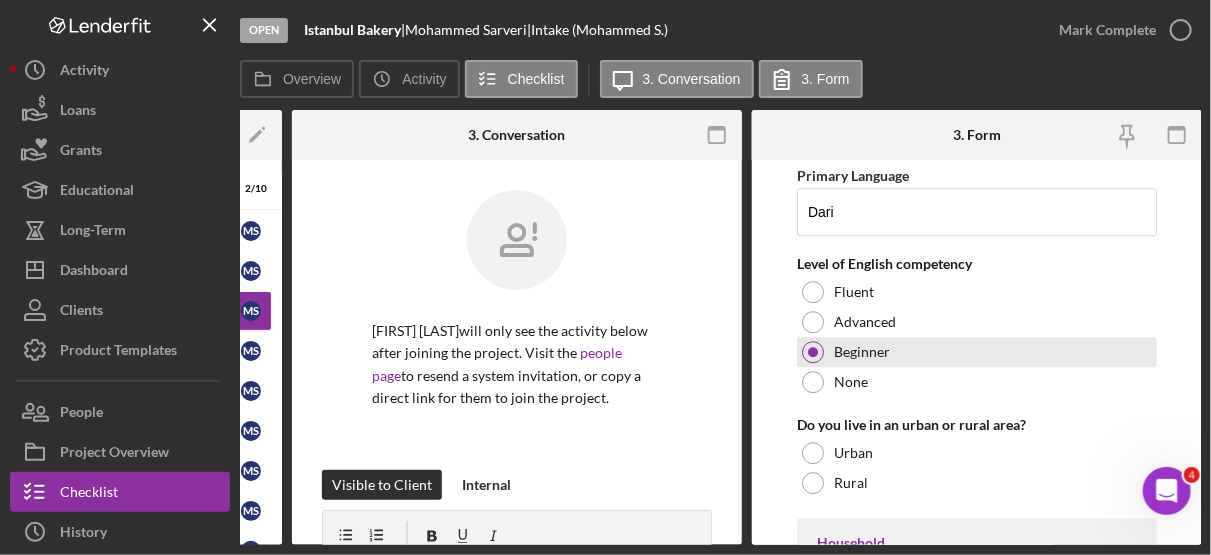 type on "d" 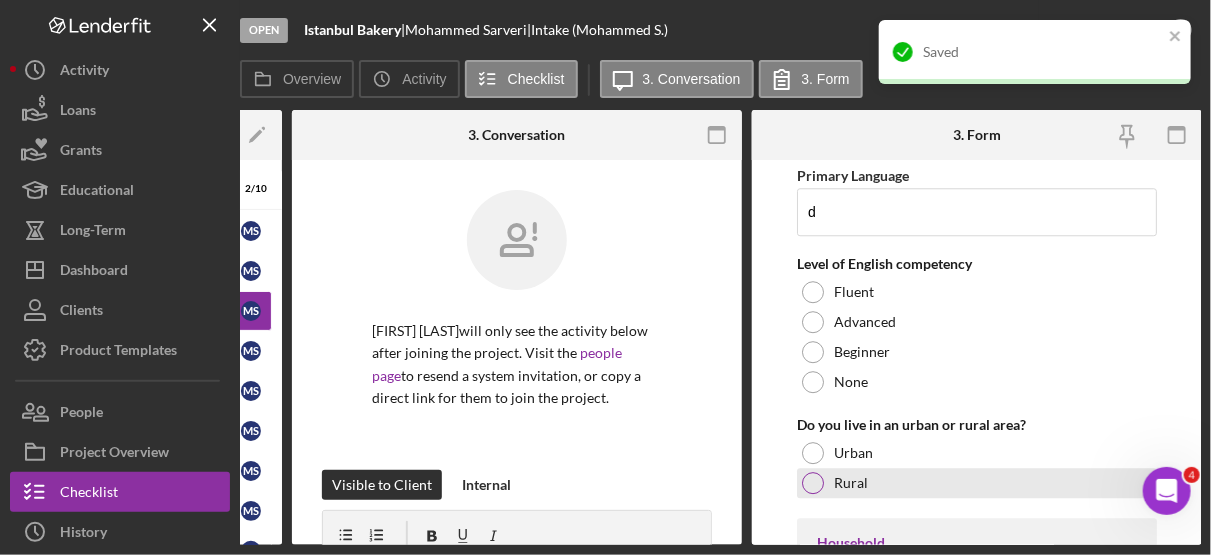 click on "Rural" at bounding box center [851, 483] 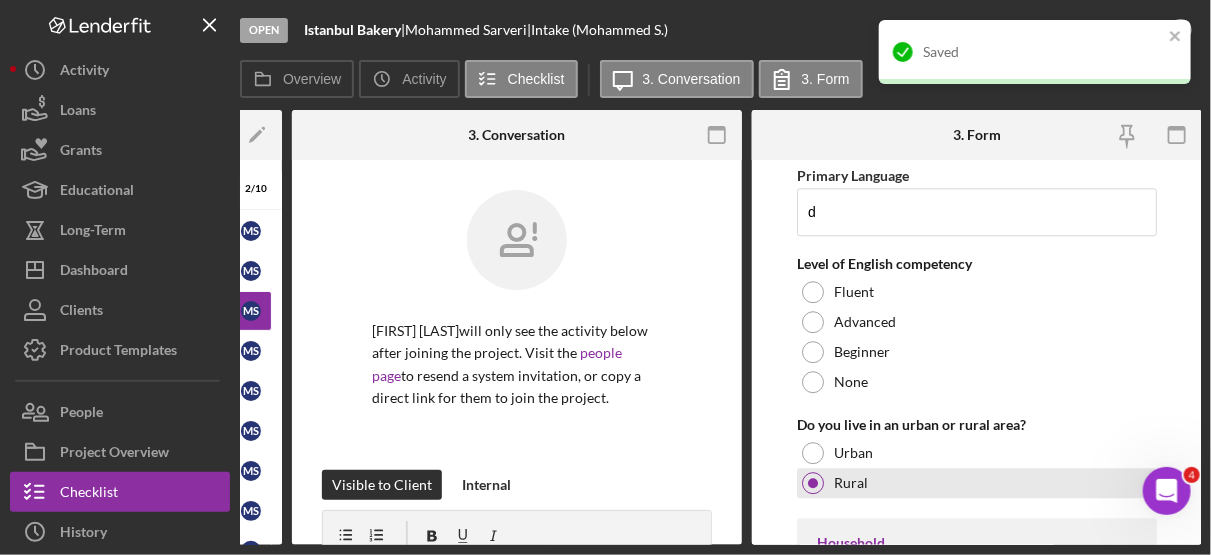 click on "Urban" at bounding box center (853, 453) 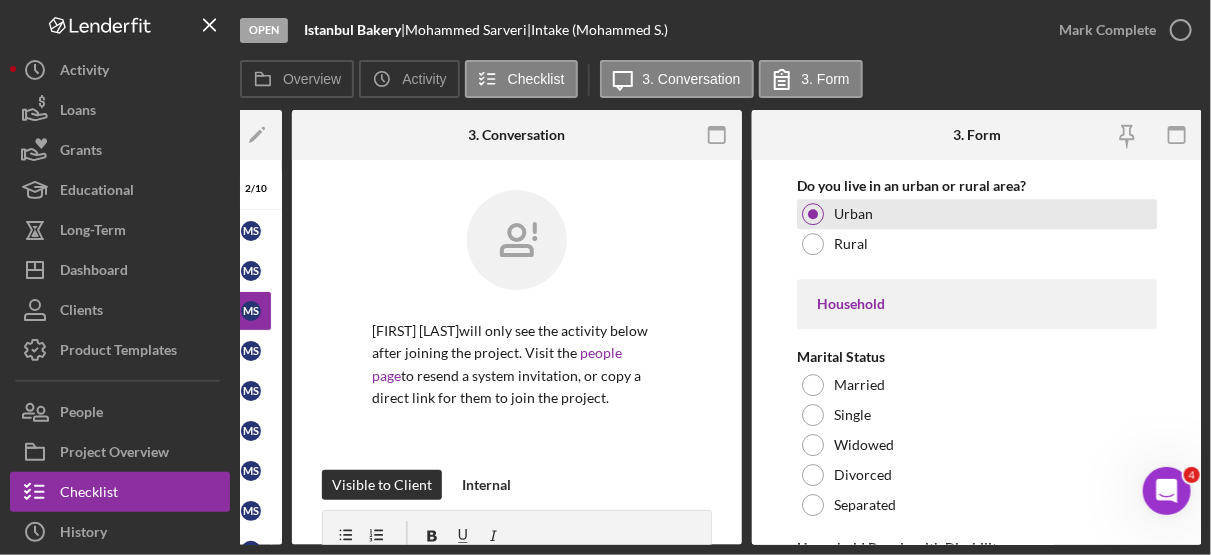 scroll, scrollTop: 2289, scrollLeft: 0, axis: vertical 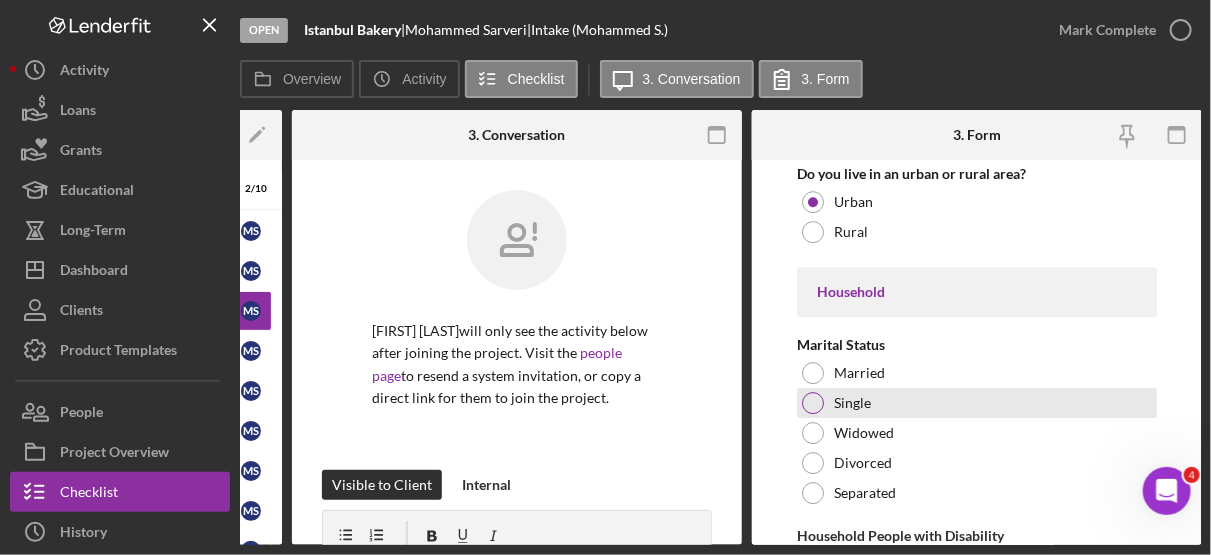 click on "Single" at bounding box center (977, 403) 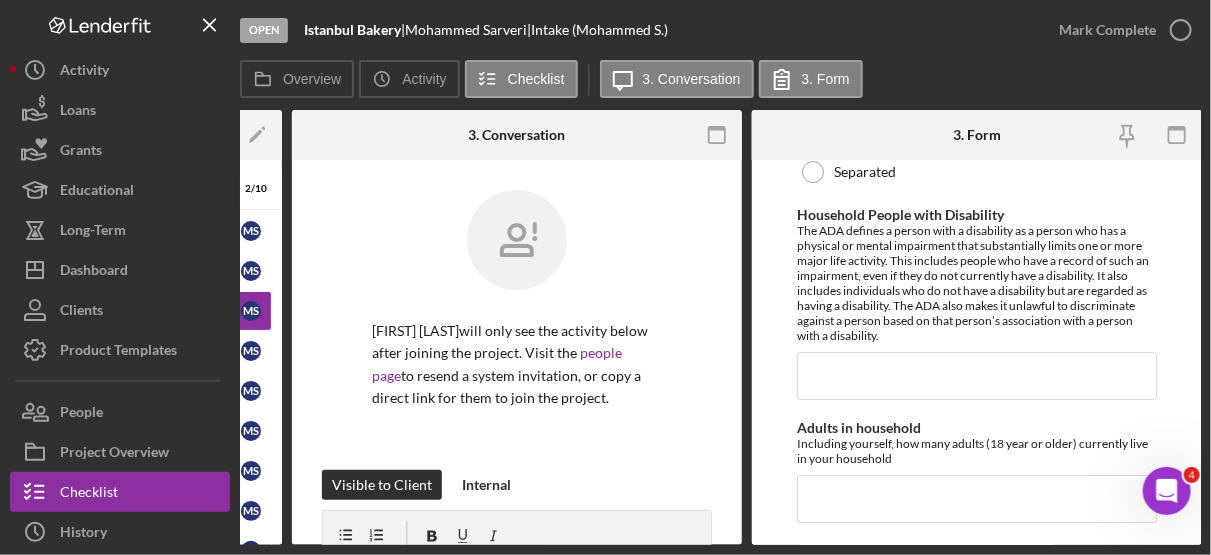 scroll, scrollTop: 2612, scrollLeft: 0, axis: vertical 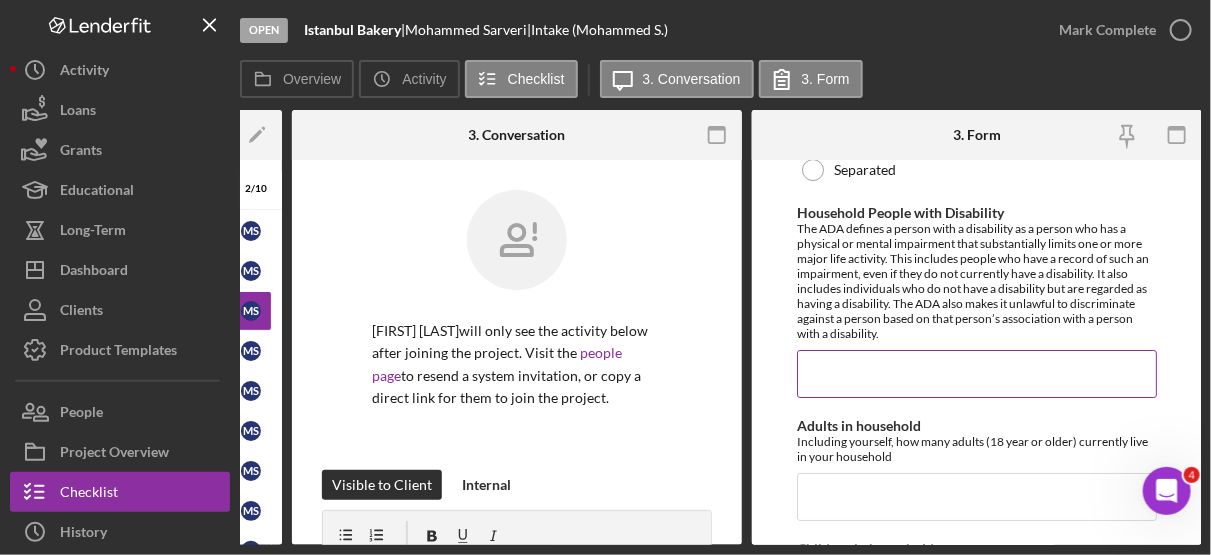 click on "Household People with Disability" at bounding box center [977, 374] 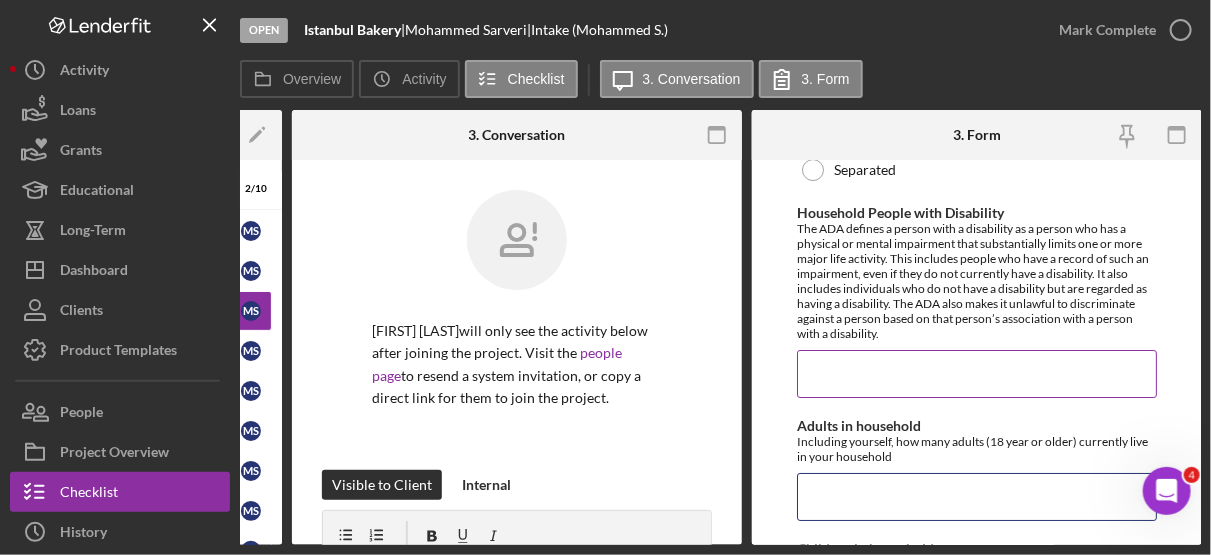 click on "Adults in household" at bounding box center (977, 497) 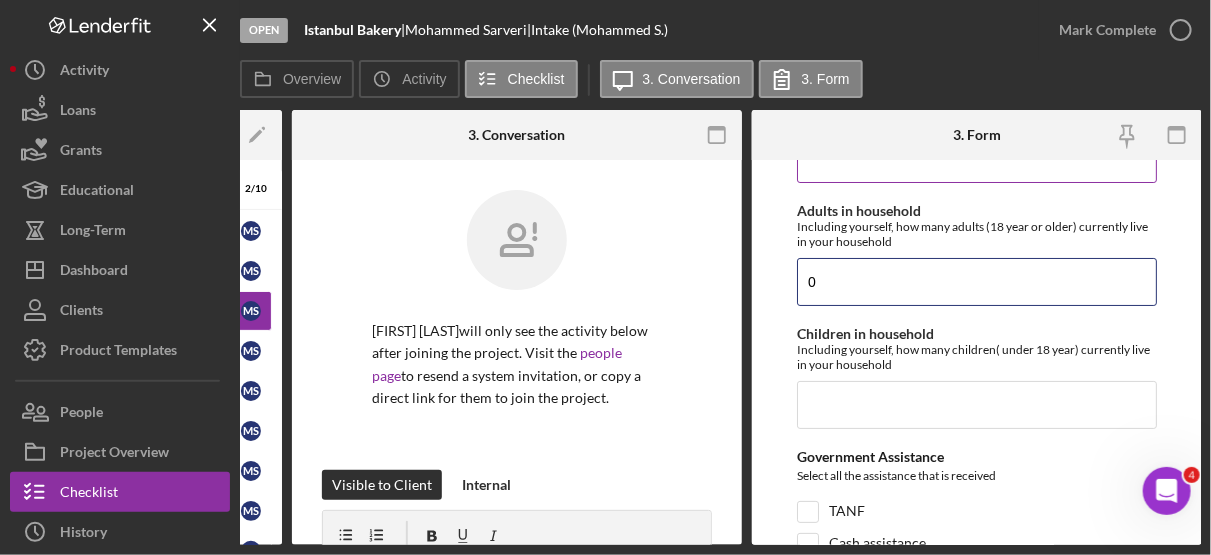 scroll, scrollTop: 2829, scrollLeft: 0, axis: vertical 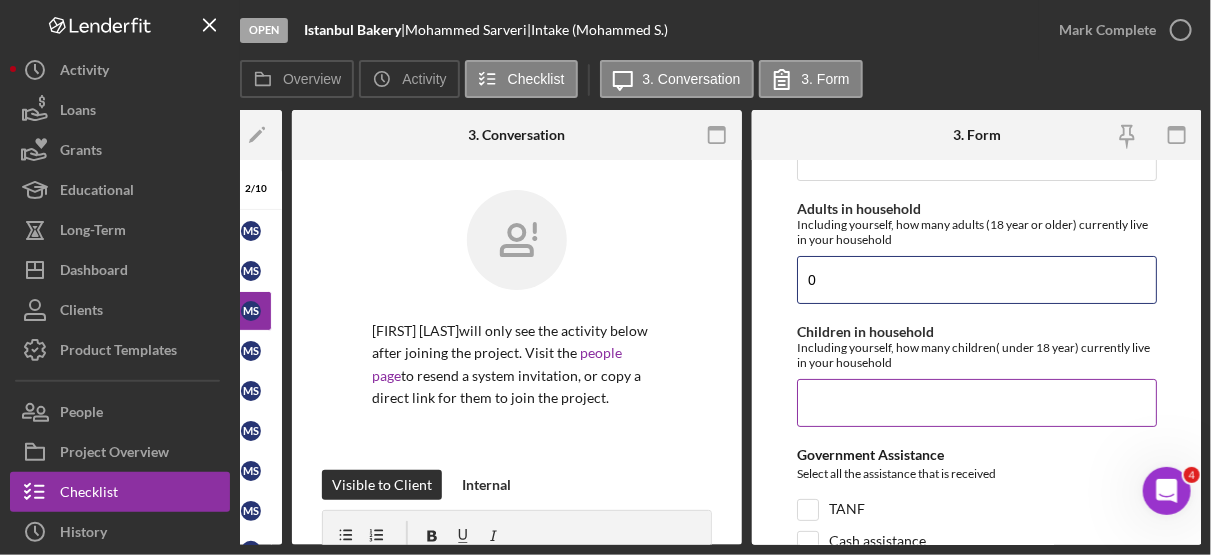 type on "0" 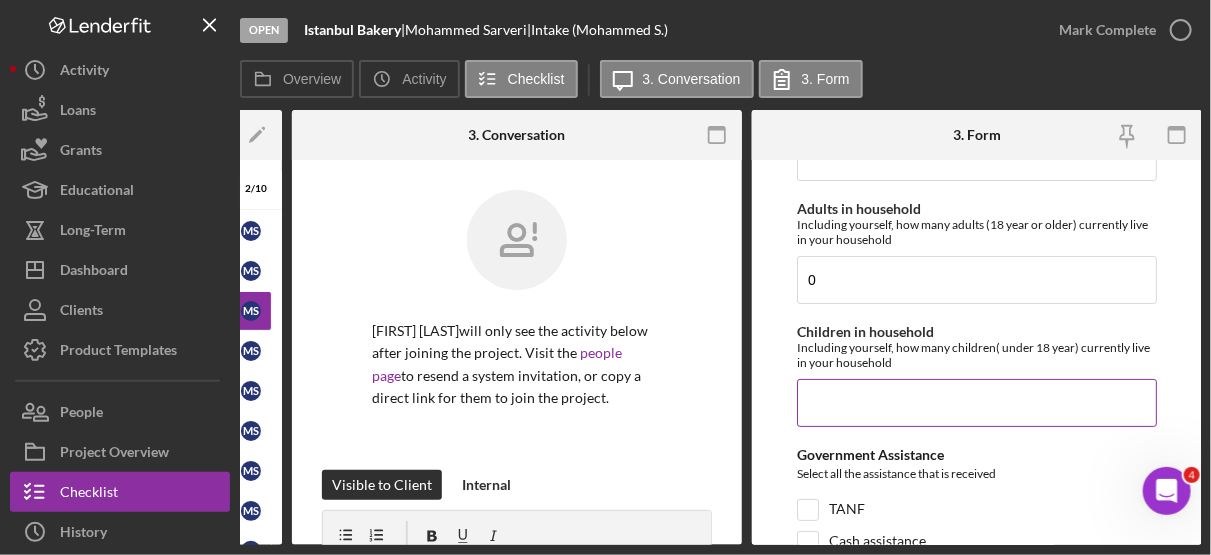 click on "Children in household" at bounding box center [977, 403] 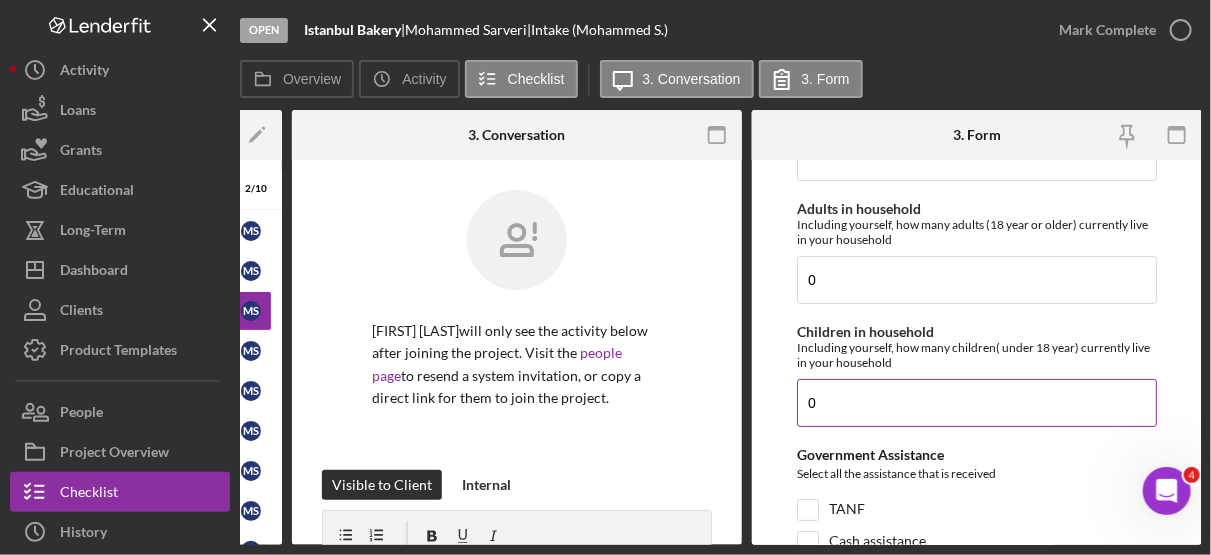 type on "0" 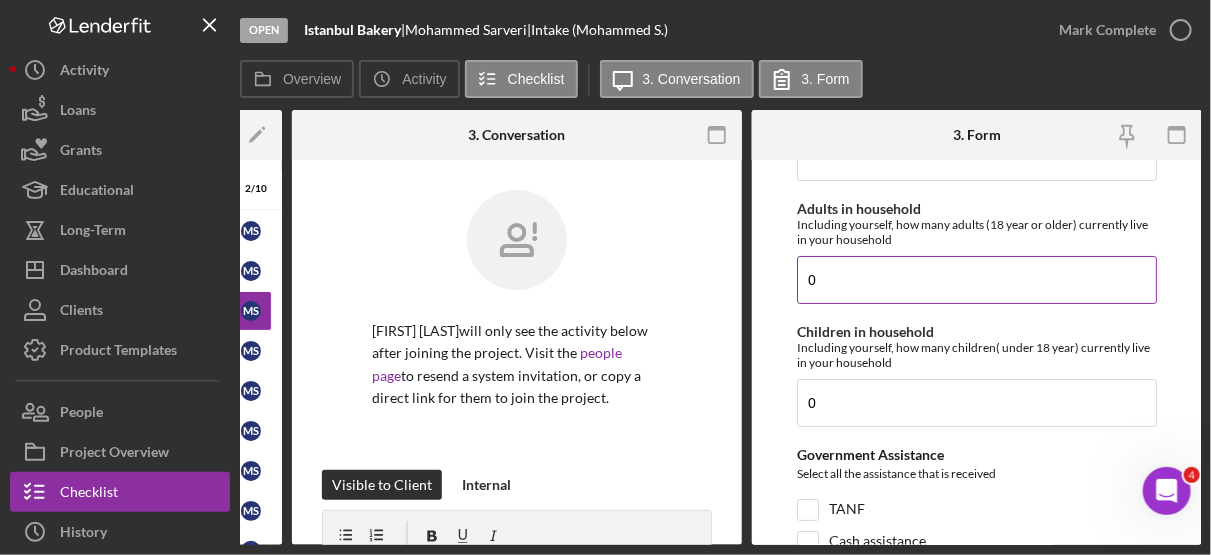 click on "0" at bounding box center (977, 280) 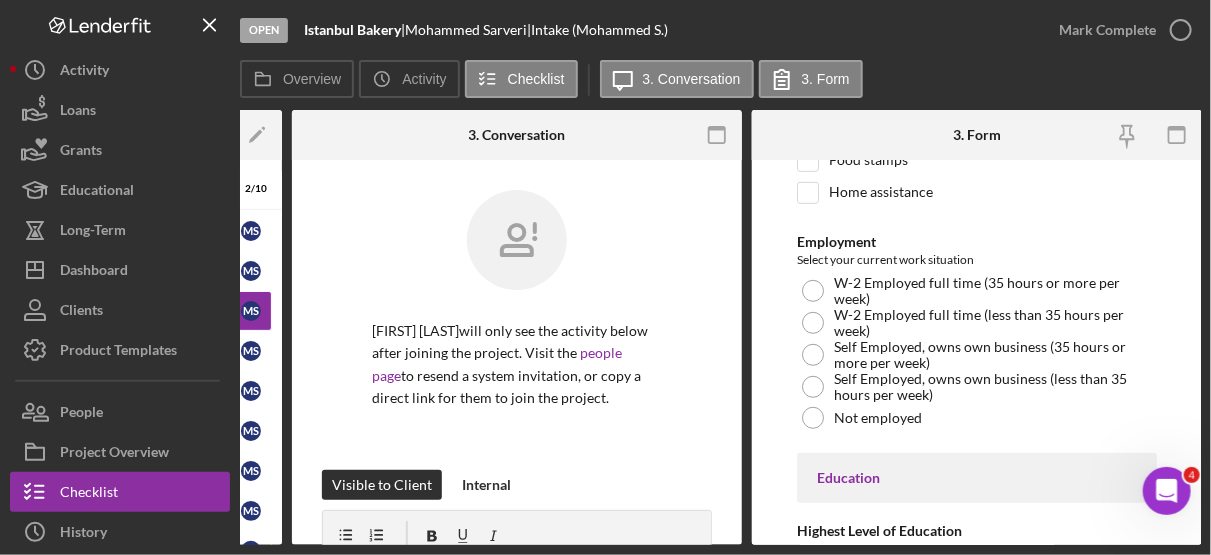 scroll, scrollTop: 3248, scrollLeft: 0, axis: vertical 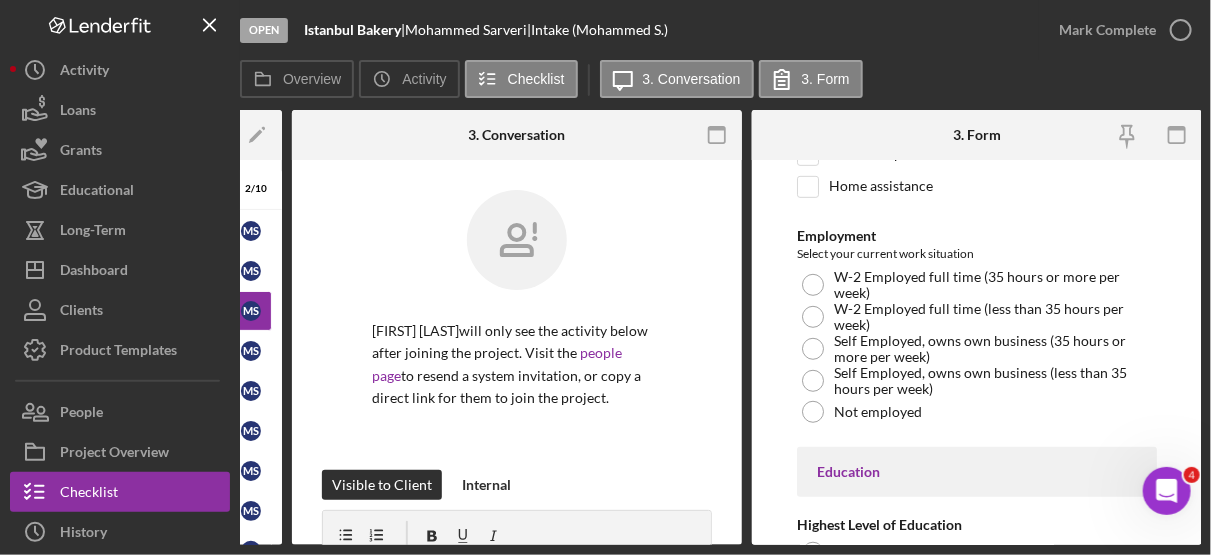type on "5" 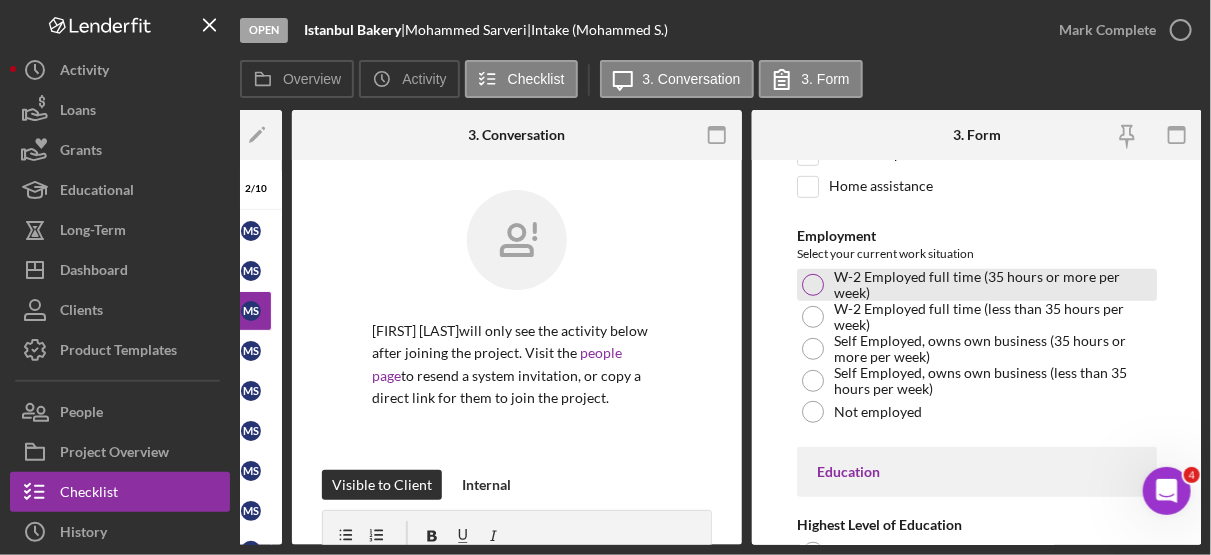 click on "W-2 Employed full time (35 hours or more per week)" at bounding box center [977, 285] 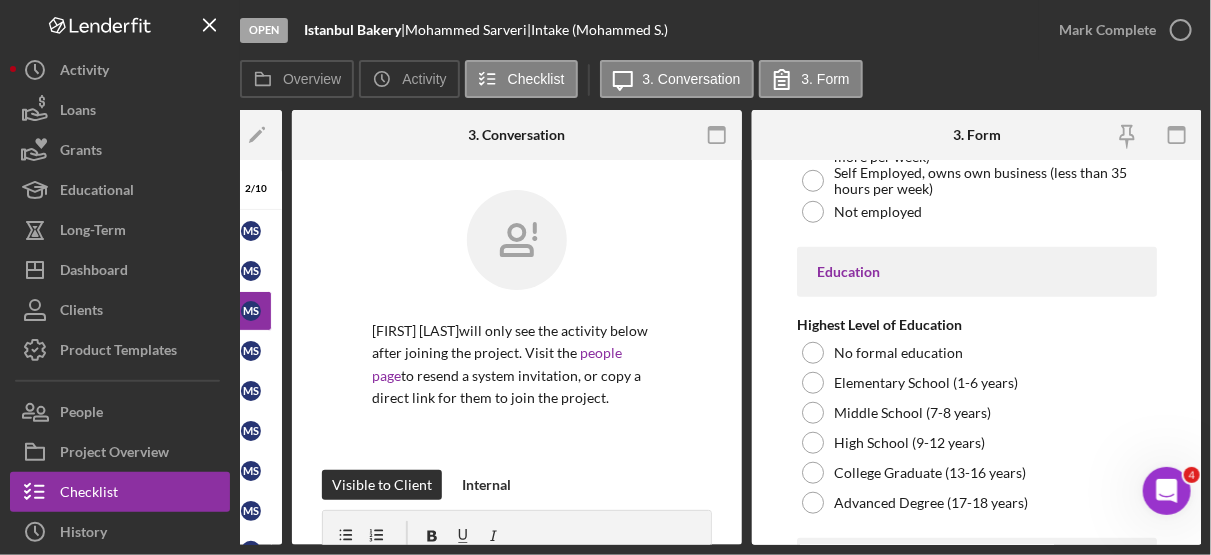 scroll, scrollTop: 3450, scrollLeft: 0, axis: vertical 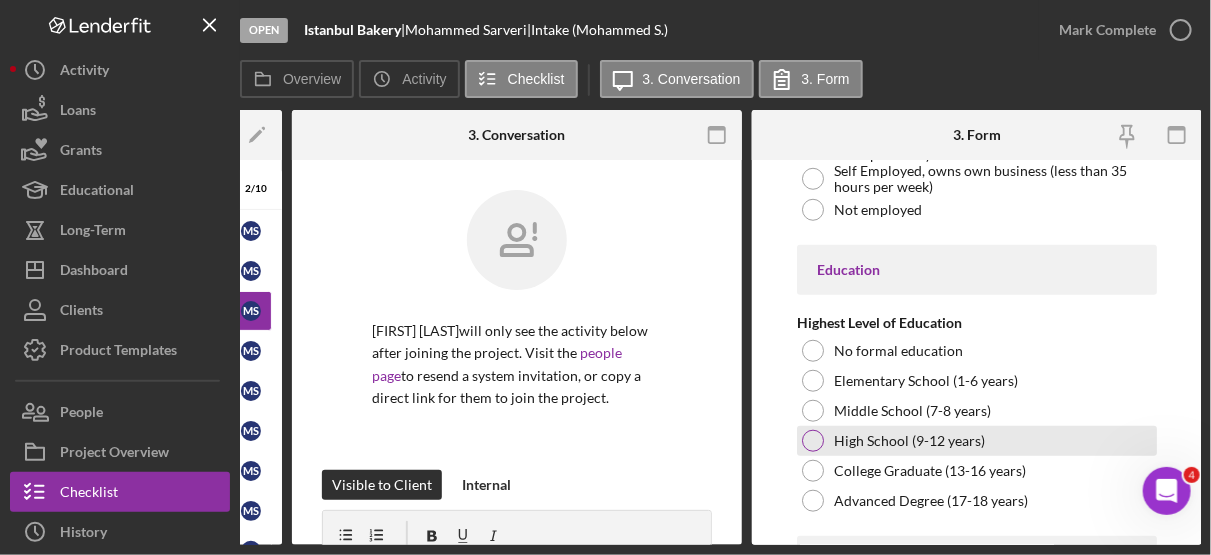 click on "High School (9-12 years)" at bounding box center (977, 441) 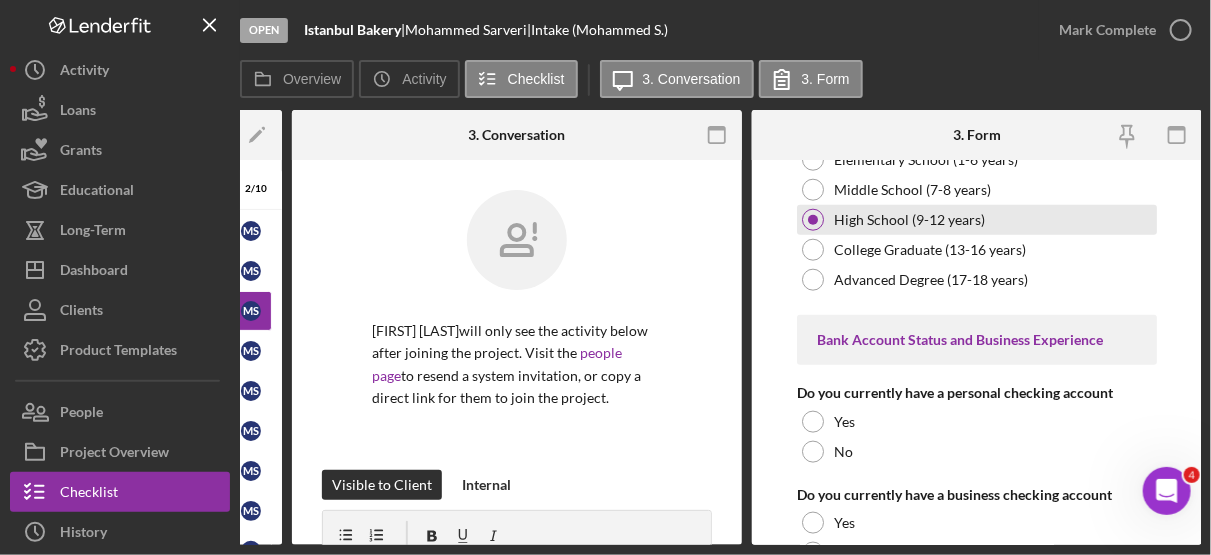 scroll, scrollTop: 3673, scrollLeft: 0, axis: vertical 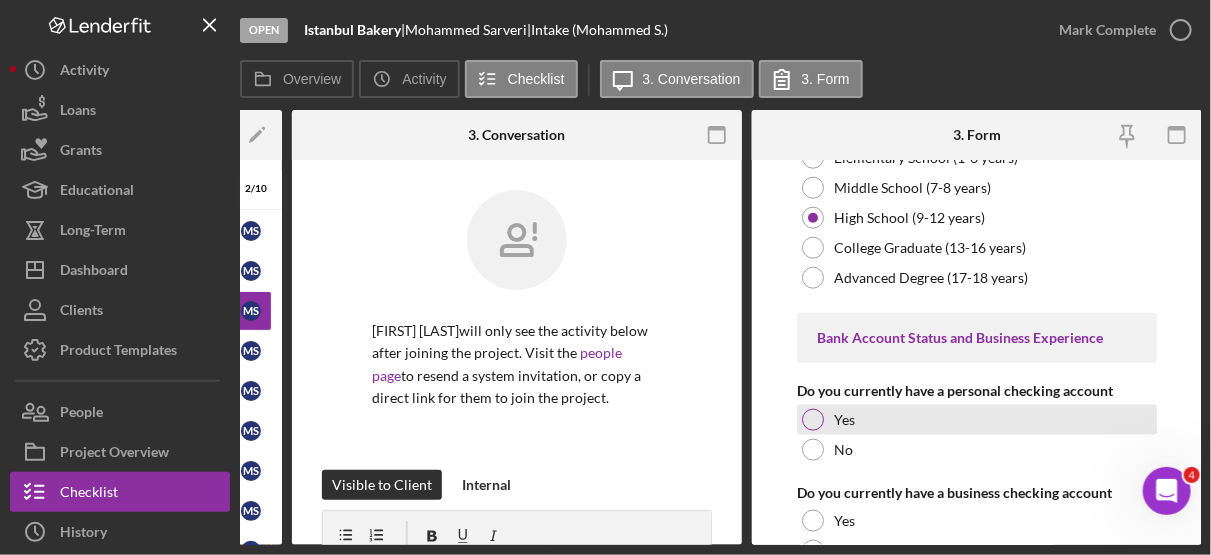 click on "Yes" at bounding box center (977, 420) 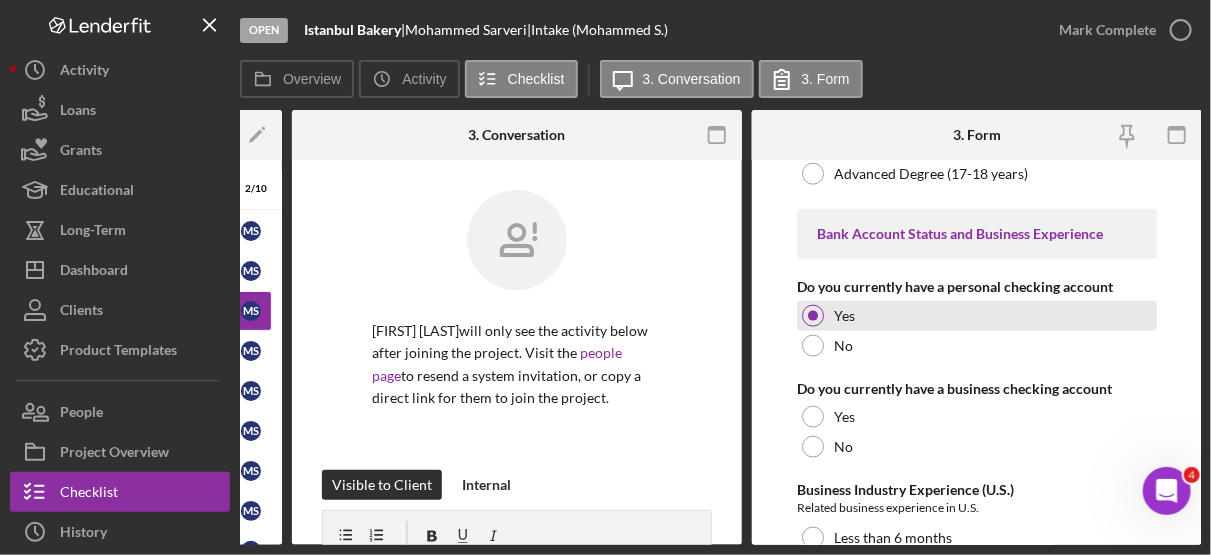 scroll, scrollTop: 3894, scrollLeft: 0, axis: vertical 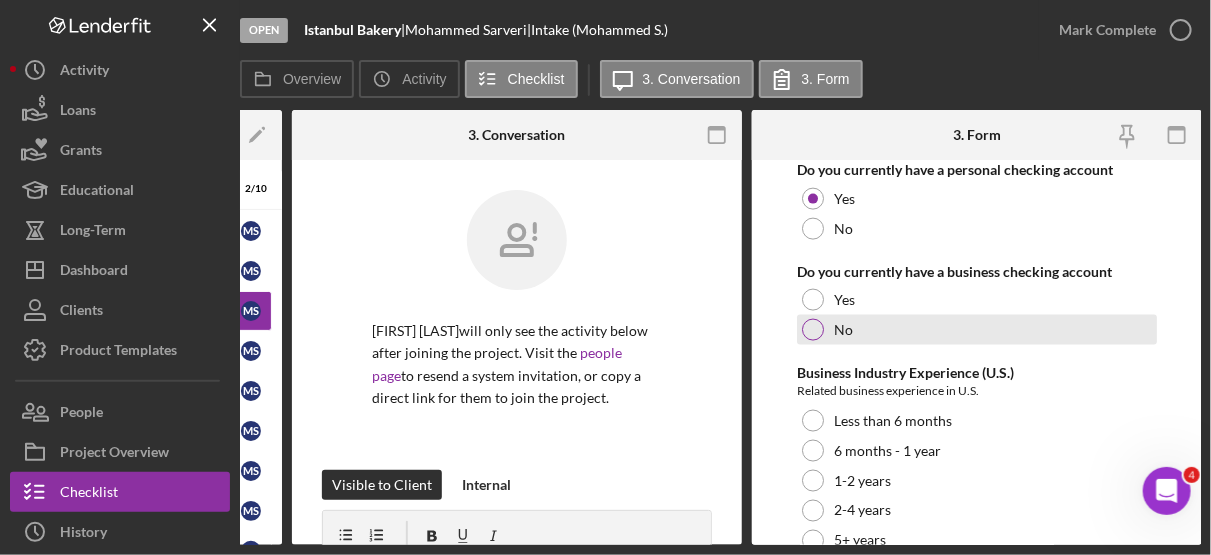 click at bounding box center [813, 330] 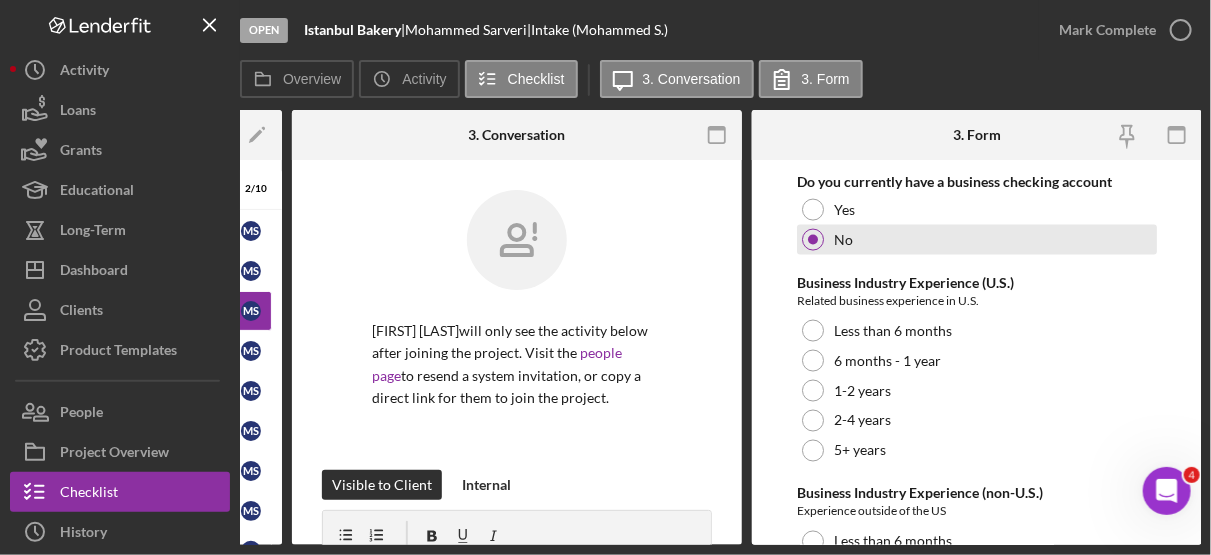 scroll, scrollTop: 3972, scrollLeft: 0, axis: vertical 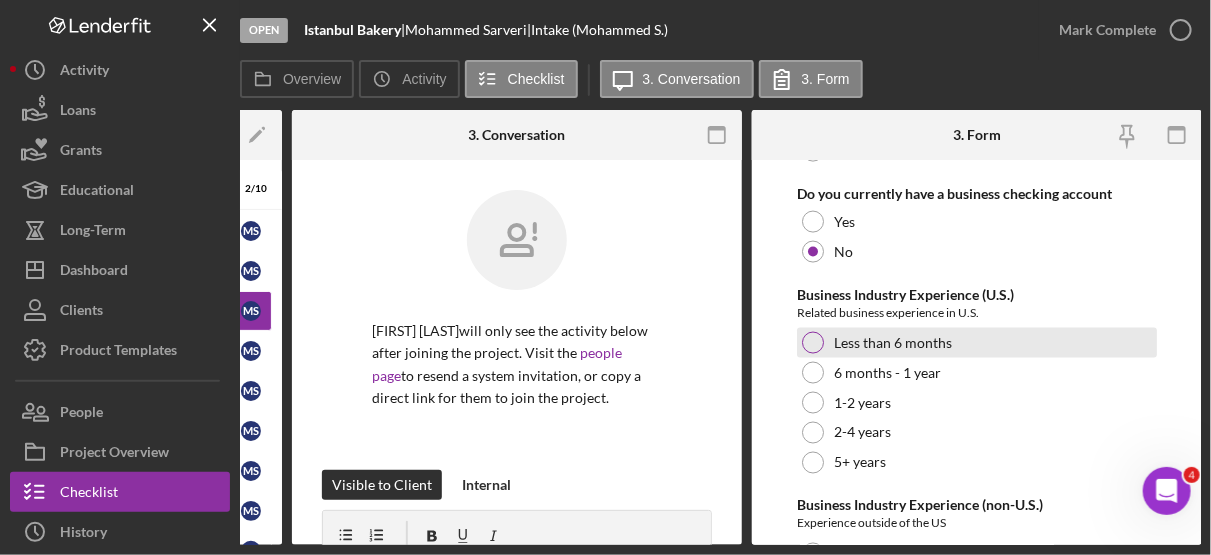 click at bounding box center [813, 343] 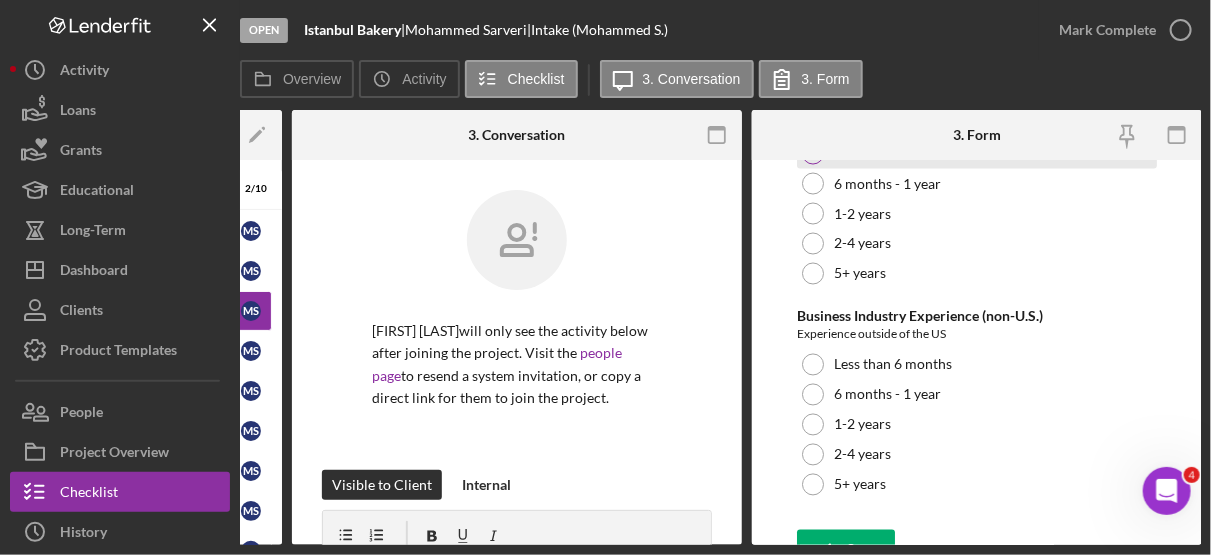 scroll, scrollTop: 4178, scrollLeft: 0, axis: vertical 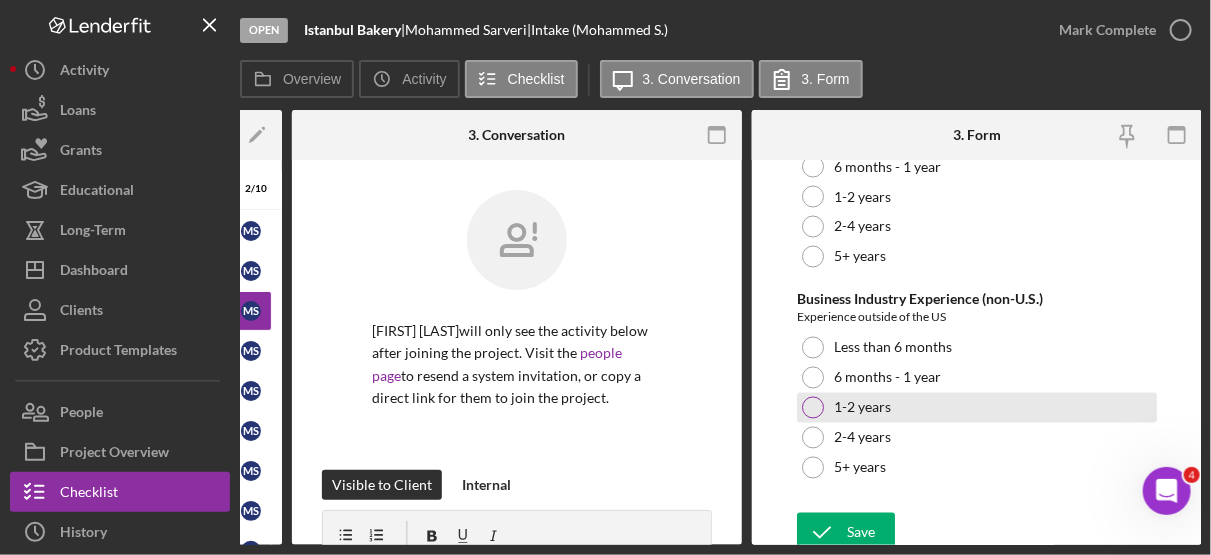click at bounding box center [813, 408] 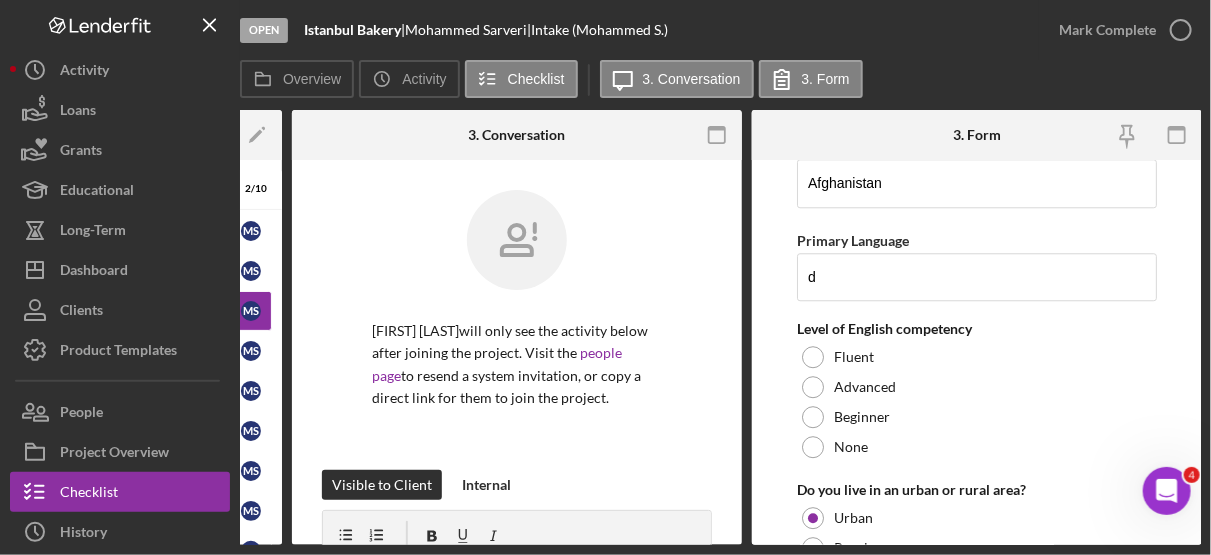 scroll, scrollTop: 1959, scrollLeft: 0, axis: vertical 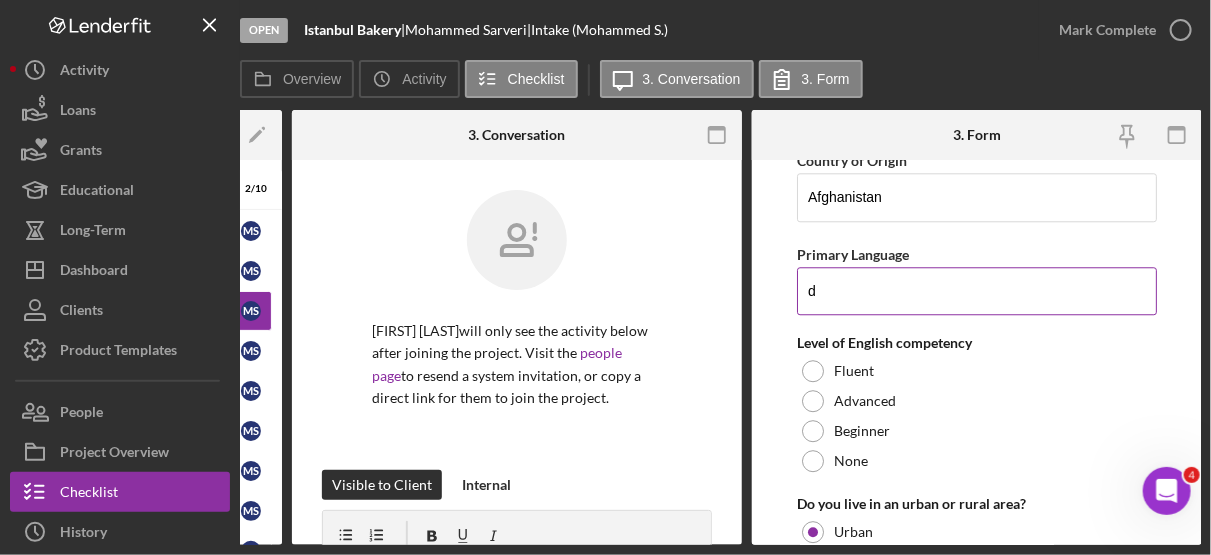 click on "d" at bounding box center [977, 291] 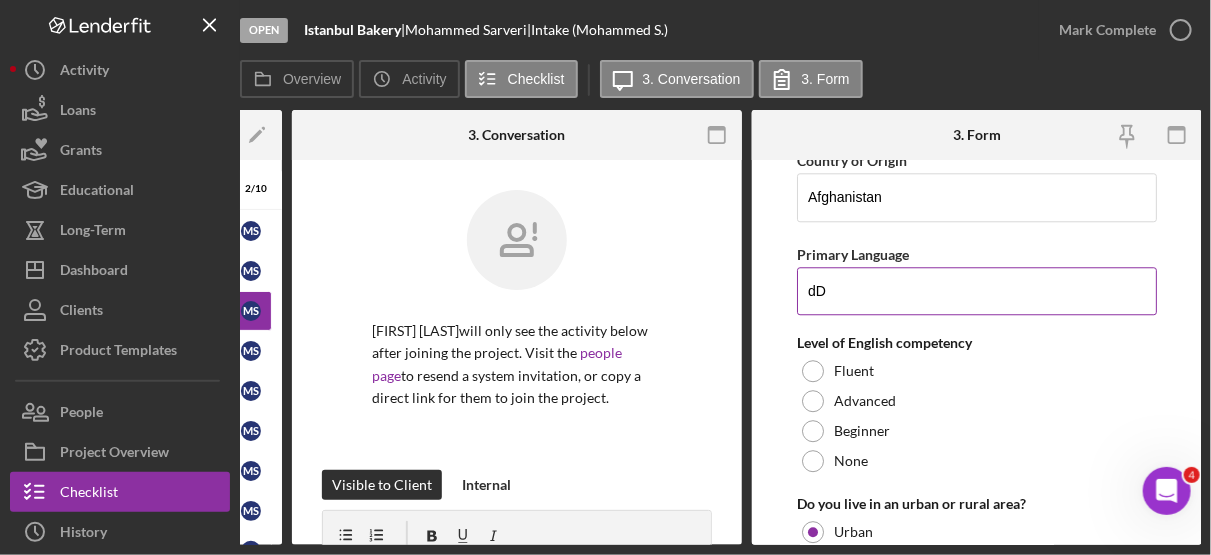 type on "d" 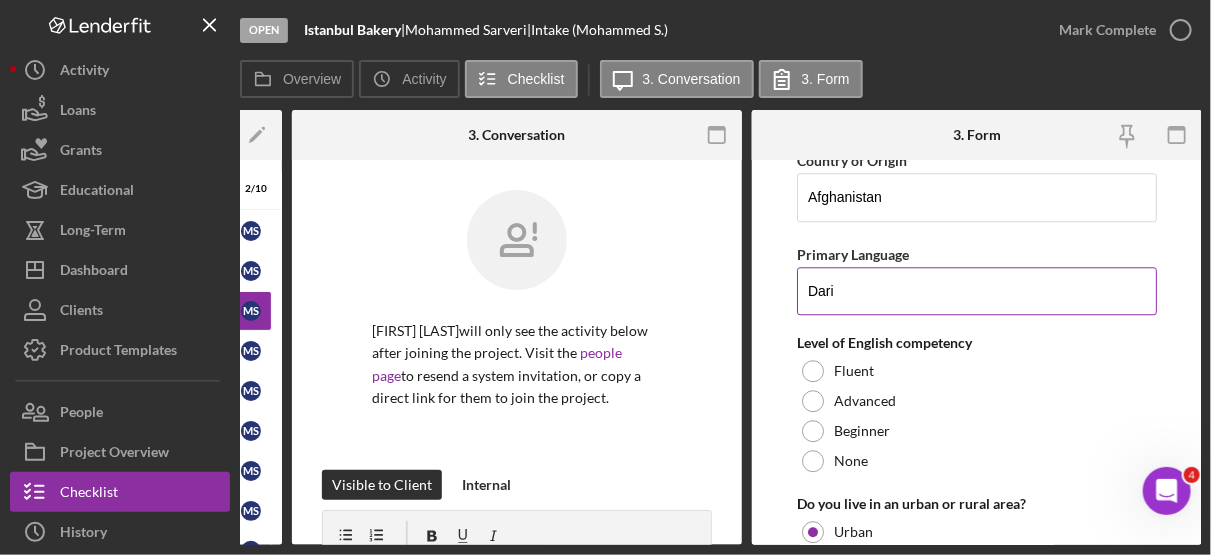 type on "Dari" 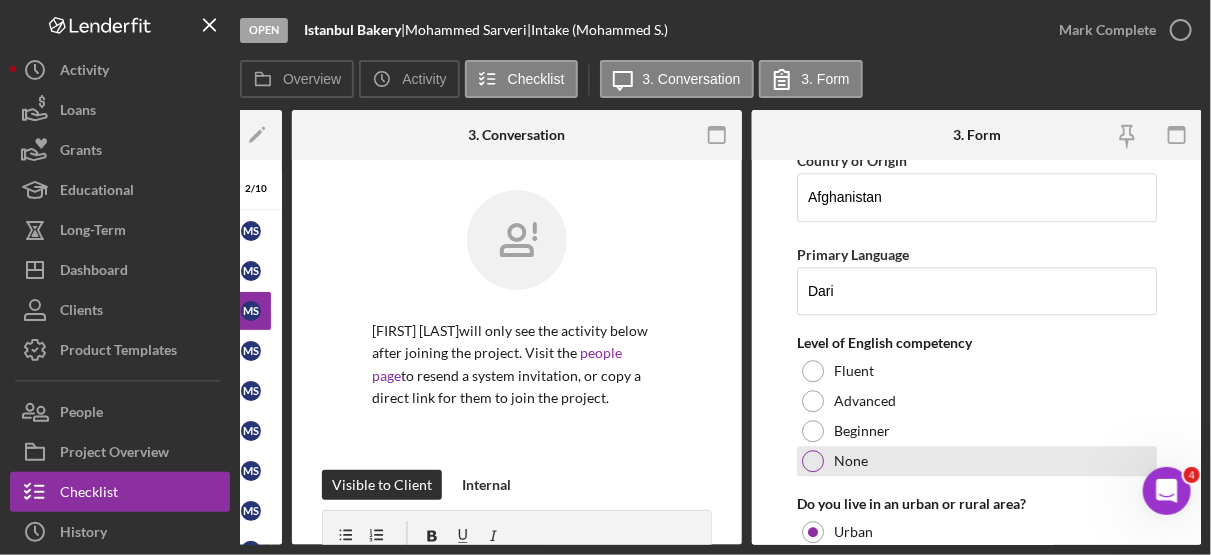 click on "None" at bounding box center (977, 461) 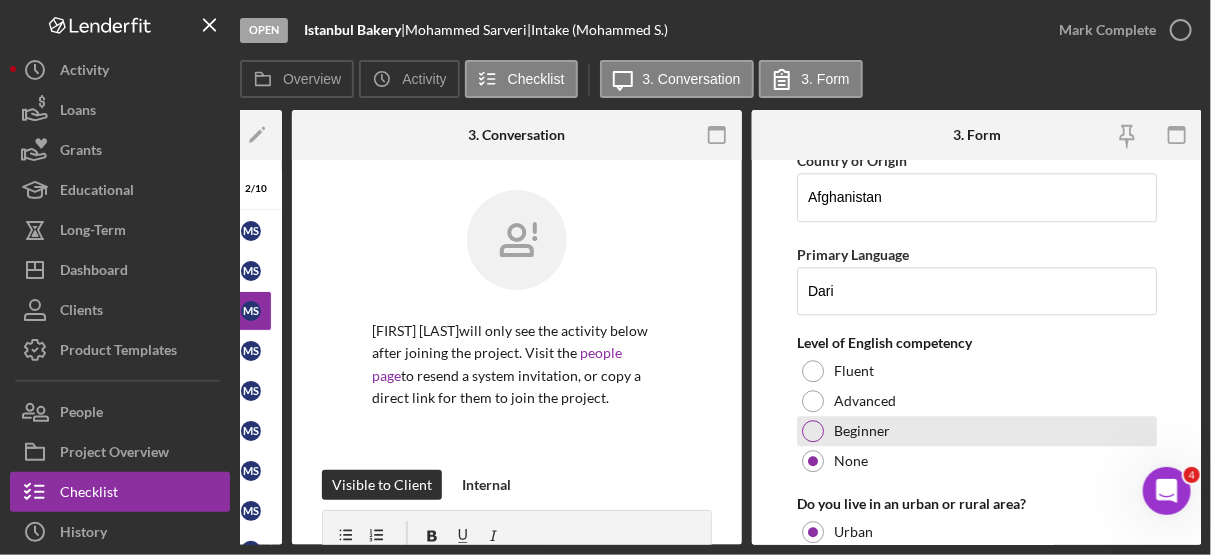 click on "Beginner" at bounding box center (977, 431) 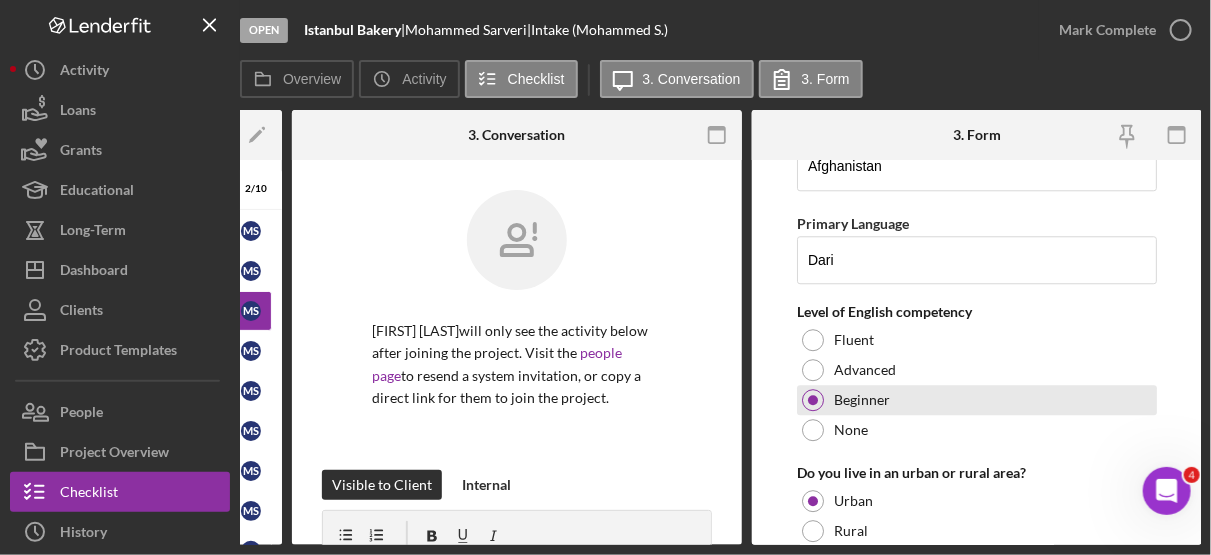 scroll, scrollTop: 1984, scrollLeft: 0, axis: vertical 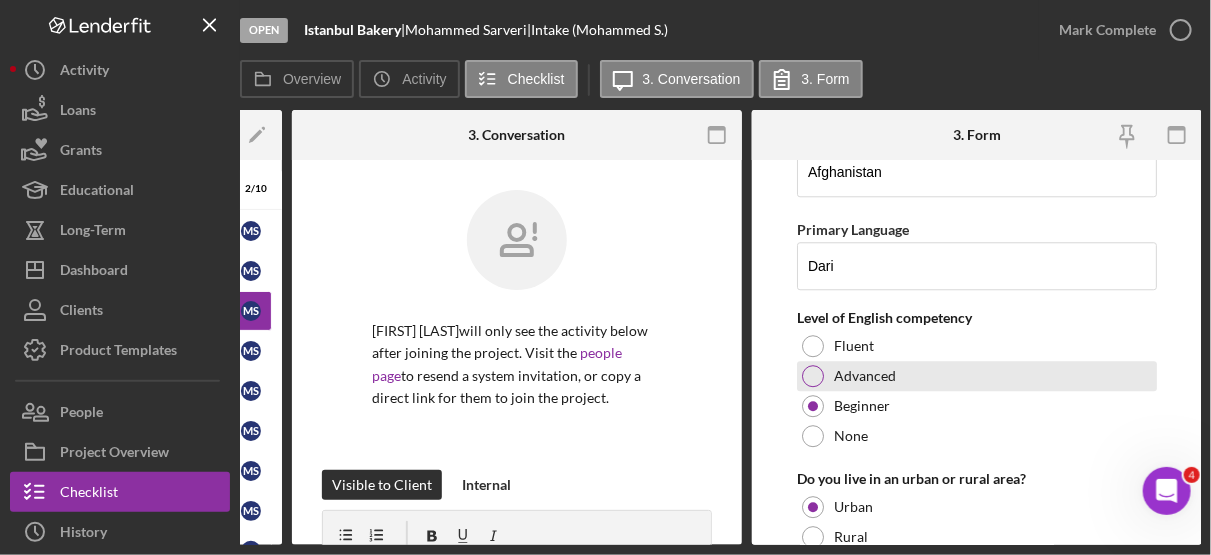 click on "Advanced" at bounding box center [977, 376] 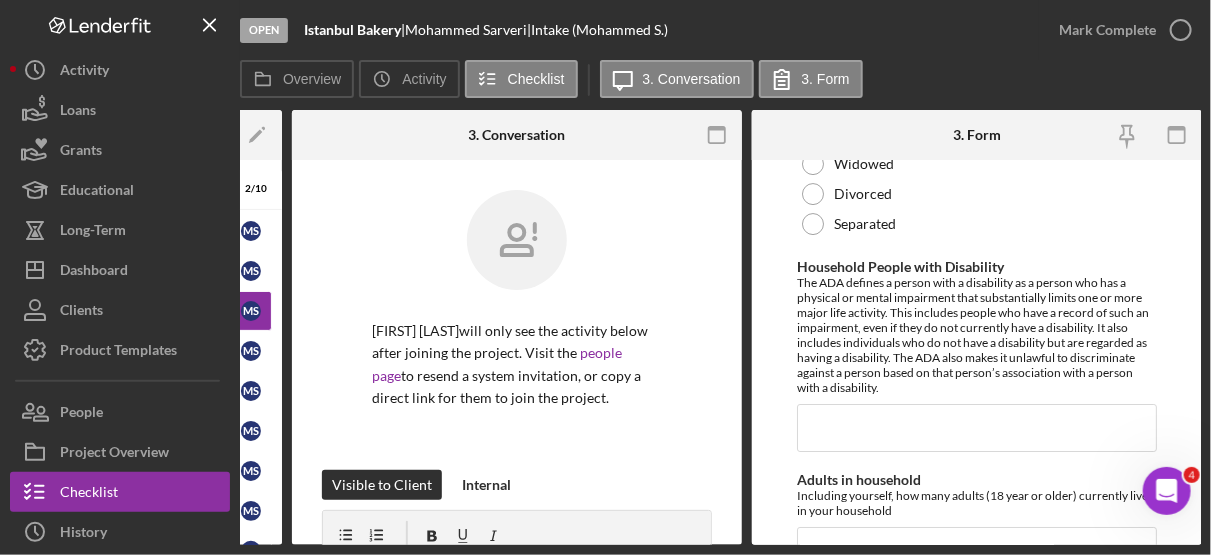 scroll, scrollTop: 2549, scrollLeft: 0, axis: vertical 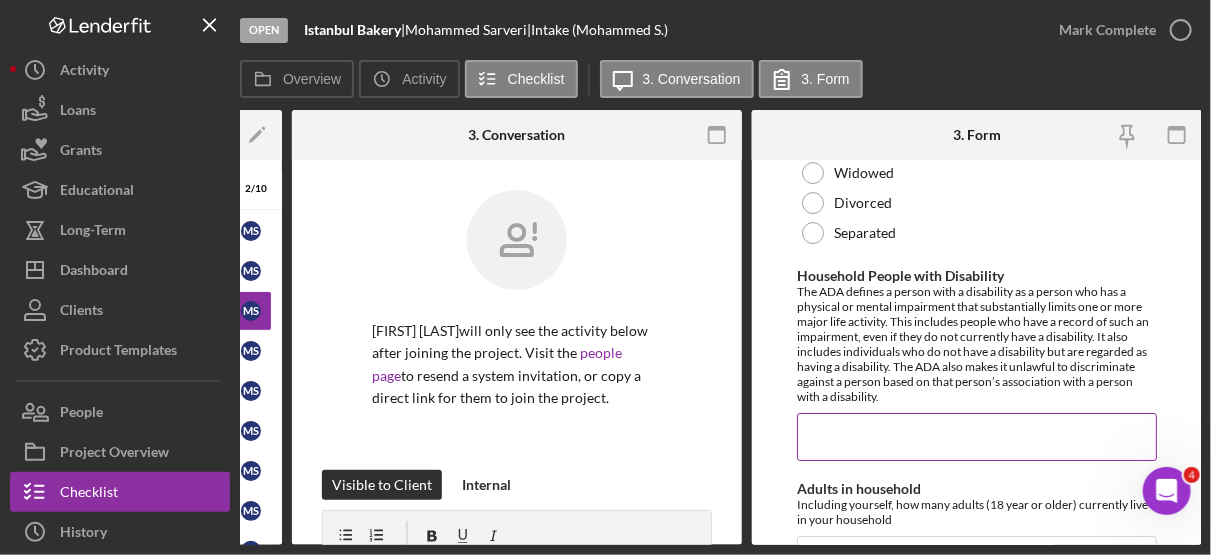 click on "Household People with Disability" at bounding box center (977, 437) 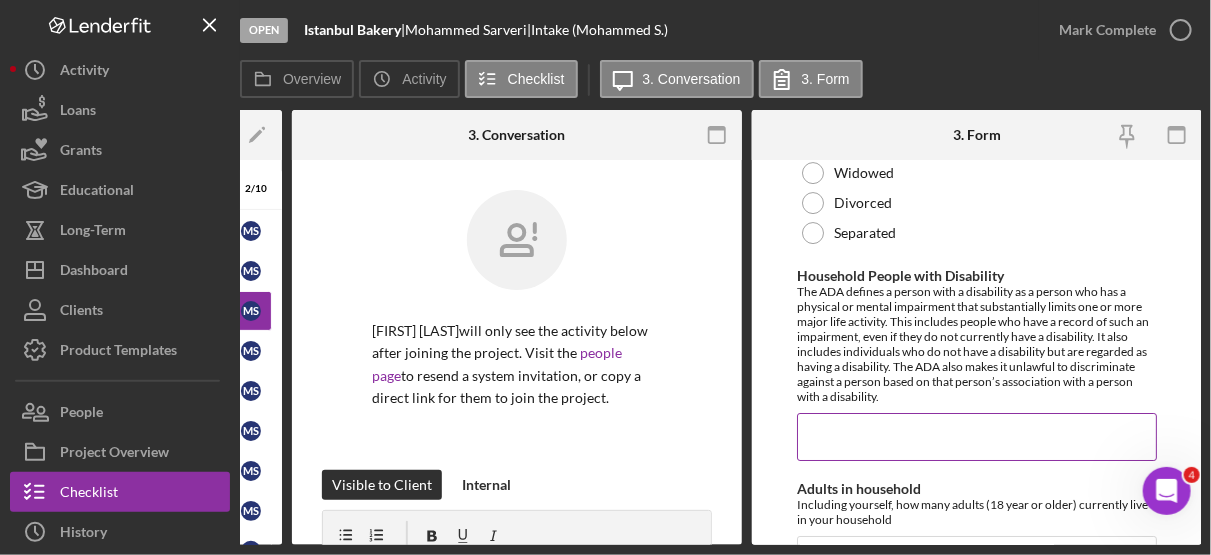 click on "Including yourself, how many adults (18 year or older) currently live in your household" at bounding box center [977, 512] 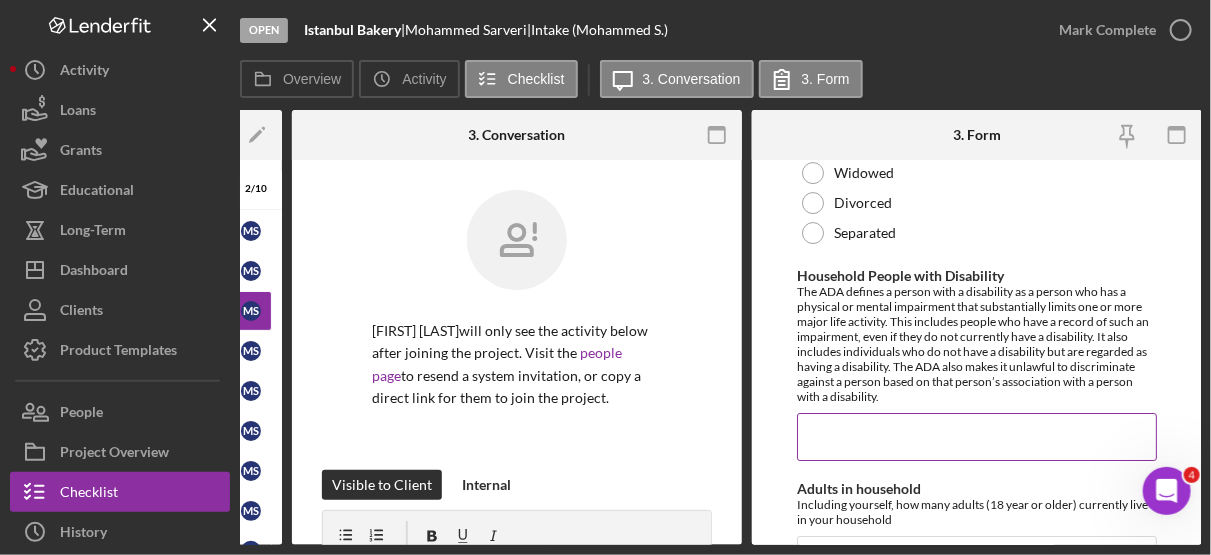 click on "Household People with Disability" at bounding box center (977, 437) 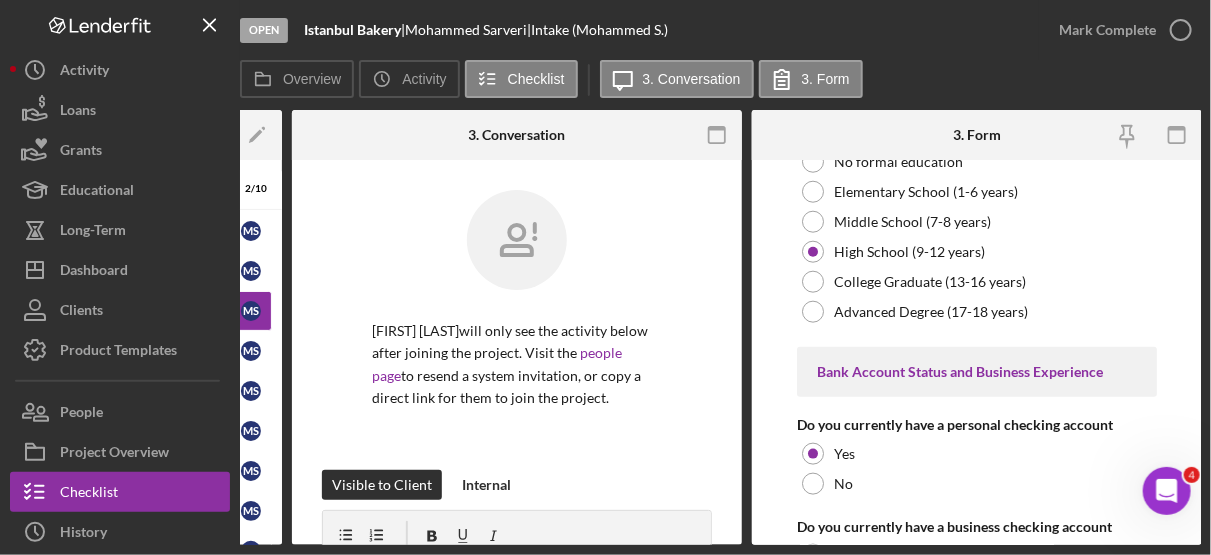 scroll, scrollTop: 3631, scrollLeft: 0, axis: vertical 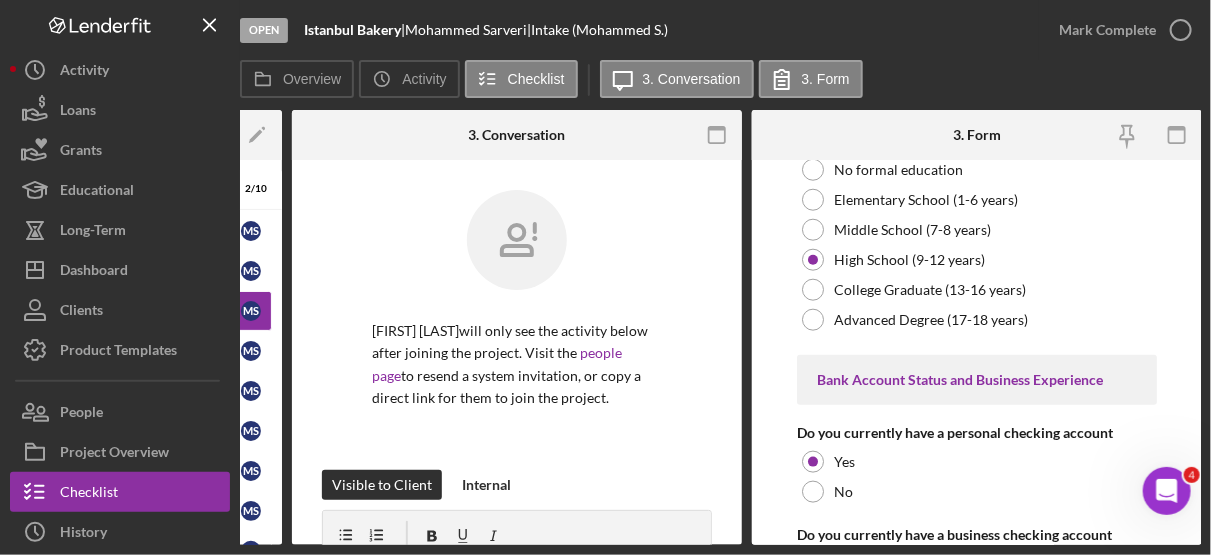 type on "0" 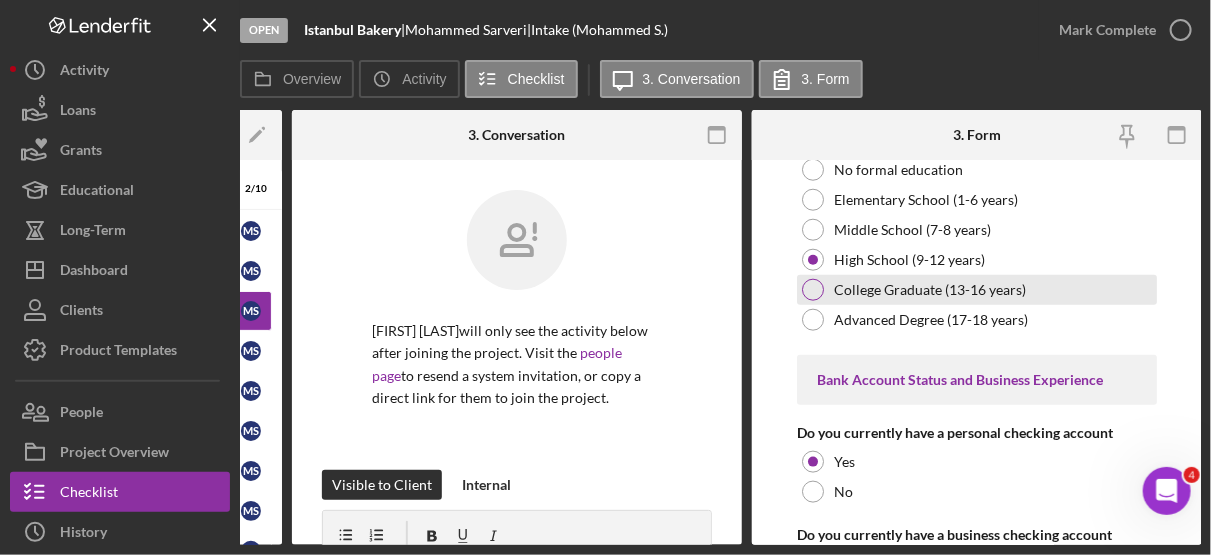 click on "College Graduate (13-16 years)" at bounding box center (977, 290) 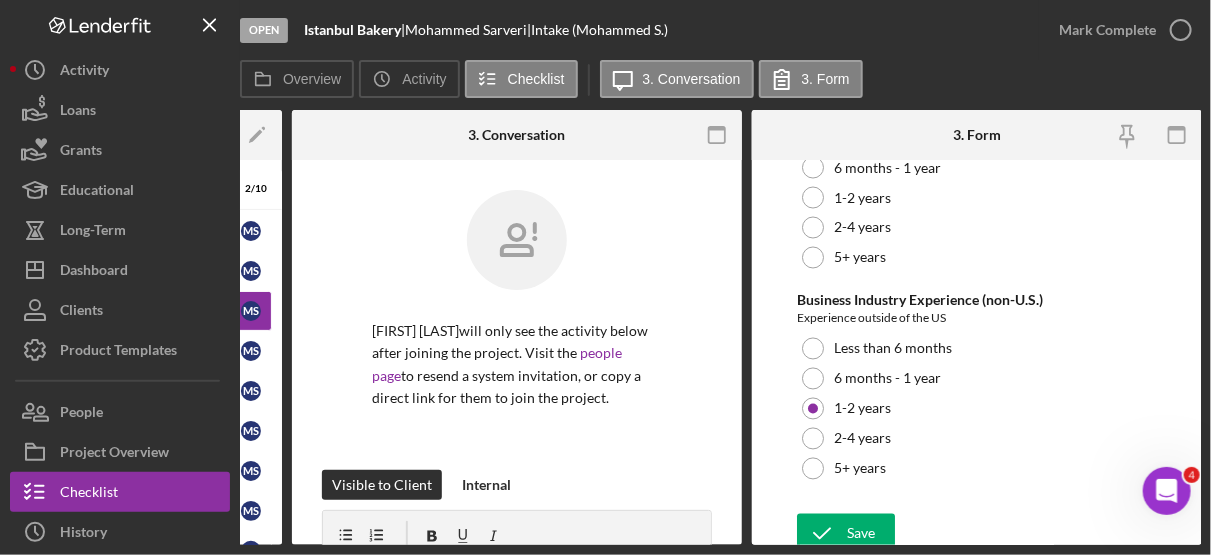scroll, scrollTop: 4178, scrollLeft: 0, axis: vertical 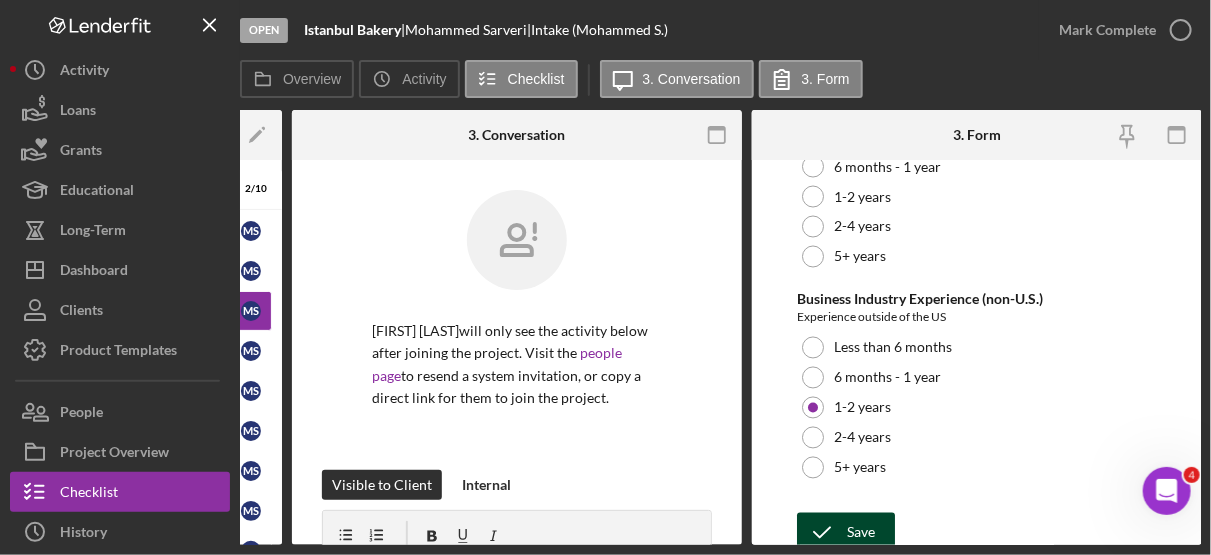 click on "Save" at bounding box center [861, 533] 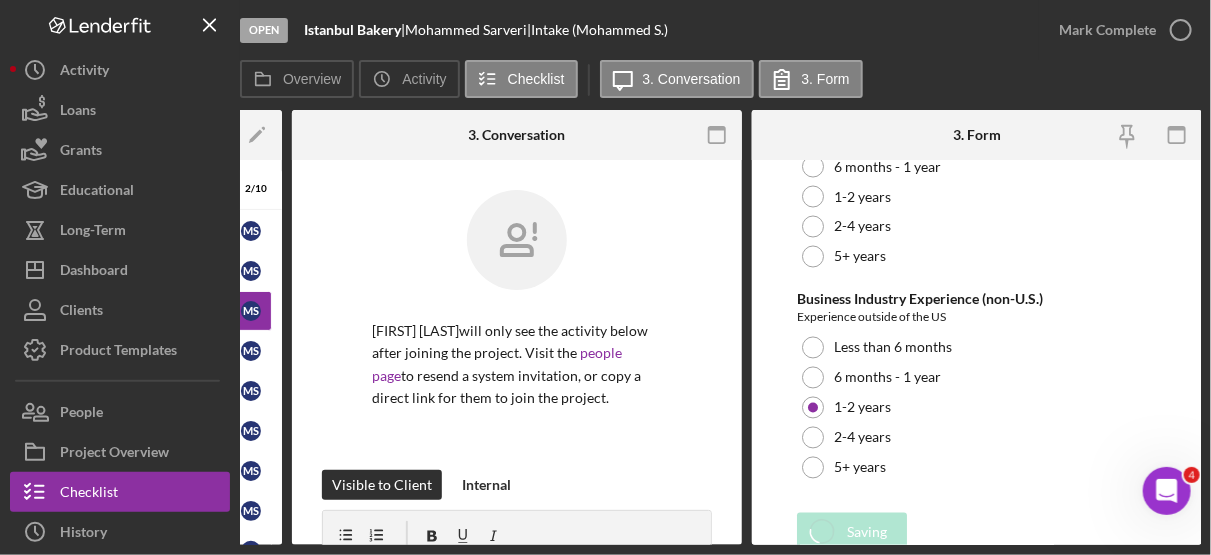 click on "Mark Complete" at bounding box center [1120, 30] 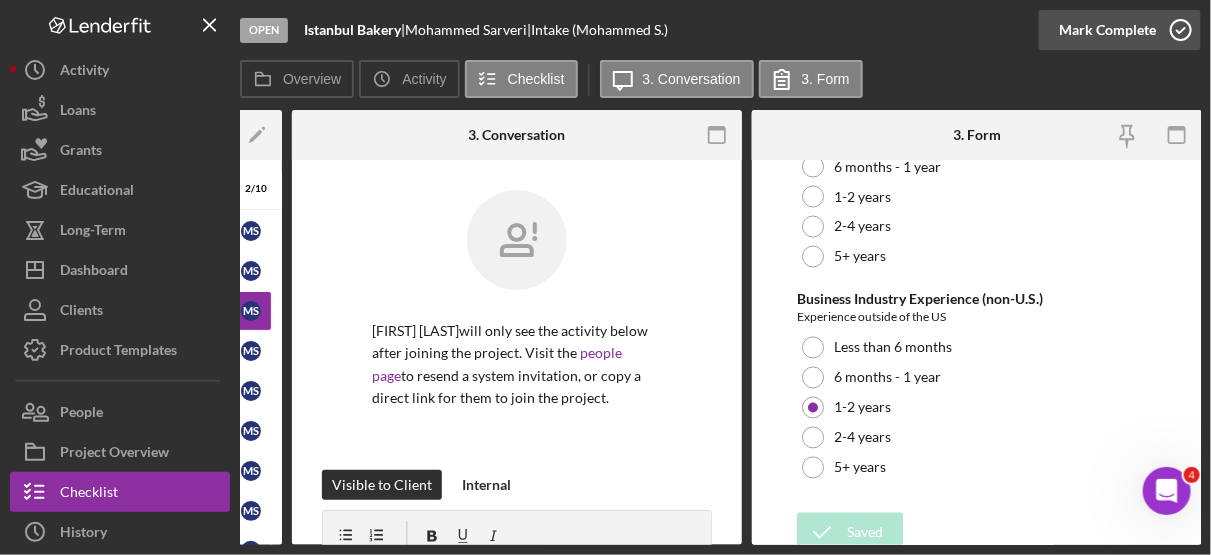 click 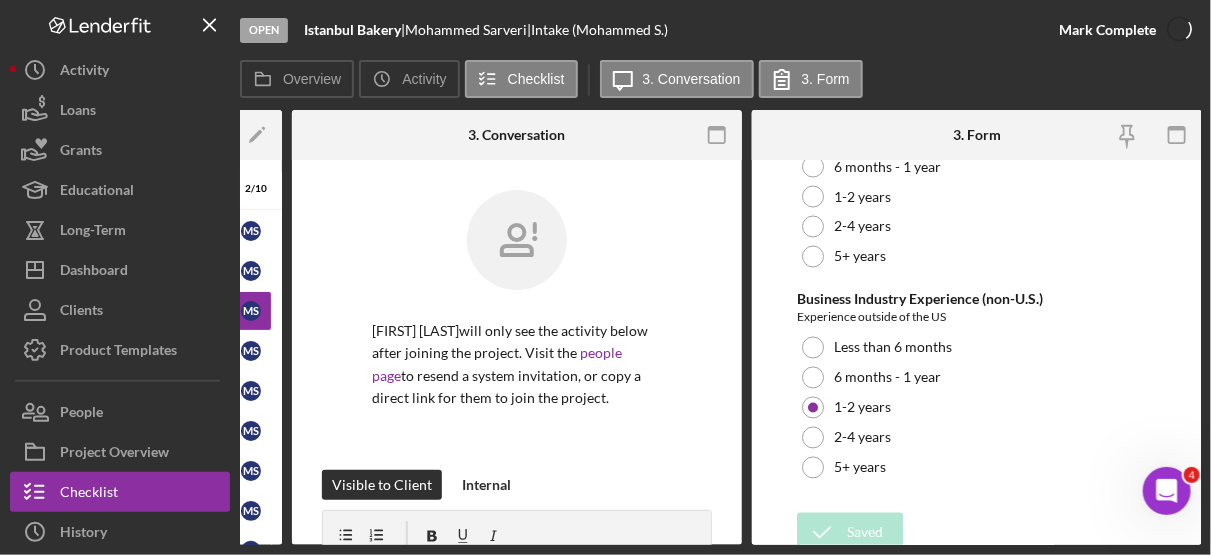 scroll, scrollTop: 4258, scrollLeft: 0, axis: vertical 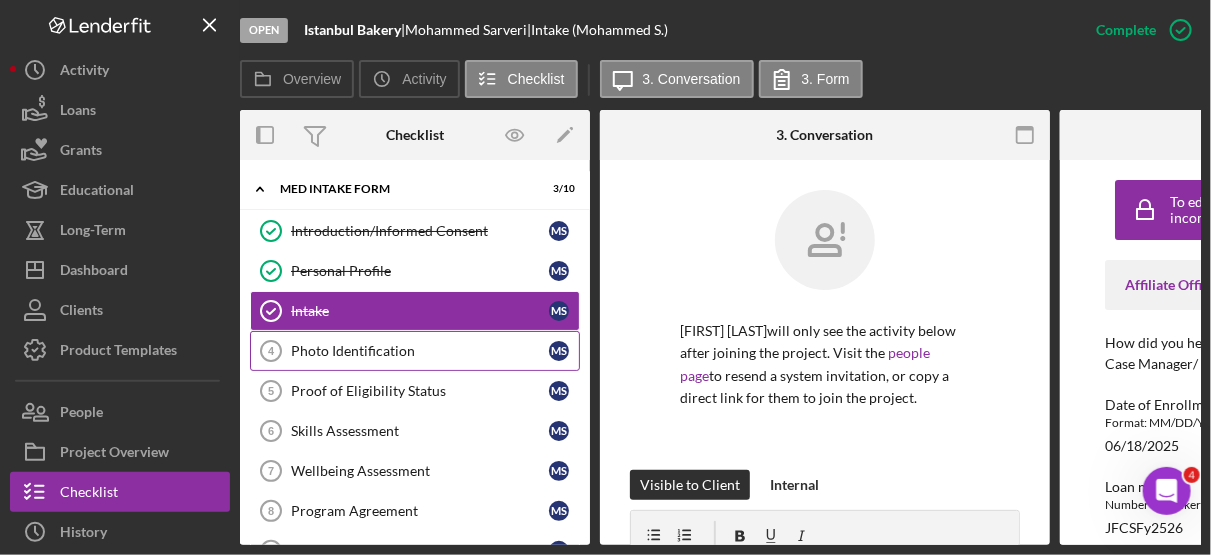 click on "Photo Identification" at bounding box center [420, 351] 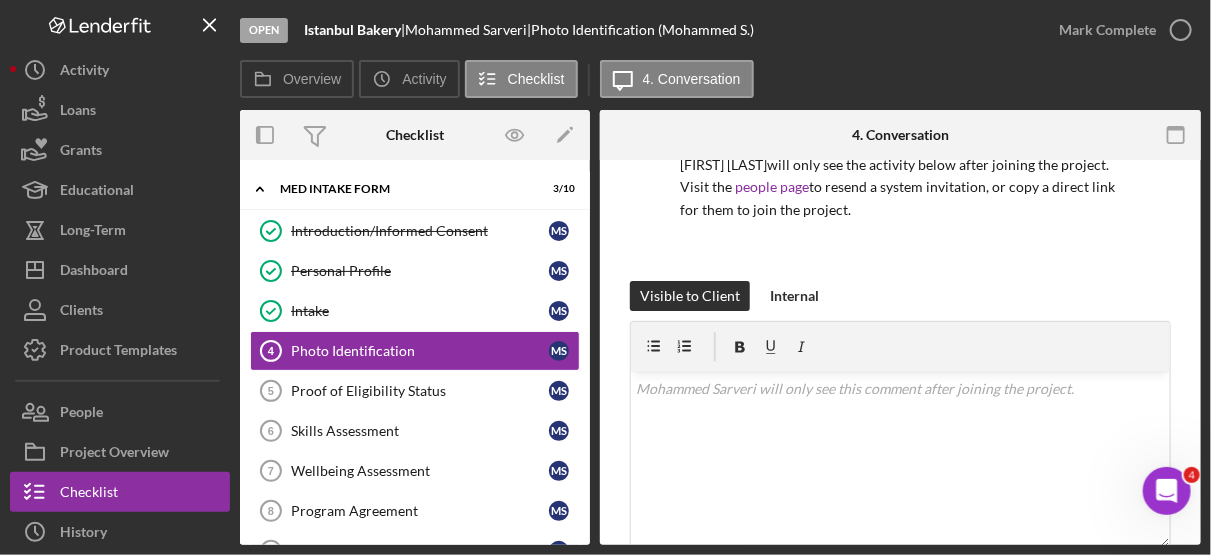 scroll, scrollTop: 229, scrollLeft: 0, axis: vertical 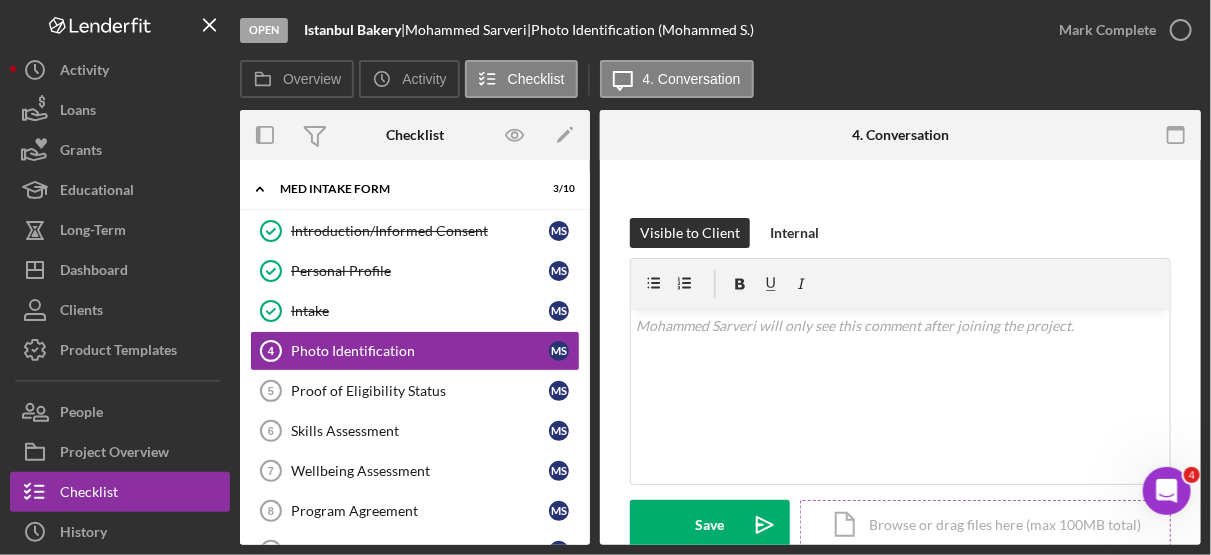 click on "Icon/Document Browse or drag files here (max 100MB total) Tap to choose files or take a photo" at bounding box center [985, 525] 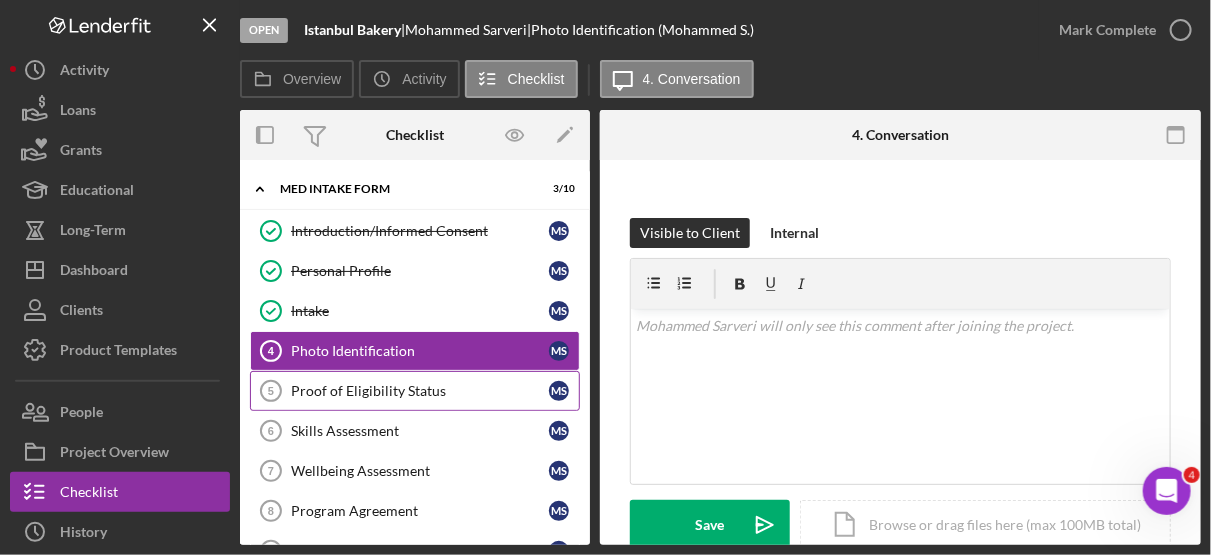click on "Proof of Eligibility Status" at bounding box center [420, 391] 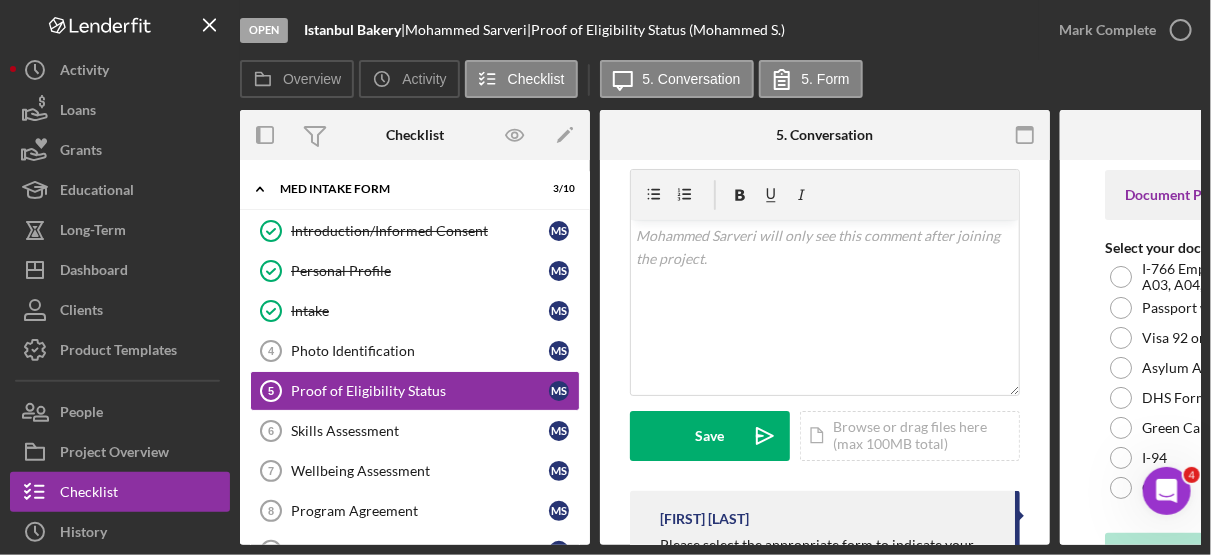 scroll, scrollTop: 450, scrollLeft: 0, axis: vertical 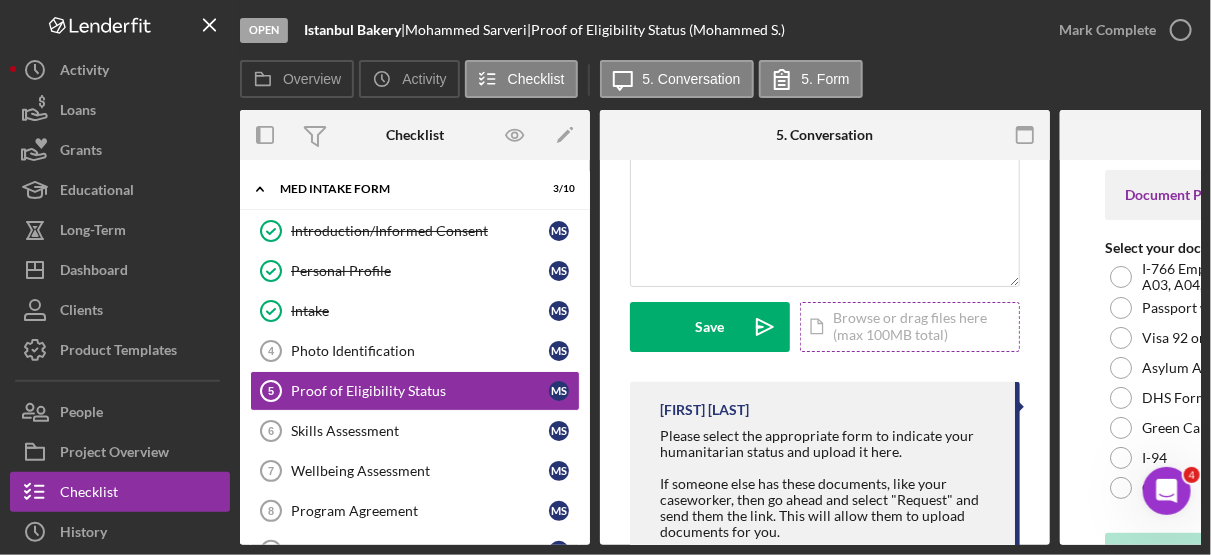 click on "Icon/Document Browse or drag files here (max 100MB total) Tap to choose files or take a photo" at bounding box center [910, 327] 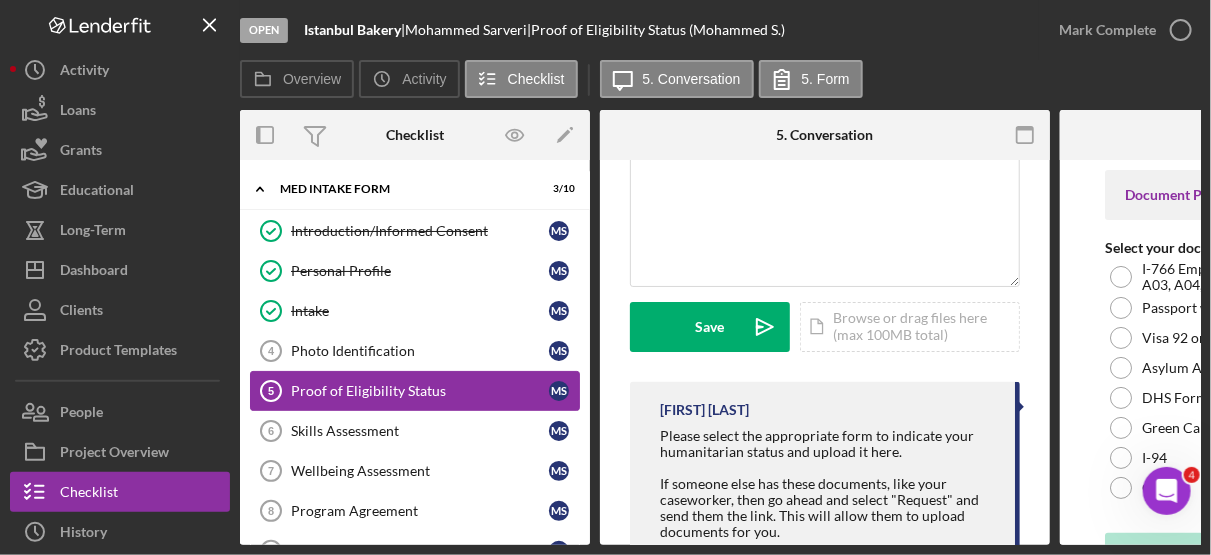 click on "Proof of Eligibility Status 5 Proof of Eligibility Status M S" at bounding box center [415, 391] 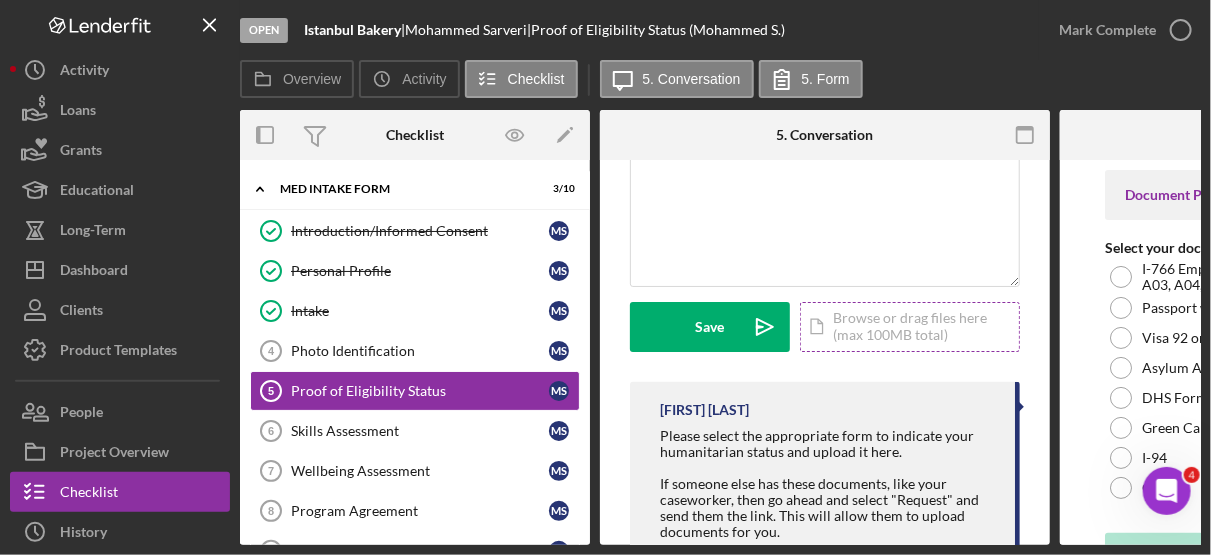 click on "Icon/Document Browse or drag files here (max 100MB total) Tap to choose files or take a photo" at bounding box center [910, 327] 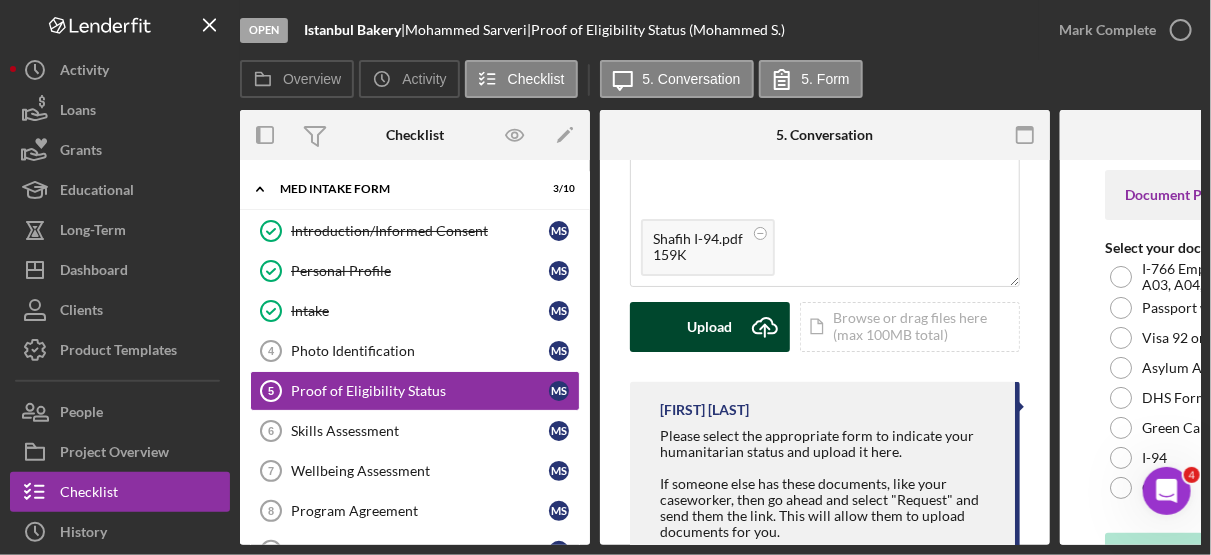 click on "Upload Icon/Upload" at bounding box center [710, 327] 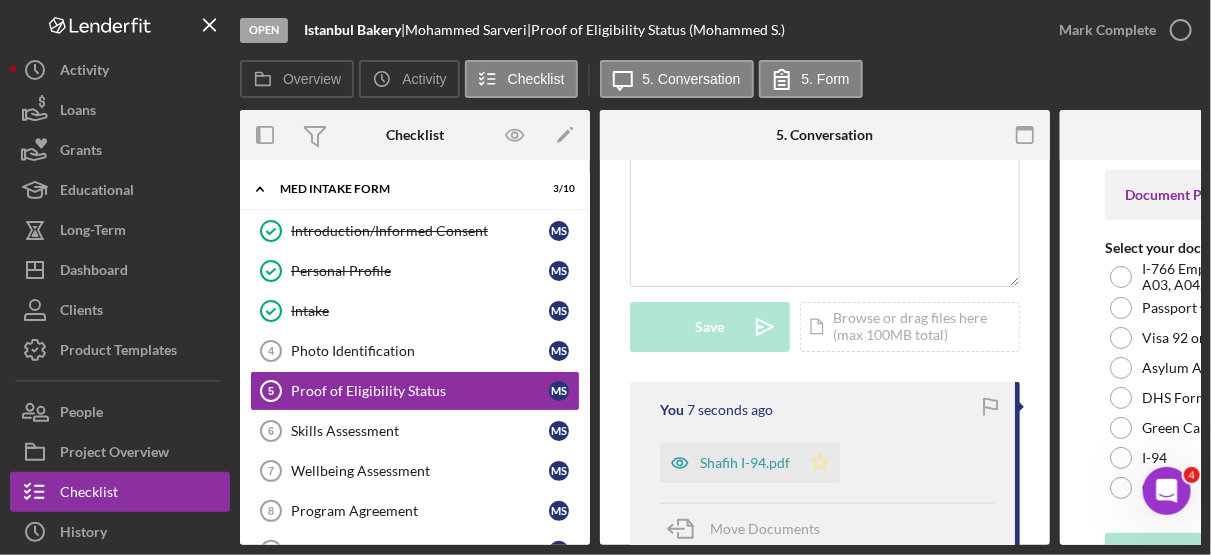 click on "Icon/Star" 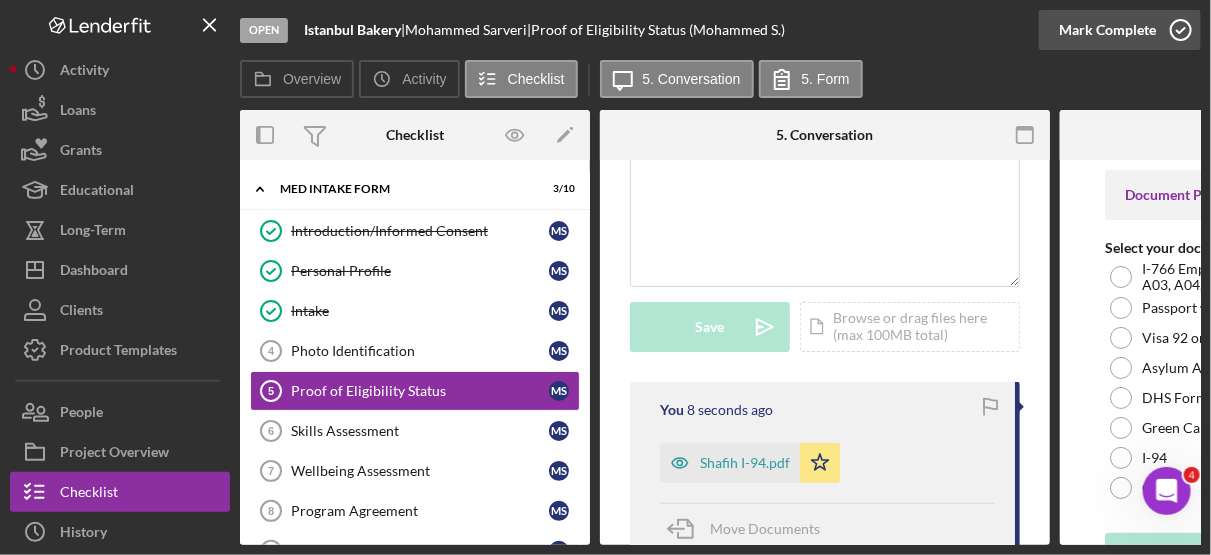 click 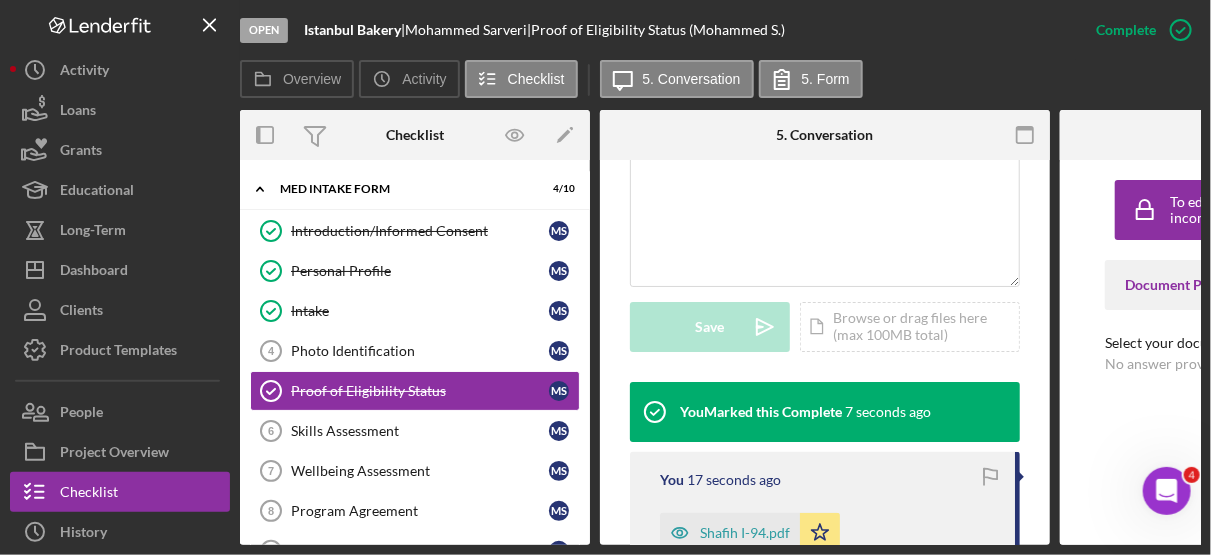 drag, startPoint x: 583, startPoint y: 386, endPoint x: 595, endPoint y: 480, distance: 94.76286 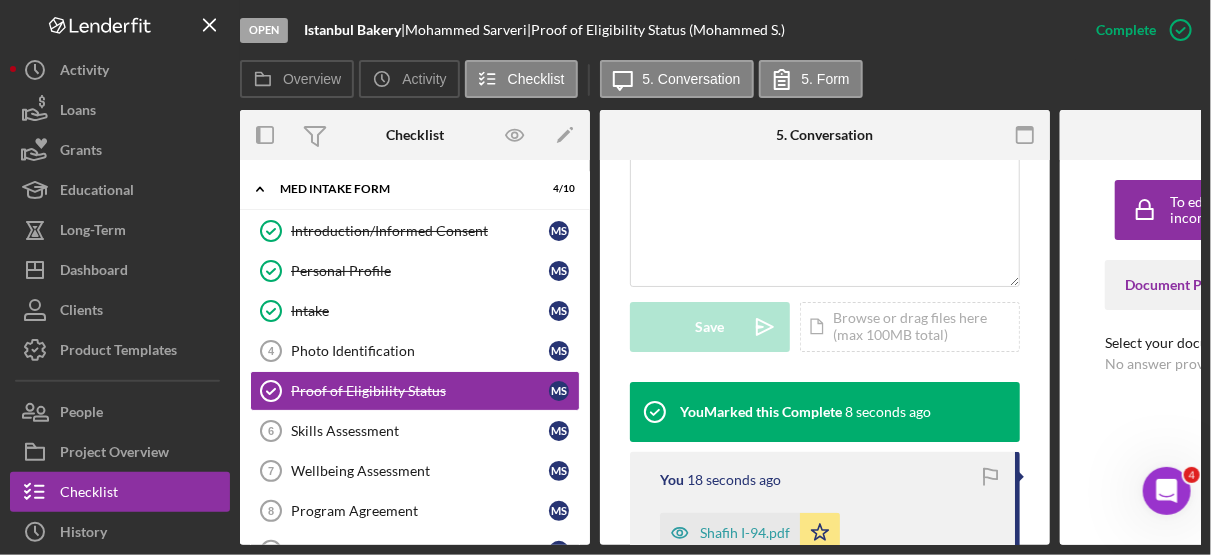 scroll, scrollTop: 218, scrollLeft: 0, axis: vertical 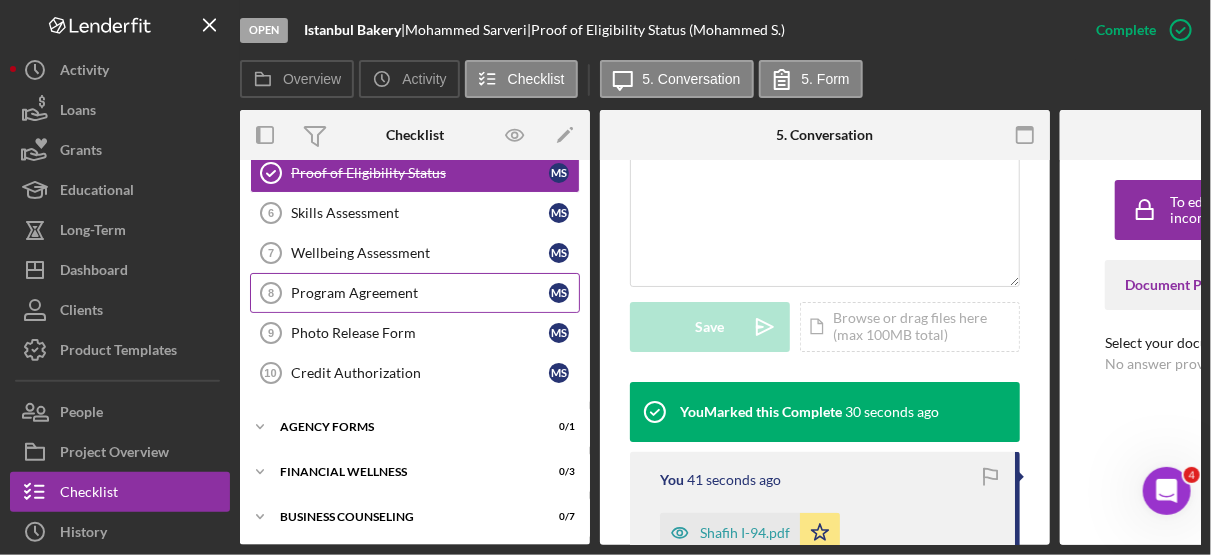 click on "Program Agreement" at bounding box center [420, 293] 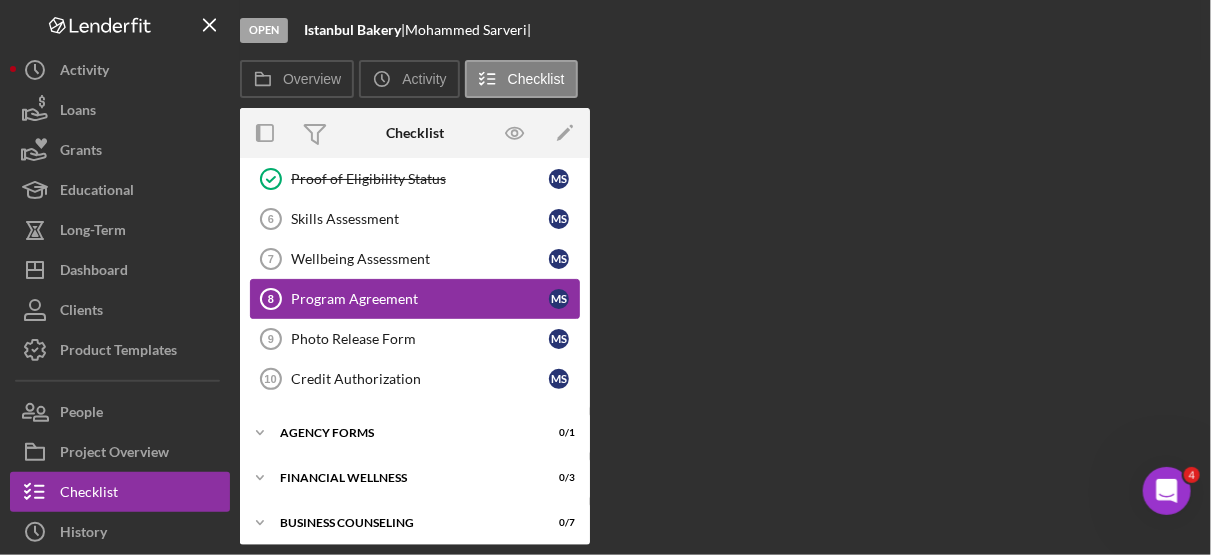 scroll, scrollTop: 218, scrollLeft: 0, axis: vertical 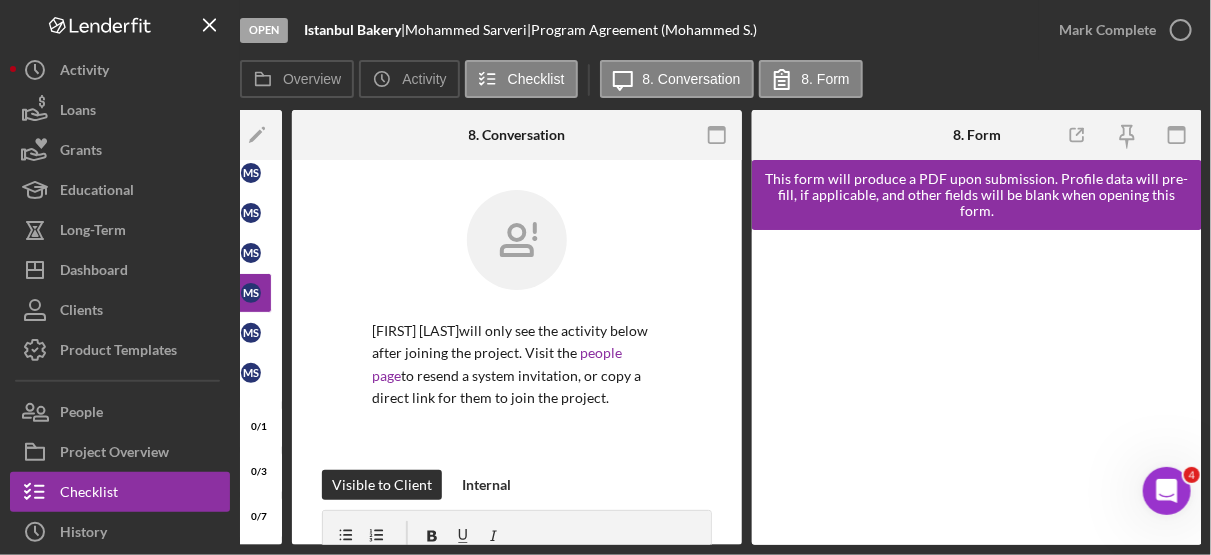 click 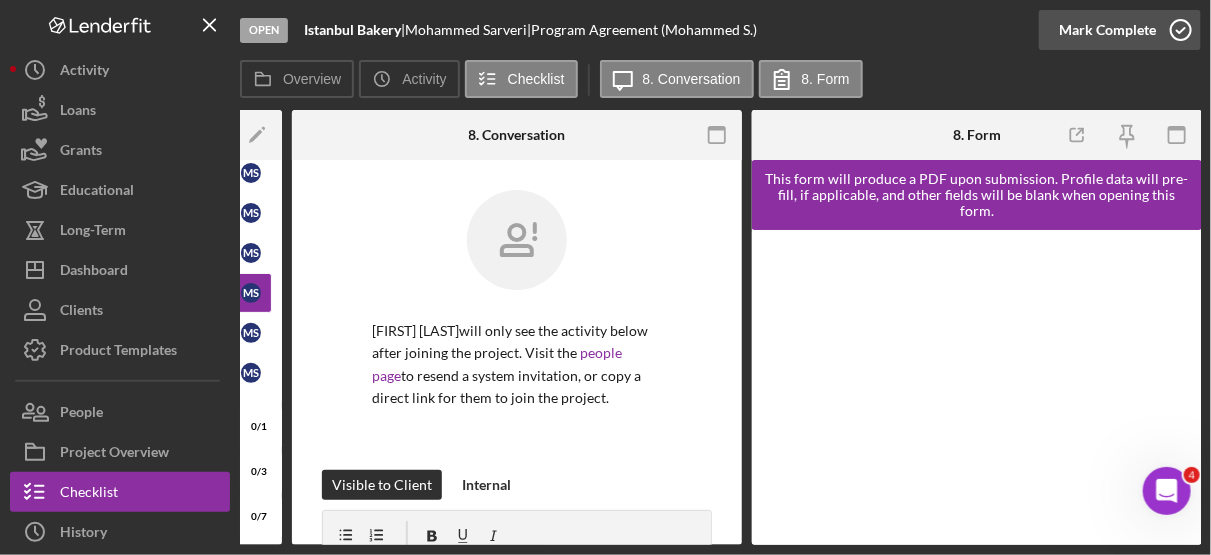click 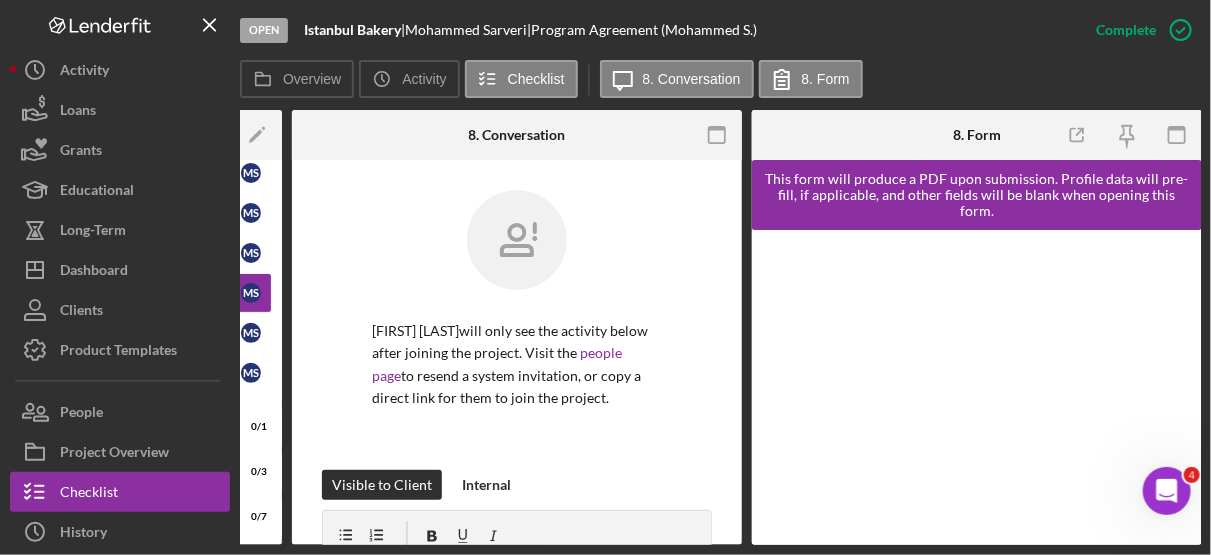 scroll, scrollTop: 0, scrollLeft: 0, axis: both 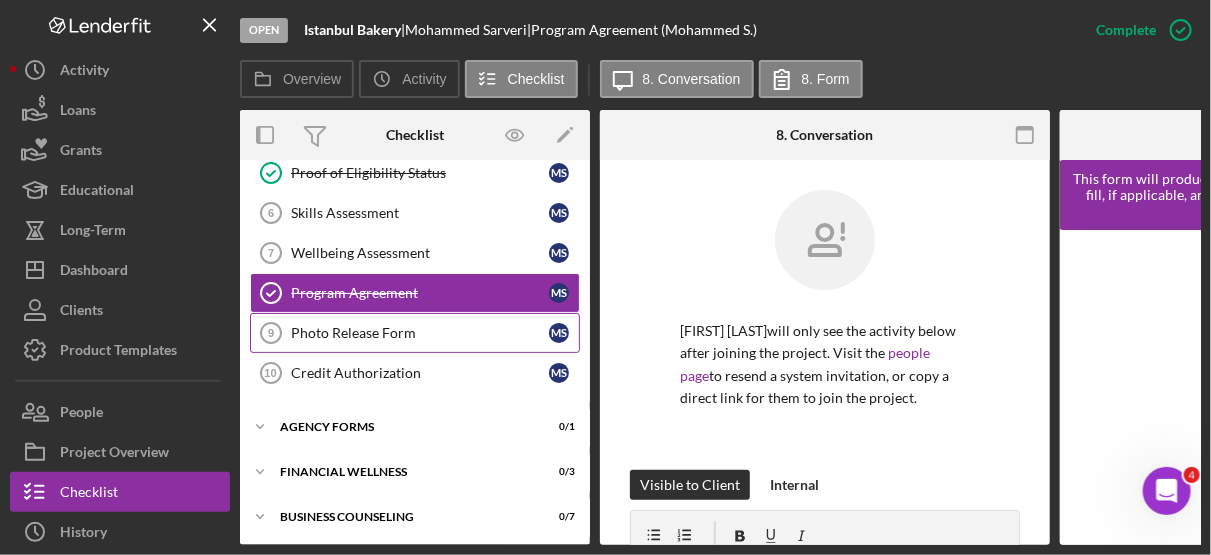 click on "Photo Release Form" at bounding box center (420, 333) 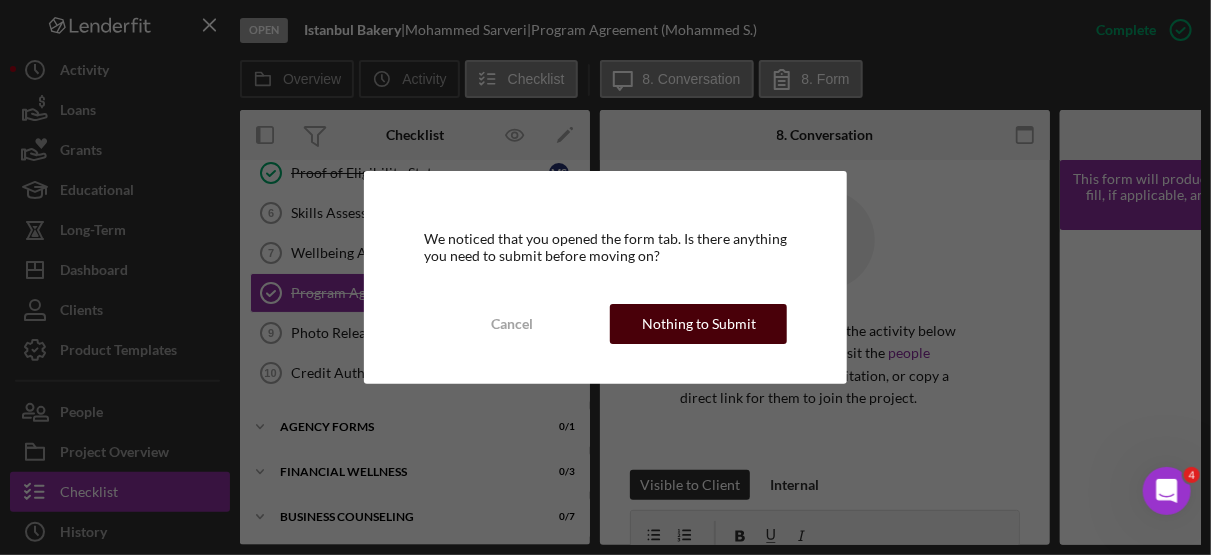 click on "Nothing to Submit" at bounding box center [699, 324] 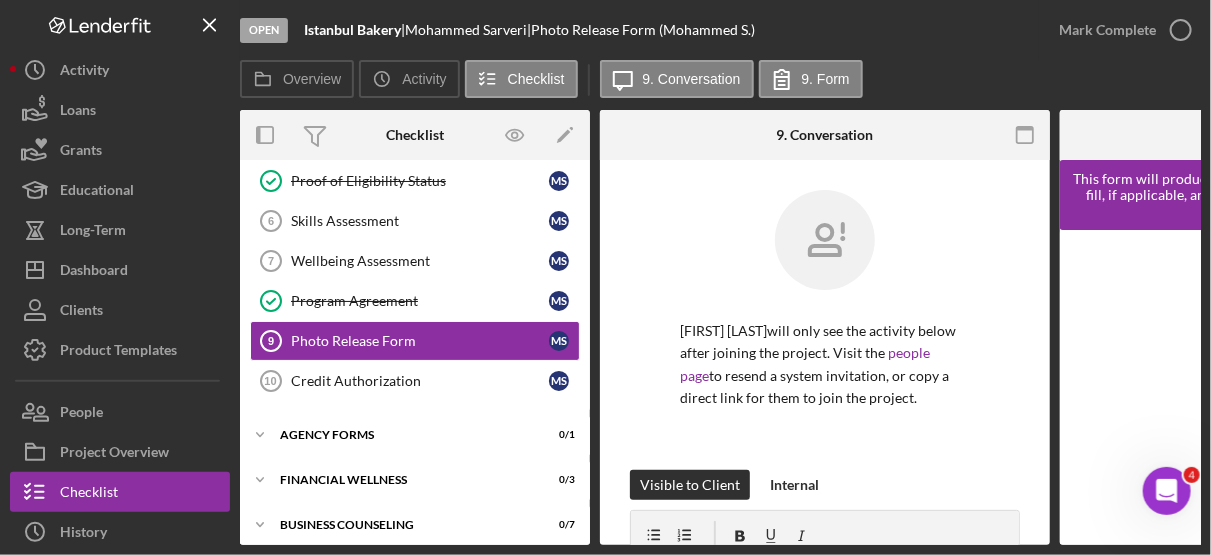 scroll, scrollTop: 218, scrollLeft: 0, axis: vertical 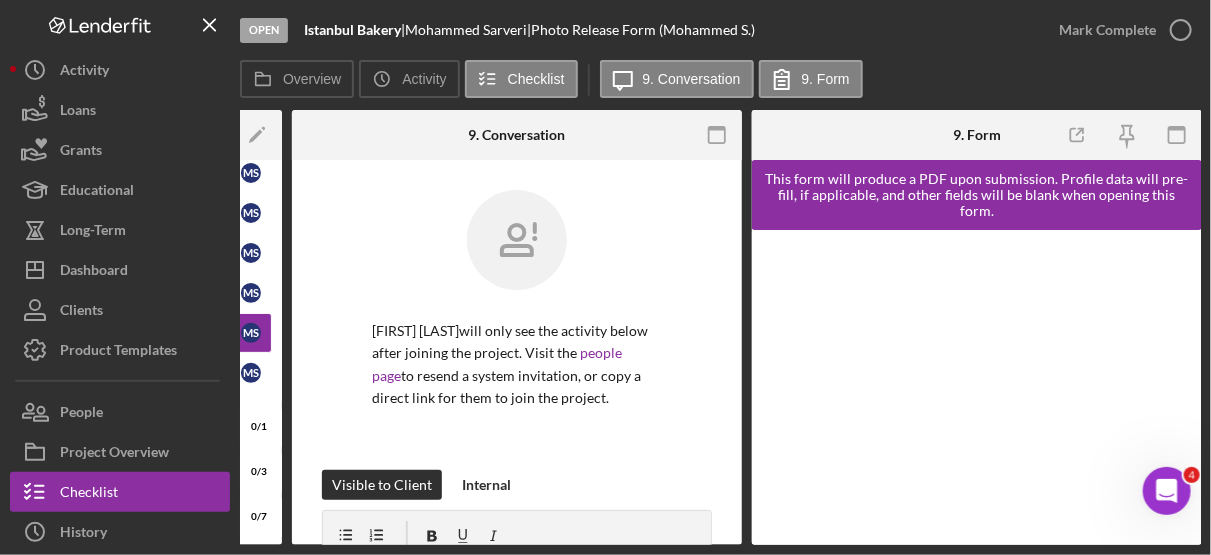 click 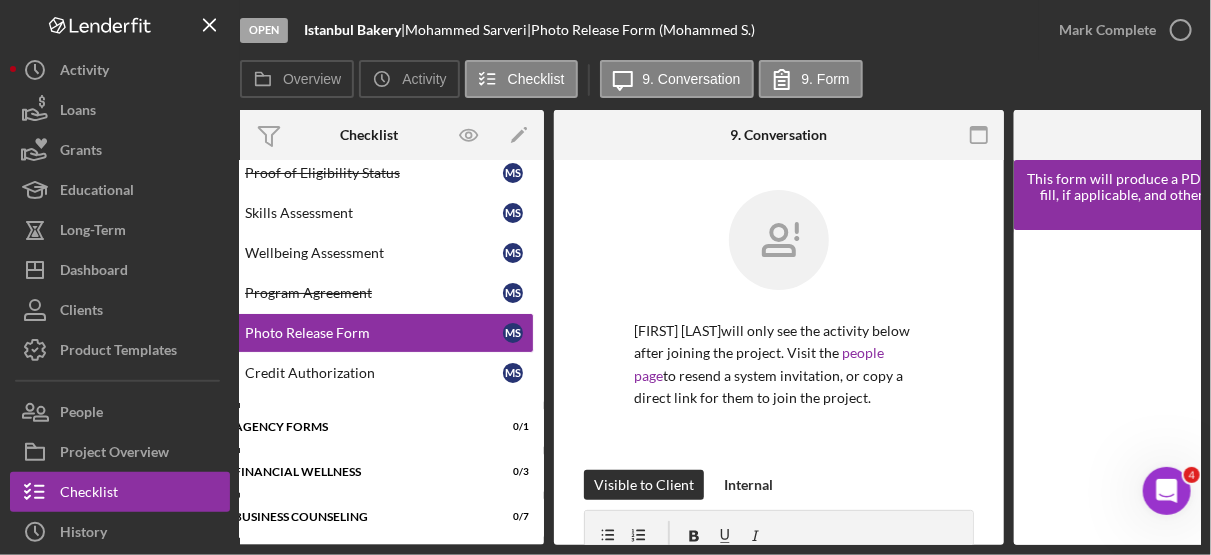 scroll, scrollTop: 0, scrollLeft: 0, axis: both 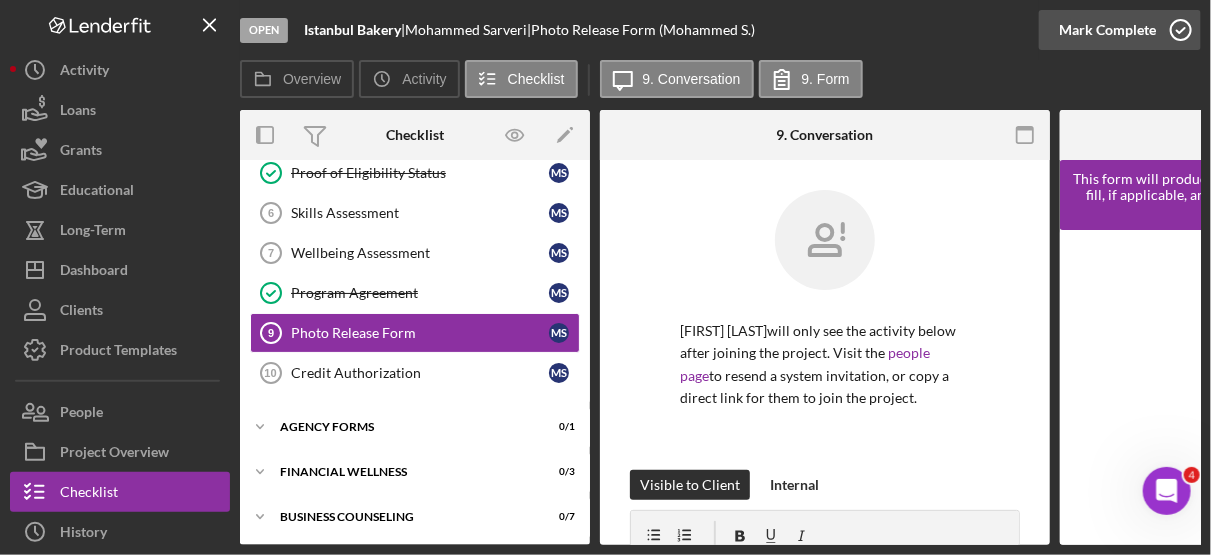 click 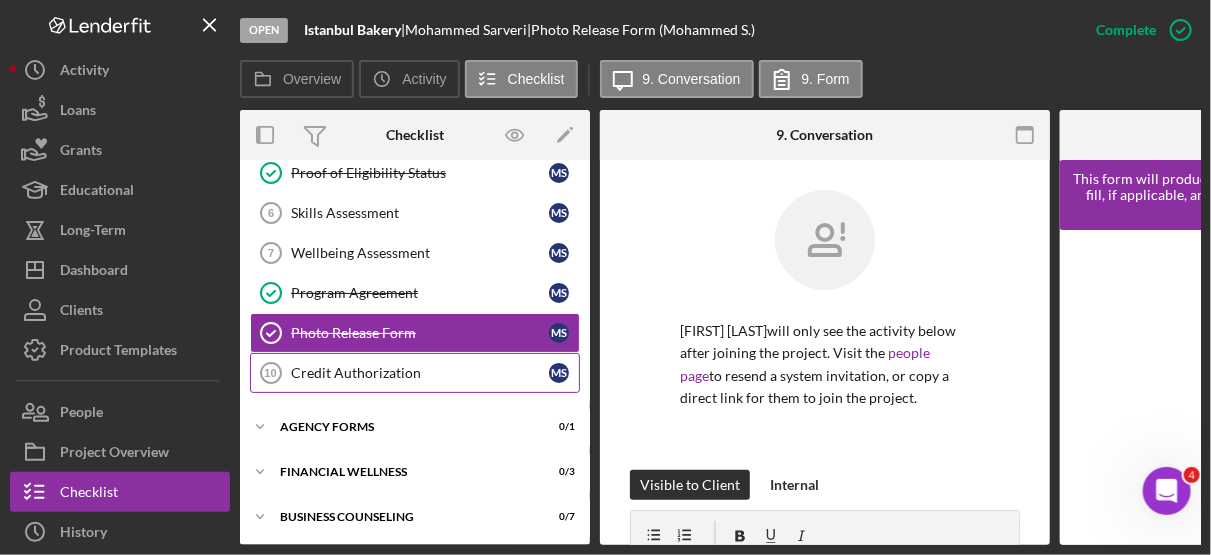 click on "Credit Authorization 10 Credit Authorization M S" at bounding box center (415, 373) 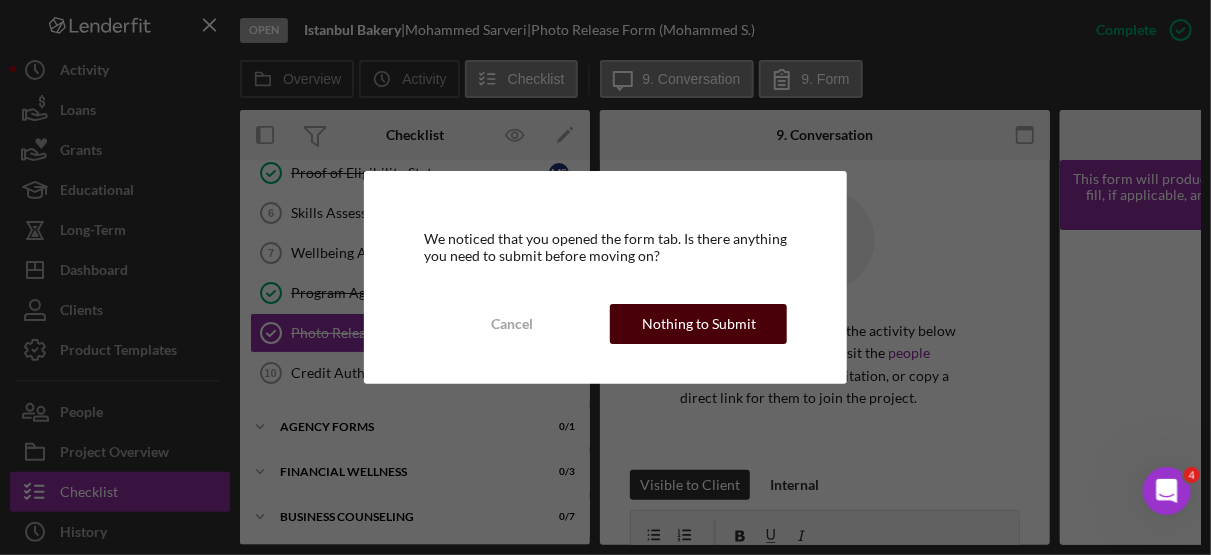 click on "Nothing to Submit" at bounding box center [699, 324] 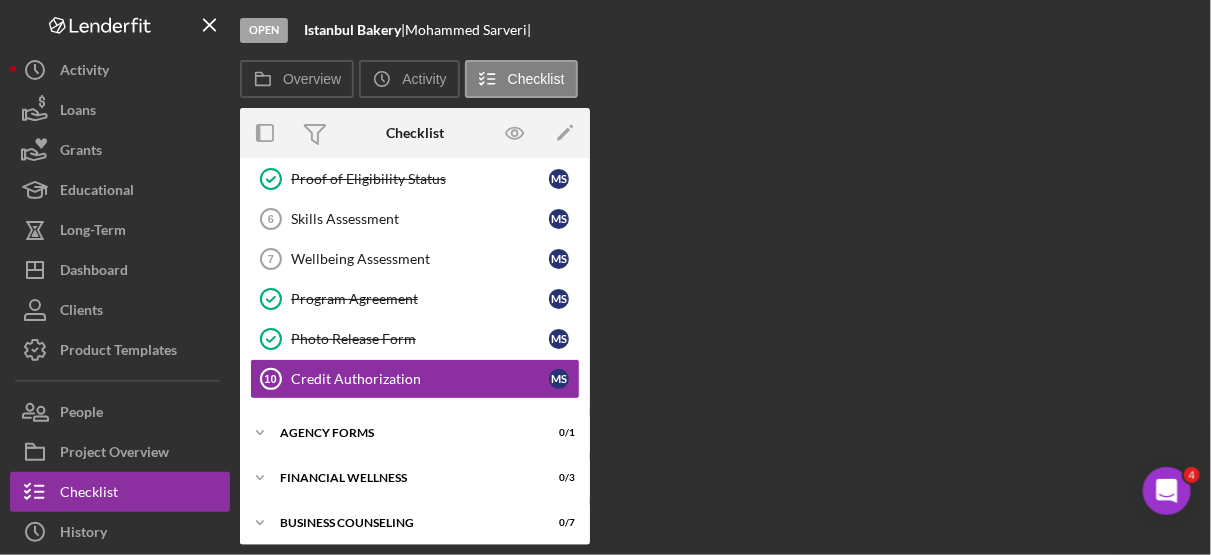 scroll, scrollTop: 218, scrollLeft: 0, axis: vertical 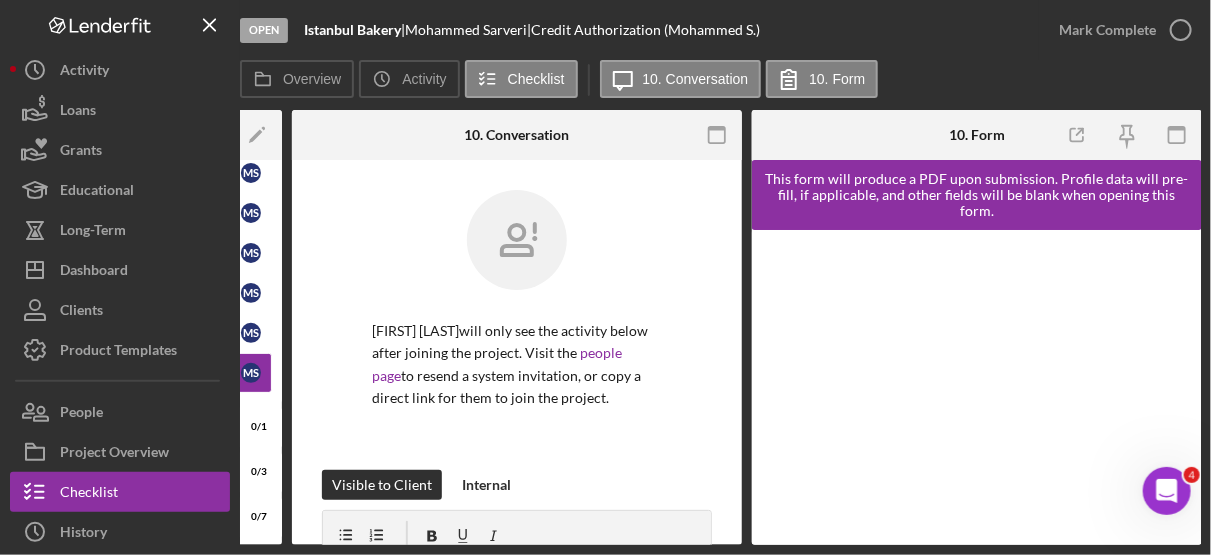click 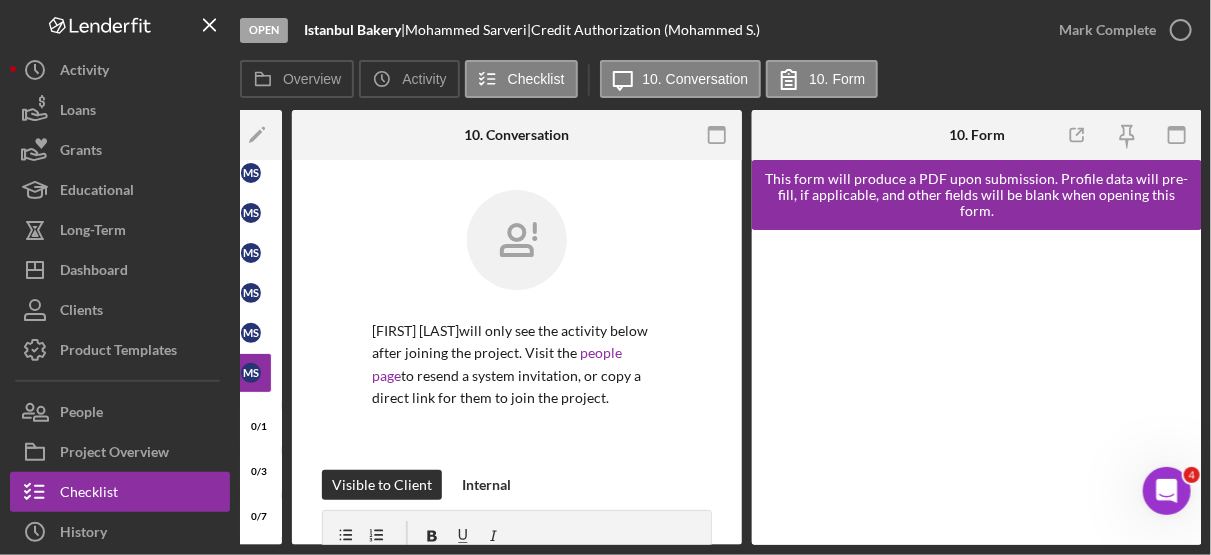 scroll, scrollTop: 0, scrollLeft: 0, axis: both 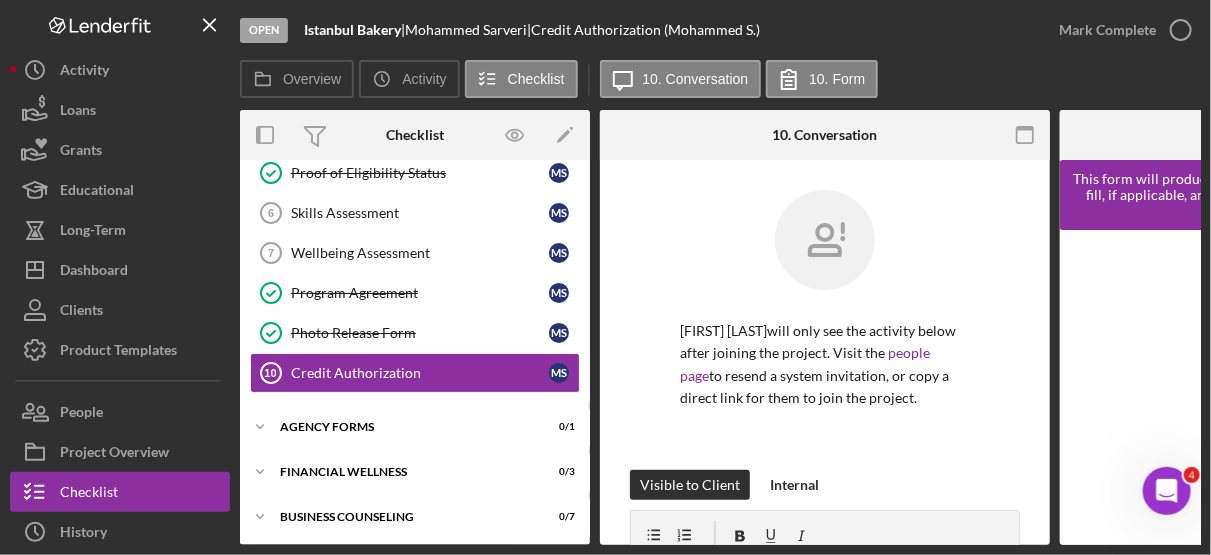 click on "Overview Internal Workflow Stage Open Icon/Dropdown Arrow Archive (can unarchive later if needed) Send to Downhome Overview Edit Icon/Edit Status Ongoing Sentiment Rating 5 Product Name Intake Gulf Coast JFCS Created Date 08/08/2025 Started Date 08/08/2025 Closing Goal 09/22/2025 Contact LG Lorene Gregory Account Executive Weekly Status Update Off Inactivity Alerts Off Resolution Edit Icon/Edit Resolution Complete Resolution Date 08/08/2025 New Activity No new activity. Checklist Icon/Edit Icon/Expander MED Intake Form 6 / 10 Introduction/Informed Consent Introduction/Informed Consent M S Personal Profile Personal Profile M S Intake Intake M S Photo Identification 4 Photo Identification M S Proof of Eligibility Status Proof of Eligibility Status M S Skills Assessment  6 Skills Assessment  M S Wellbeing Assessment 7 Wellbeing Assessment M S Program Agreement Program Agreement M S Photo Release Form Photo Release Form M S Credit Authorization 10 Credit Authorization M S Icon/Expander Agency Forms 0 / 1 0 / 3 0" at bounding box center [720, 327] 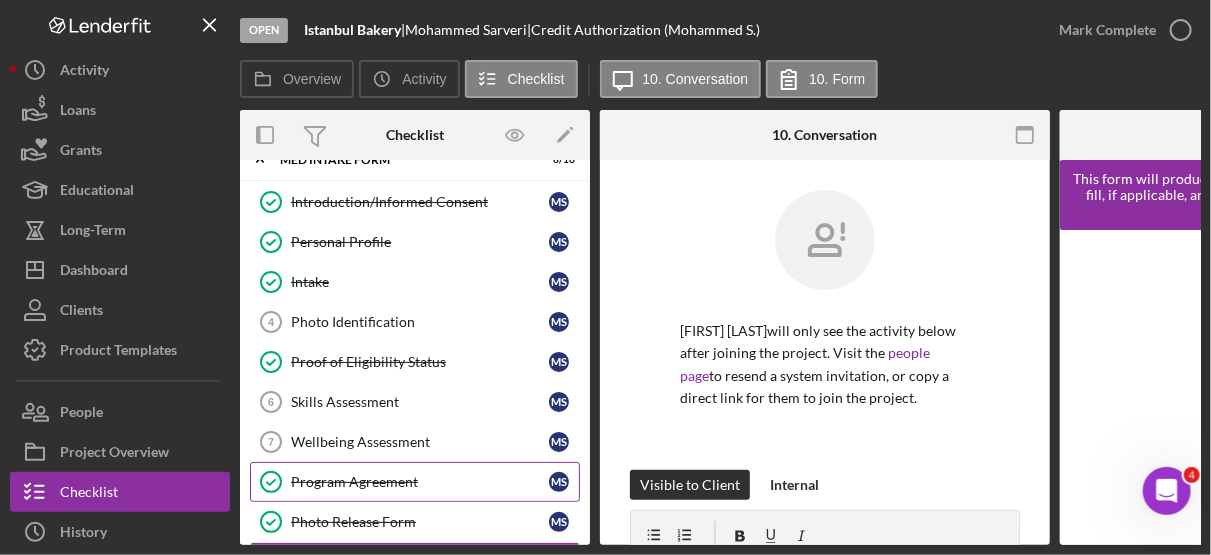 scroll, scrollTop: 0, scrollLeft: 0, axis: both 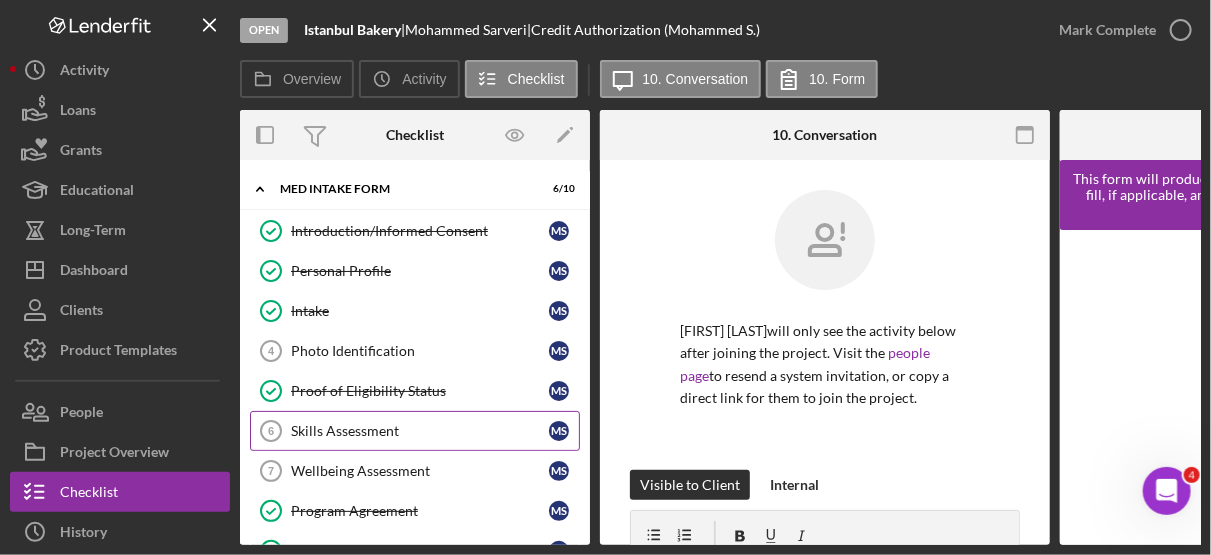 click on "Skills Assessment" at bounding box center (420, 431) 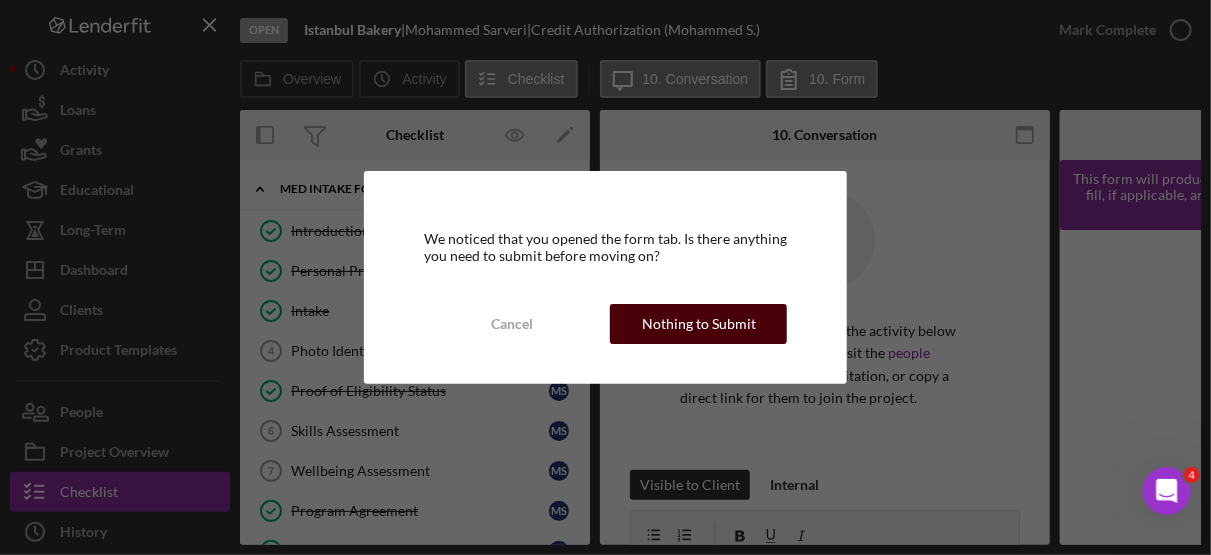 click on "Nothing to Submit" at bounding box center (699, 324) 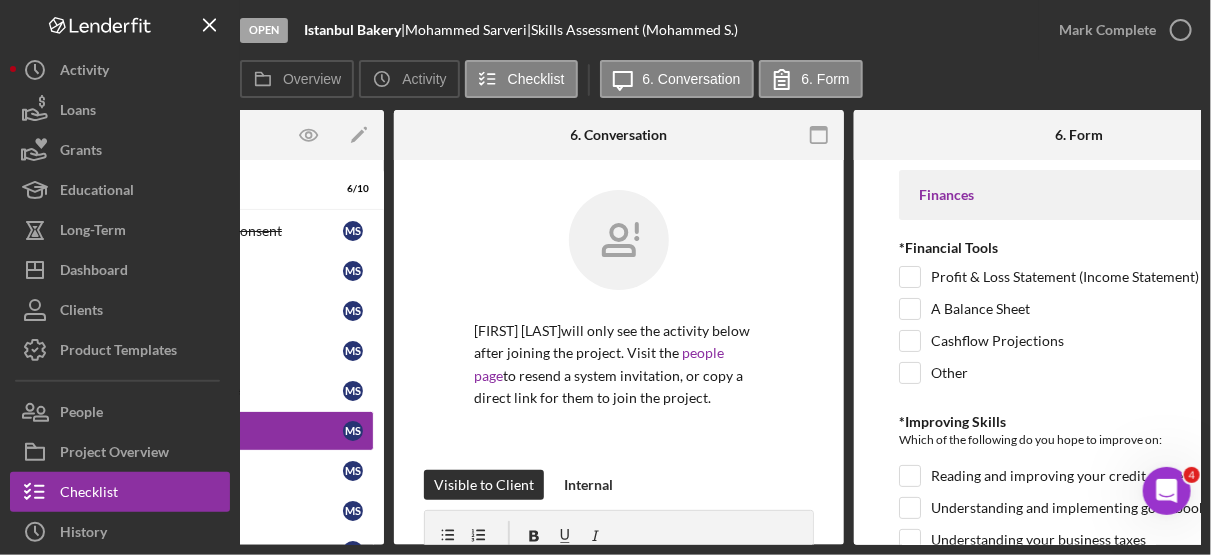 scroll, scrollTop: 0, scrollLeft: 308, axis: horizontal 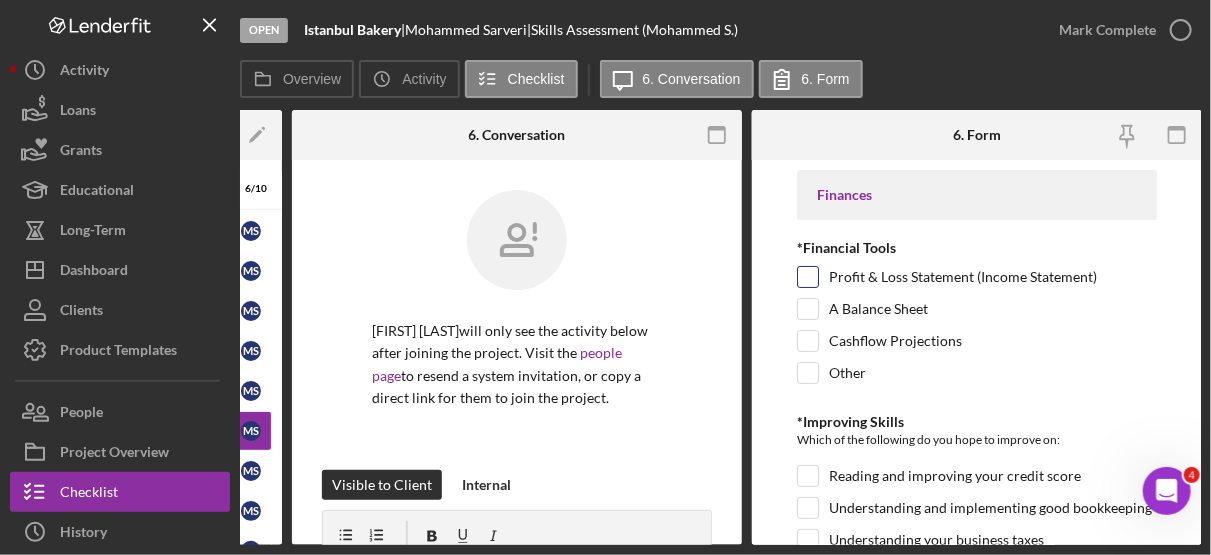 click on "Profit & Loss Statement (Income Statement)" at bounding box center [808, 277] 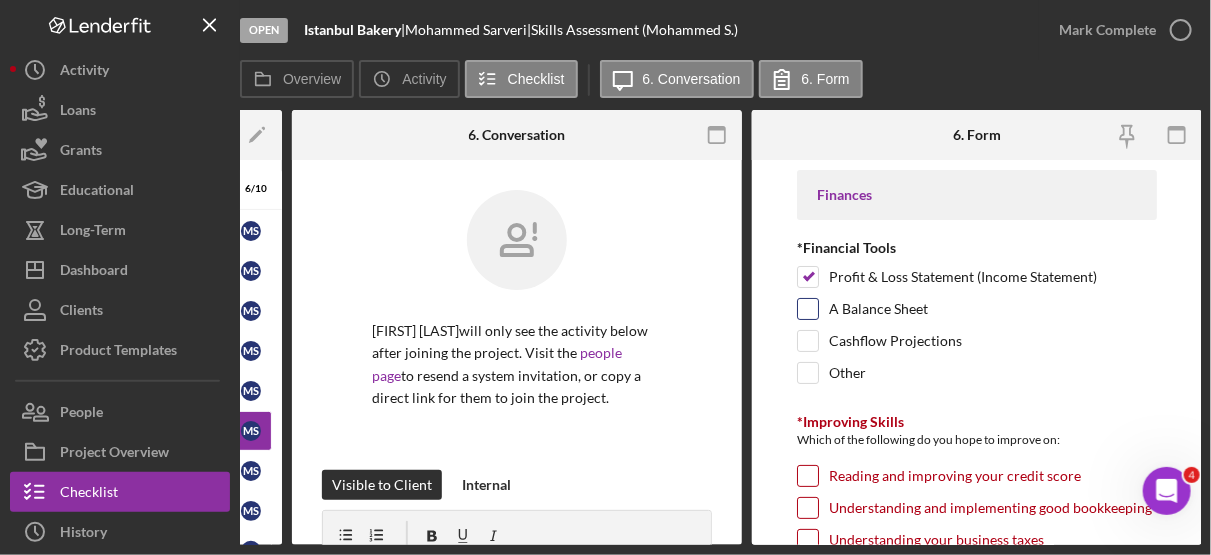 click on "A Balance Sheet" at bounding box center (808, 309) 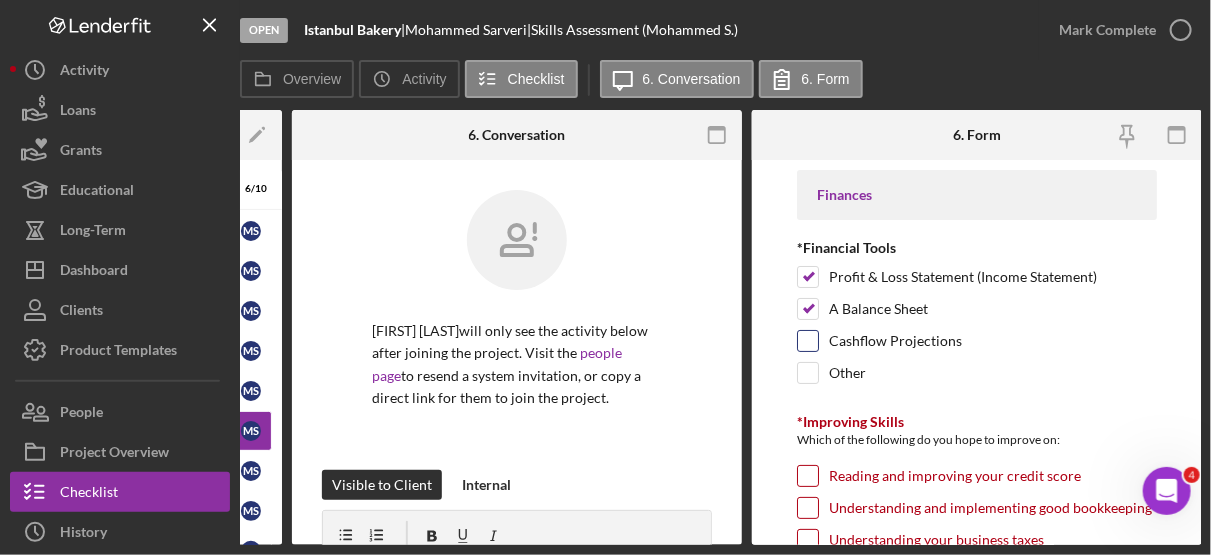click on "Cashflow Projections" at bounding box center [808, 341] 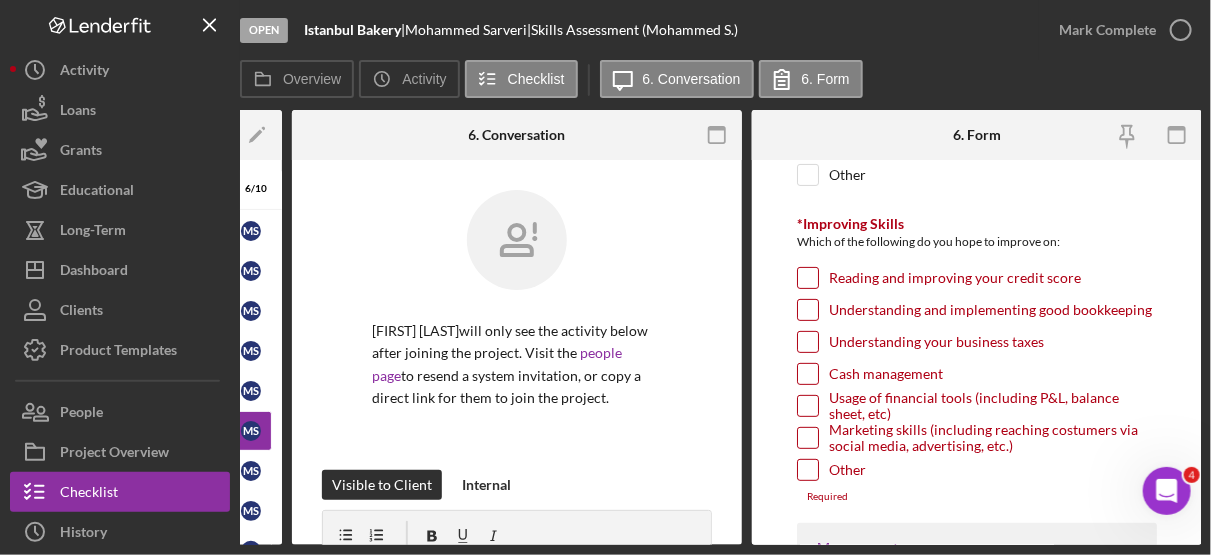 scroll, scrollTop: 199, scrollLeft: 0, axis: vertical 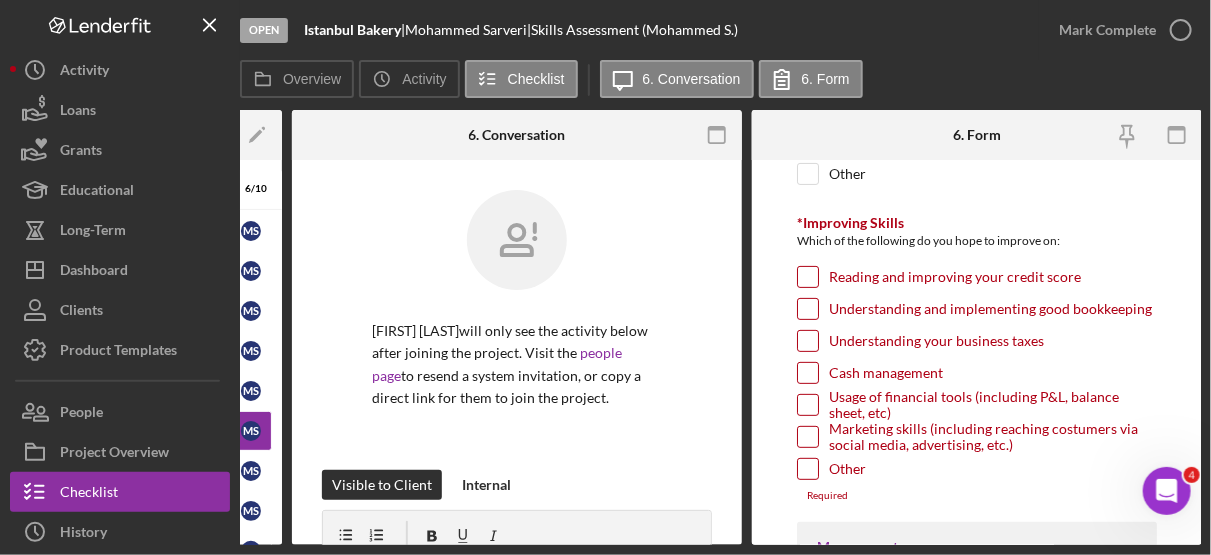 click on "Understanding your business taxes" at bounding box center (808, 341) 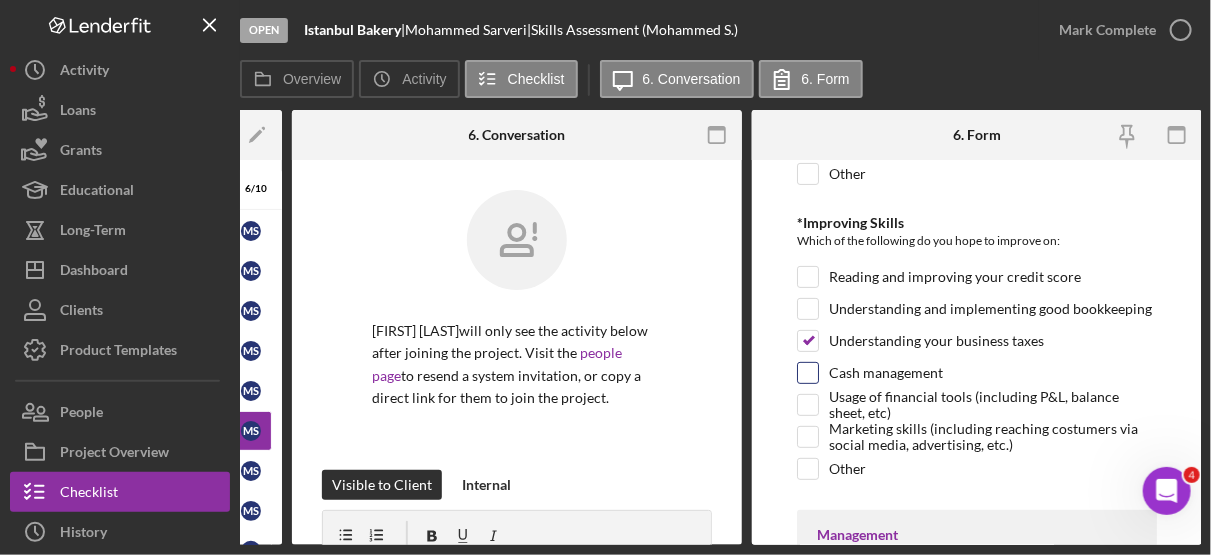 click on "Cash management" at bounding box center [808, 373] 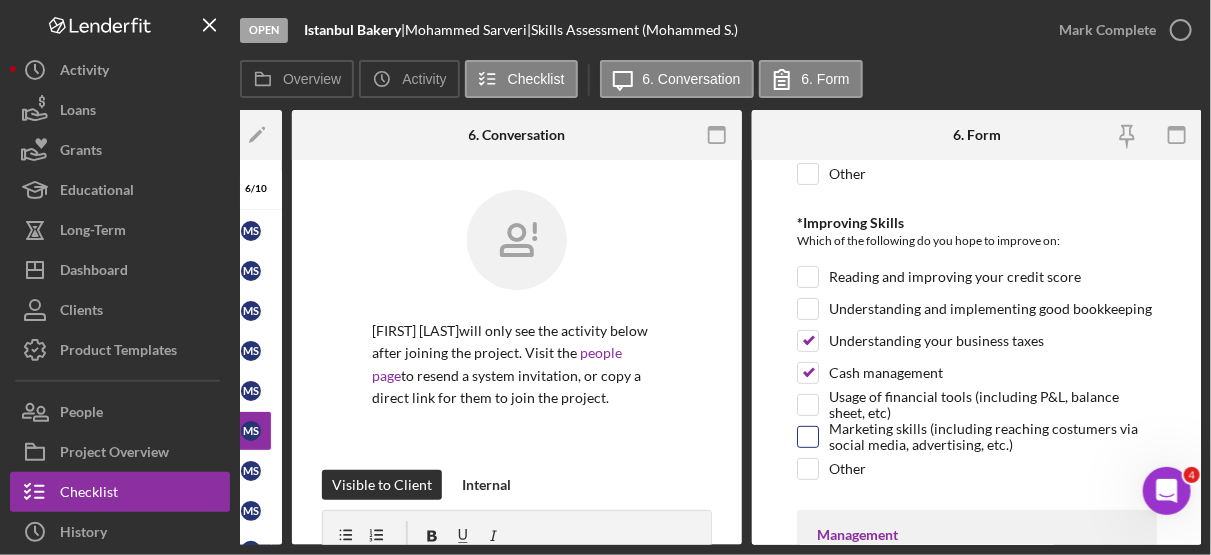 click on "Marketing skills (including reaching costumers via social media, advertising, etc.)" at bounding box center (808, 437) 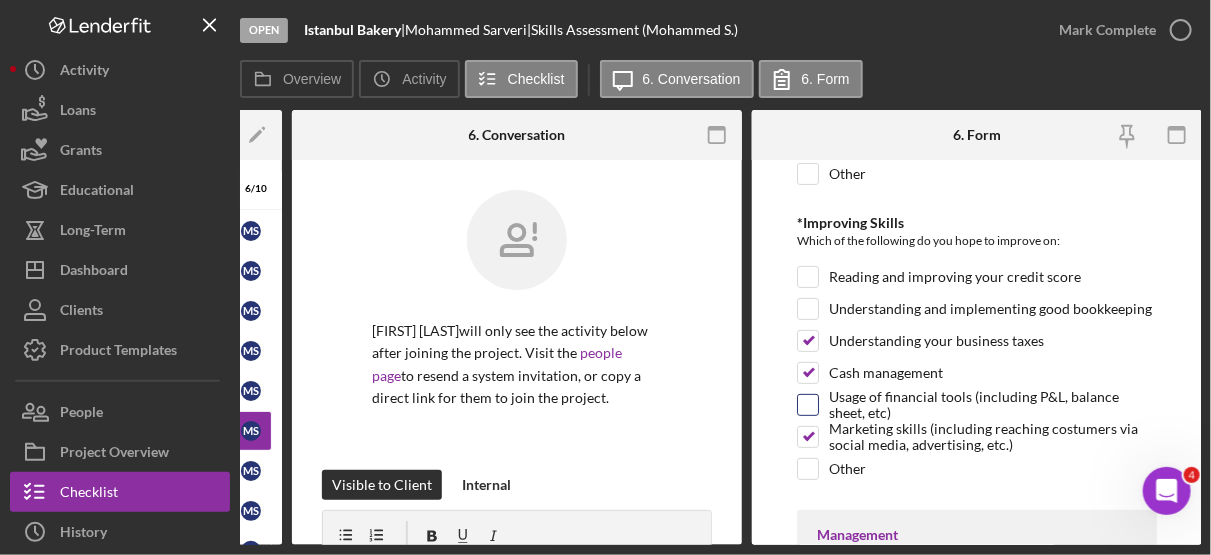 click on "Usage of financial tools (including P&L, balance sheet, etc)" at bounding box center (808, 405) 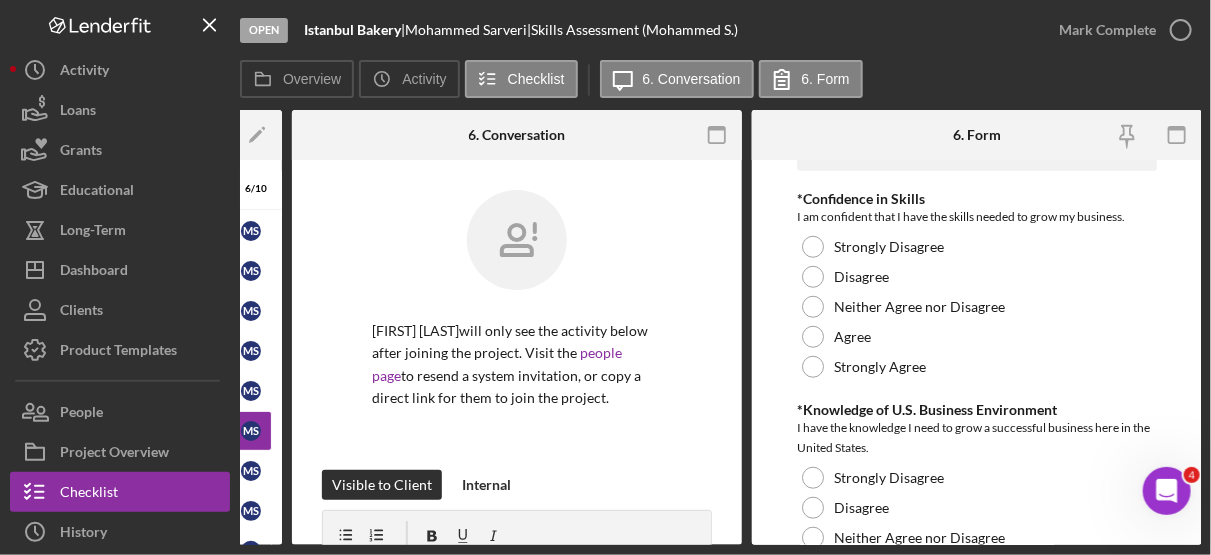 scroll, scrollTop: 606, scrollLeft: 0, axis: vertical 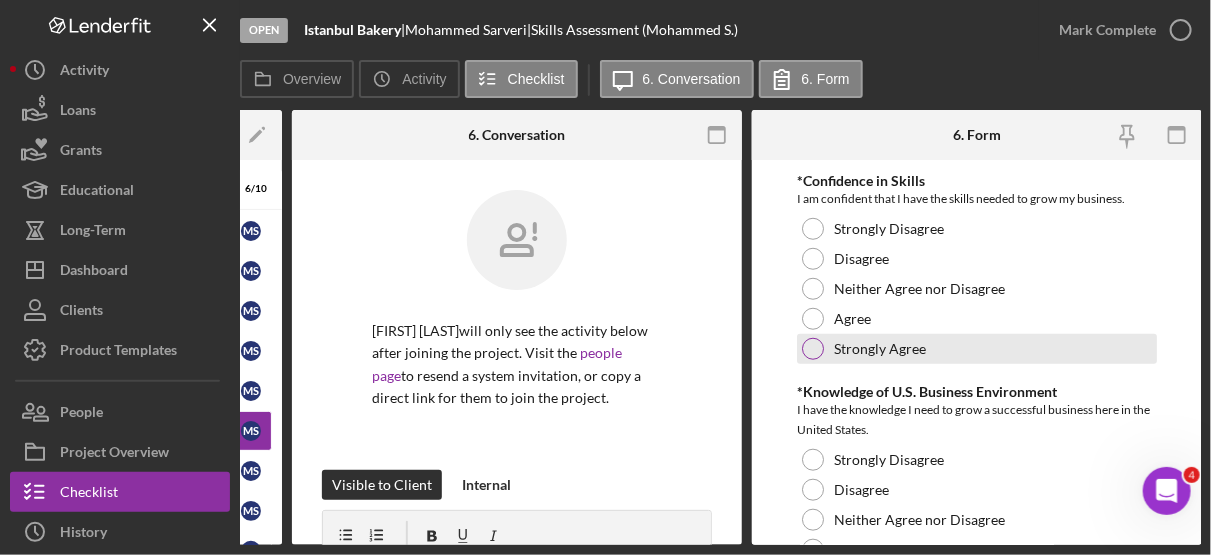 click at bounding box center (813, 349) 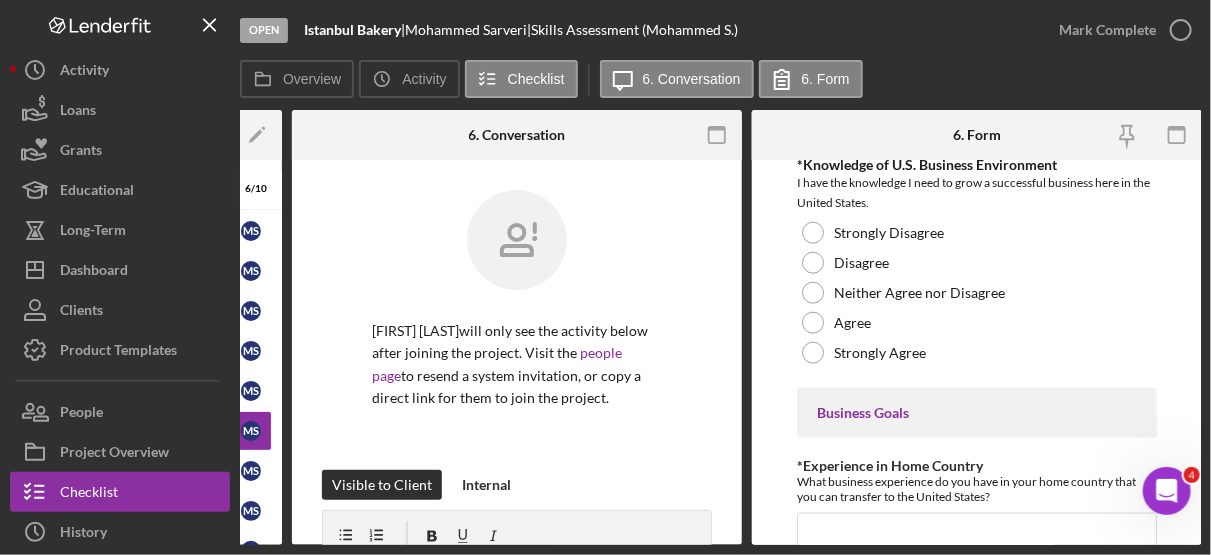 scroll, scrollTop: 838, scrollLeft: 0, axis: vertical 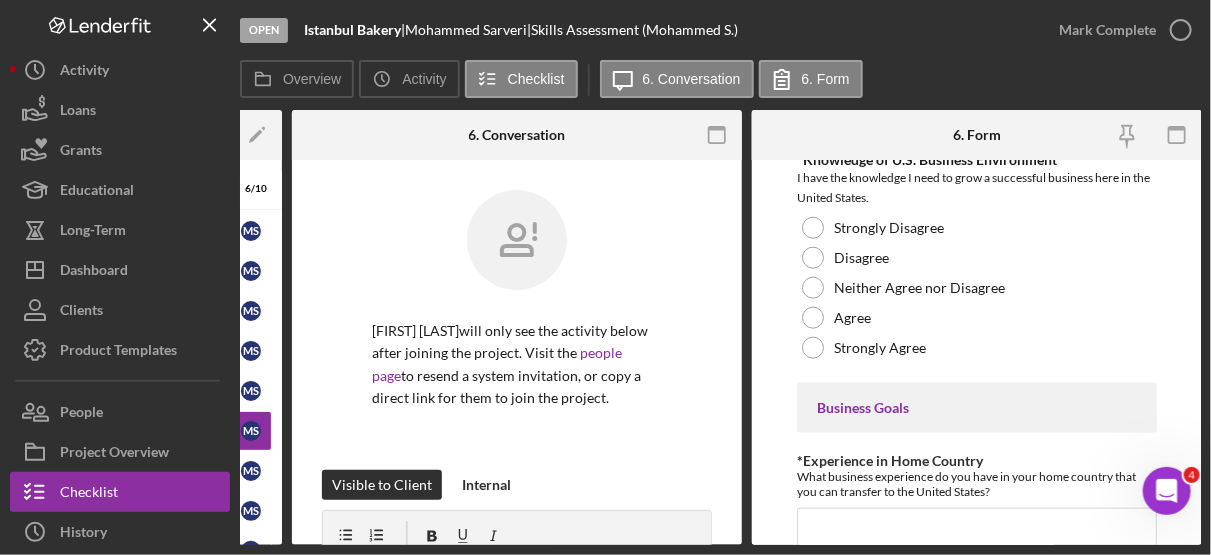 click on "Agree" at bounding box center [852, 318] 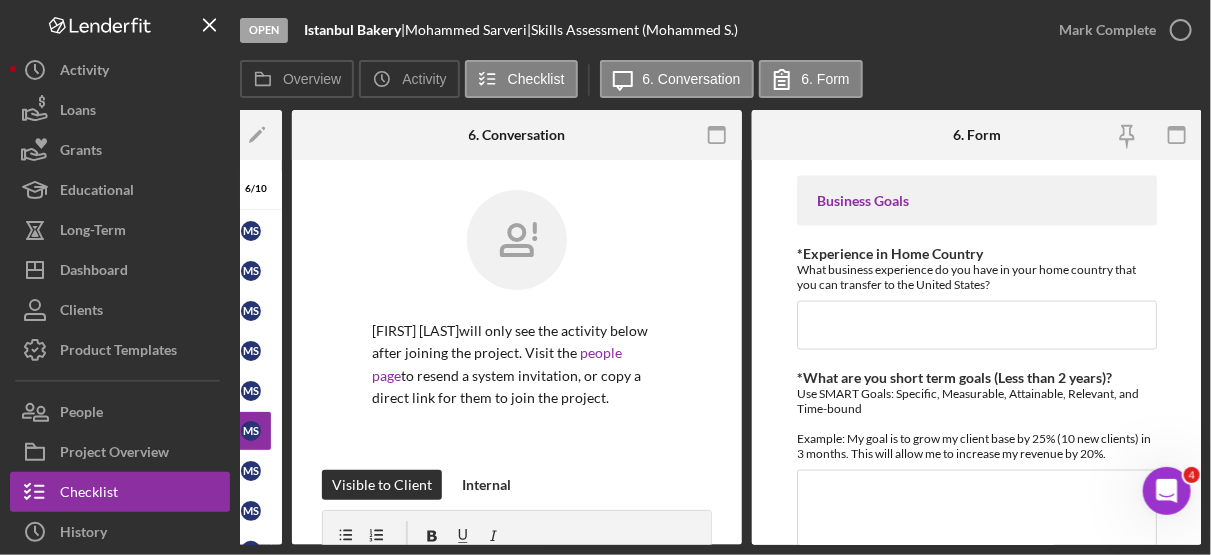 scroll, scrollTop: 1051, scrollLeft: 0, axis: vertical 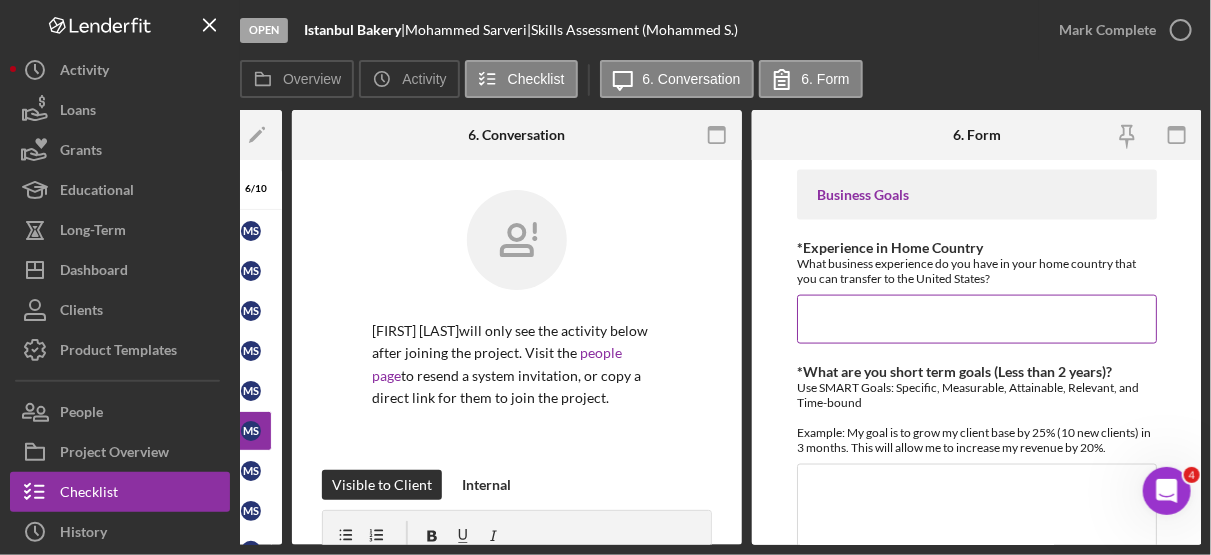 click on "*Experience in Home Country" at bounding box center [977, 319] 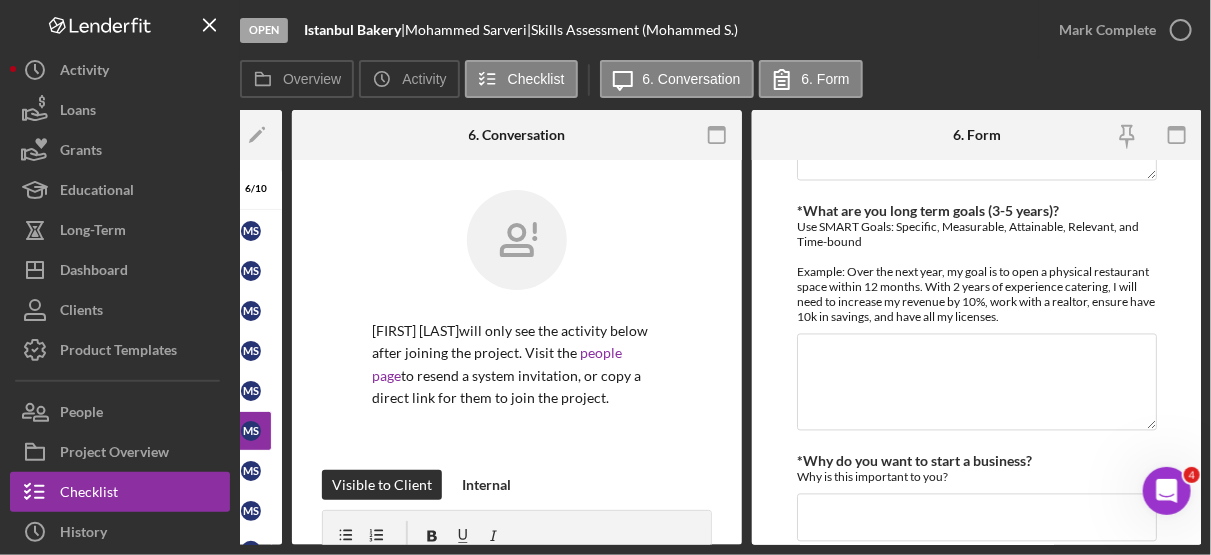 scroll, scrollTop: 1492, scrollLeft: 0, axis: vertical 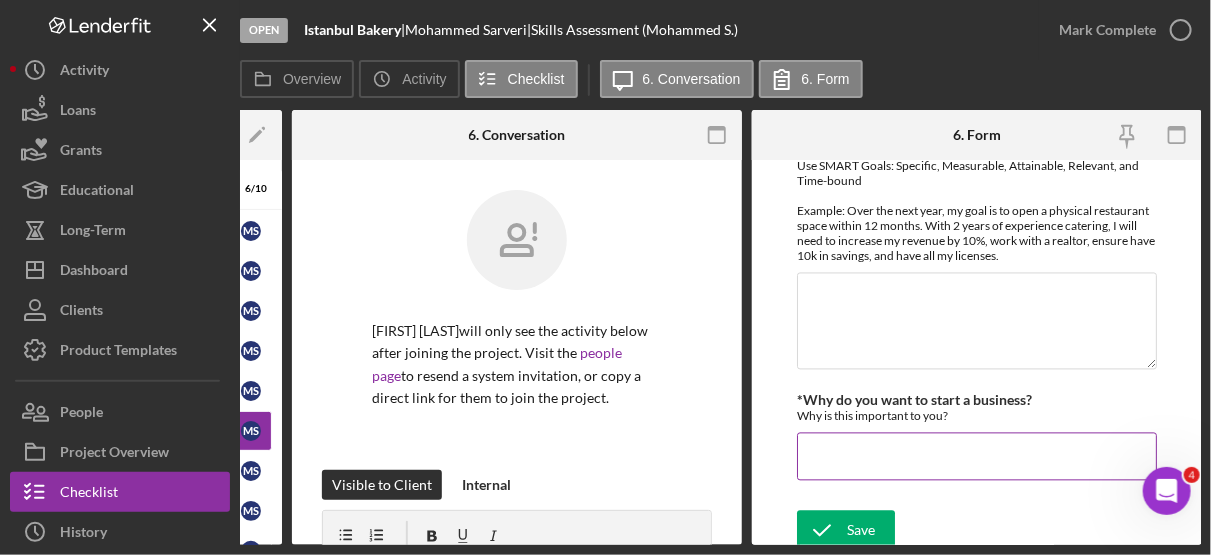 type on "We had a family business back in Afghanistan." 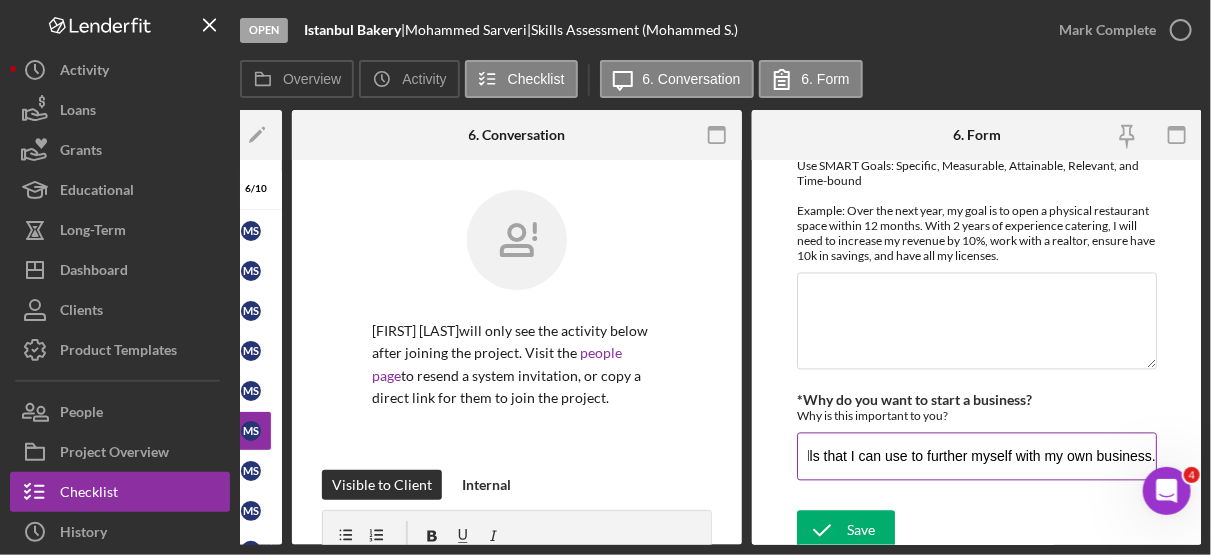 scroll, scrollTop: 0, scrollLeft: 443, axis: horizontal 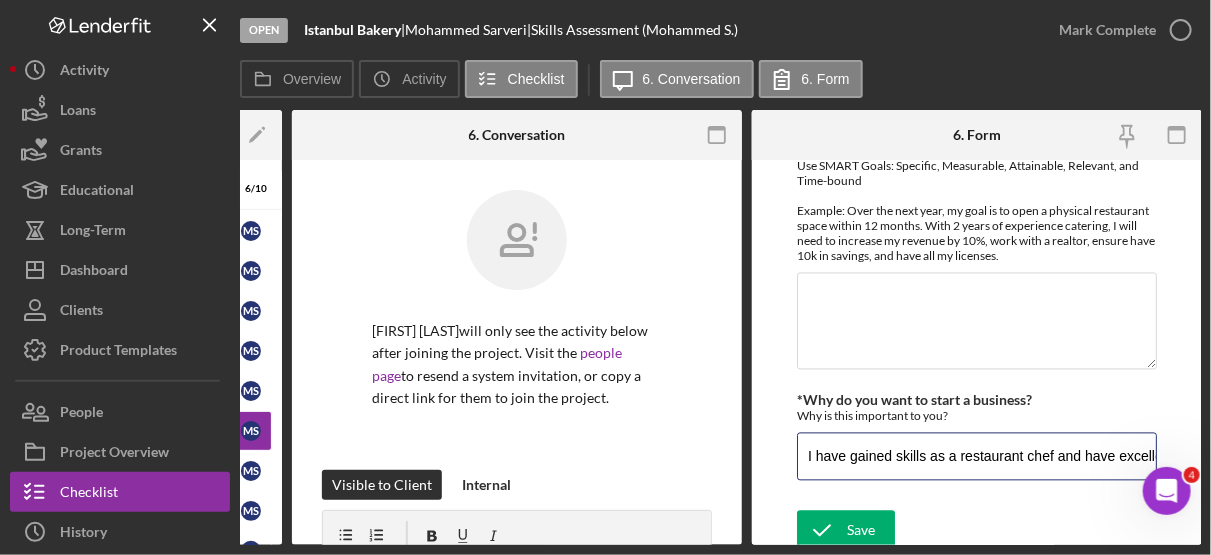 drag, startPoint x: 1145, startPoint y: 434, endPoint x: 692, endPoint y: 426, distance: 453.07065 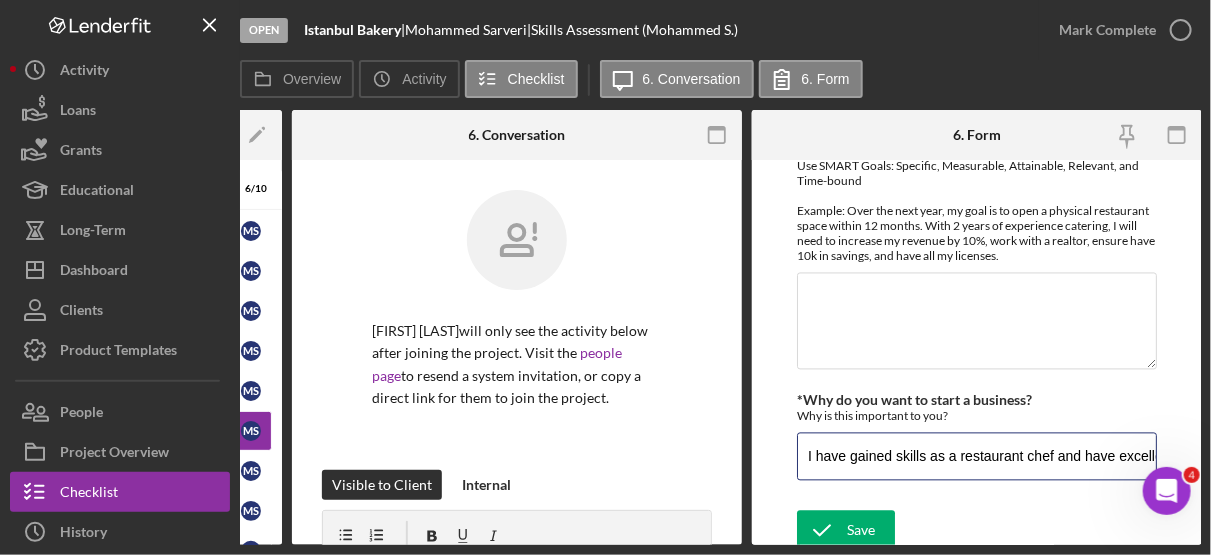 type on "I have gained skills as a restaurant chef and have excellent bakery skills that I can use to further myself with my own business." 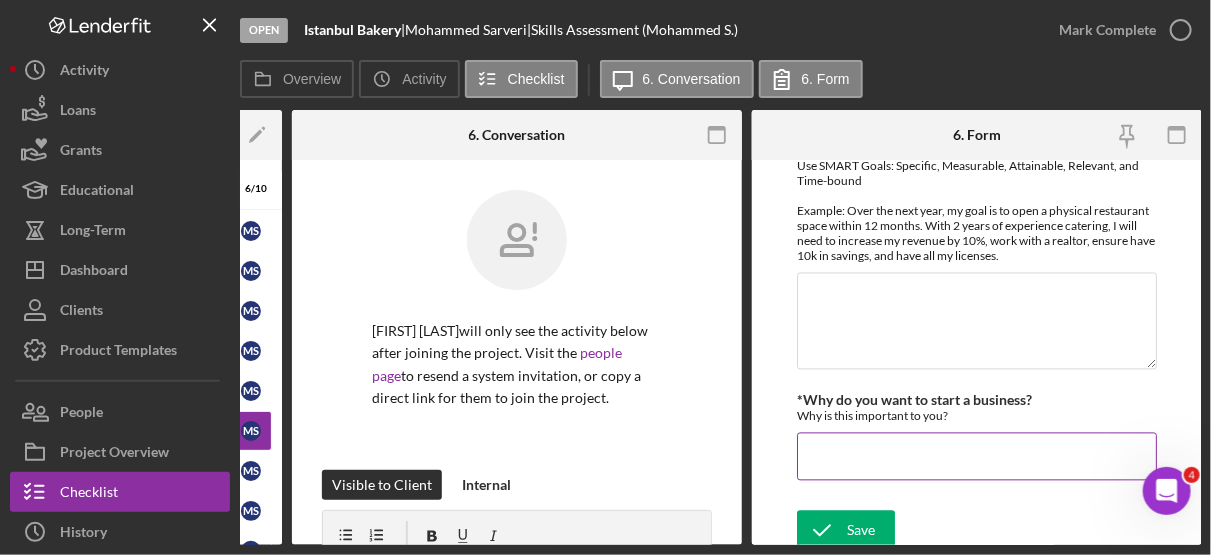 click on "*Why do you want to start a business?" at bounding box center [977, 456] 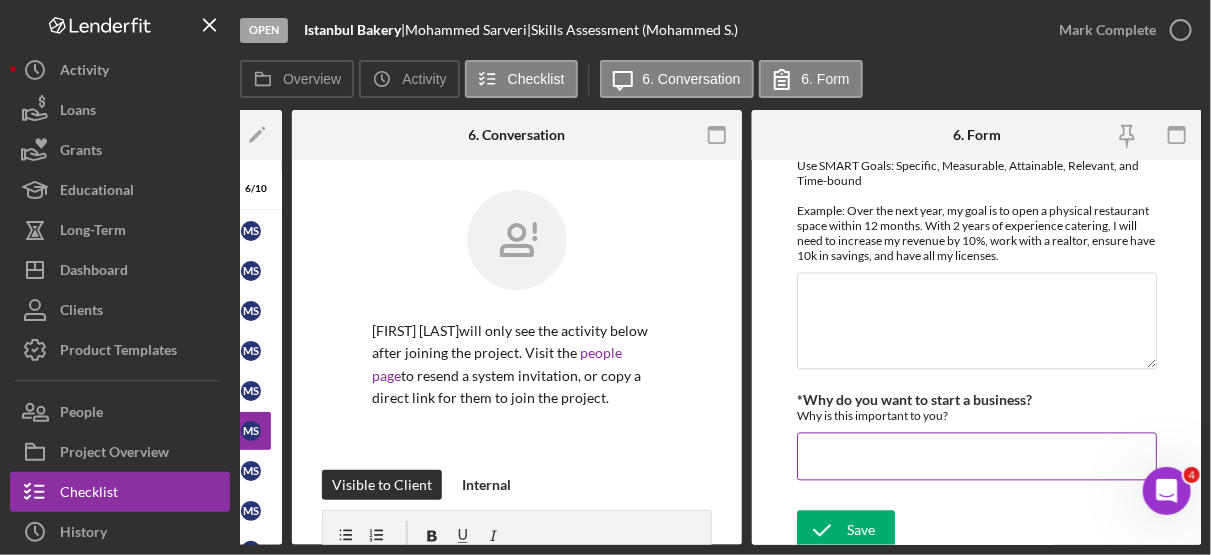 paste on "I am proud of the skills that I have acquire3d in a short time here in America.  I hope to use these skills to create a business that can help me to prosper herein America and create wealth for my family.  I’m excited about the possibility of bringing a culture of Afghan and Turkish baking to America.  I can bake breads and create middle eastern cultural dishes that restaurants are seeking to have and are shipping in Turkey.  I can create these breads here at bring more freshness and better discounts to the restaurants." 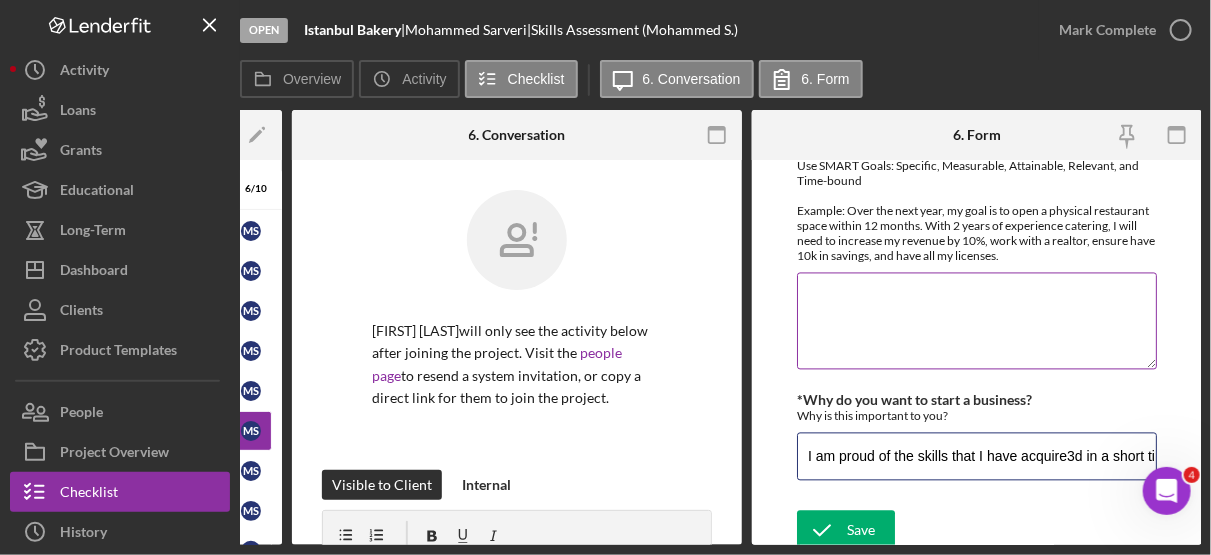 scroll, scrollTop: 0, scrollLeft: 2852, axis: horizontal 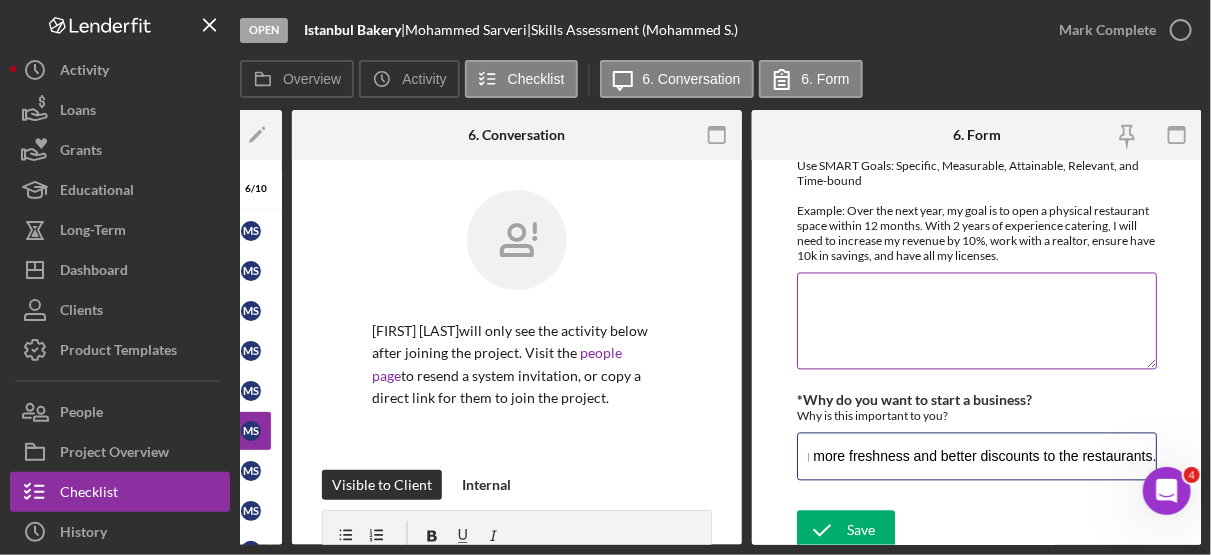 type on "I am proud of the skills that I have acquire3d in a short time here in America.  I hope to use these skills to create a business that can help me to prosper herein America and create wealth for my family.  I’m excited about the possibility of bringing a culture of Afghan and Turkish baking to America.  I can bake breads and create middle eastern cultural dishes that restaurants are seeking to have and are shipping in Turkey.  I can create these breads here at bring more freshness and better discounts to the restaurants." 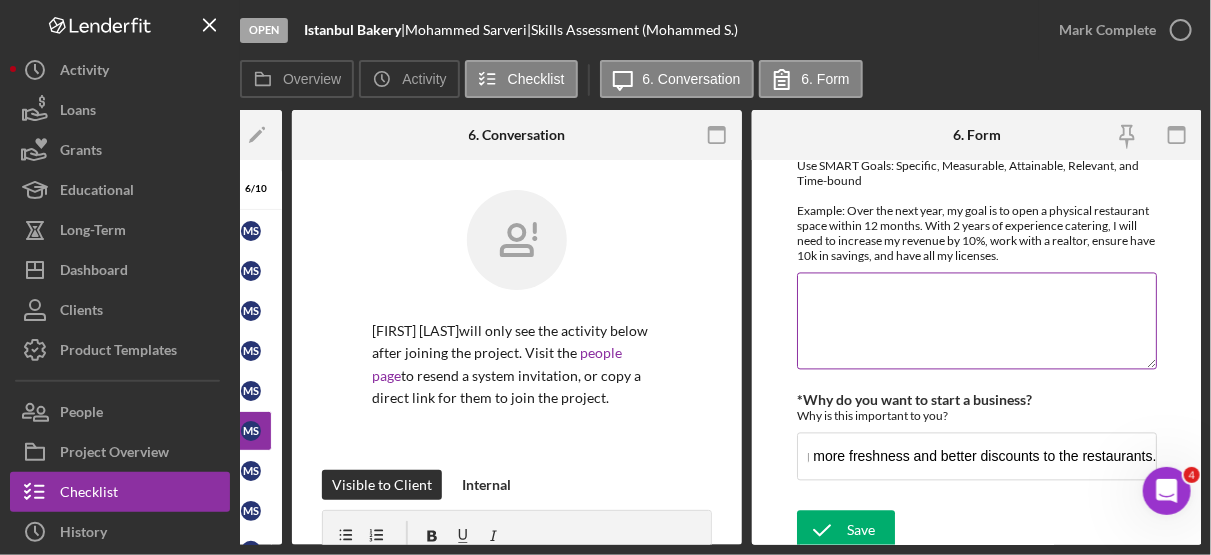 scroll, scrollTop: 0, scrollLeft: 0, axis: both 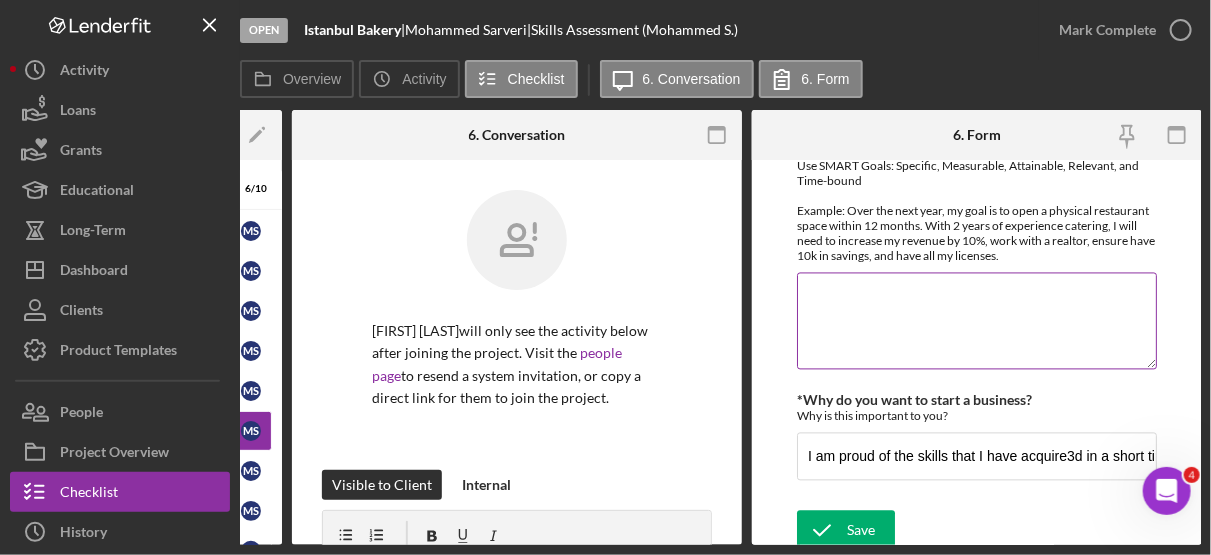click on "*What are you long term goals (3-5 years)?" at bounding box center (977, 320) 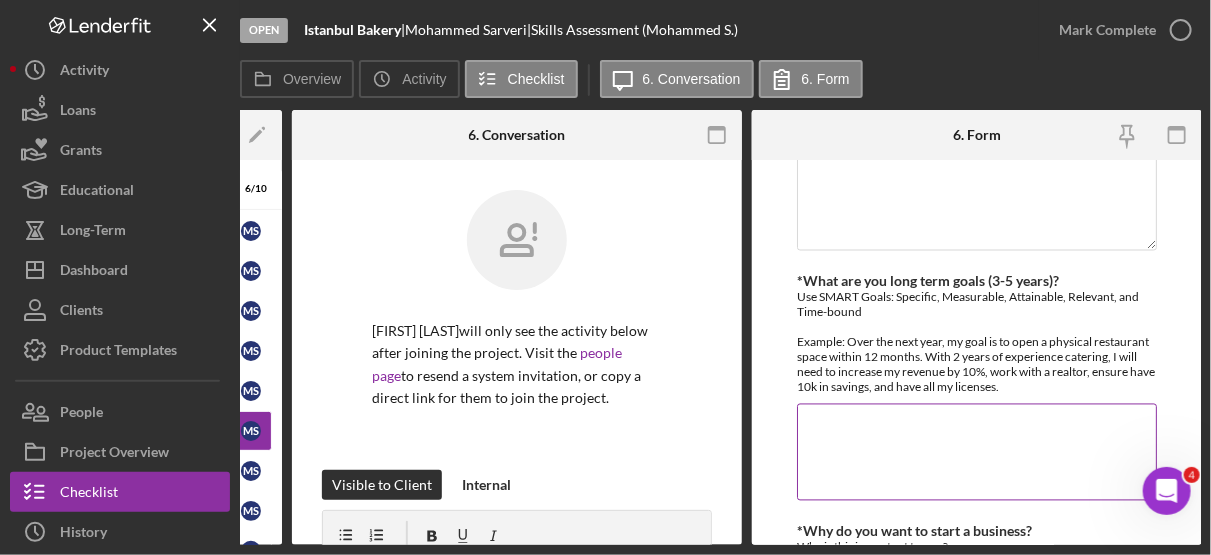 scroll, scrollTop: 1360, scrollLeft: 0, axis: vertical 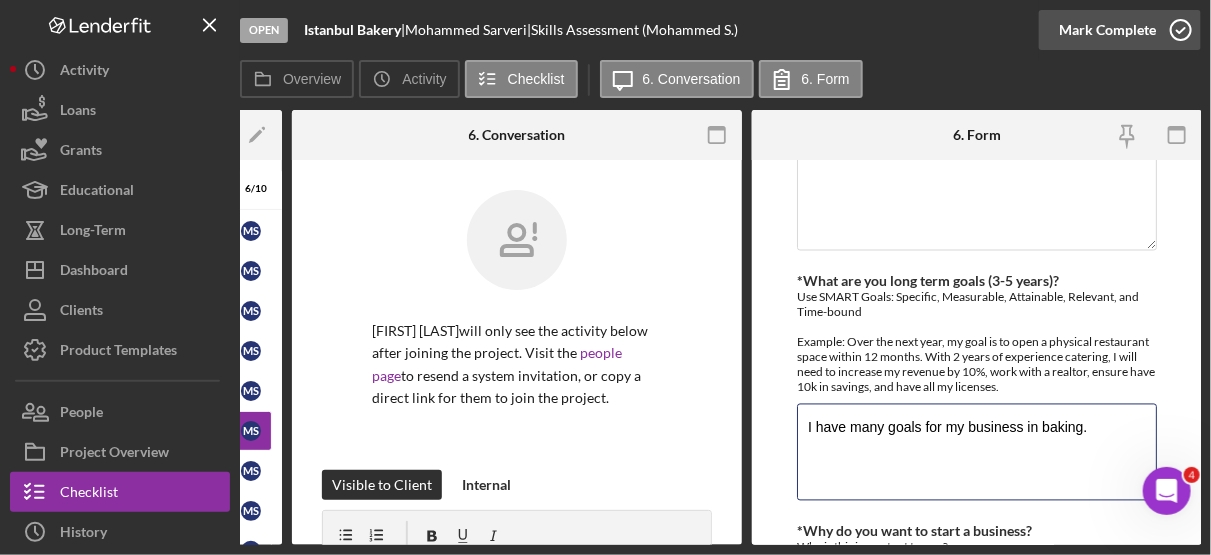 type on "I have many goals for my business in baking." 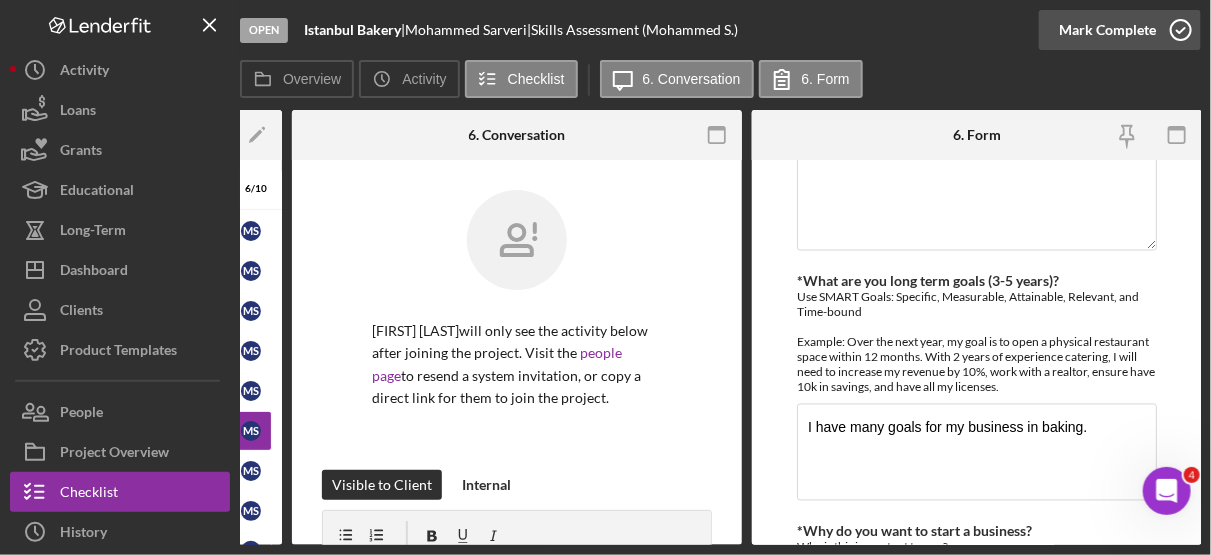 click 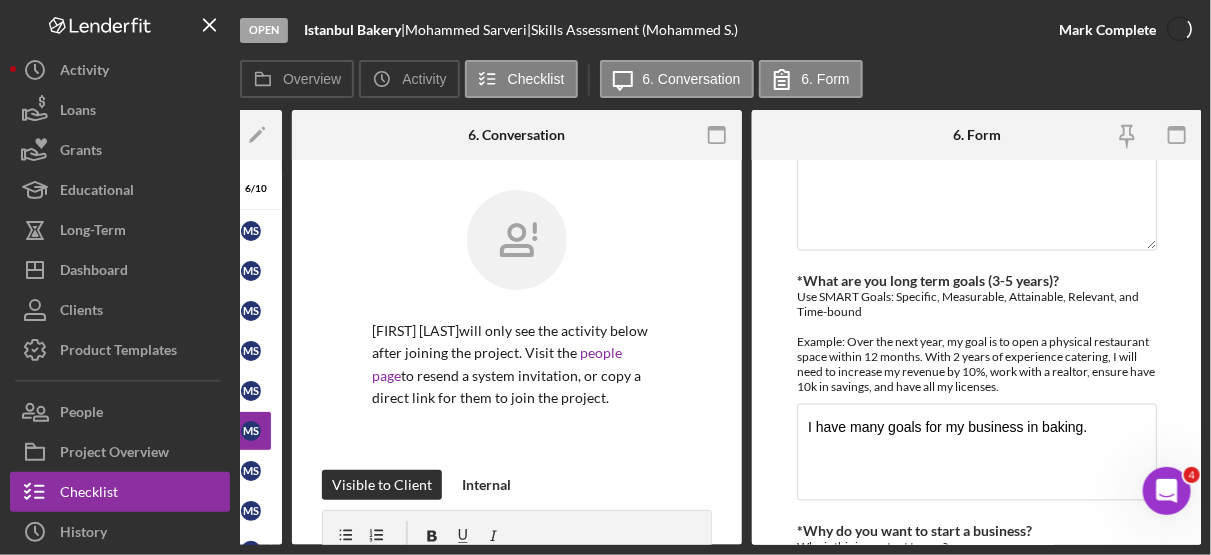scroll, scrollTop: 1440, scrollLeft: 0, axis: vertical 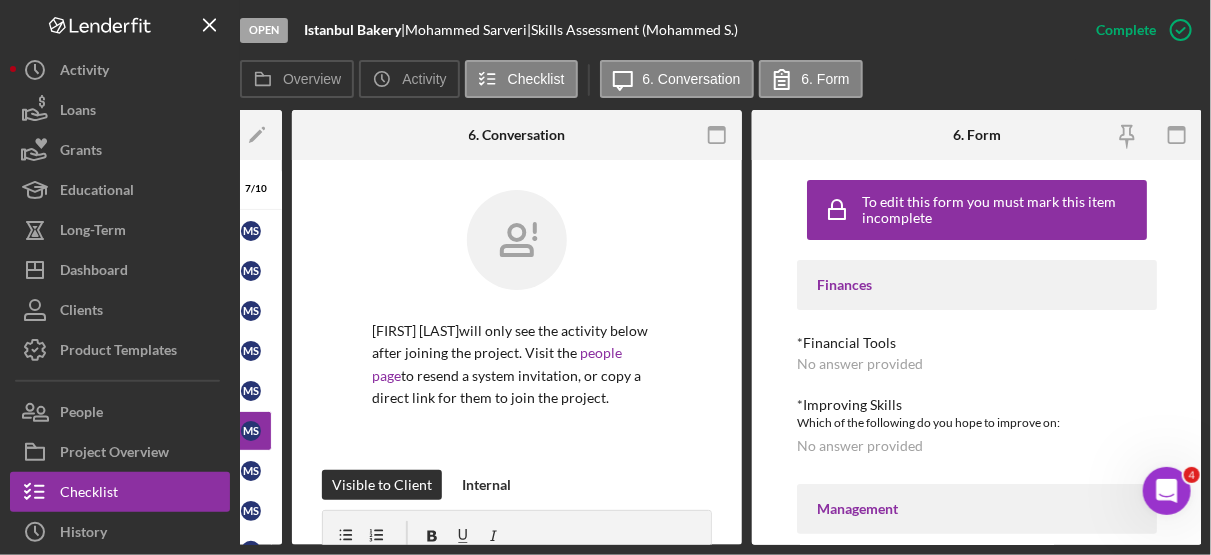 click on "Visible to Client Internal" at bounding box center (517, 485) 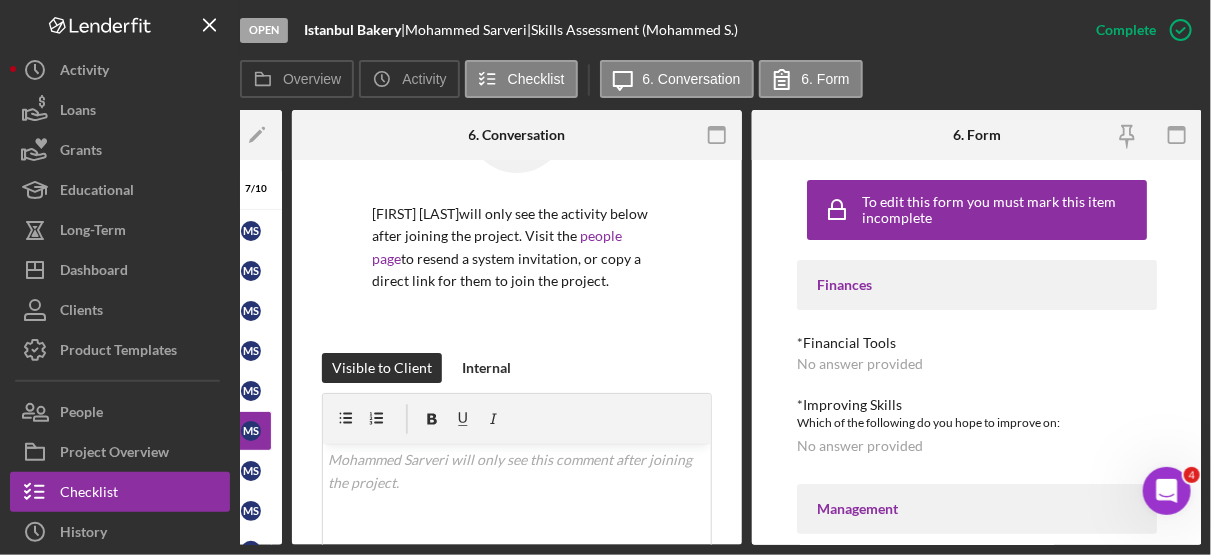 scroll, scrollTop: 114, scrollLeft: 0, axis: vertical 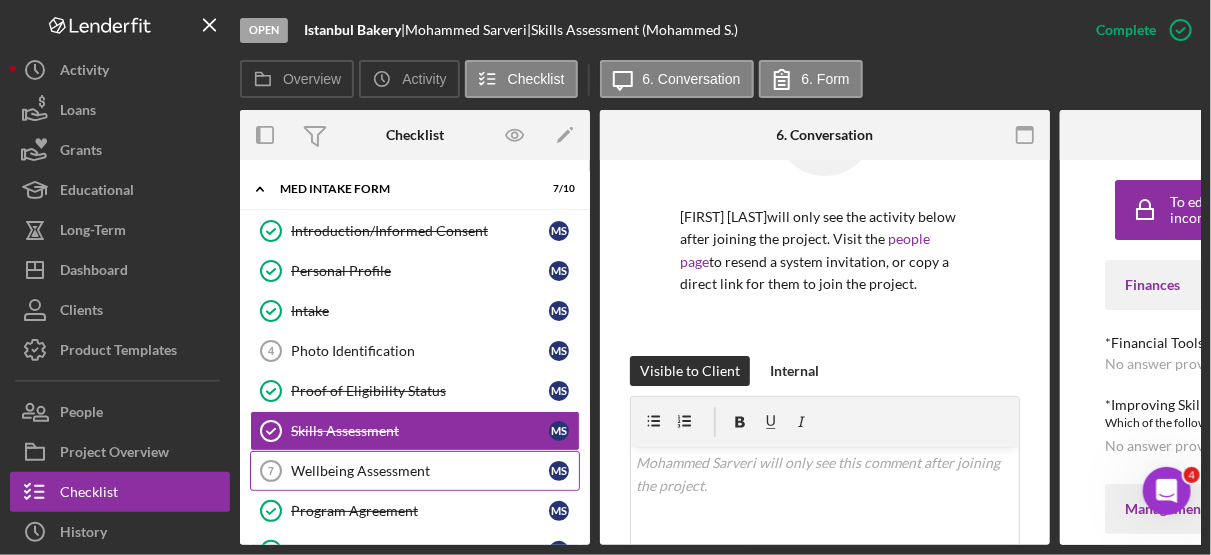 click on "Wellbeing Assessment" at bounding box center (420, 471) 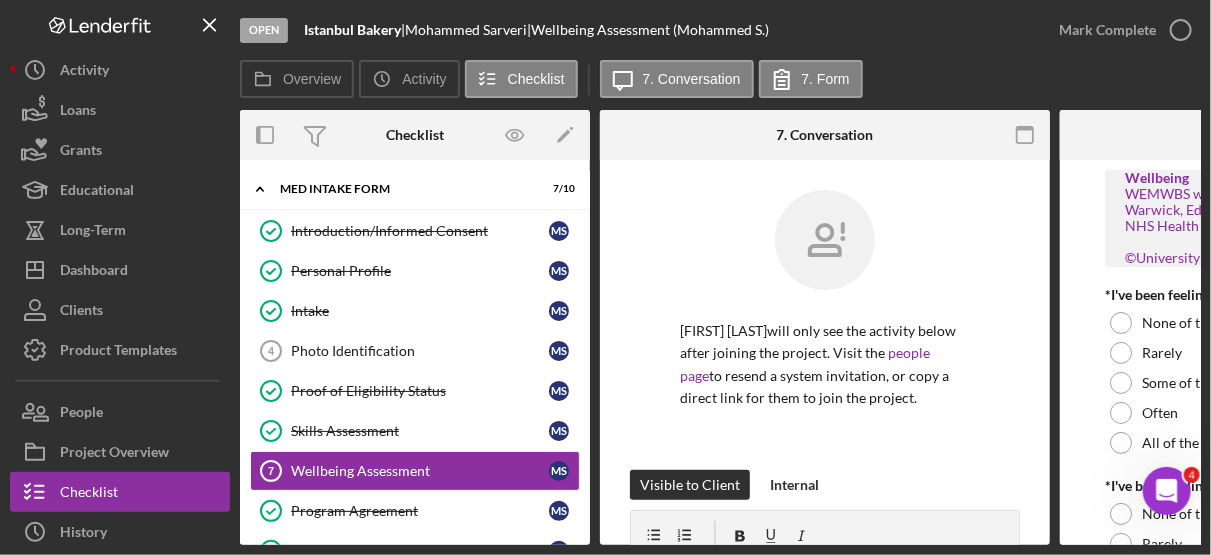 scroll, scrollTop: 0, scrollLeft: 308, axis: horizontal 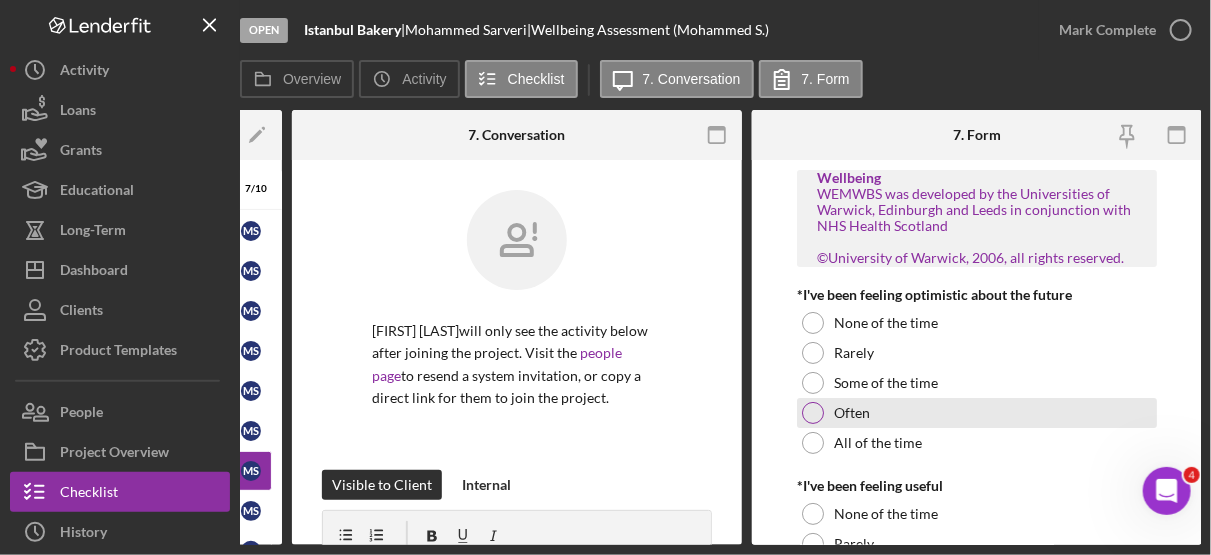 click on "Often" at bounding box center [852, 413] 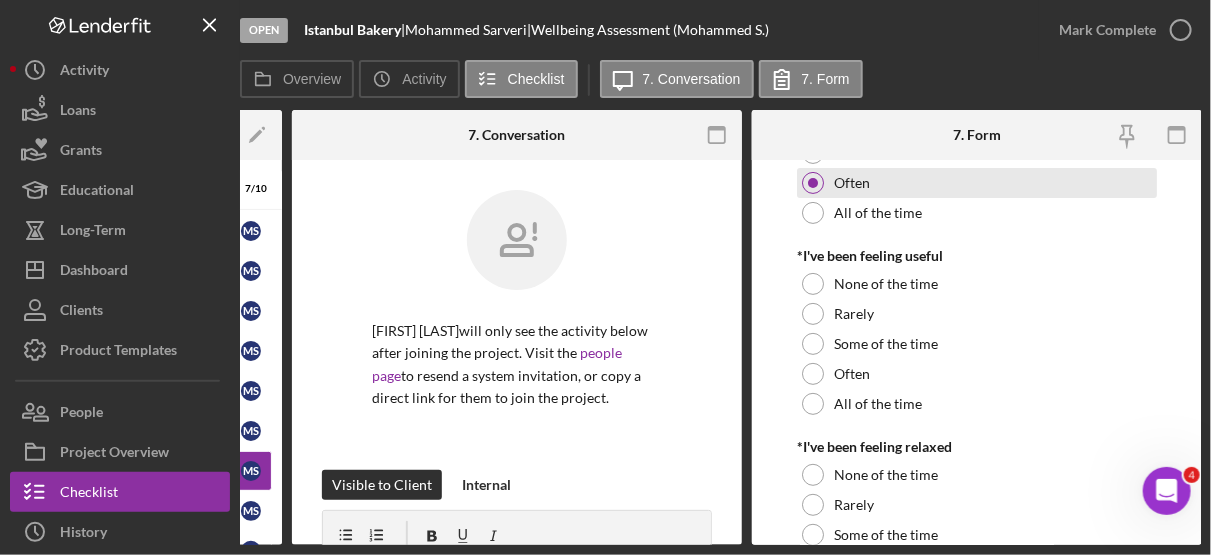 scroll, scrollTop: 233, scrollLeft: 0, axis: vertical 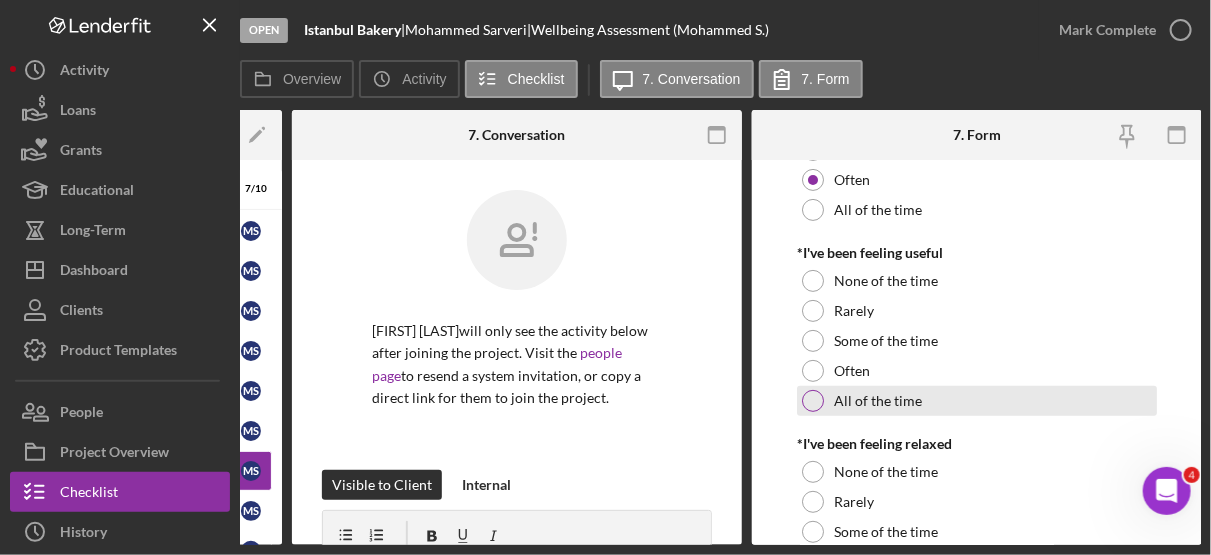 click on "All of the time" at bounding box center [878, 401] 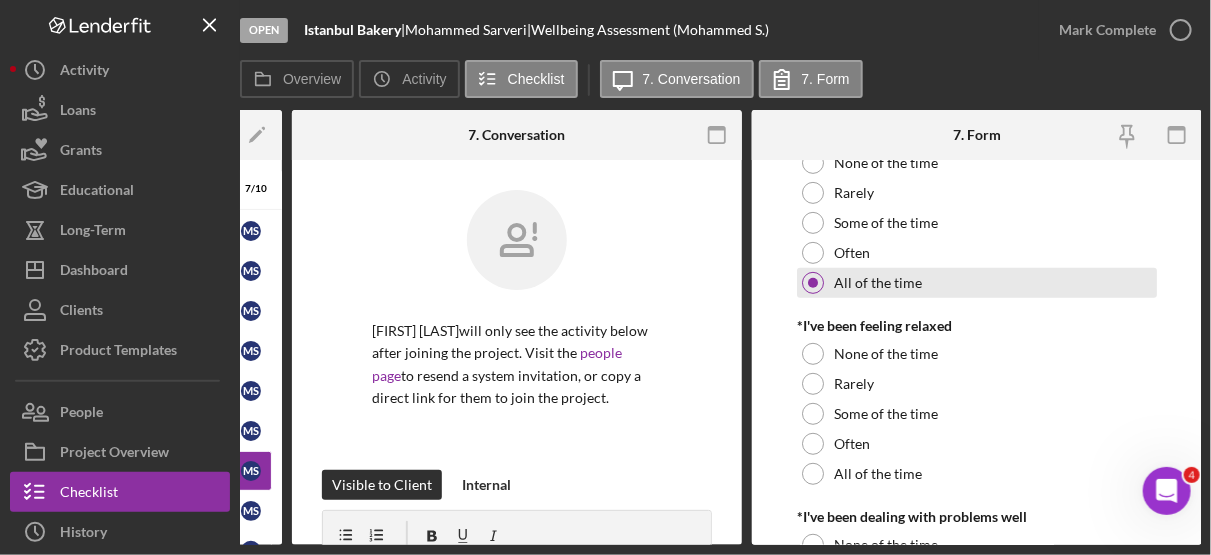 scroll, scrollTop: 422, scrollLeft: 0, axis: vertical 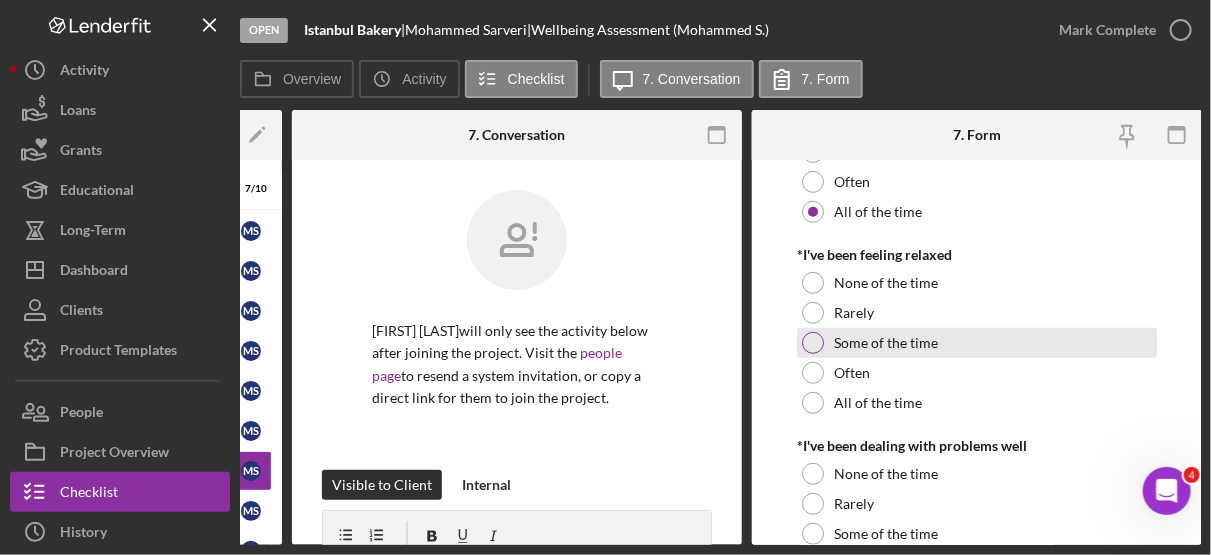 click on "Some of the time" at bounding box center [886, 343] 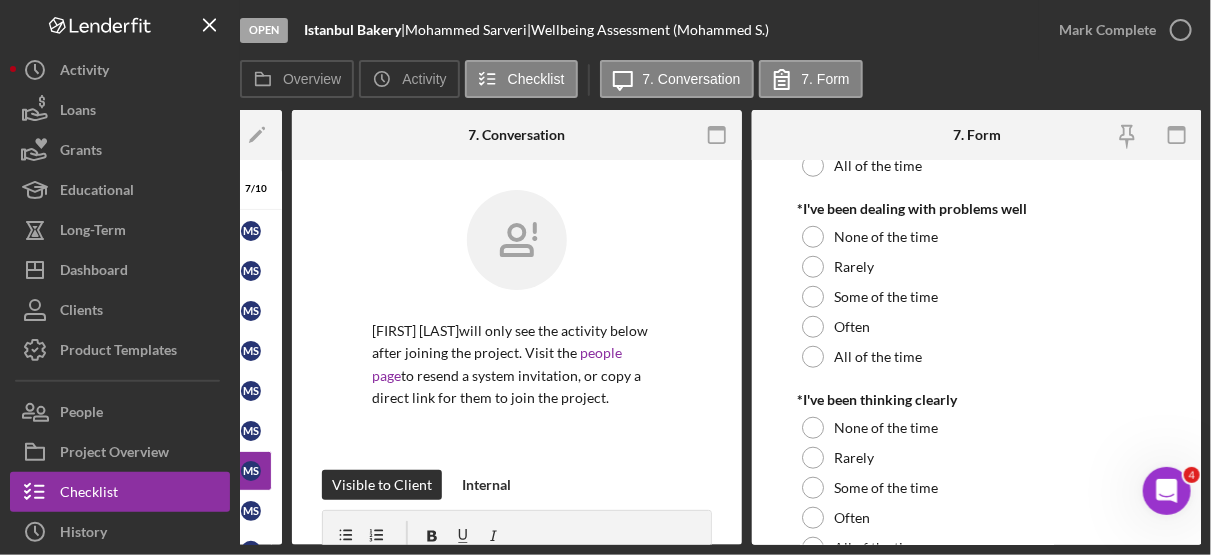 scroll, scrollTop: 659, scrollLeft: 0, axis: vertical 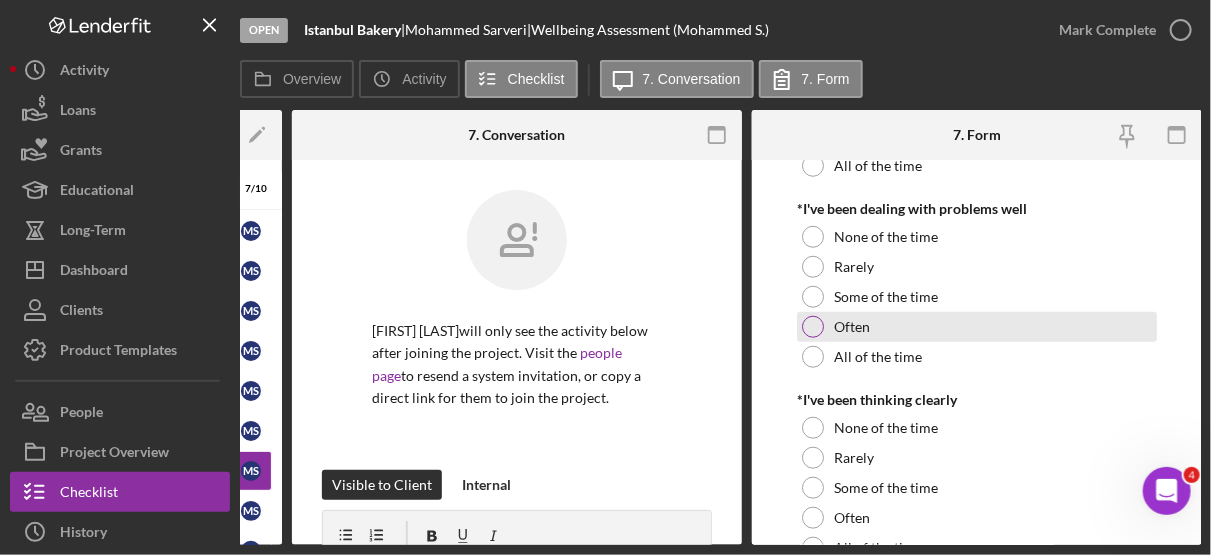 click on "Often" at bounding box center (852, 327) 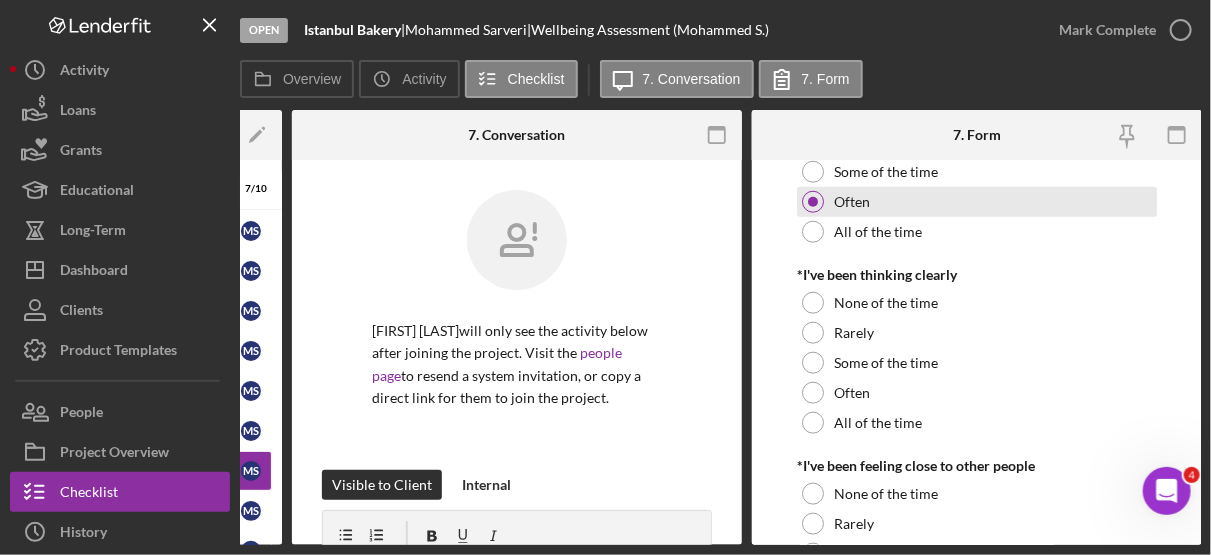 scroll, scrollTop: 859, scrollLeft: 0, axis: vertical 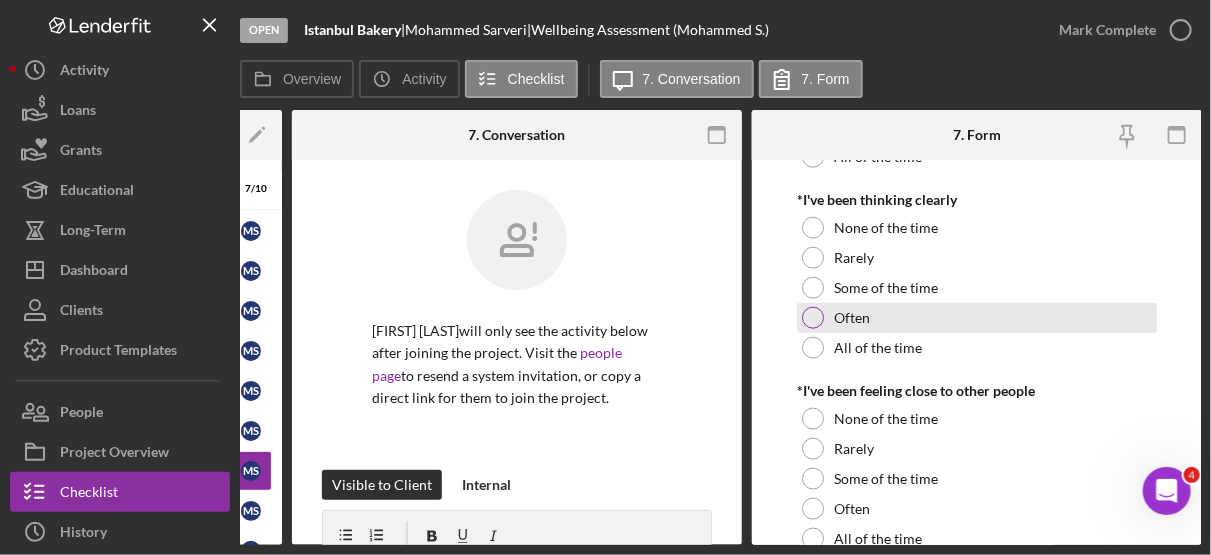 click on "Often" at bounding box center (852, 318) 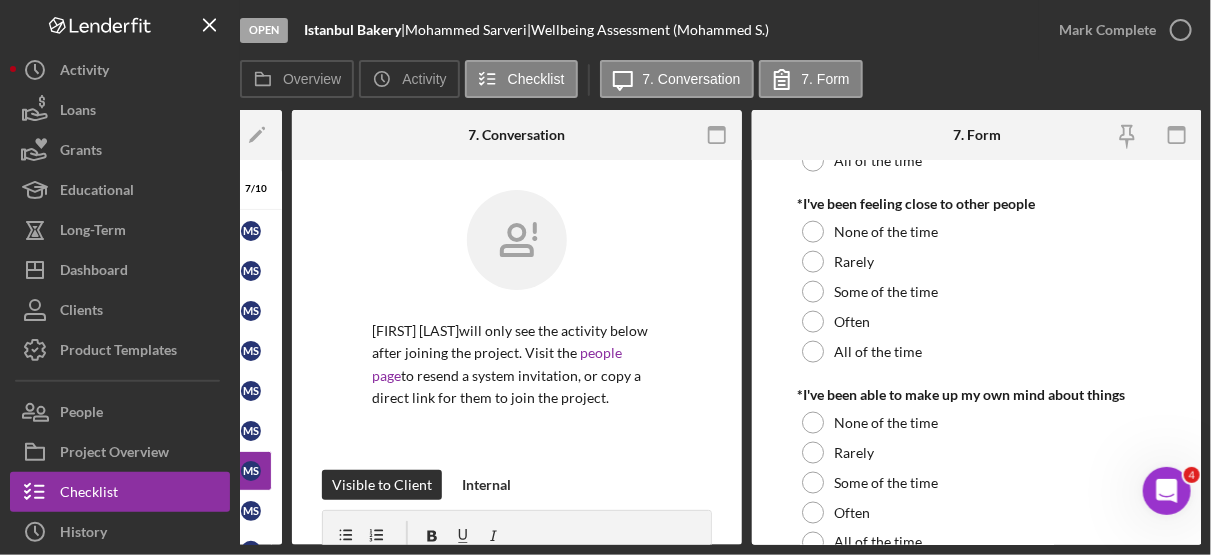 scroll, scrollTop: 1048, scrollLeft: 0, axis: vertical 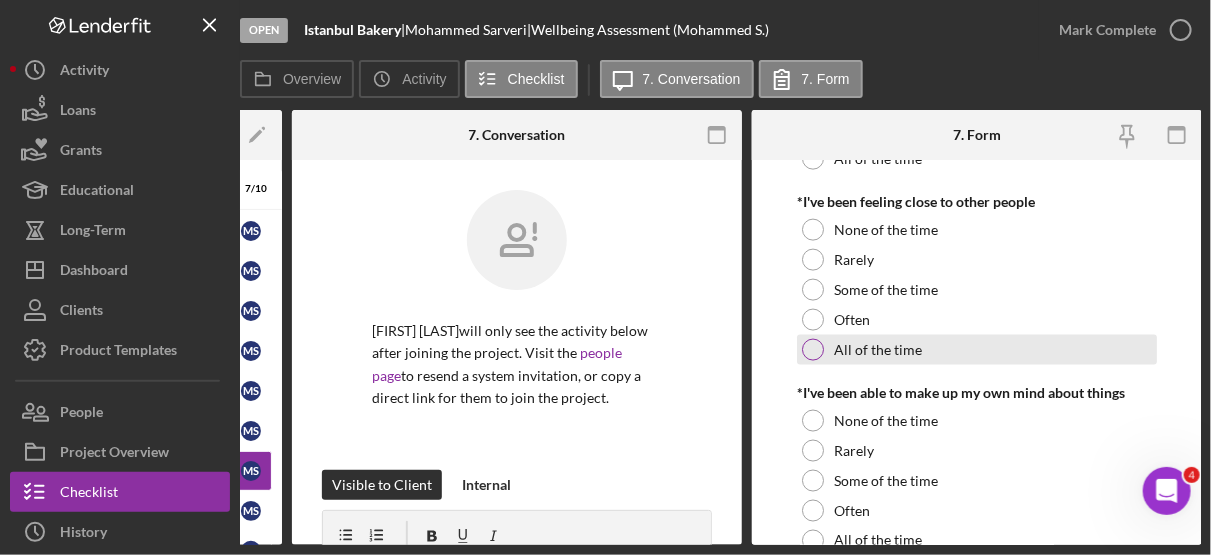 click on "All of the time" at bounding box center (878, 350) 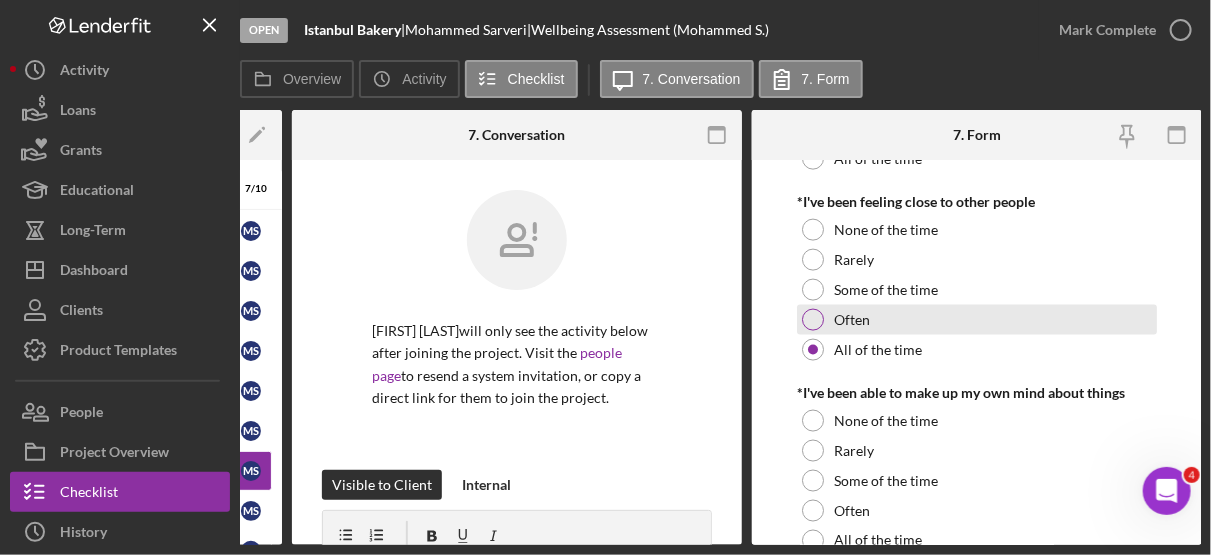 click on "Often" at bounding box center (852, 320) 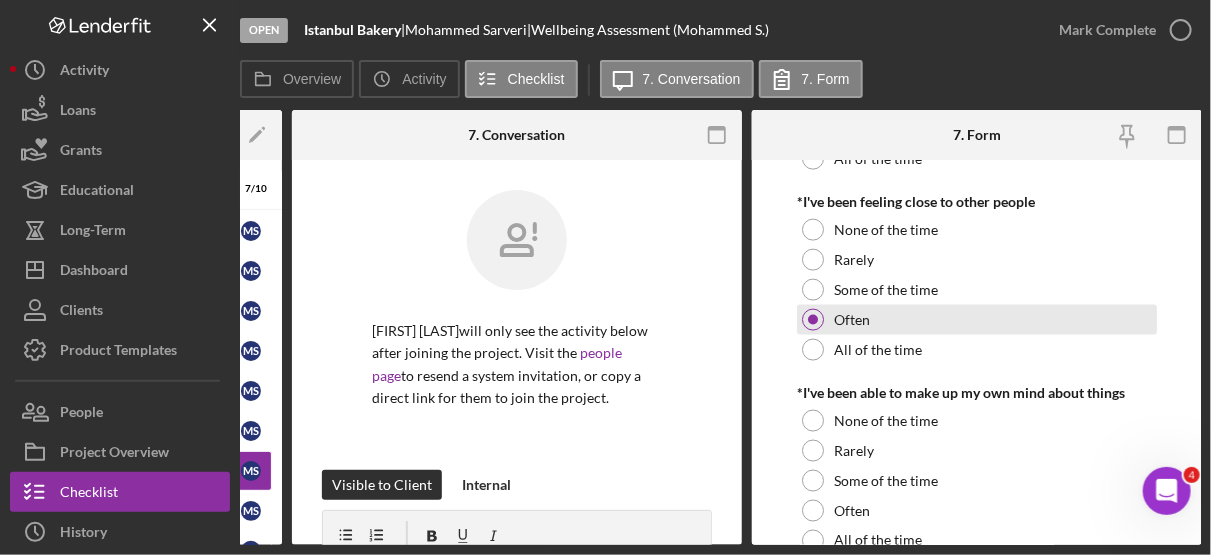 click on "Some of the time" at bounding box center [886, 290] 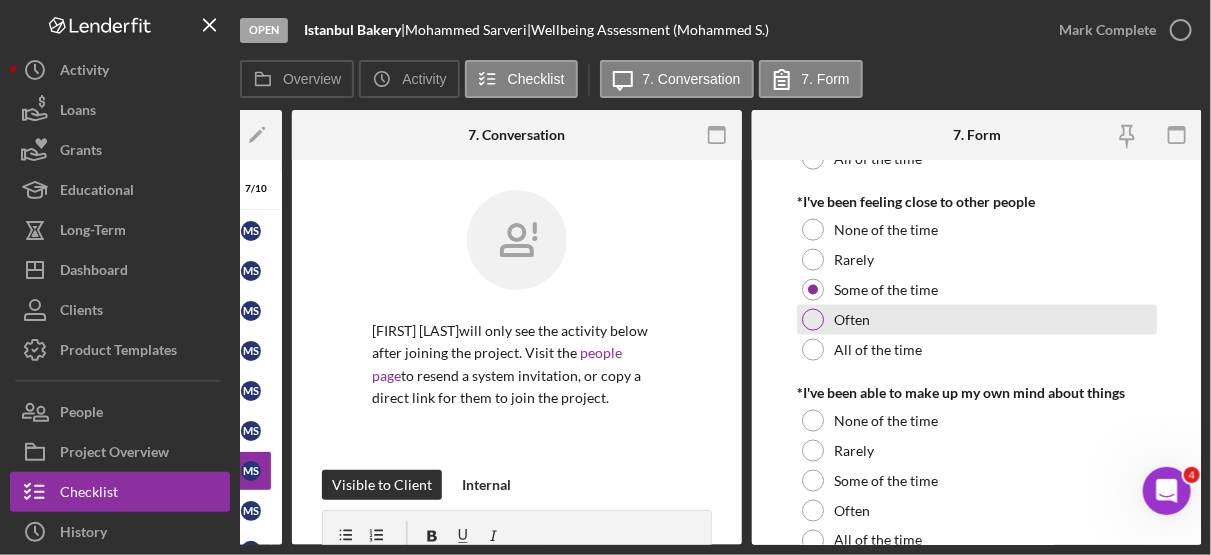 click on "Often" at bounding box center [852, 320] 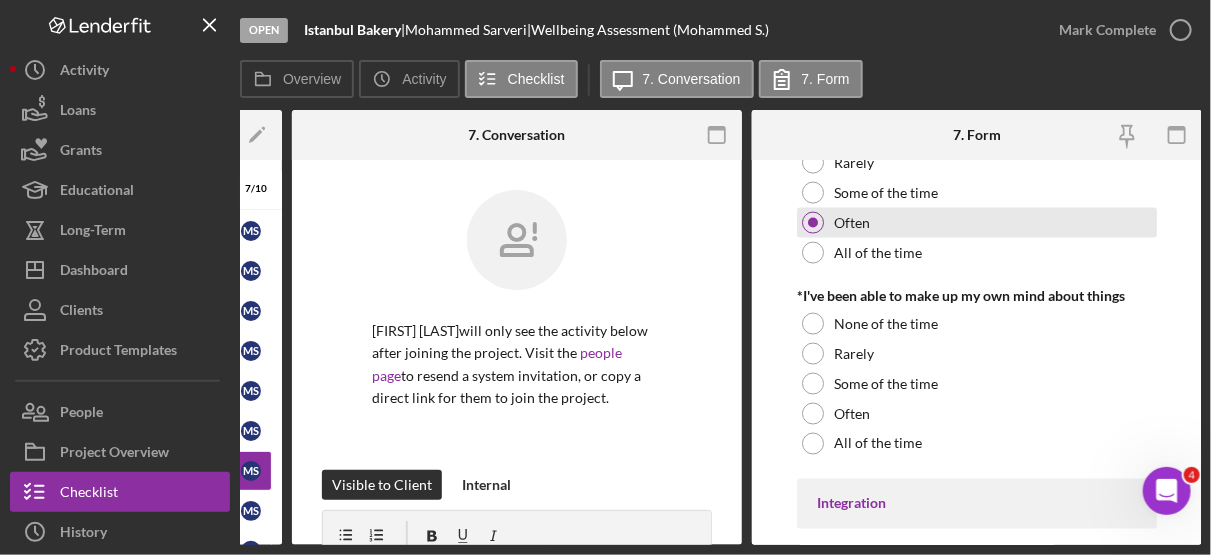 scroll, scrollTop: 1223, scrollLeft: 0, axis: vertical 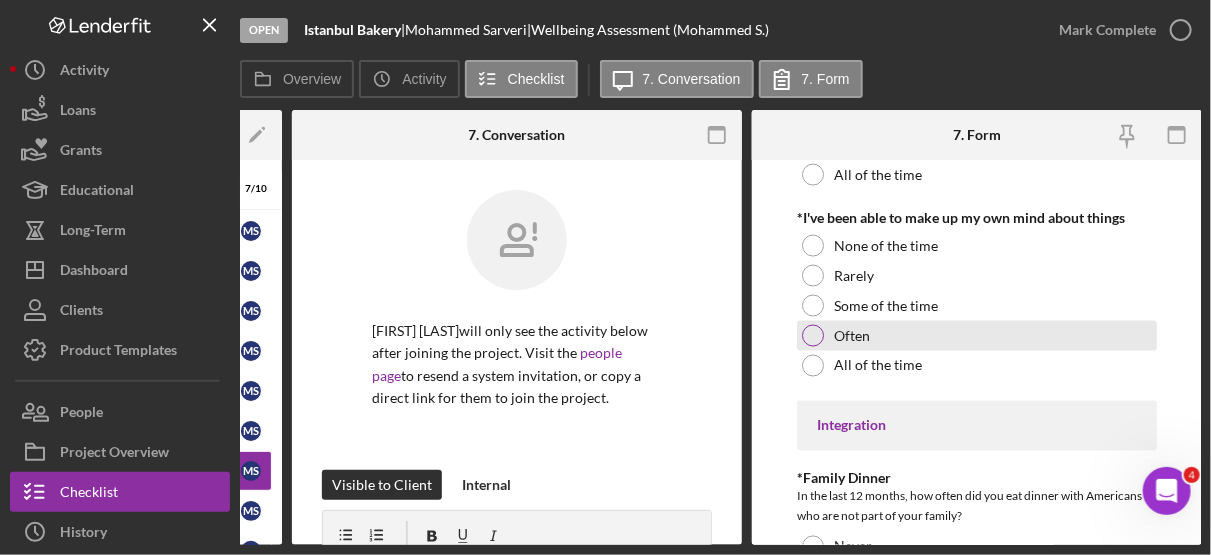 click on "Often" at bounding box center [852, 336] 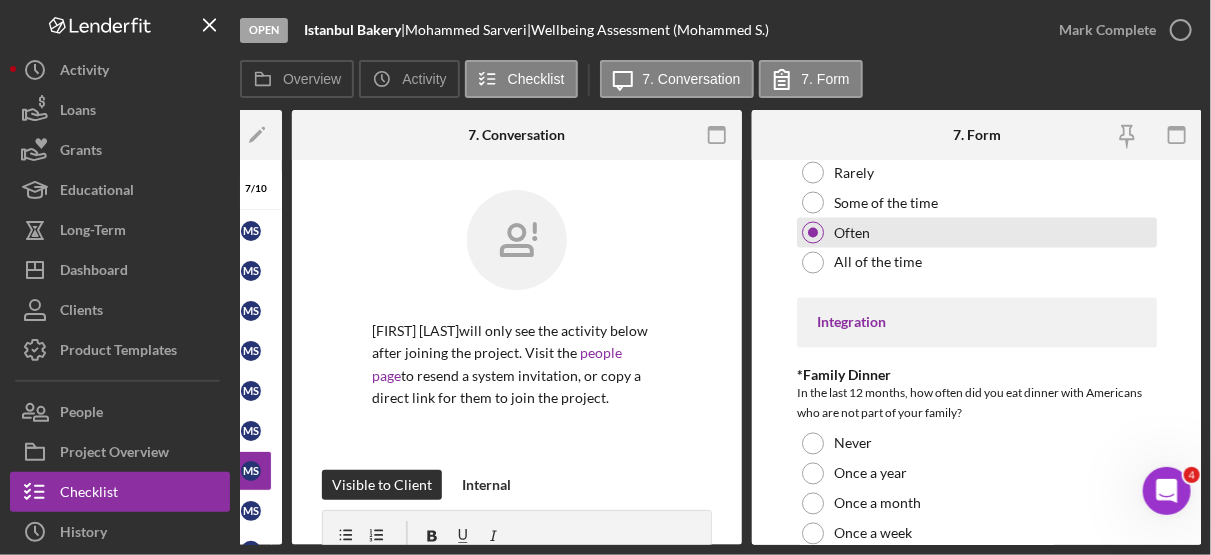 scroll, scrollTop: 1398, scrollLeft: 0, axis: vertical 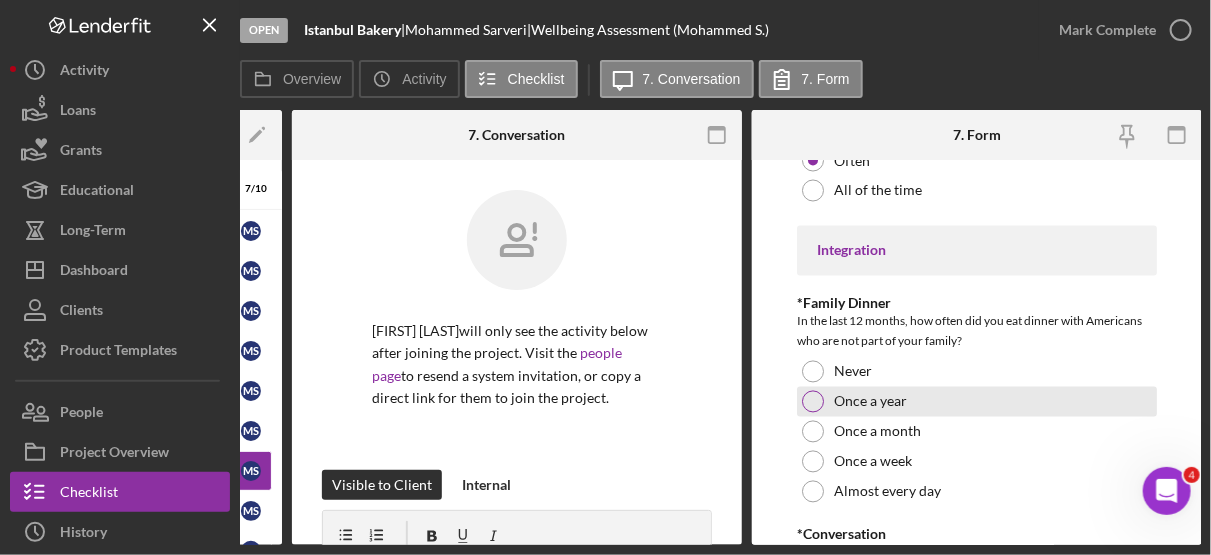 click on "Once a year" at bounding box center (870, 402) 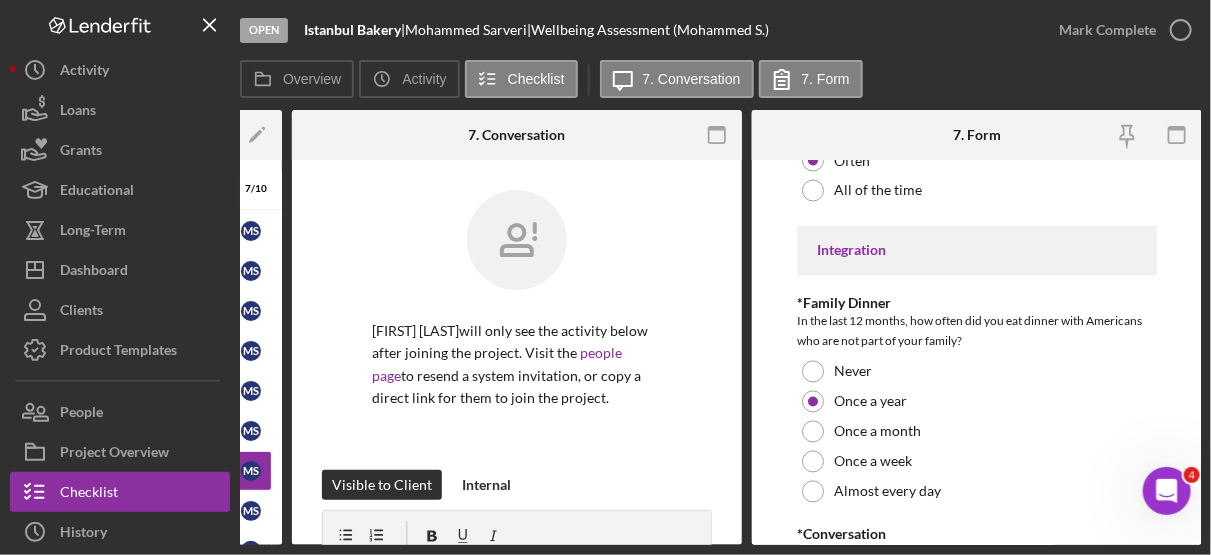 click on "Wellbeing
WEMWBS was developed by the Universities of Warwick, Edinburgh and Leeds in conjunction with NHS Health Scotland
©University of Warwick, 2006, all rights reserved. *I've been feeling optimistic about the future None of the time Rarely Some of the time Often All of the time *I've been feeling useful None of the time Rarely Some of the time Often All of the time *I've been feeling relaxed None of the time Rarely Some of the time Often All of the time *I've been dealing with problems well None of the time Rarely Some of the time Often All of the time *I've been thinking clearly None of the time Rarely Some of the time Often All of the time *I've been feeling close to other people None of the time Rarely Some of the time Often All of the time *I've been able to make up my own mind about things None of the time Rarely Some of the time Often All of the time Integration *Family Dinner In the last 12 months, how often did you eat dinner with Americans who are not part of your family? Never Once a year 0" at bounding box center [977, 352] 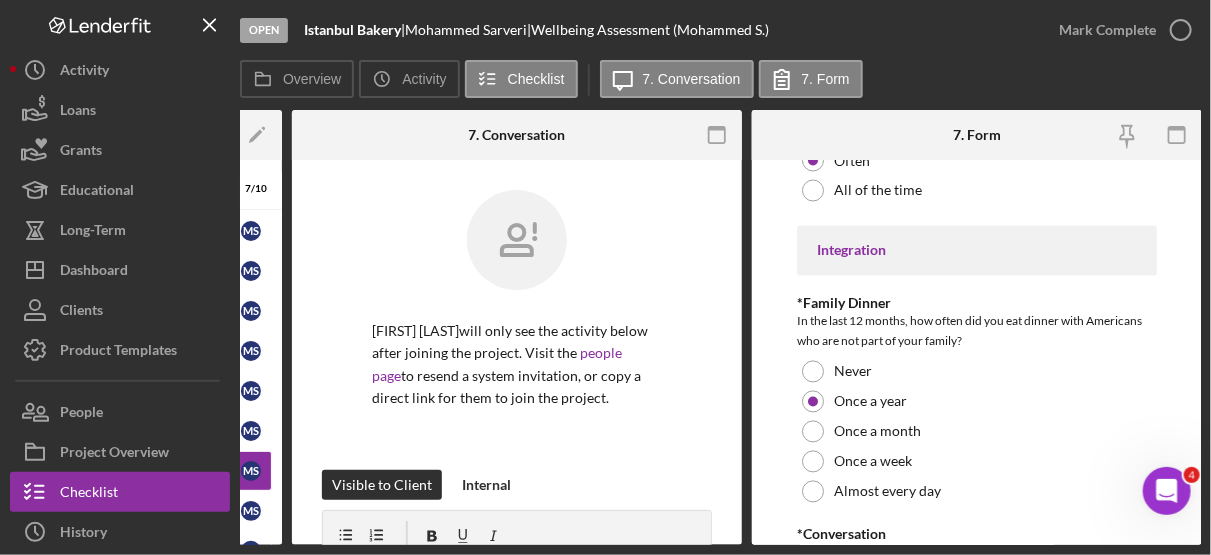 scroll, scrollTop: 1730, scrollLeft: 0, axis: vertical 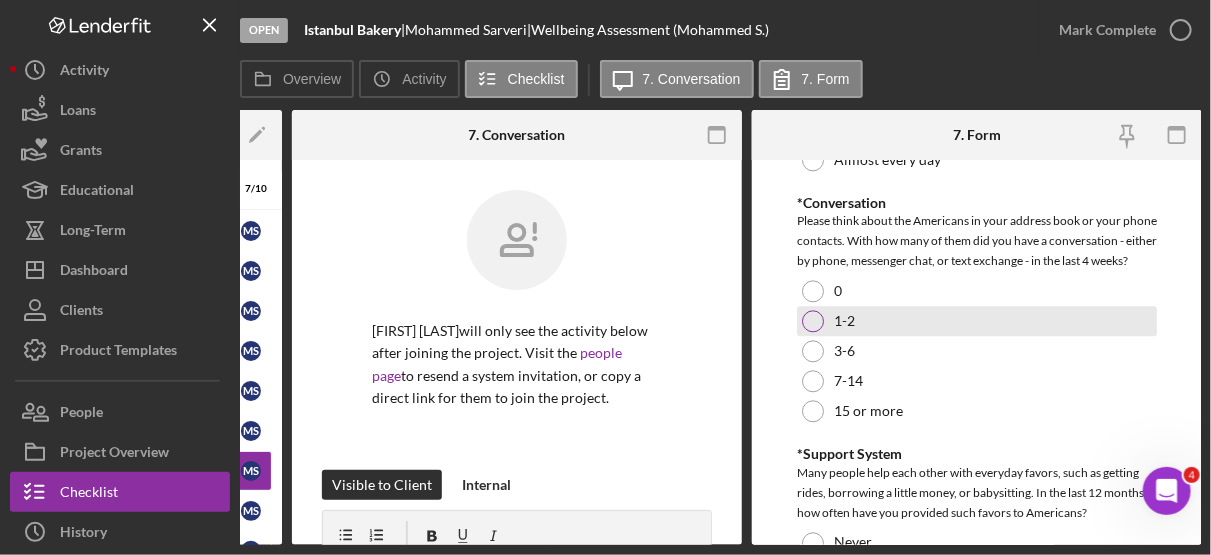 click on "1-2" at bounding box center [844, 321] 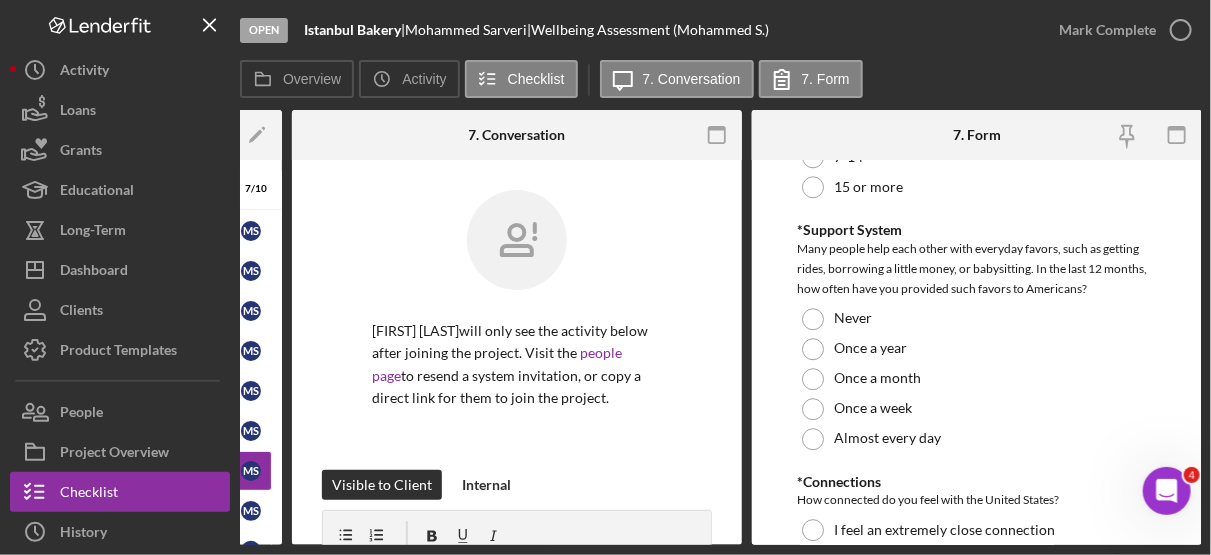 scroll, scrollTop: 1956, scrollLeft: 0, axis: vertical 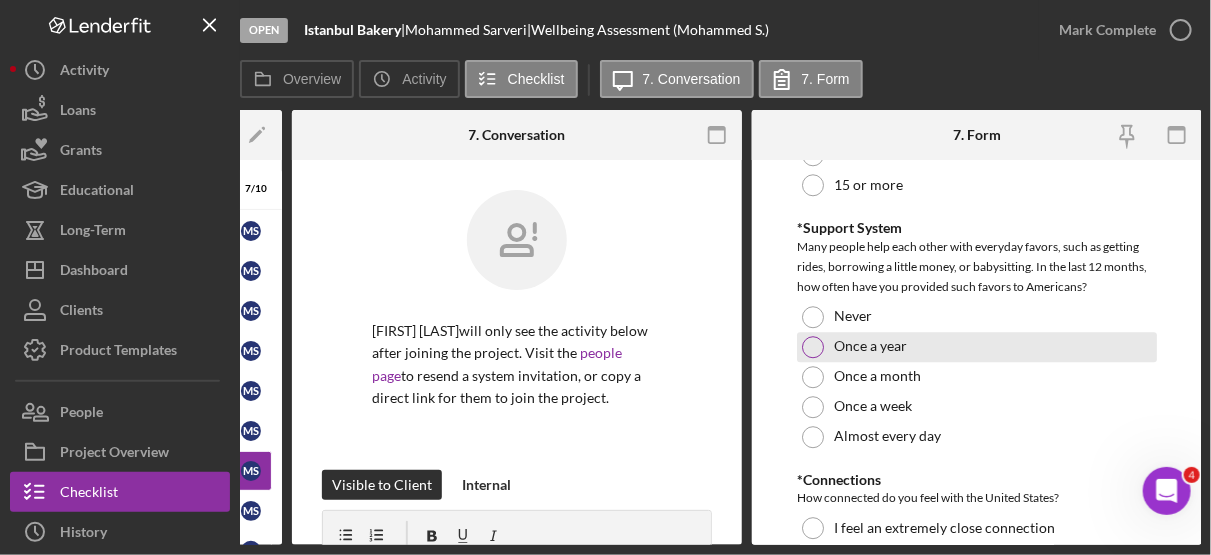 click on "Once a year" at bounding box center (870, 346) 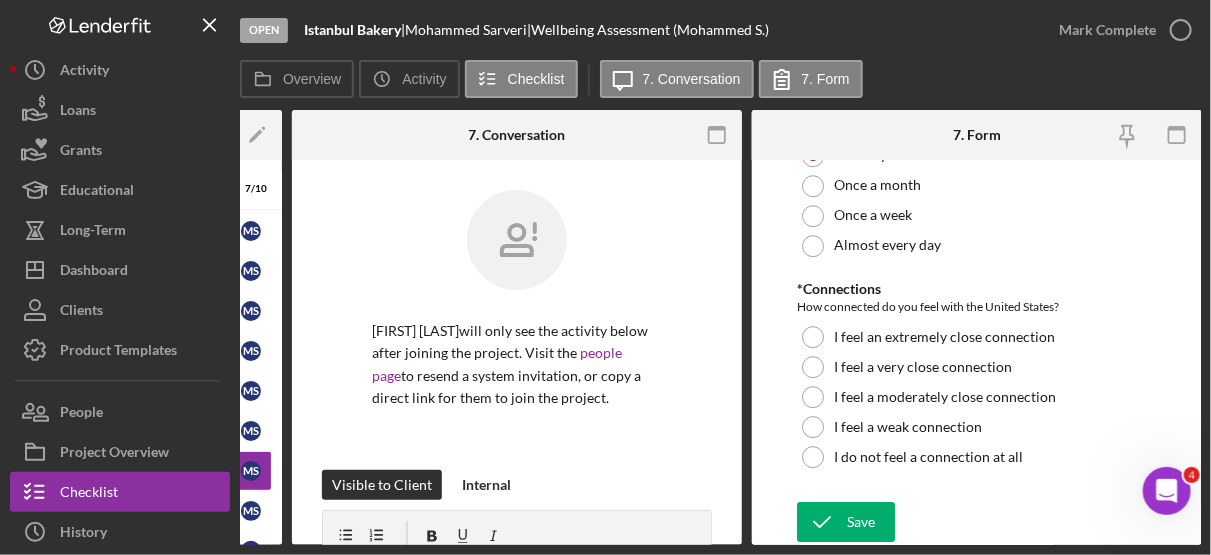 scroll, scrollTop: 2186, scrollLeft: 0, axis: vertical 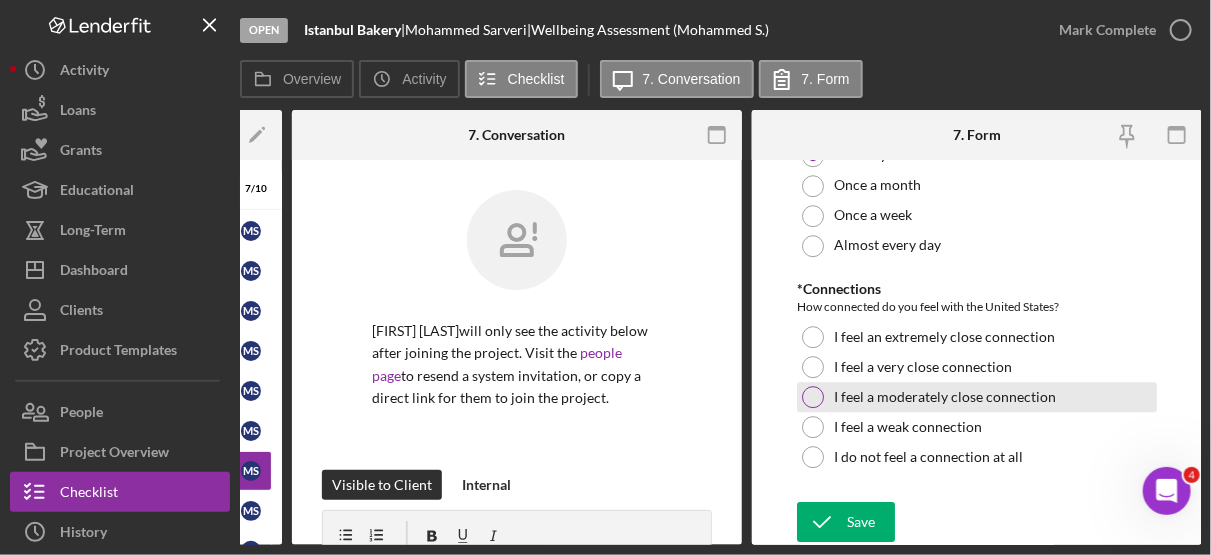 click on "I feel a moderately close connection" at bounding box center (945, 397) 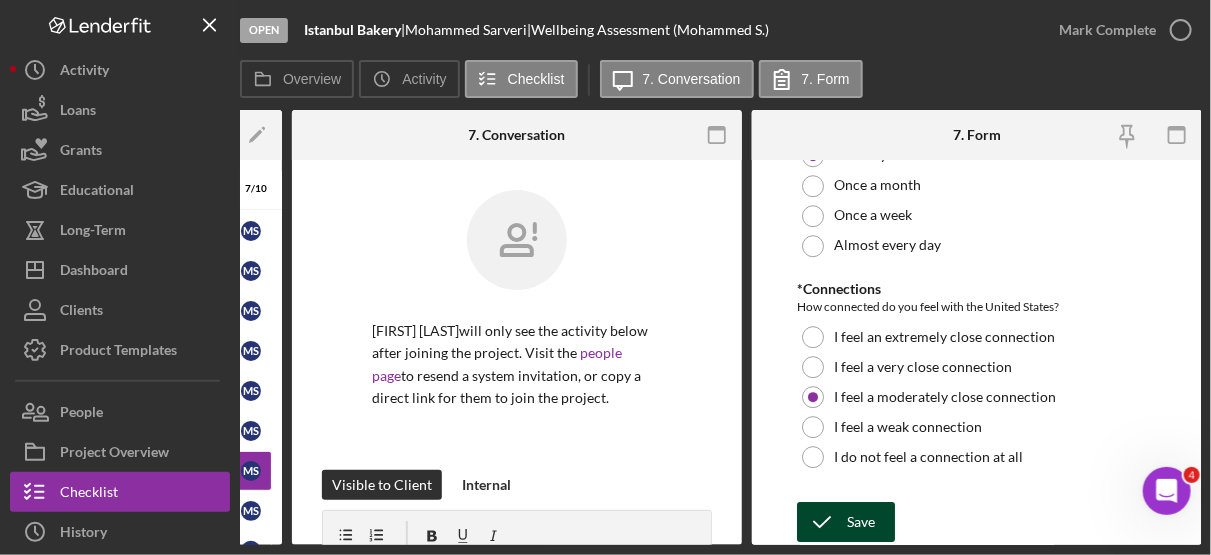 click on "Save" at bounding box center [861, 522] 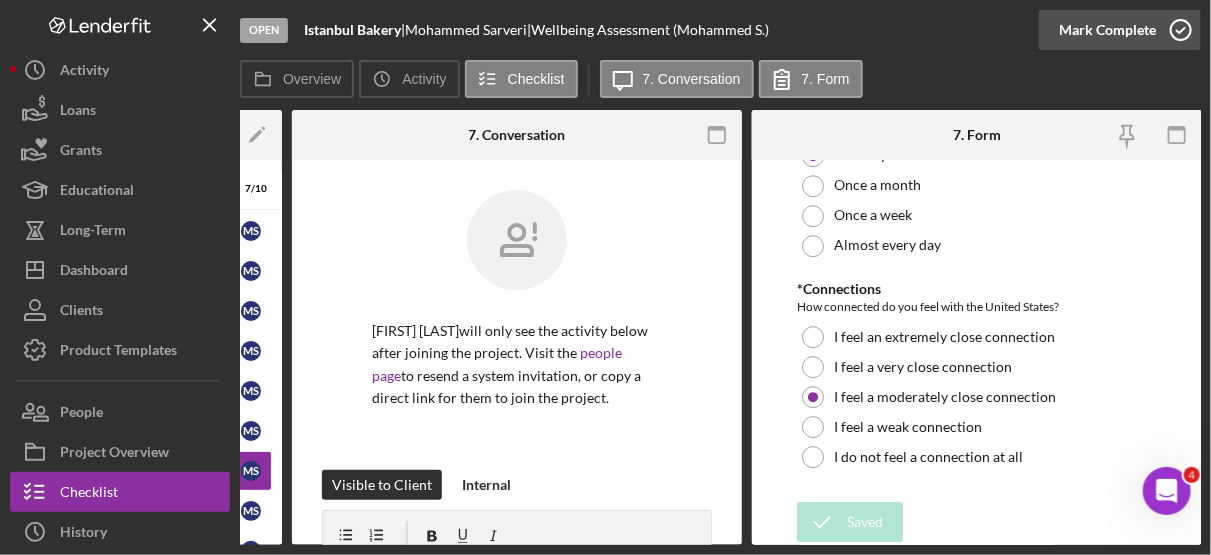 click 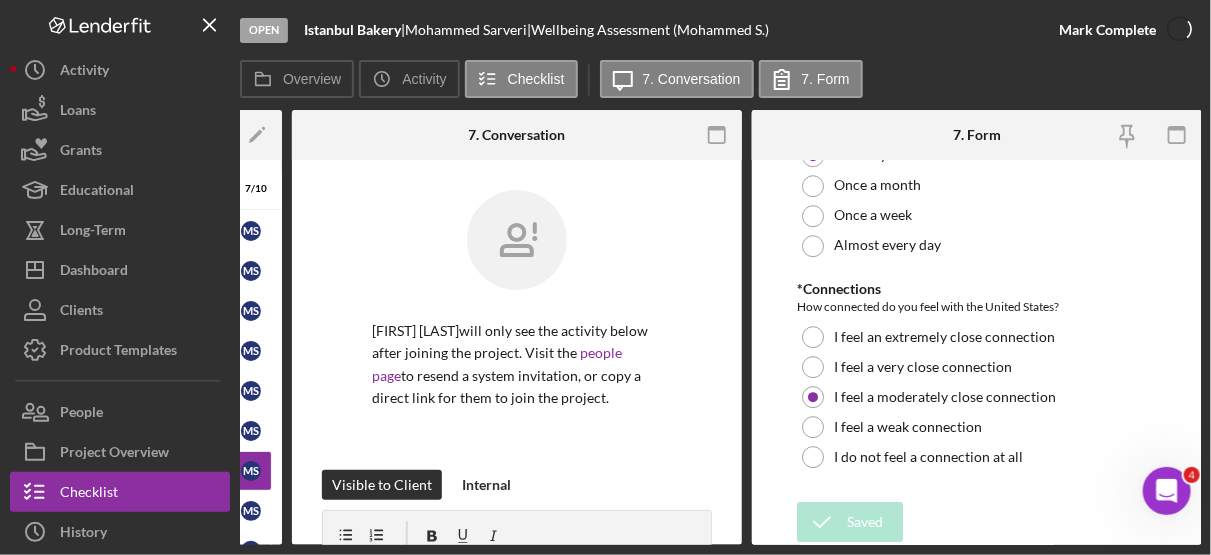 scroll, scrollTop: 2266, scrollLeft: 0, axis: vertical 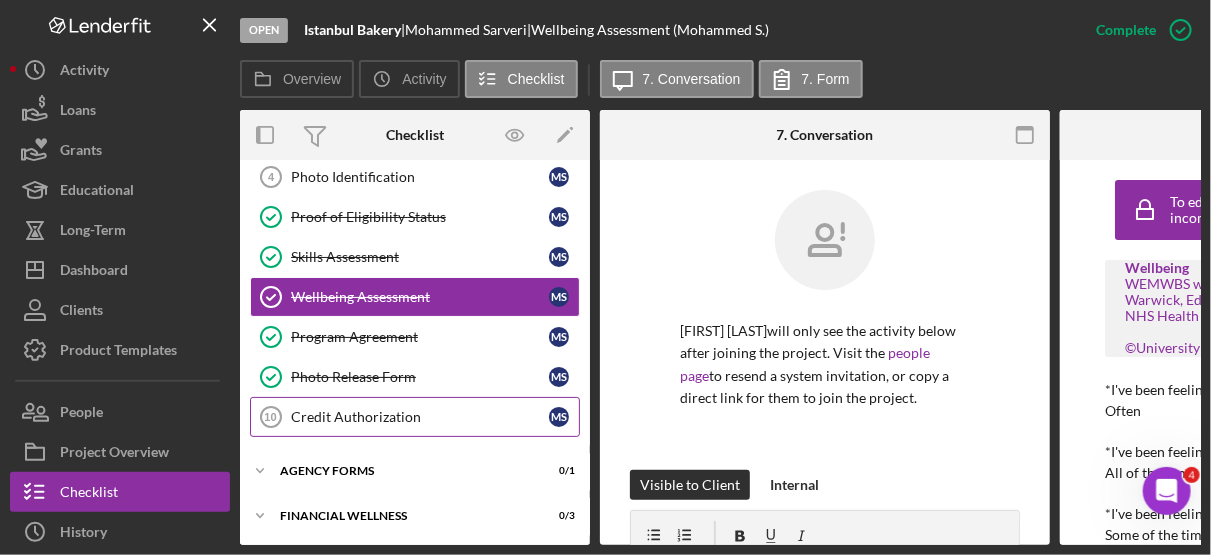 click on "Credit Authorization" at bounding box center [420, 417] 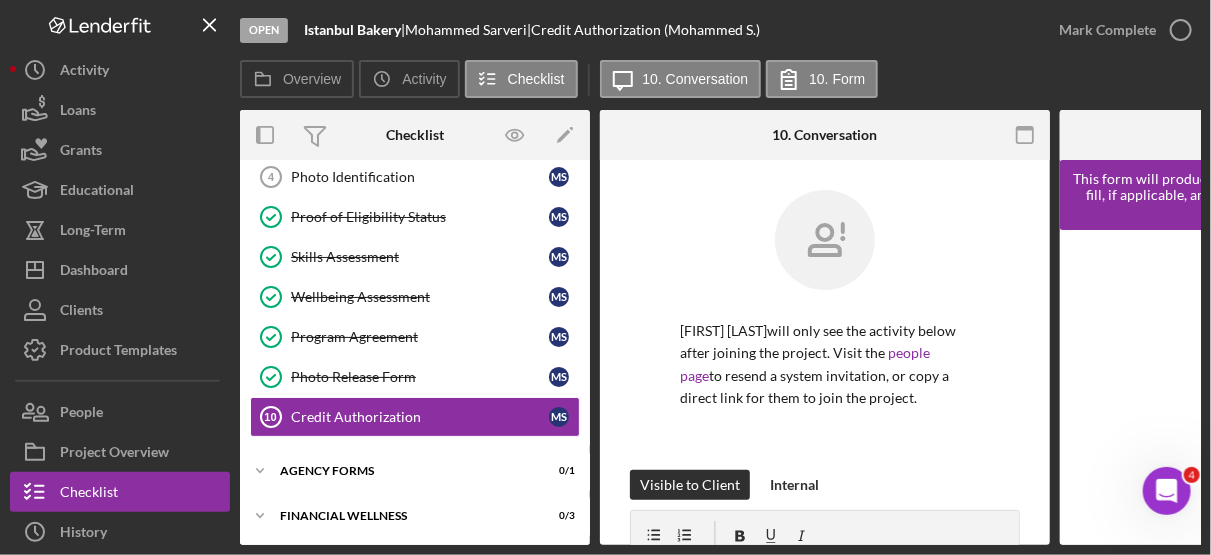 click on "Overview Internal Workflow Stage Open Icon/Dropdown Arrow Archive (can unarchive later if needed) Send to Downhome Overview Edit Icon/Edit Status Ongoing Sentiment Rating 5 Product Name Intake Gulf Coast JFCS Created Date 08/08/2025 Started Date 08/08/2025 Closing Goal 09/22/2025 Contact LG Lorene Gregory Account Executive Weekly Status Update Off Inactivity Alerts Off Resolution Edit Icon/Edit Resolution Complete Resolution Date 08/08/2025 New Activity No new activity. Checklist Icon/Edit Icon/Expander MED Intake Form 8 / 10 Introduction/Informed Consent Introduction/Informed Consent M S Personal Profile Personal Profile M S Intake Intake M S Photo Identification 4 Photo Identification M S Proof of Eligibility Status Proof of Eligibility Status M S Skills Assessment  Skills Assessment  M S Wellbeing Assessment Wellbeing Assessment M S Program Agreement Program Agreement M S Photo Release Form Photo Release Form M S Credit Authorization 10 Credit Authorization M S Icon/Expander Agency Forms 0 / 1 0 / 3 0 / 7" at bounding box center [720, 327] 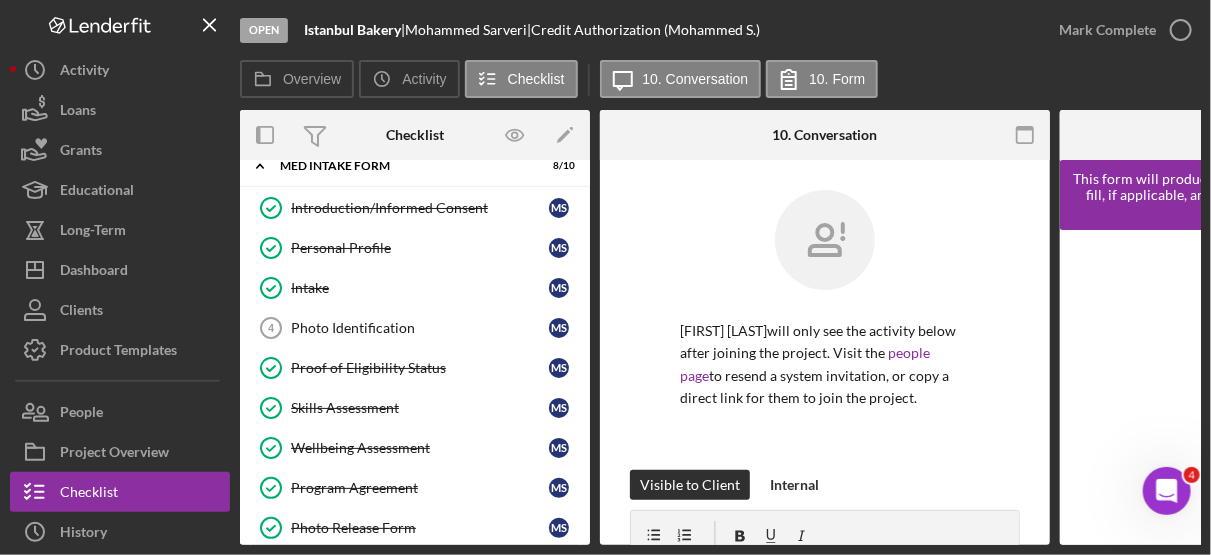 scroll, scrollTop: 0, scrollLeft: 0, axis: both 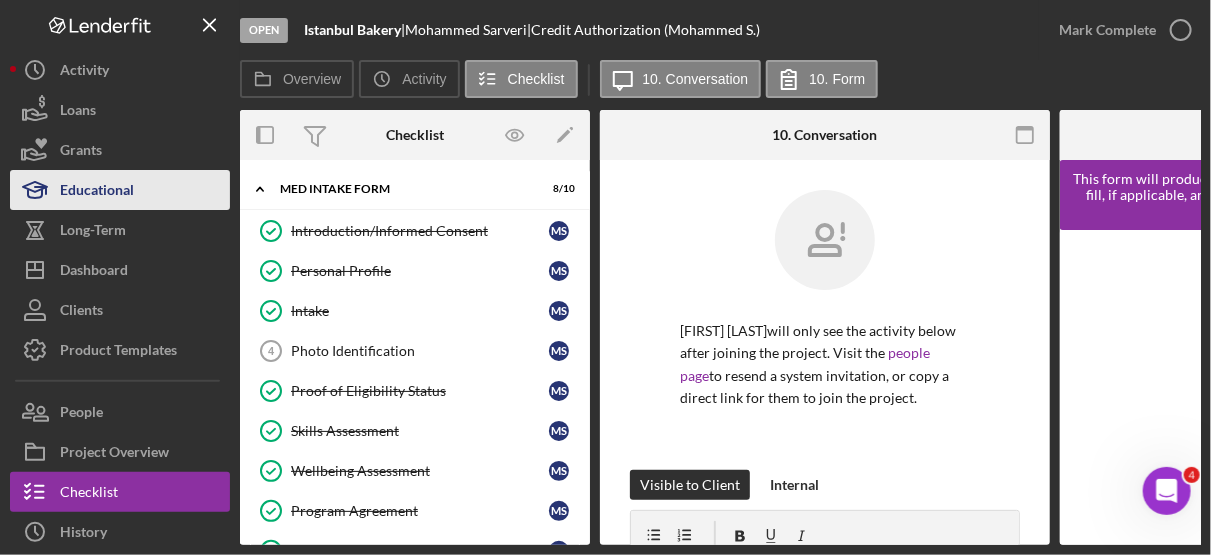 click on "Educational" at bounding box center [97, 192] 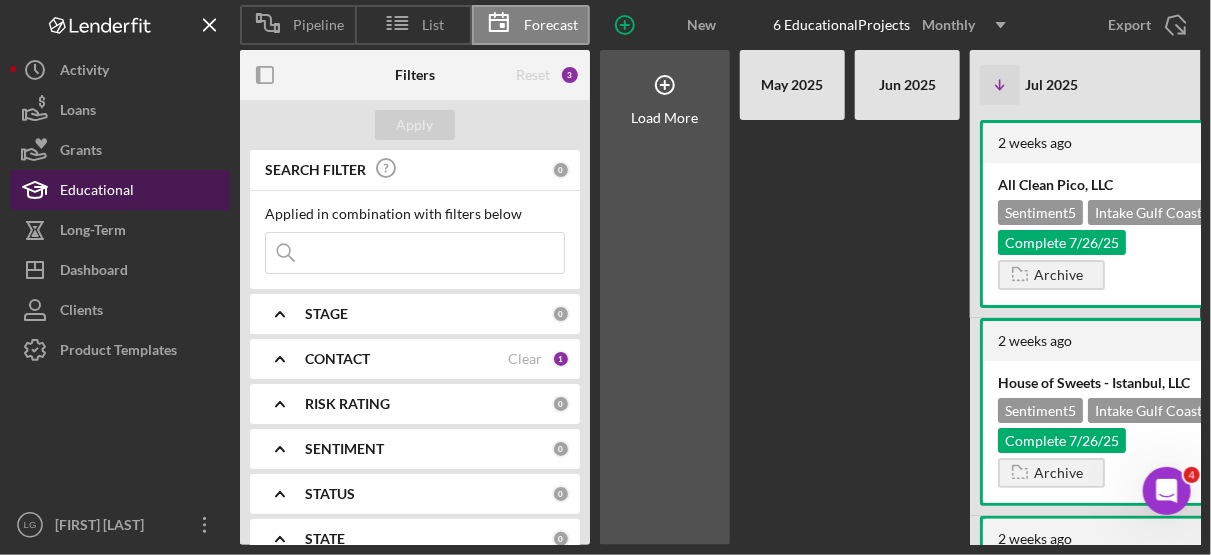 scroll, scrollTop: 0, scrollLeft: 680, axis: horizontal 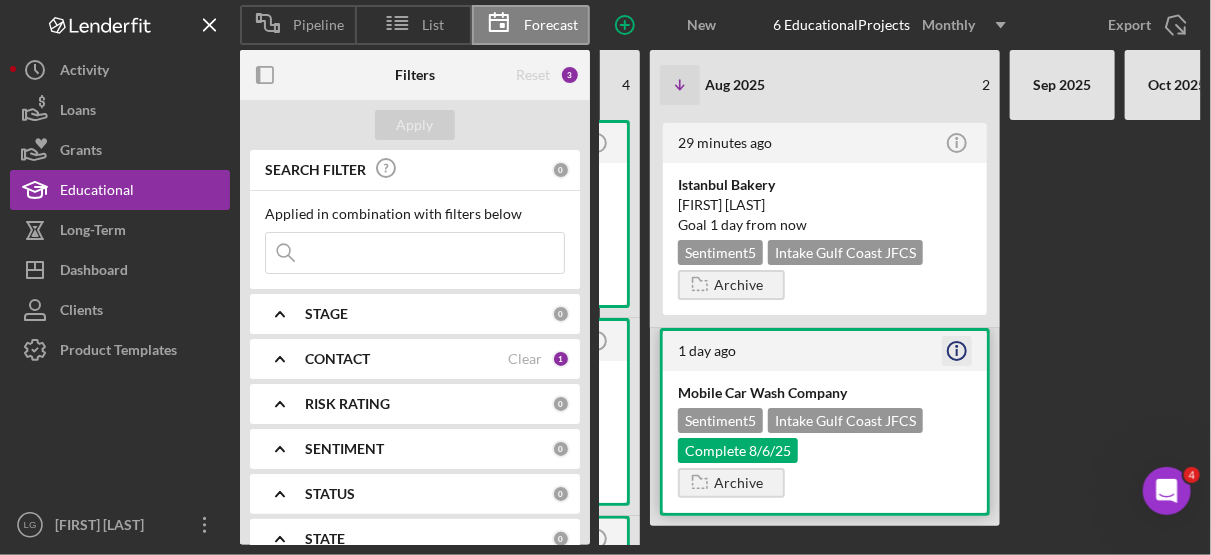 click on "Icon/Info" 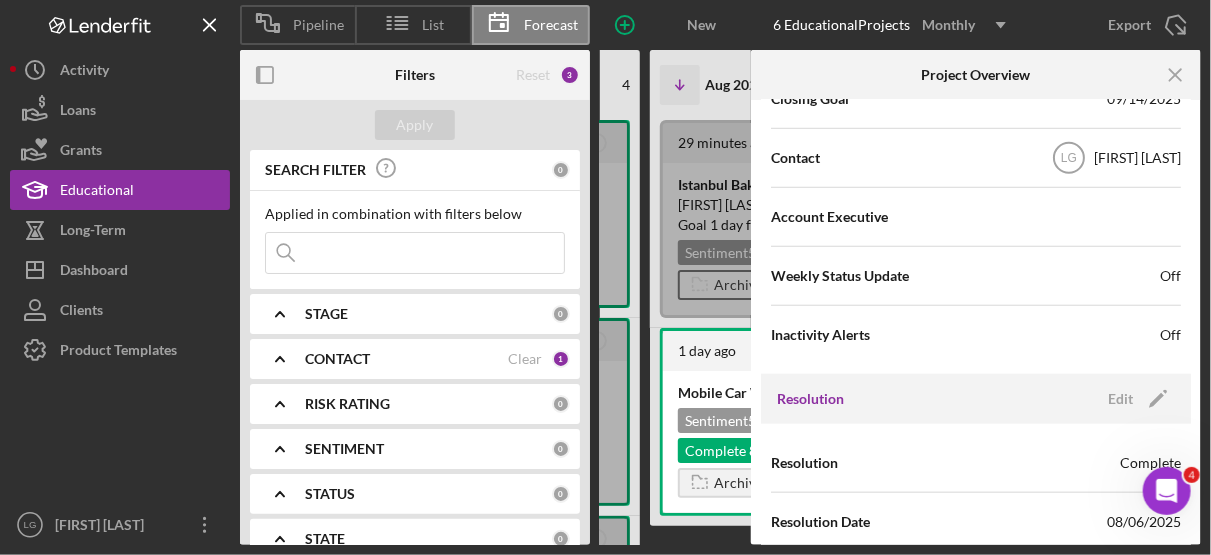 scroll, scrollTop: 610, scrollLeft: 0, axis: vertical 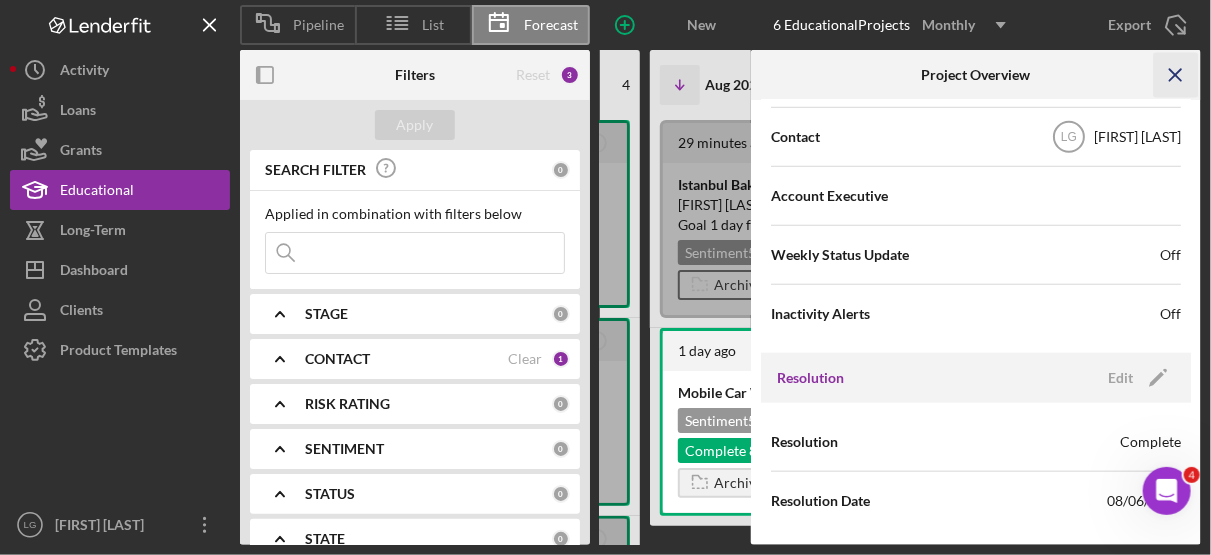 click on "Icon/Menu Close" 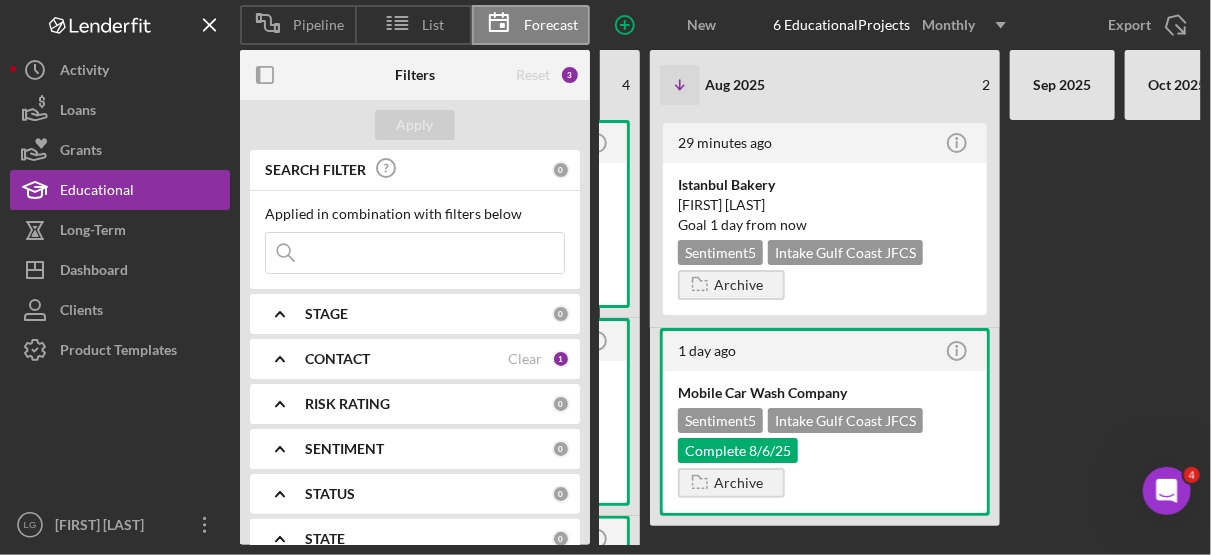 scroll, scrollTop: 0, scrollLeft: 0, axis: both 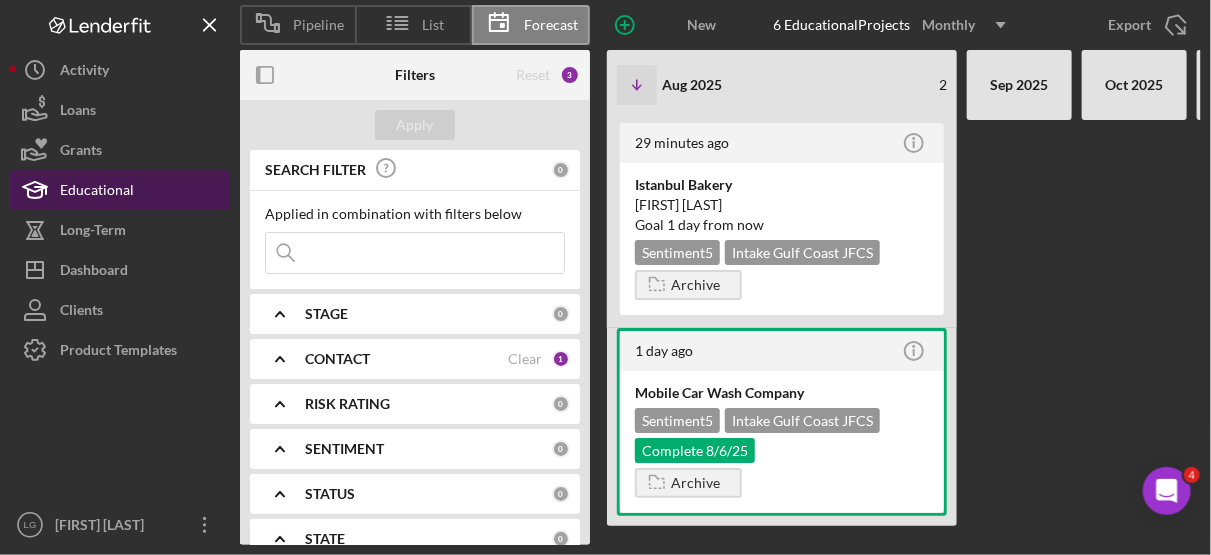 click on "Educational" at bounding box center [97, 192] 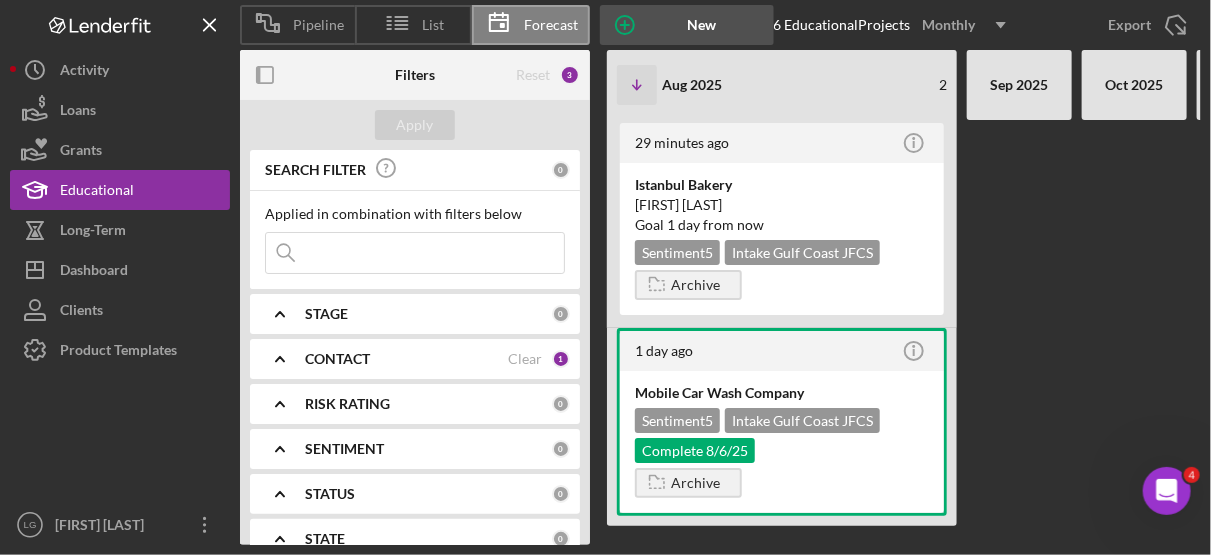 click 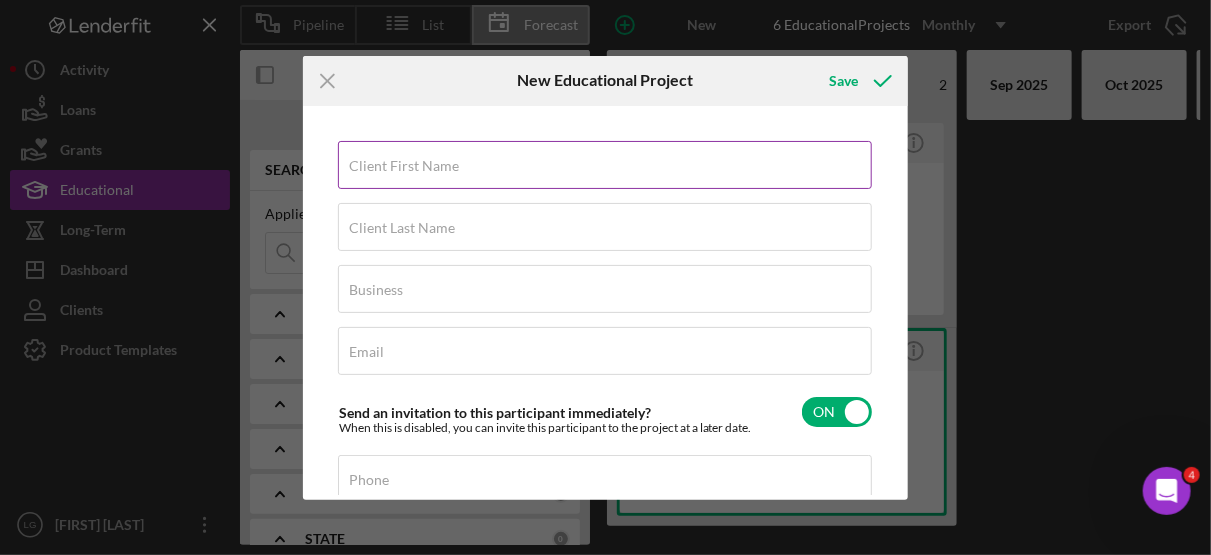 click on "Client First Name" at bounding box center [404, 166] 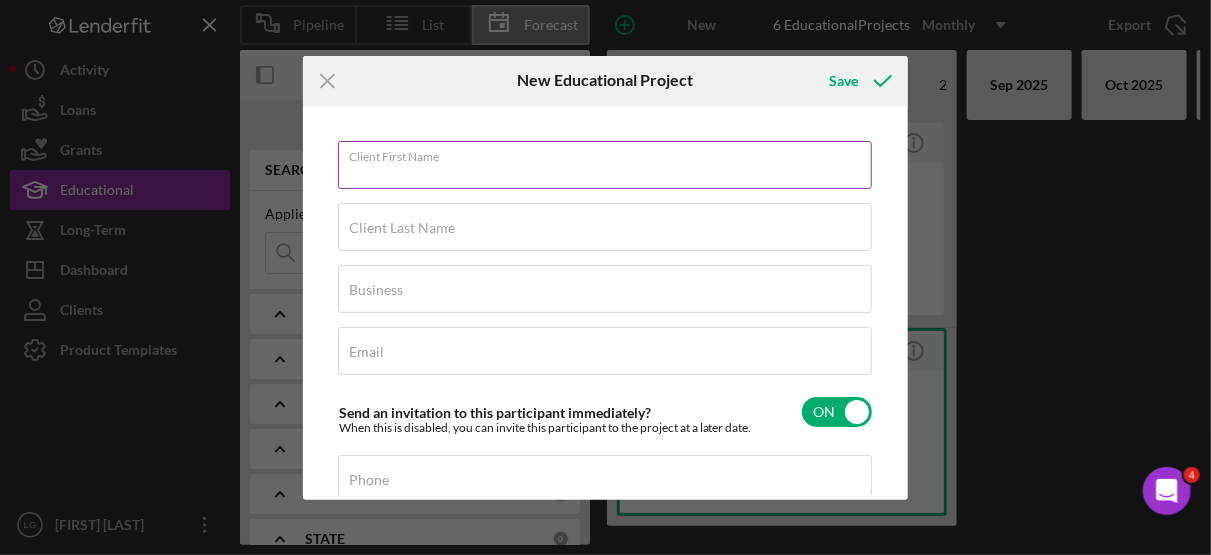 click on "Client First Name" at bounding box center [605, 165] 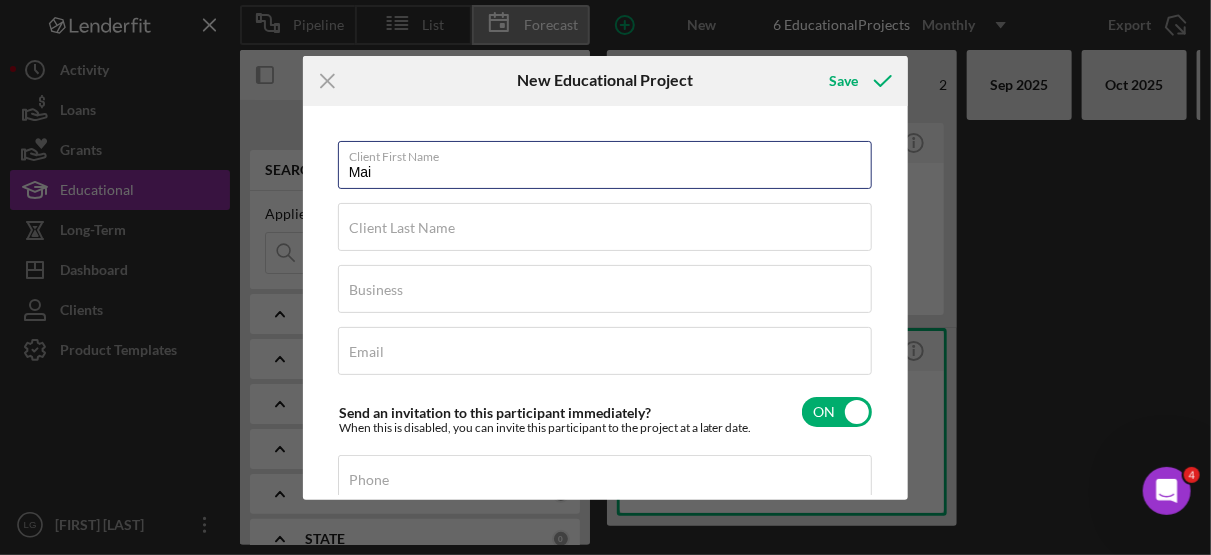 type on "Mai" 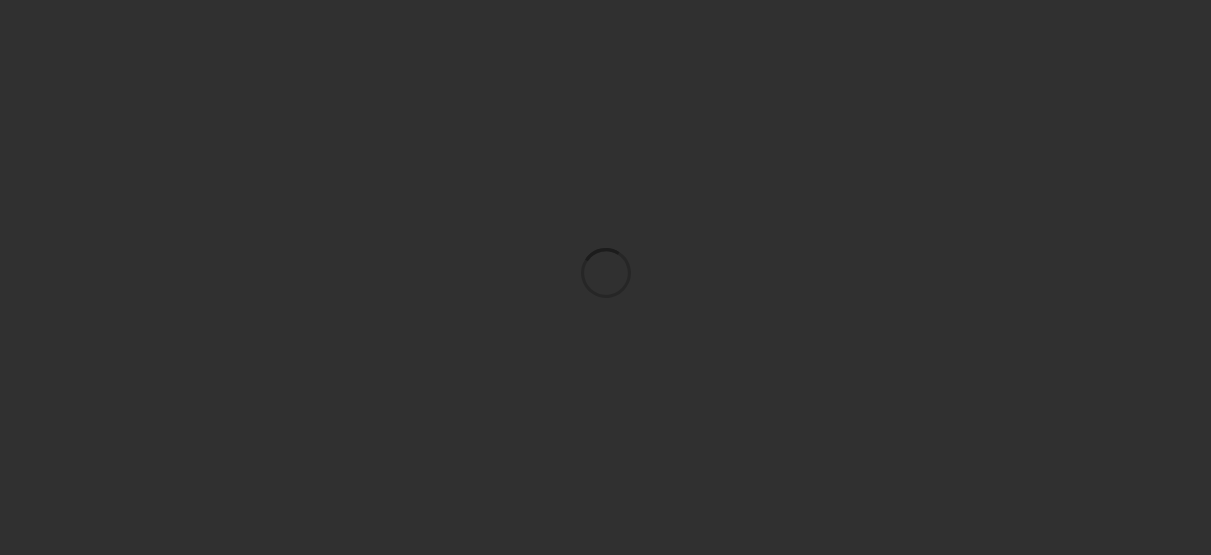 scroll, scrollTop: 0, scrollLeft: 0, axis: both 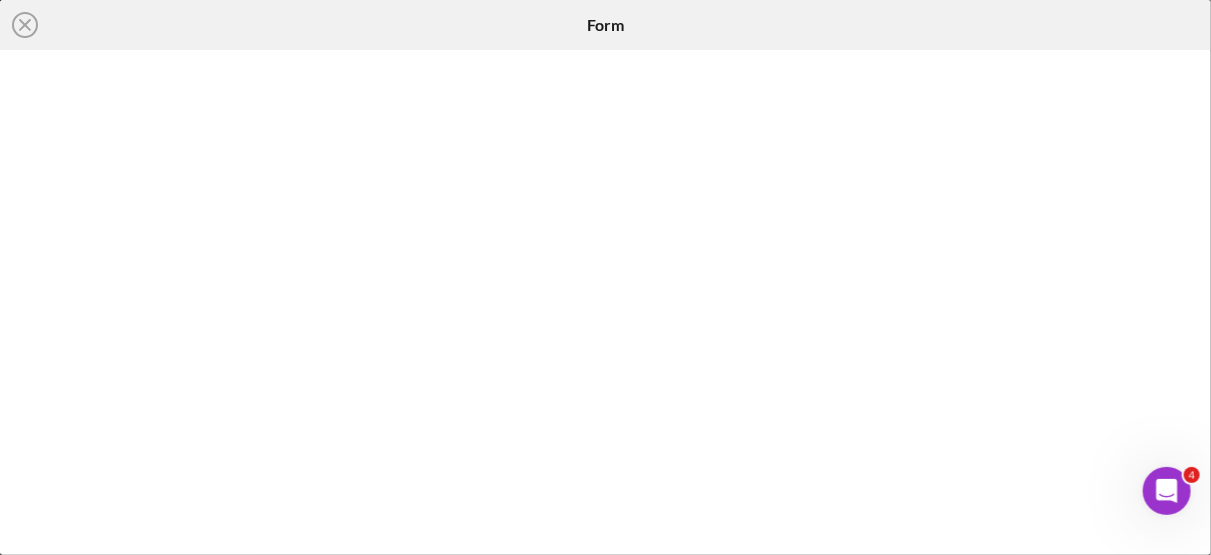 click at bounding box center (606, 302) 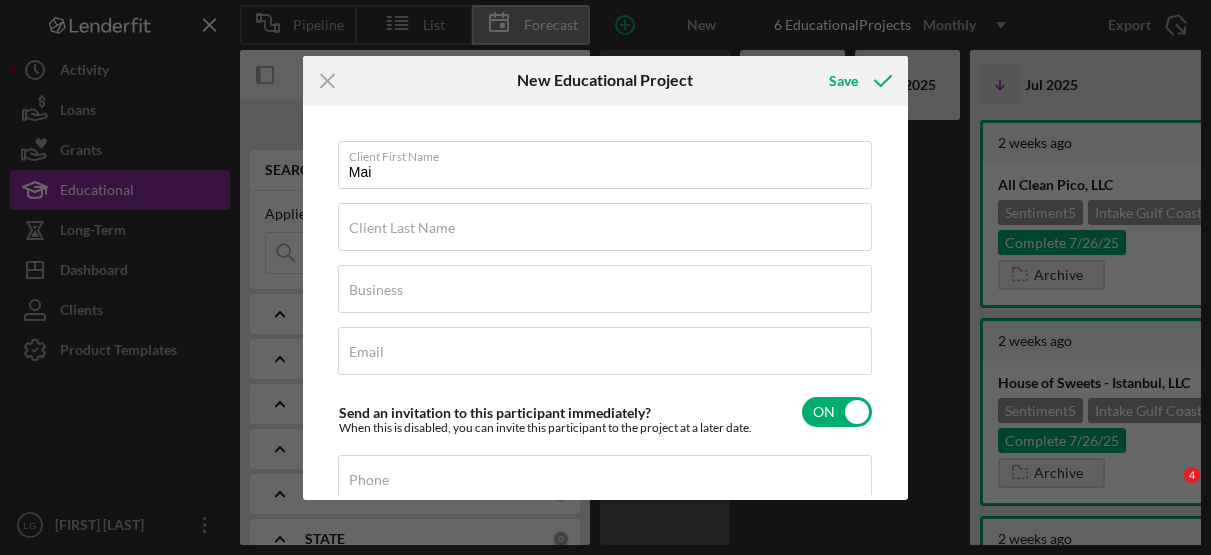 scroll, scrollTop: 0, scrollLeft: 0, axis: both 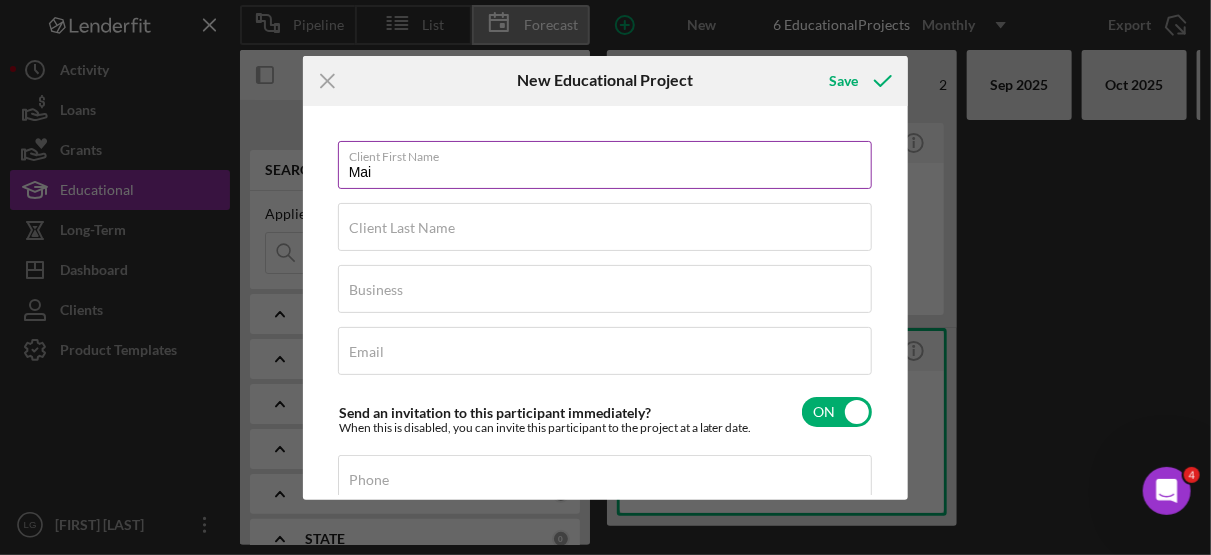 click on "Mai" at bounding box center [605, 165] 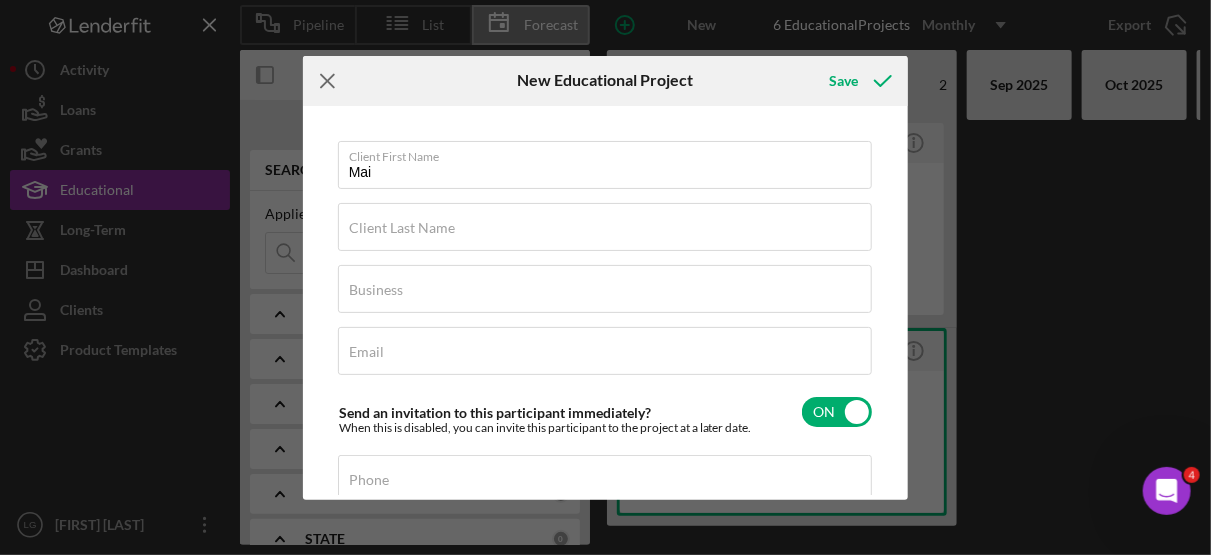 click on "Icon/Menu Close" 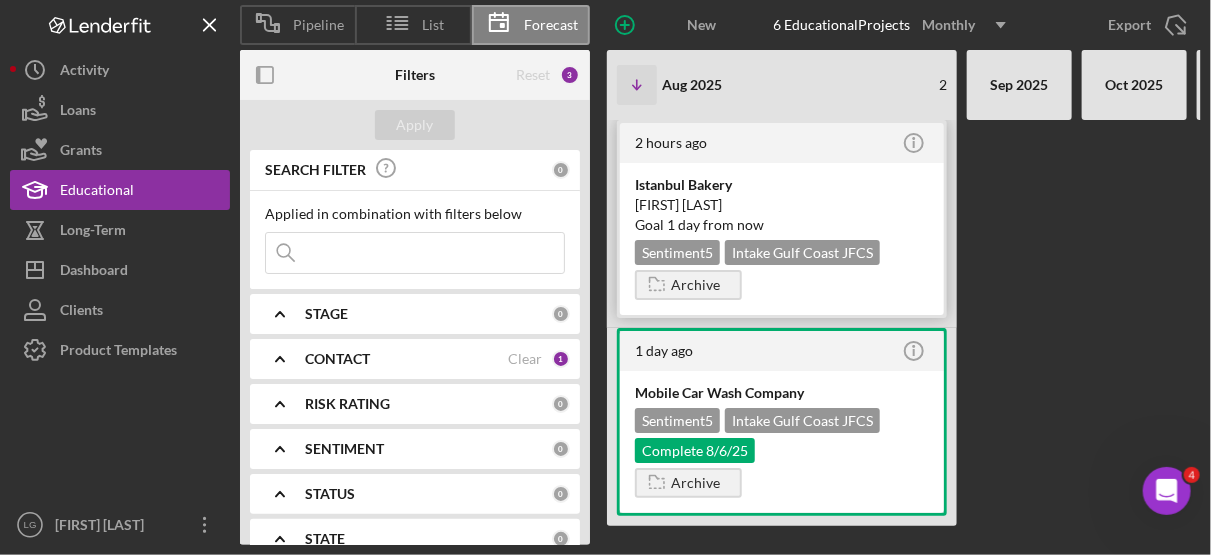 click on "Intake Gulf Coast JFCS" at bounding box center (802, 252) 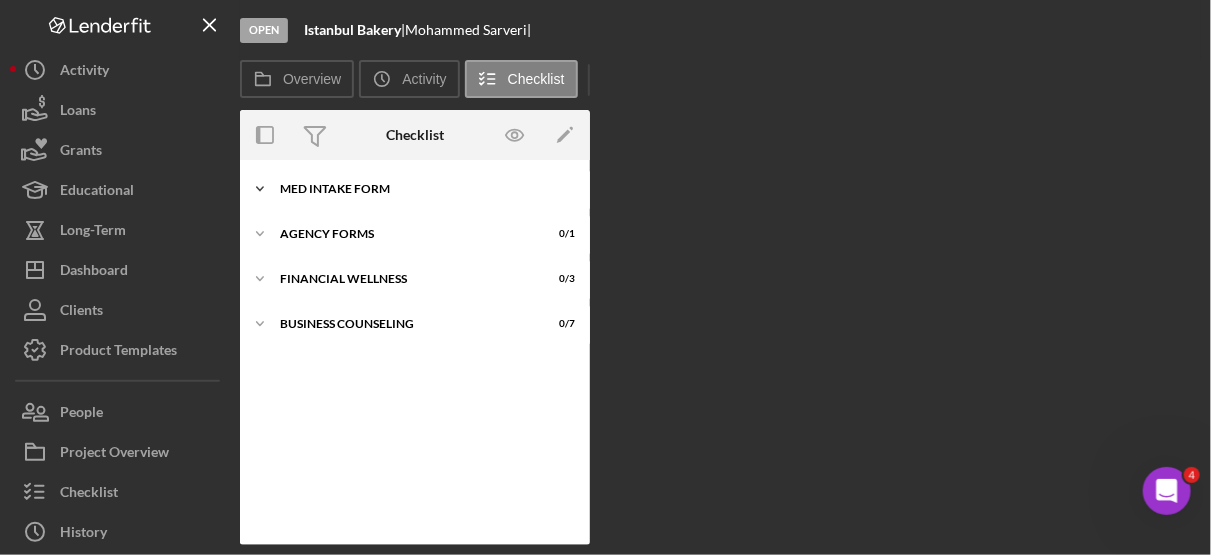 click on "MED Intake Form" at bounding box center [422, 189] 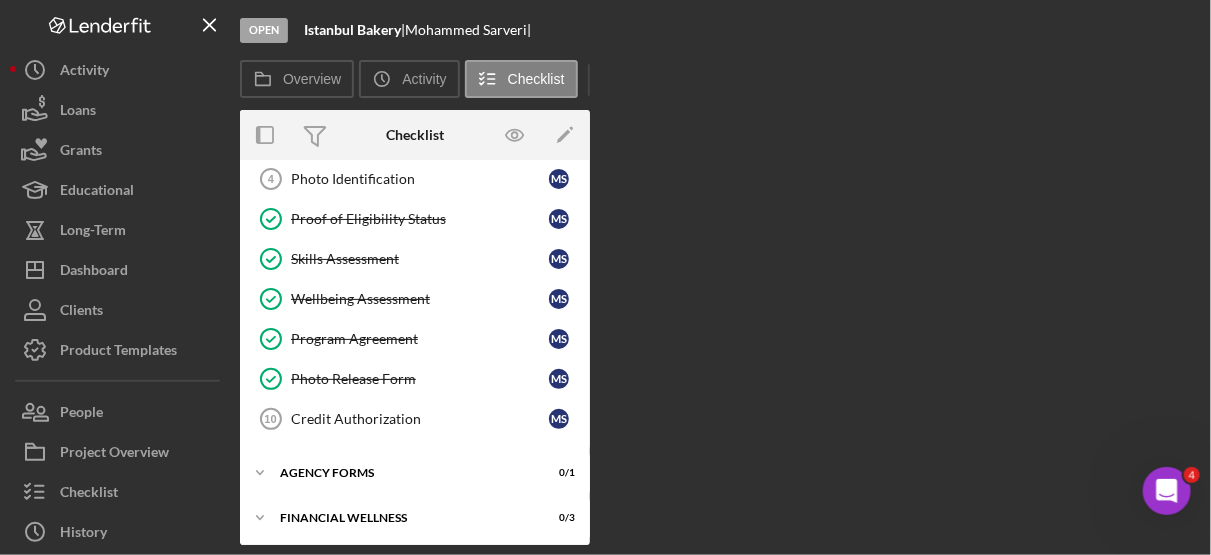 scroll, scrollTop: 212, scrollLeft: 0, axis: vertical 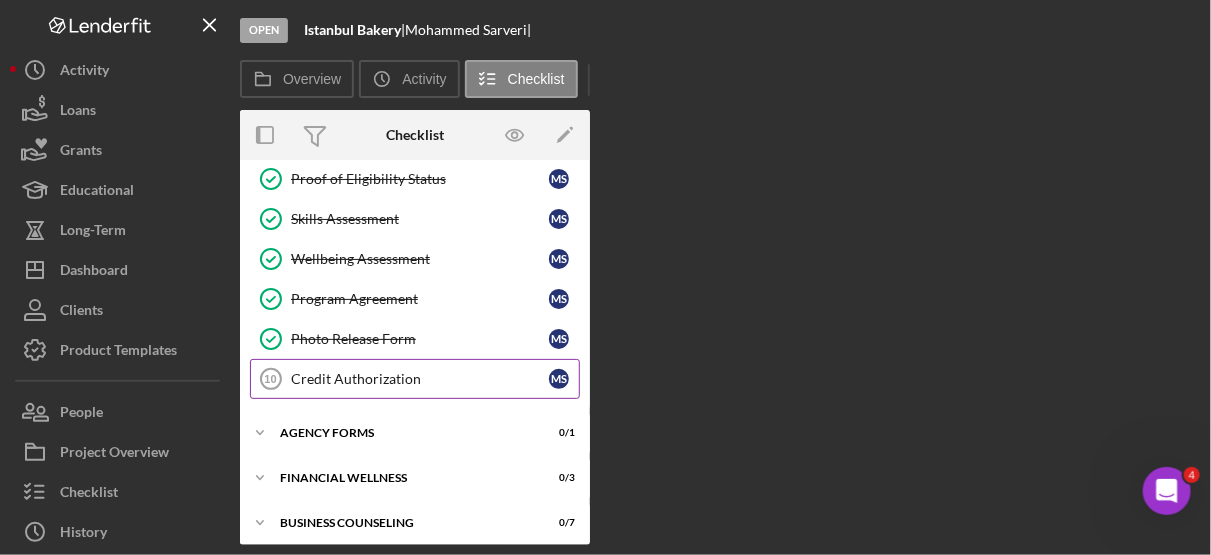 click on "Credit Authorization" at bounding box center [420, 379] 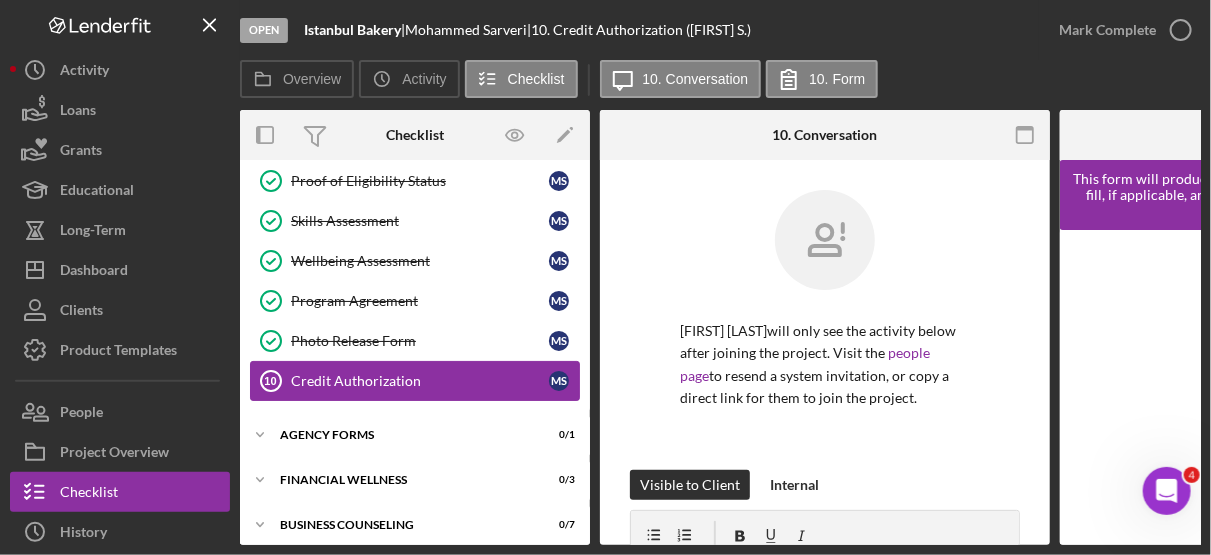 scroll, scrollTop: 212, scrollLeft: 0, axis: vertical 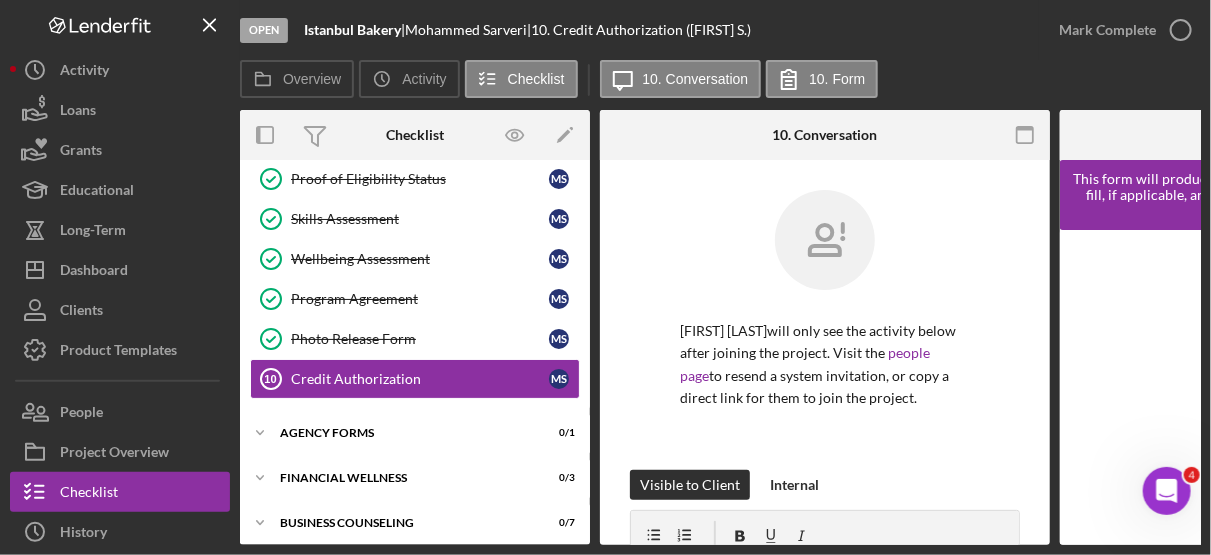 click on "You Submitted the Lenderfit - Credit Authorization Form   [DURATION] ago Credit Authorization  -- [DATE] [TIME].pdf Icon/Star Move Documents [FIRST] [LAST]   By signing this document, you authorize us to obtain a credit report. This is usually reviewed during one of the training sessions, and it will have no impact on your credit. If you decide to pursue a loan application, this would entail a hard credit pull that would affect your credit score." at bounding box center (825, 700) 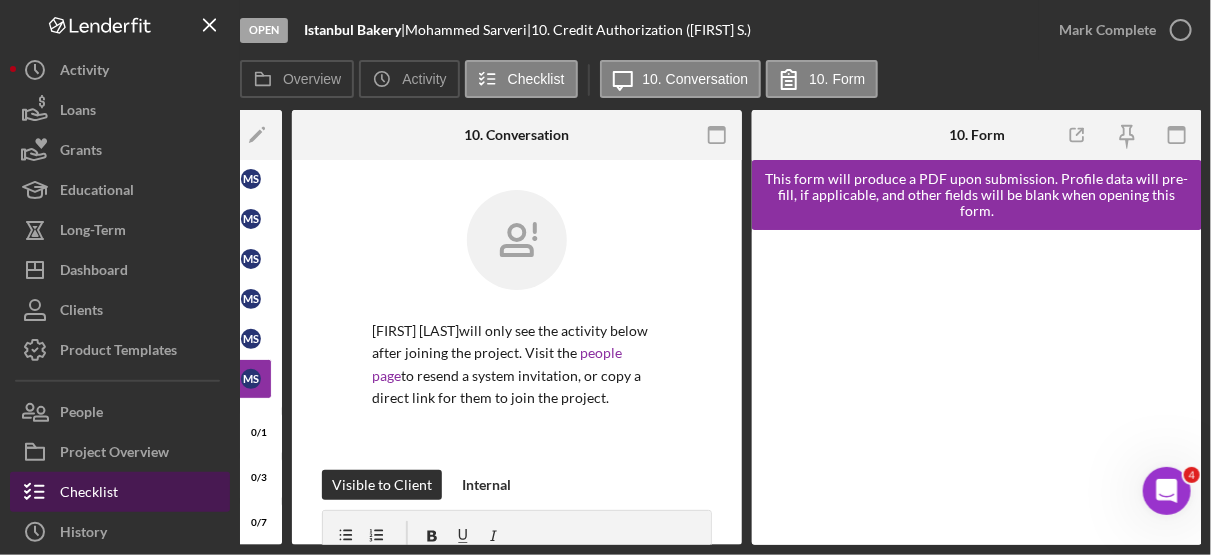 scroll, scrollTop: 126, scrollLeft: 0, axis: vertical 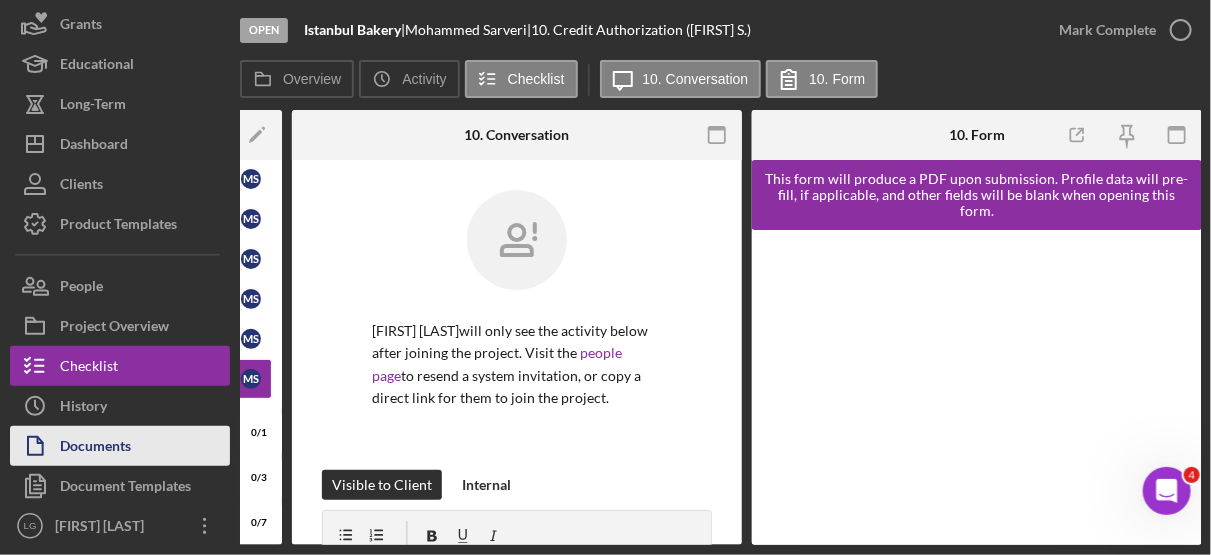 click on "Documents" at bounding box center (95, 448) 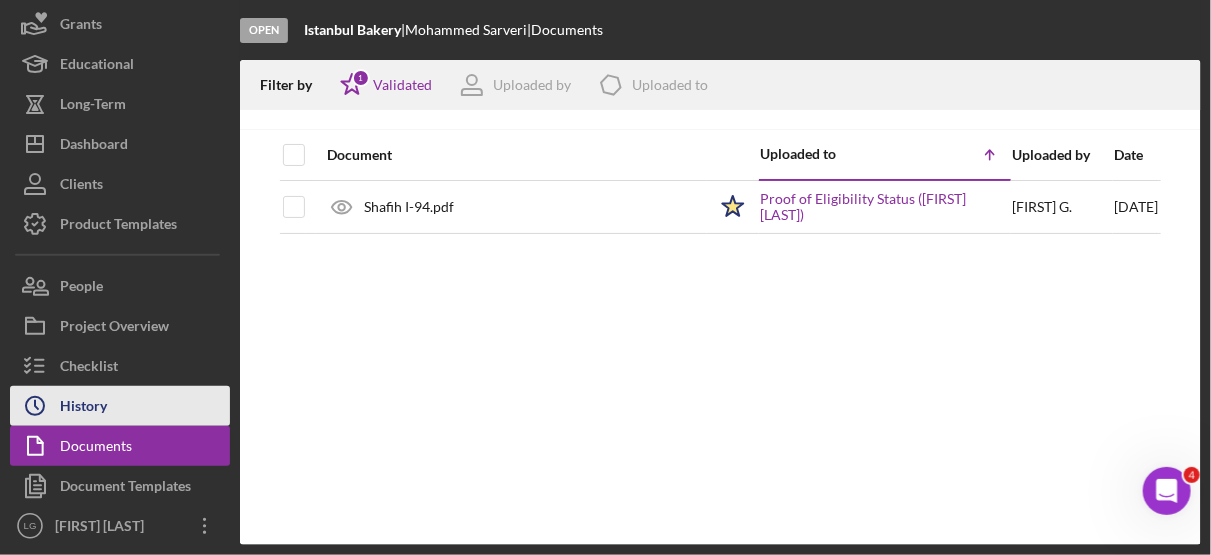 click on "History" at bounding box center (83, 408) 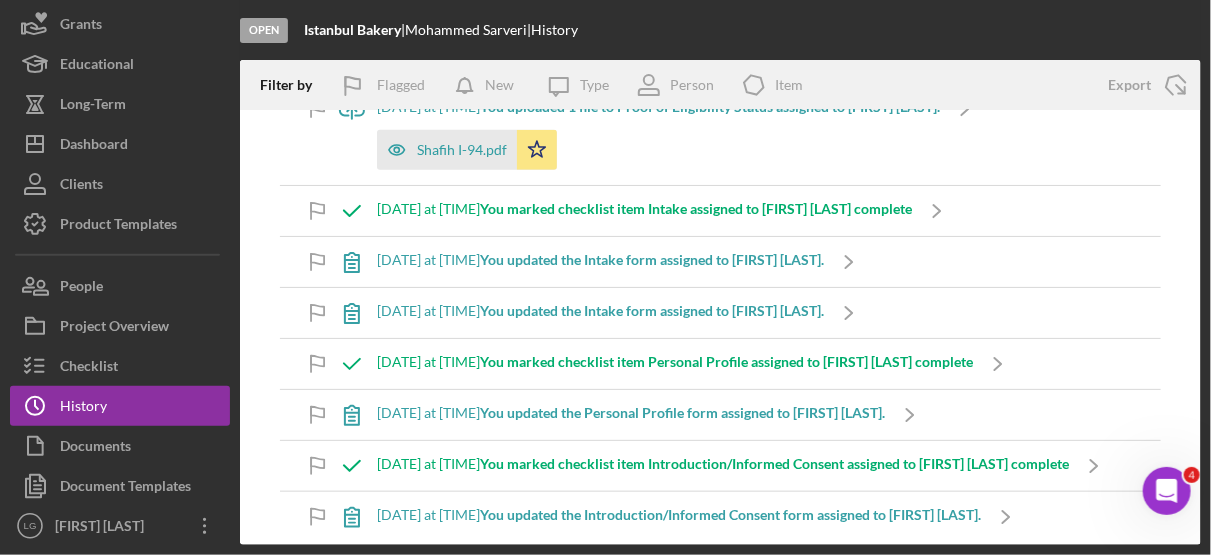 scroll, scrollTop: 0, scrollLeft: 0, axis: both 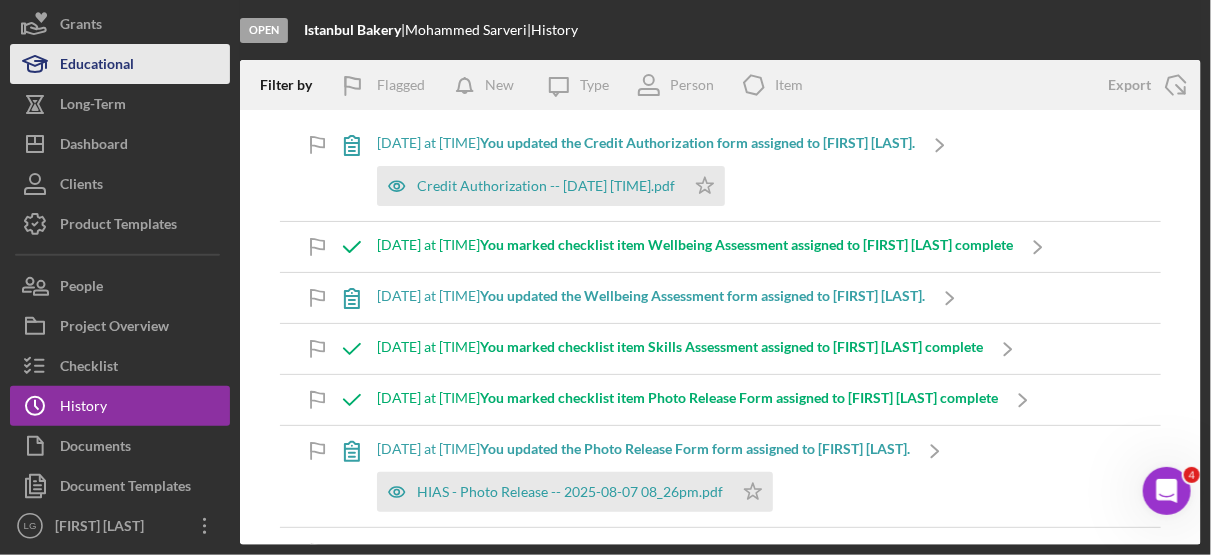 click on "Educational" at bounding box center (97, 66) 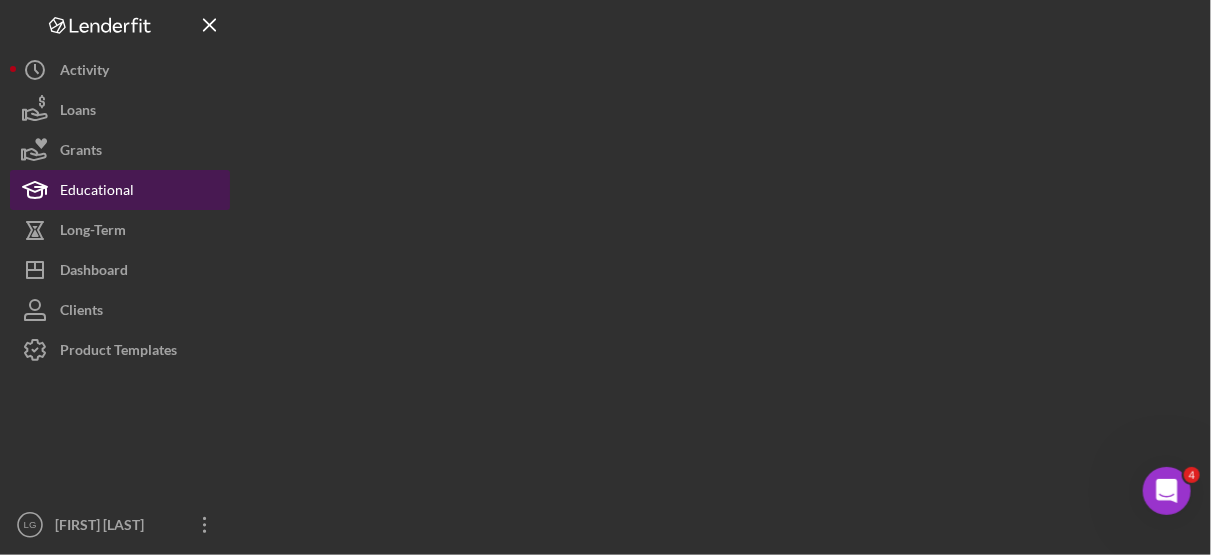 scroll, scrollTop: 0, scrollLeft: 0, axis: both 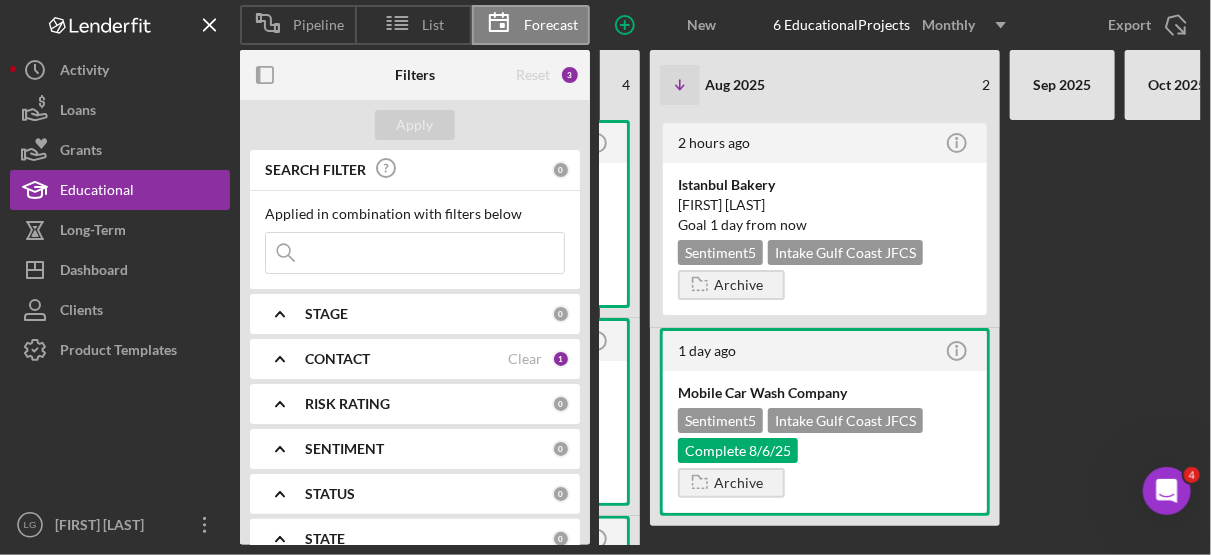 click at bounding box center (1177, 332) 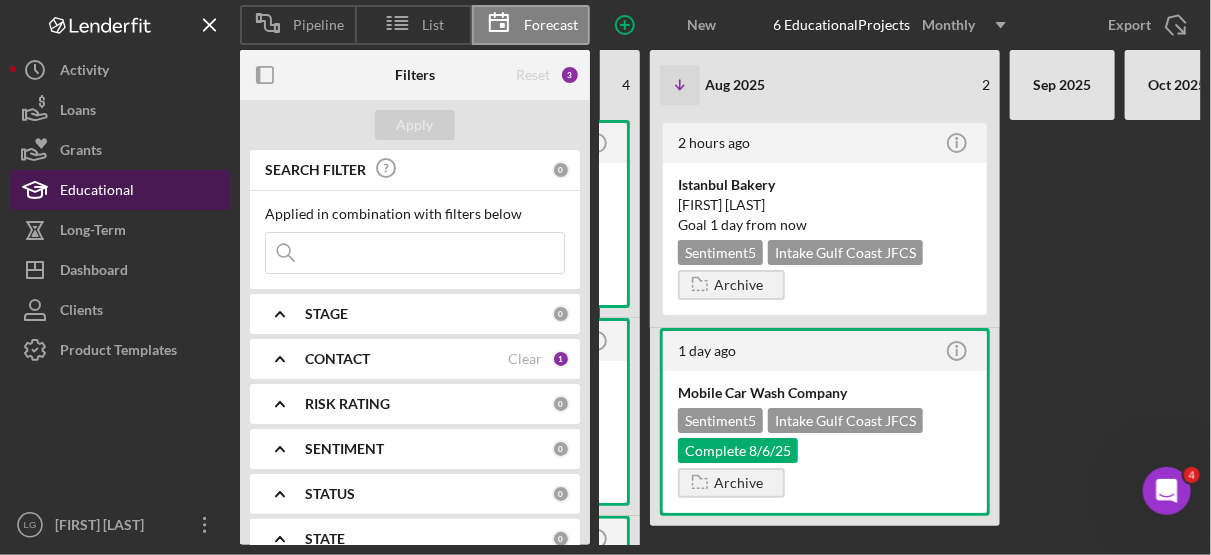 click on "Educational" at bounding box center (97, 192) 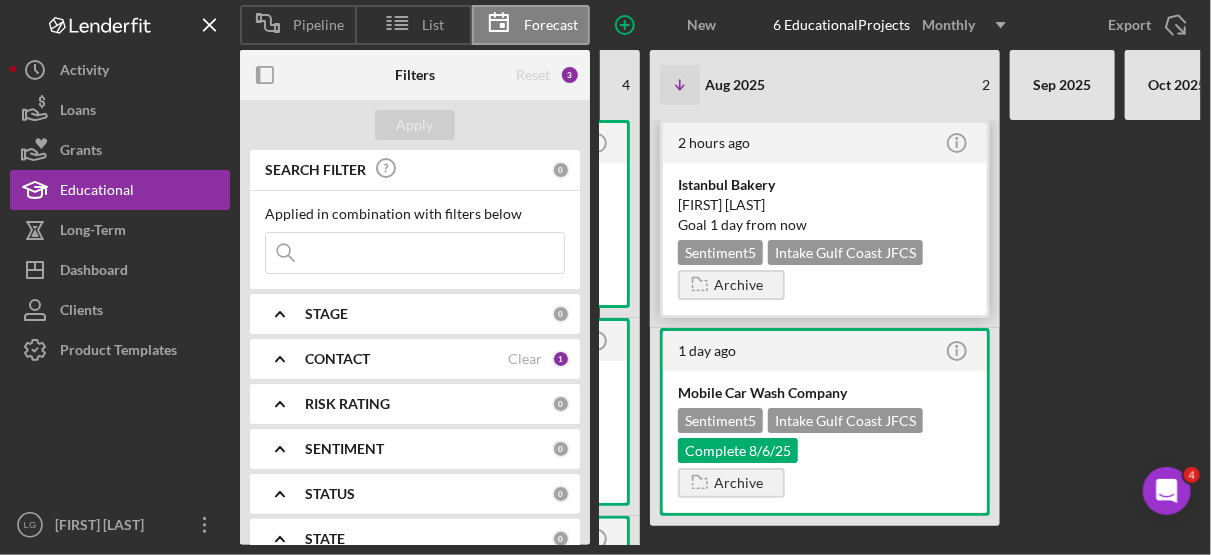 click on "Istanbul Bakery [FIRST] [LAST] Goal   1 day from now Sentiment  5 Intake Gulf Coast JFCS Archive" at bounding box center [825, 239] 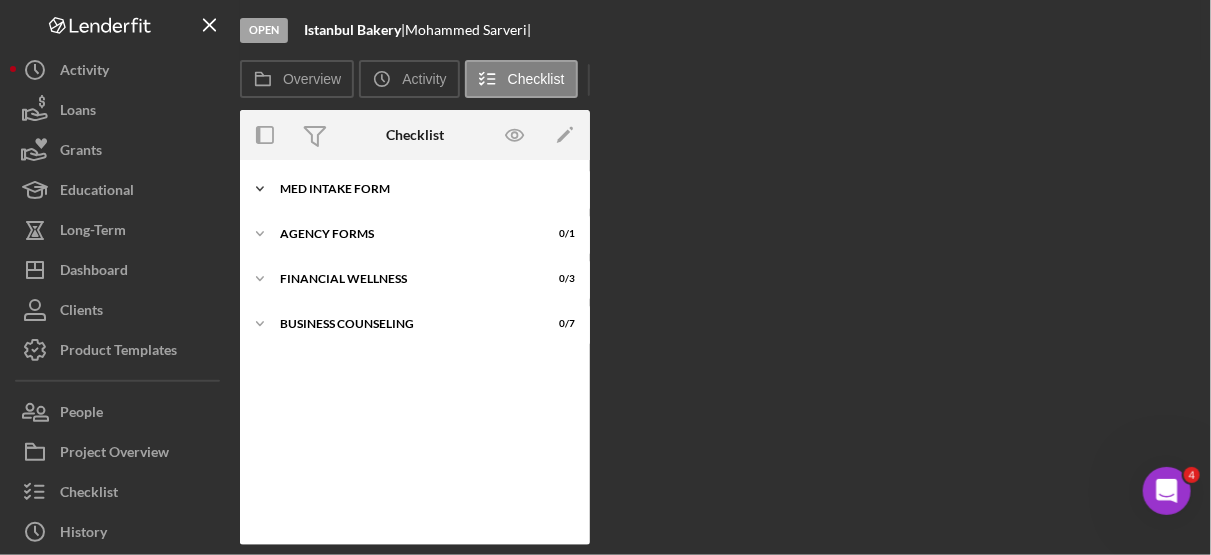 click on "MED Intake Form" at bounding box center (422, 189) 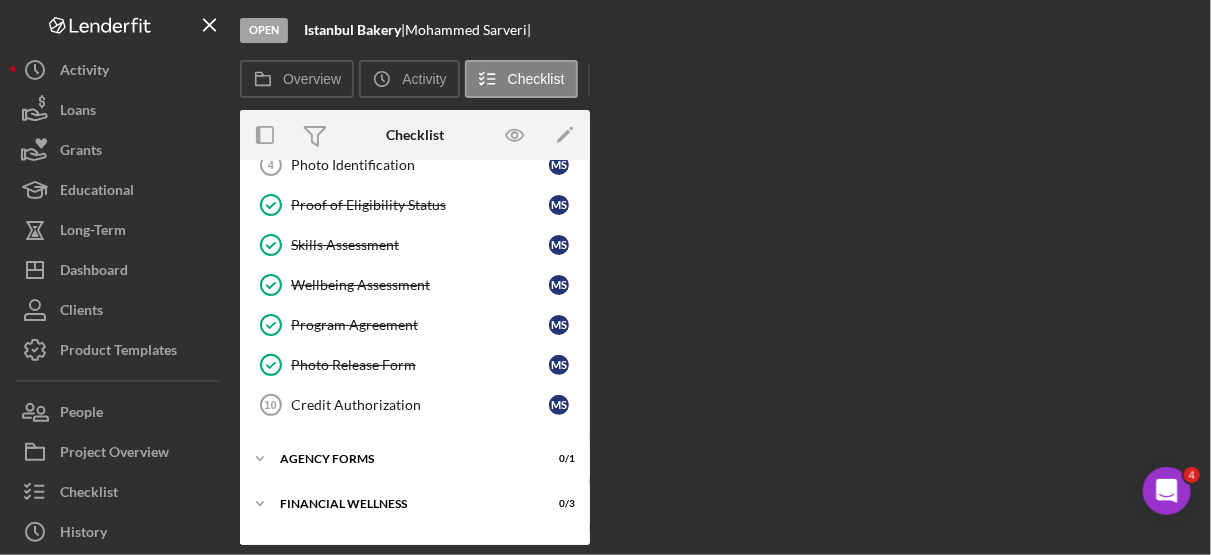 scroll, scrollTop: 187, scrollLeft: 0, axis: vertical 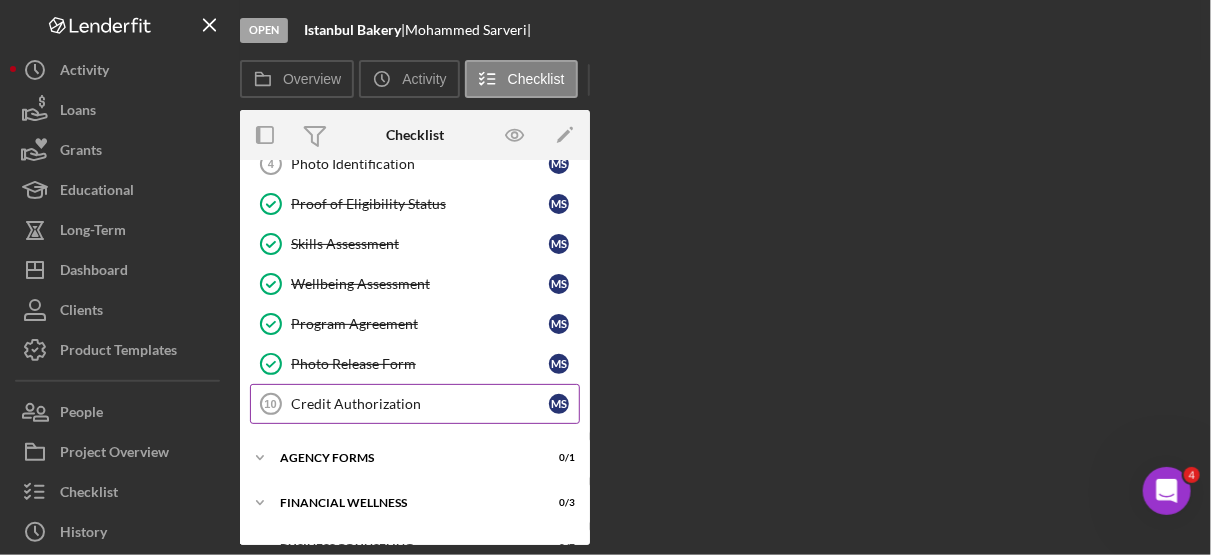 click on "Credit Authorization" at bounding box center [420, 404] 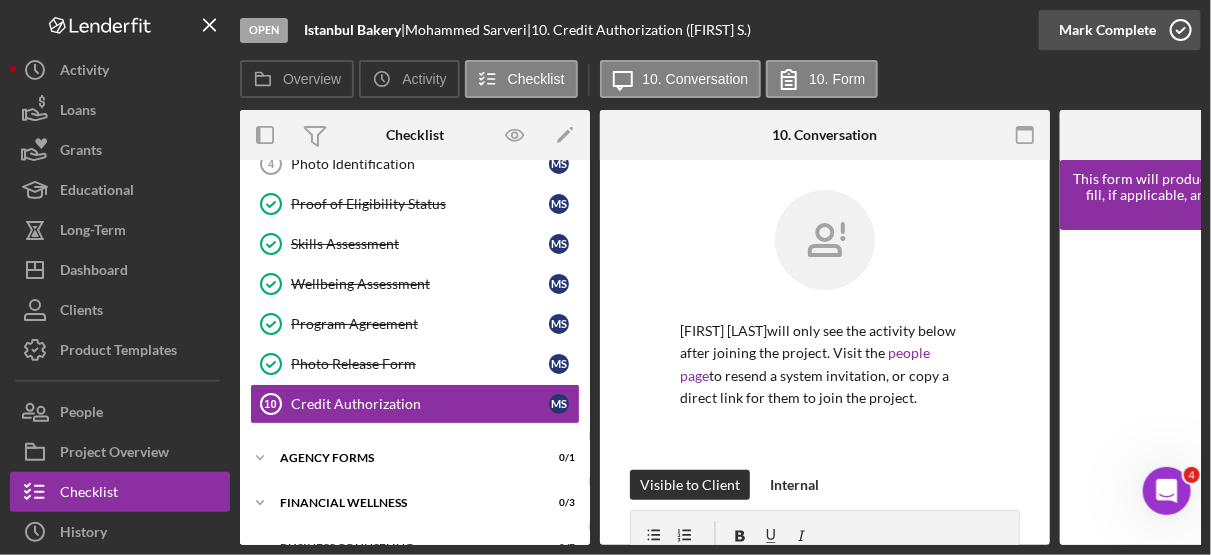click 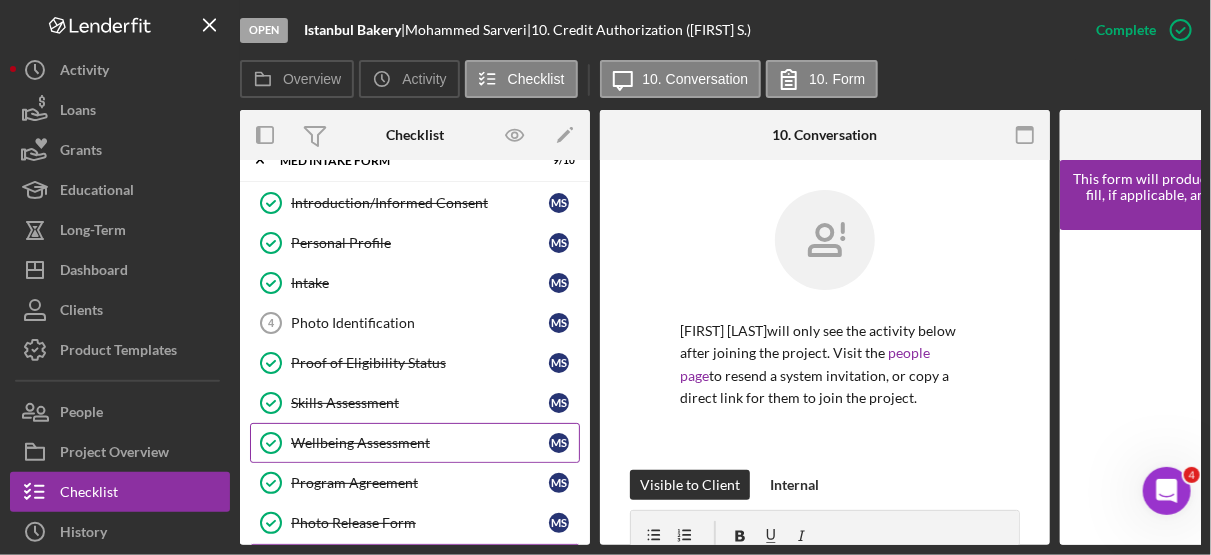 scroll, scrollTop: 0, scrollLeft: 0, axis: both 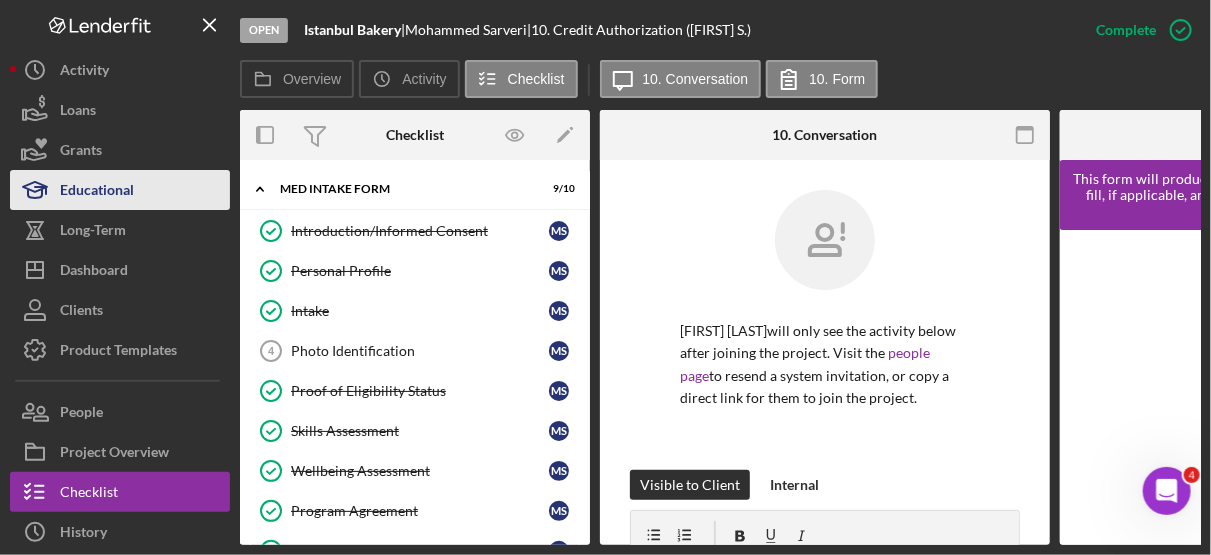 click on "Educational" at bounding box center [97, 192] 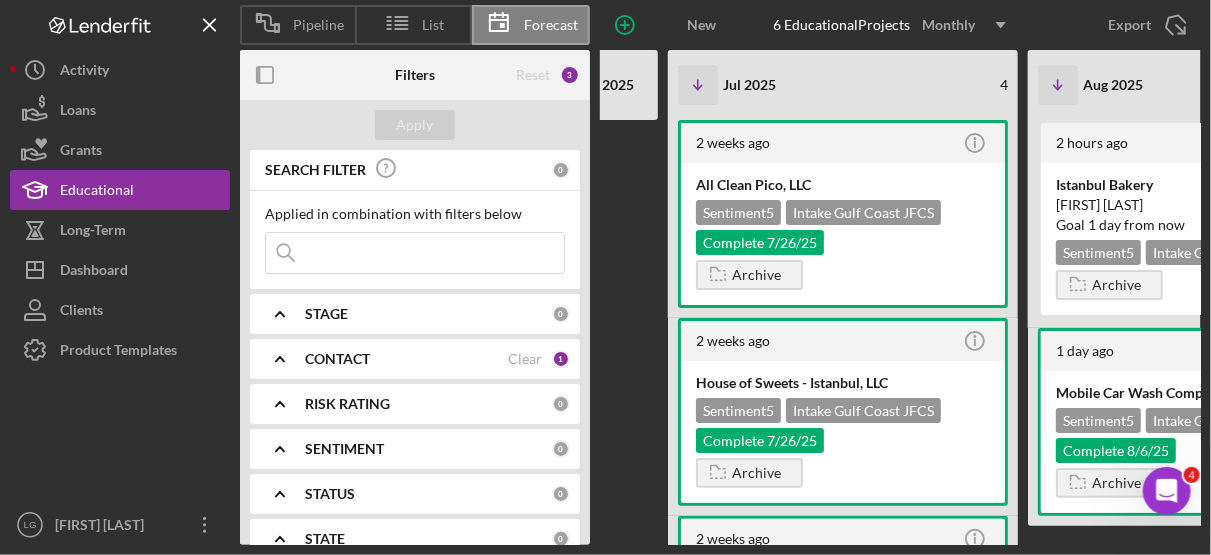 scroll, scrollTop: 0, scrollLeft: 307, axis: horizontal 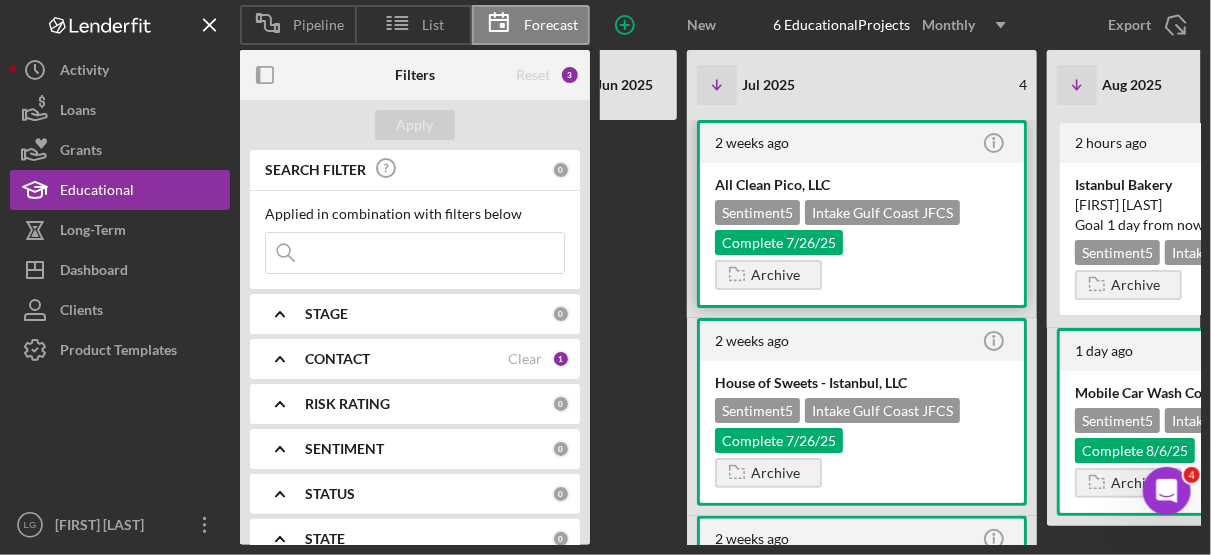 click on "Sentiment  5 Intake Gulf Coast JFCS Complete   [DATE]" at bounding box center [862, 227] 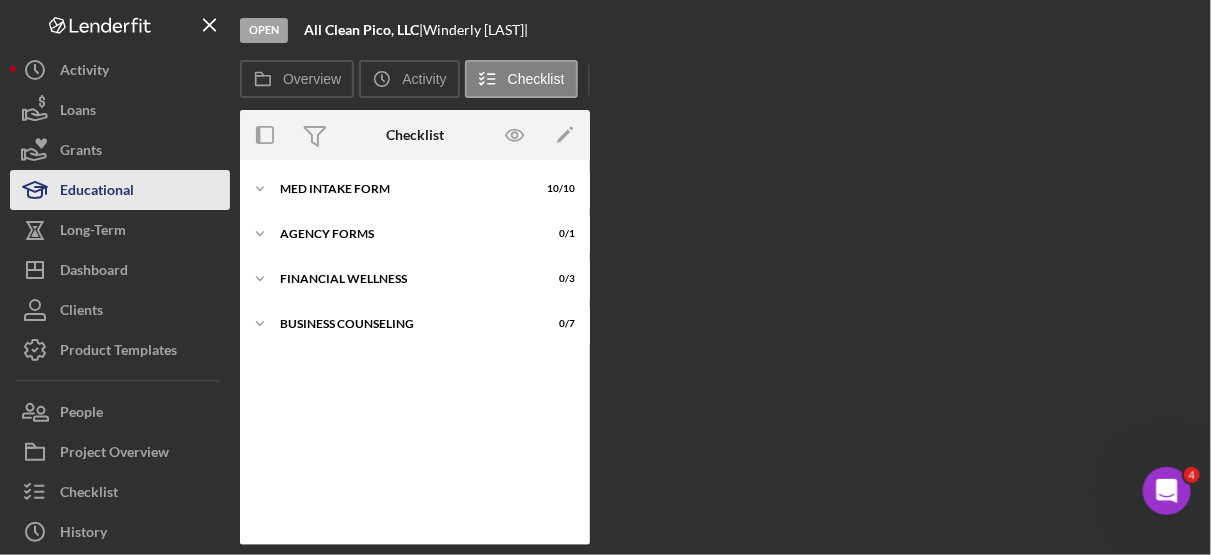 click on "Educational" at bounding box center [97, 192] 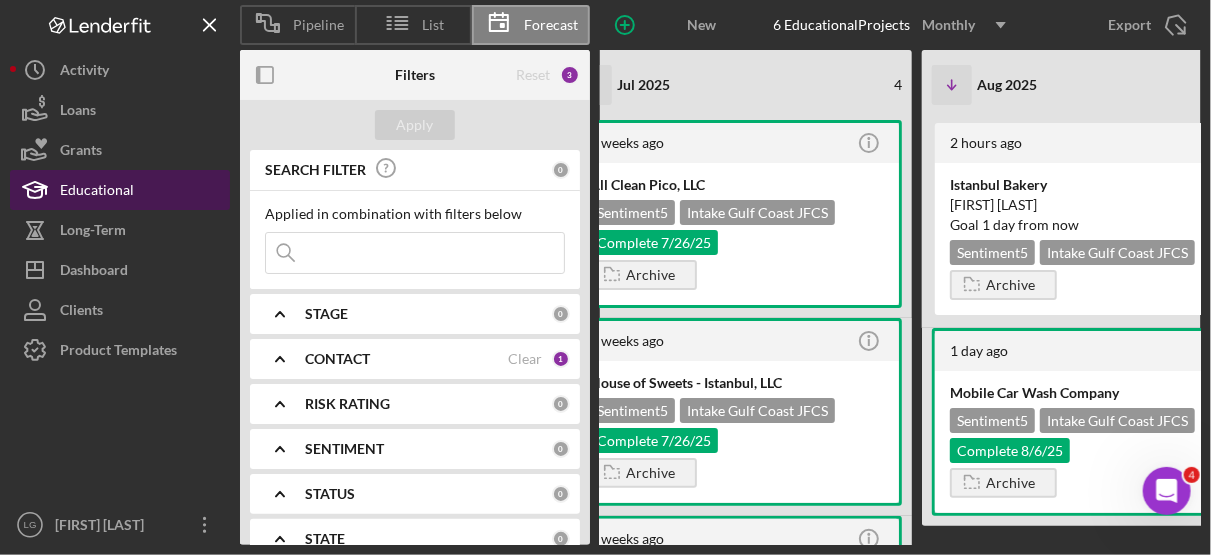 scroll, scrollTop: 0, scrollLeft: 407, axis: horizontal 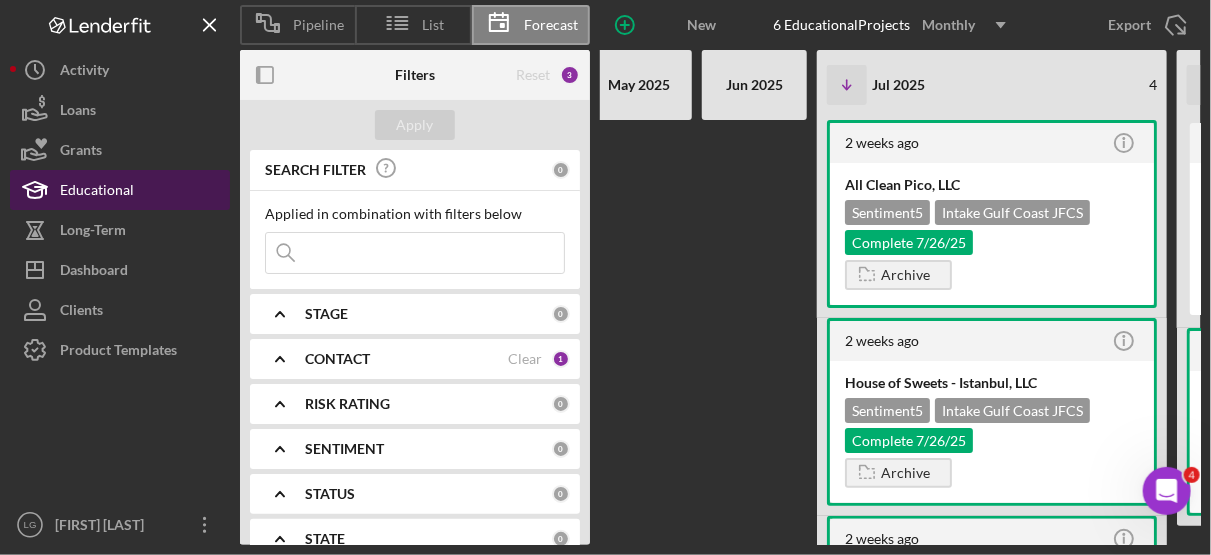 click on "Educational" at bounding box center (97, 192) 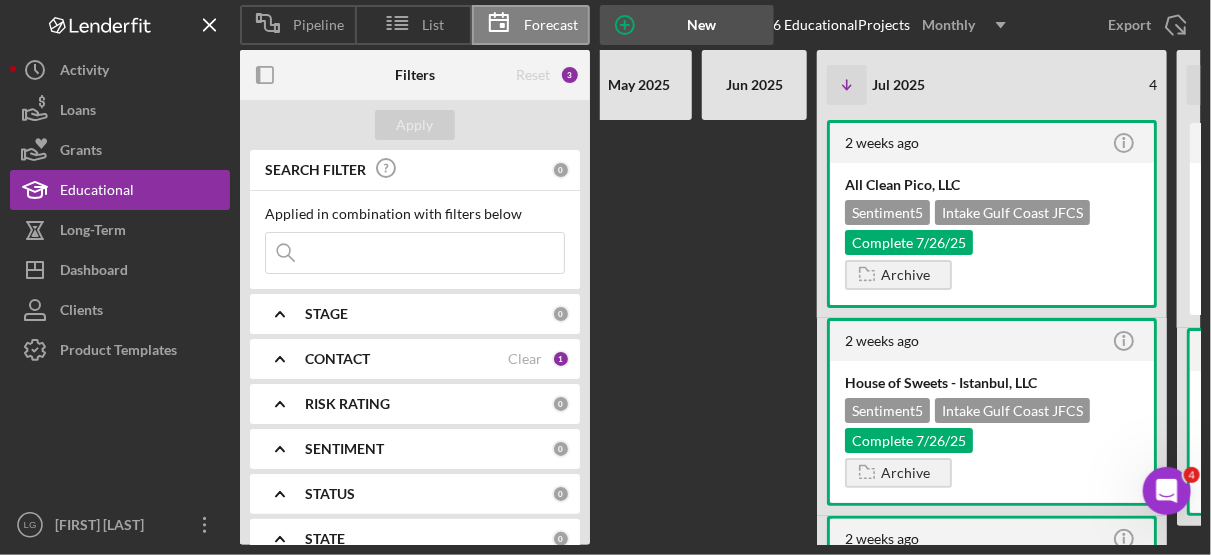 click 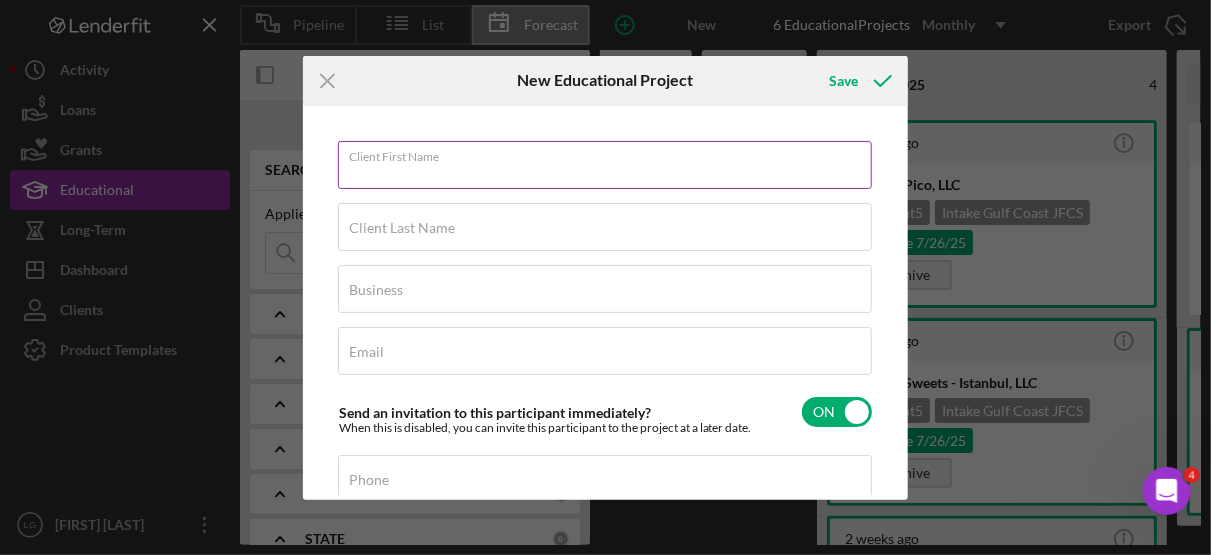 click on "Client First Name" at bounding box center [605, 165] 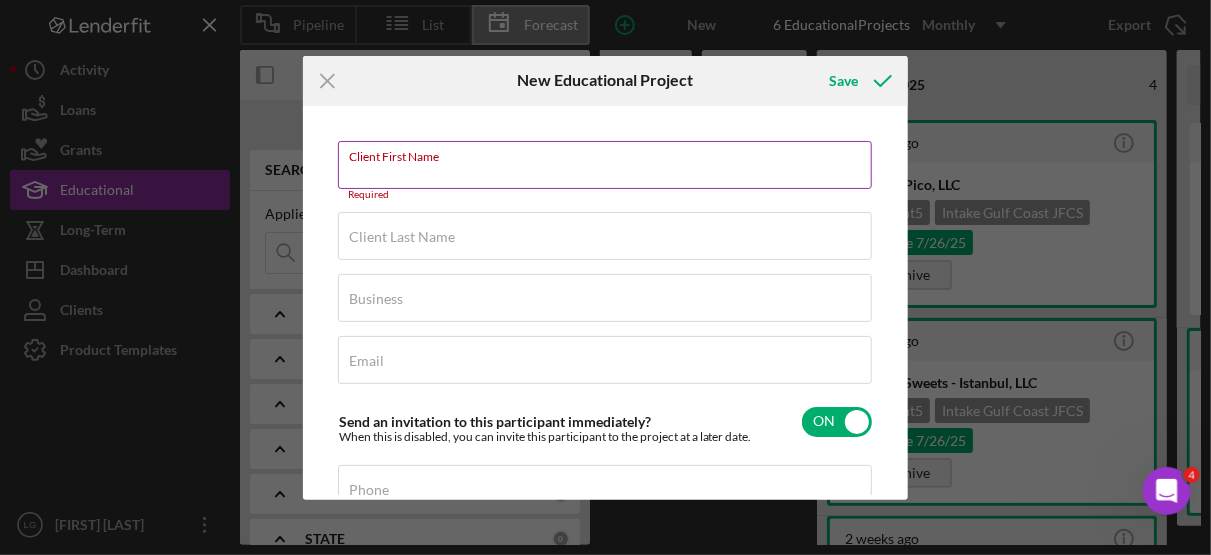 click on "Client First Name" at bounding box center (605, 165) 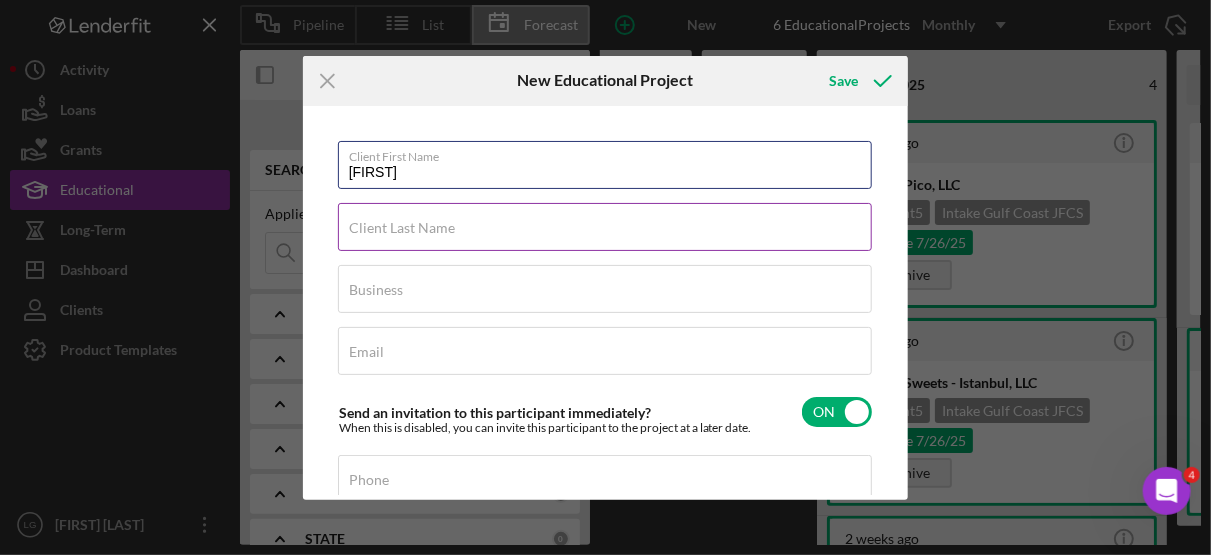 type on "[FIRST]" 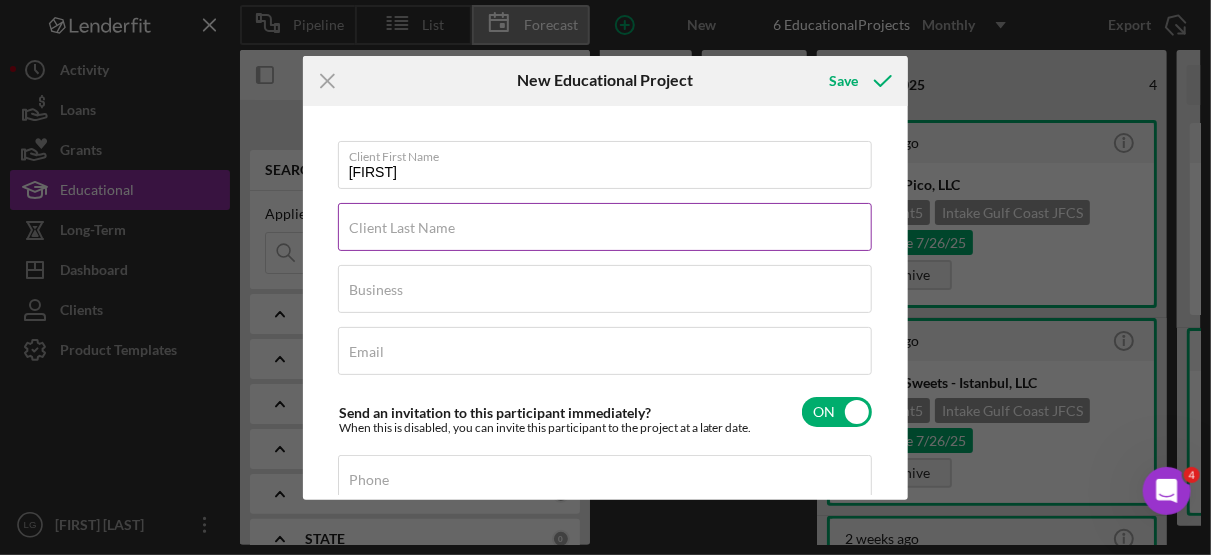 click on "Client Last Name" at bounding box center (402, 228) 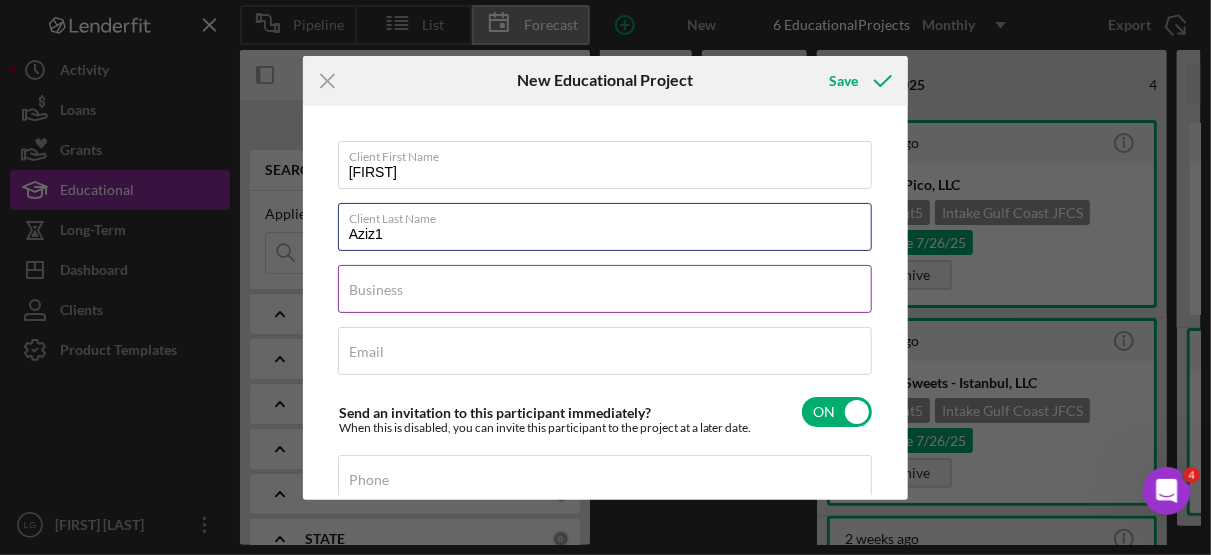 type on "Aziz1" 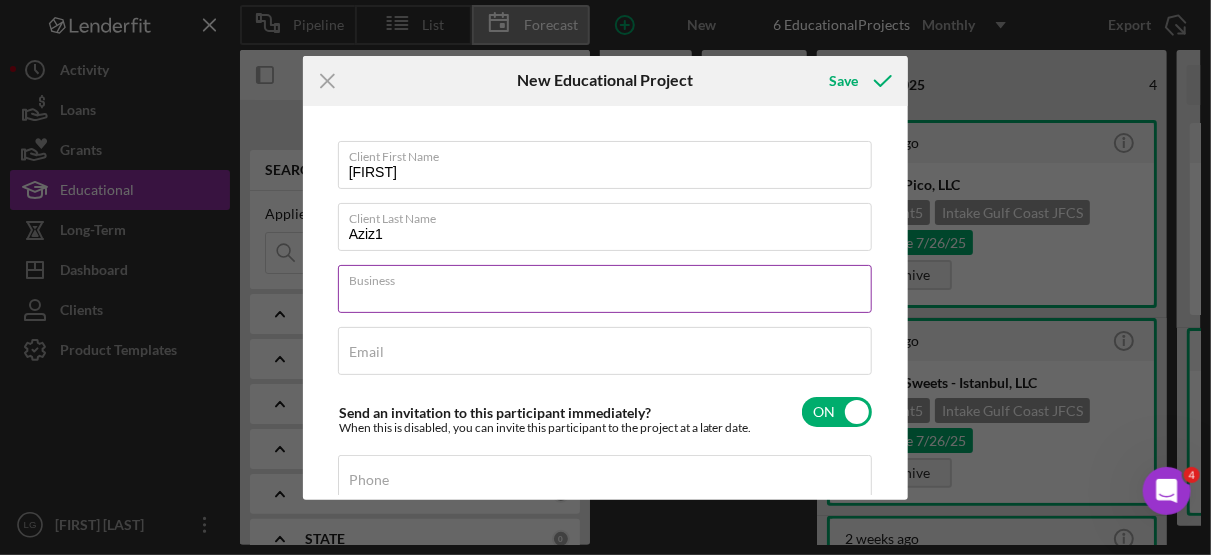 click on "Business" at bounding box center [605, 289] 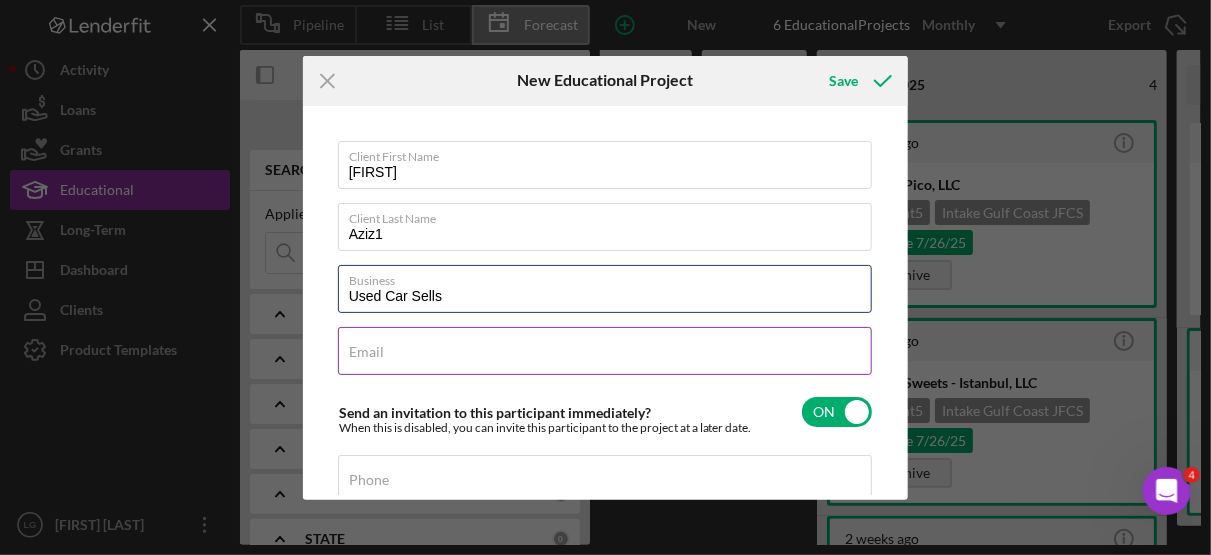 type on "Used Car Sells" 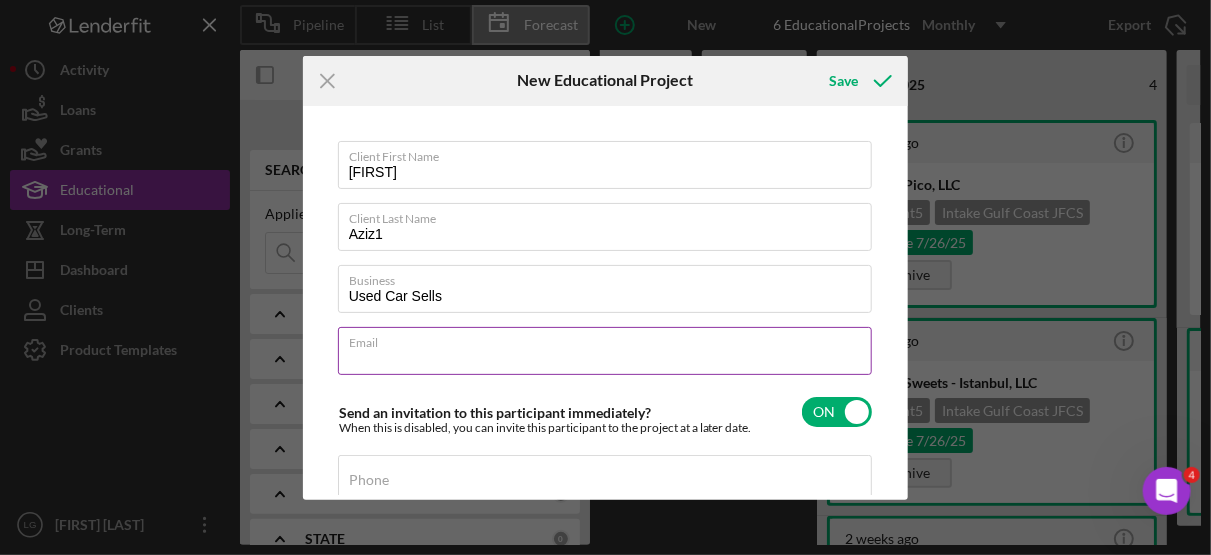 click on "Email Required" at bounding box center [606, 352] 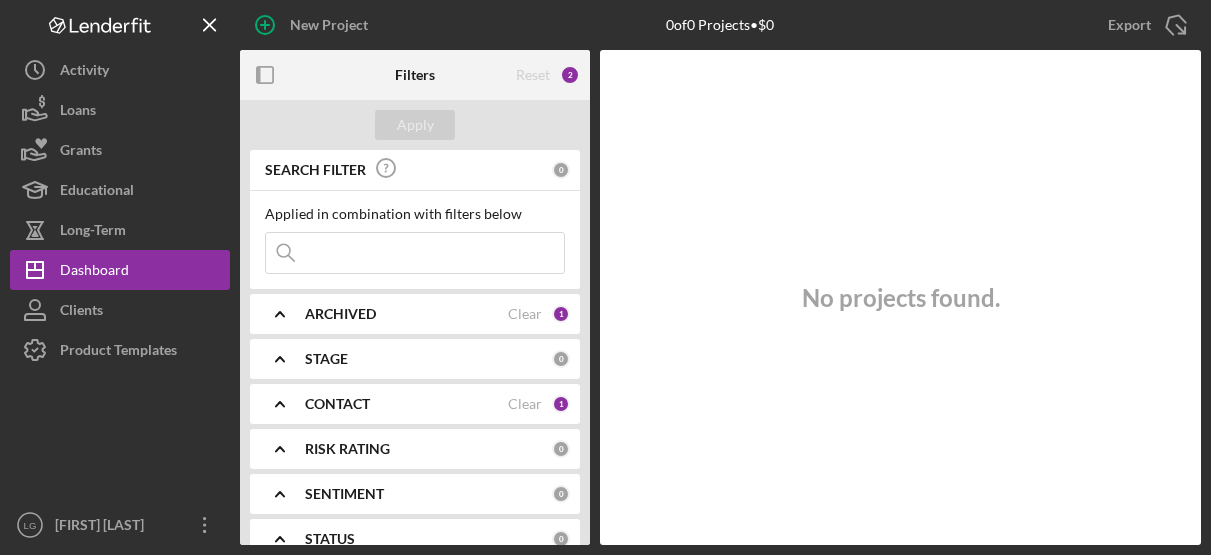scroll, scrollTop: 0, scrollLeft: 0, axis: both 